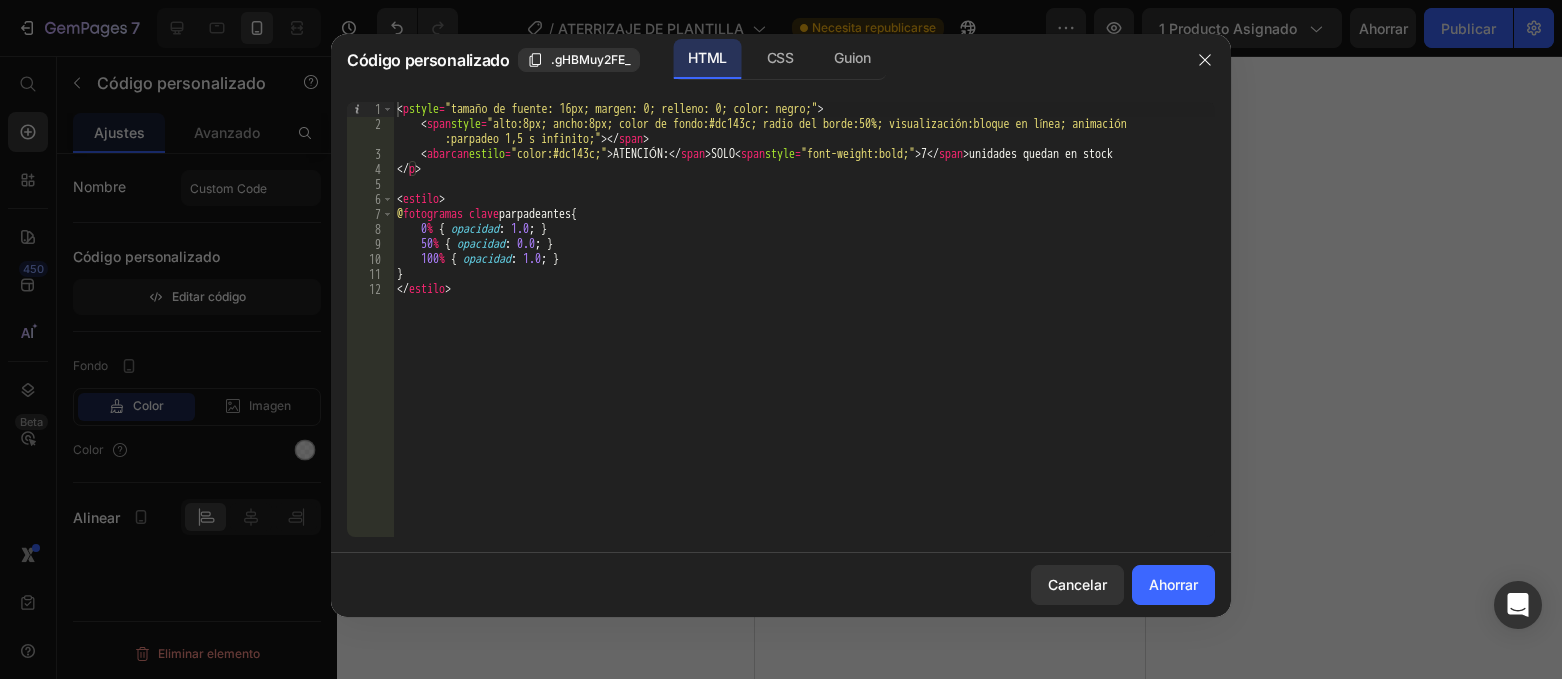 scroll, scrollTop: 0, scrollLeft: 0, axis: both 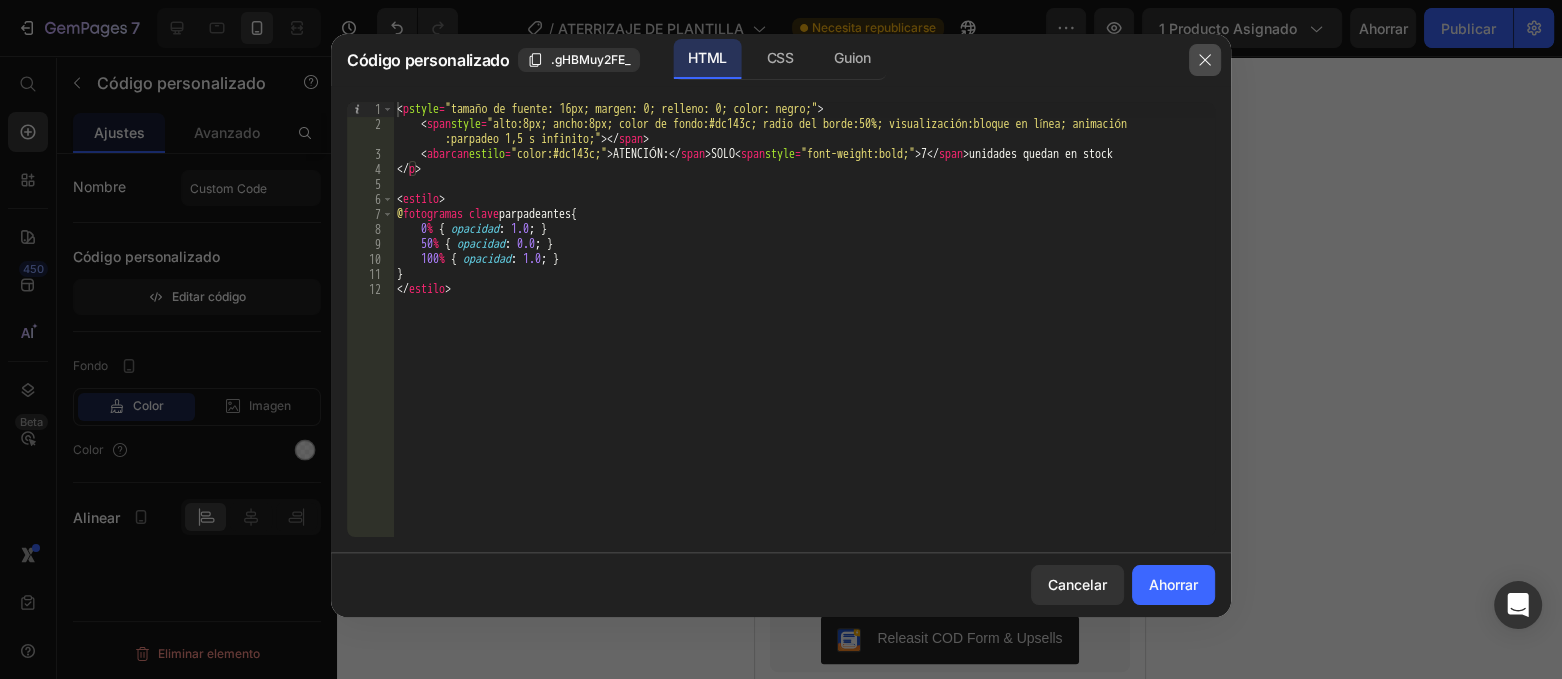 click at bounding box center (1205, 60) 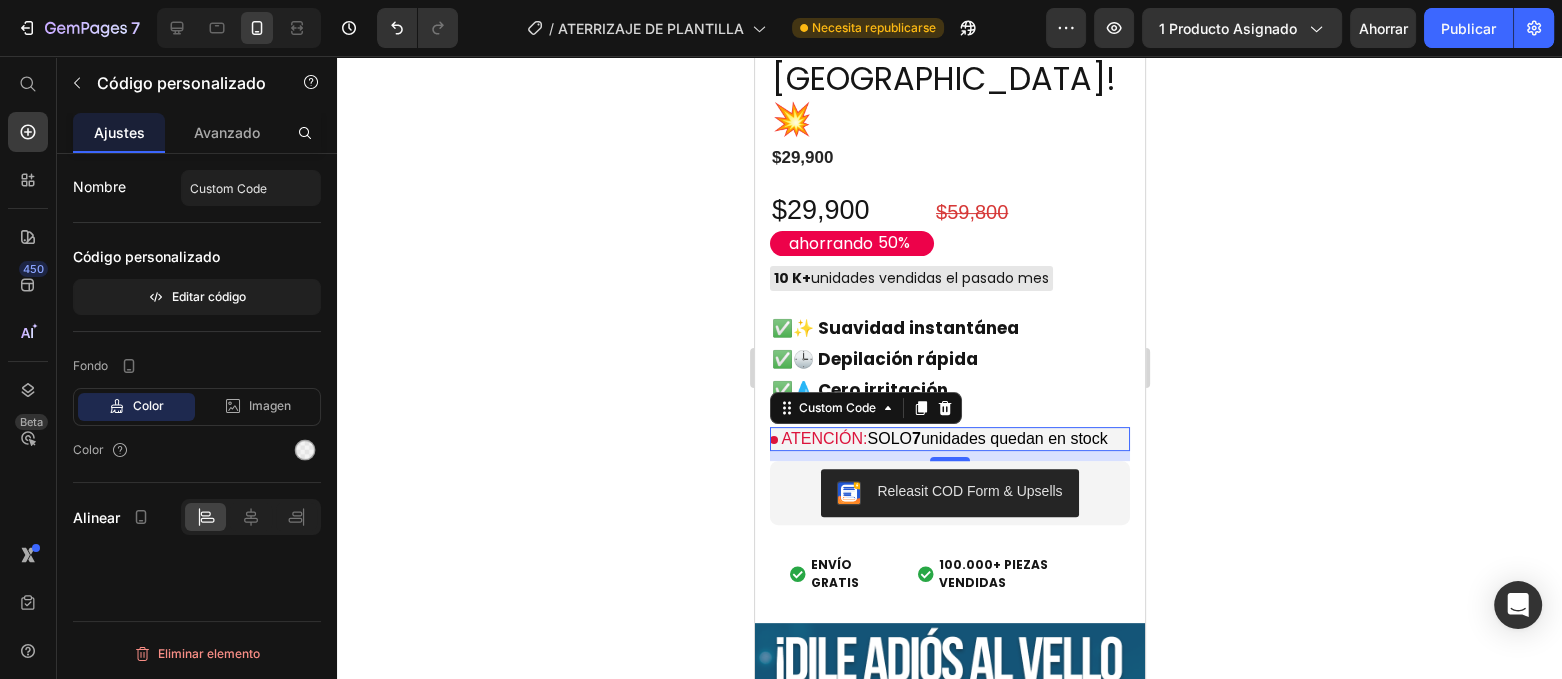 scroll, scrollTop: 625, scrollLeft: 0, axis: vertical 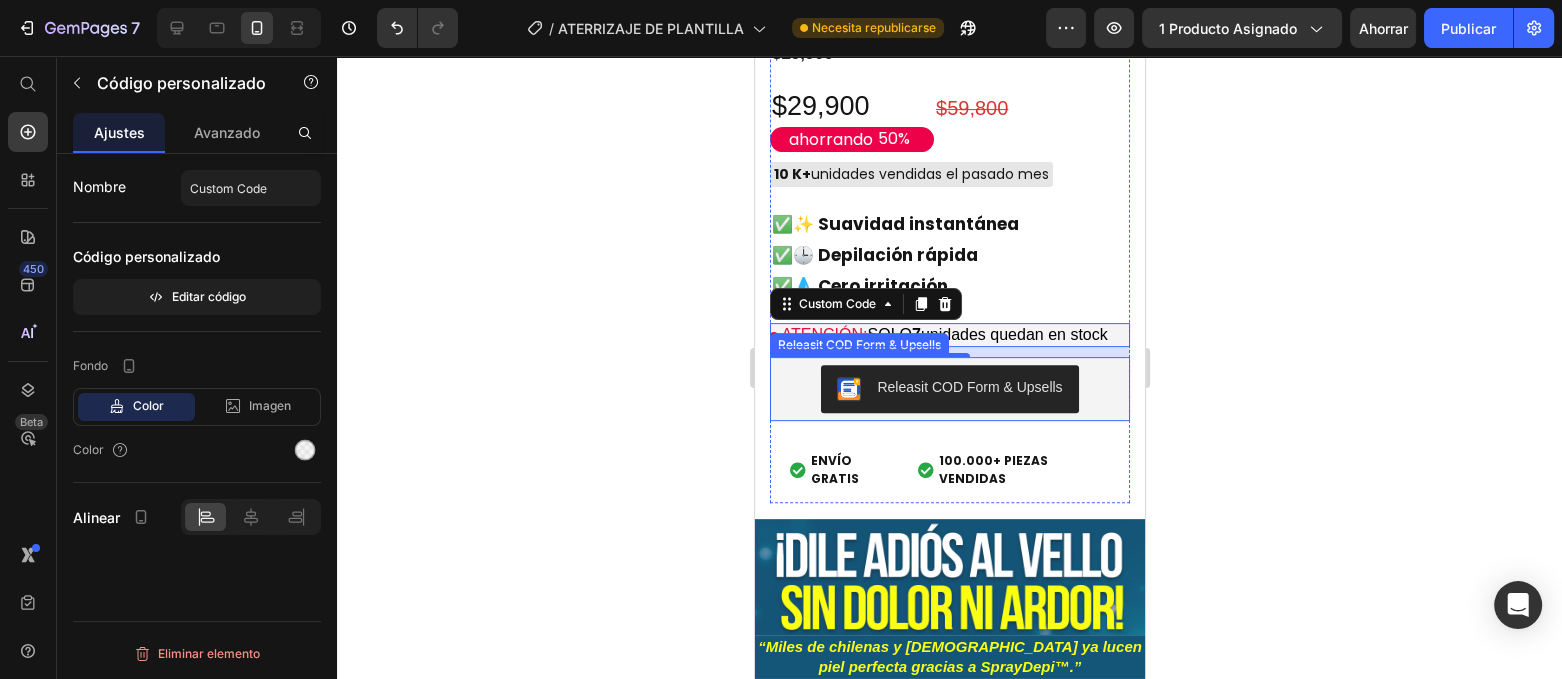 click on "Releasit COD Form & Upsells" at bounding box center (948, 389) 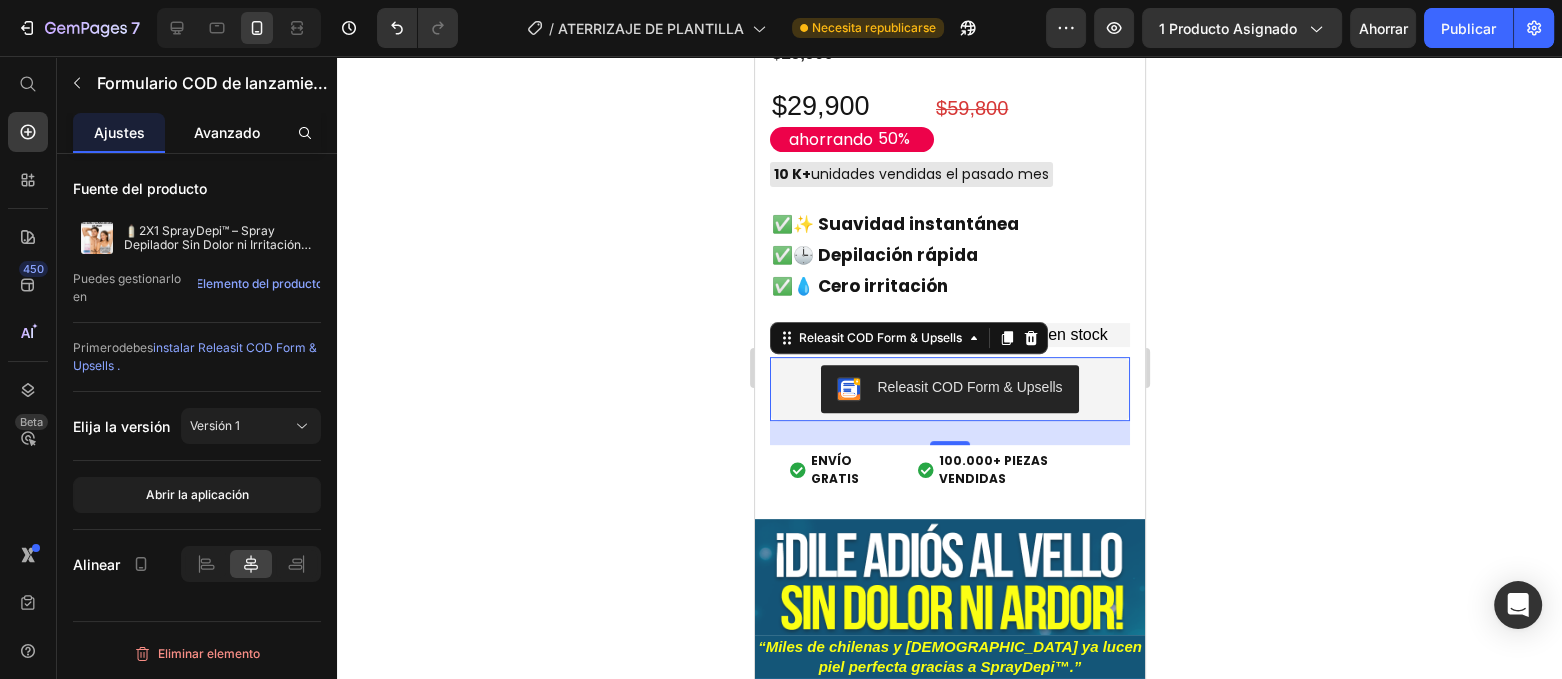 click on "Avanzado" at bounding box center [227, 132] 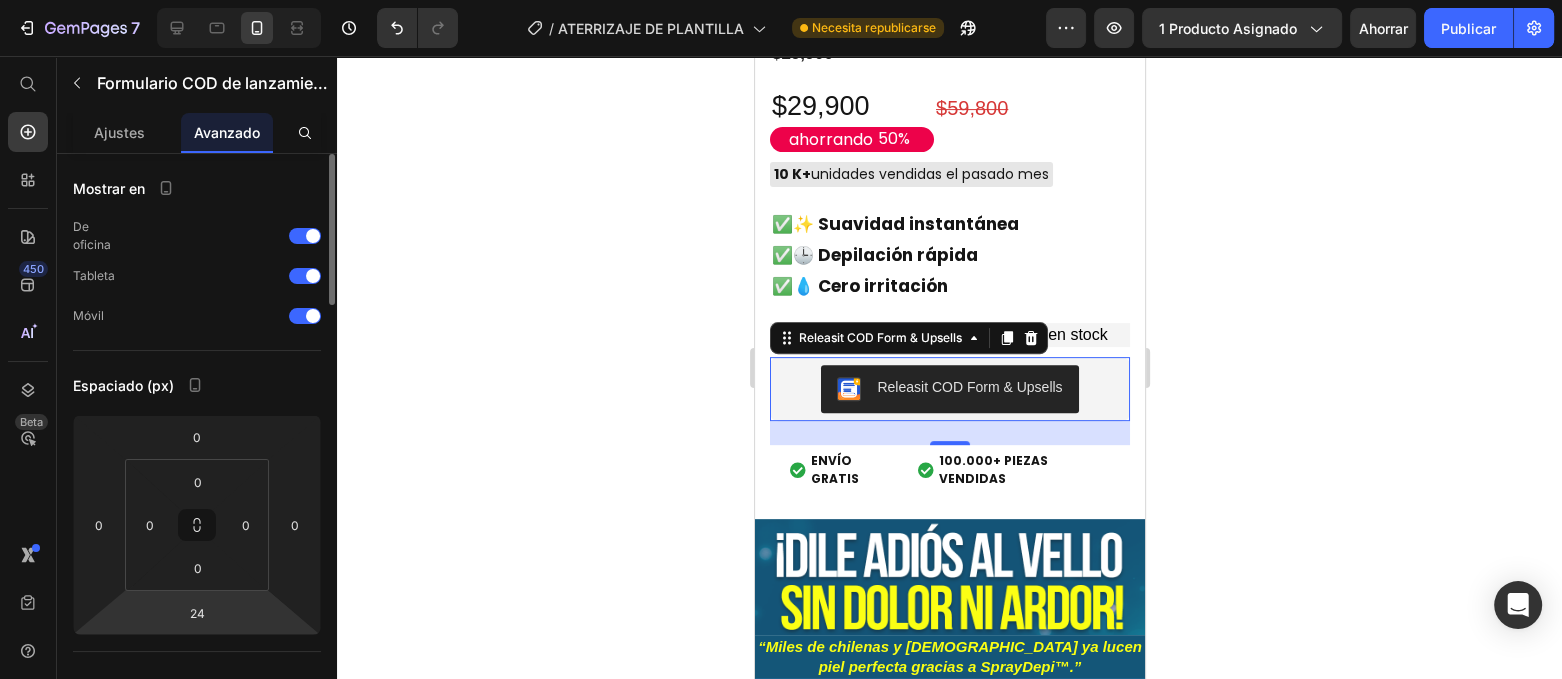 click on "7 Historial de versiones / ATERRIZAJE DE PLANTILLA Necesita republicarse Avance 1 producto asignado Ahorrar Publicar 450 Beta Empezar con Secciones Elementos Sección de héroes Detalle del producto Marcas Insignias de confianza Garantizar Desglose del producto Cómo utilizar Testimonios Comparar Manojo Preguntas frecuentes Prueba social Historia de la marca Lista de productos Recopilación Lista de blogs Contacto Sticky Añadir al carrito Pie de página personalizado Explorar la biblioteca 450 Disposición
[GEOGRAPHIC_DATA]
[GEOGRAPHIC_DATA]
[GEOGRAPHIC_DATA]
Fila Texto
Título
Bloque de texto Botón
Botón
Botón" at bounding box center [781, 0] 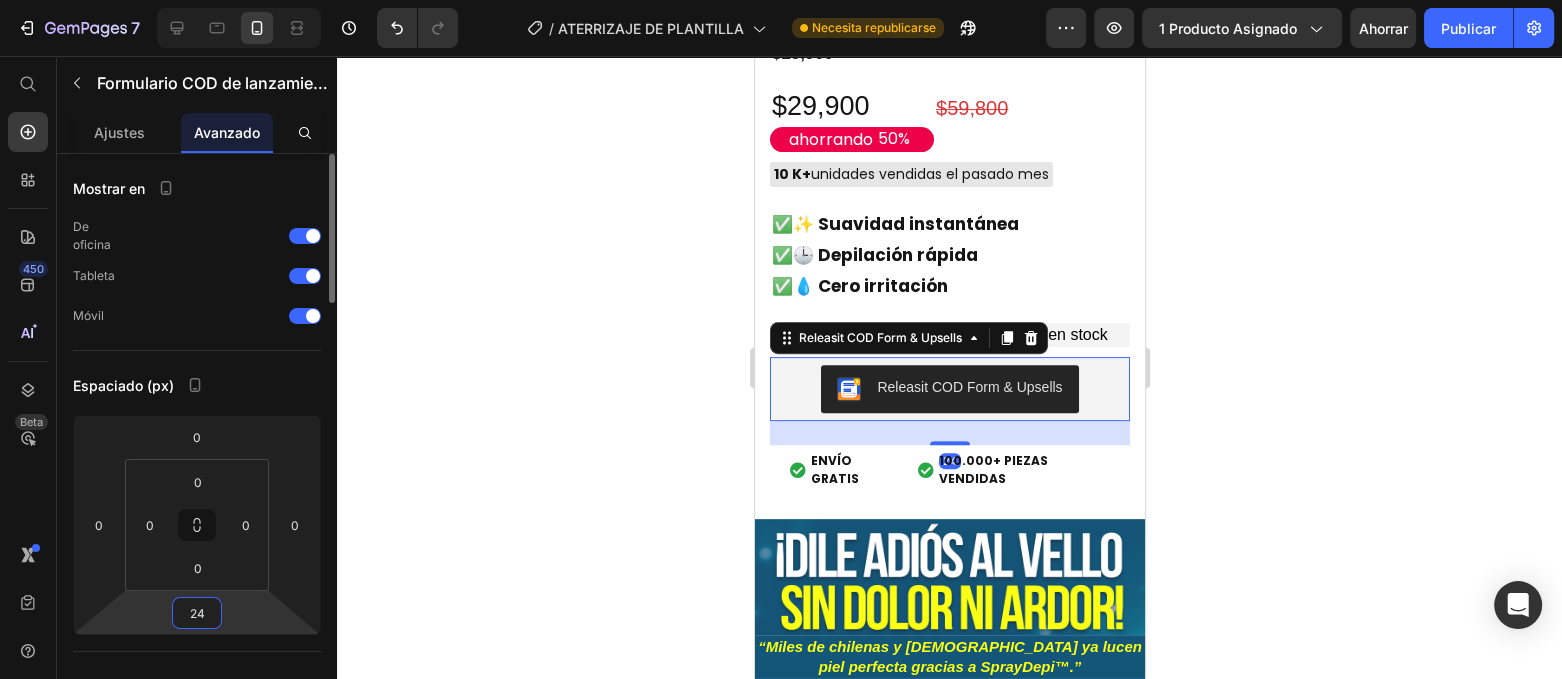 type on "0" 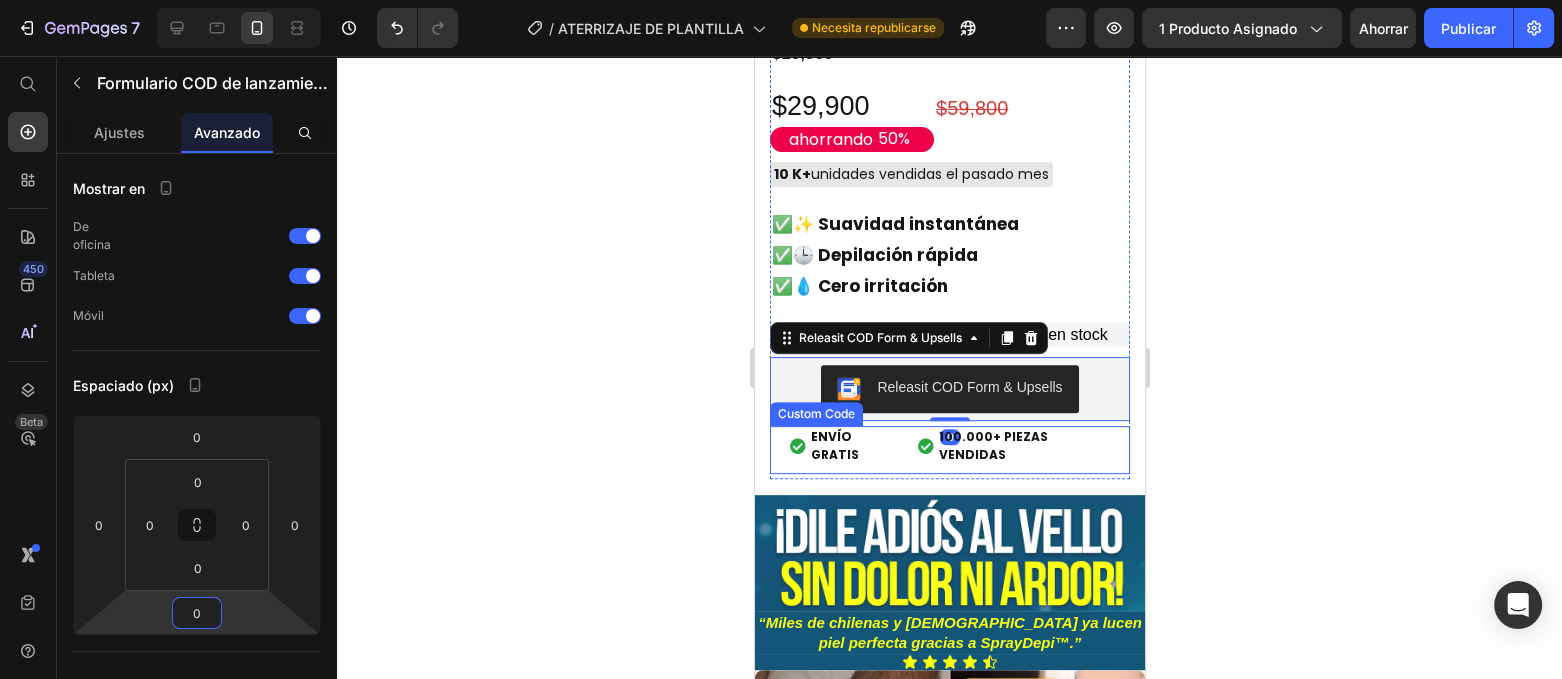 click on "ENVÍO GRATIS" at bounding box center (853, 446) 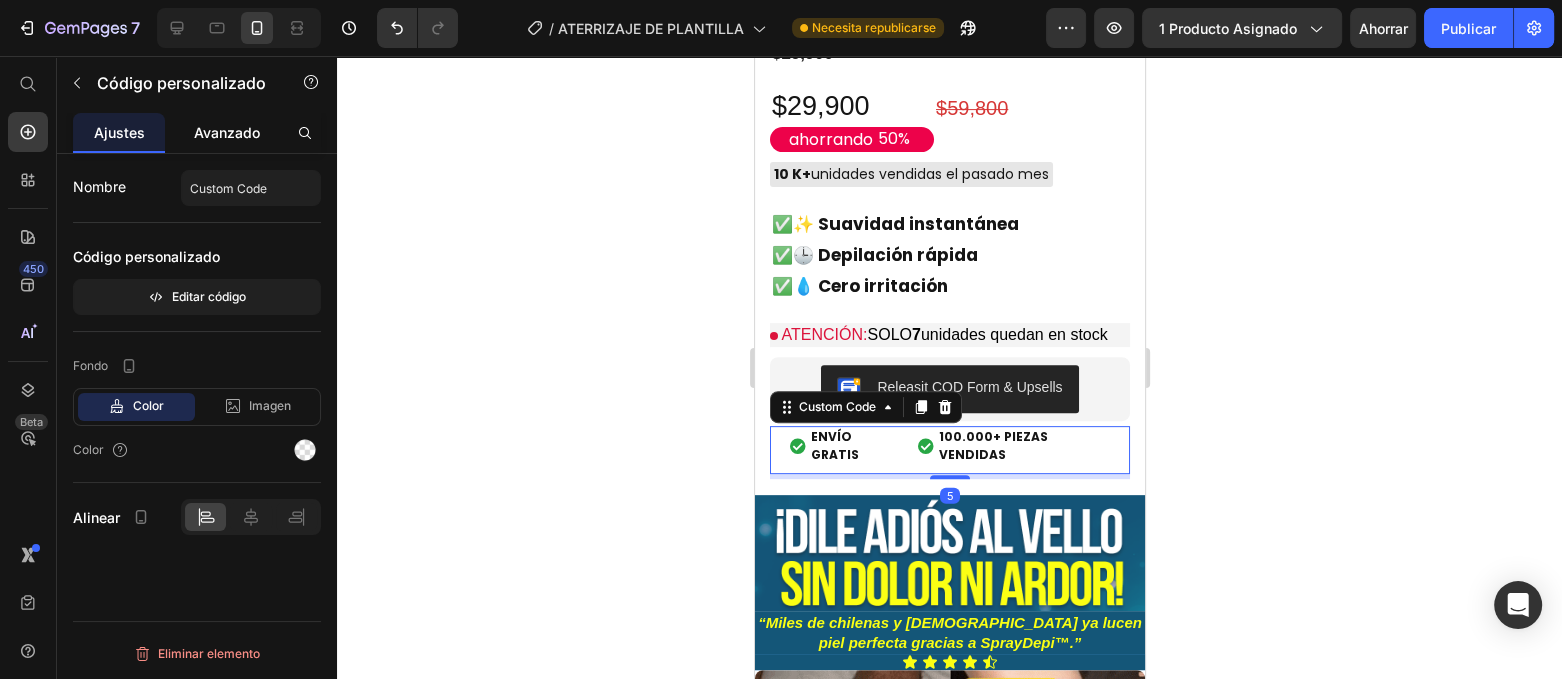 click on "Avanzado" at bounding box center (227, 132) 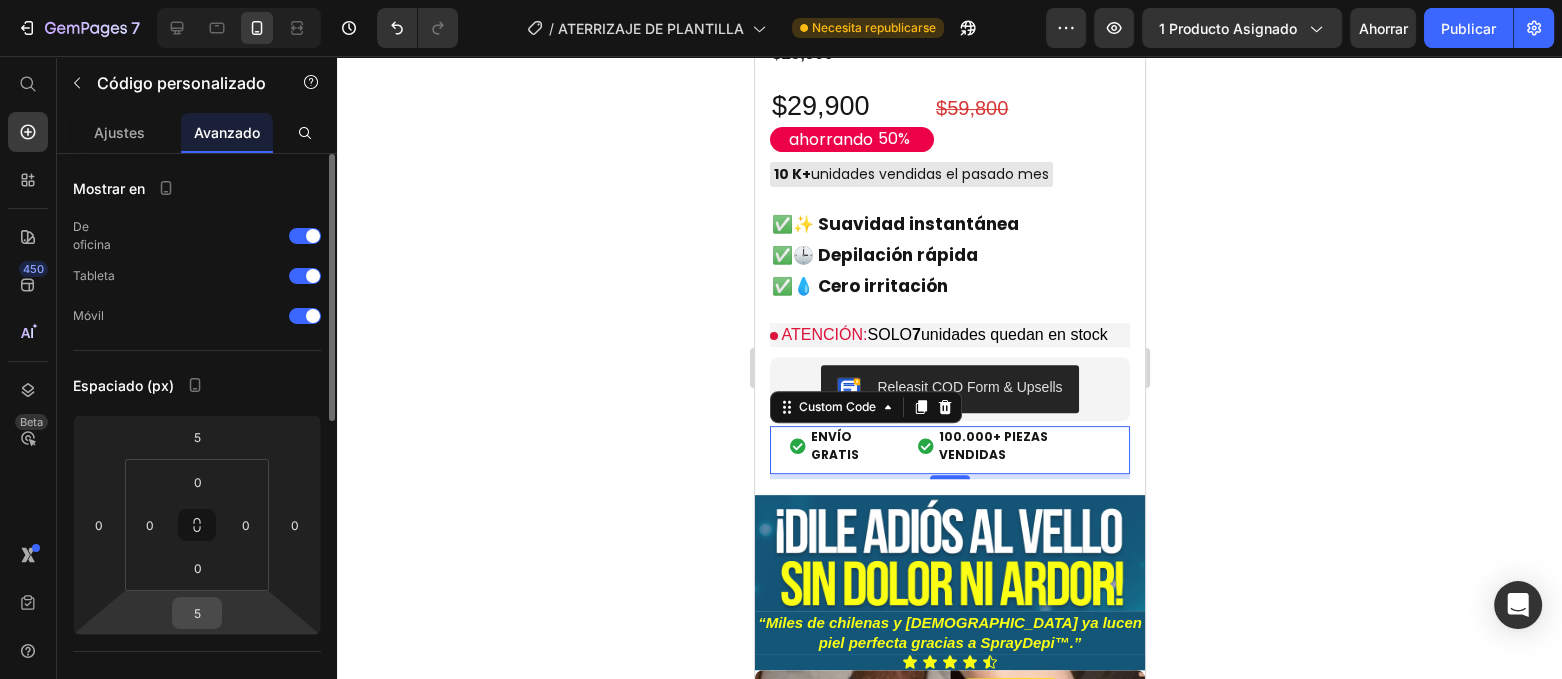 click on "5" at bounding box center (197, 613) 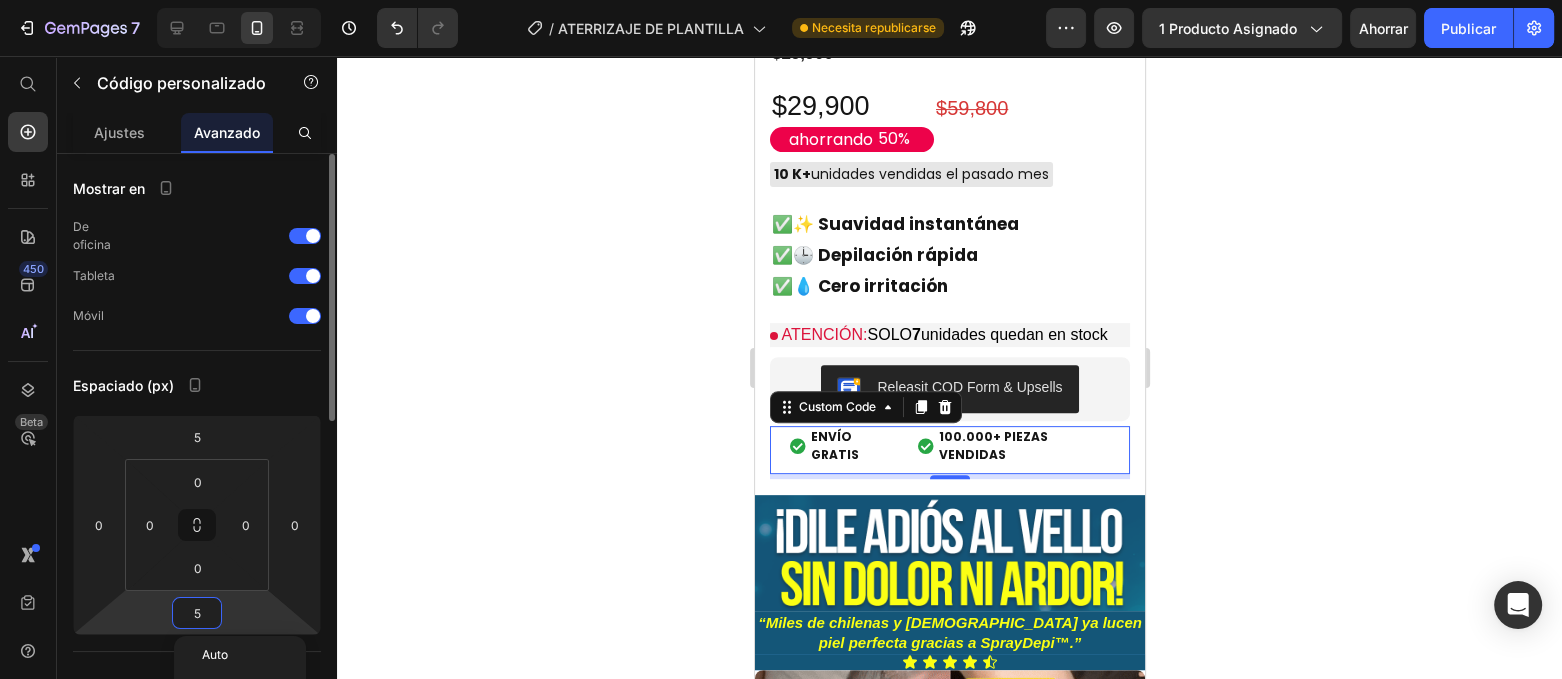 type on "0" 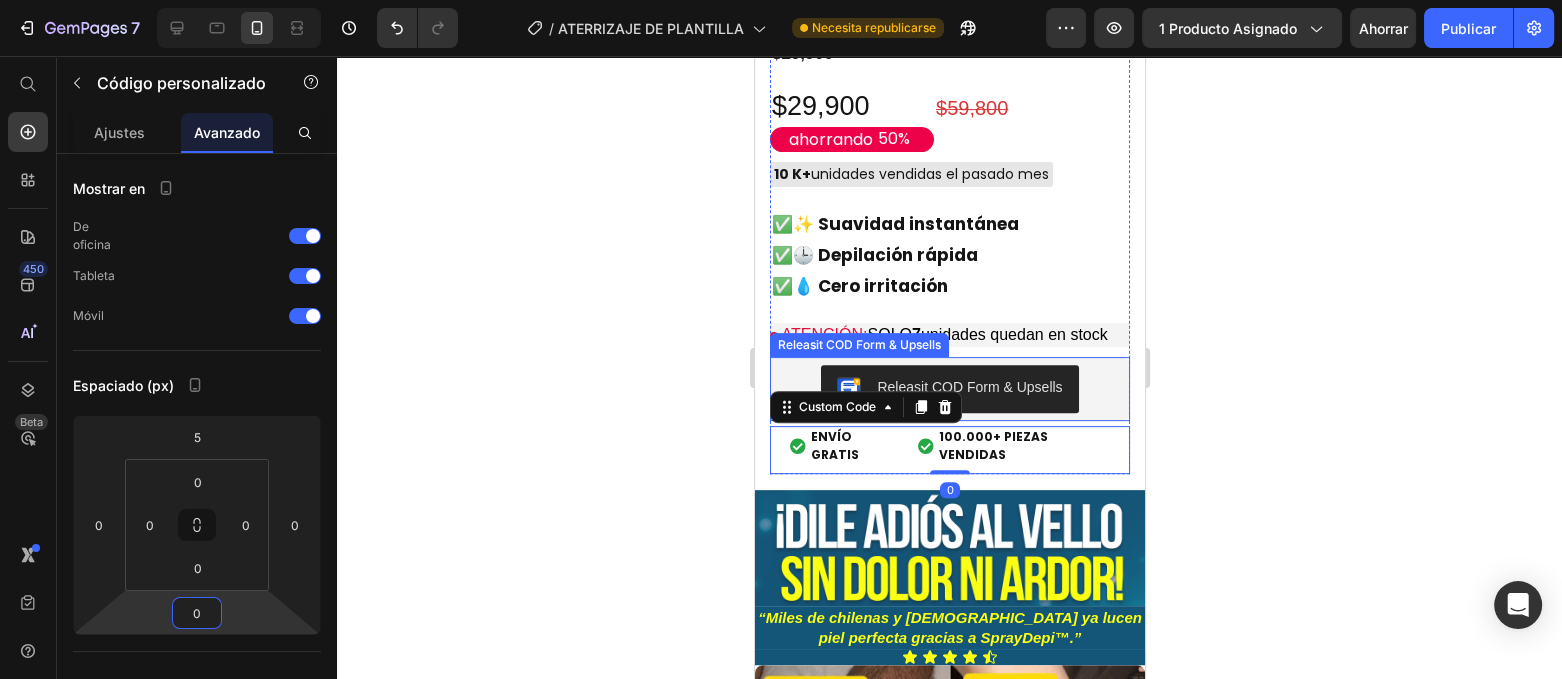 click on "Releasit COD Form & Upsells" at bounding box center (949, 389) 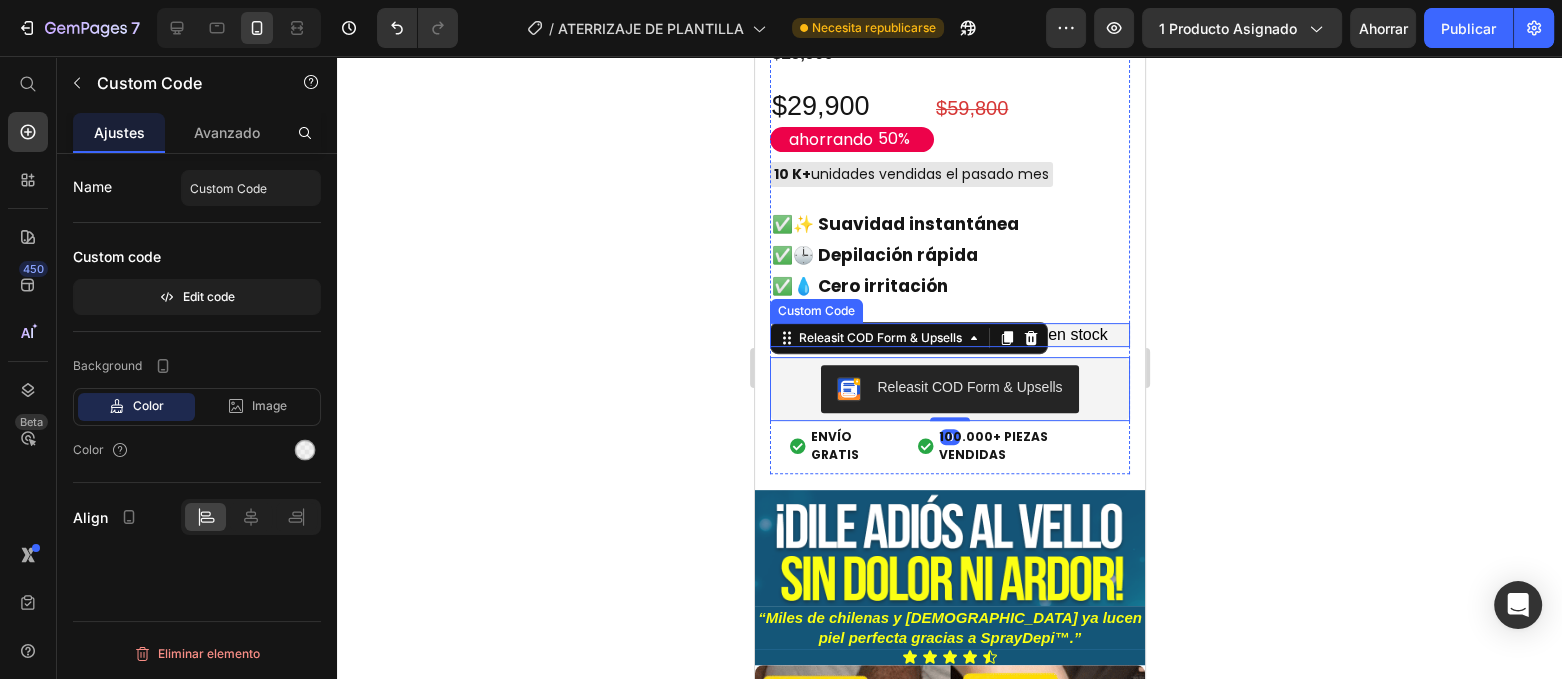 click on "ATENCIÓN:  SOLO  7  unidades quedan en stock" at bounding box center [949, 335] 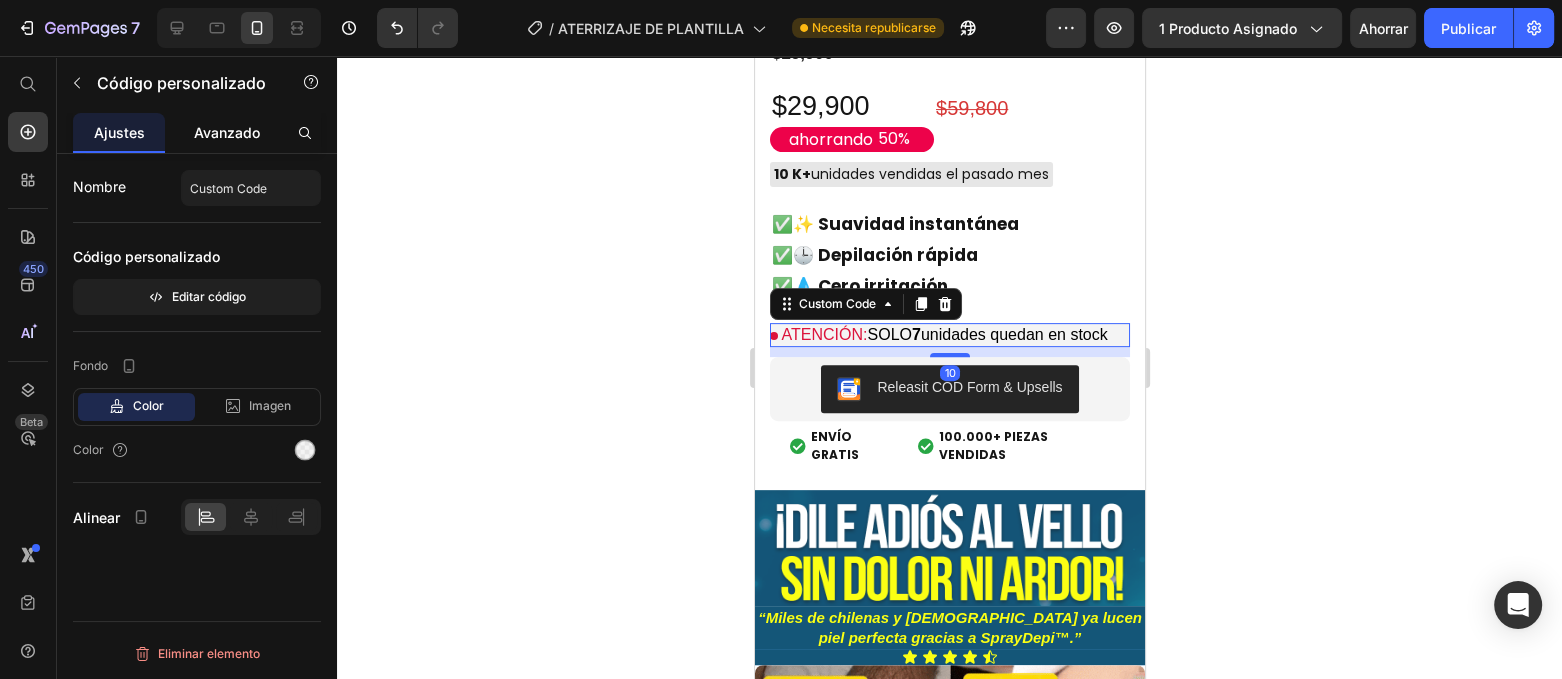 click on "Avanzado" at bounding box center [227, 132] 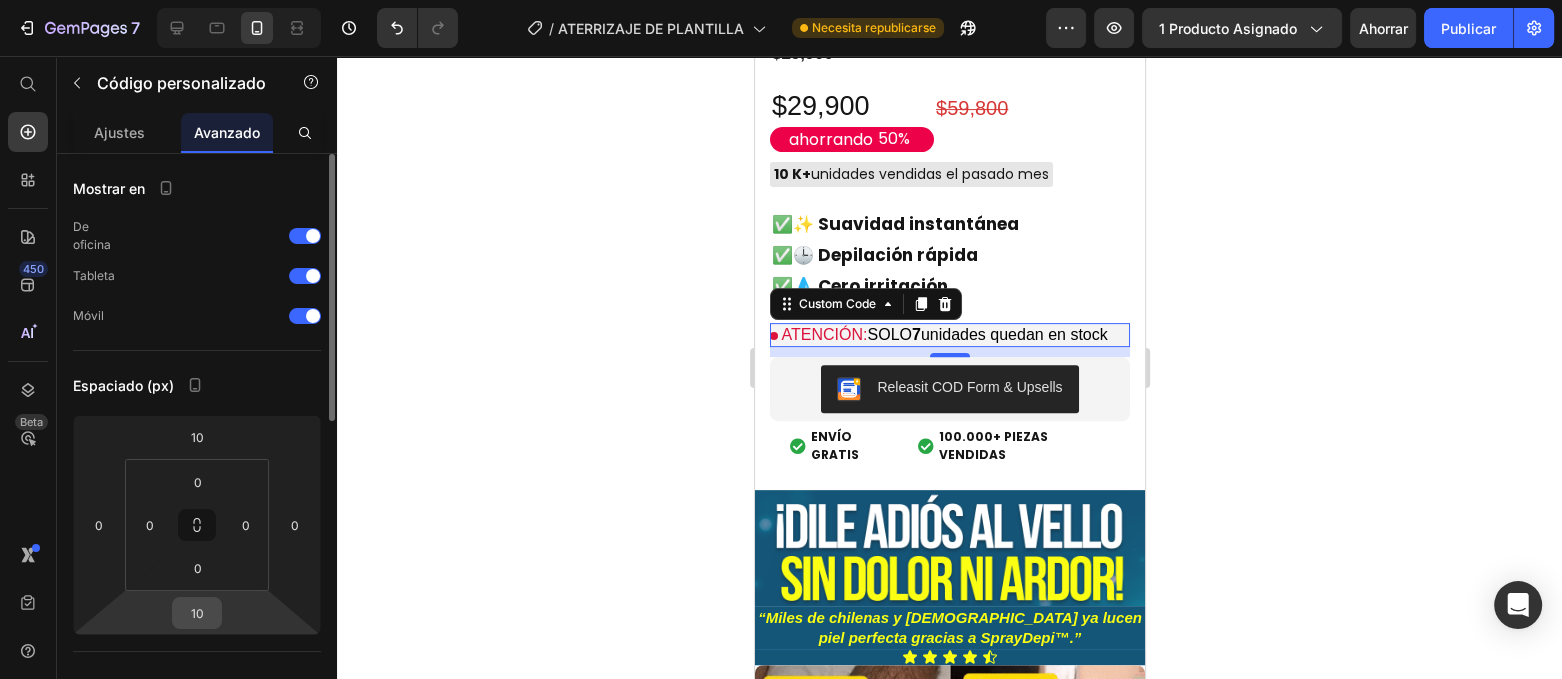 click on "10" at bounding box center (197, 613) 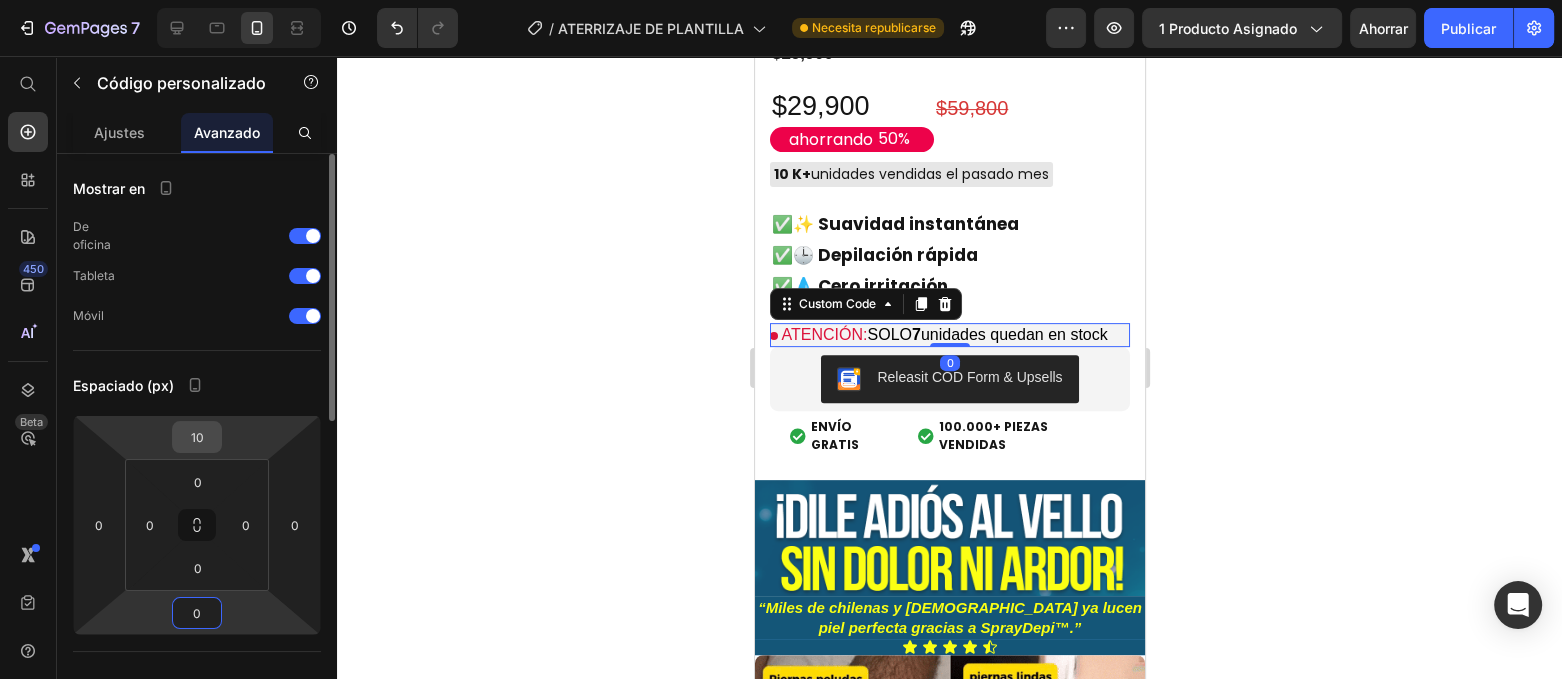 type on "0" 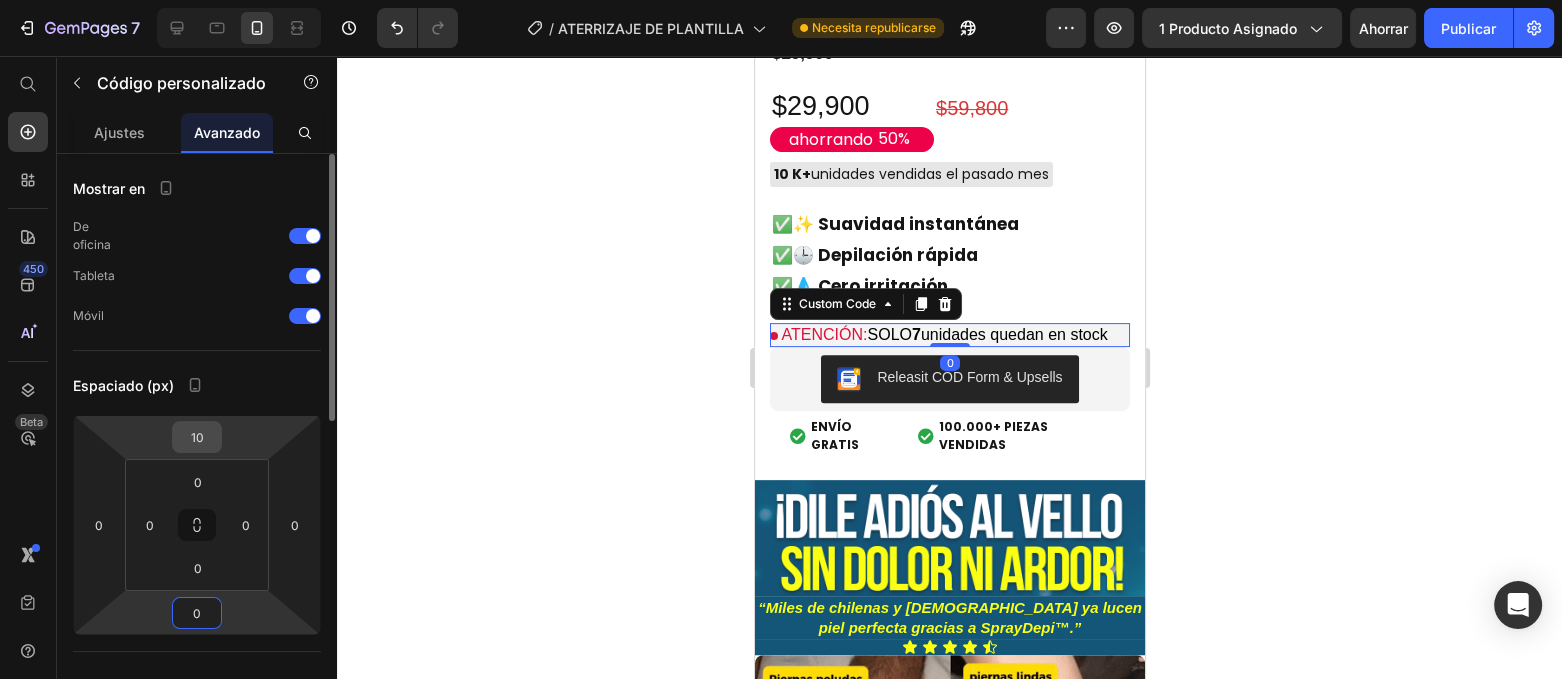 click on "10" at bounding box center (197, 437) 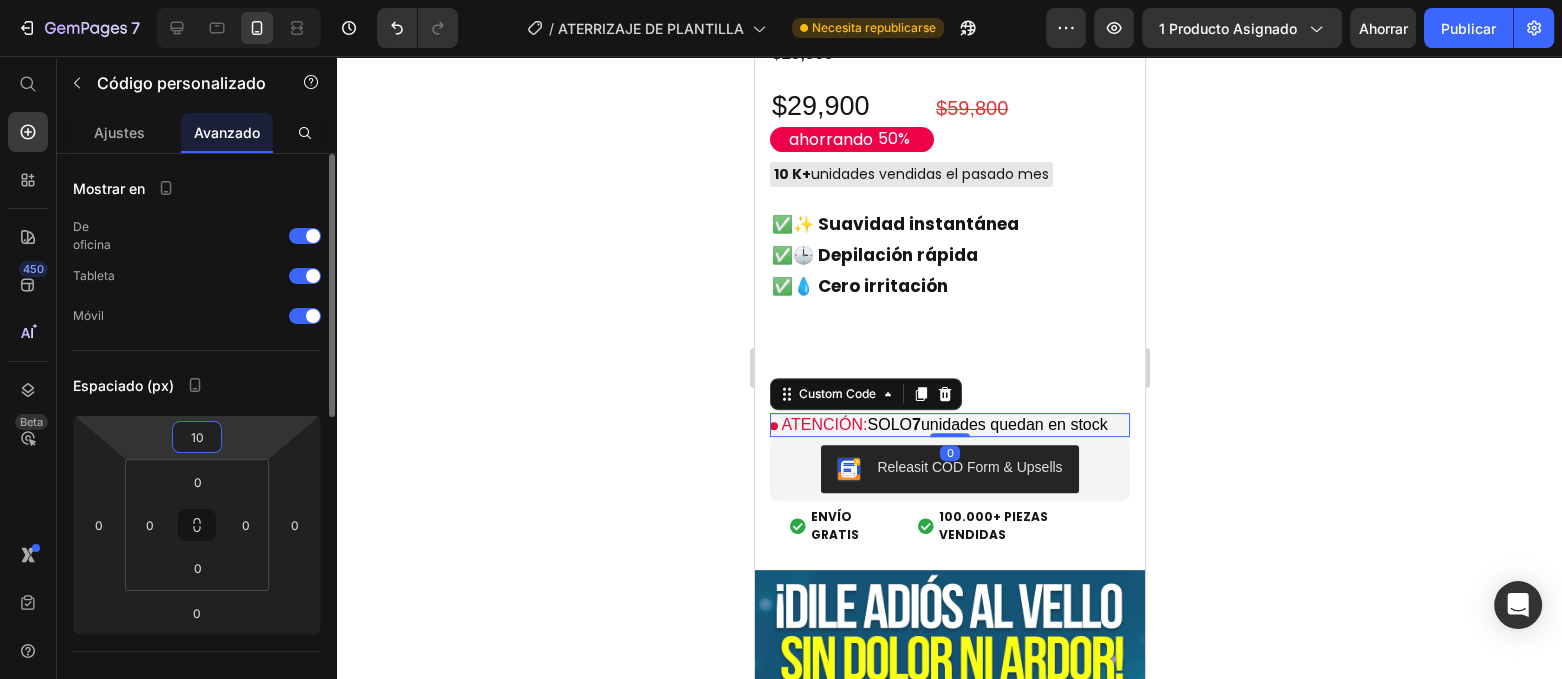 type on "100" 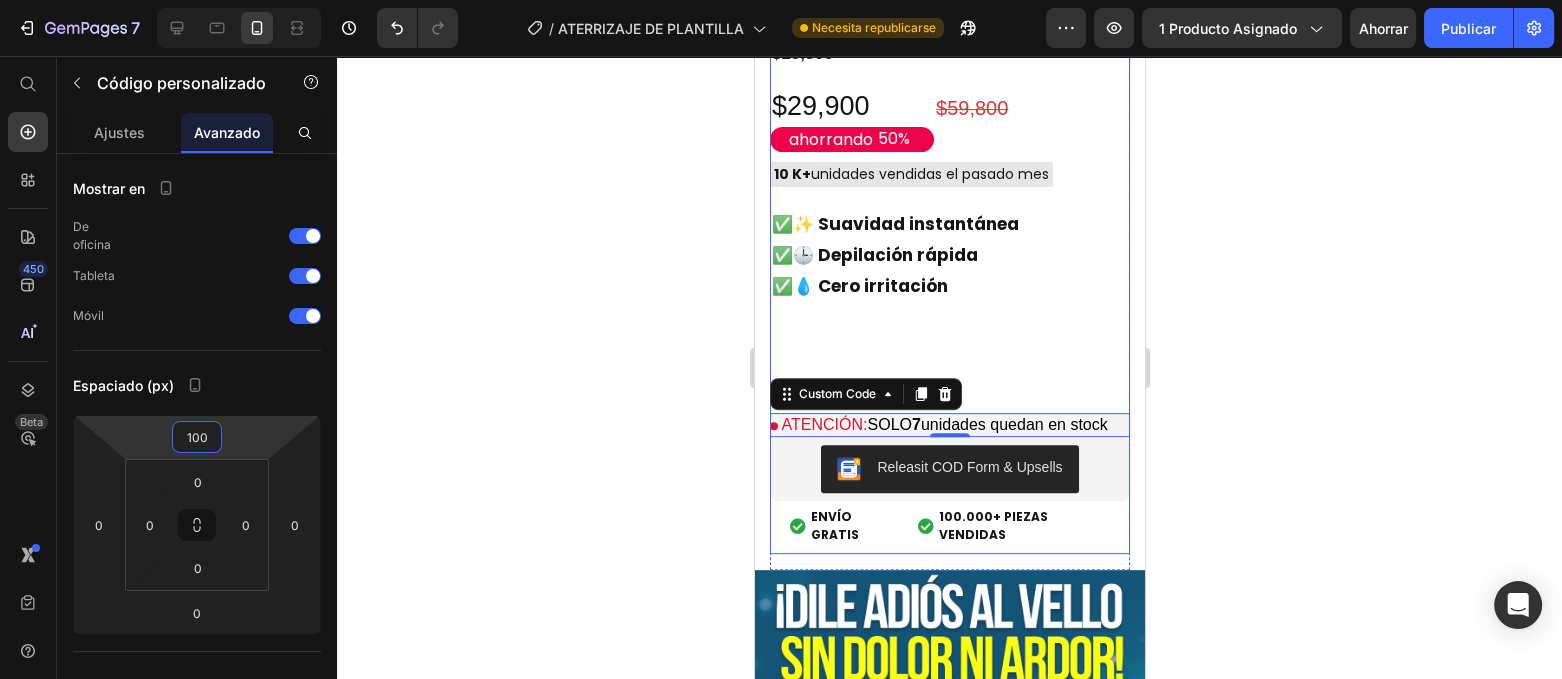 click on "Icon Icon Icon Icon Icon Icon List 485 Reviews! Text Block Row 🧴2X1  SprayDepi™ – Spray Depilador Sin Dolor ni Irritación 🧴llegó a [GEOGRAPHIC_DATA]!💥 Product Title $29,900 Product Price $29,900 Product Price ahorrando 50% Discount Tag $59,800 Product Price Row
10 K+  unidades vendidas el pasado mes
Custom Code ✅  ✨ Suavidad instantánea ✅  🕒 Depilación rápida ✅  💧 Cero irritación Text Block
ATENCIÓN:  SOLO  7  unidades quedan en stock
Custom Code   0 Releasit COD Form & Upsells Releasit COD Form & Upsells
Envio Gratis y Piezas Vendidas
ENVÍO GRATIS
100.000+ PIEZAS VENDIDAS
Custom Code Quantity Text Block 1 Product Quantity
100% Money-Back Guarantee Item List
60-Day Easy Returns and Exchanges Item List Row" at bounding box center (949, 161) 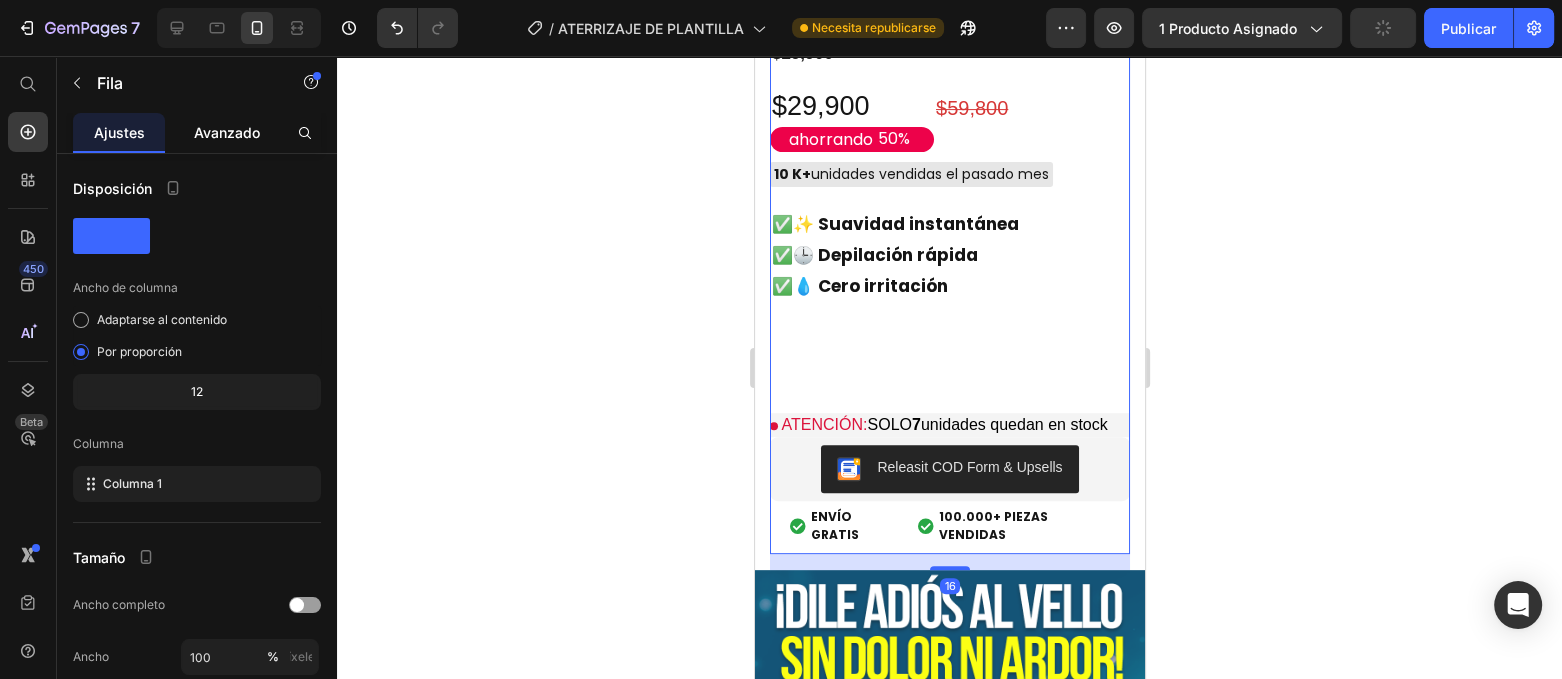 click on "Avanzado" at bounding box center (227, 132) 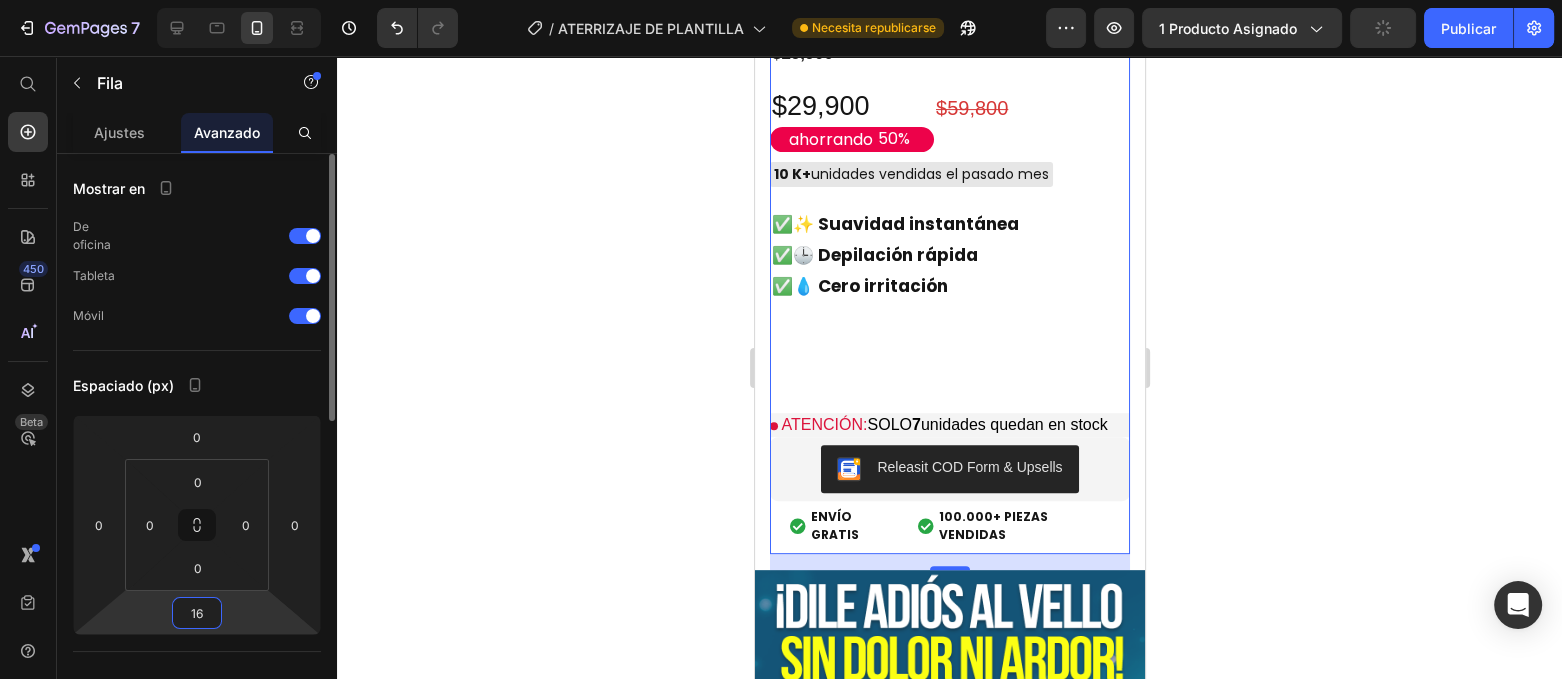 click on "16" at bounding box center [197, 613] 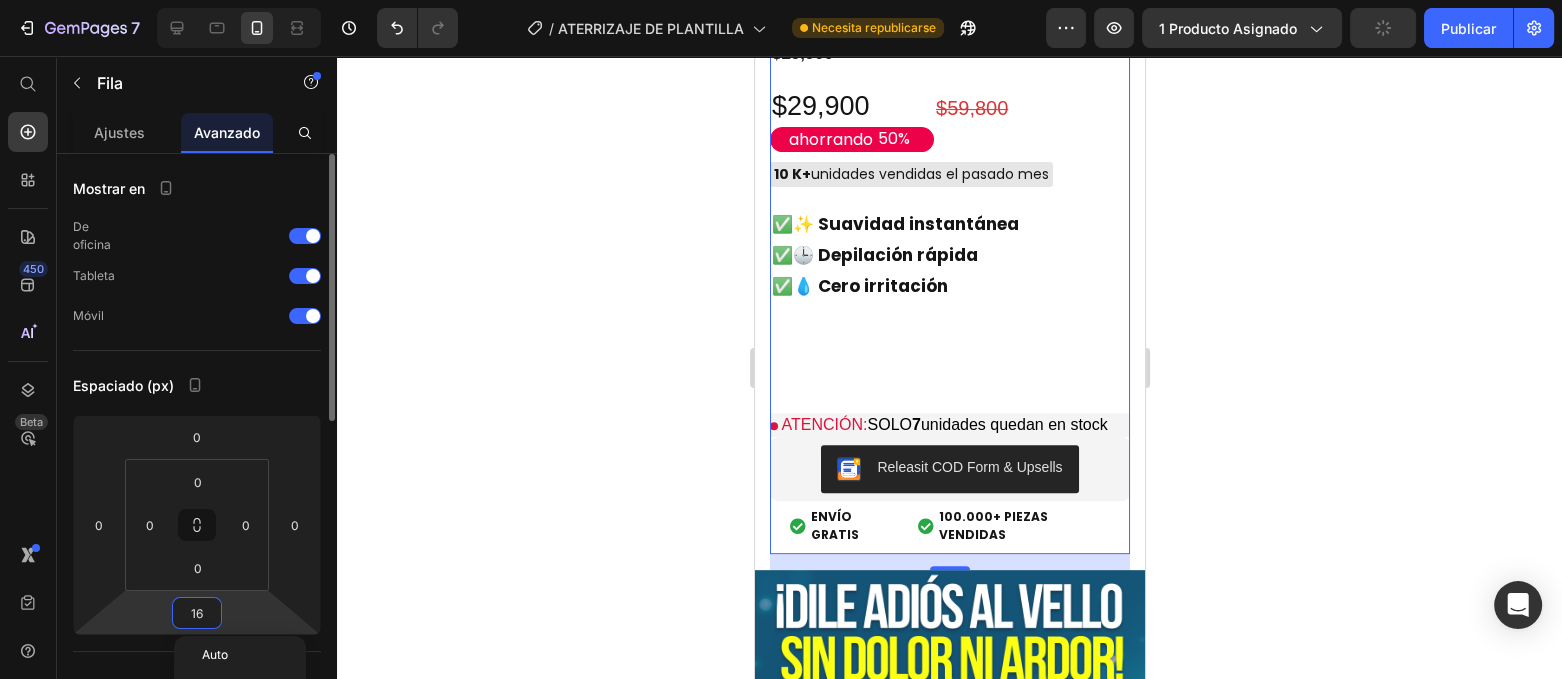 type on "0" 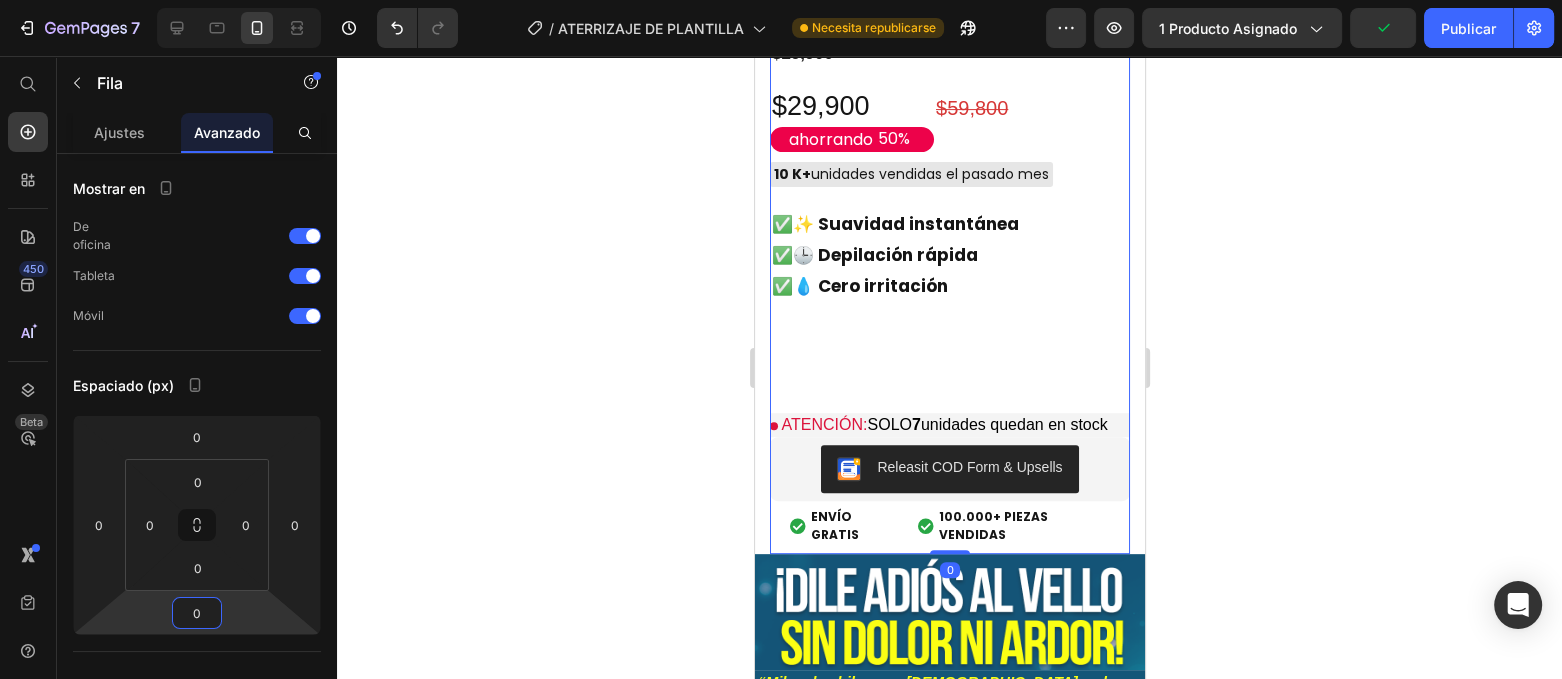 click 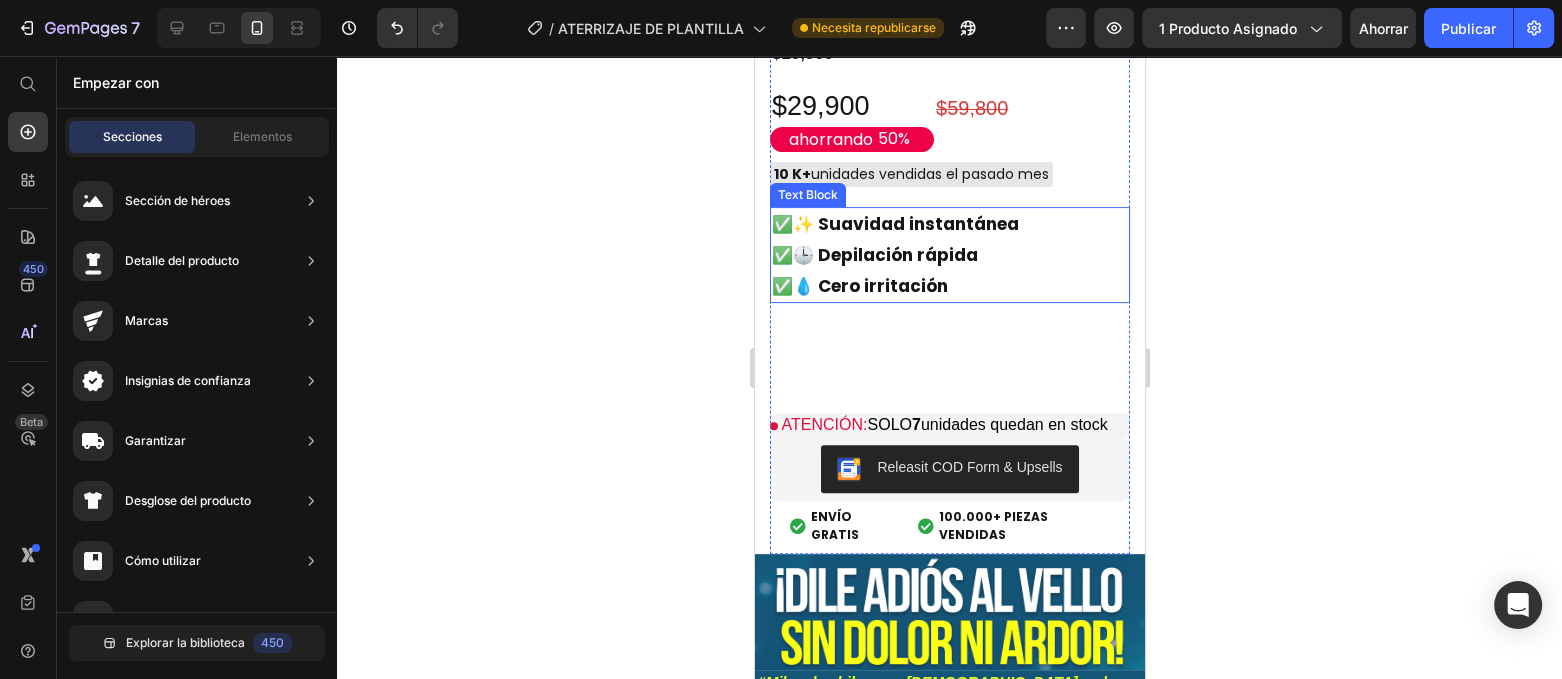 click on "🕒 Depilación rápida" at bounding box center (884, 255) 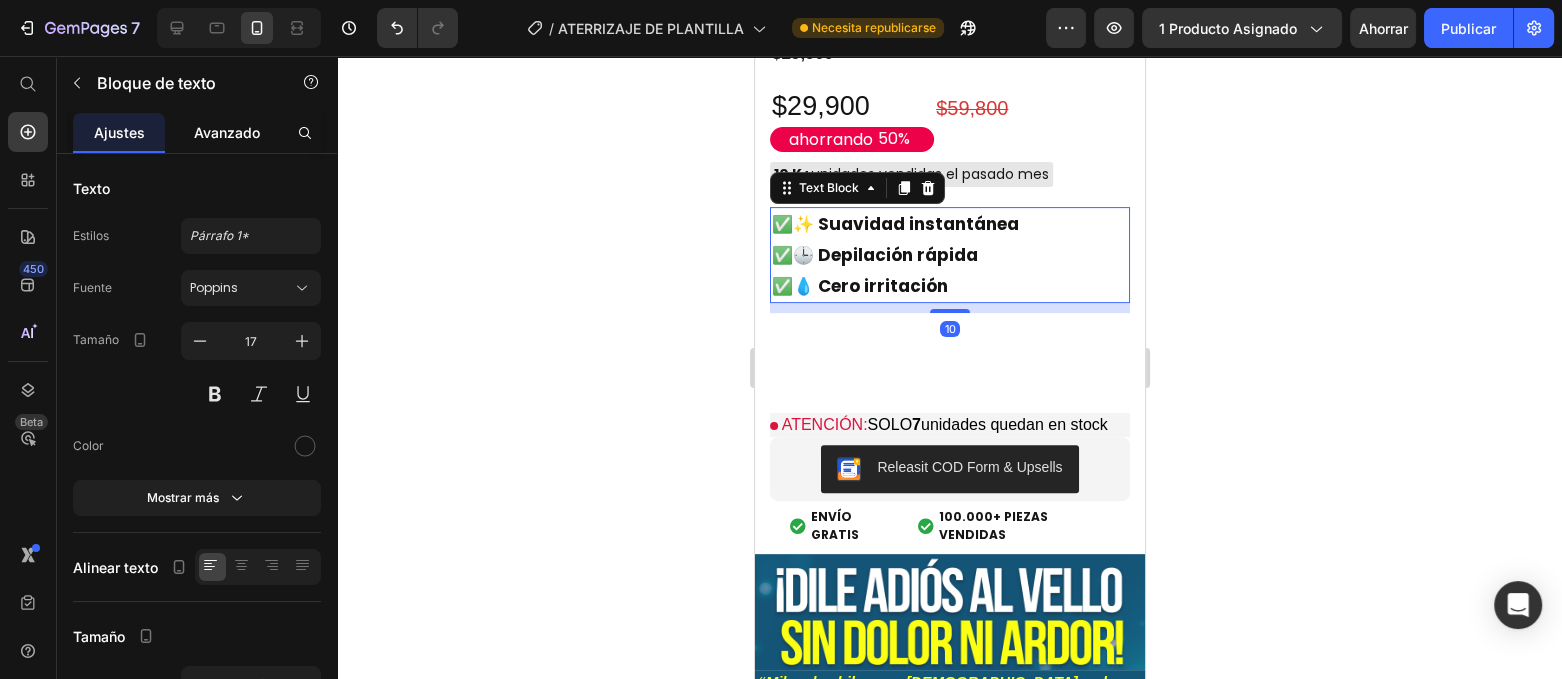 click on "Avanzado" at bounding box center [227, 132] 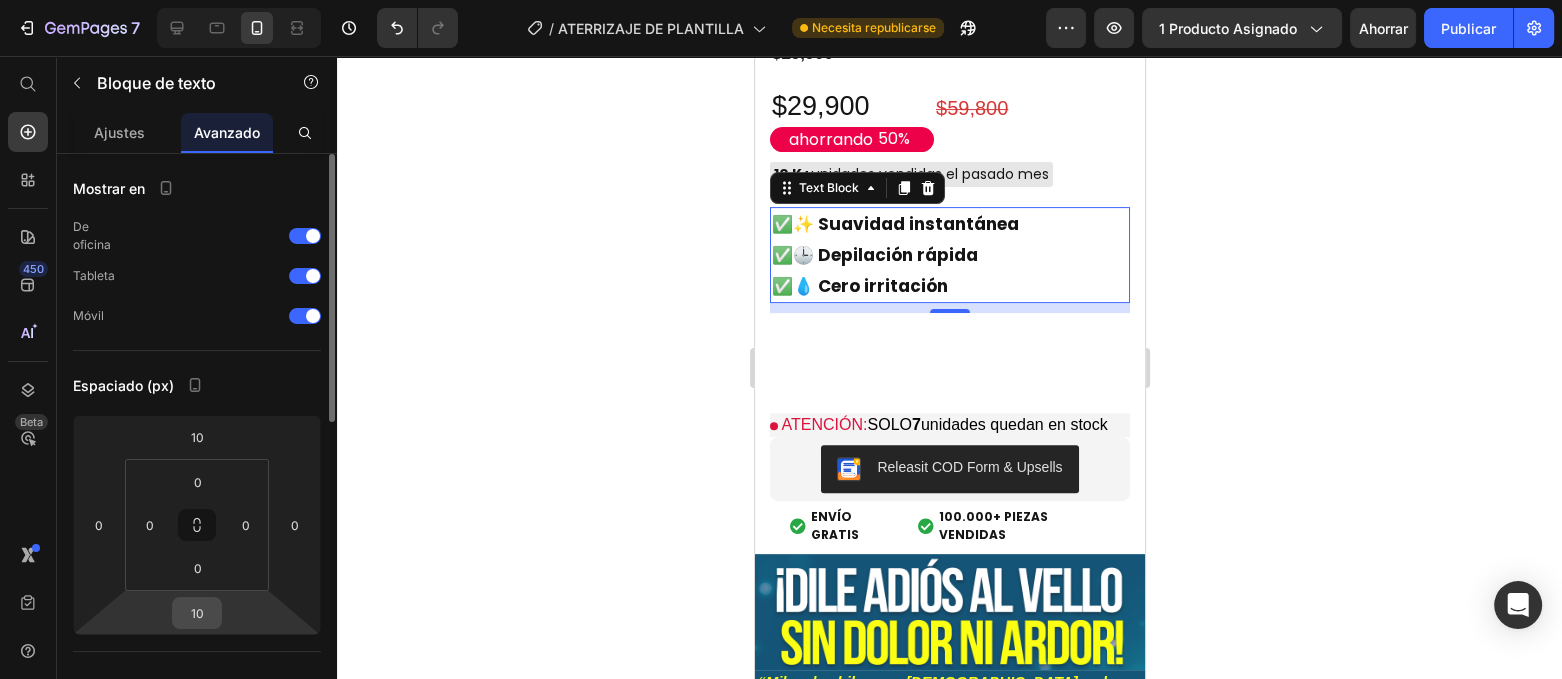 click on "10" at bounding box center [197, 613] 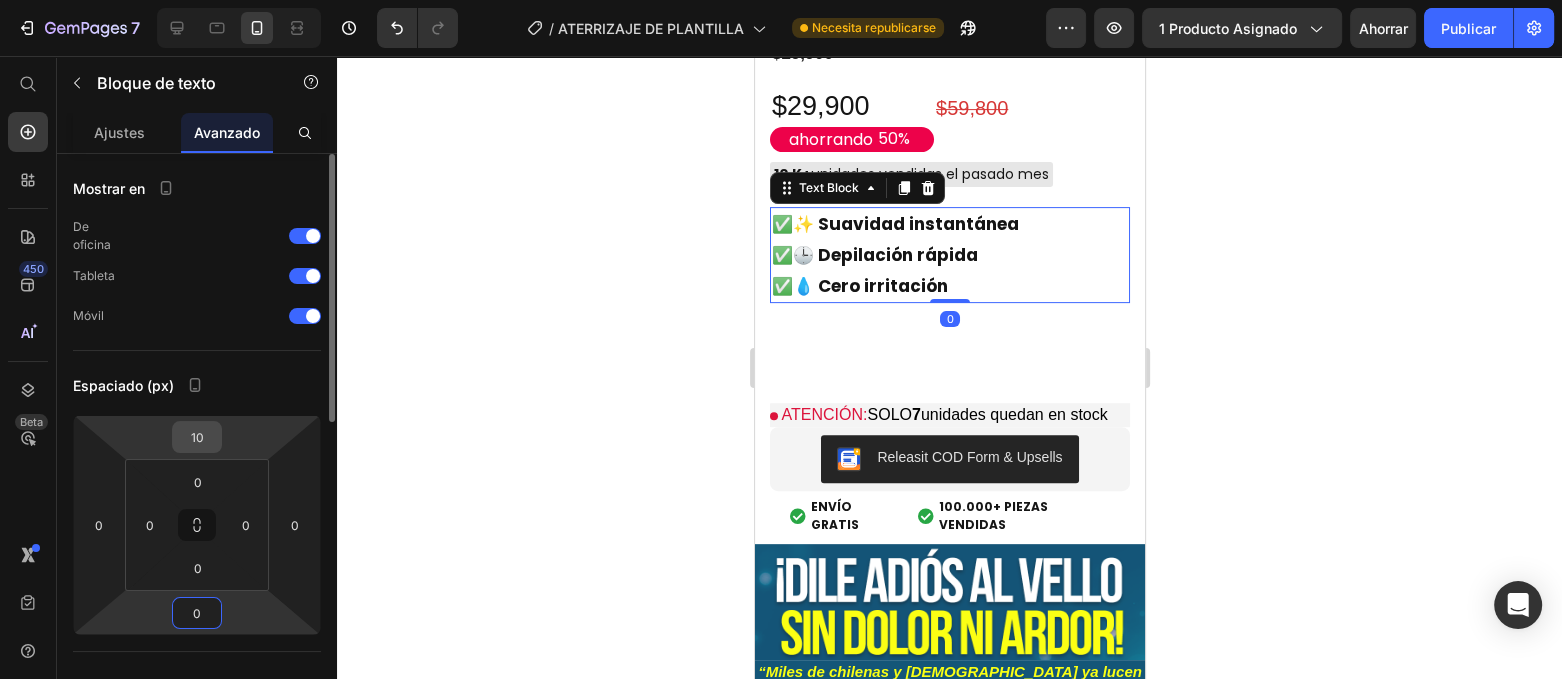 type on "0" 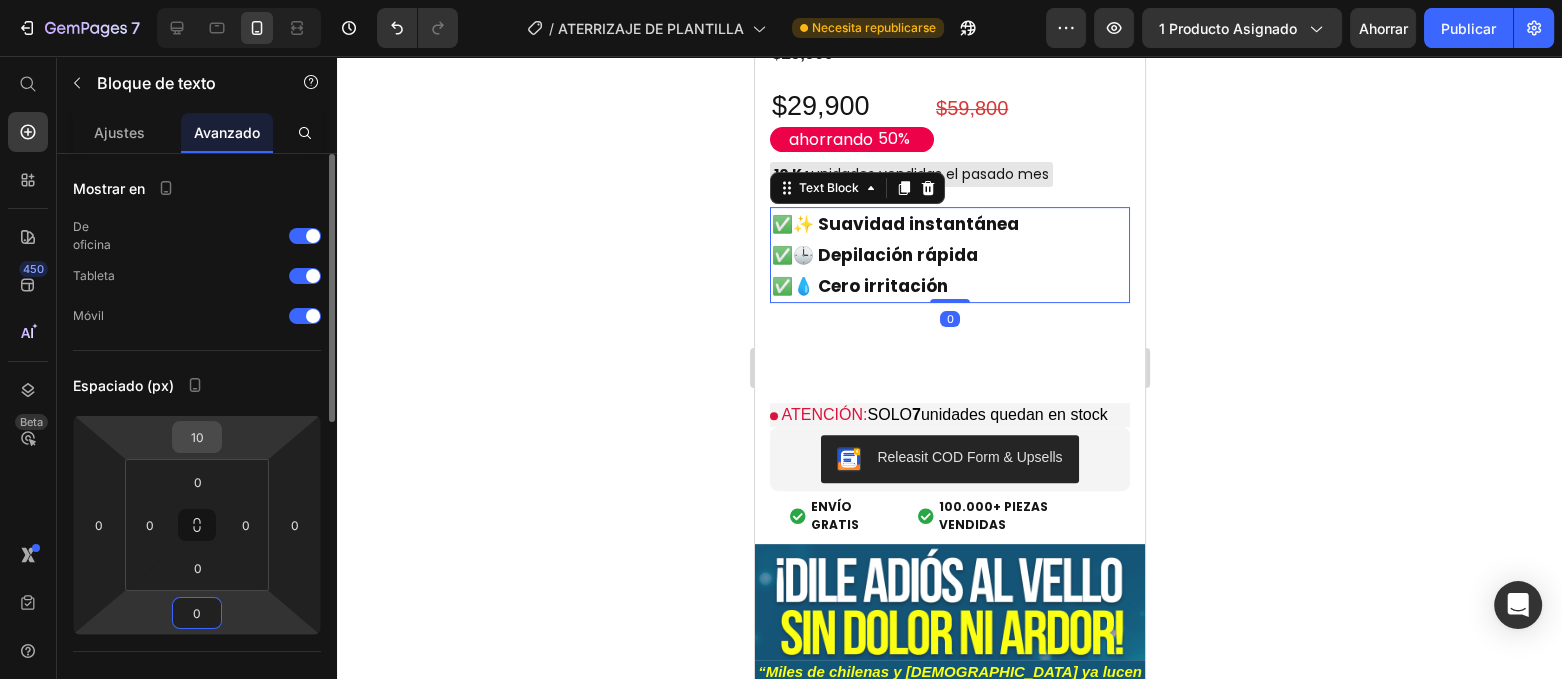 click on "10" at bounding box center (197, 437) 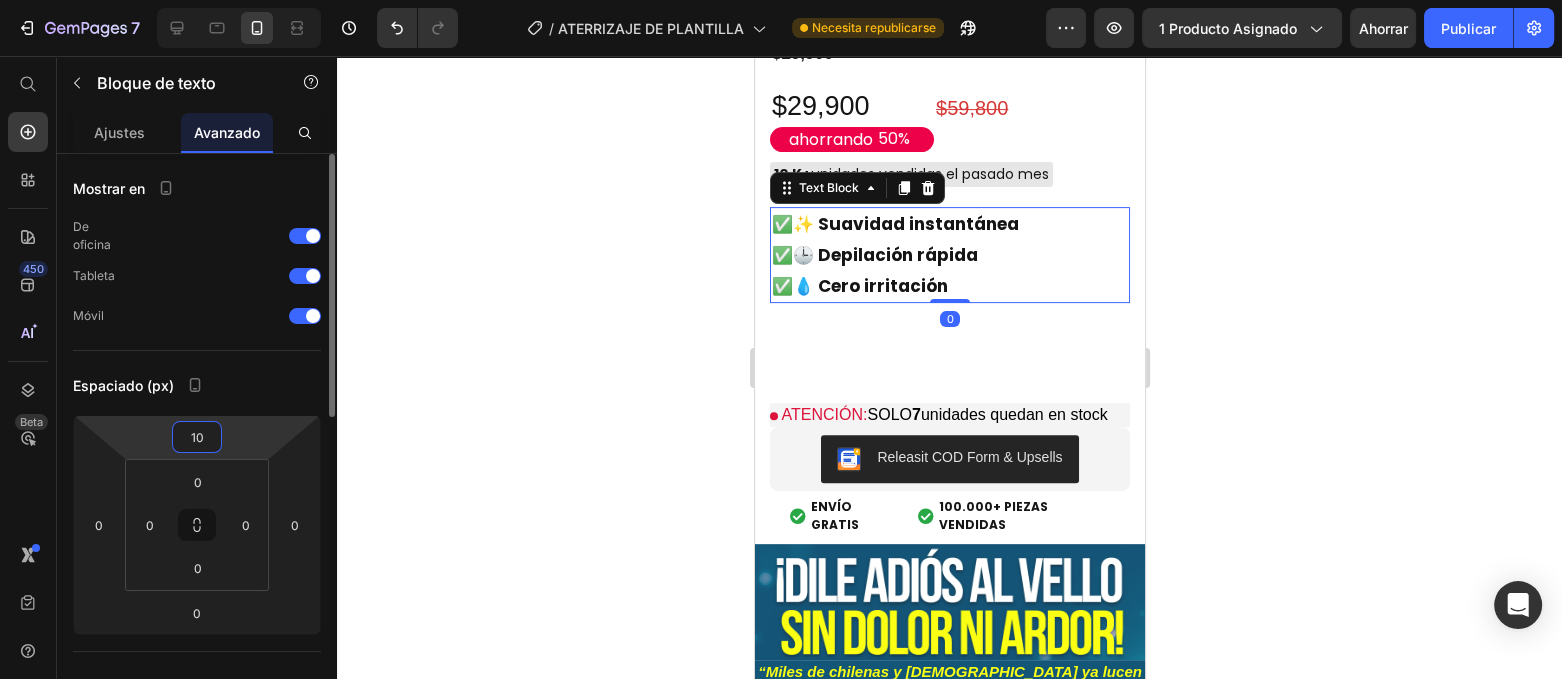 type on "100" 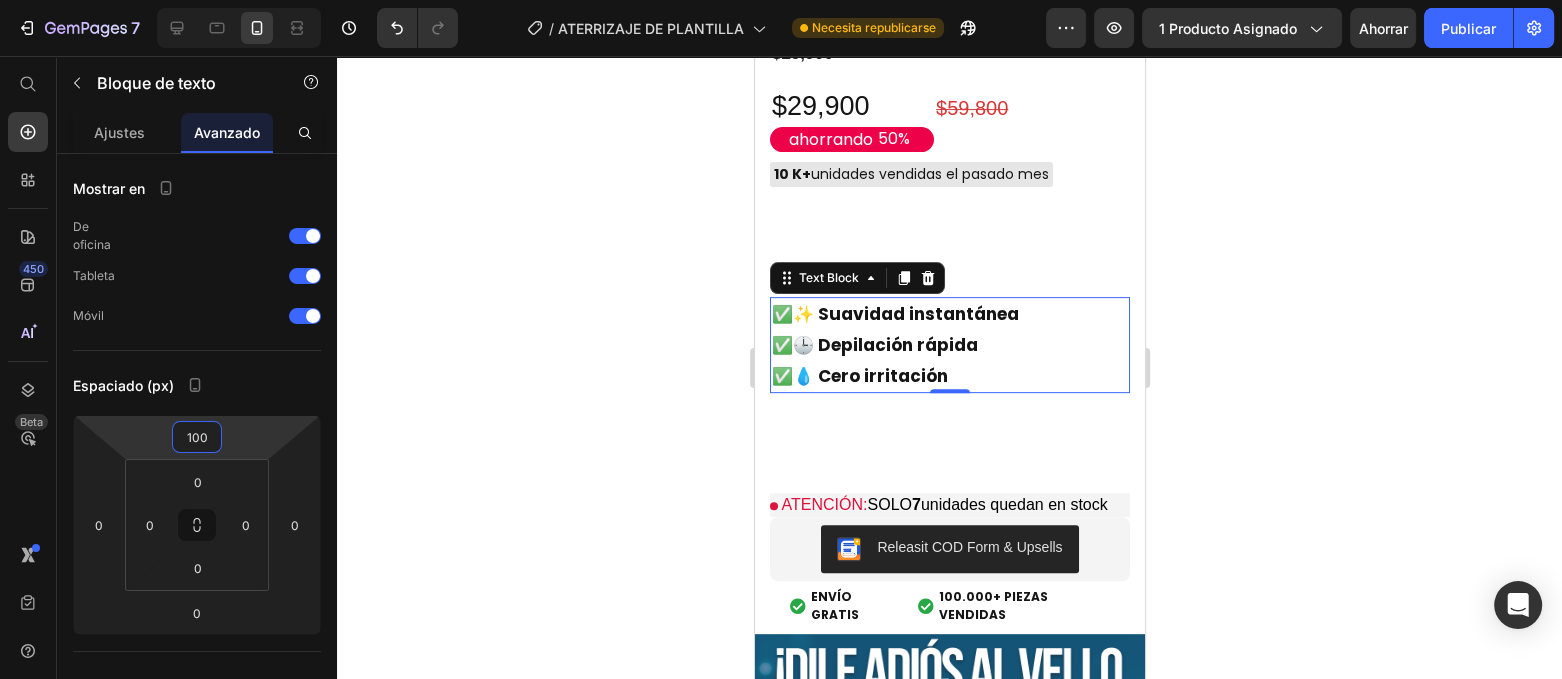 click 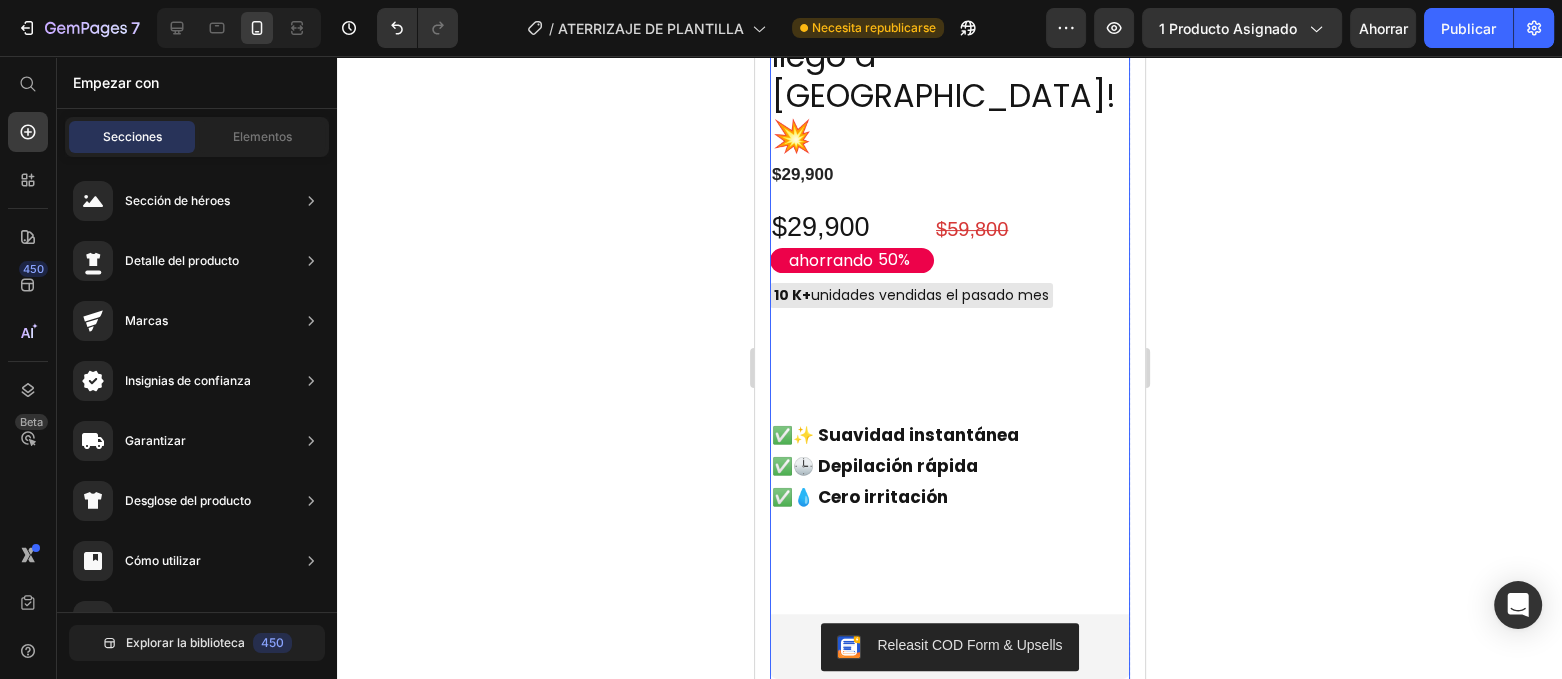 scroll, scrollTop: 500, scrollLeft: 0, axis: vertical 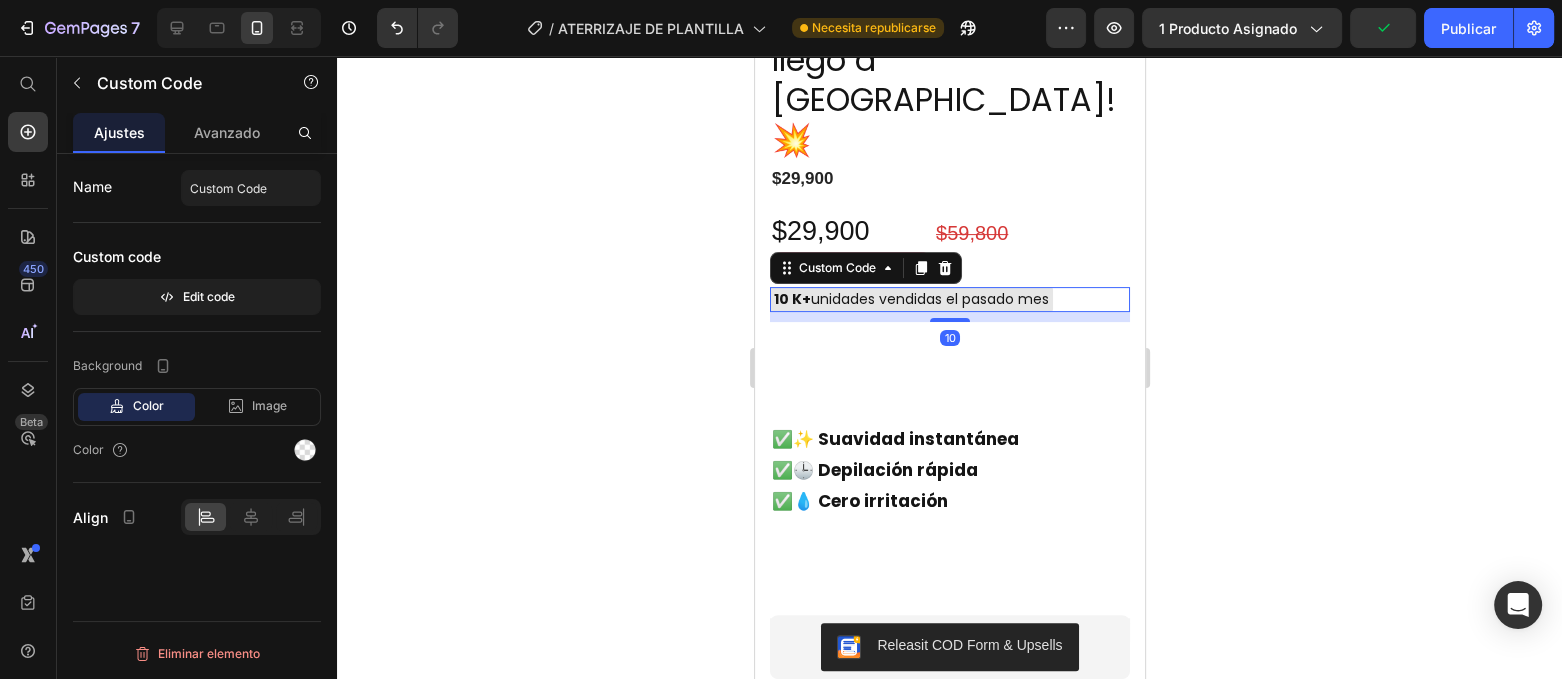 click on "10 K+  unidades vendidas el pasado mes" at bounding box center [910, 299] 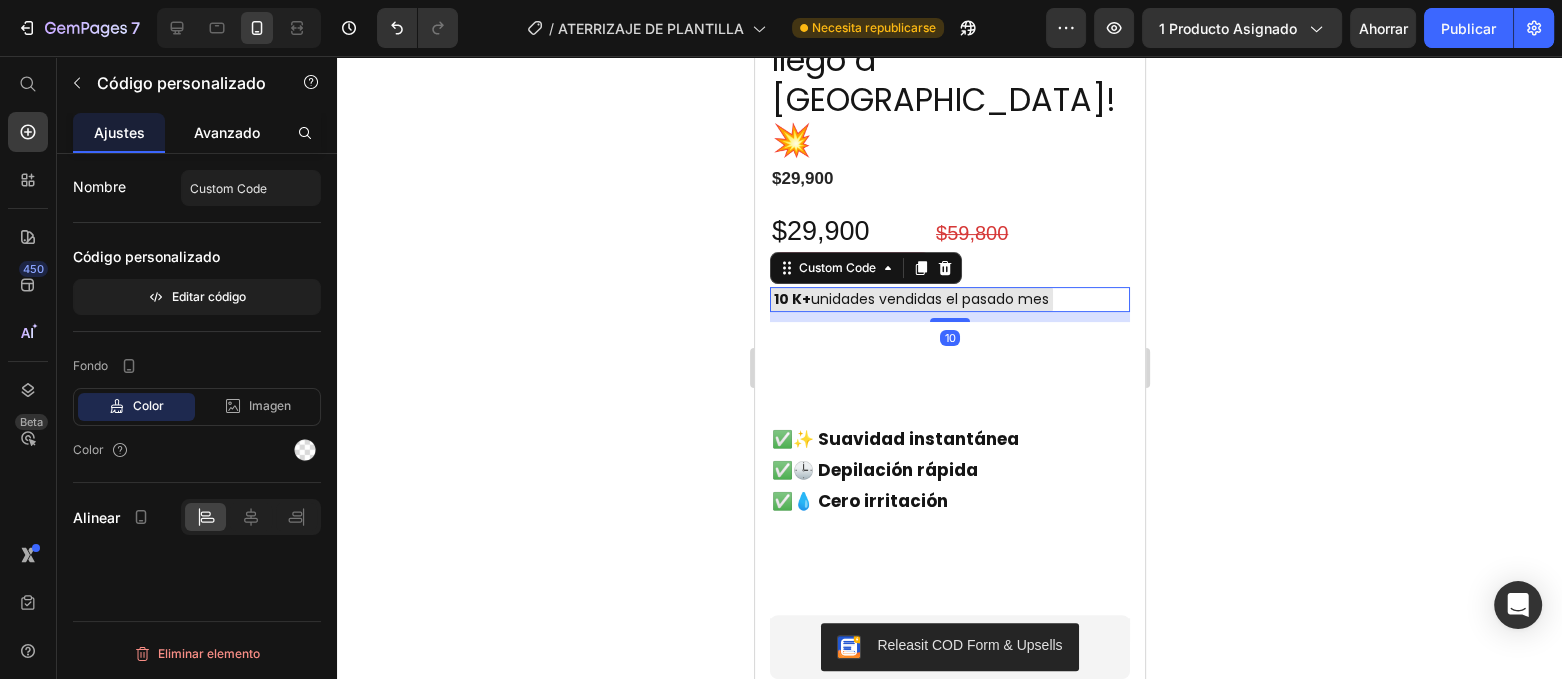 click on "Avanzado" 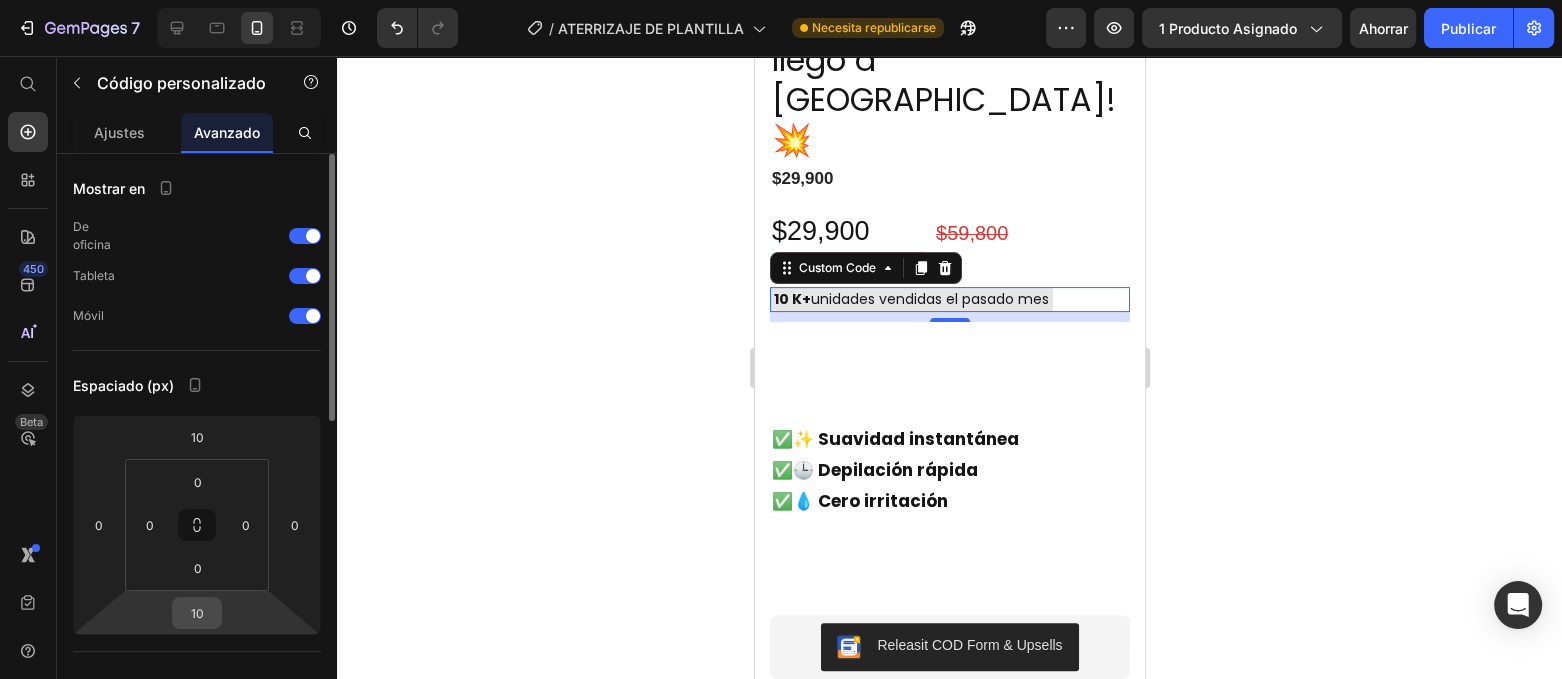 click on "10" at bounding box center (197, 613) 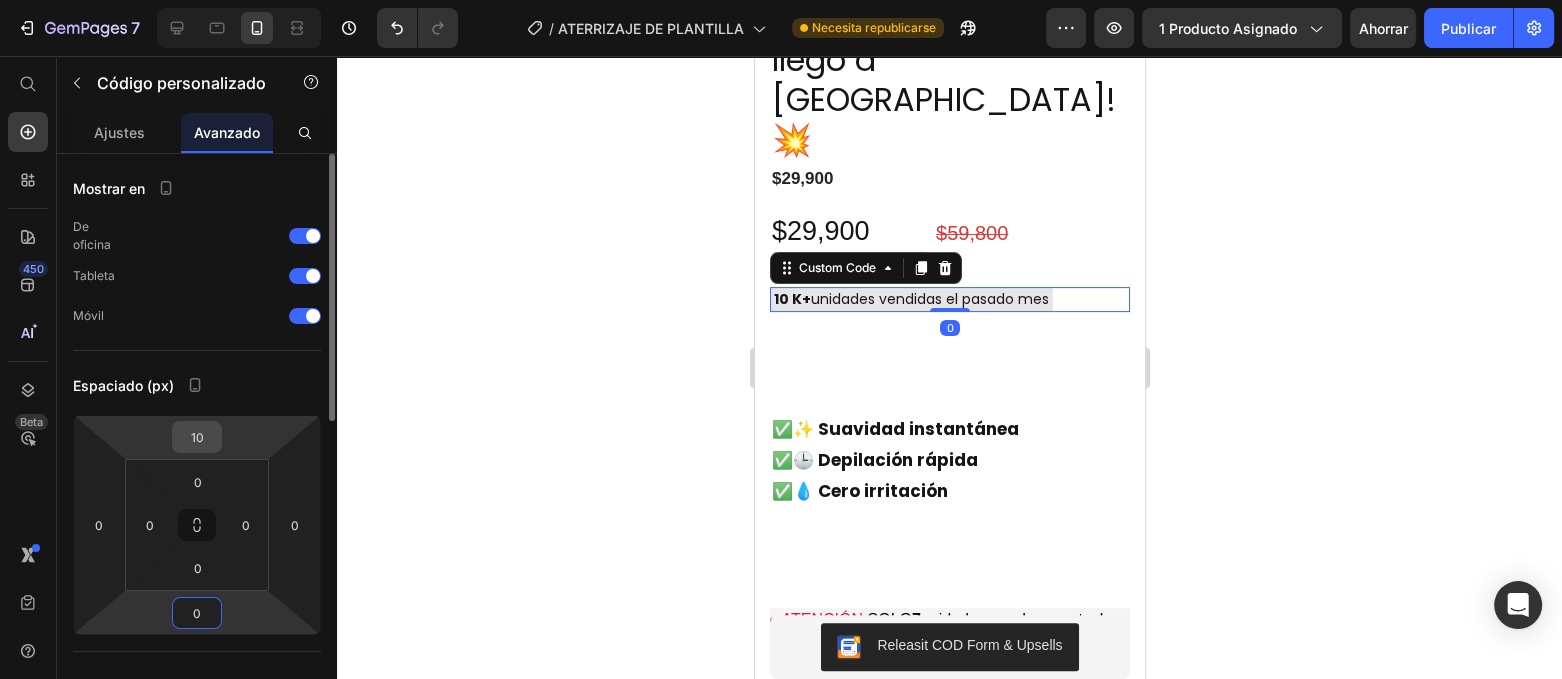 type on "0" 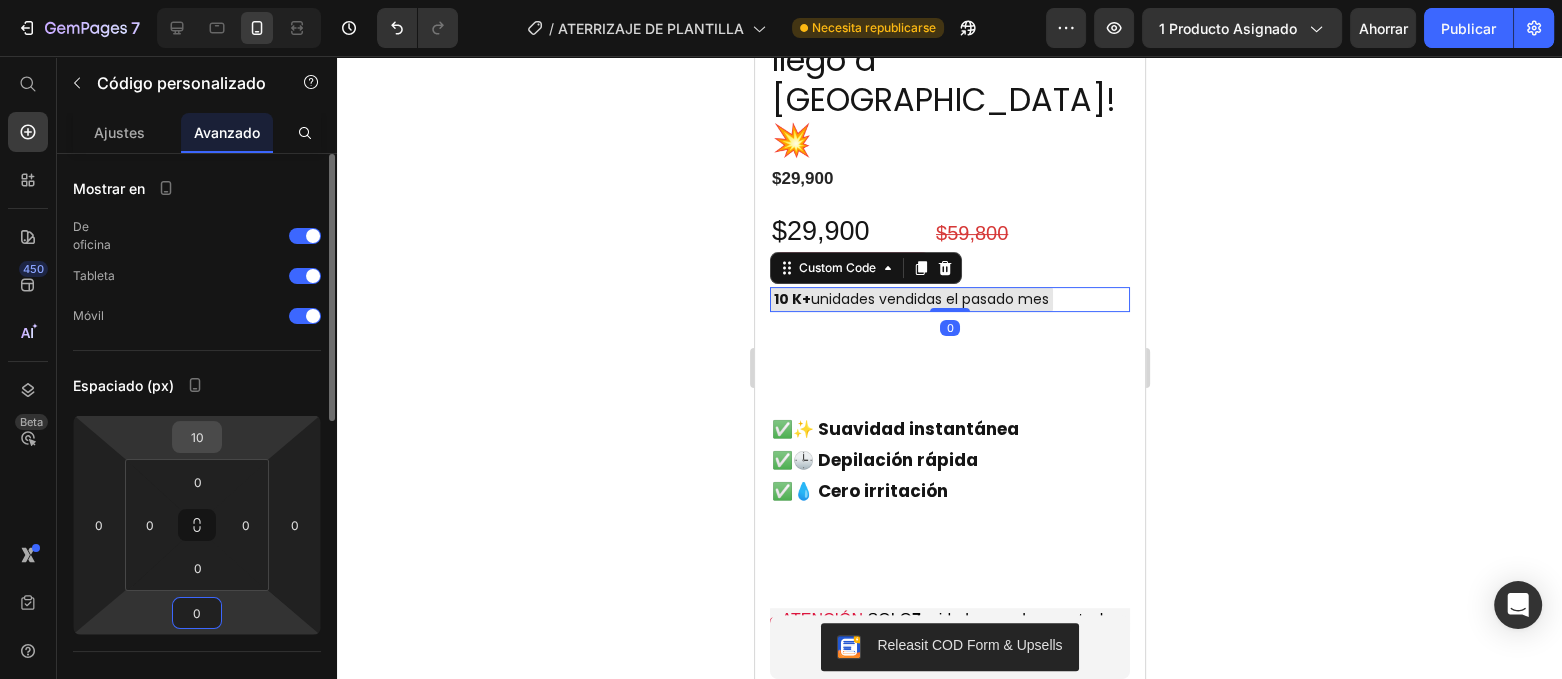 click on "10" at bounding box center (197, 437) 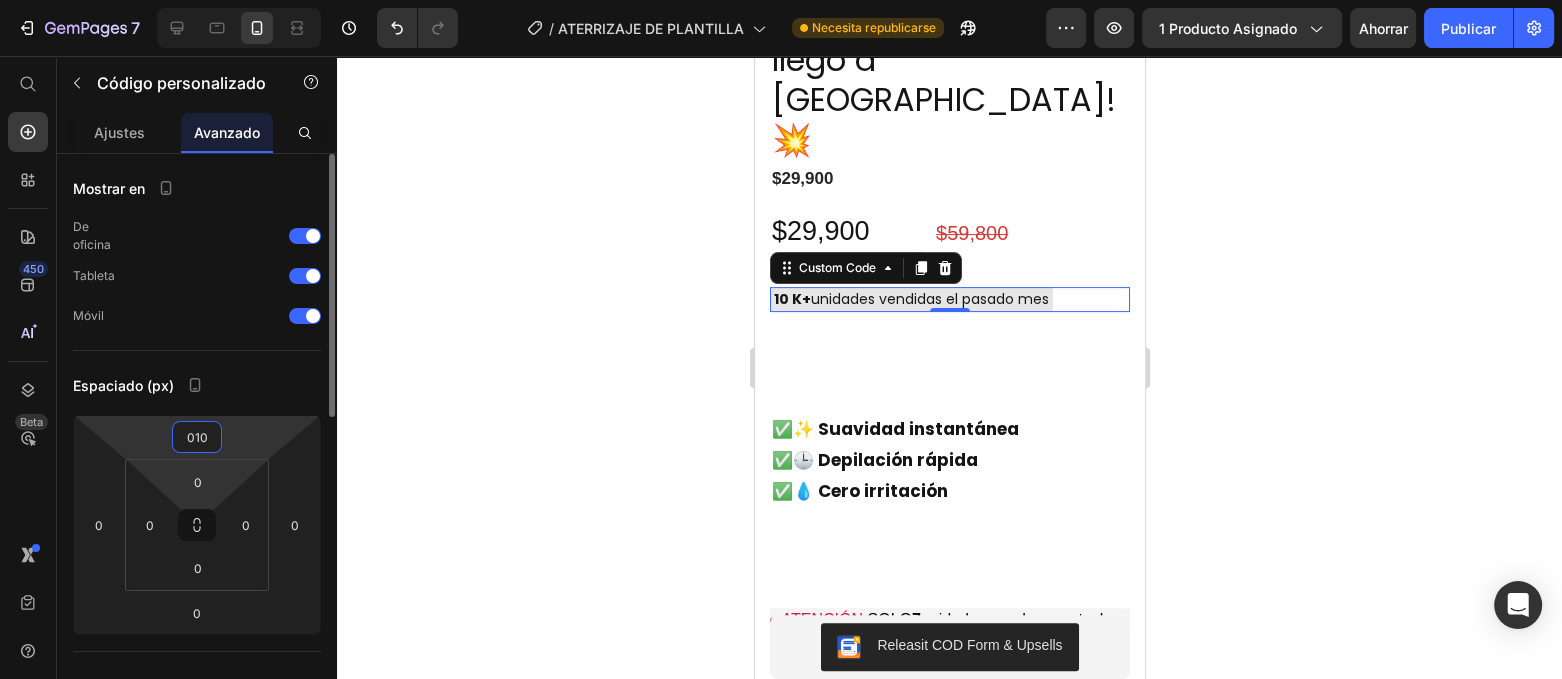type on "0" 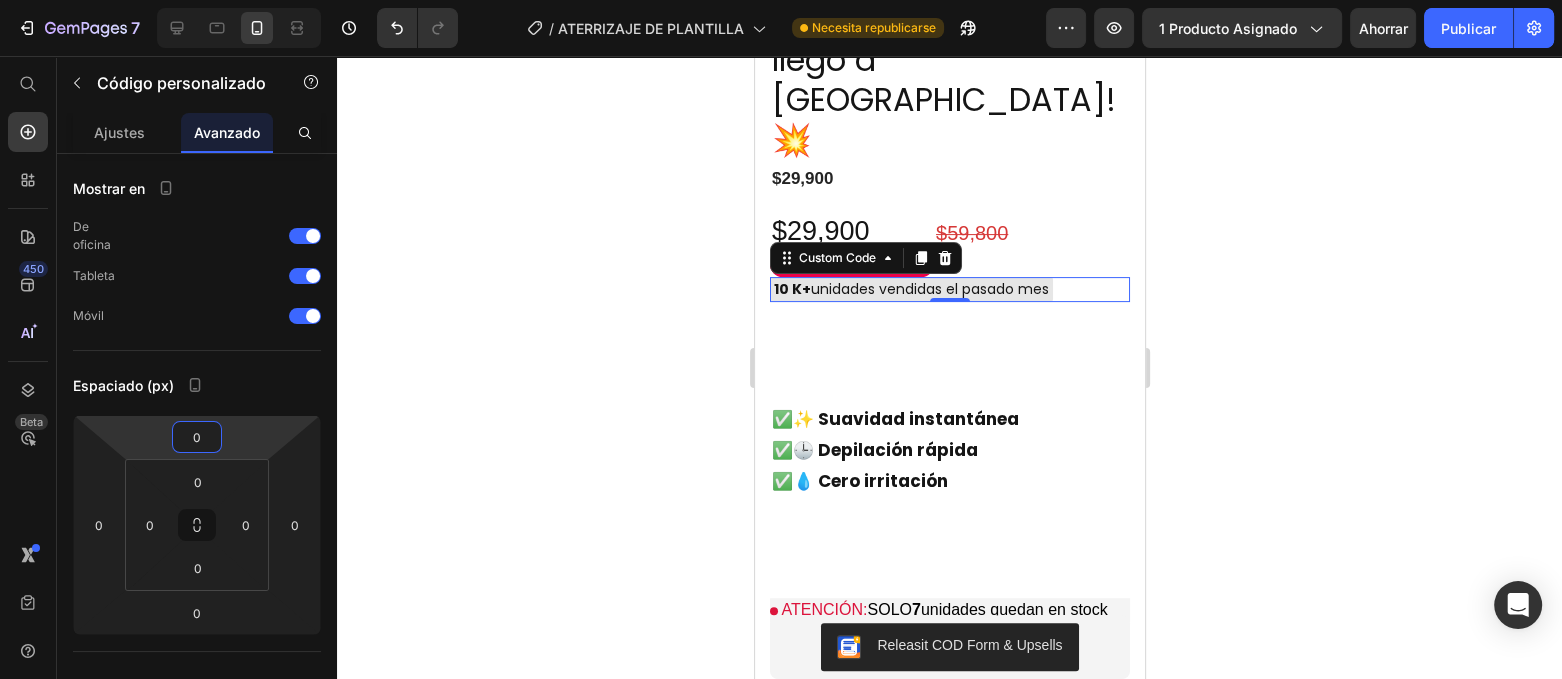 click 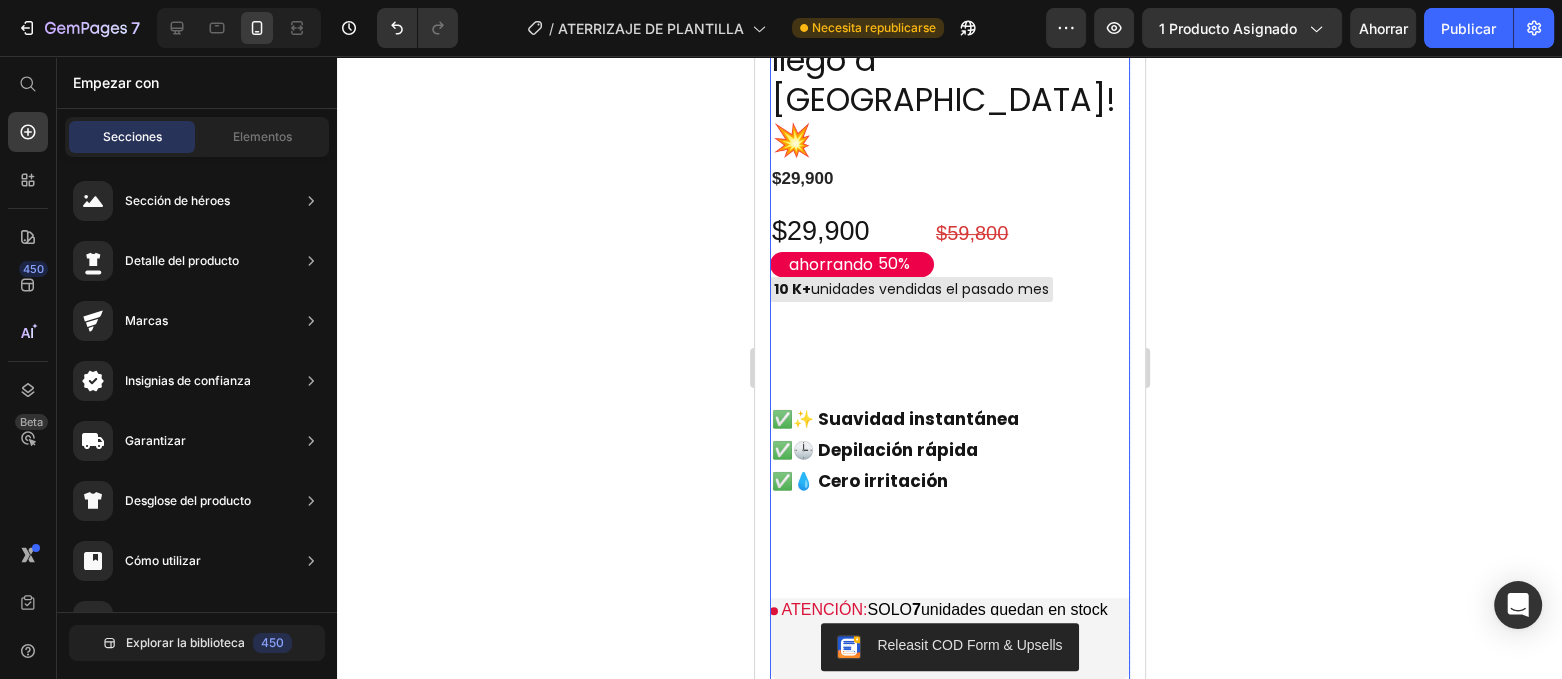 click on "Icon Icon Icon Icon Icon Icon List 485 Reviews! Text Block Row 🧴2X1  SprayDepi™ – Spray Depilador Sin Dolor ni Irritación 🧴llegó a [GEOGRAPHIC_DATA]!💥 Product Title $29,900 Product Price $29,900 Product Price ahorrando 50% Discount Tag $59,800 Product Price Row
10 K+  unidades vendidas el pasado mes
Custom Code ✅  ✨ Suavidad instantánea ✅  🕒 Depilación rápida ✅  💧 Cero irritación Text Block
ATENCIÓN:  SOLO  7  unidades quedan en stock
Custom Code Releasit COD Form & Upsells Releasit COD Form & Upsells
Envio Gratis y Piezas Vendidas
ENVÍO GRATIS
100.000+ PIEZAS VENDIDAS
Custom Code Quantity Text Block 1 Product Quantity
100% Money-Back Guarantee Item List
60-Day Easy Returns and Exchanges Item List Row" at bounding box center (949, 316) 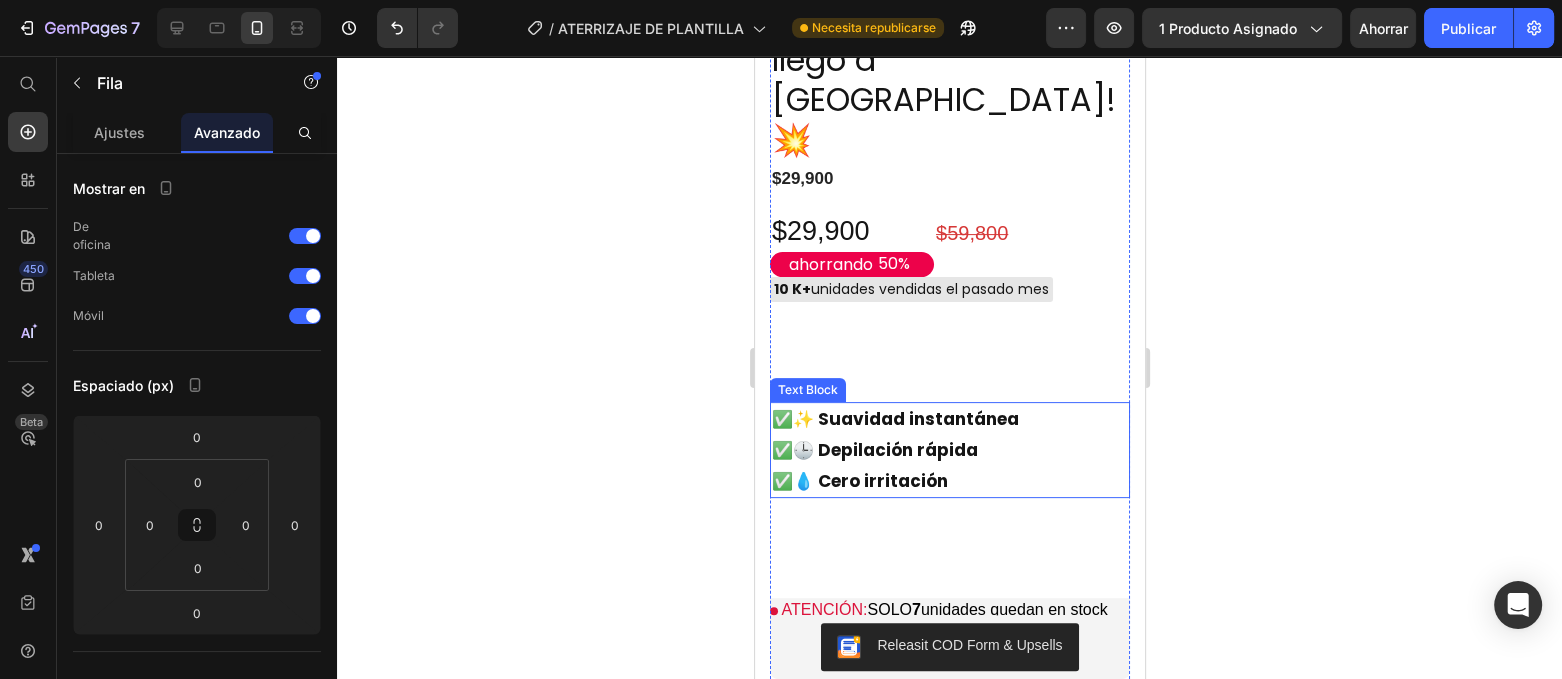 click on "✅  ✨ Suavidad instantánea ✅  🕒 Depilación rápida ✅  💧 Cero irritación" at bounding box center [949, 450] 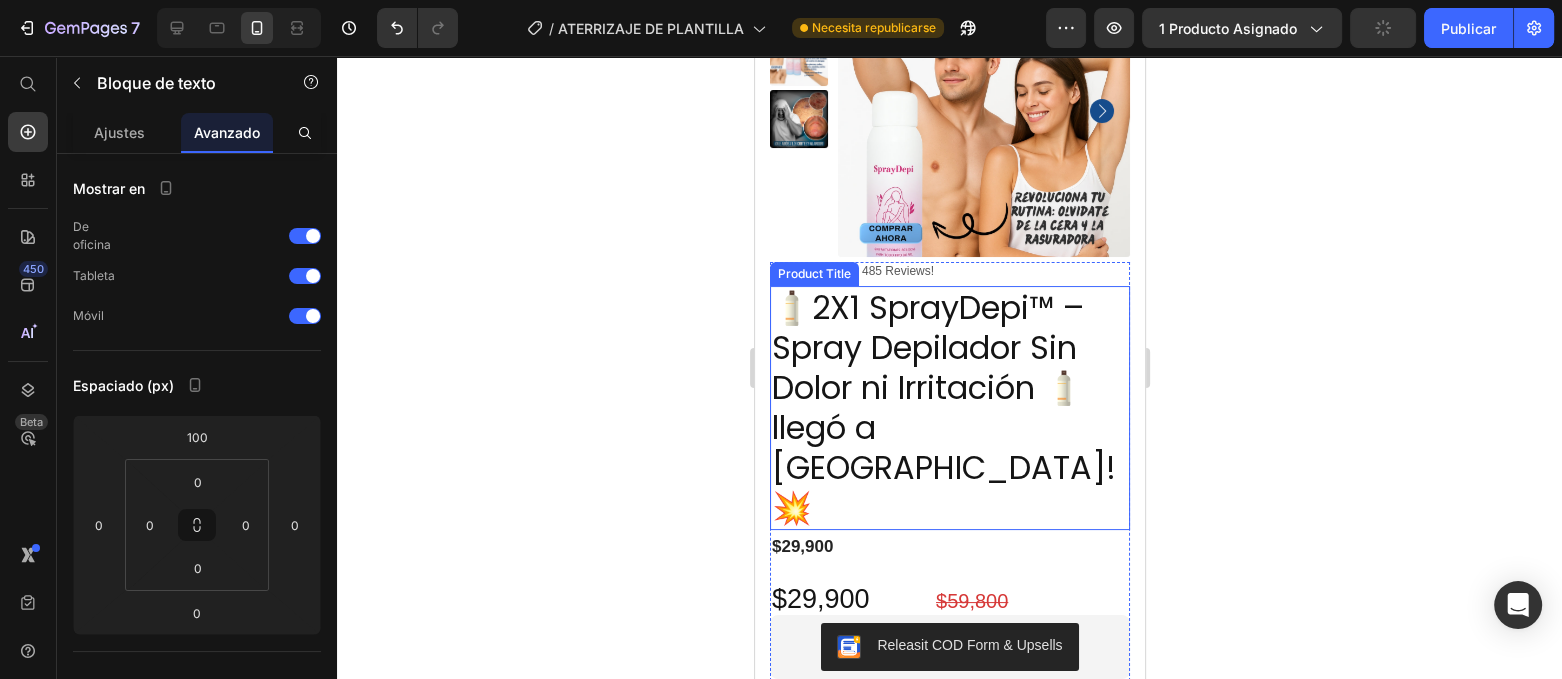 scroll, scrollTop: 250, scrollLeft: 0, axis: vertical 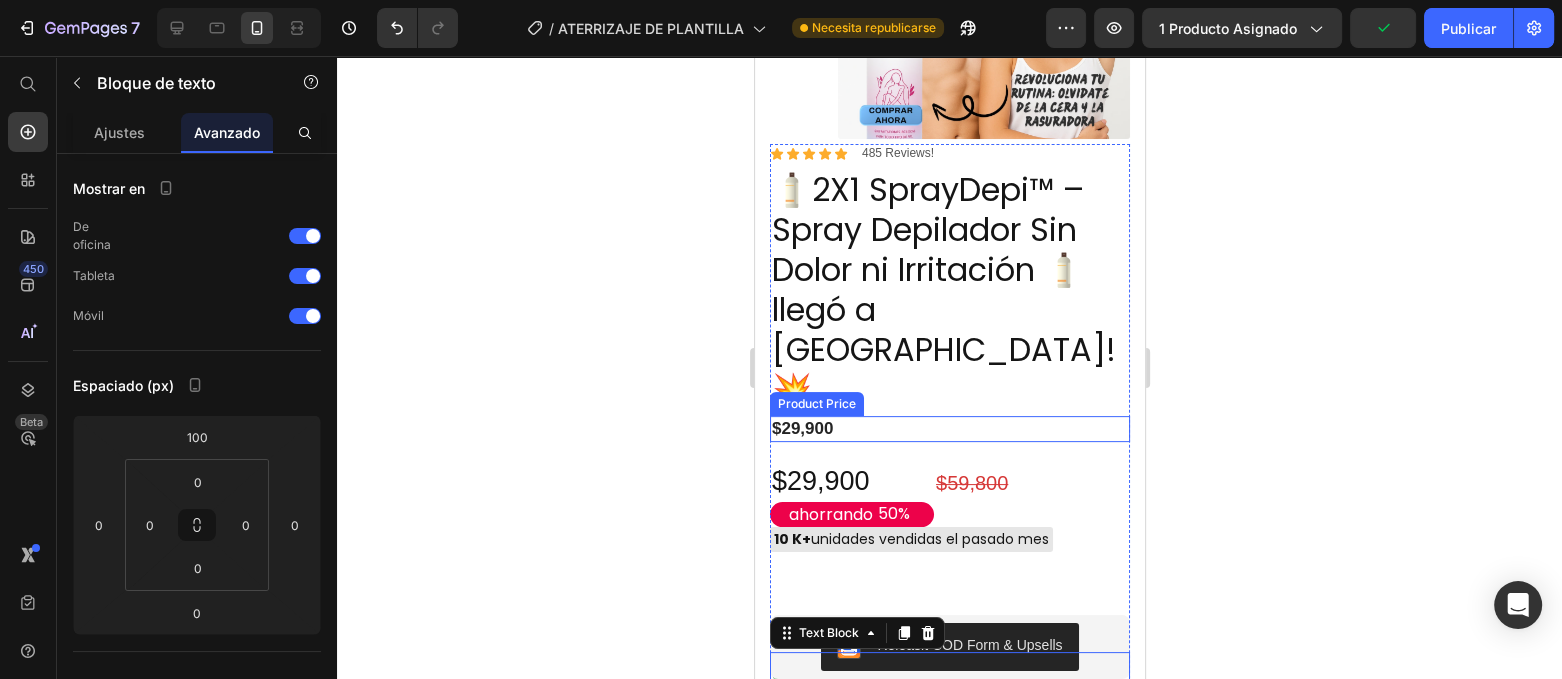 click on "$29,900" at bounding box center (949, 429) 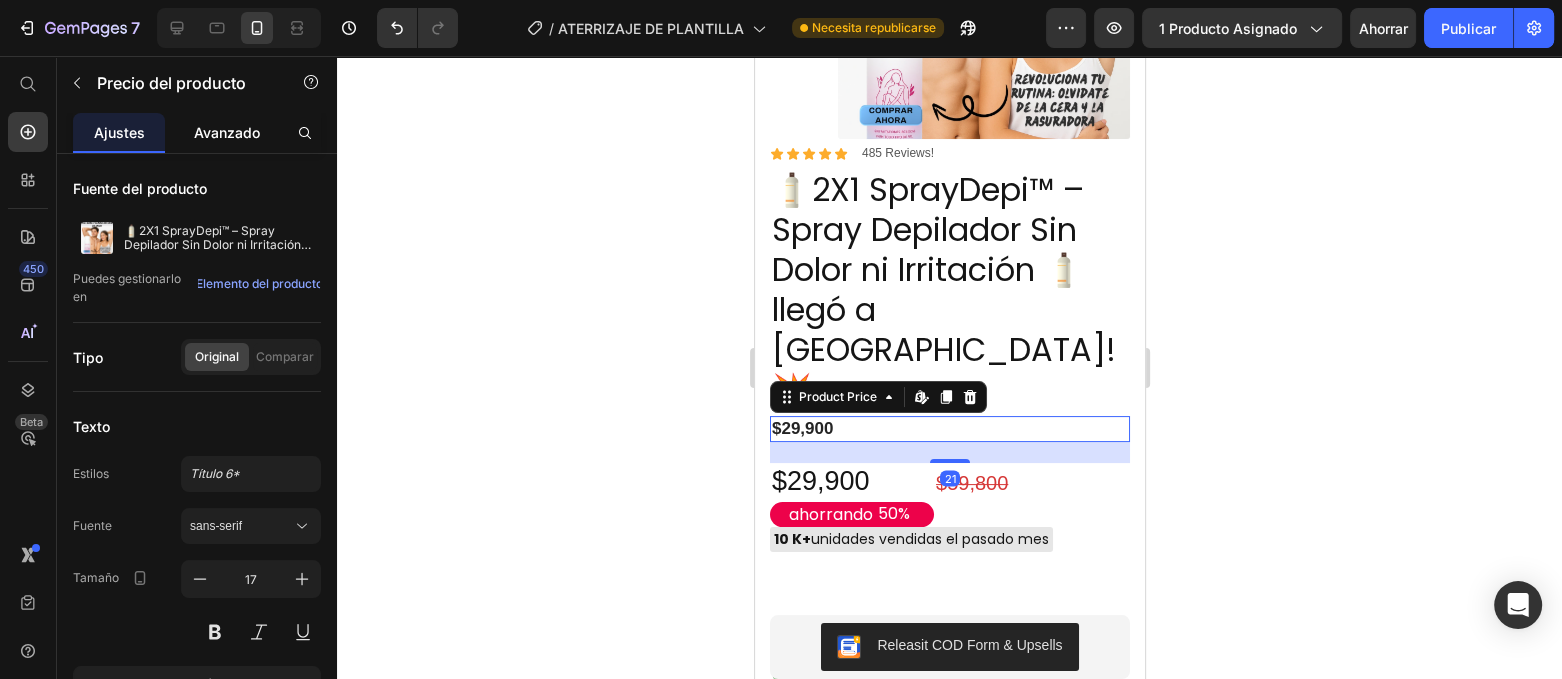 click on "Avanzado" 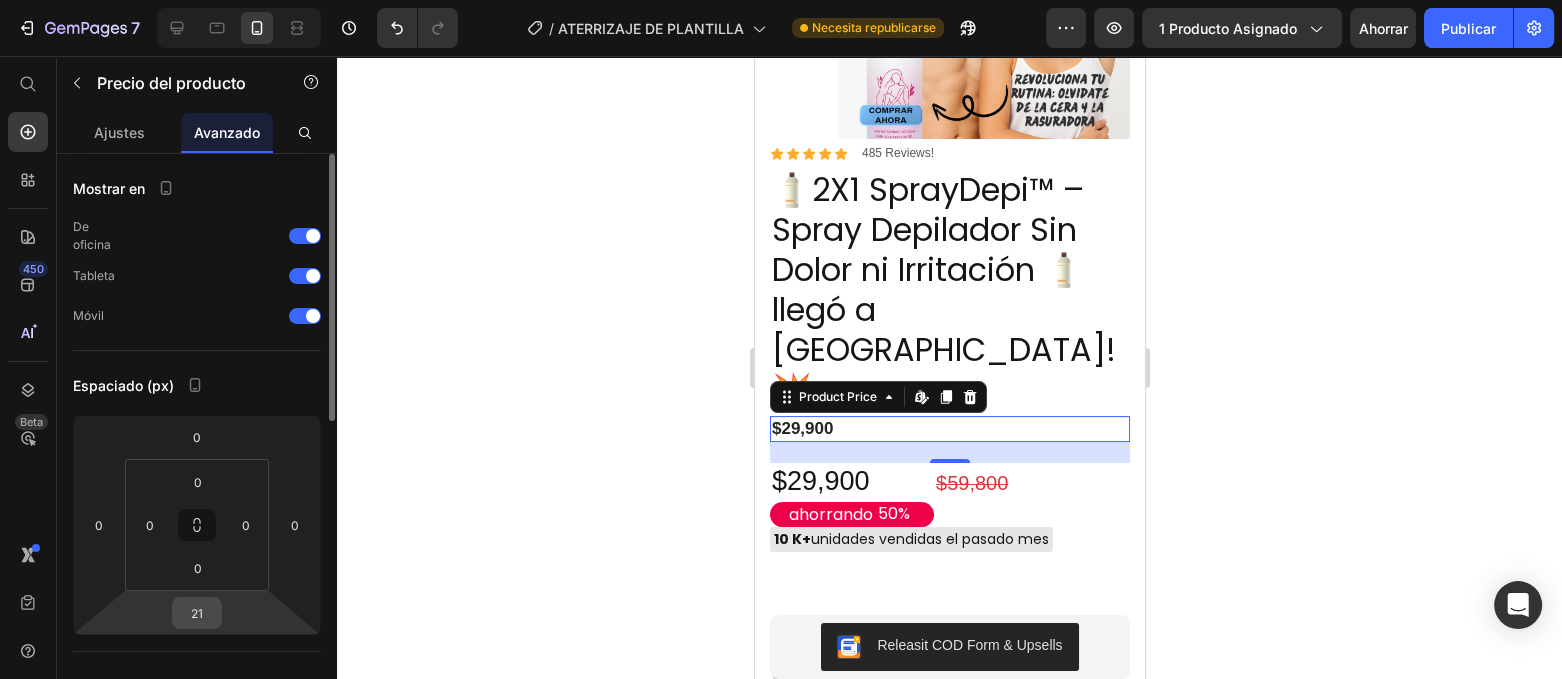 click on "21" at bounding box center (197, 613) 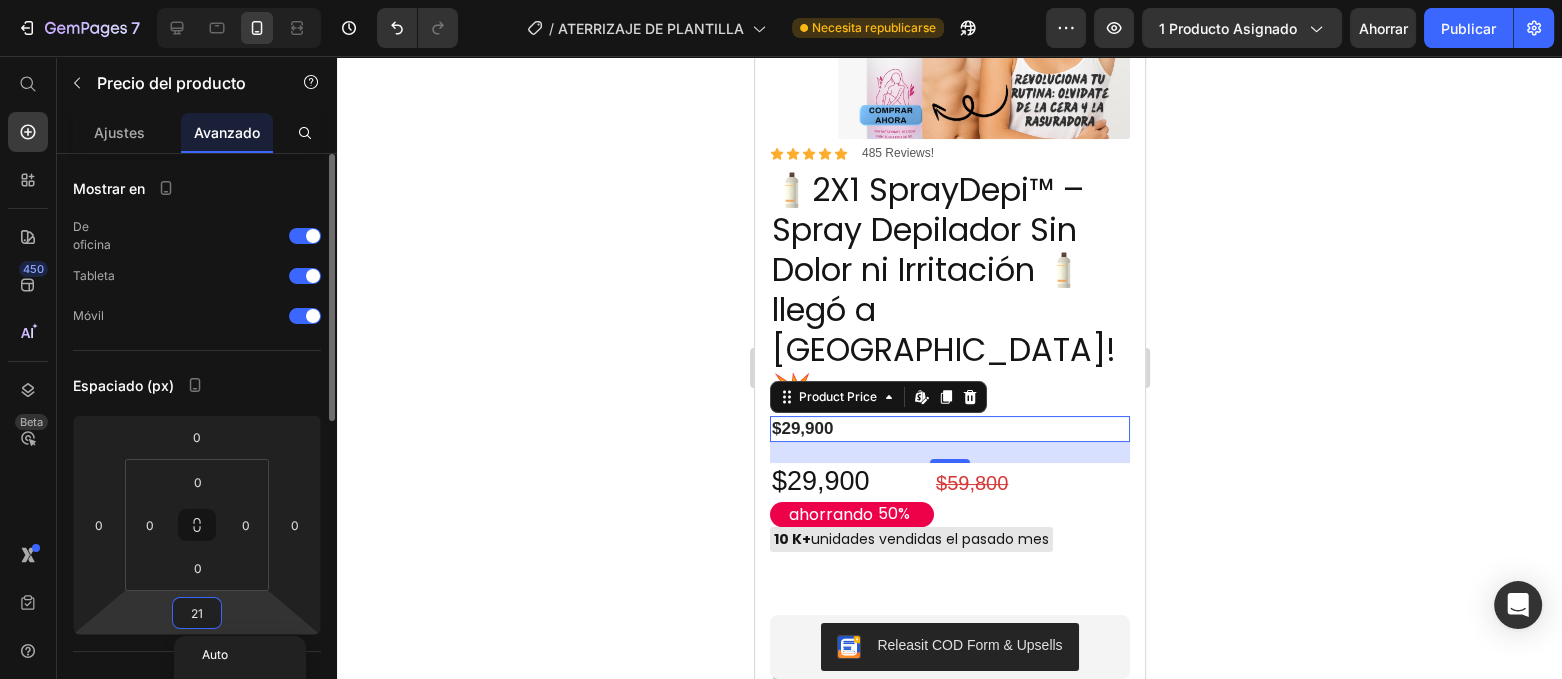 type on "0" 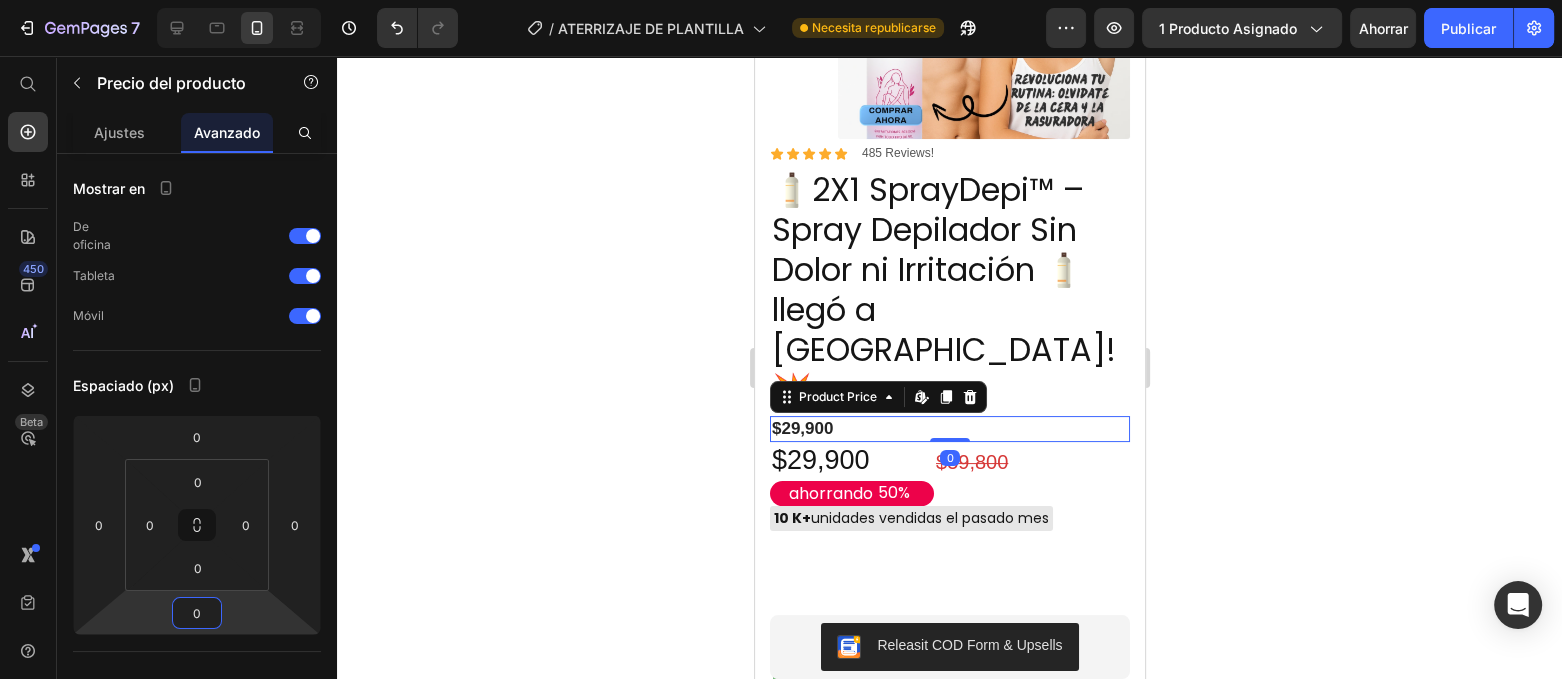 click 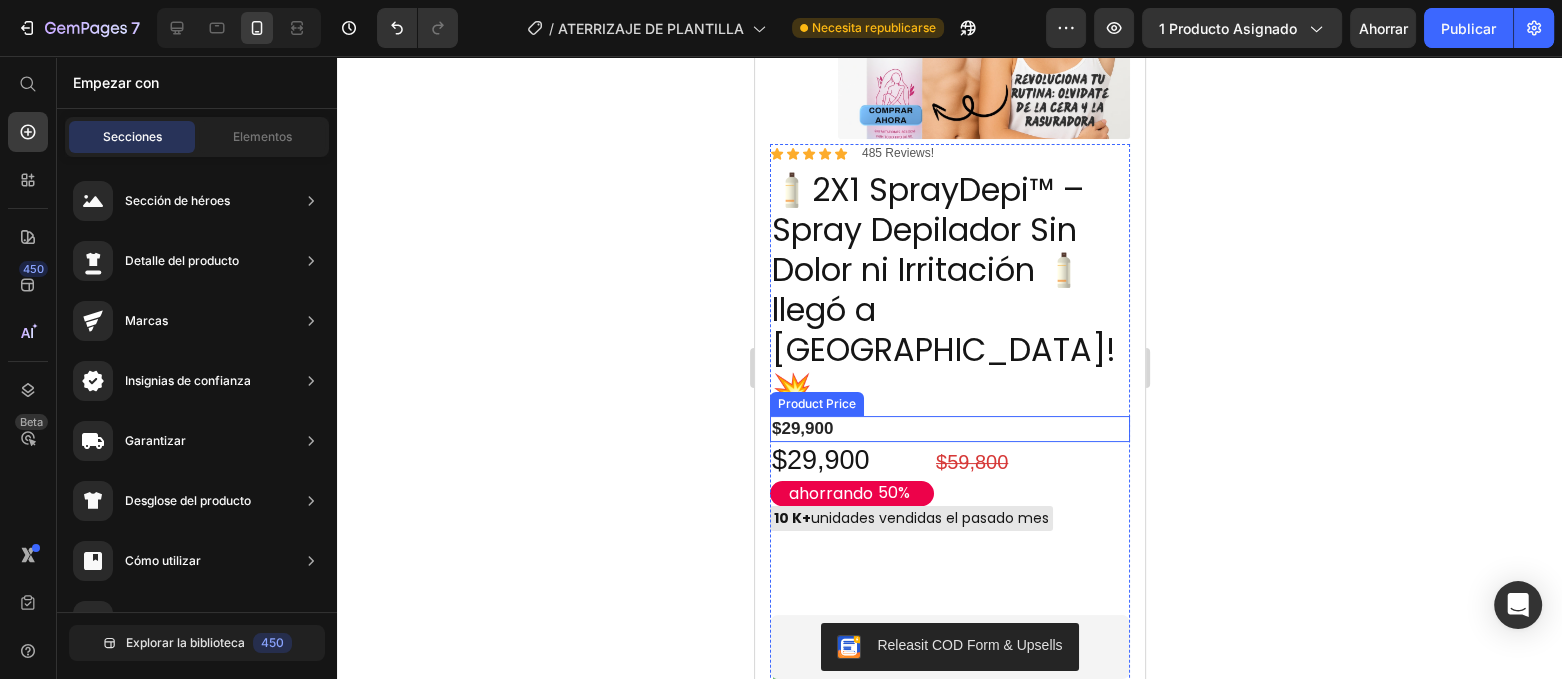 click on "$29,900" at bounding box center [949, 429] 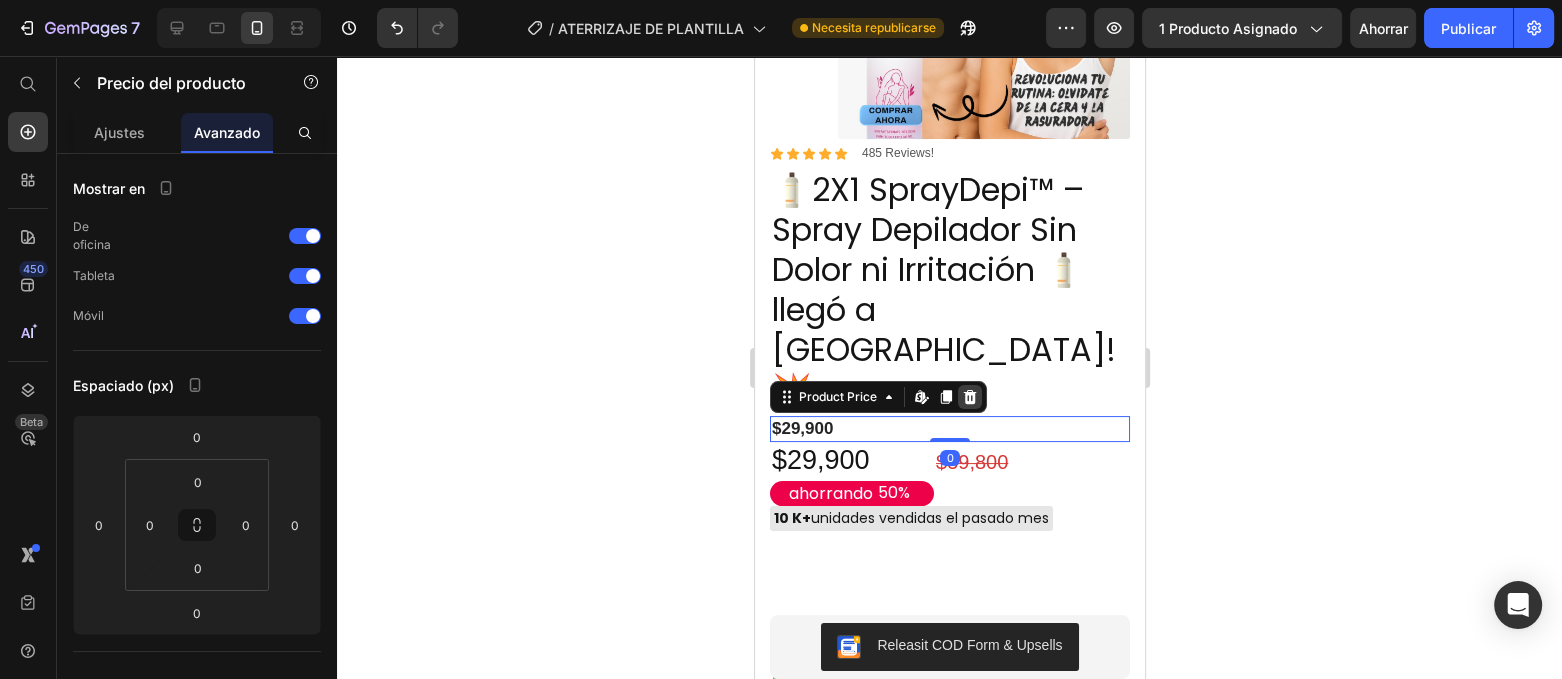 click 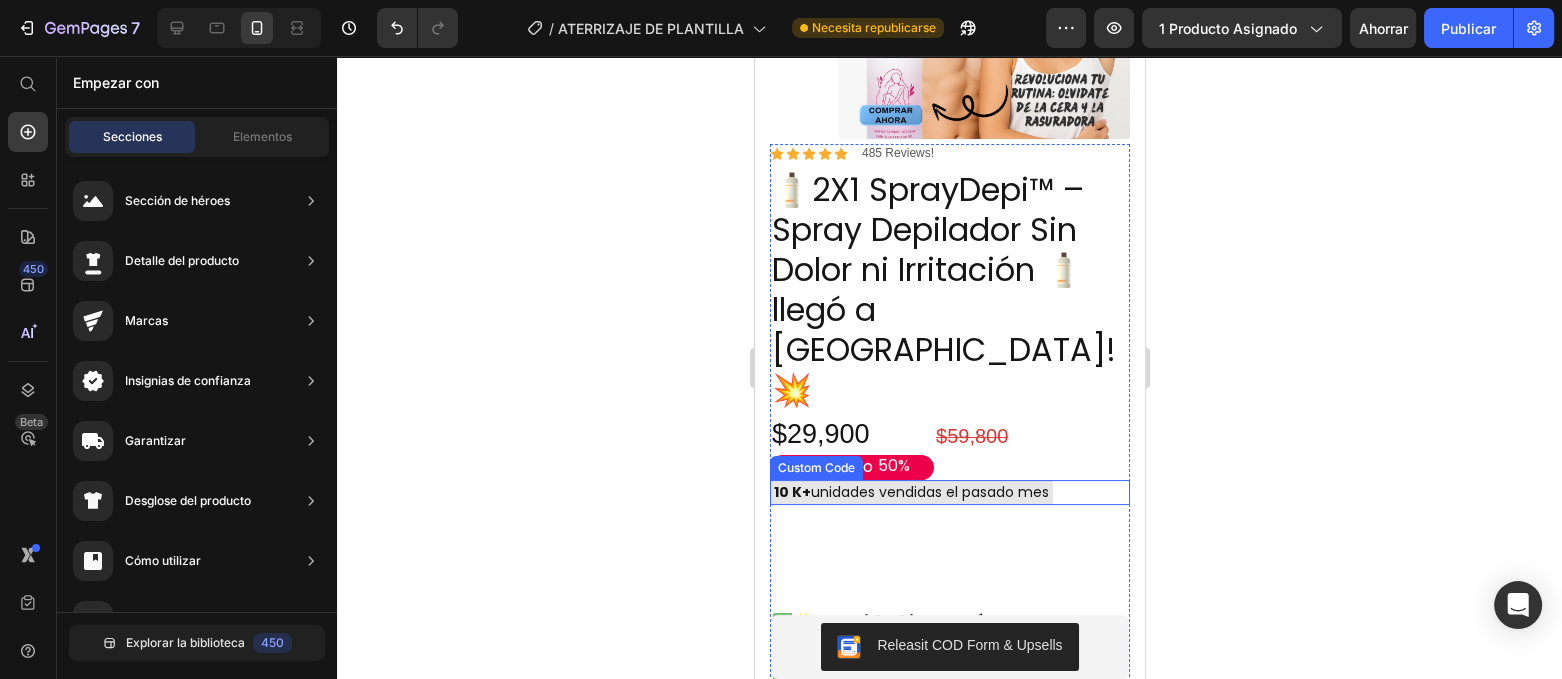 click on "10 K+  unidades vendidas el pasado mes" at bounding box center (910, 492) 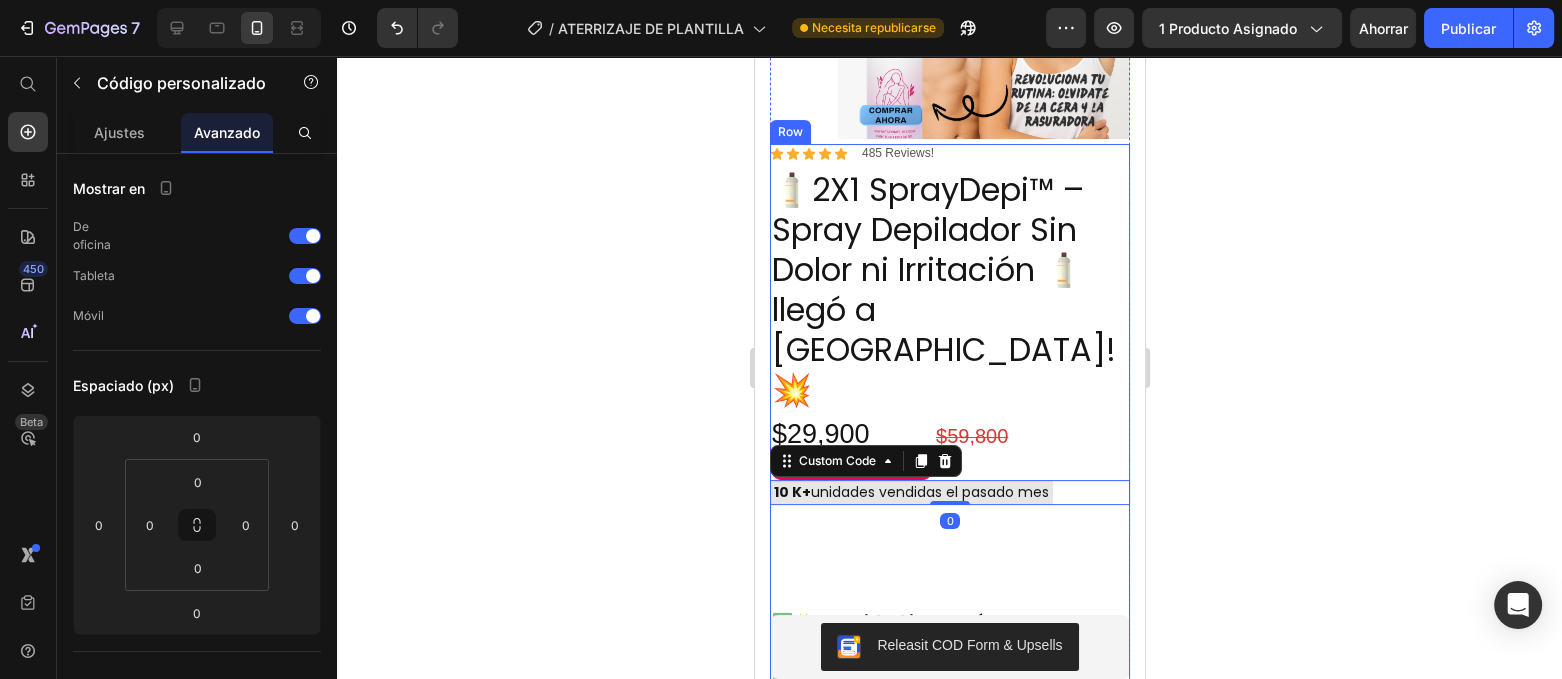 click on "Icon Icon Icon Icon Icon Icon List 485 Reviews! Text Block Row 🧴2X1  SprayDepi™ – Spray Depilador Sin Dolor ni Irritación 🧴llegó a [GEOGRAPHIC_DATA]!💥 Product Title $29,900 Product Price ahorrando 50% Discount Tag $59,800 Product Price Row
10 K+  unidades vendidas el pasado mes
Custom Code   0 ✅  ✨ Suavidad instantánea ✅  🕒 Depilación rápida ✅  💧 Cero irritación Text Block
ATENCIÓN:  SOLO  7  unidades quedan en stock
Custom Code Releasit COD Form & Upsells Releasit COD Form & Upsells
Envio Gratis y Piezas Vendidas
ENVÍO GRATIS
100.000+ PIEZAS VENDIDAS
Custom Code Quantity Text Block 1 Product Quantity
100% Money-Back Guarantee Item List
60-Day Easy Returns and Exchanges Item List Row" at bounding box center (949, 543) 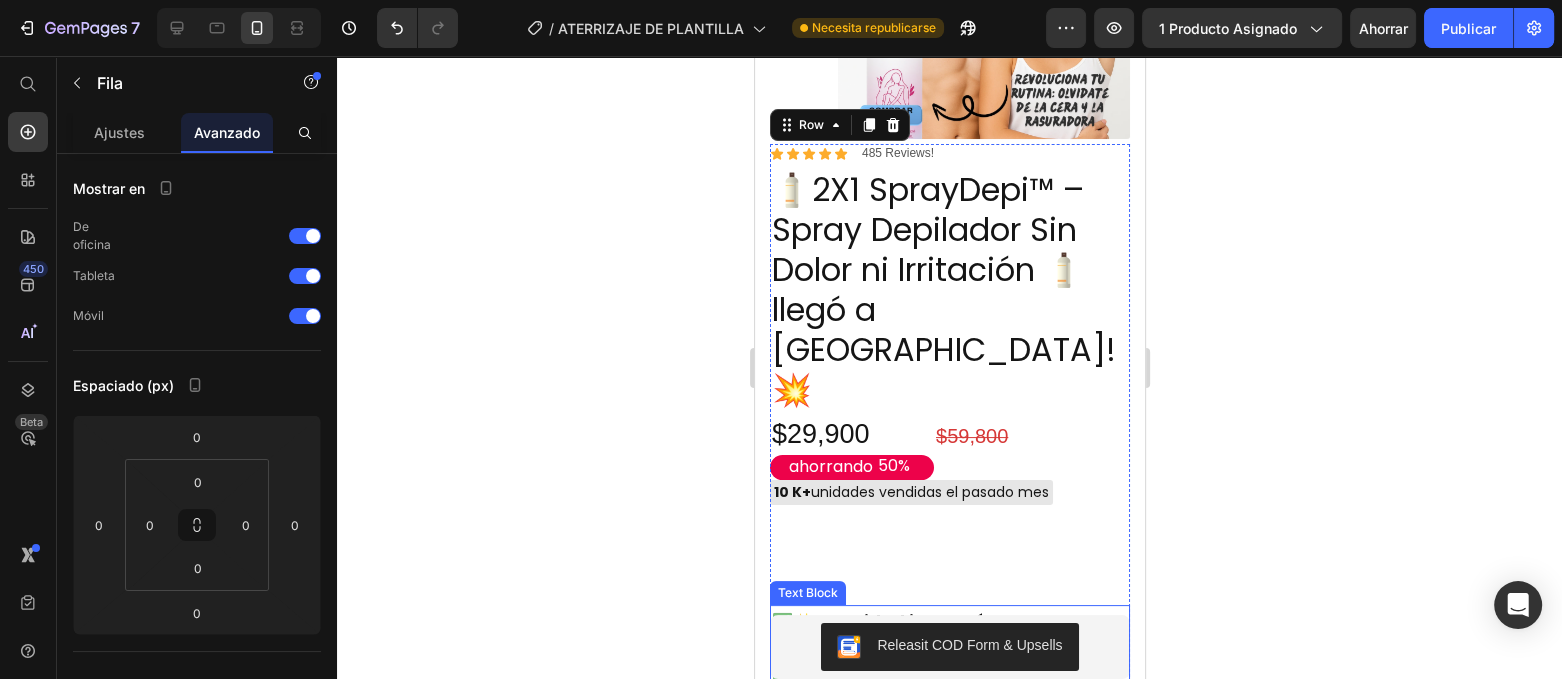 click on "✅  ✨ Suavidad instantánea ✅  🕒 Depilación rápida ✅  💧 Cero irritación" at bounding box center [949, 653] 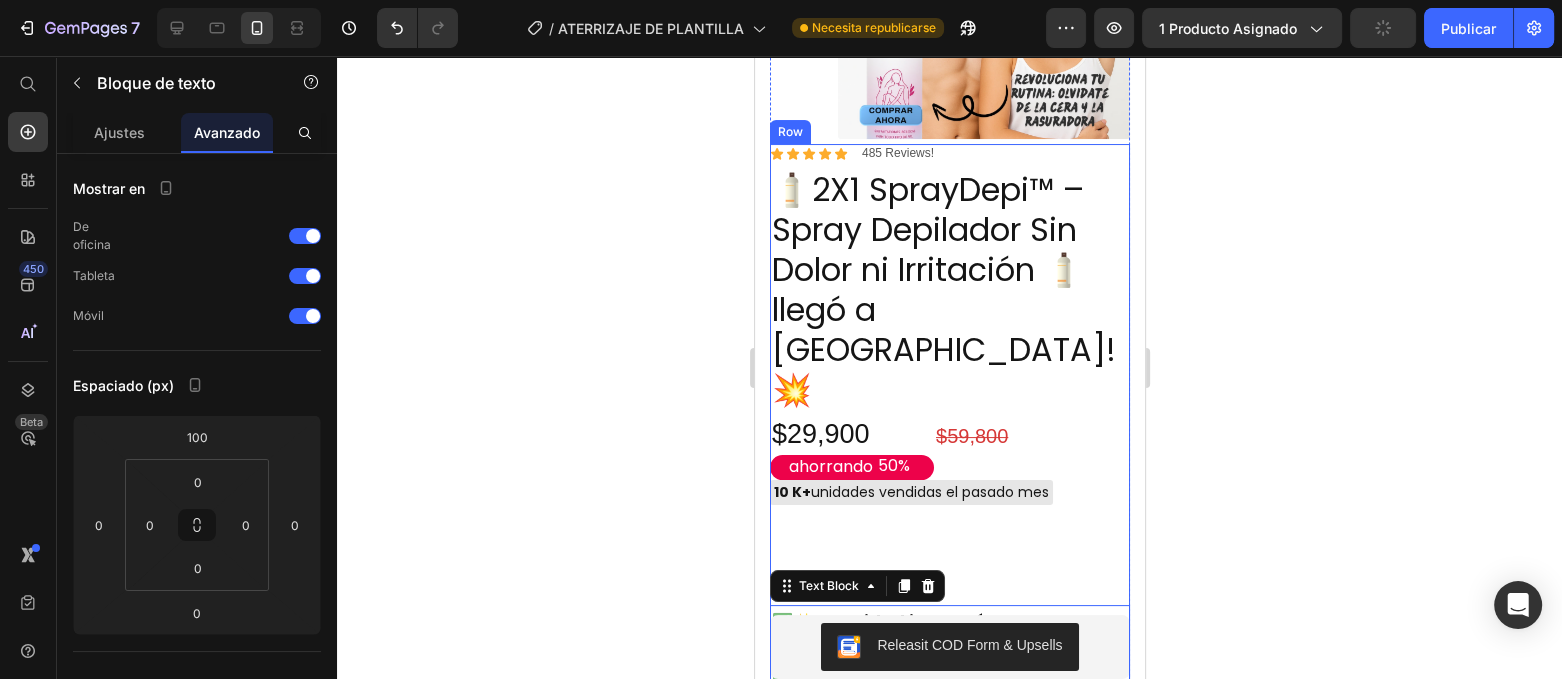 click on "Icon Icon Icon Icon Icon Icon List 485 Reviews! Text Block Row 🧴2X1  SprayDepi™ – Spray Depilador Sin Dolor ni Irritación 🧴llegó a [GEOGRAPHIC_DATA]!💥 Product Title $29,900 Product Price ahorrando 50% Discount Tag $59,800 Product Price Row
10 K+  unidades vendidas el pasado mes
Custom Code ✅  ✨ Suavidad instantánea ✅  🕒 Depilación rápida ✅  💧 Cero irritación Text Block   0
ATENCIÓN:  SOLO  7  unidades quedan en stock
Custom Code Releasit COD Form & Upsells Releasit COD Form & Upsells
Envio Gratis y Piezas Vendidas
ENVÍO GRATIS
100.000+ PIEZAS VENDIDAS
Custom Code Quantity Text Block 1 Product Quantity
100% Money-Back Guarantee Item List
60-Day Easy Returns and Exchanges Item List Row" at bounding box center (949, 543) 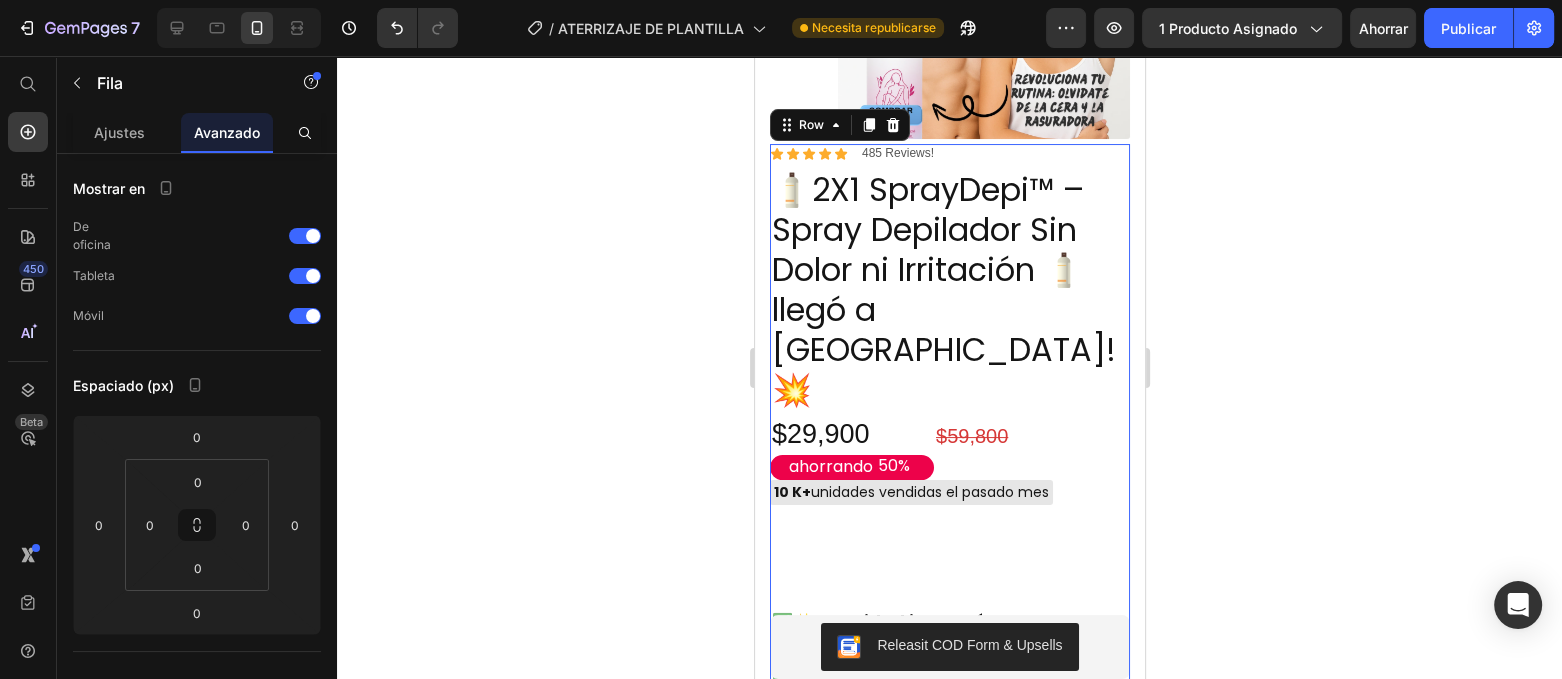 click on "Icon Icon Icon Icon Icon Icon List 485 Reviews! Text Block Row 🧴2X1  SprayDepi™ – Spray Depilador Sin Dolor ni Irritación 🧴llegó a [GEOGRAPHIC_DATA]!💥 Product Title $29,900 Product Price ahorrando 50% Discount Tag $59,800 Product Price Row
10 K+  unidades vendidas el pasado mes
Custom Code ✅  ✨ Suavidad instantánea ✅  🕒 Depilación rápida ✅  💧 Cero irritación Text Block
ATENCIÓN:  SOLO  7  unidades quedan en stock
Custom Code Releasit COD Form & Upsells Releasit COD Form & Upsells
Envio Gratis y Piezas Vendidas
ENVÍO GRATIS
100.000+ PIEZAS VENDIDAS
Custom Code Quantity Text Block 1 Product Quantity
100% Money-Back Guarantee Item List
60-Day Easy Returns and Exchanges Item List Row" at bounding box center [949, 543] 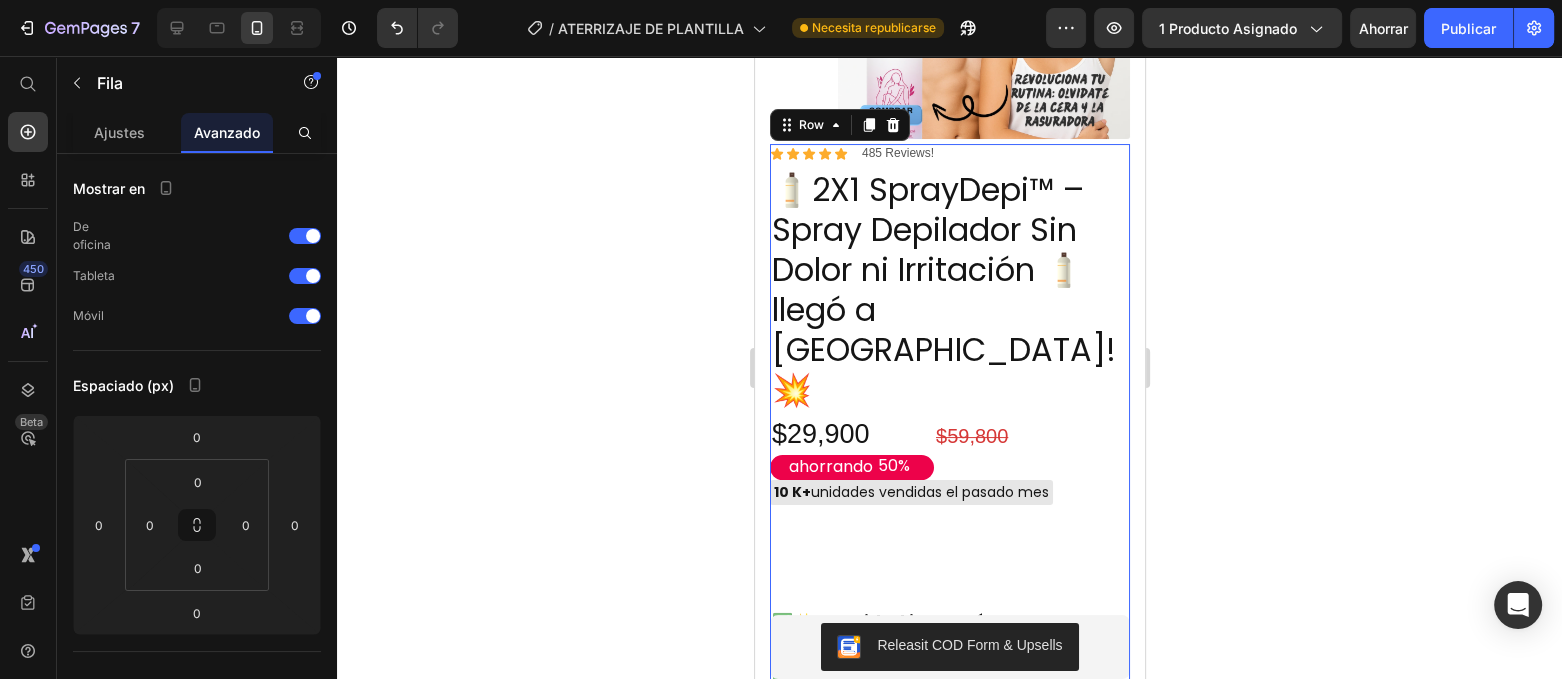 click 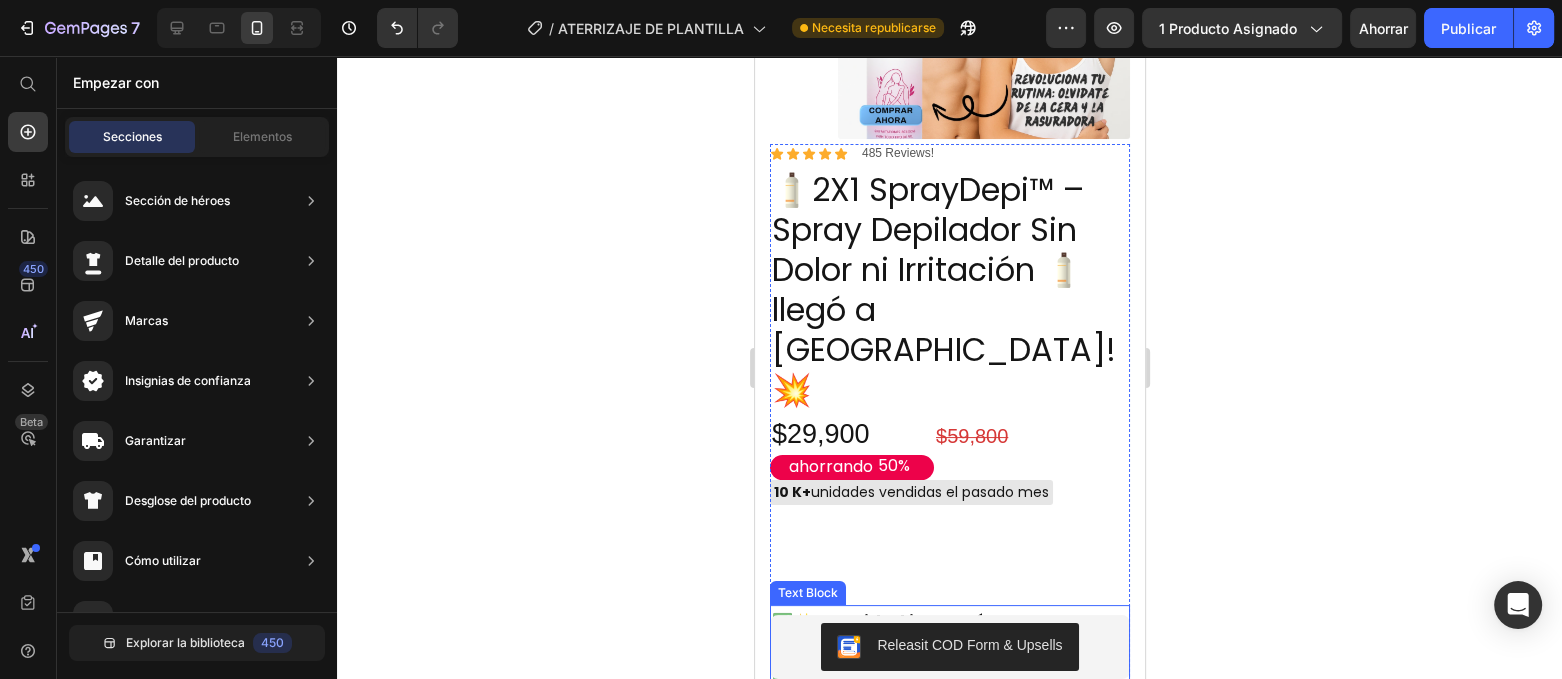 click on "✅  ✨ Suavidad instantánea ✅  🕒 Depilación rápida ✅  💧 Cero irritación" at bounding box center (949, 653) 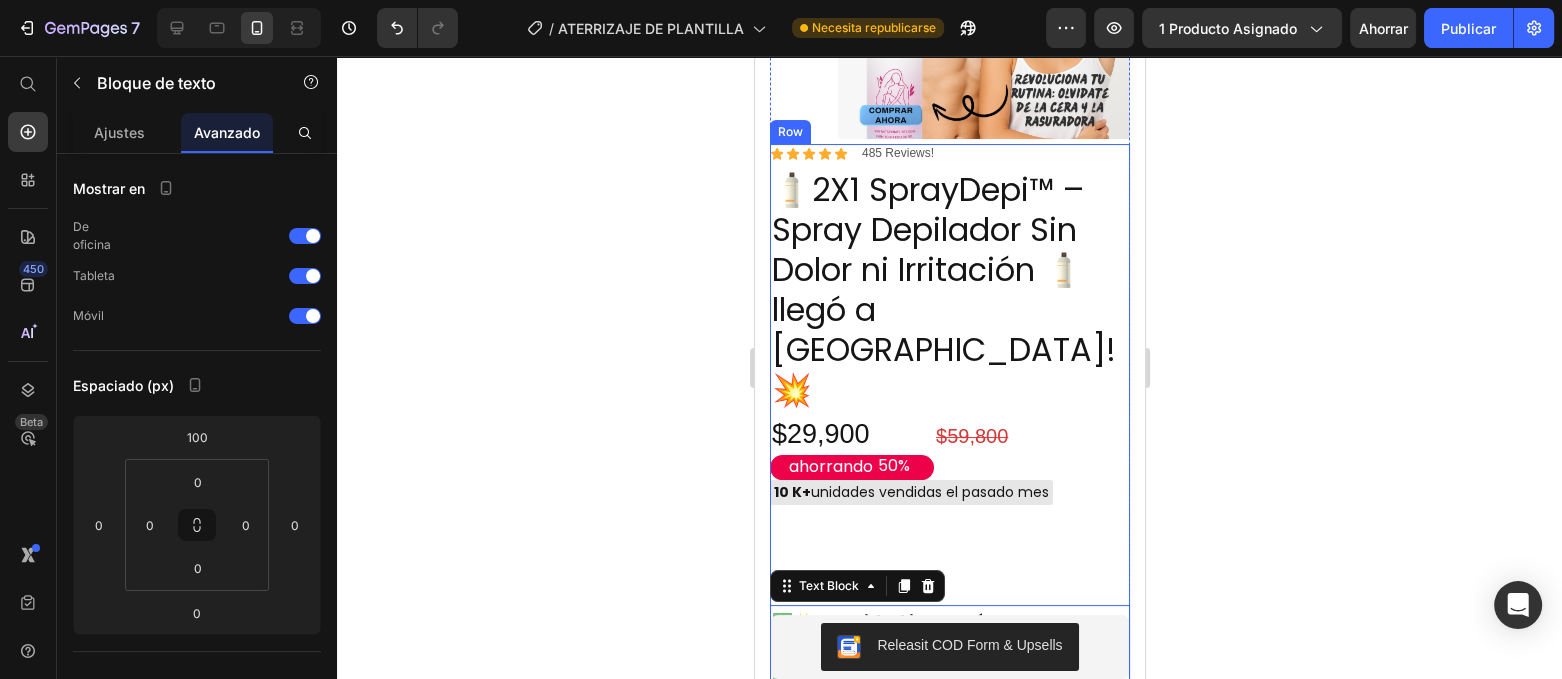 click on "Icon Icon Icon Icon Icon Icon List 485 Reviews! Text Block Row 🧴2X1  SprayDepi™ – Spray Depilador Sin Dolor ni Irritación 🧴llegó a [GEOGRAPHIC_DATA]!💥 Product Title $29,900 Product Price ahorrando 50% Discount Tag $59,800 Product Price Row
10 K+  unidades vendidas el pasado mes
Custom Code ✅  ✨ Suavidad instantánea ✅  🕒 Depilación rápida ✅  💧 Cero irritación Text Block   0
ATENCIÓN:  SOLO  7  unidades quedan en stock
Custom Code Releasit COD Form & Upsells Releasit COD Form & Upsells
Envio Gratis y Piezas Vendidas
ENVÍO GRATIS
100.000+ PIEZAS VENDIDAS
Custom Code Quantity Text Block 1 Product Quantity
100% Money-Back Guarantee Item List
60-Day Easy Returns and Exchanges Item List Row" at bounding box center (949, 543) 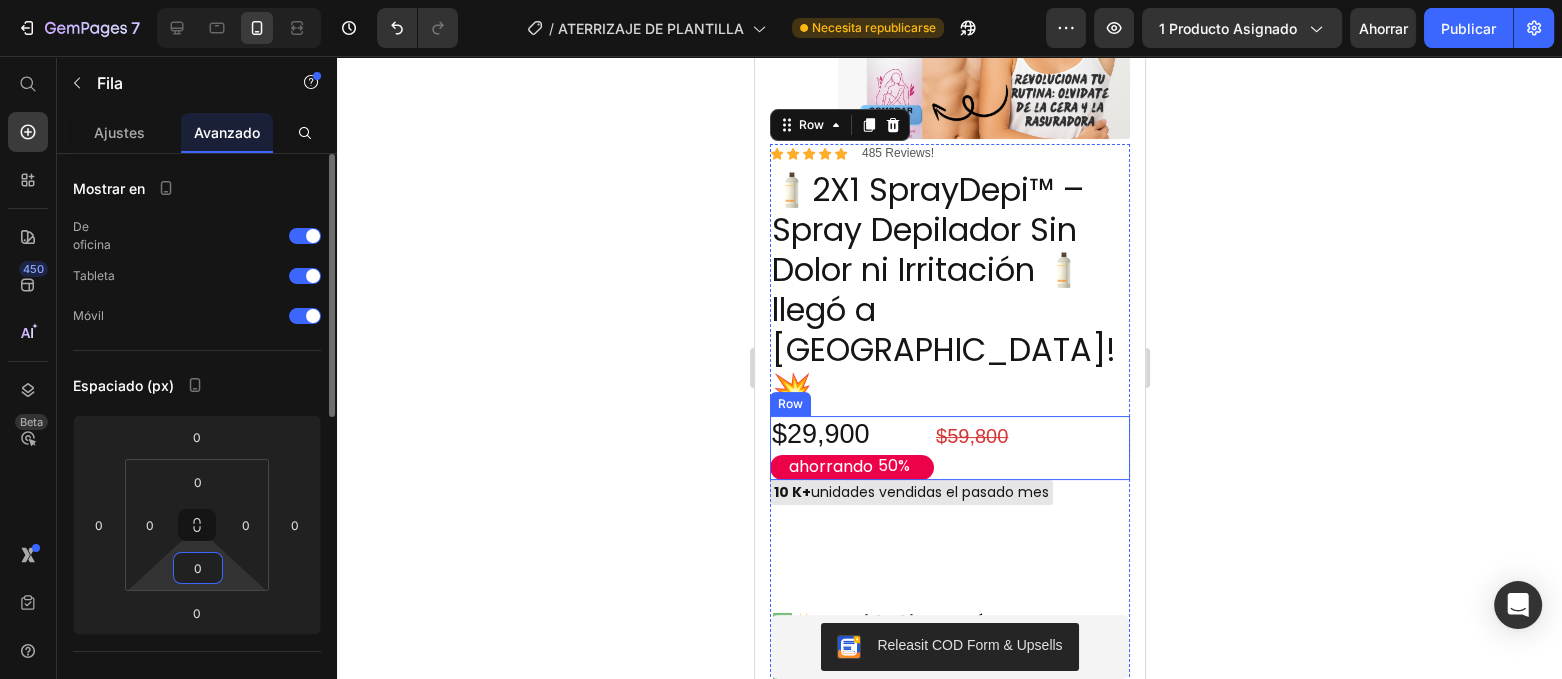 click on "0" at bounding box center [198, 568] 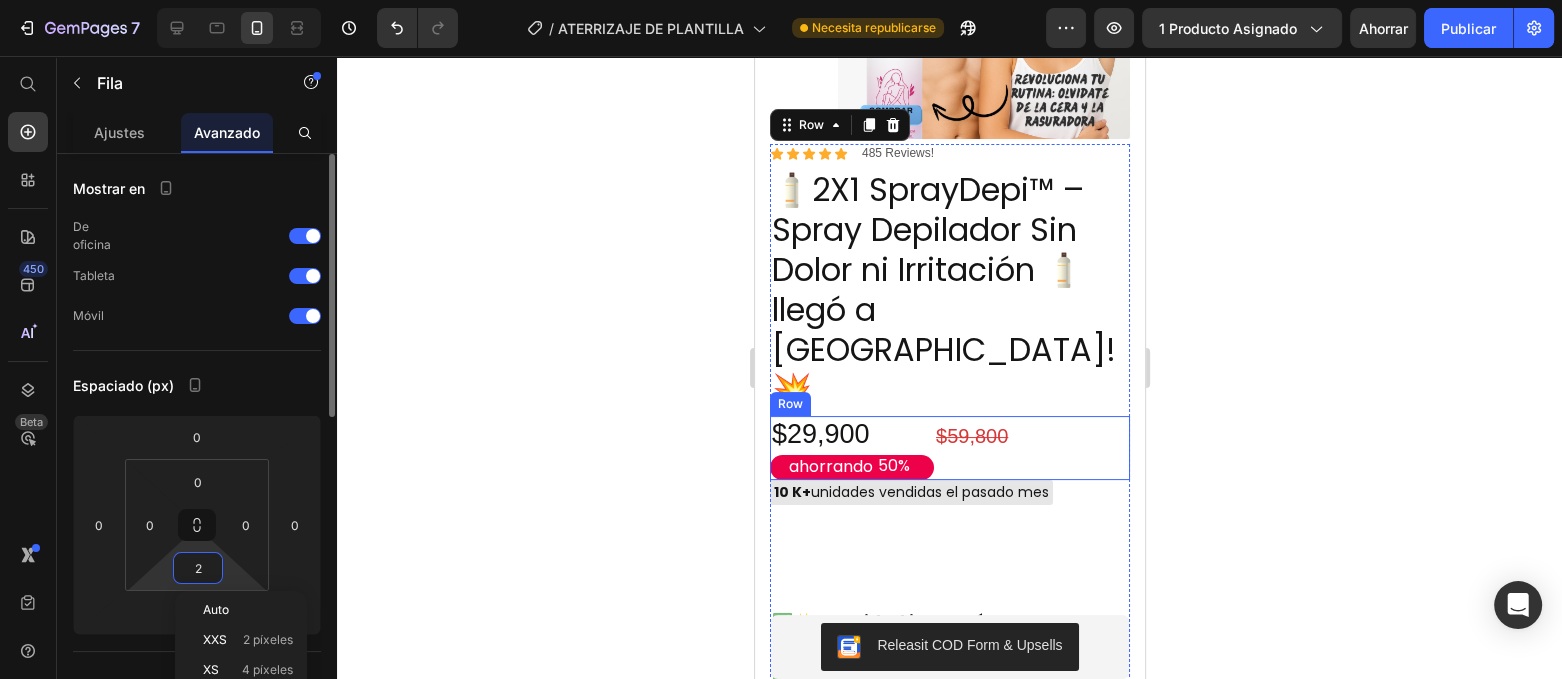 type on "20" 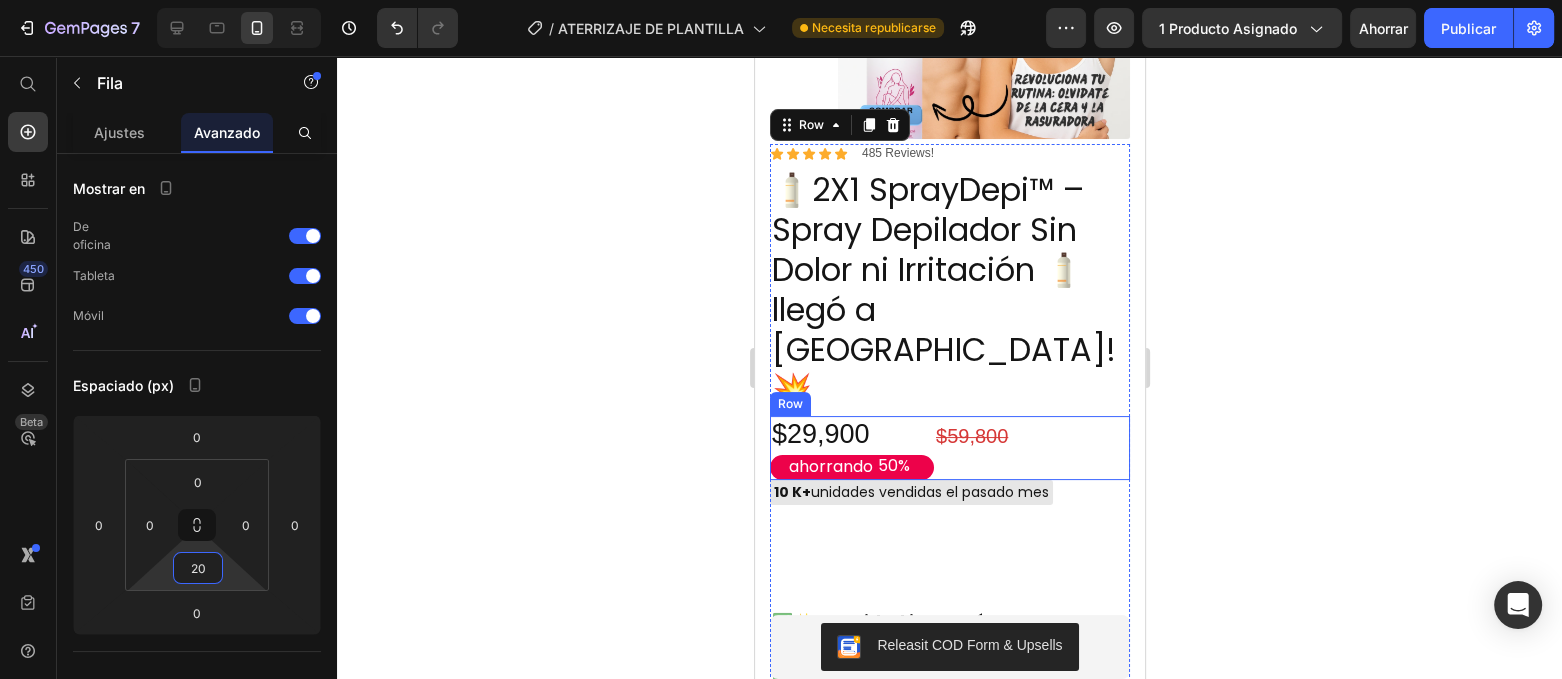 click 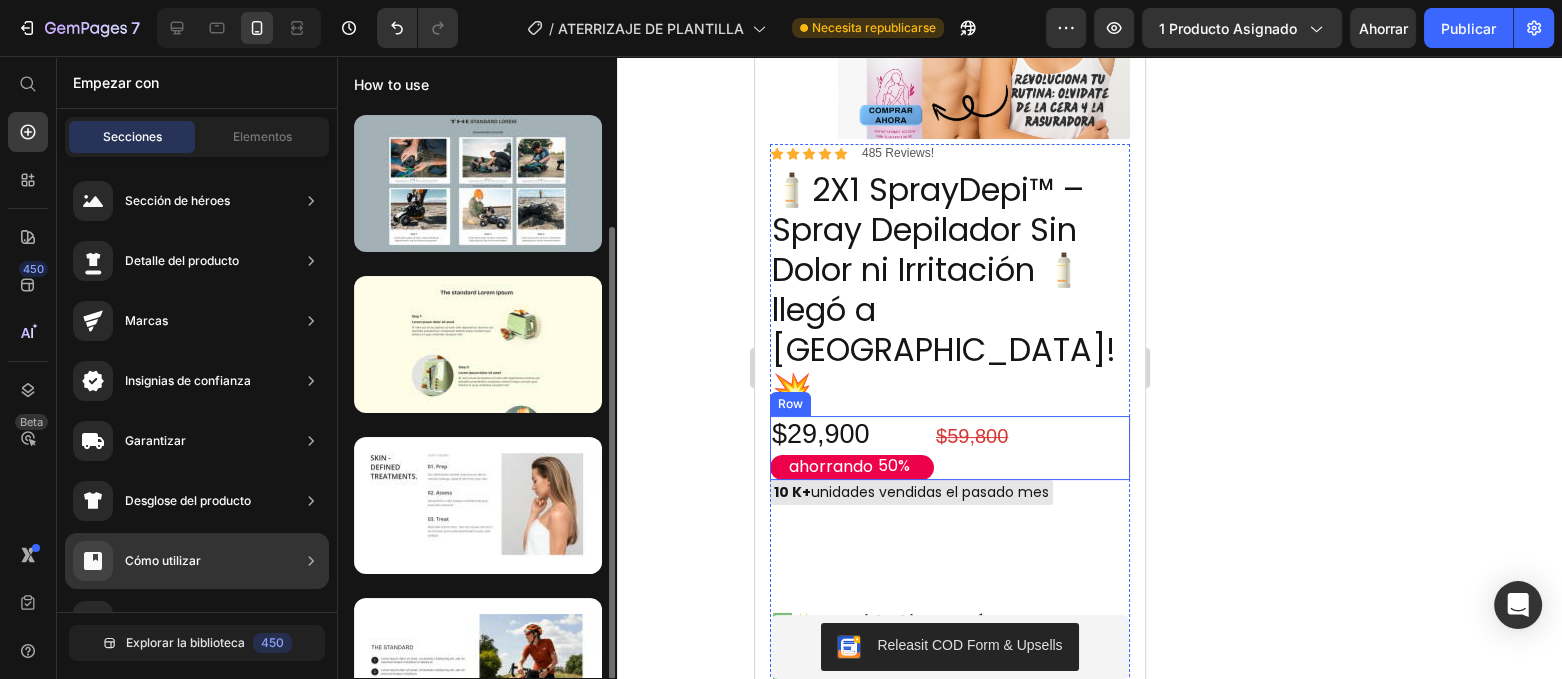 scroll, scrollTop: 62, scrollLeft: 0, axis: vertical 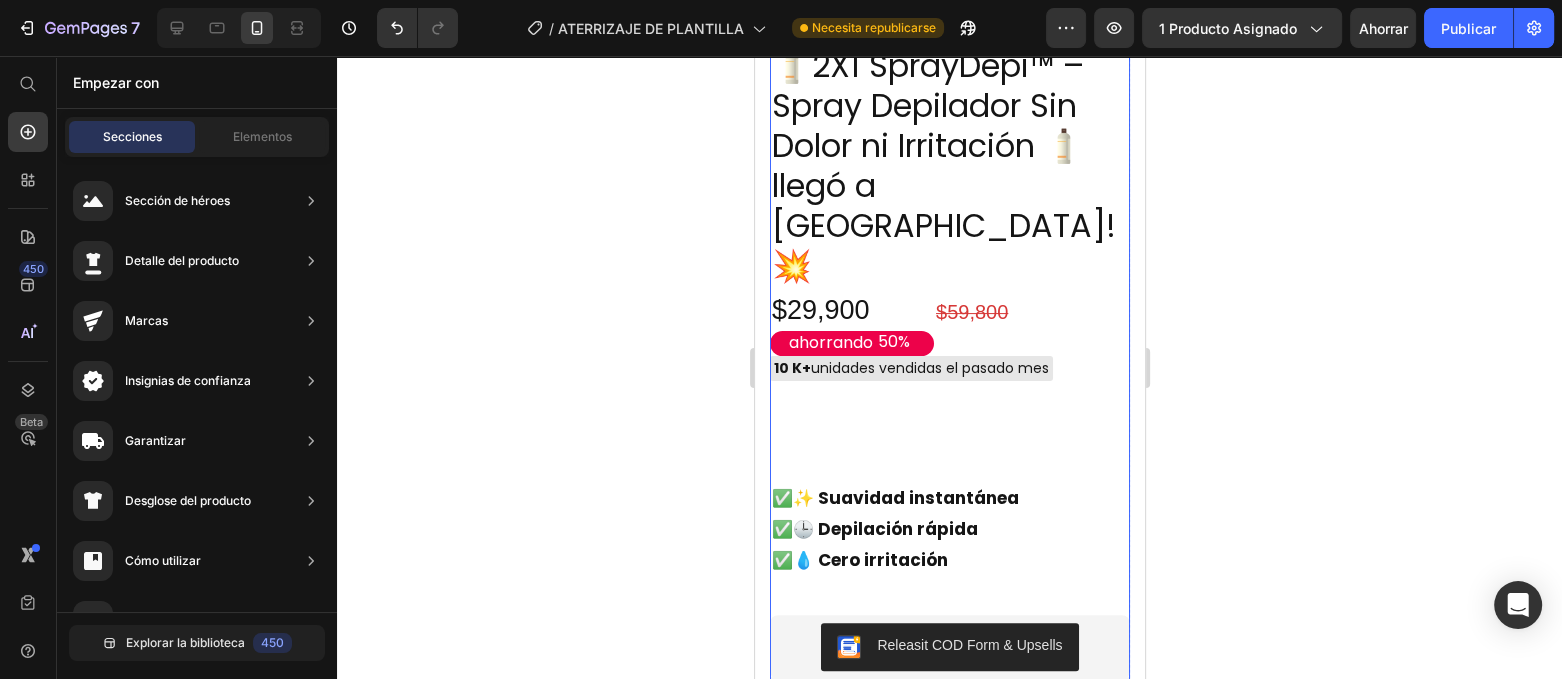 click on "Icon Icon Icon Icon Icon Icon List 485 Reviews! Text Block Row 🧴2X1  SprayDepi™ – Spray Depilador Sin Dolor ni Irritación 🧴llegó a [GEOGRAPHIC_DATA]!💥 Product Title $29,900 Product Price ahorrando 50% Discount Tag $59,800 Product Price Row
10 K+  unidades vendidas el pasado mes
Custom Code ✅  ✨ Suavidad instantánea ✅  🕒 Depilación rápida ✅  💧 Cero irritación Text Block
ATENCIÓN:  SOLO  7  unidades quedan en stock
Custom Code Releasit COD Form & Upsells Releasit COD Form & Upsells
Envio Gratis y Piezas Vendidas
ENVÍO GRATIS
100.000+ PIEZAS VENDIDAS
Custom Code Quantity Text Block 1 Product Quantity
100% Money-Back Guarantee Item List
60-Day Easy Returns and Exchanges Item List Row" at bounding box center (949, 419) 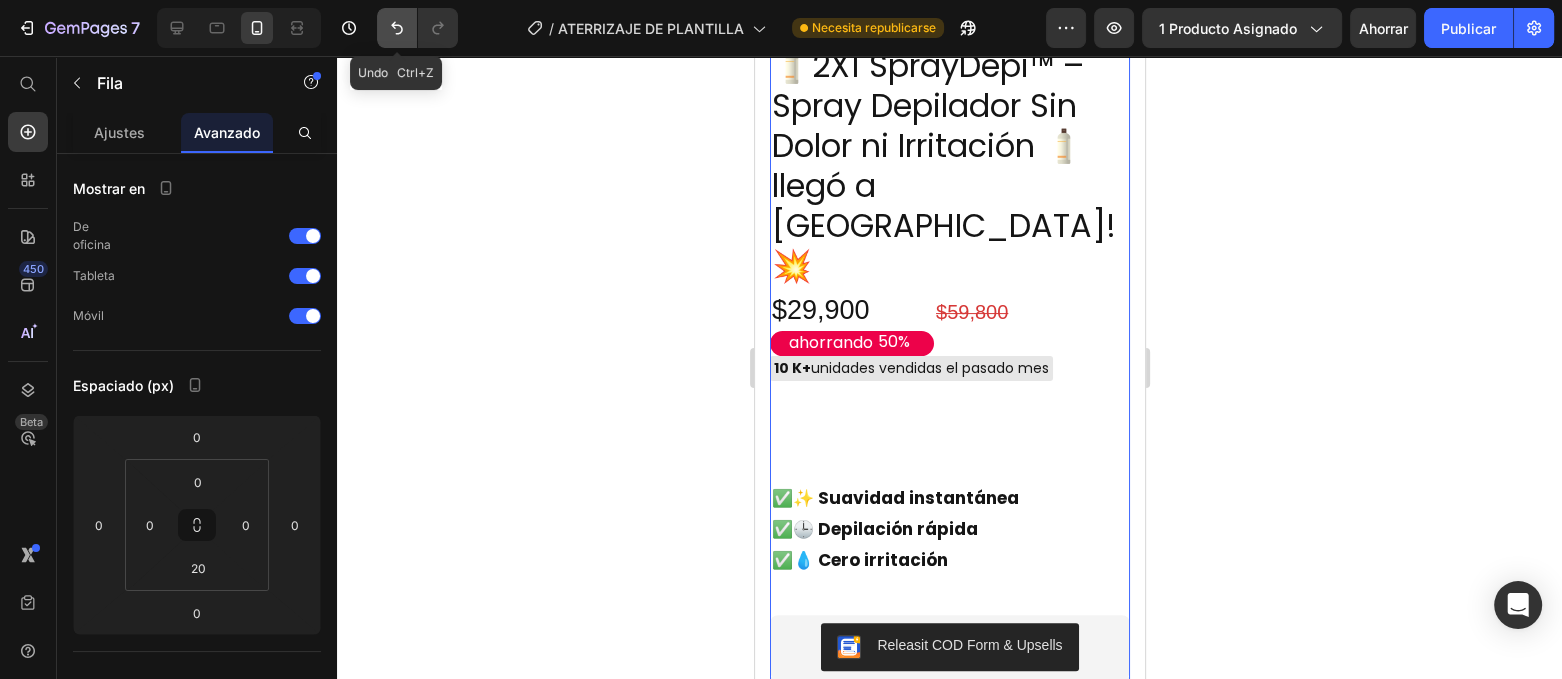 click 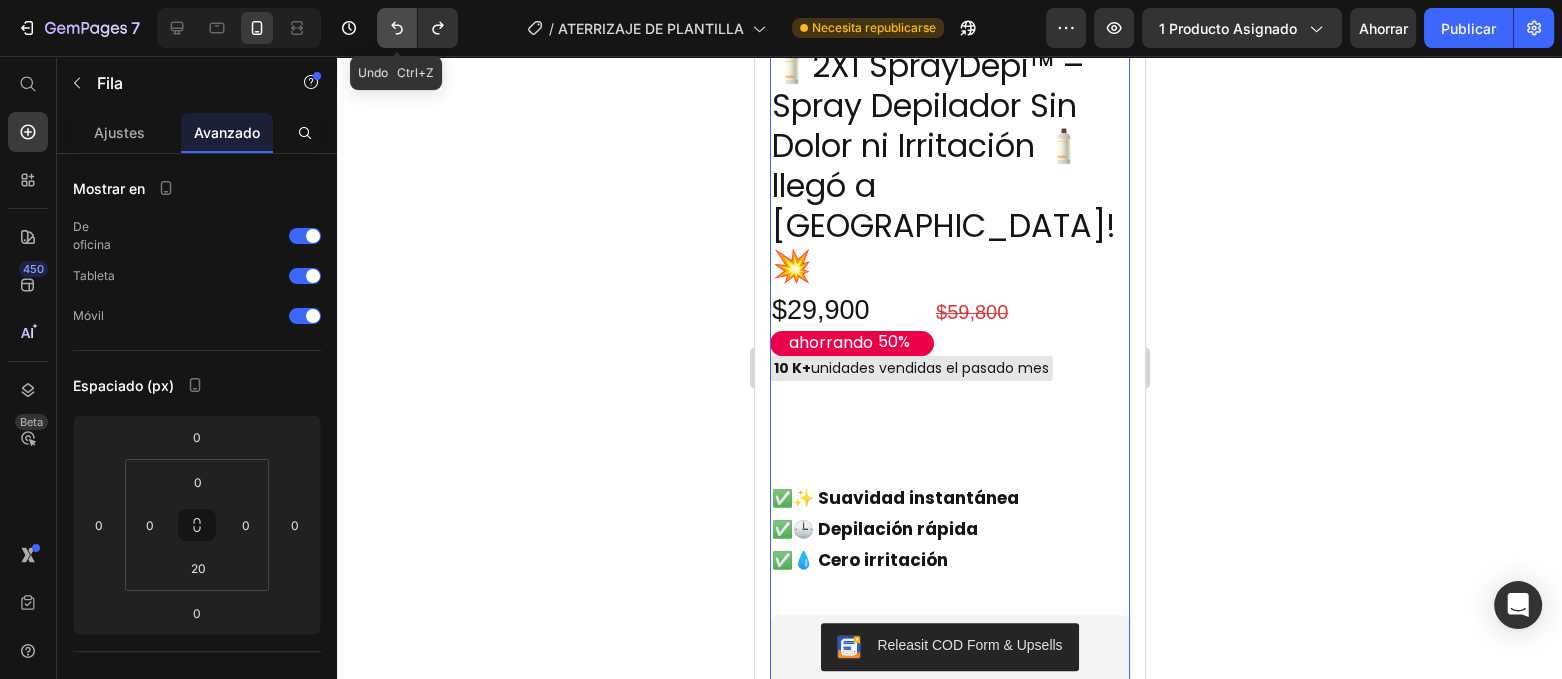 click 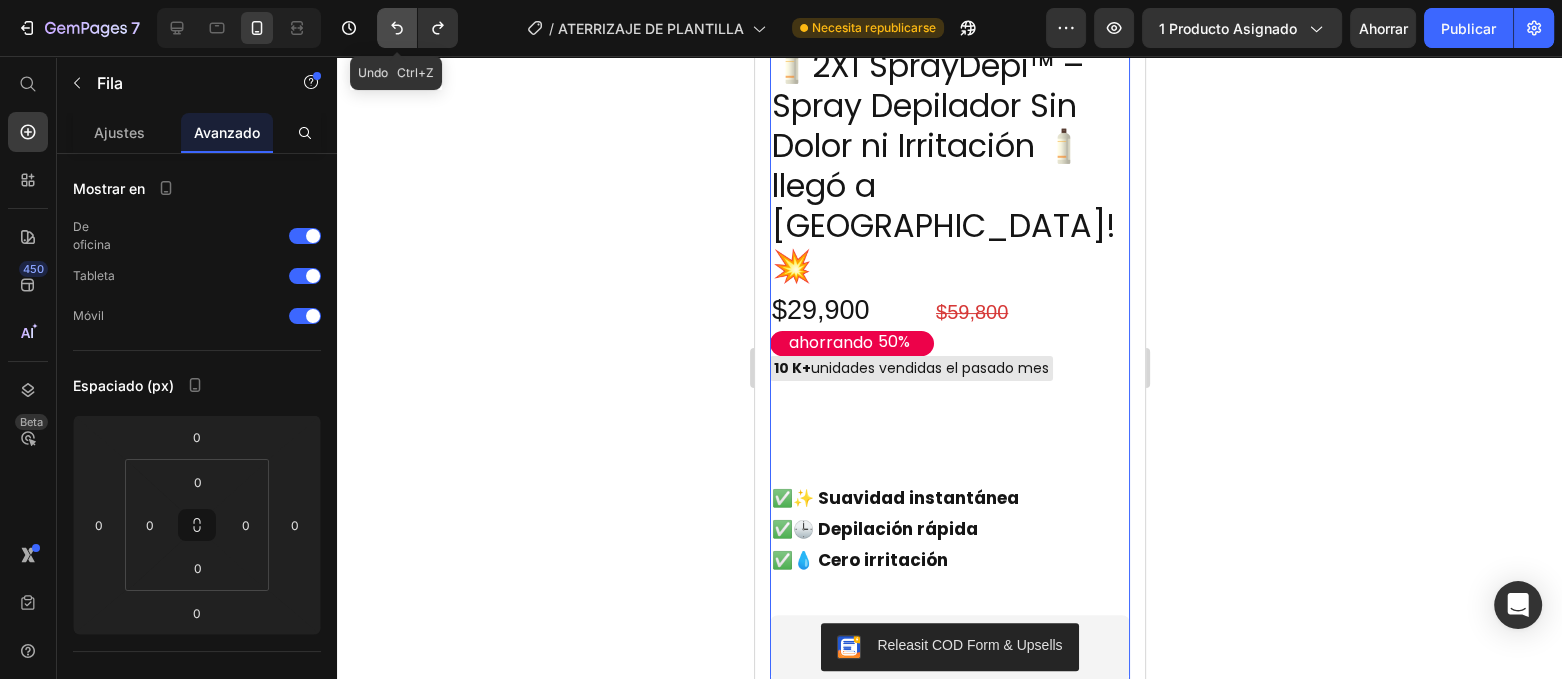 click 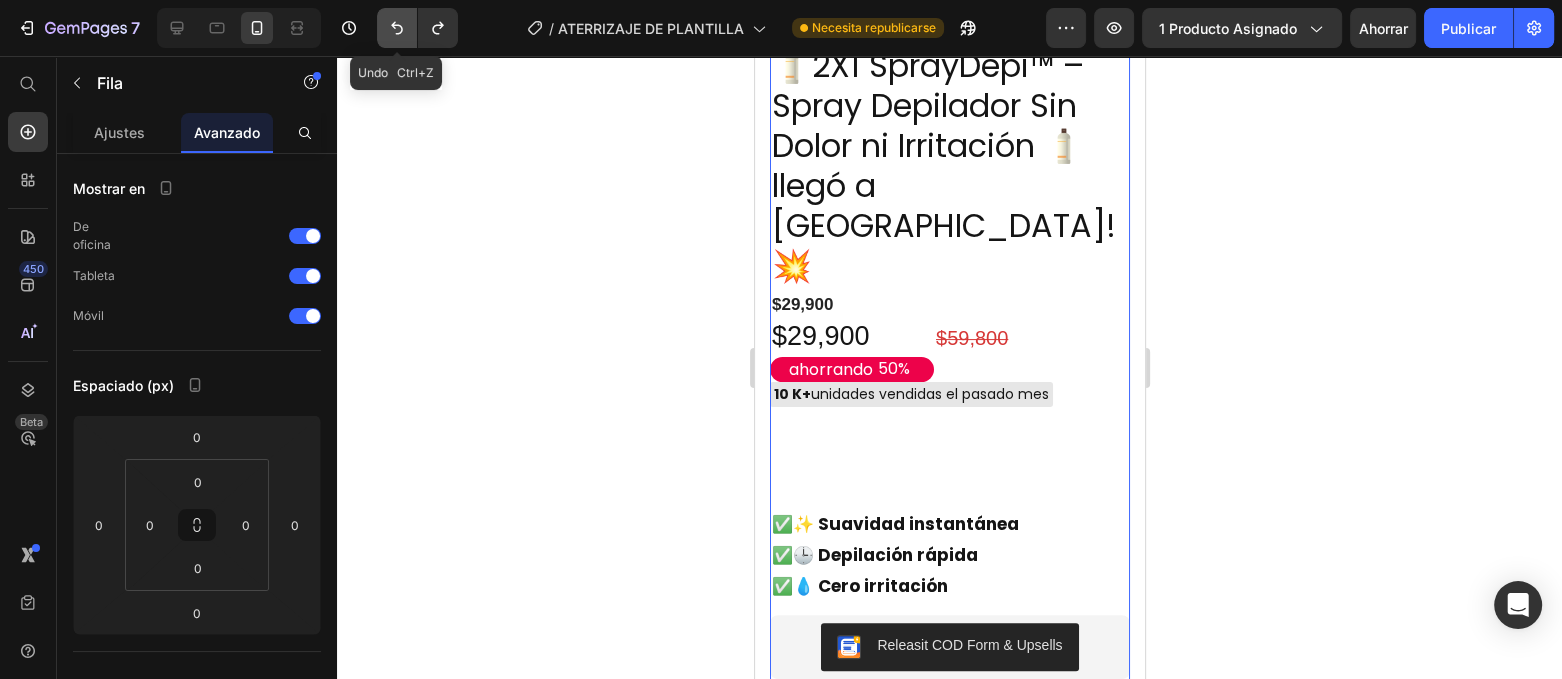click 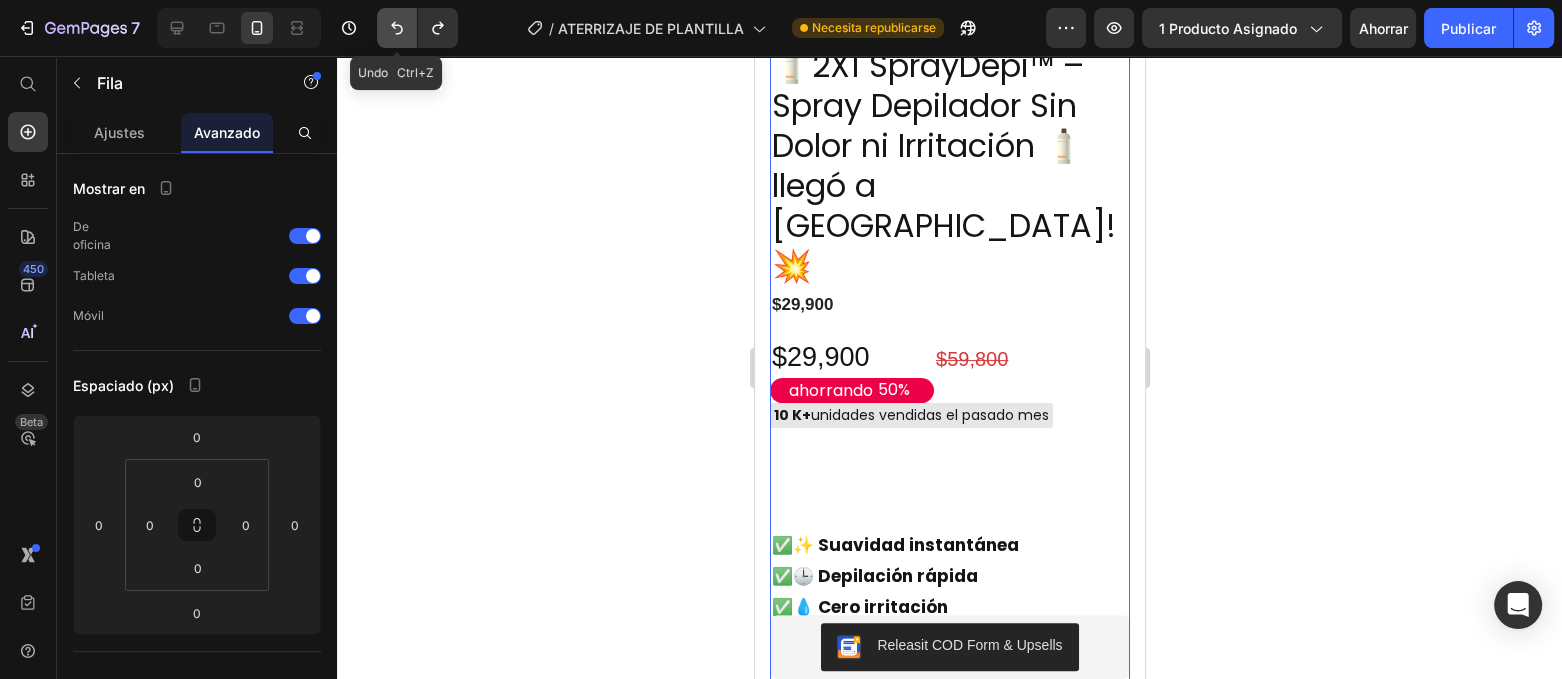 click 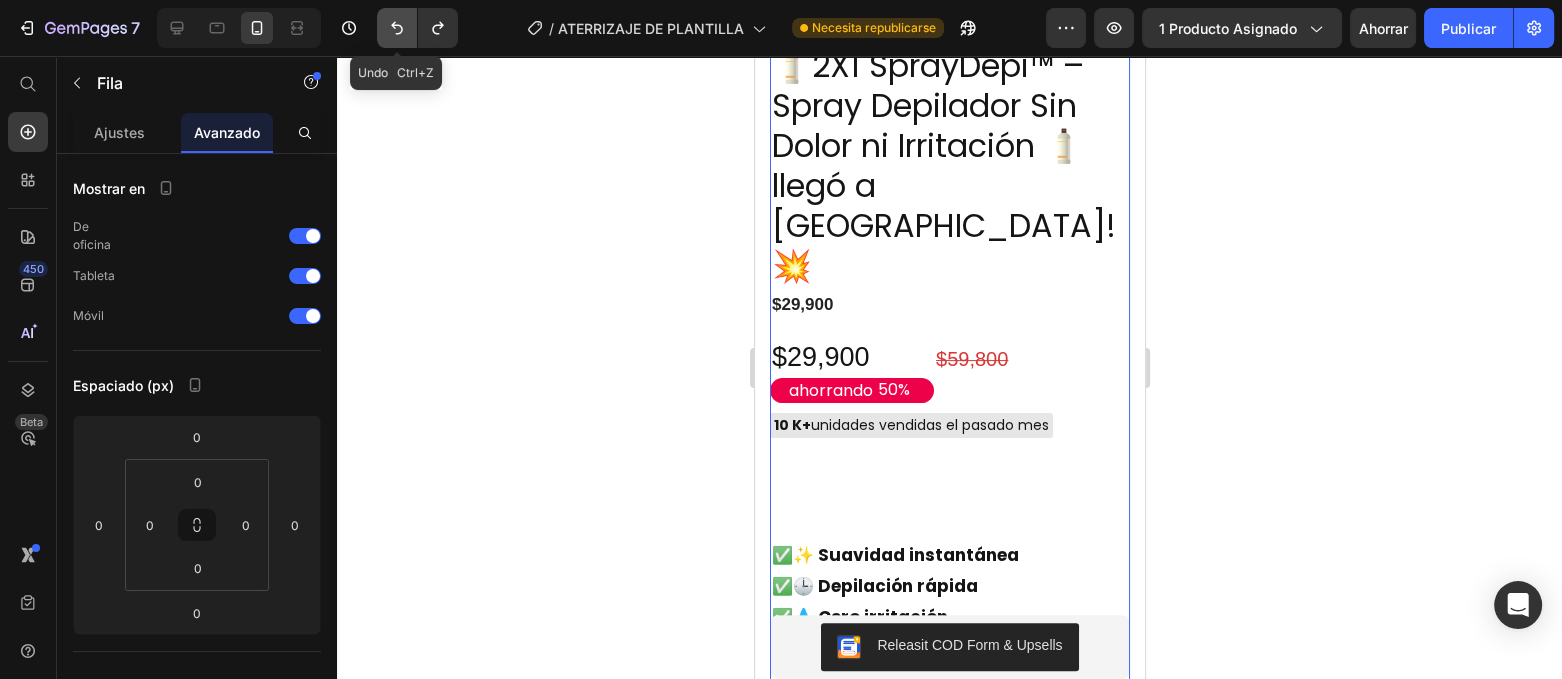 click 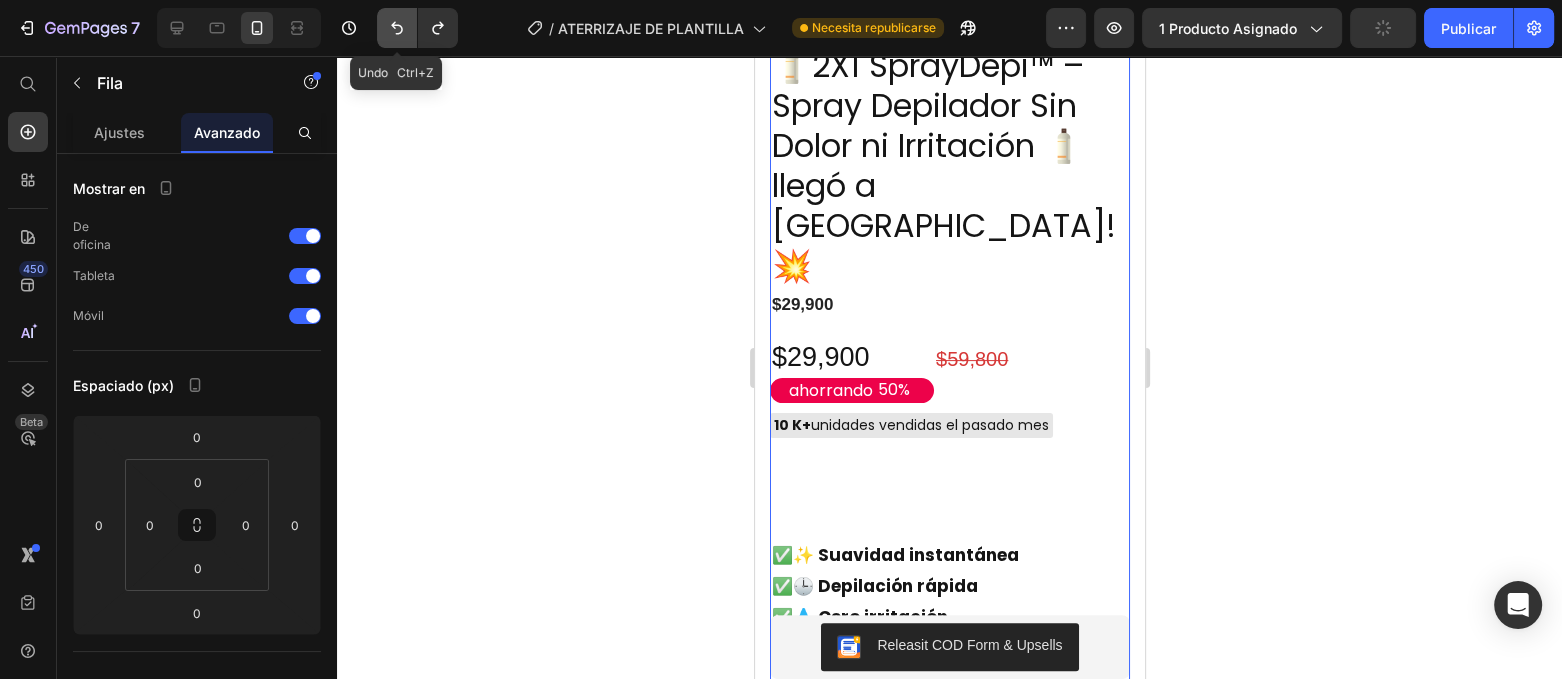 click 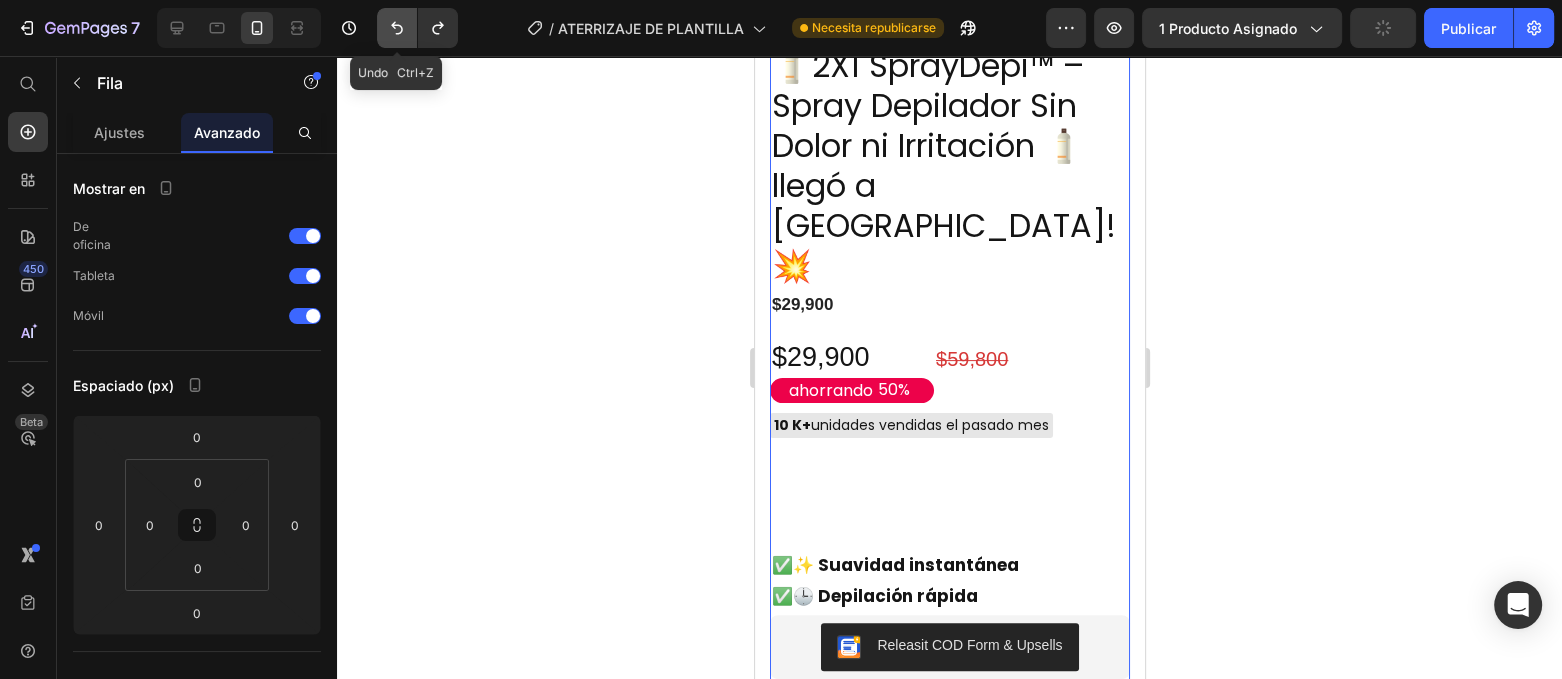 click 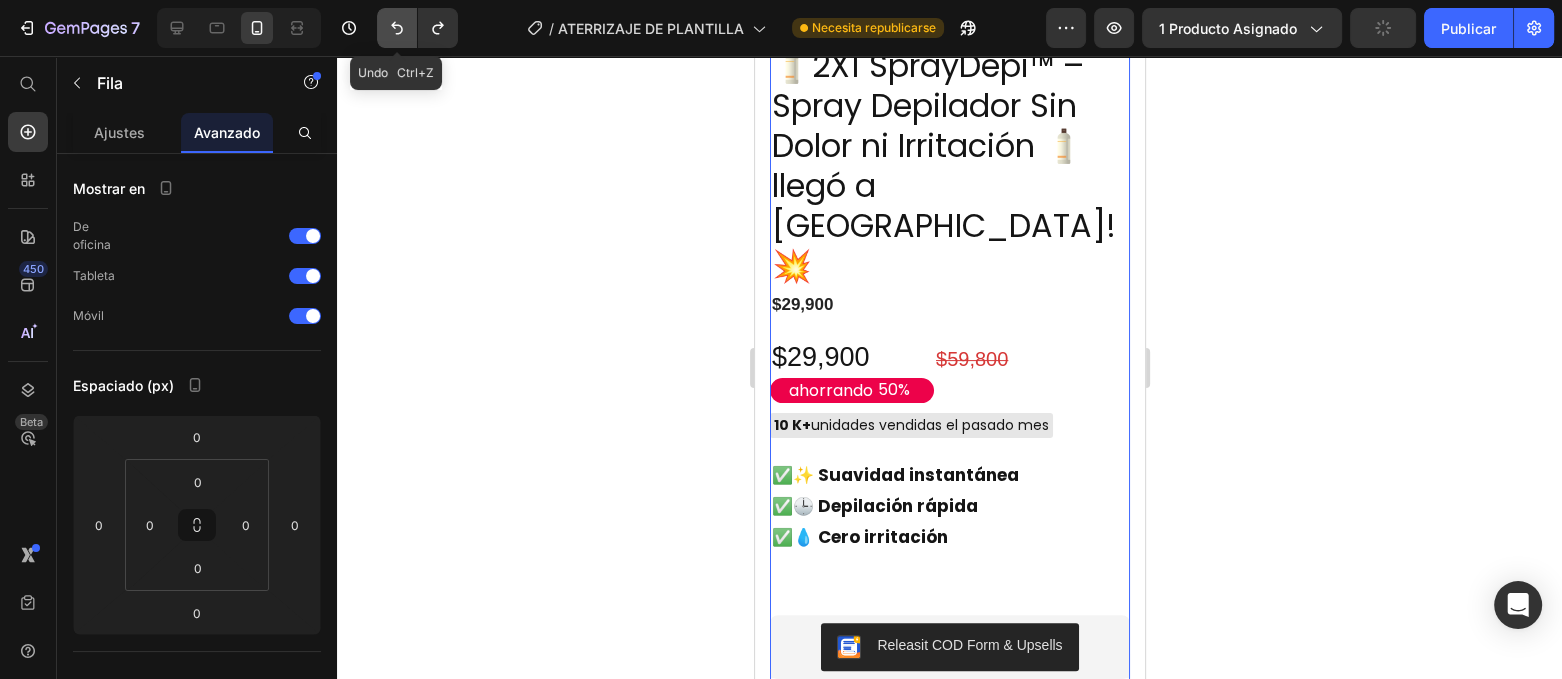 click 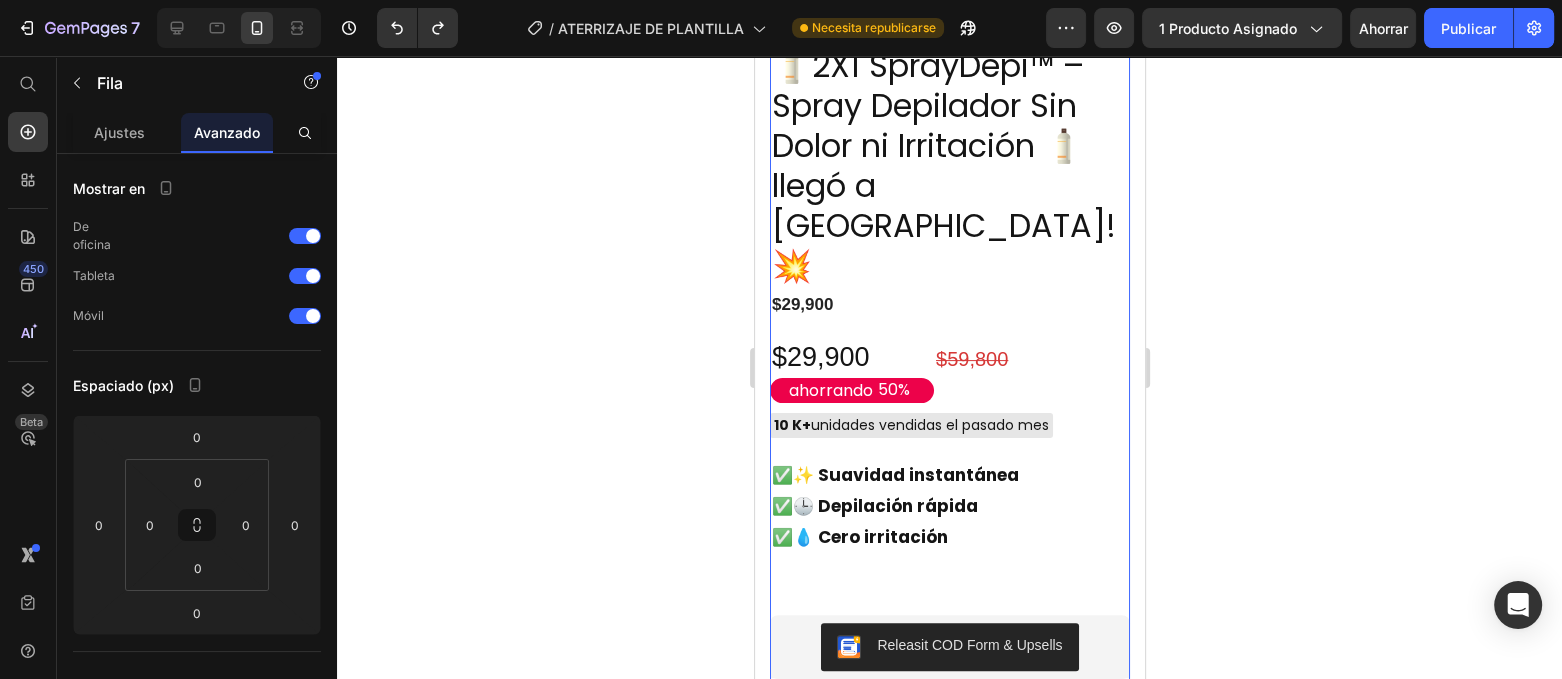 click on "Icon Icon Icon Icon Icon Icon List 485 Reviews! Text Block Row 🧴2X1  SprayDepi™ – Spray Depilador Sin Dolor ni Irritación 🧴llegó a [GEOGRAPHIC_DATA]!💥 Product Title $29,900 Product Price $29,900 Product Price ahorrando 50% Discount Tag $59,800 Product Price Row
10 K+  unidades vendidas el pasado mes
Custom Code ✅  ✨ Suavidad instantánea ✅  🕒 Depilación rápida ✅  💧 Cero irritación Text Block
ATENCIÓN:  SOLO  7  unidades quedan en stock
Custom Code Releasit COD Form & Upsells Releasit COD Form & Upsells
Envio Gratis y Piezas Vendidas
ENVÍO GRATIS
100.000+ PIEZAS VENDIDAS
Custom Code Quantity Text Block 1 Product Quantity
100% Money-Back Guarantee Item List
60-Day Easy Returns and Exchanges Item List Row" at bounding box center (949, 407) 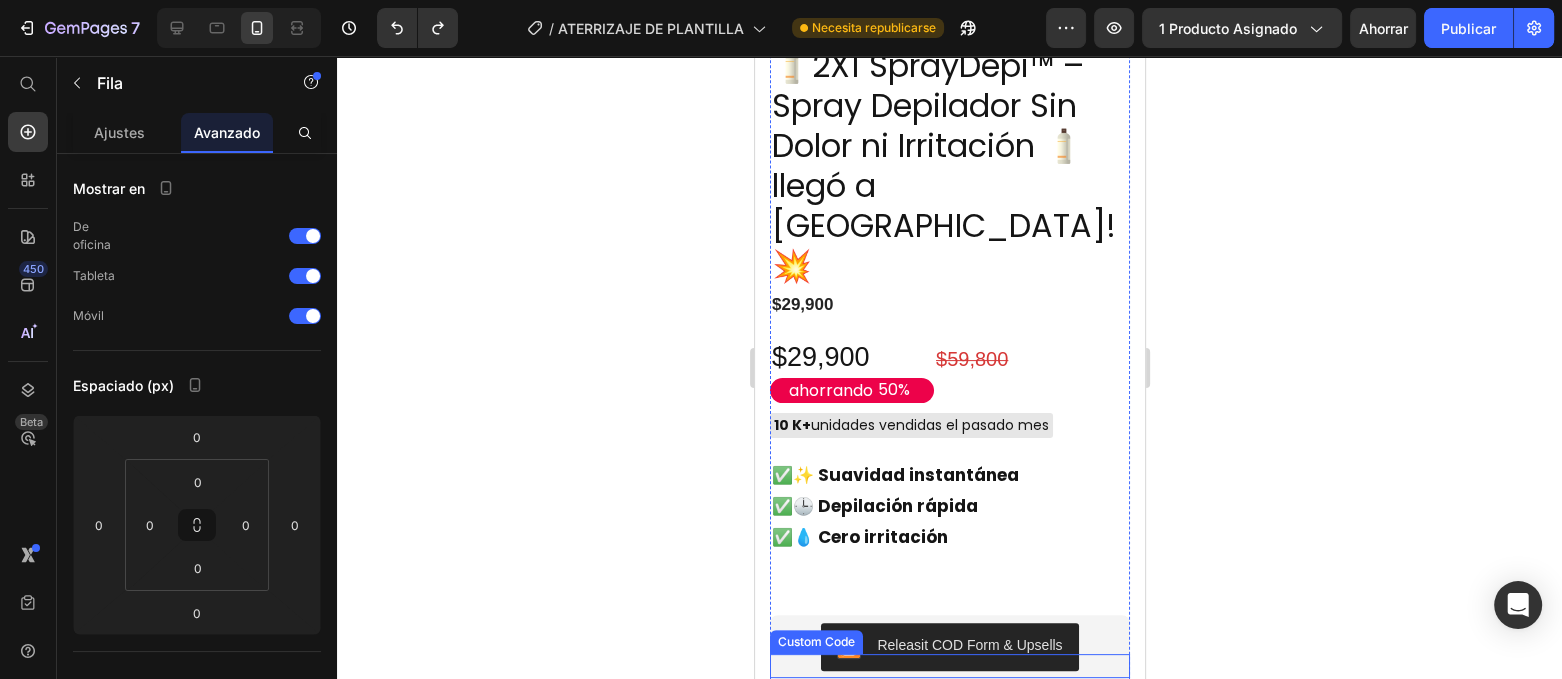click on "ATENCIÓN:  SOLO  7  unidades quedan en stock" at bounding box center (949, 666) 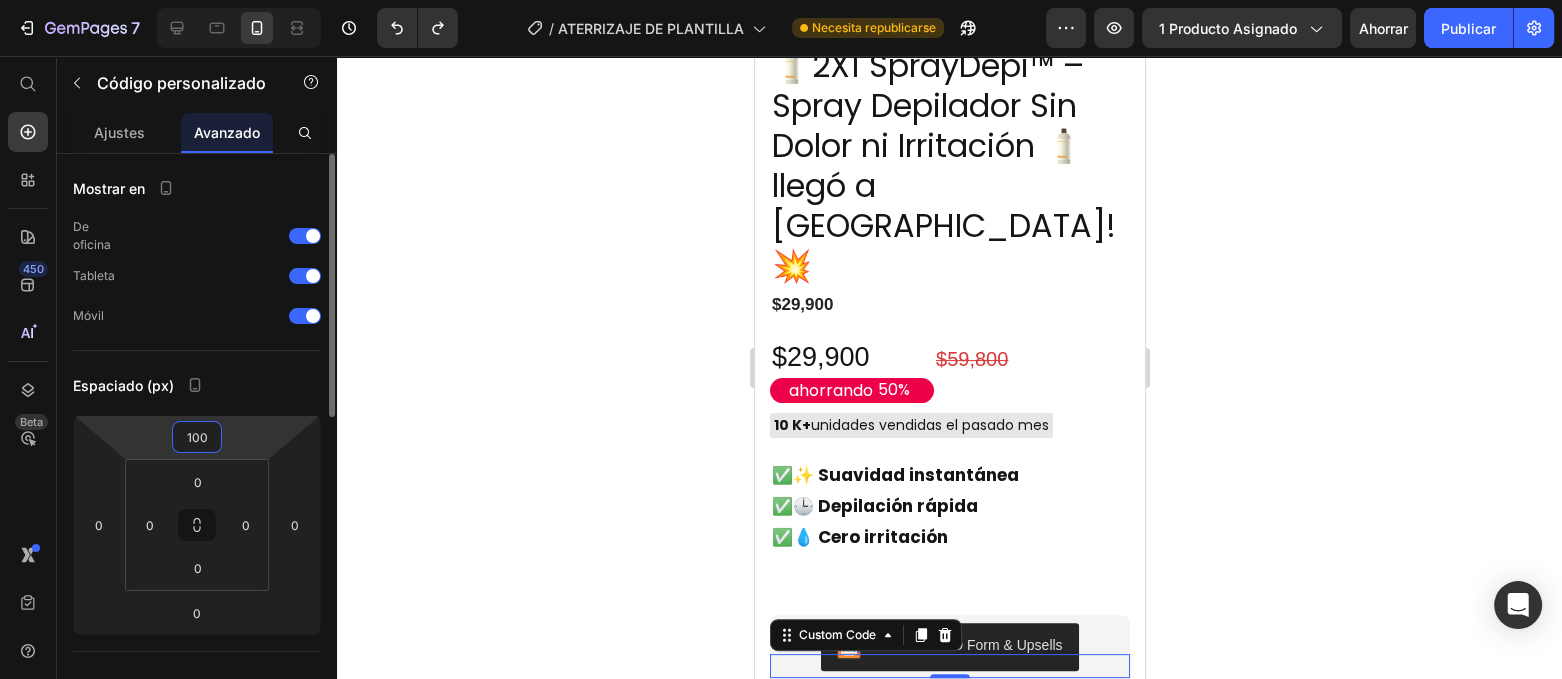 click on "100" at bounding box center (197, 437) 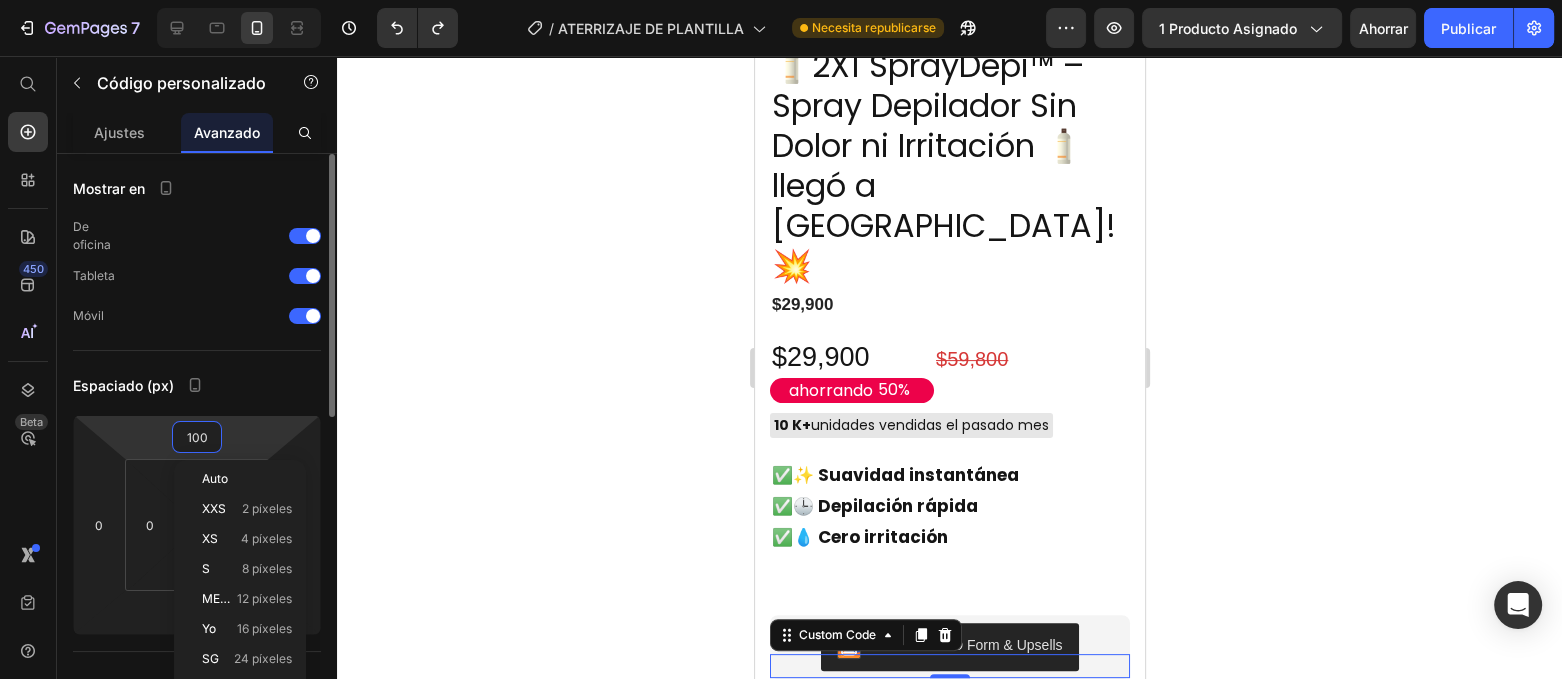 type on "0" 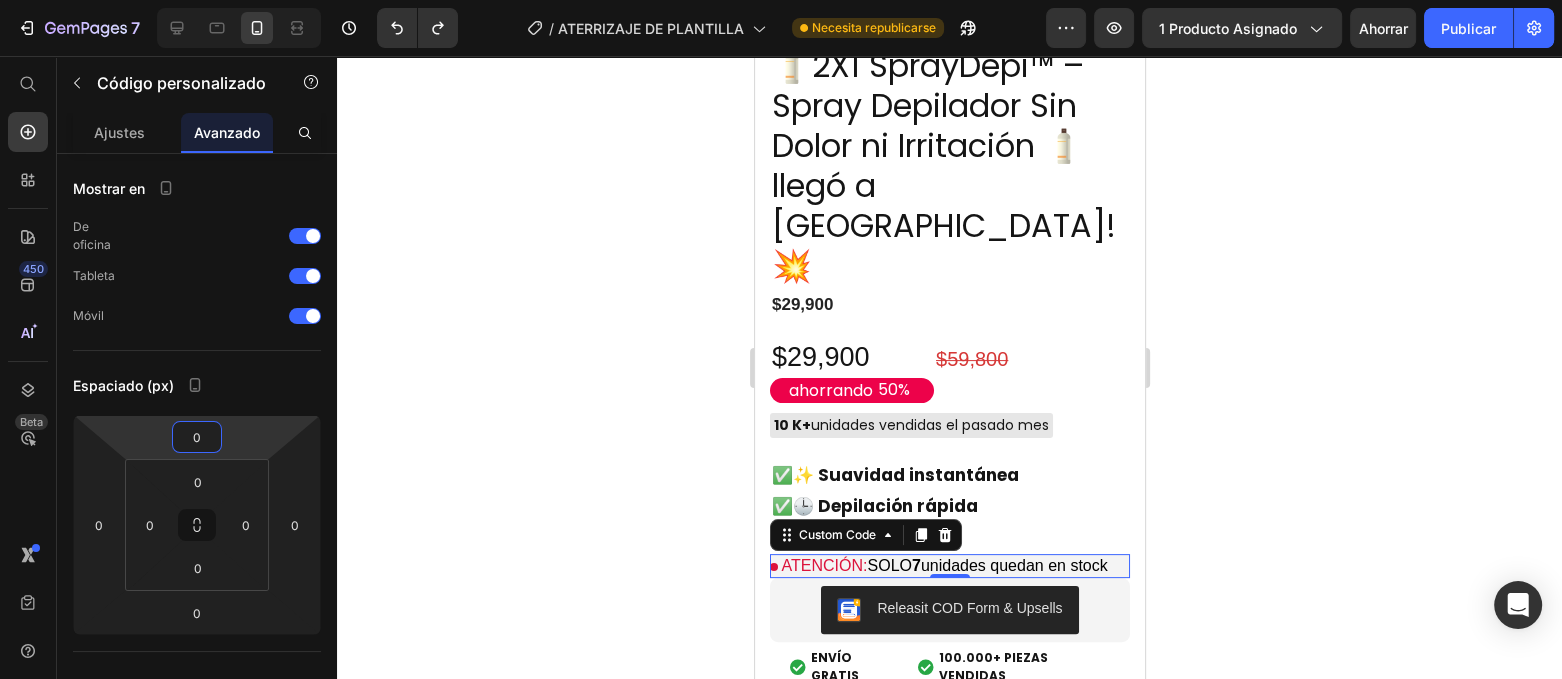 click 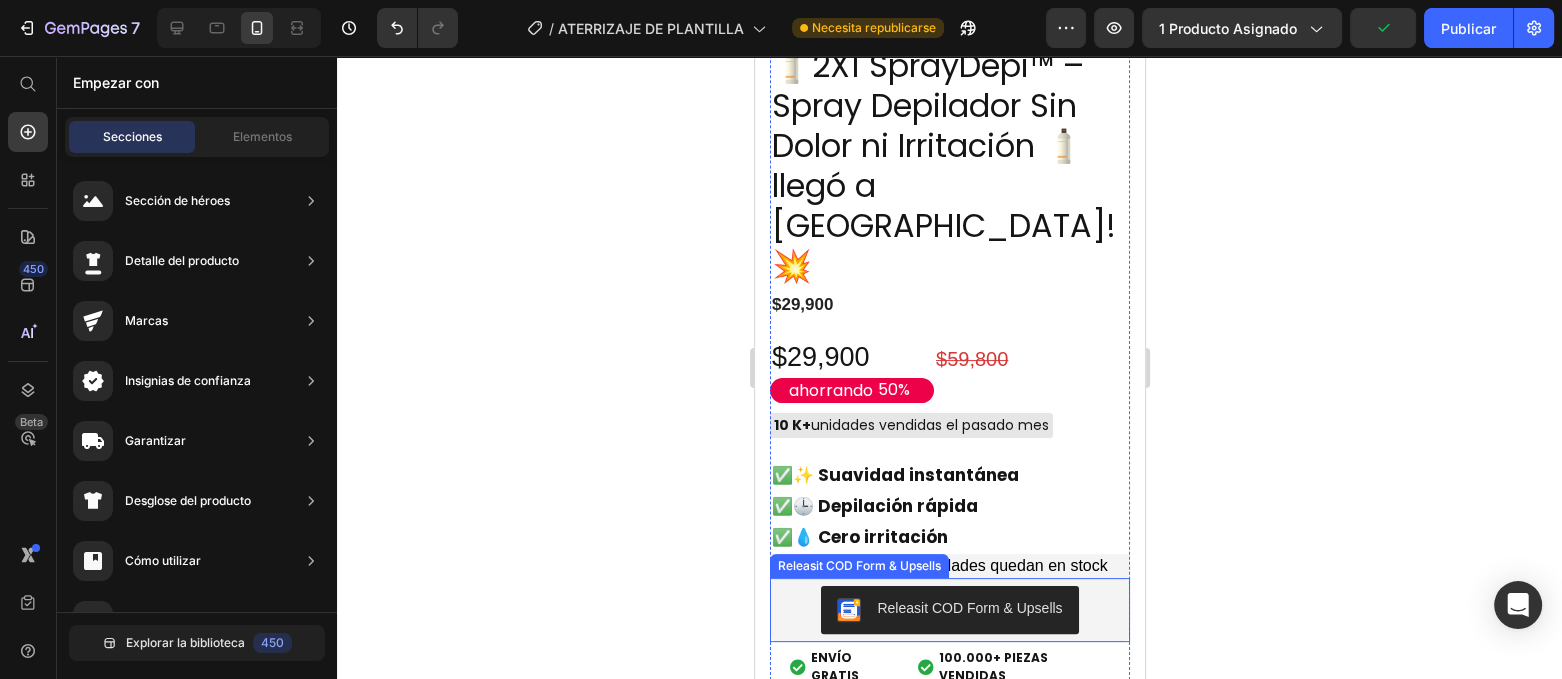 click on "Releasit COD Form & Upsells" at bounding box center [968, 608] 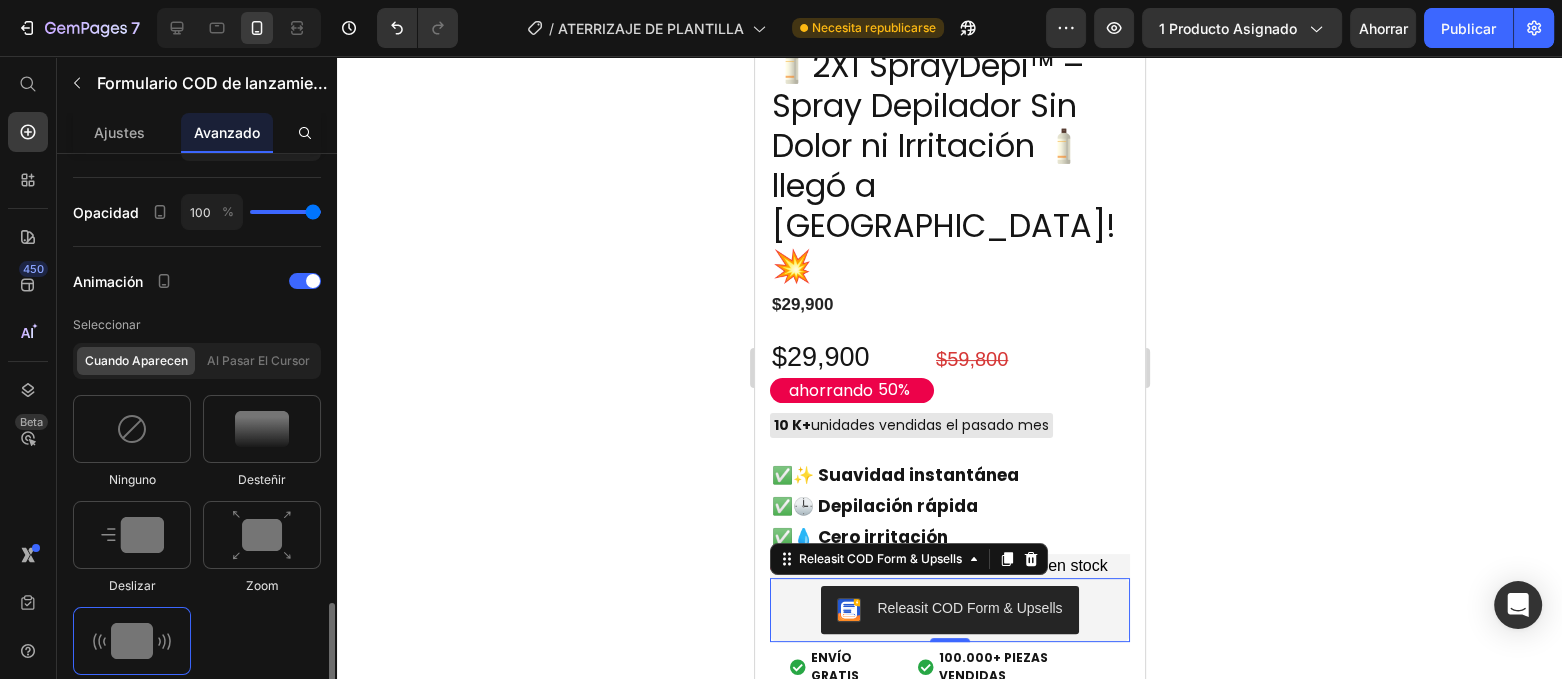 scroll, scrollTop: 1252, scrollLeft: 0, axis: vertical 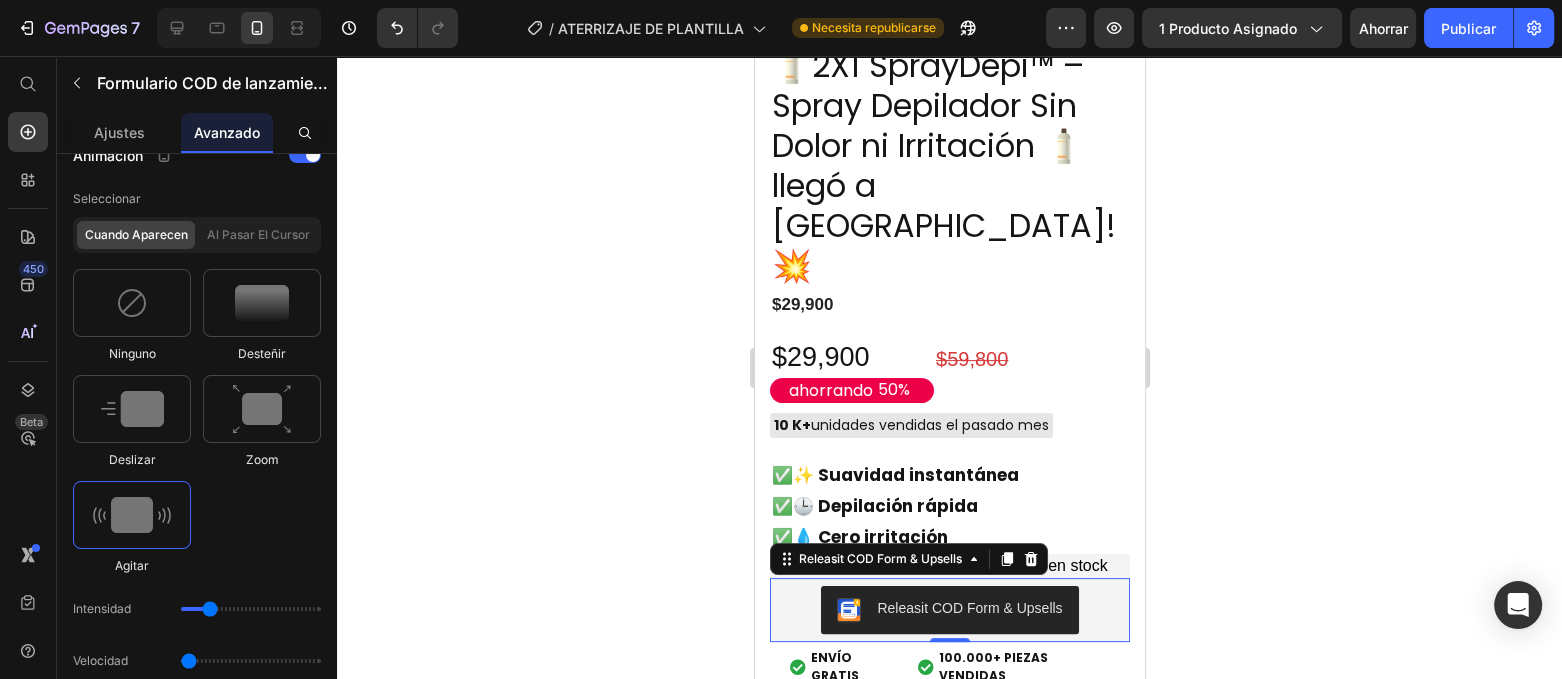 click 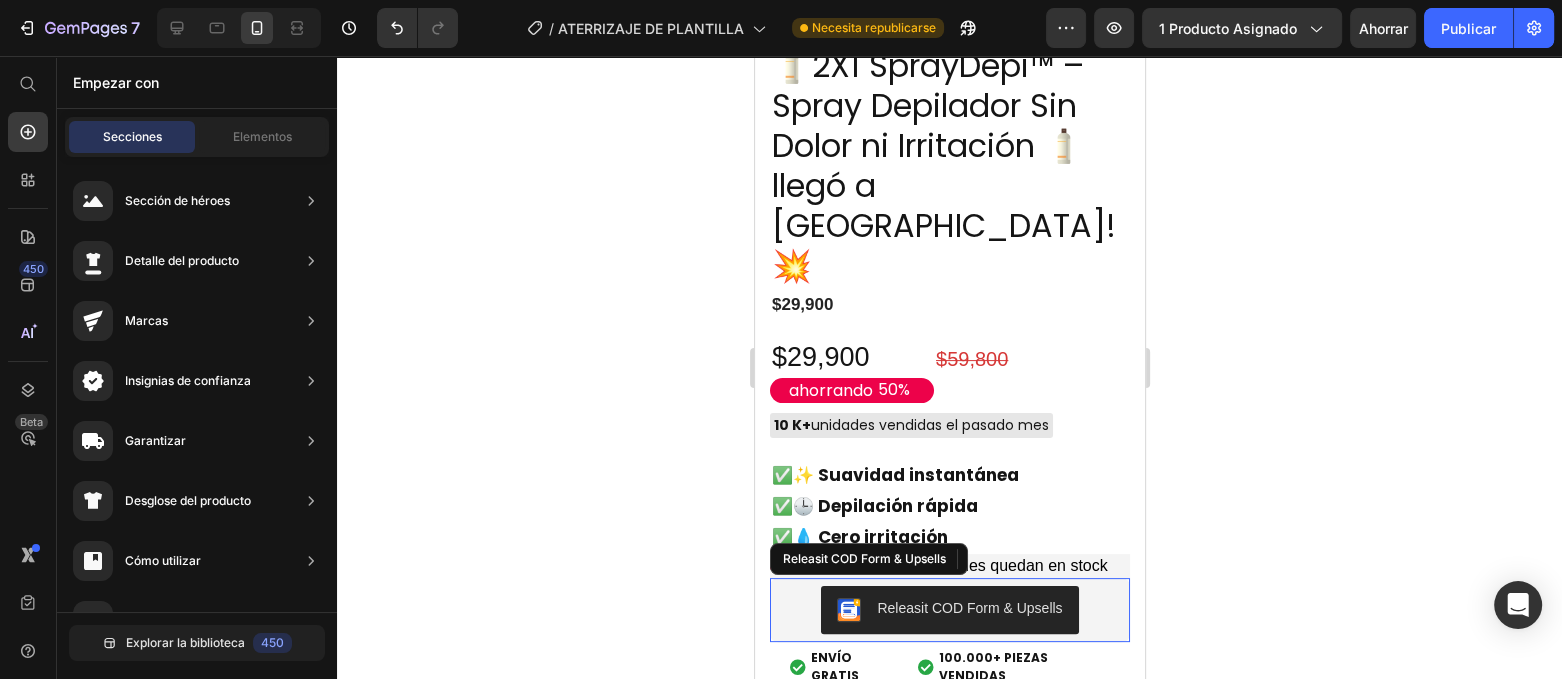 click 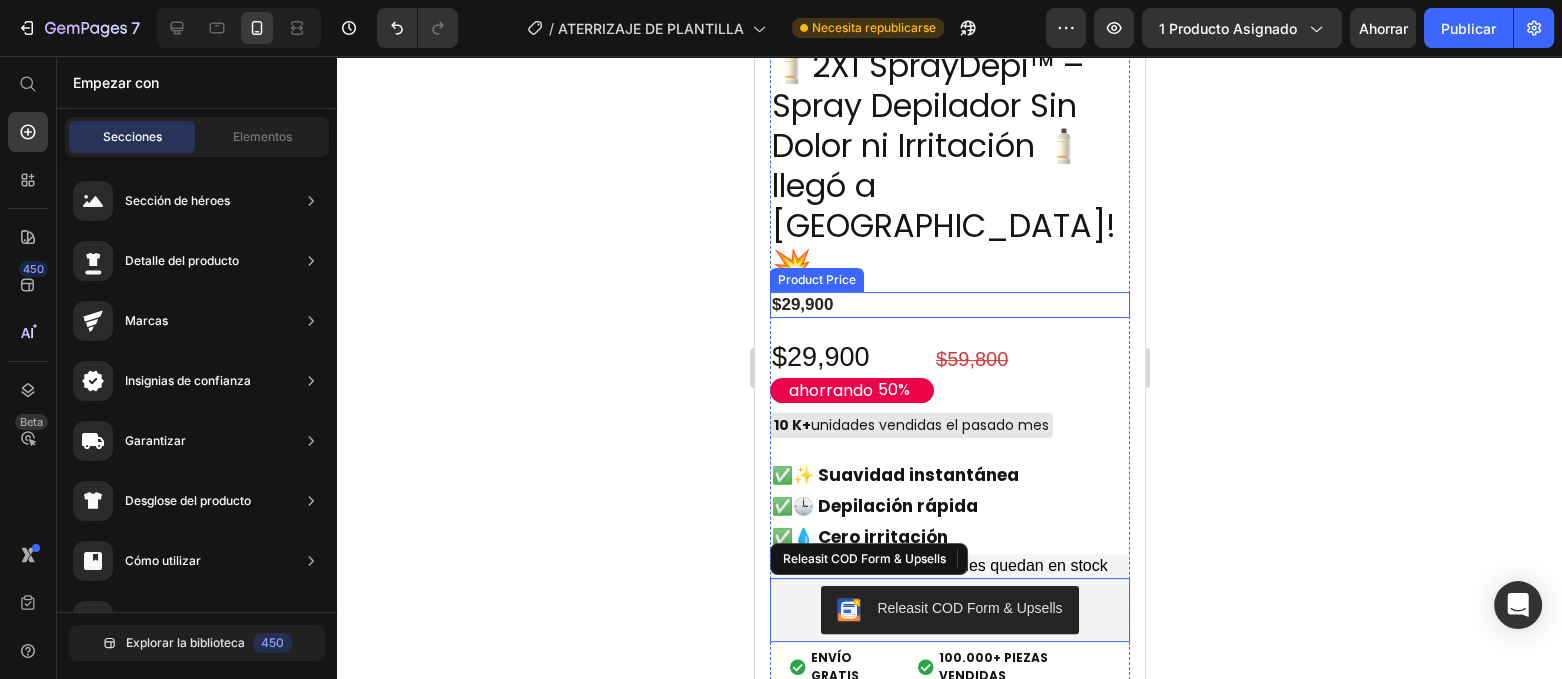 click on "$29,900" at bounding box center [949, 305] 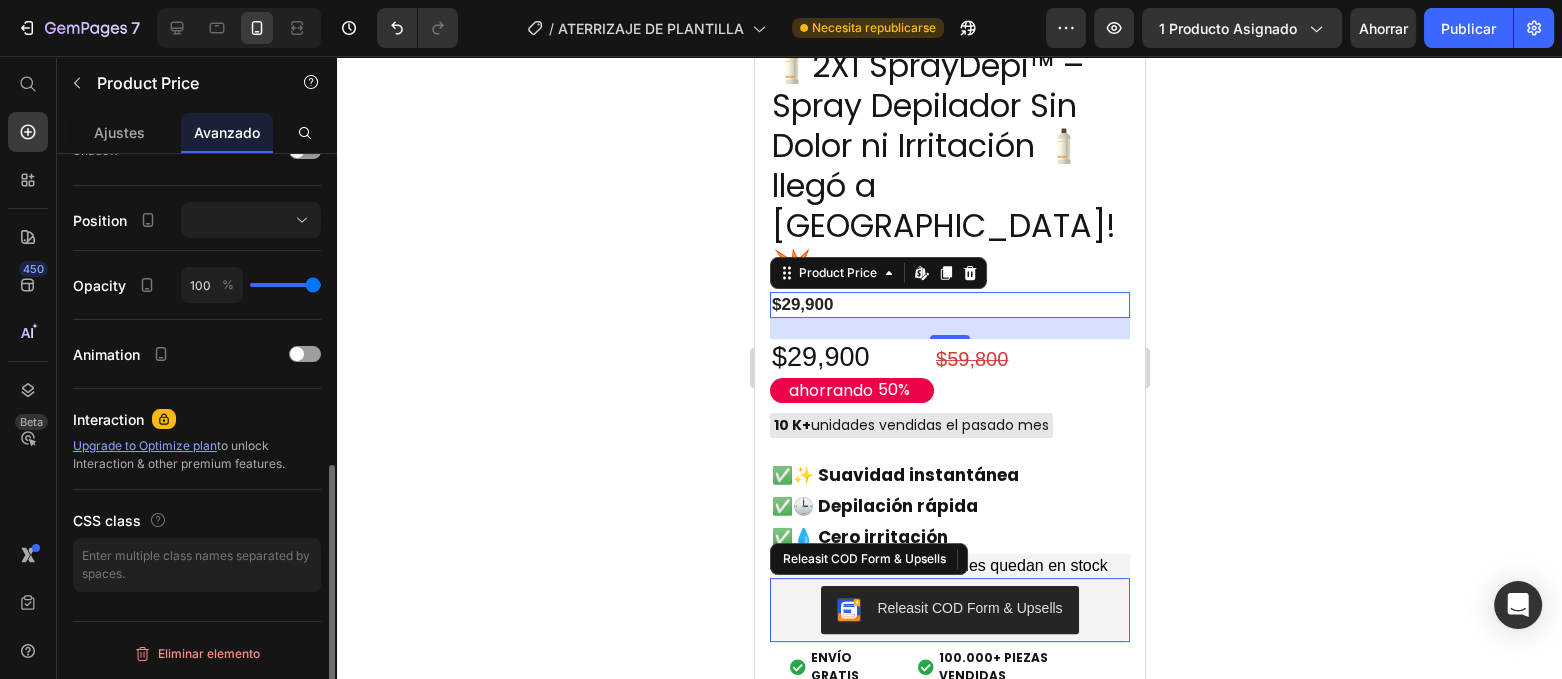 scroll, scrollTop: 0, scrollLeft: 0, axis: both 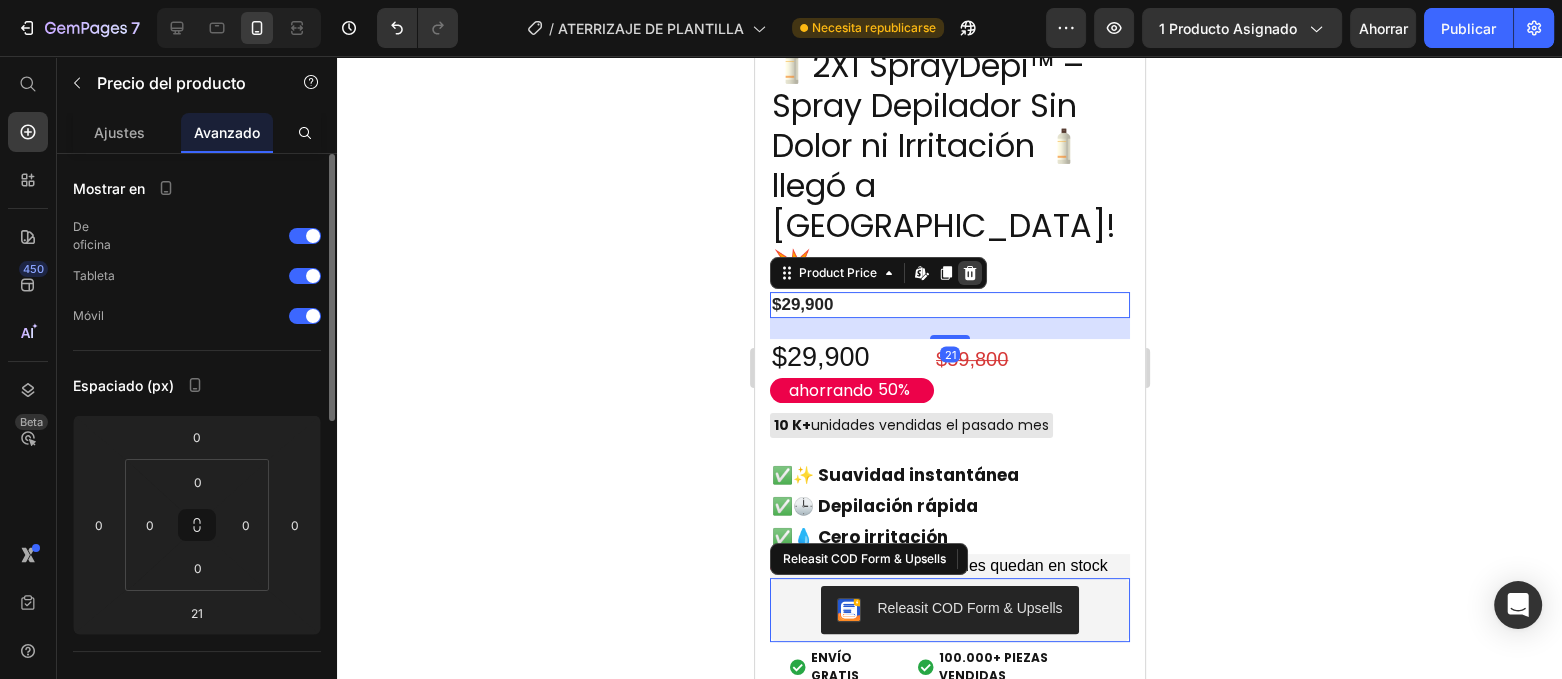 click 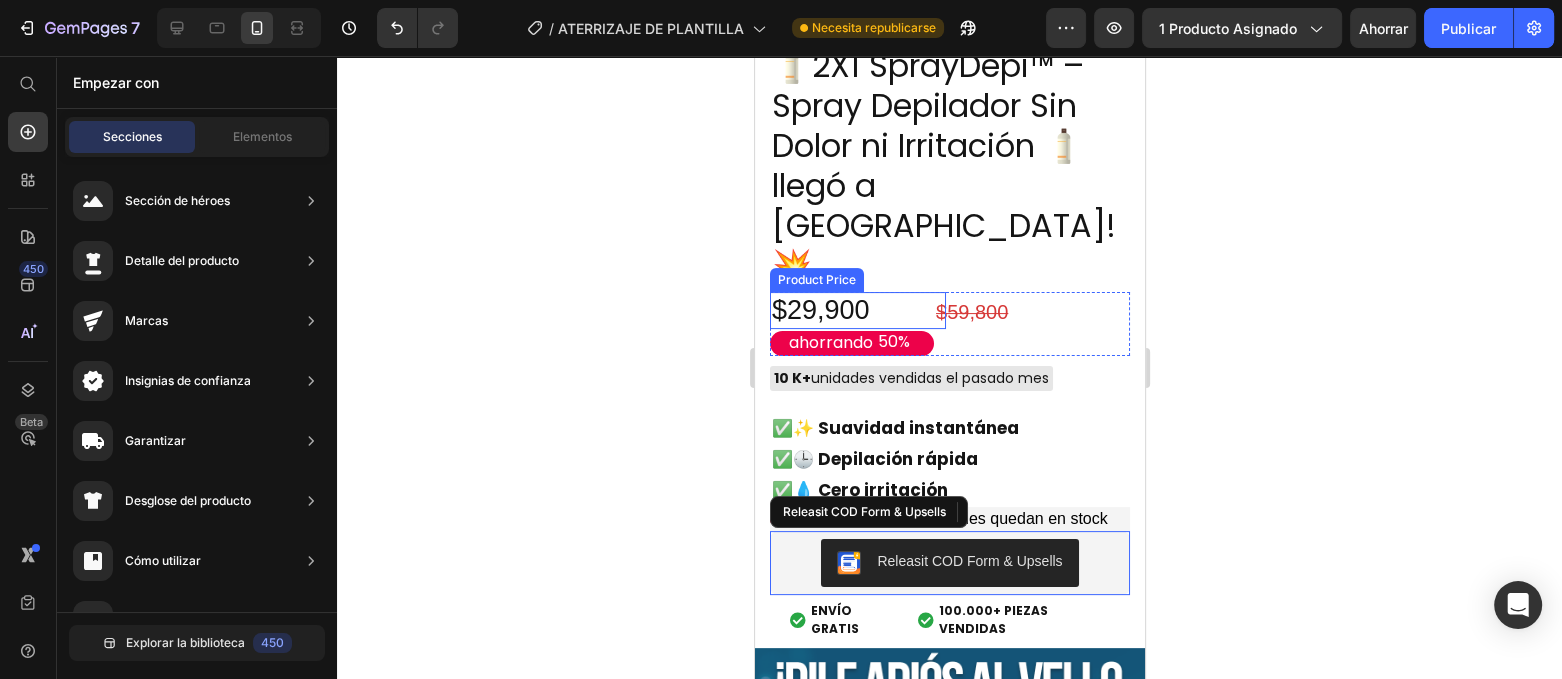 click on "$29,900" at bounding box center [857, 311] 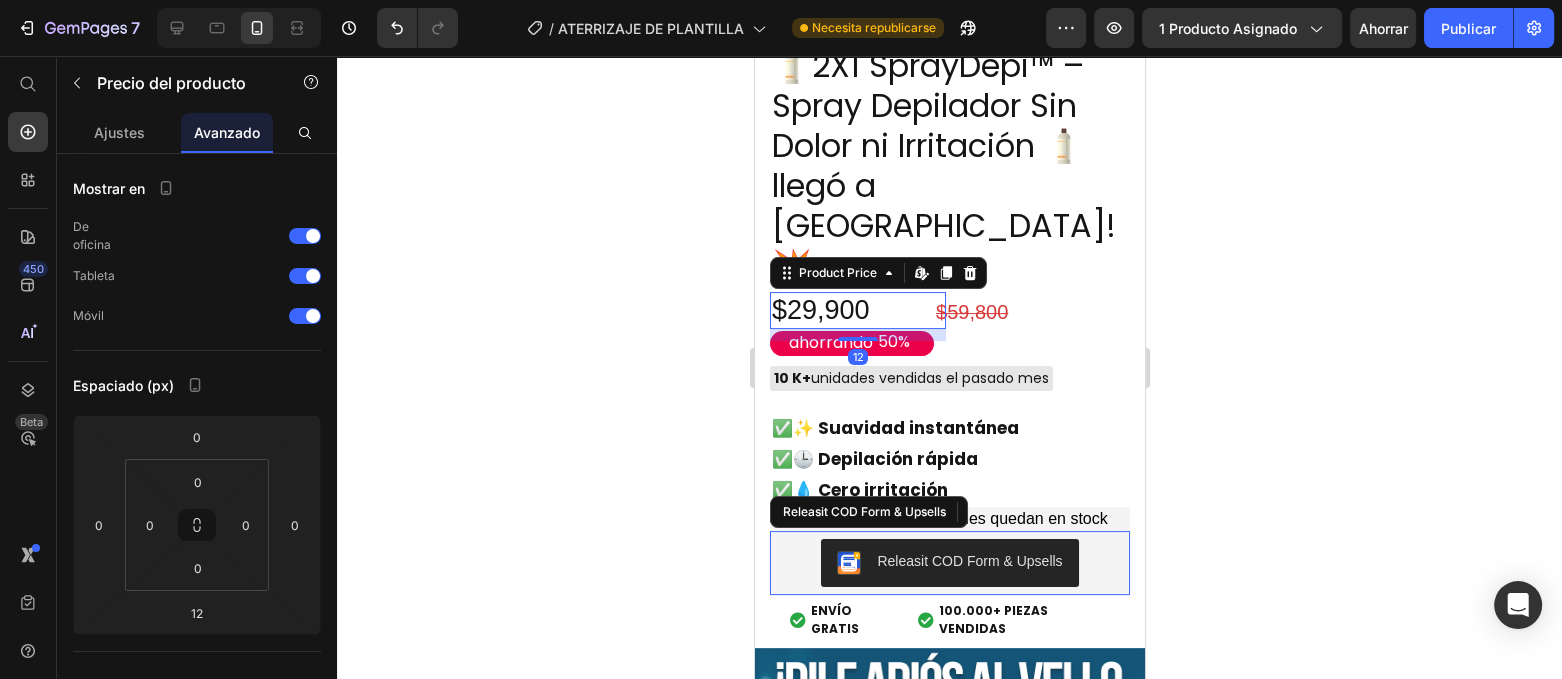 click on "$29,900" at bounding box center [857, 311] 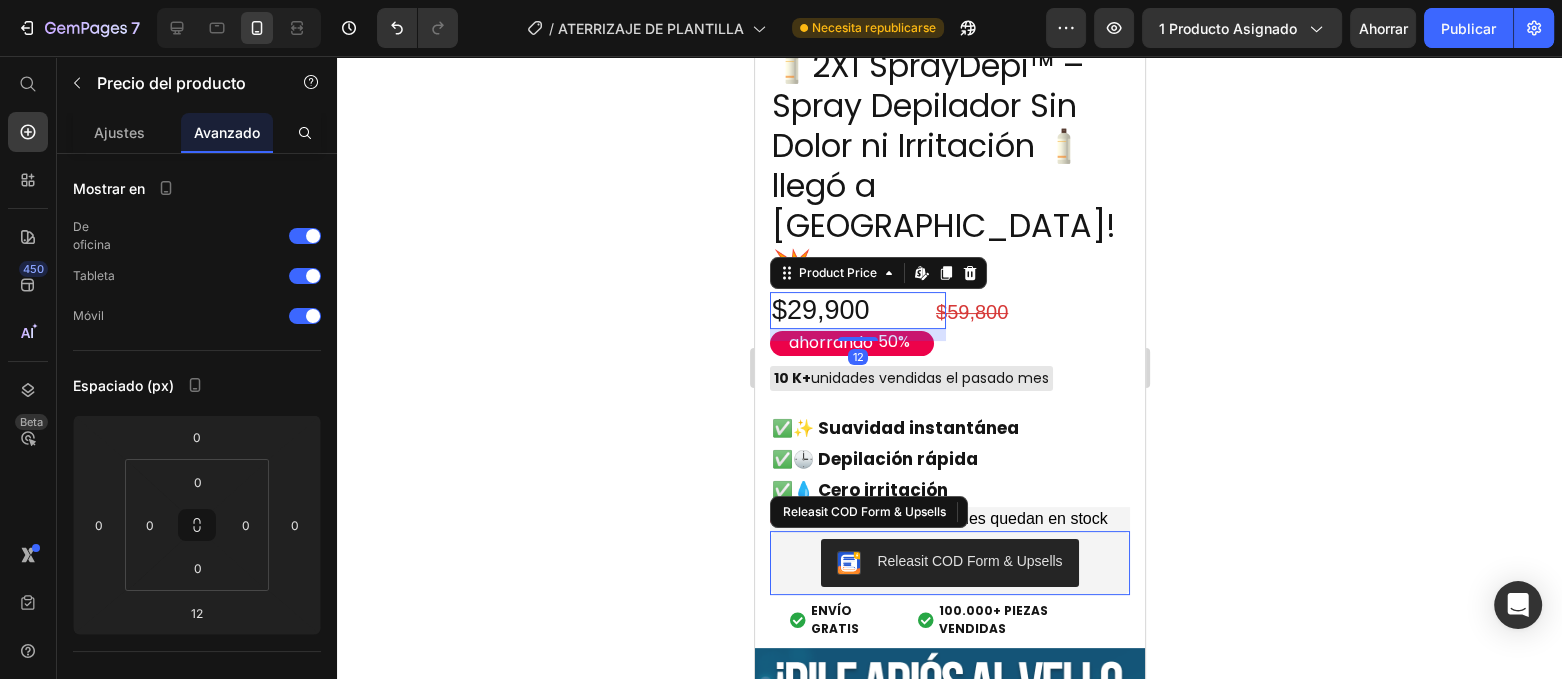 click on "$29,900" at bounding box center [857, 311] 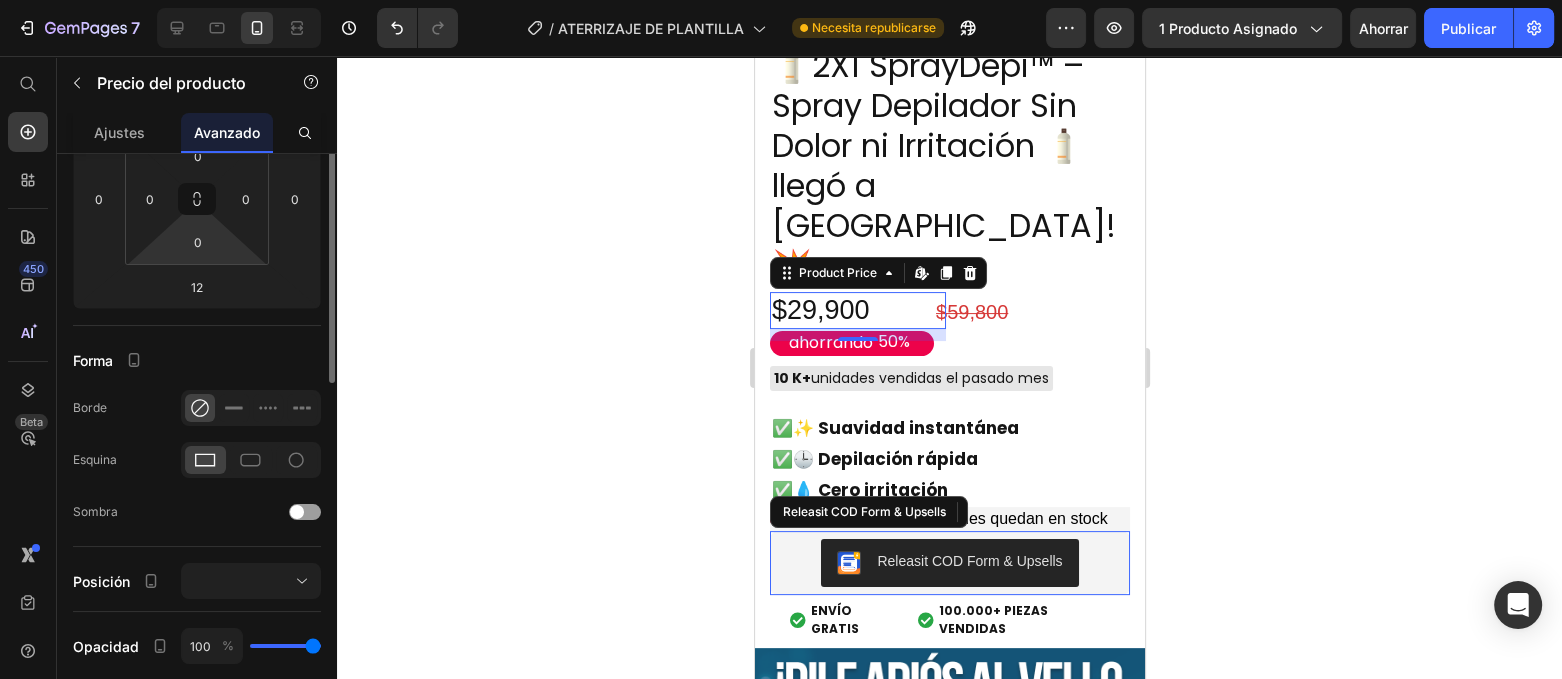 scroll, scrollTop: 201, scrollLeft: 0, axis: vertical 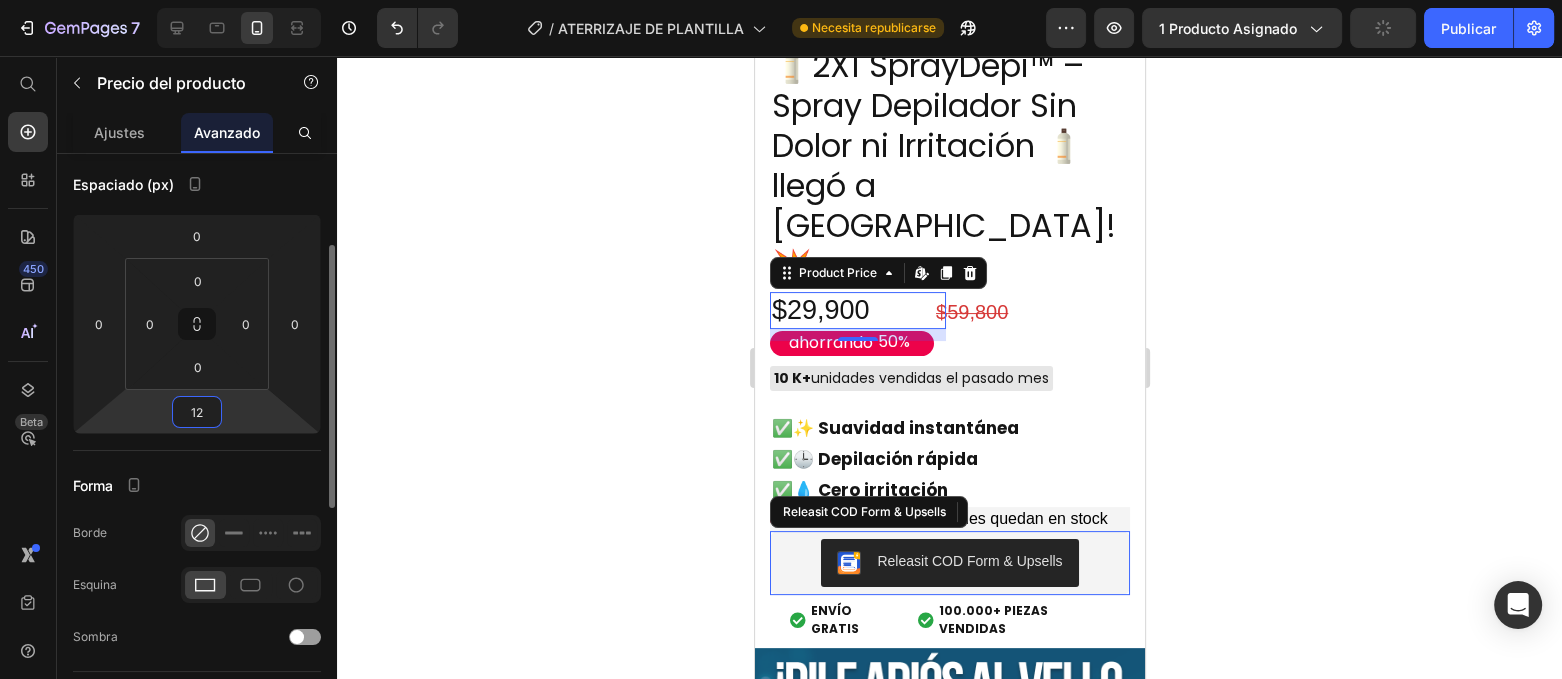 click on "12" at bounding box center [197, 412] 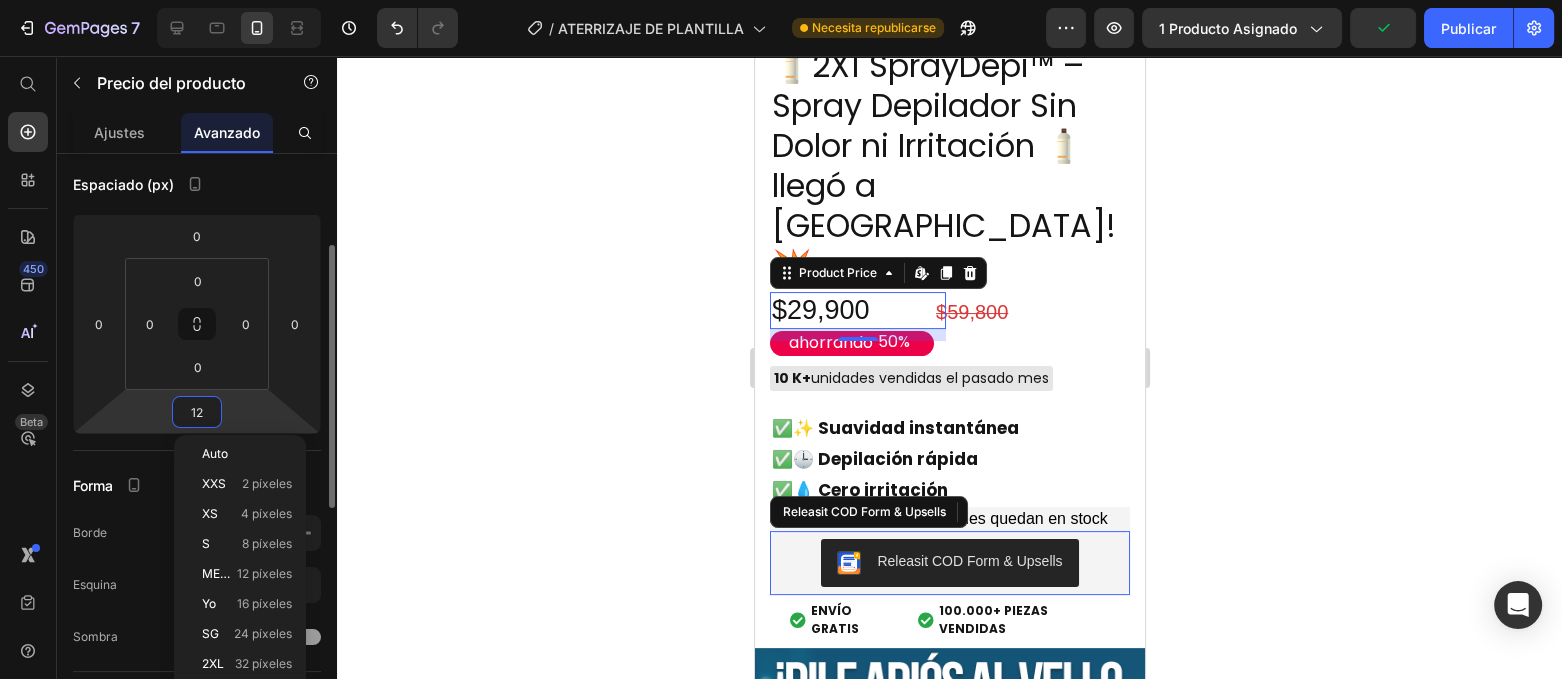type on "0" 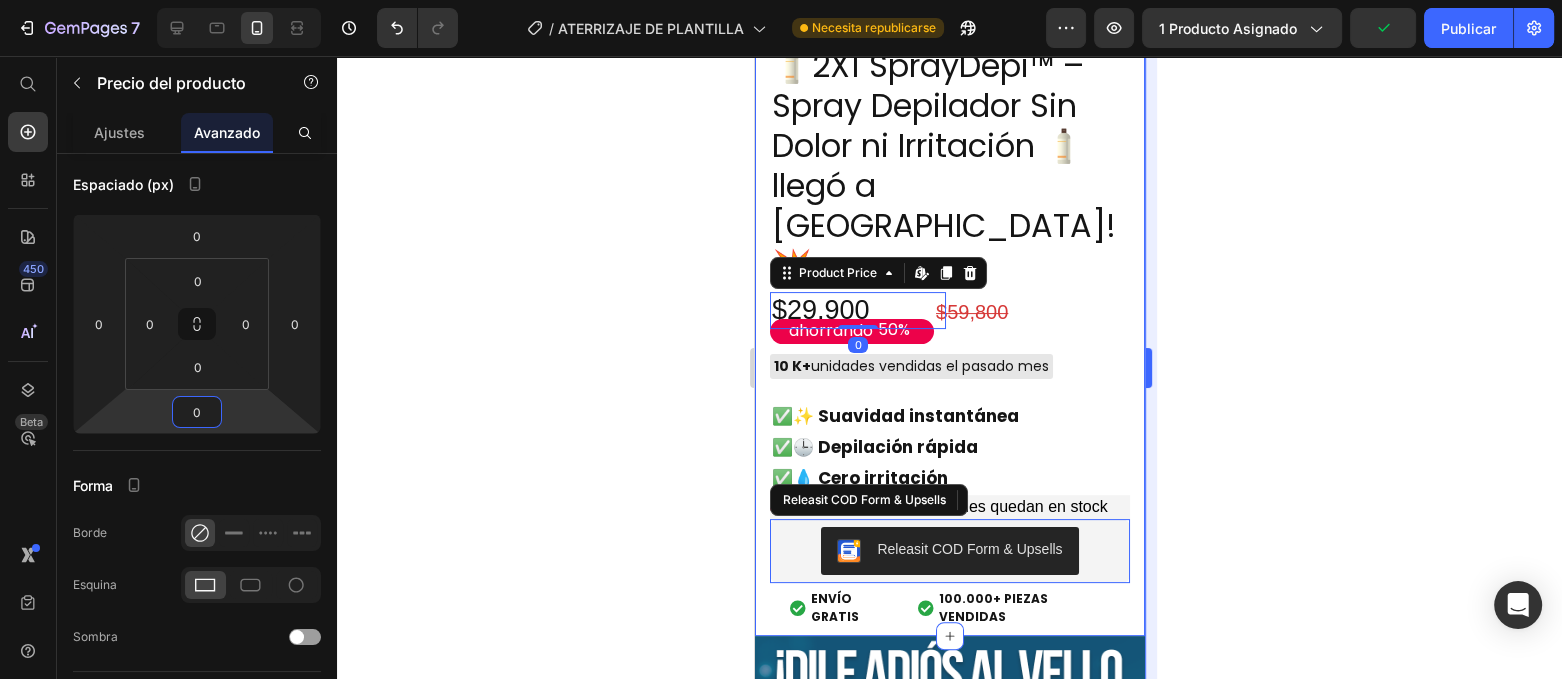 click 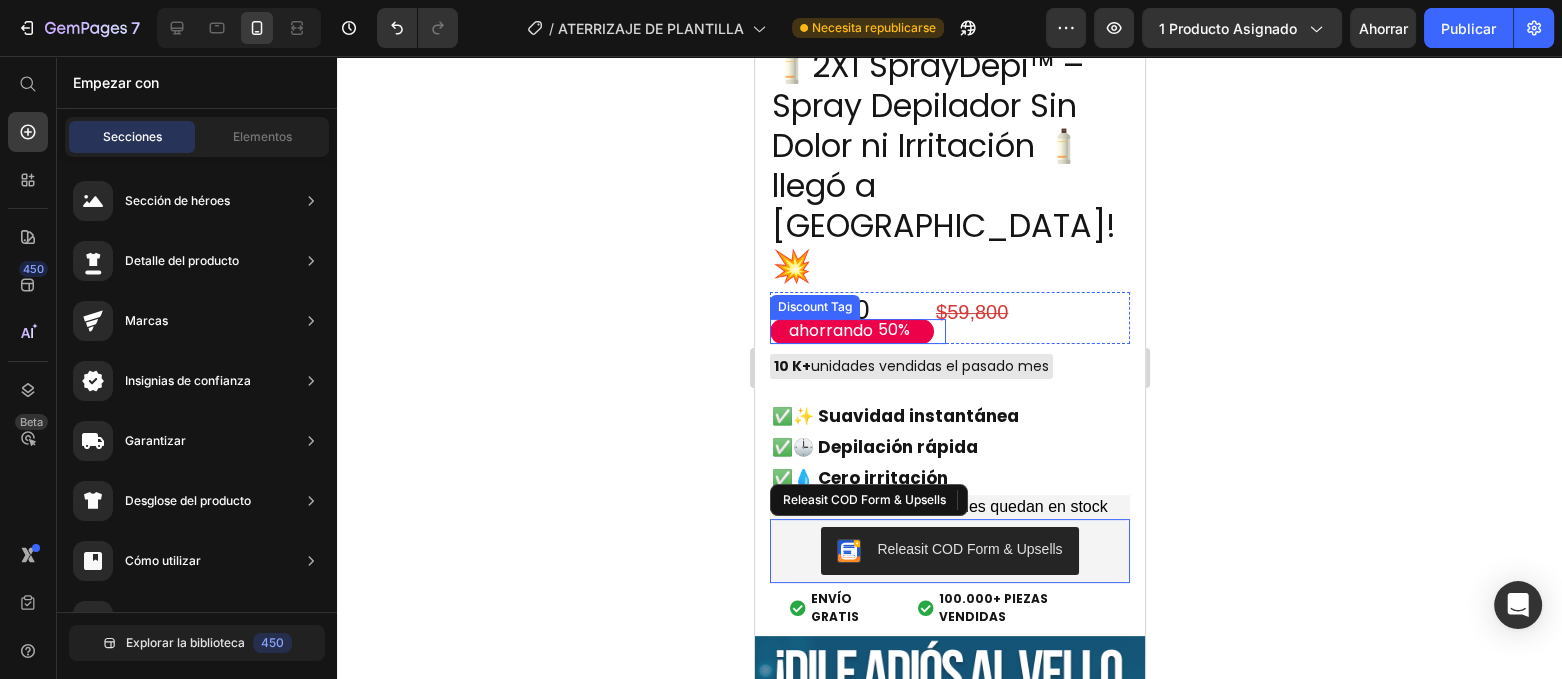 click on "50%" at bounding box center [893, 330] 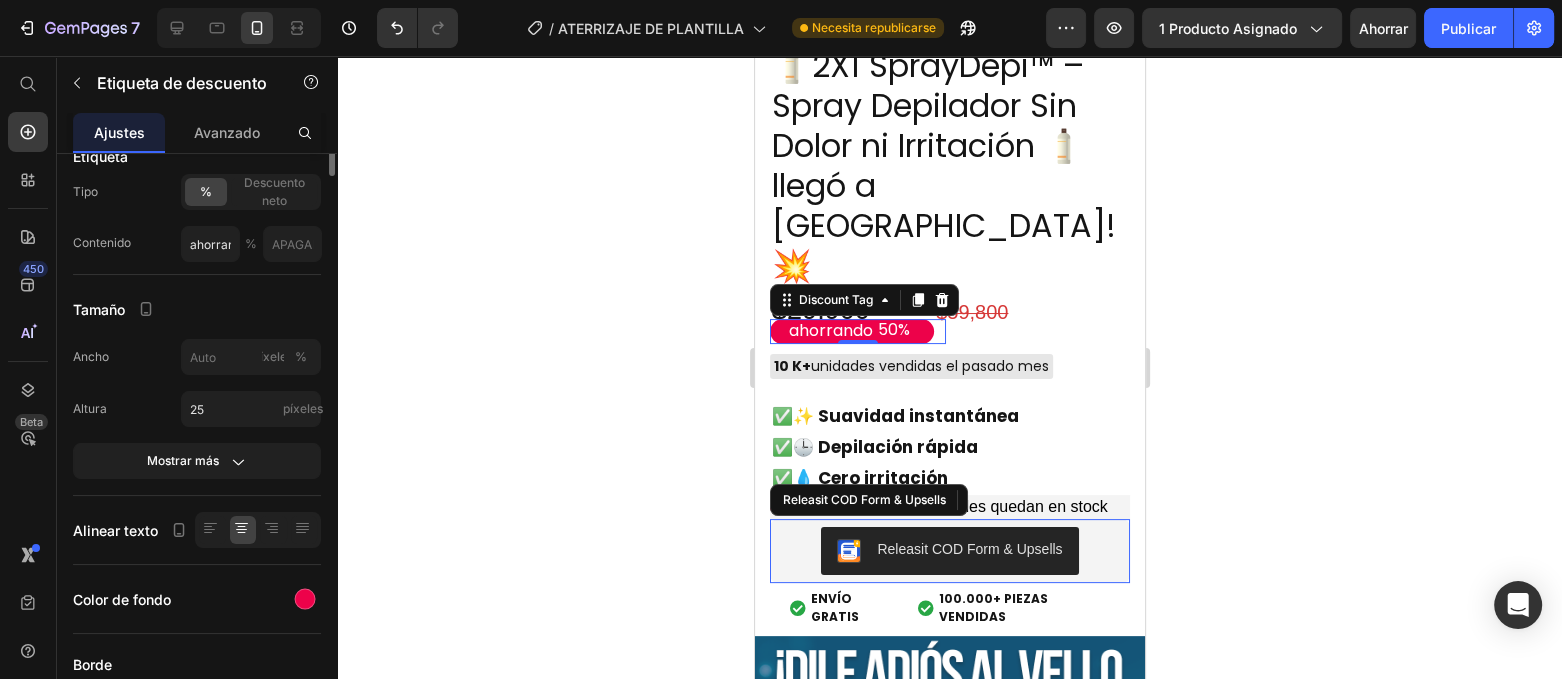 scroll, scrollTop: 0, scrollLeft: 0, axis: both 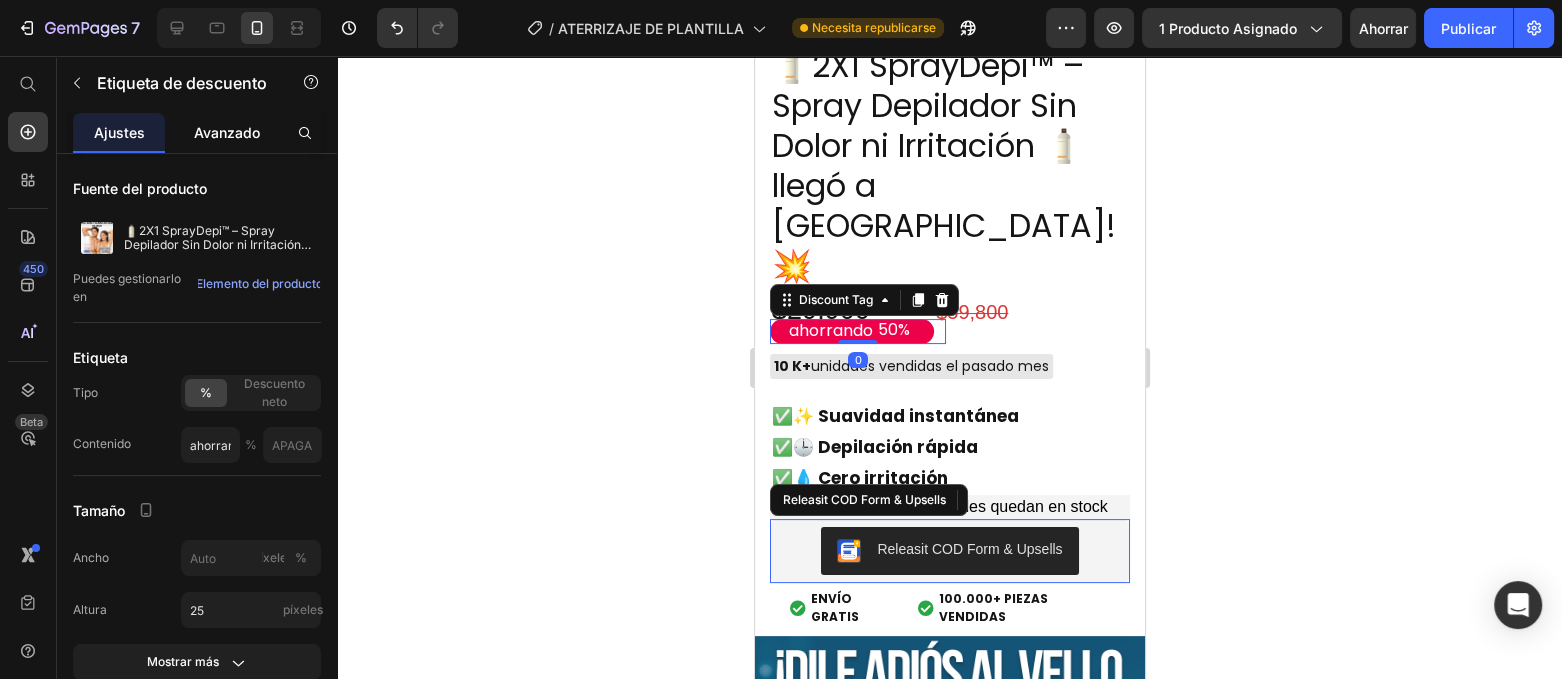 click on "Avanzado" at bounding box center (227, 132) 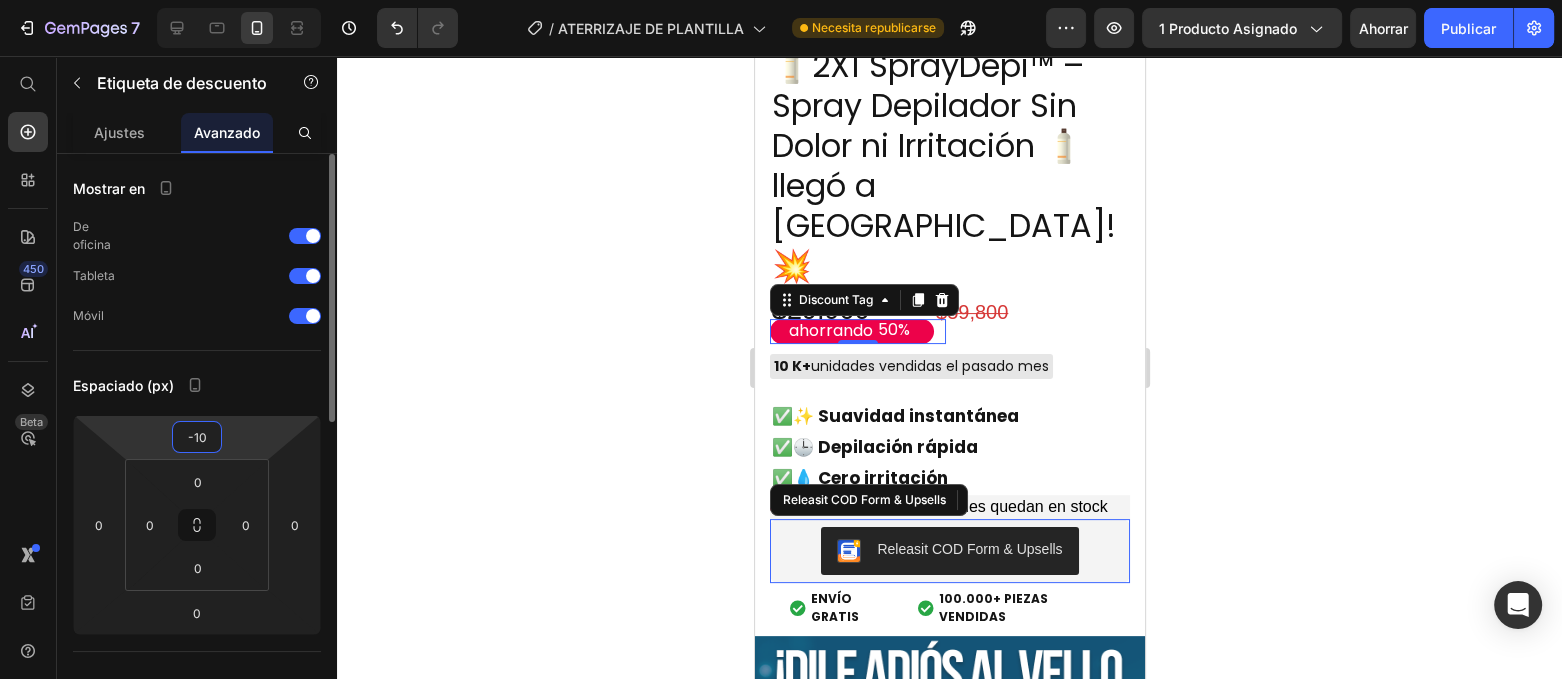 click on "-10" at bounding box center (197, 437) 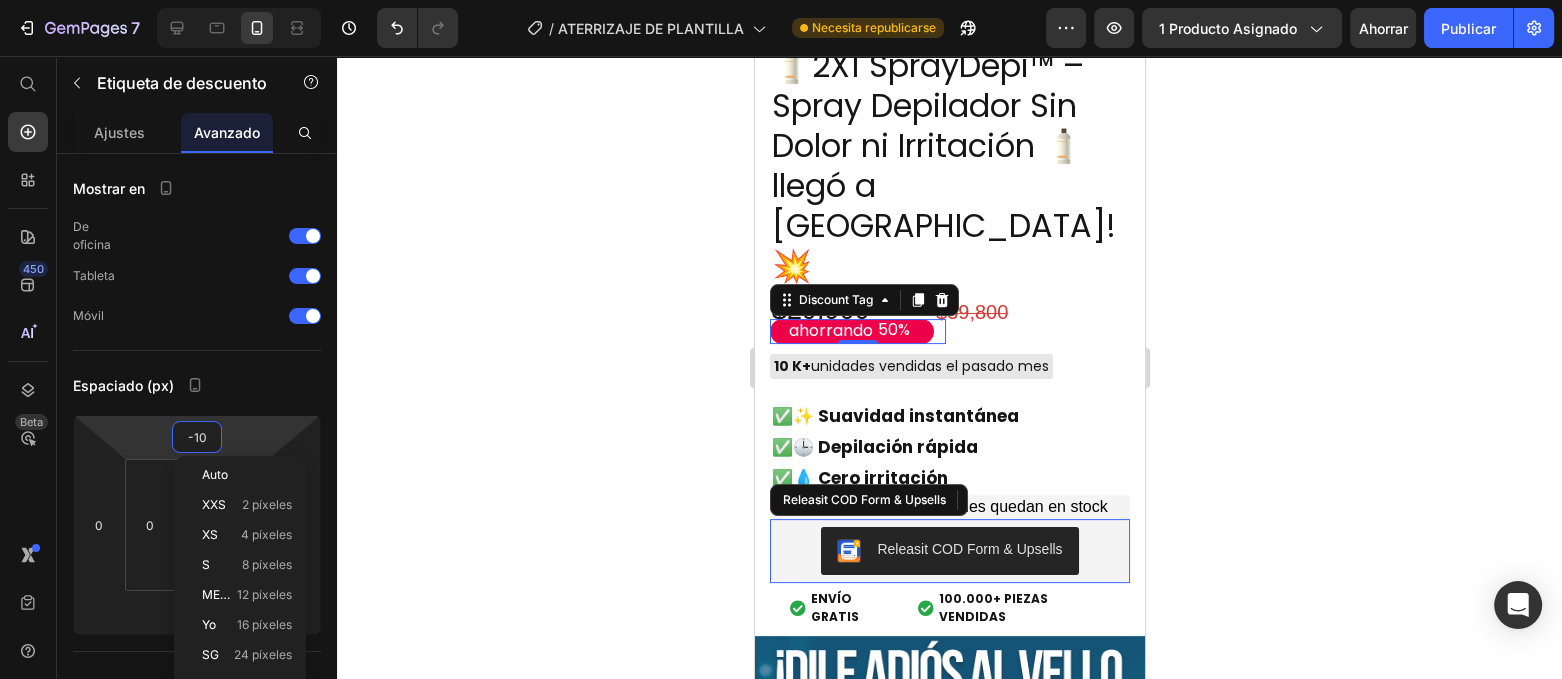 type on "5" 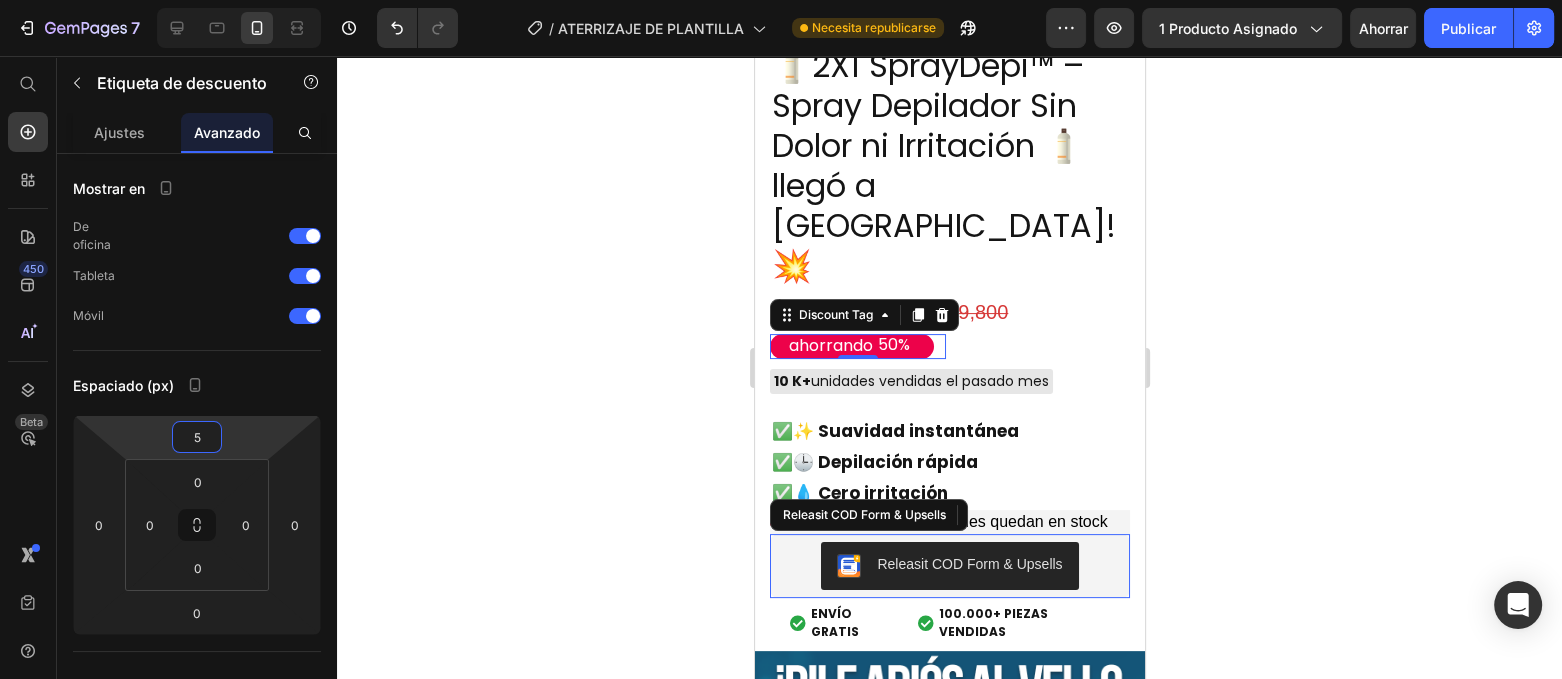 click 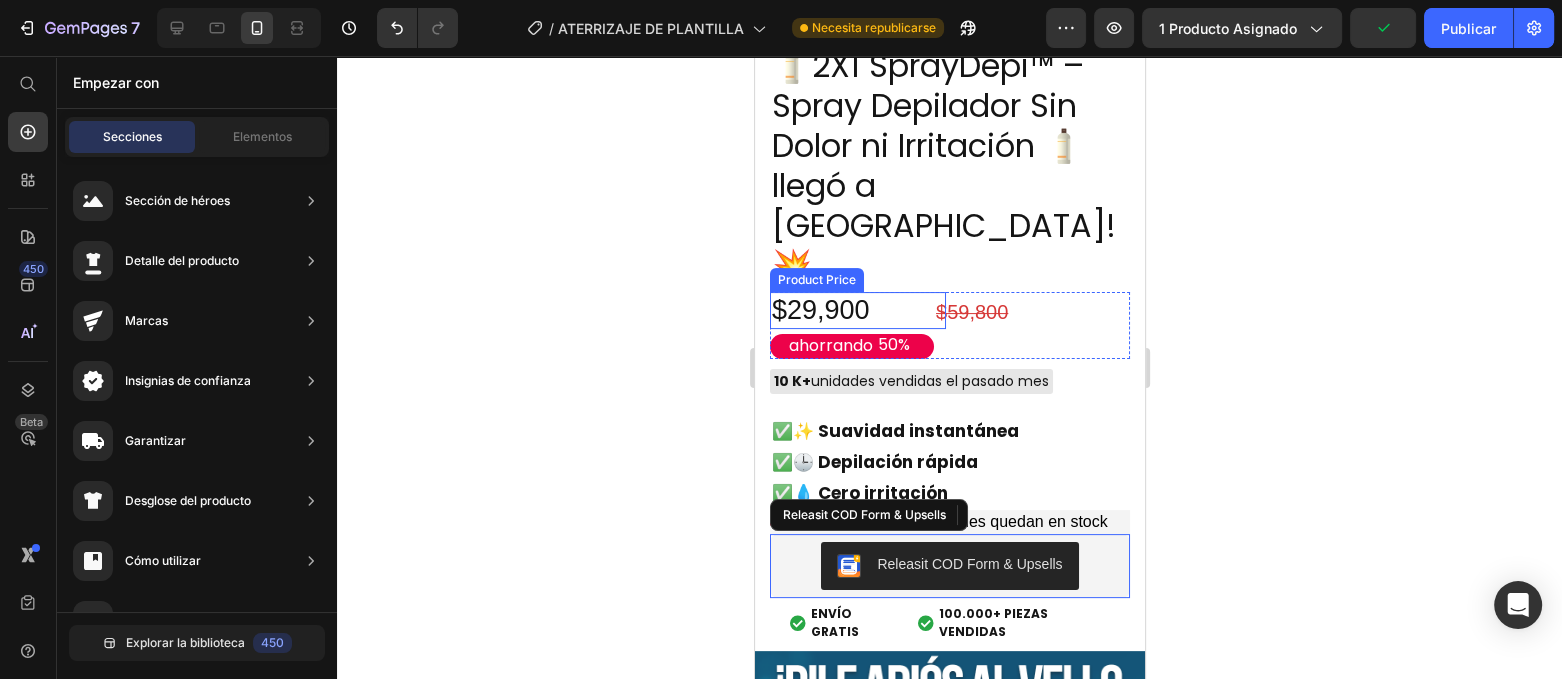 click on "$29,900" at bounding box center [857, 311] 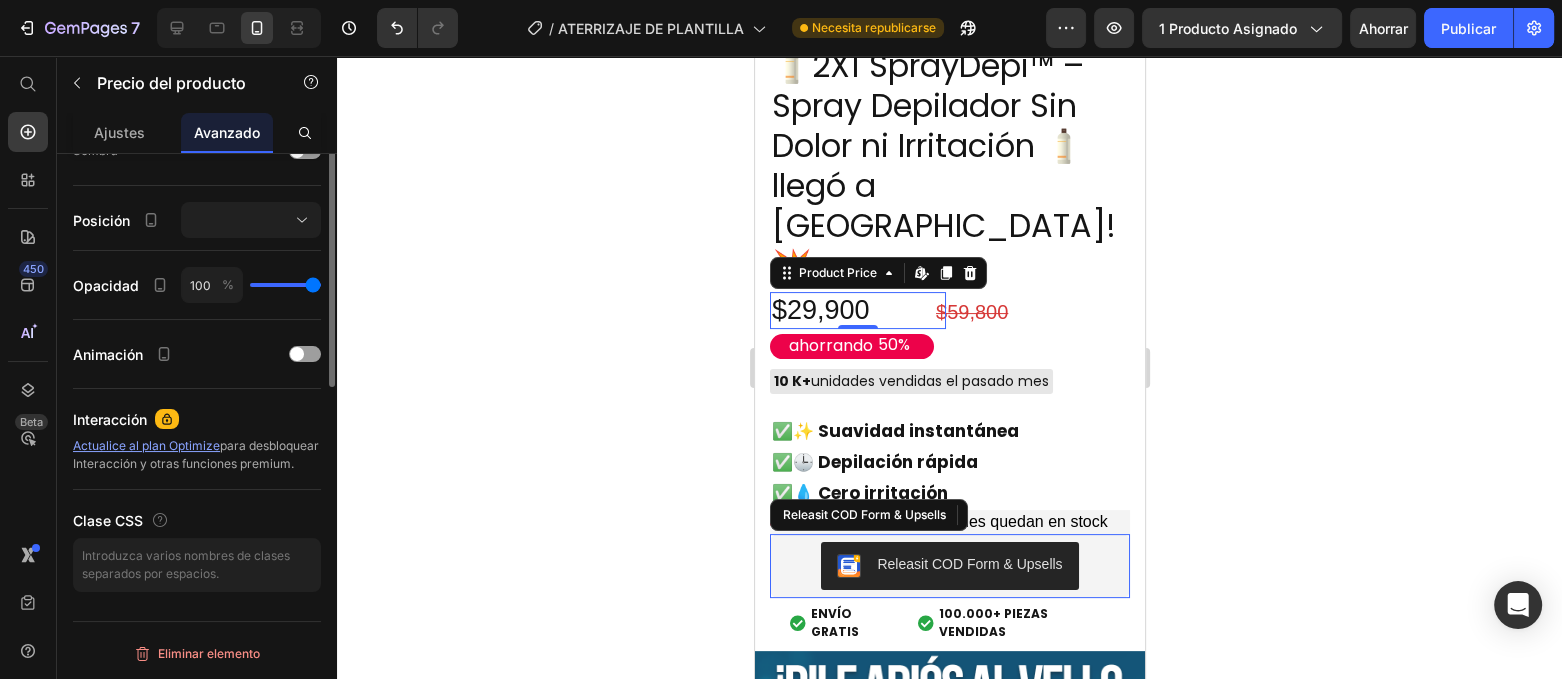 scroll, scrollTop: 452, scrollLeft: 0, axis: vertical 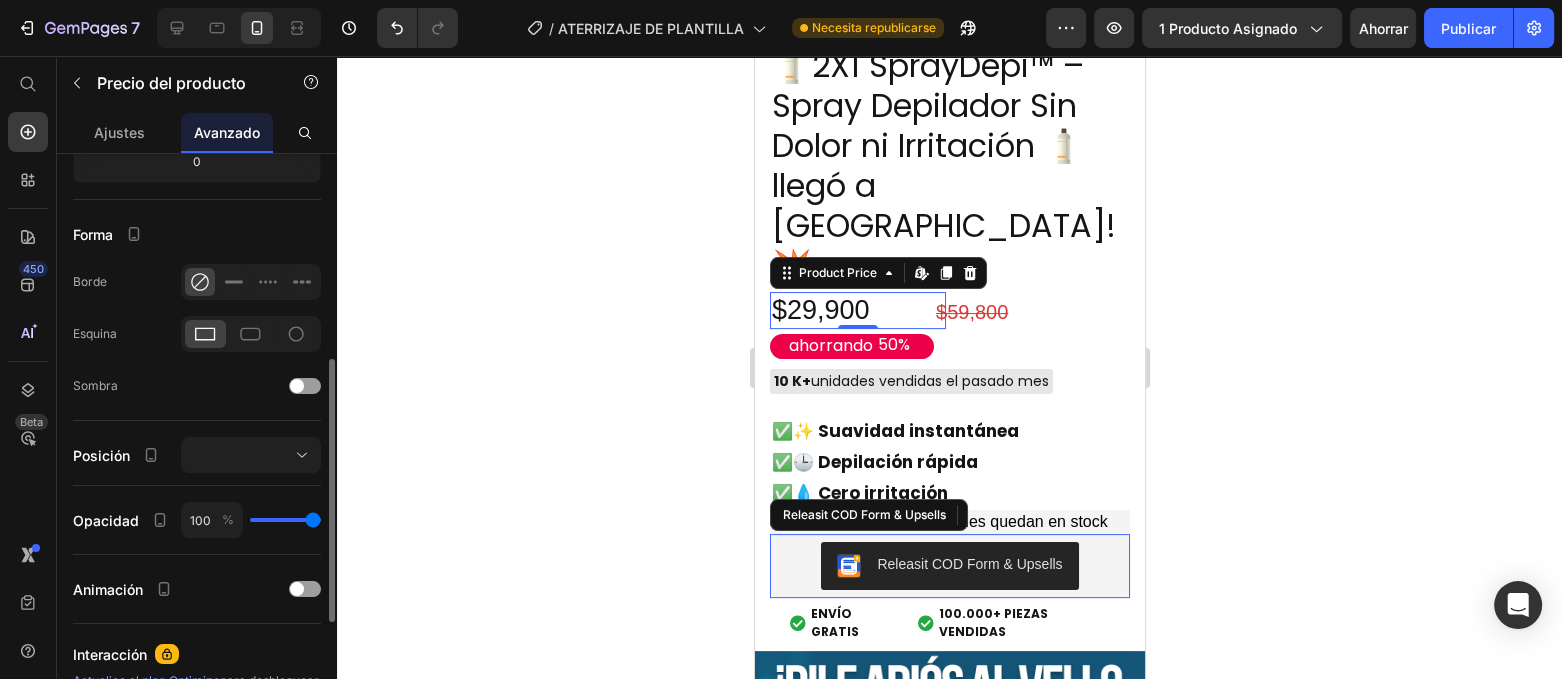click on "Precio del producto" 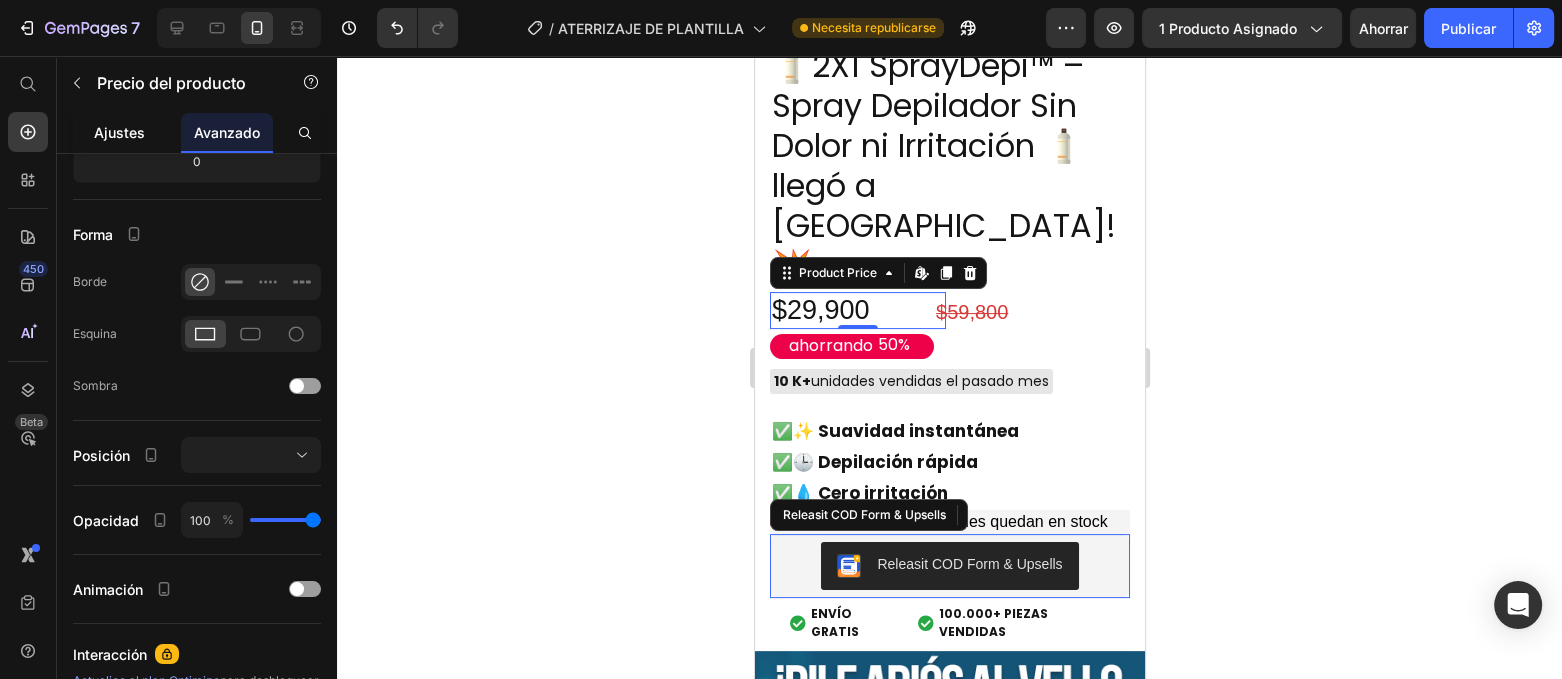 click on "Ajustes" at bounding box center (119, 132) 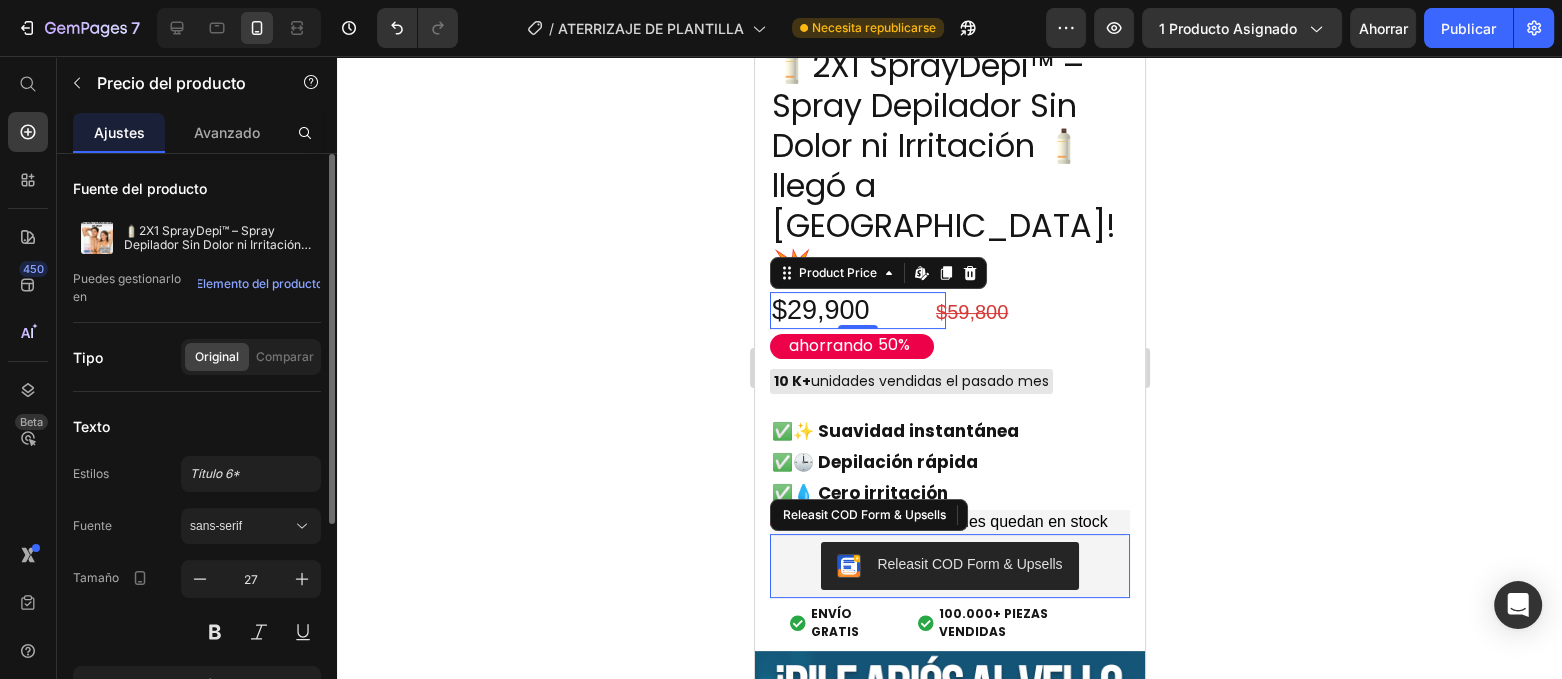 scroll, scrollTop: 125, scrollLeft: 0, axis: vertical 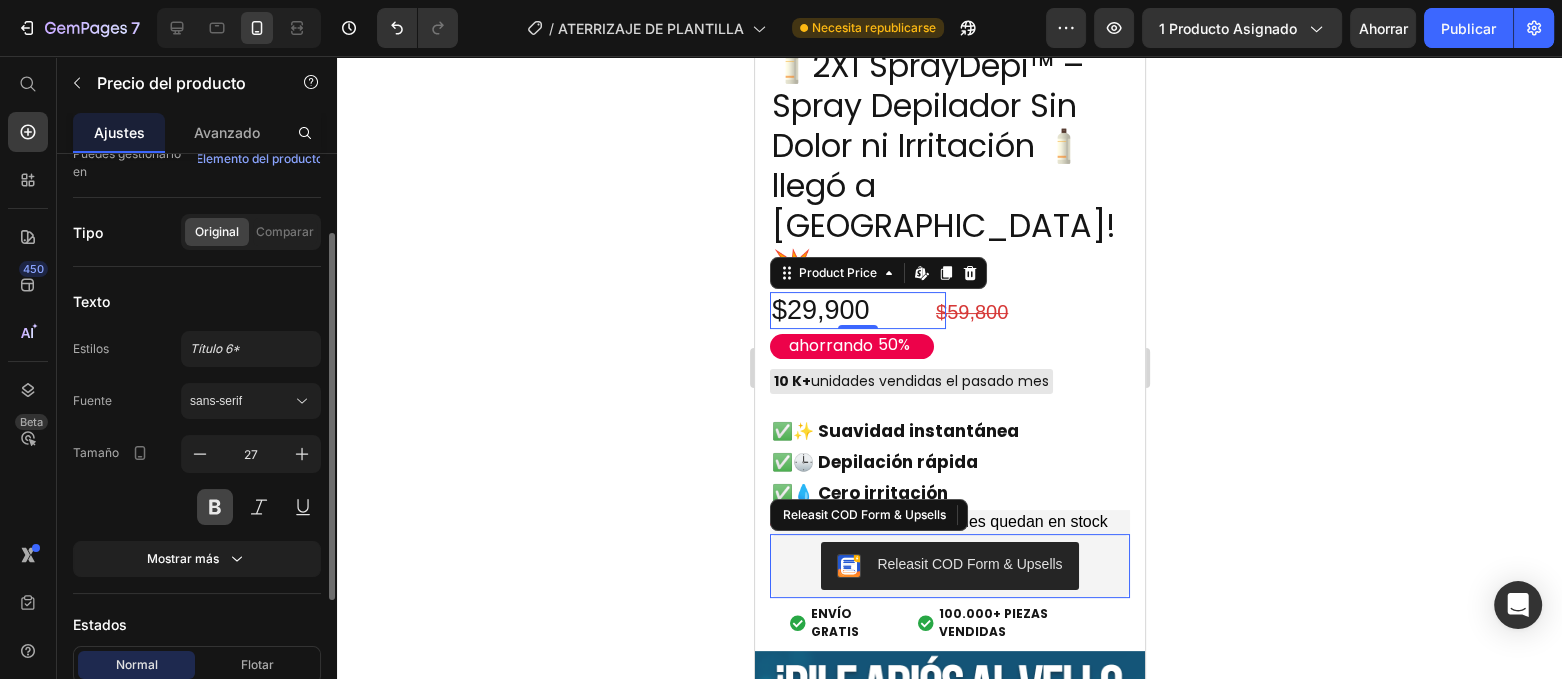click at bounding box center [215, 507] 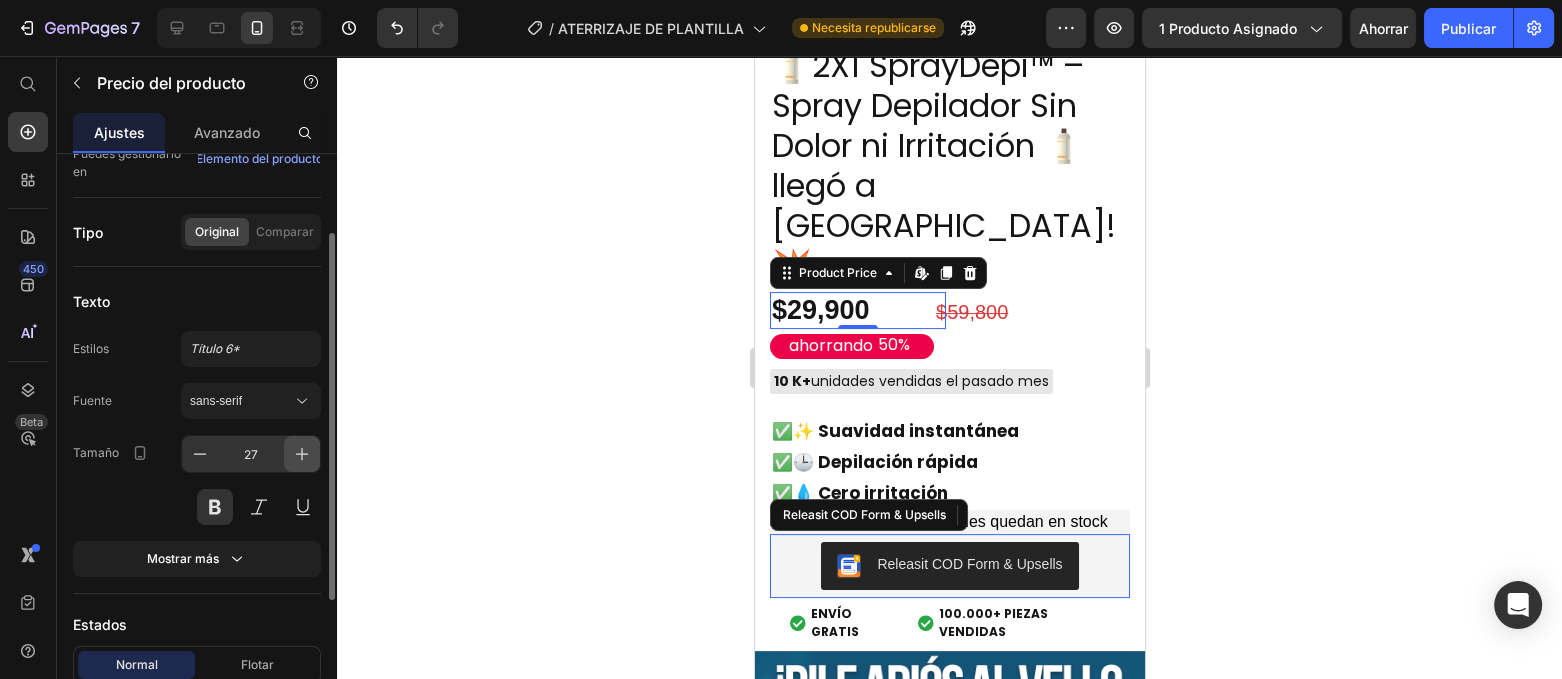 click 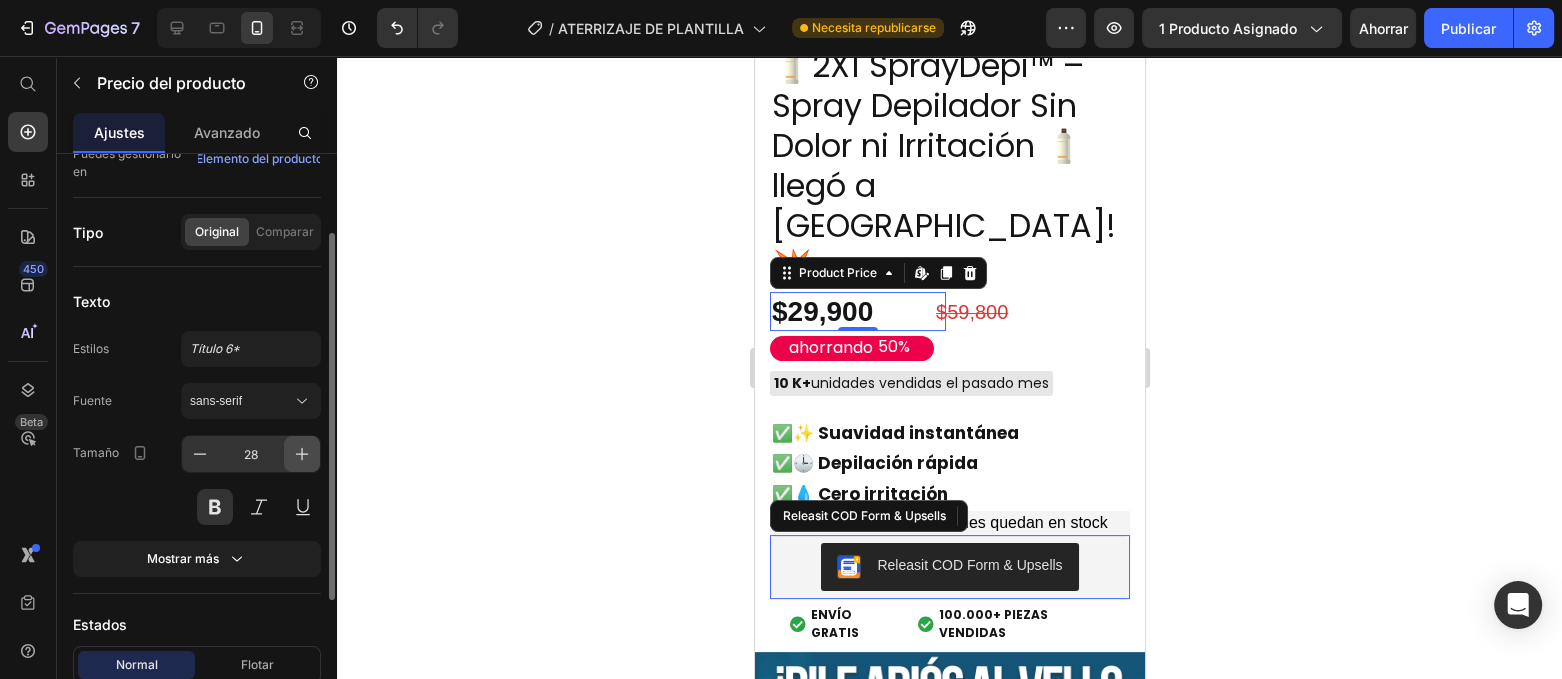click 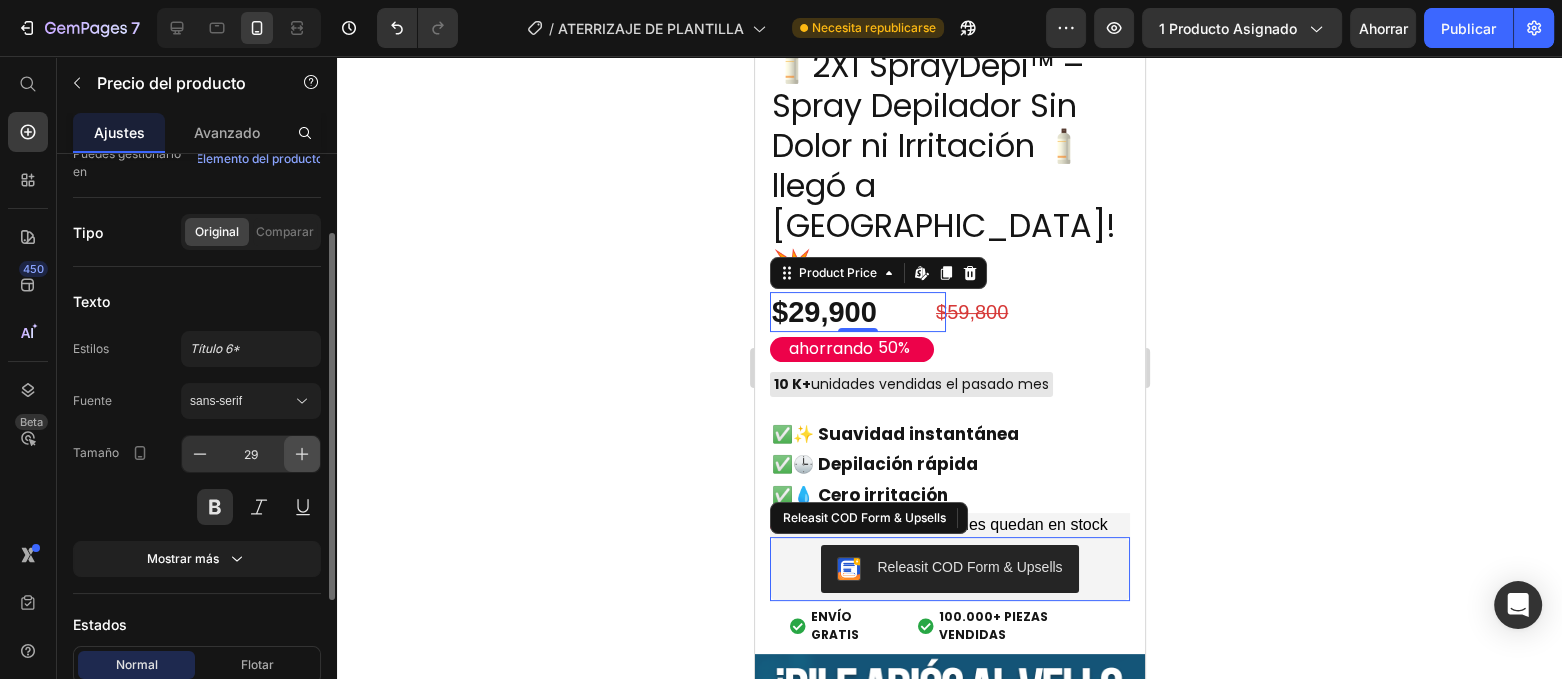 click 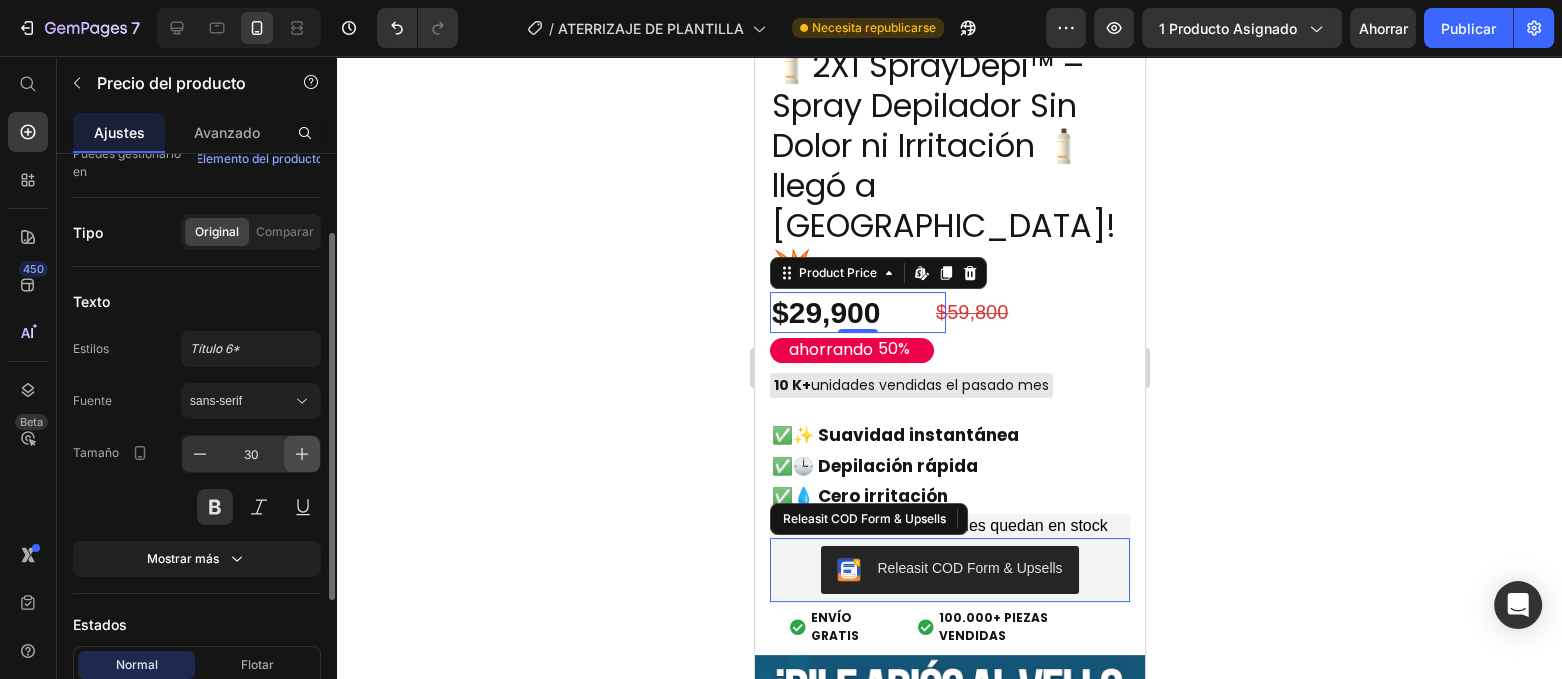 click 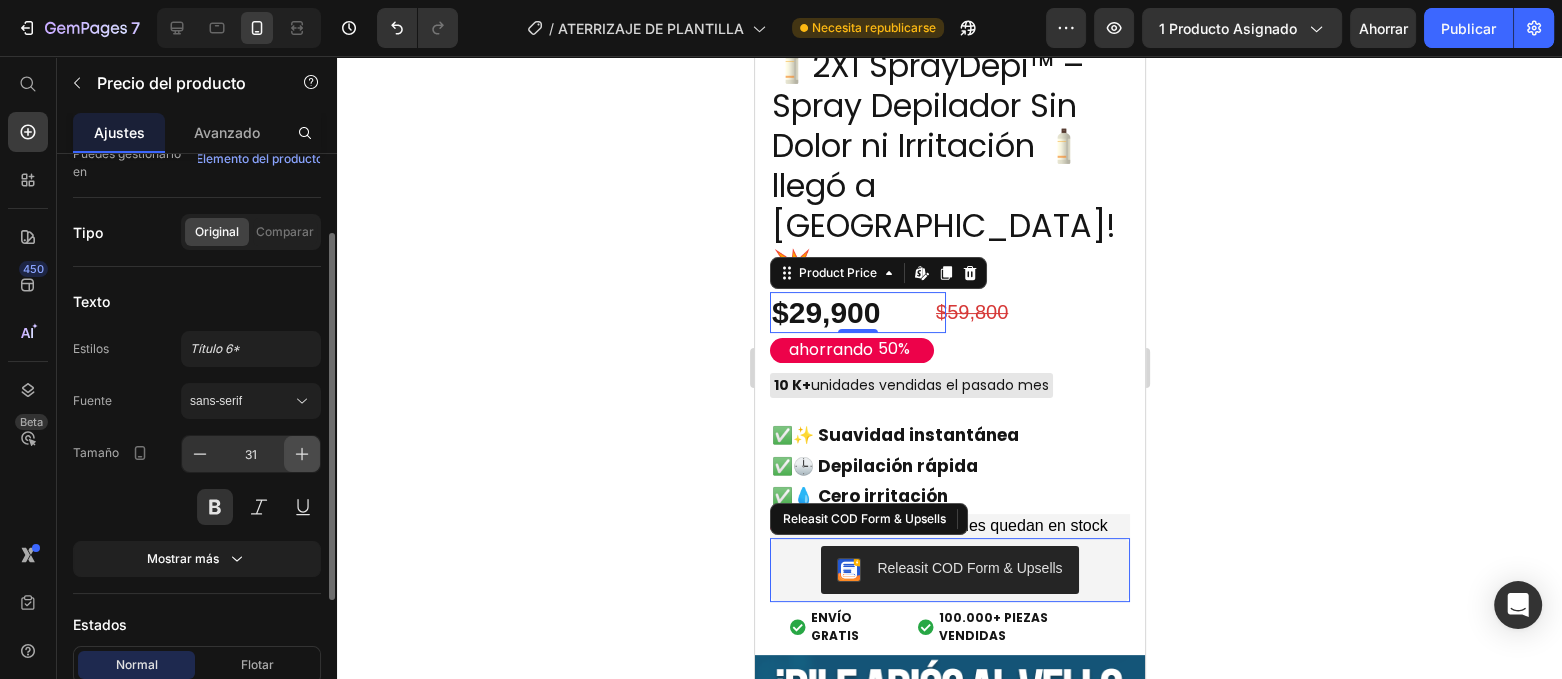 click 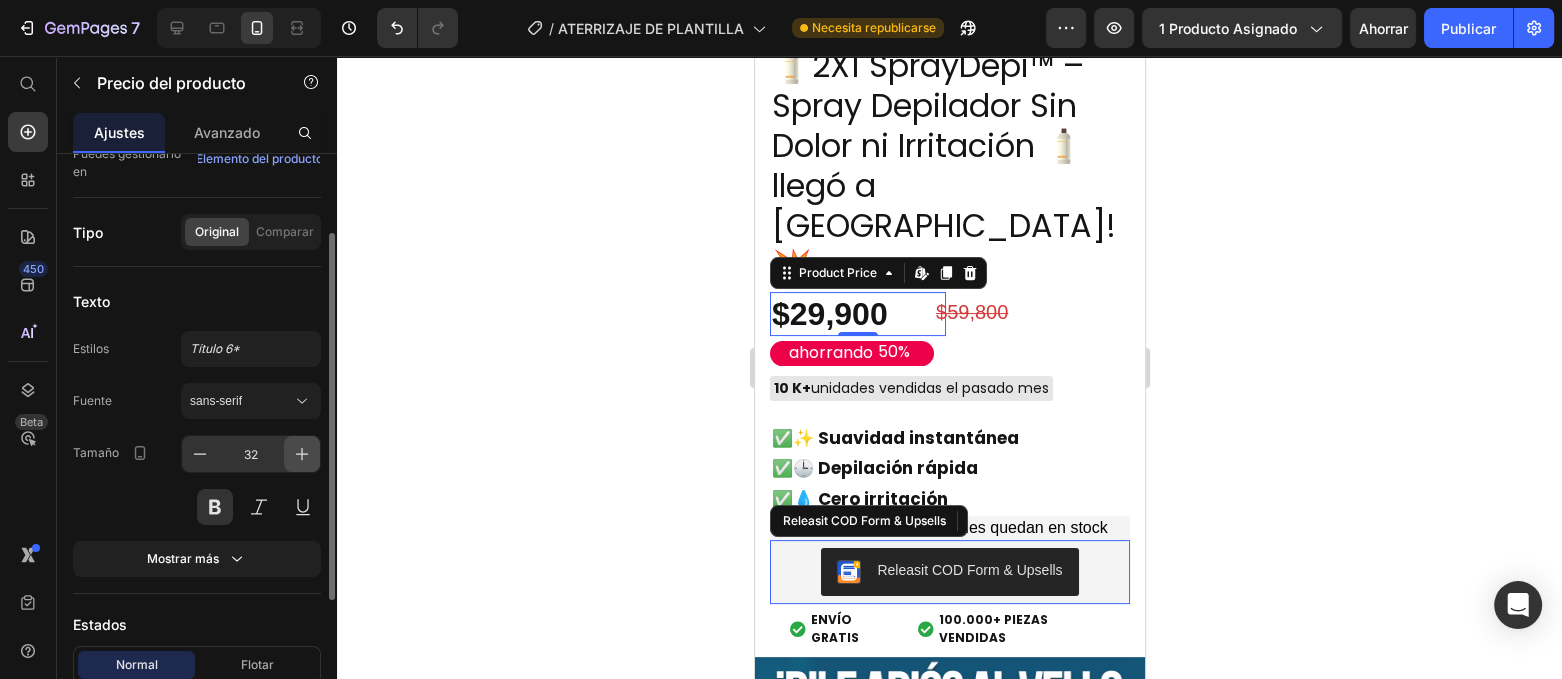 click 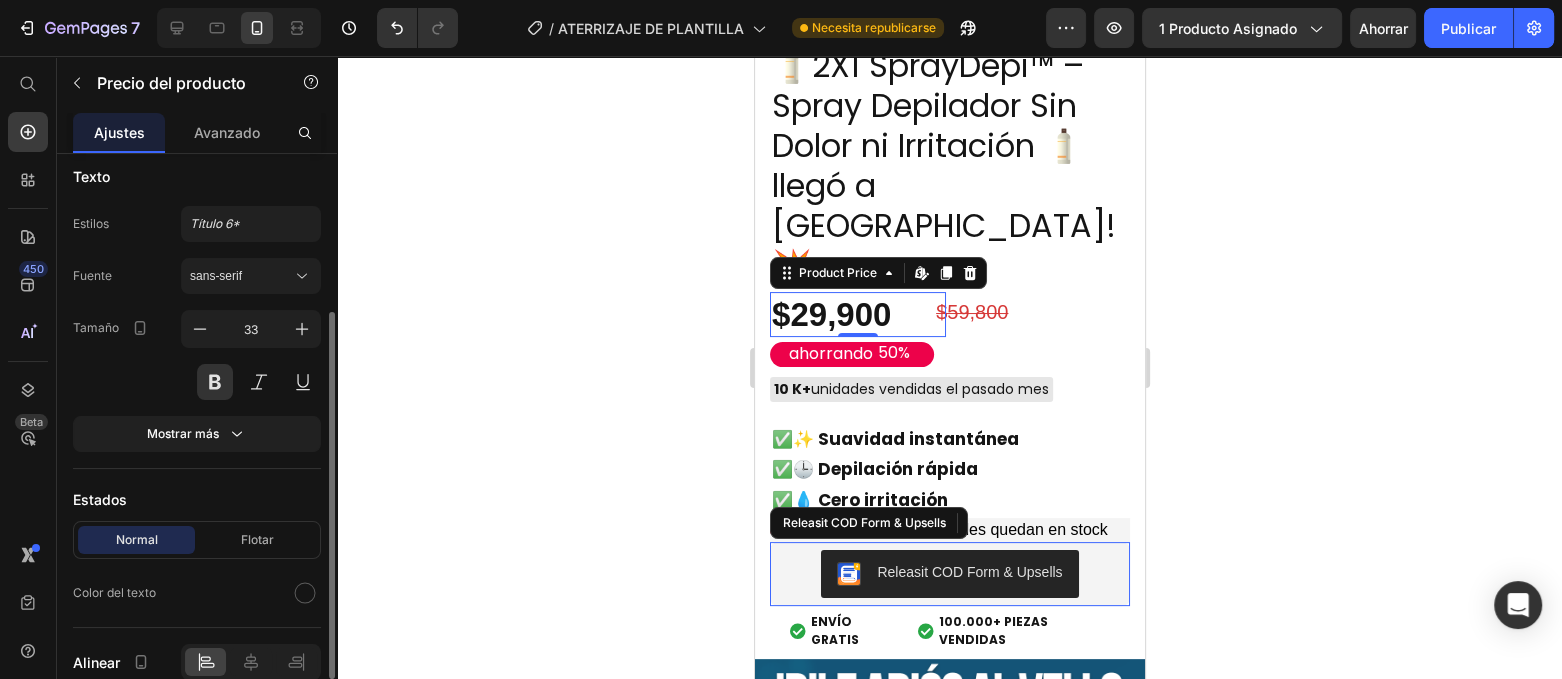 scroll, scrollTop: 339, scrollLeft: 0, axis: vertical 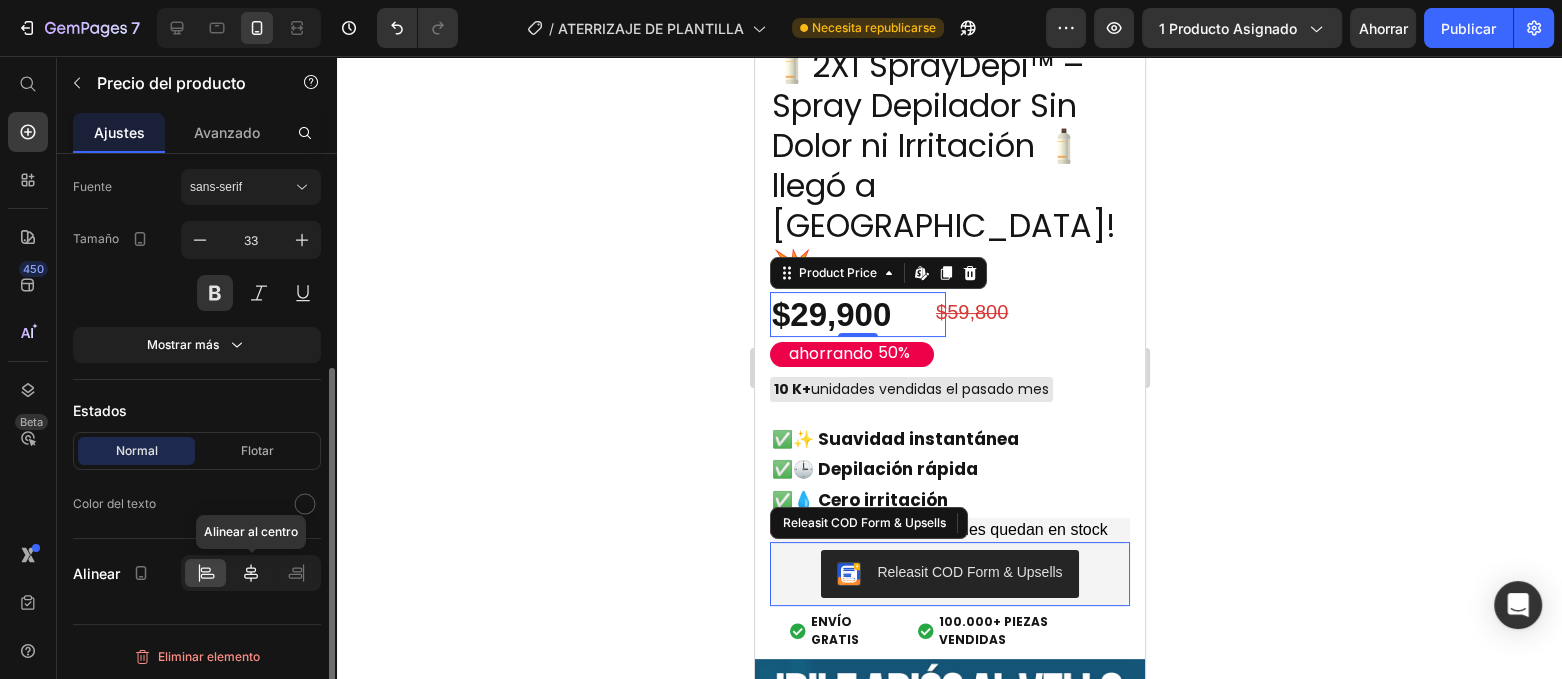 click 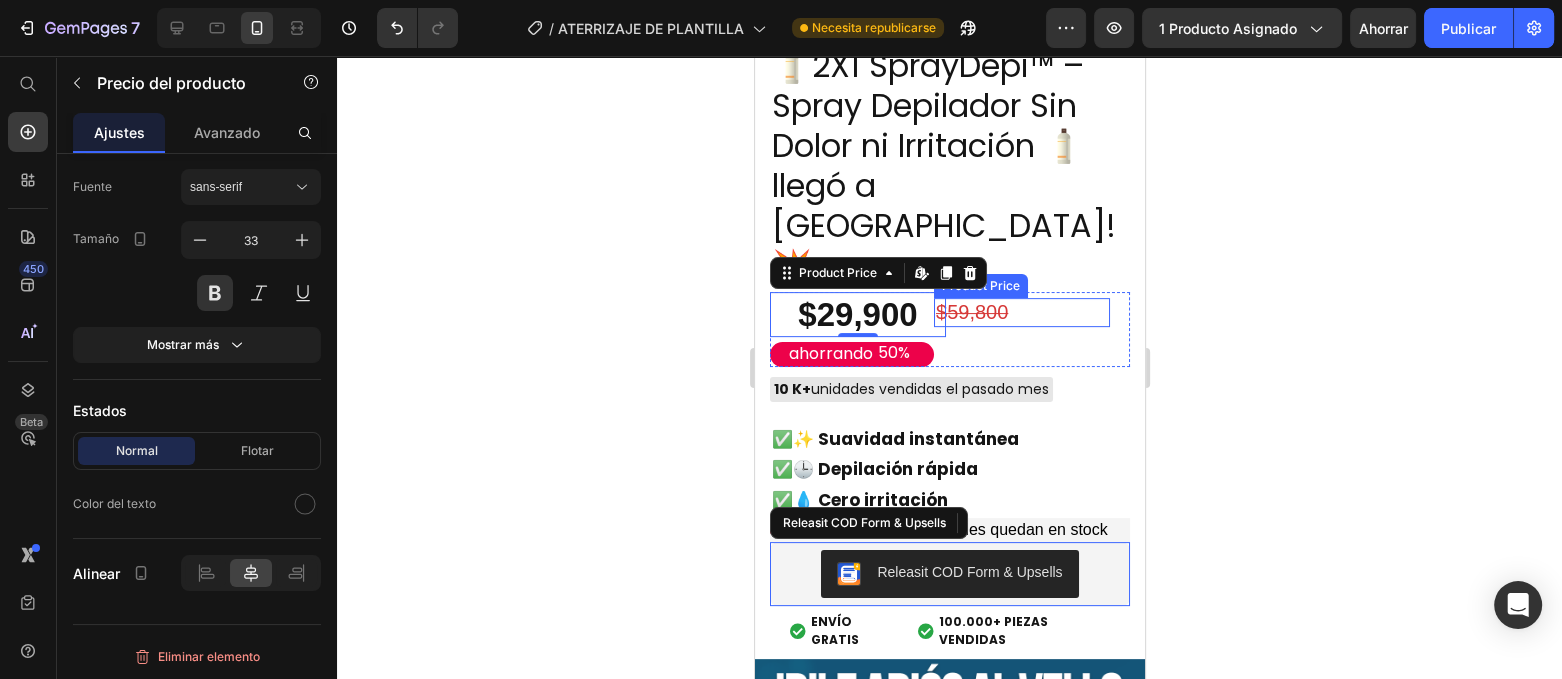 click on "$59,800" at bounding box center (1021, 312) 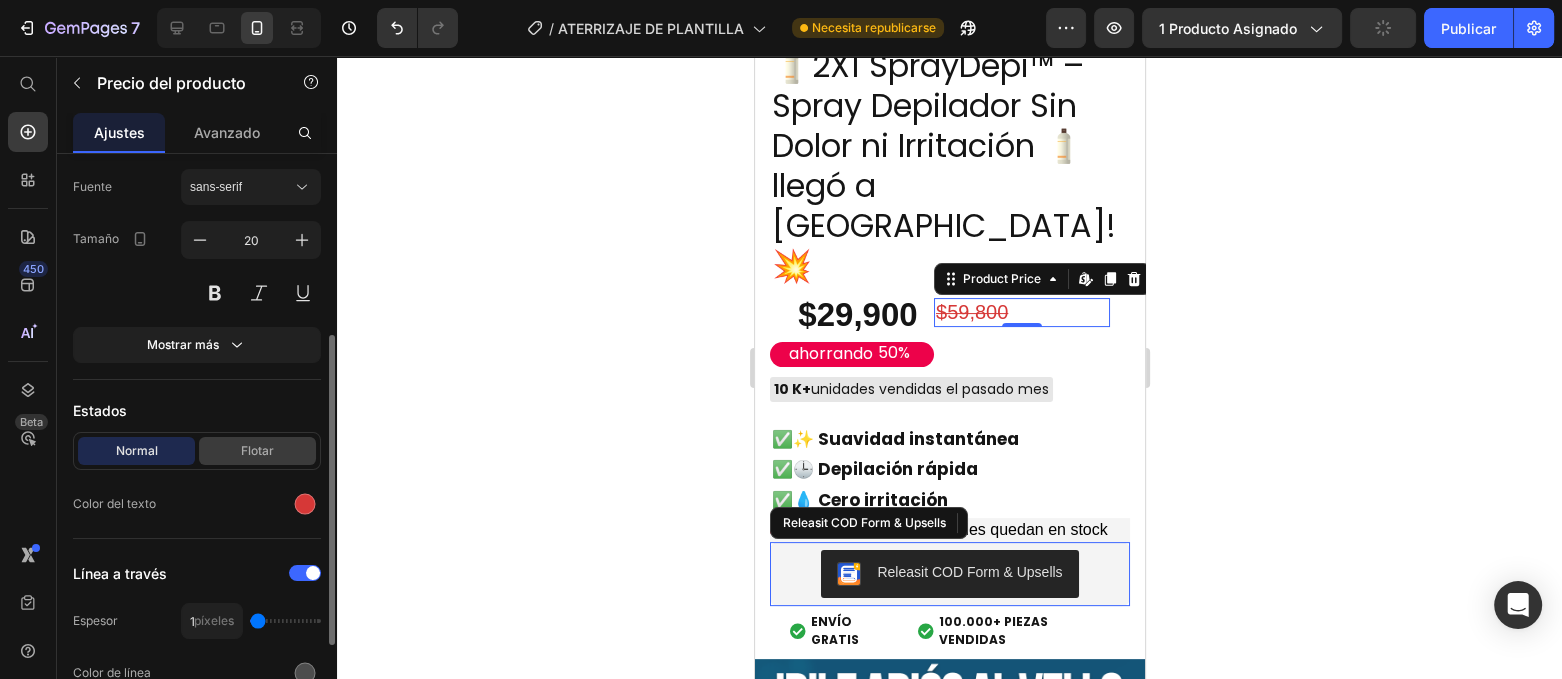 scroll, scrollTop: 464, scrollLeft: 0, axis: vertical 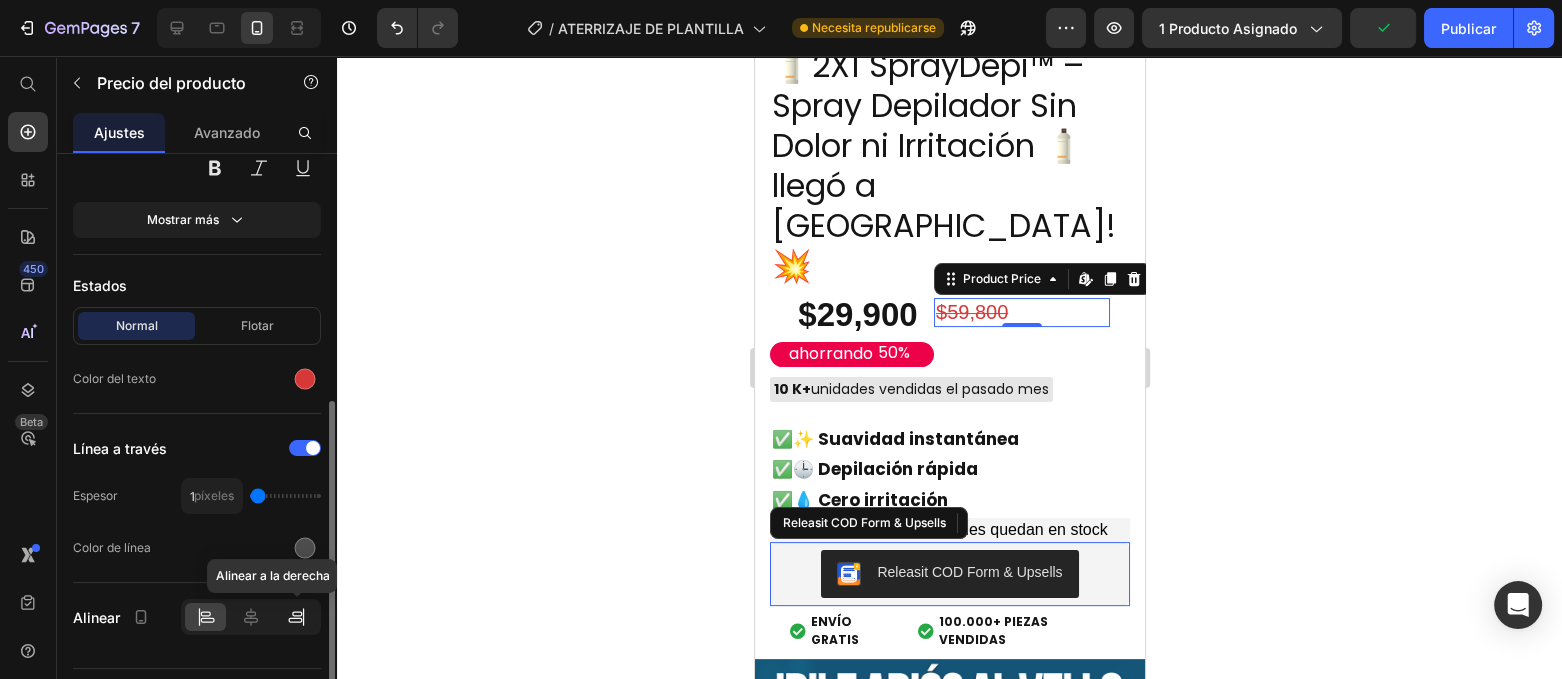 click 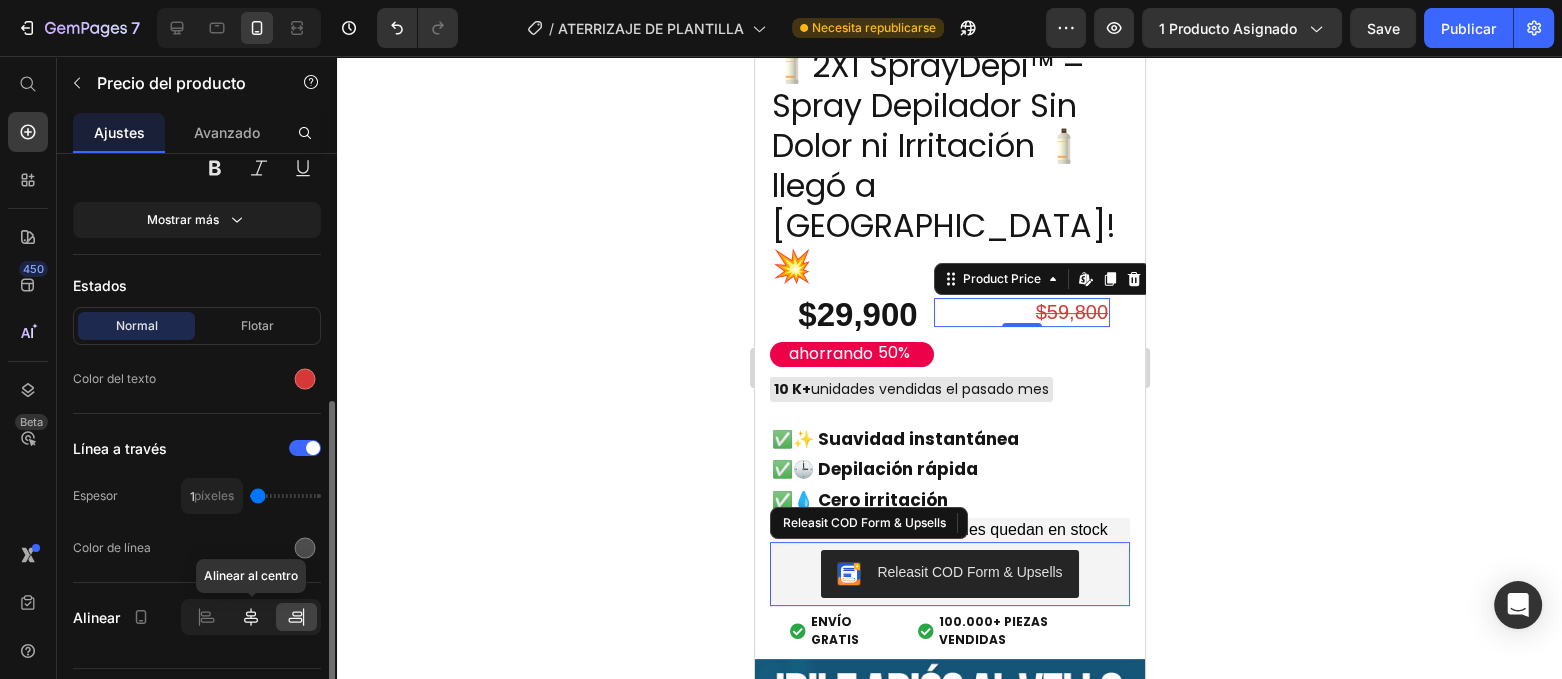 click 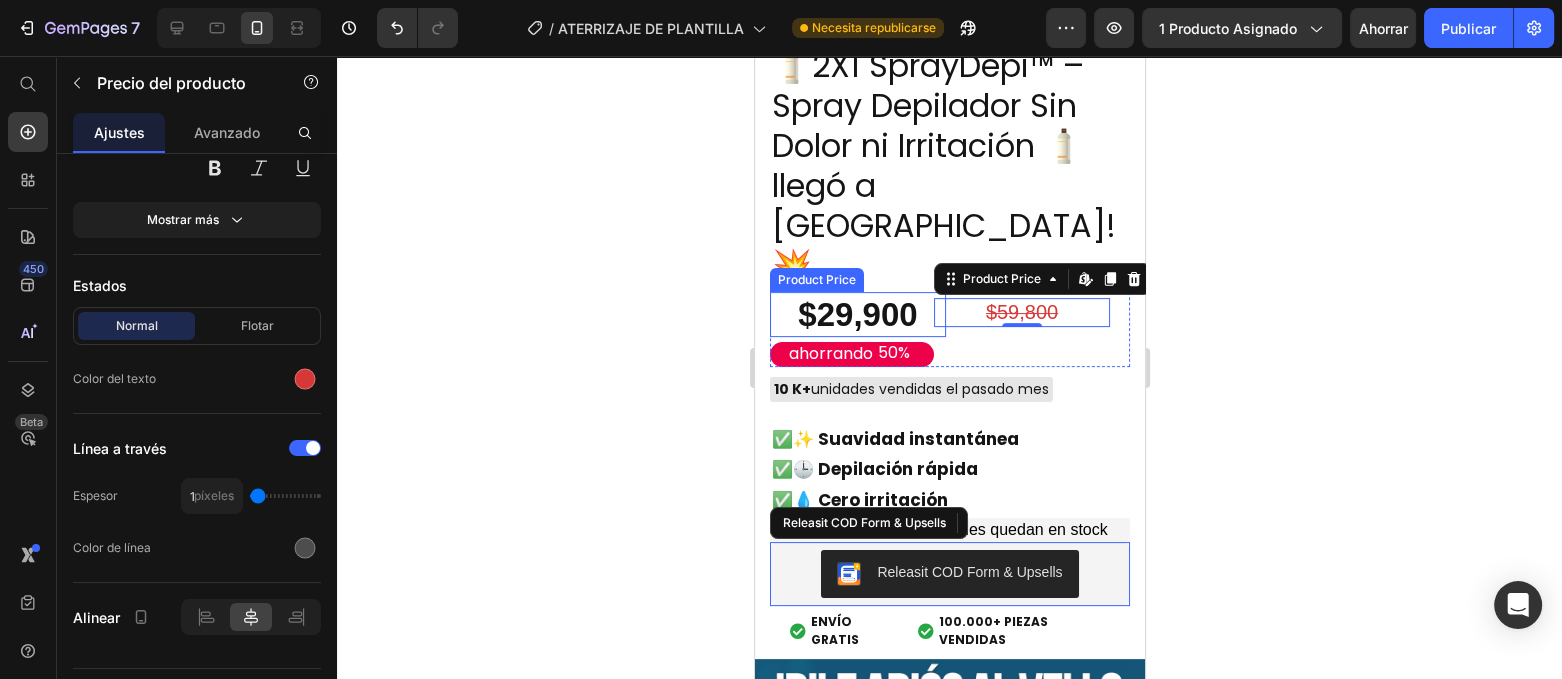 click on "$29,900" at bounding box center (857, 314) 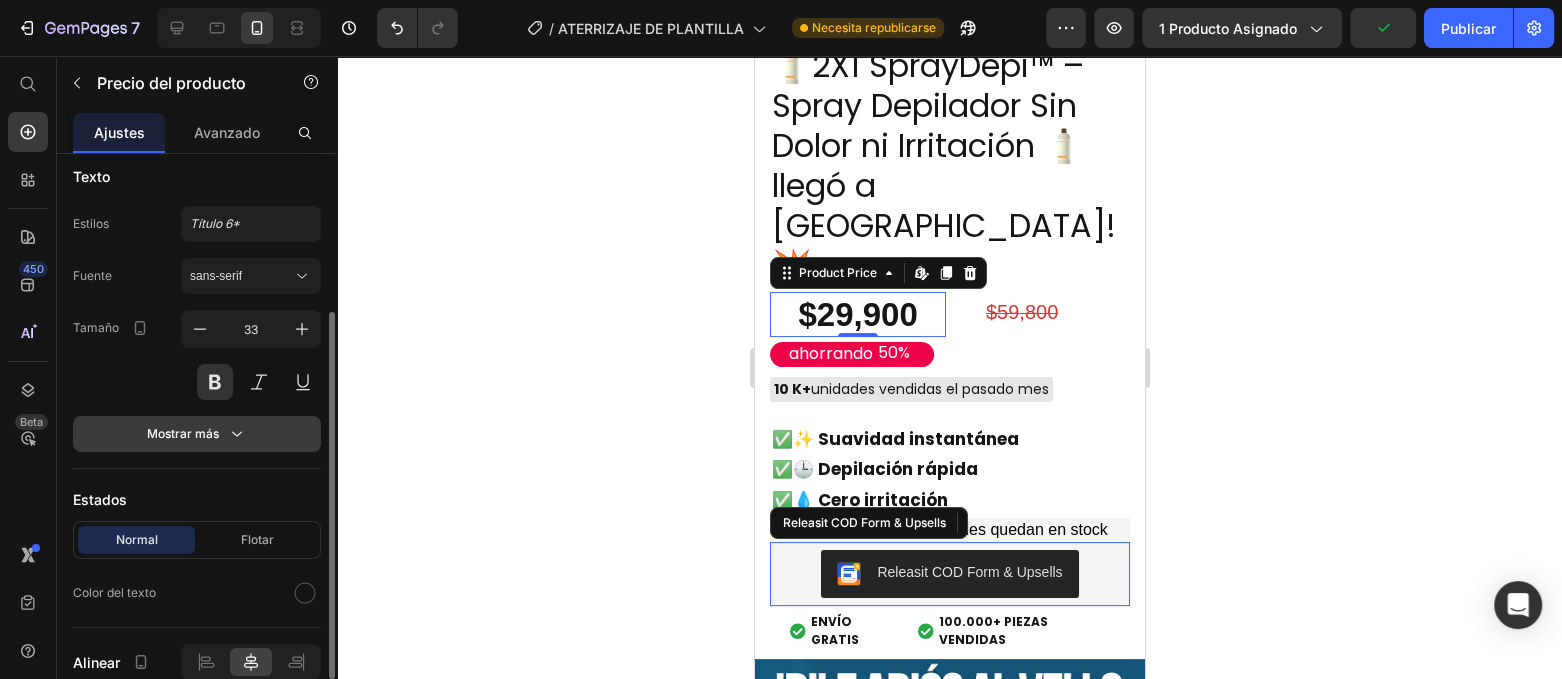 scroll, scrollTop: 339, scrollLeft: 0, axis: vertical 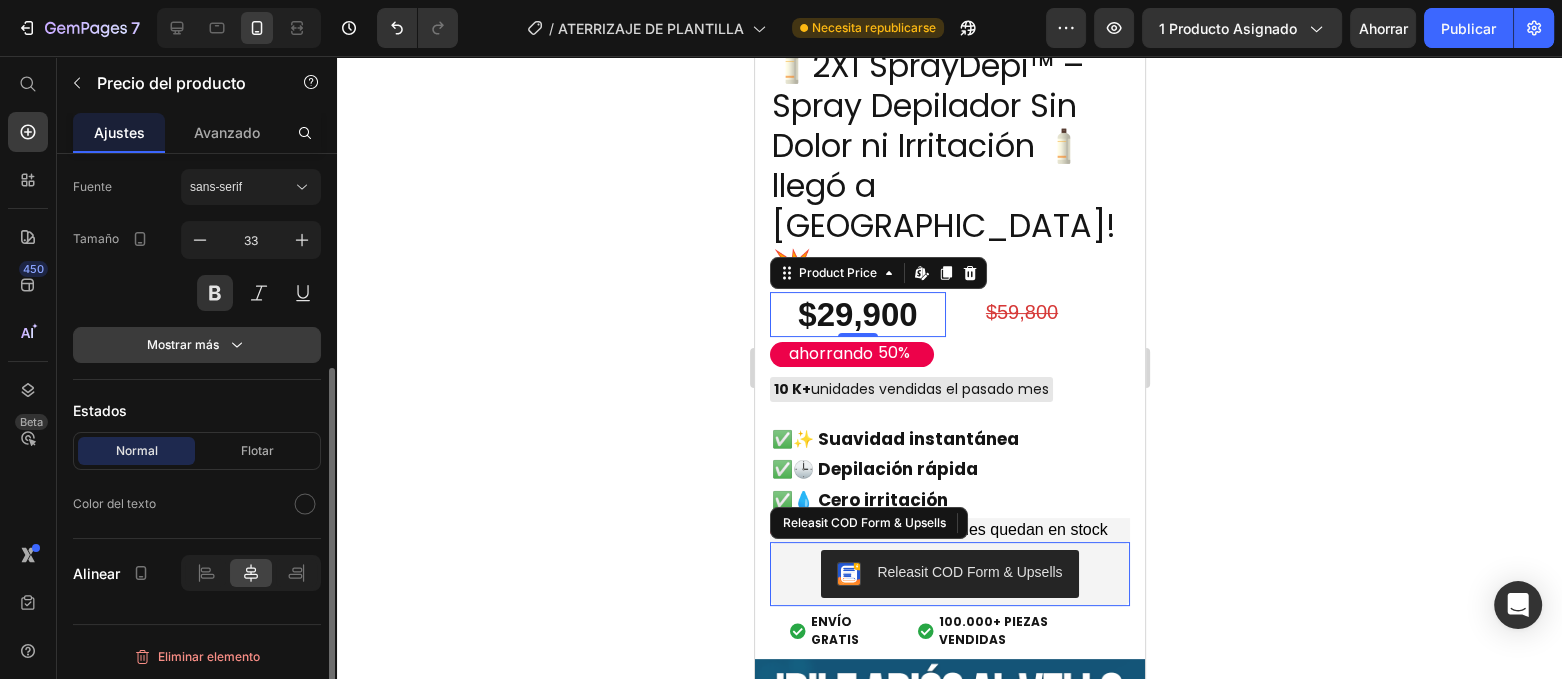 click on "Mostrar más" at bounding box center [197, 345] 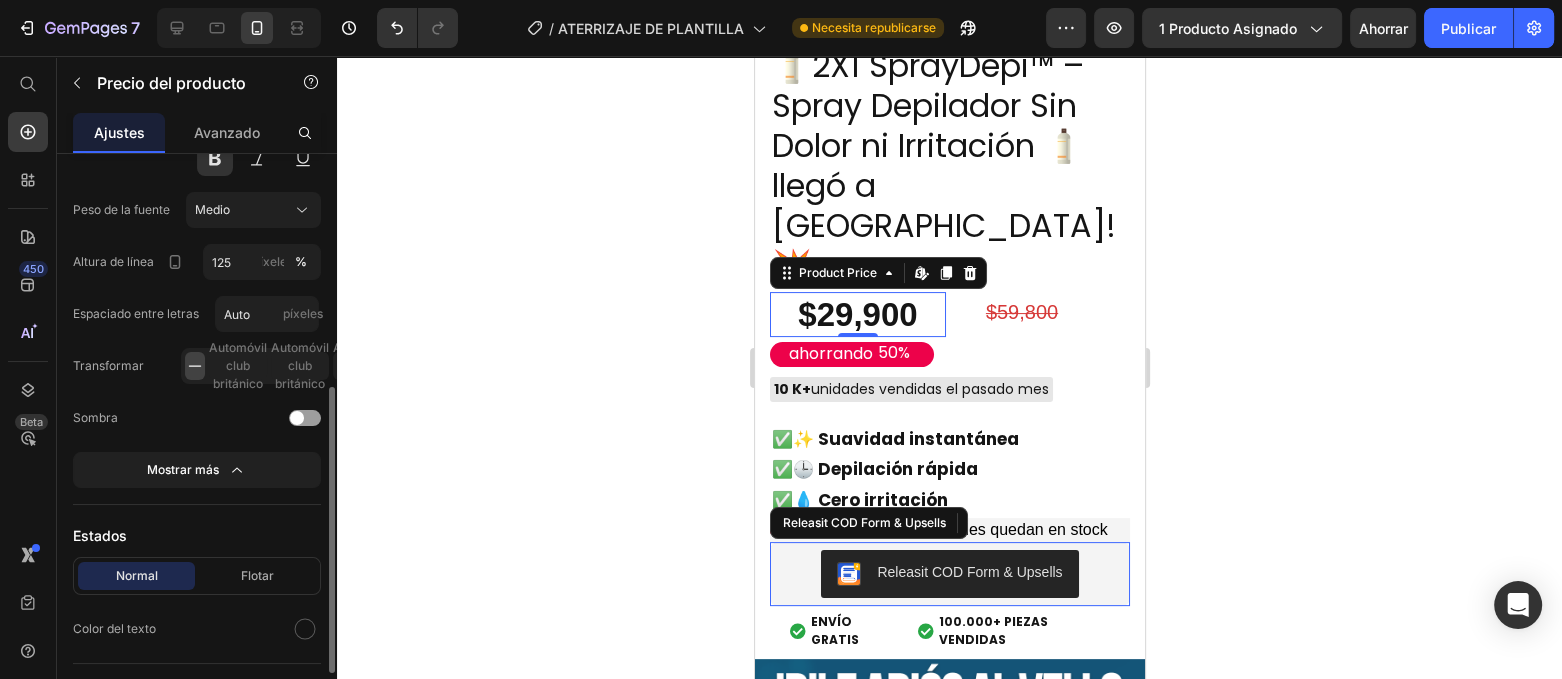 scroll, scrollTop: 600, scrollLeft: 0, axis: vertical 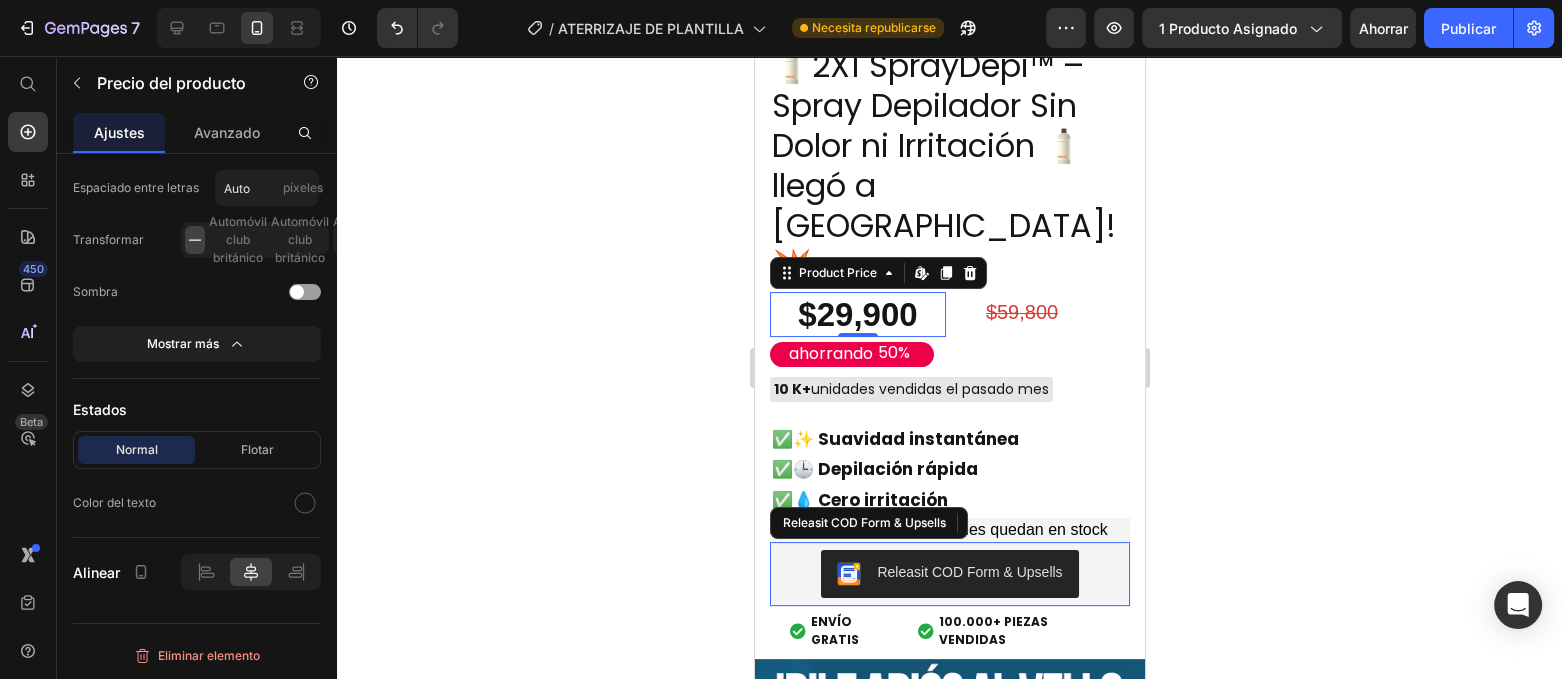 click 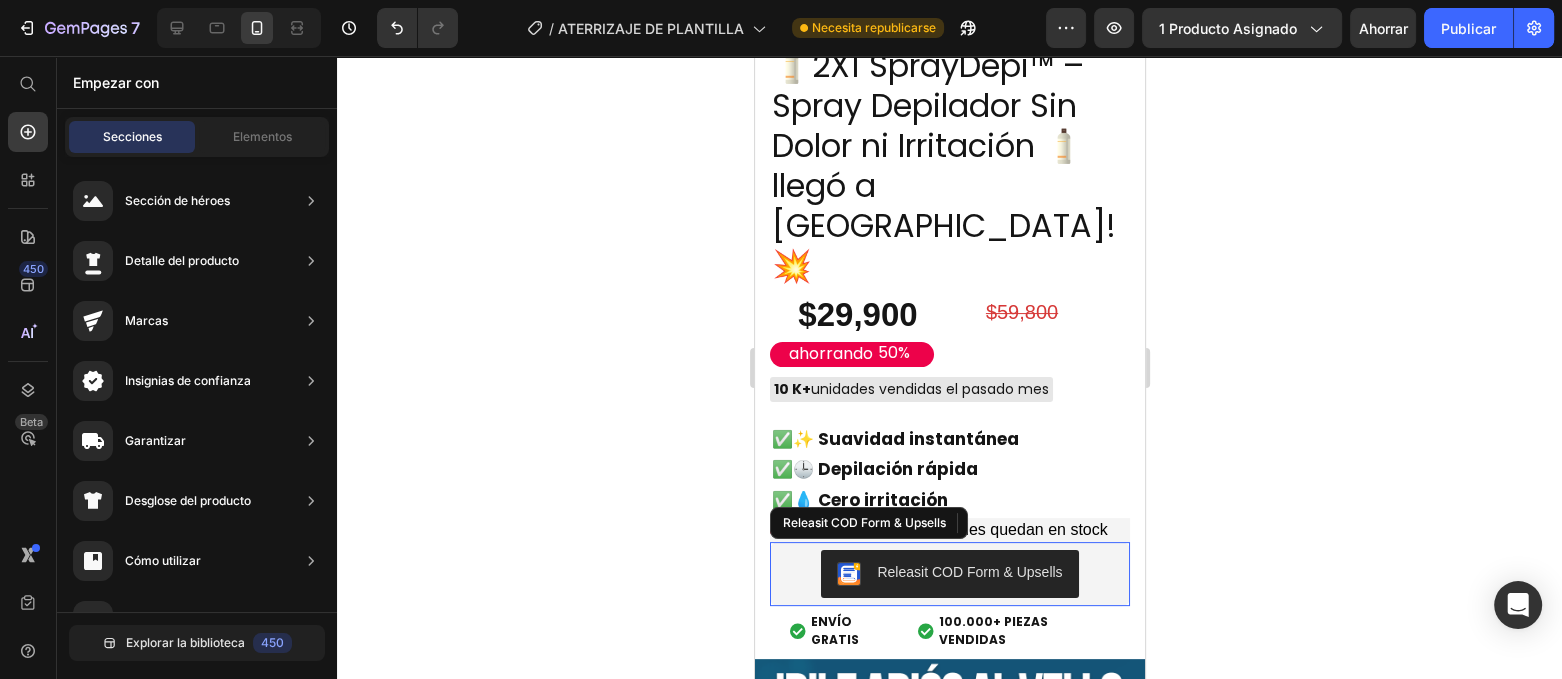 click 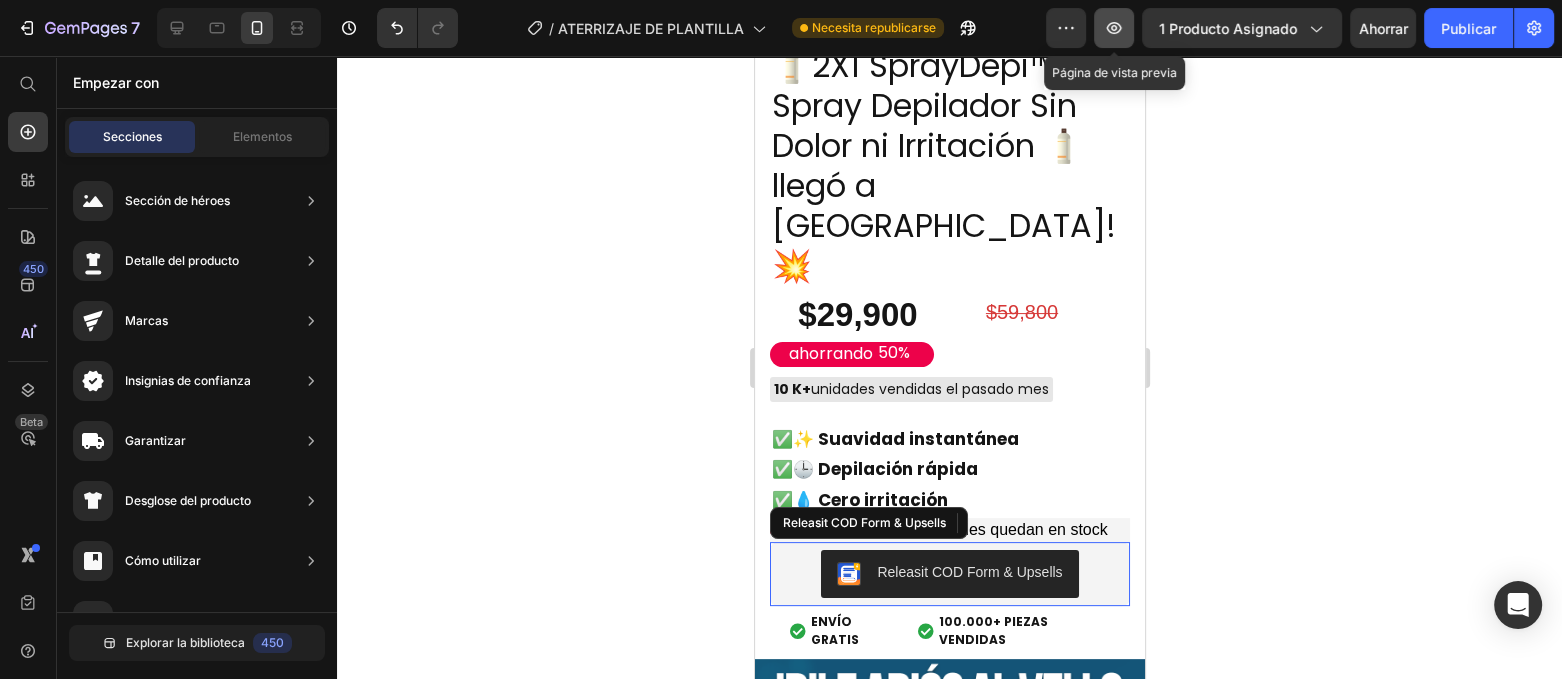 click 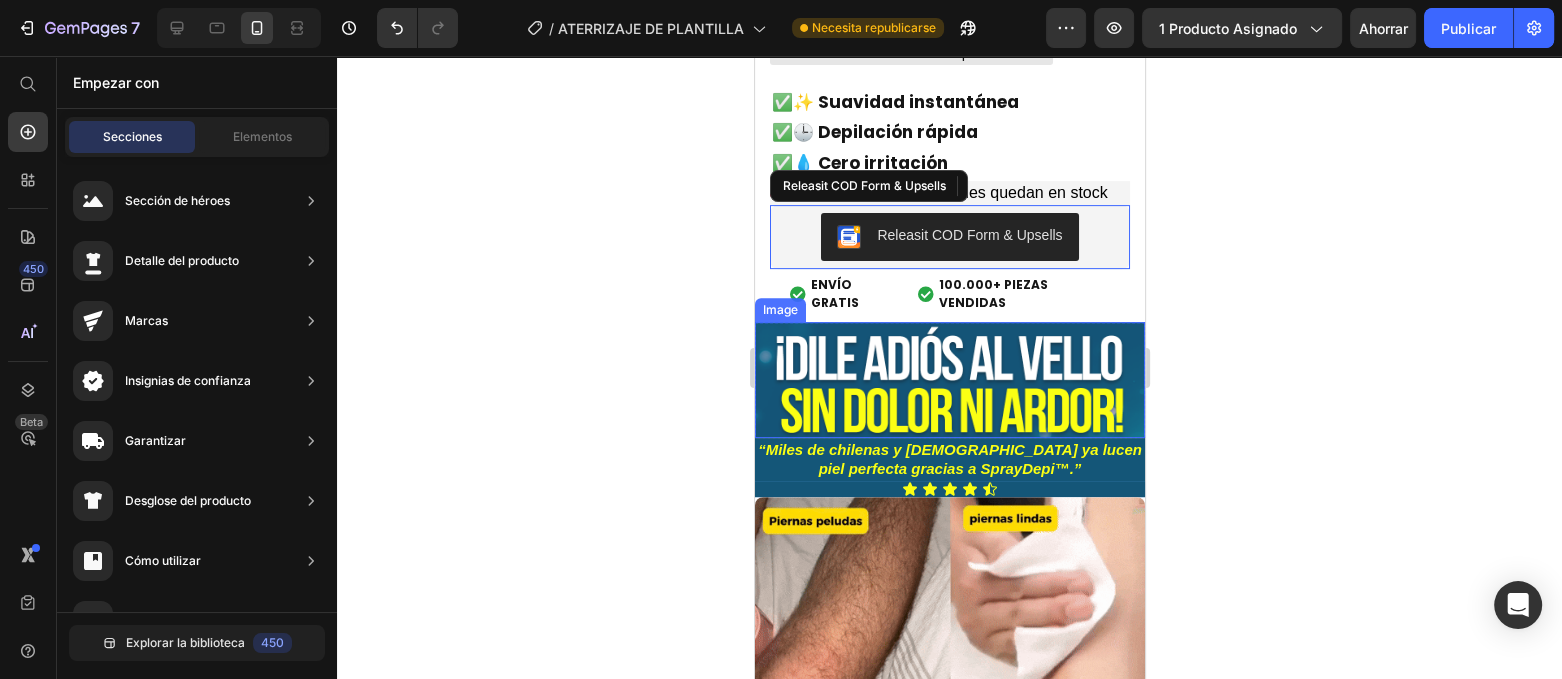 scroll, scrollTop: 750, scrollLeft: 0, axis: vertical 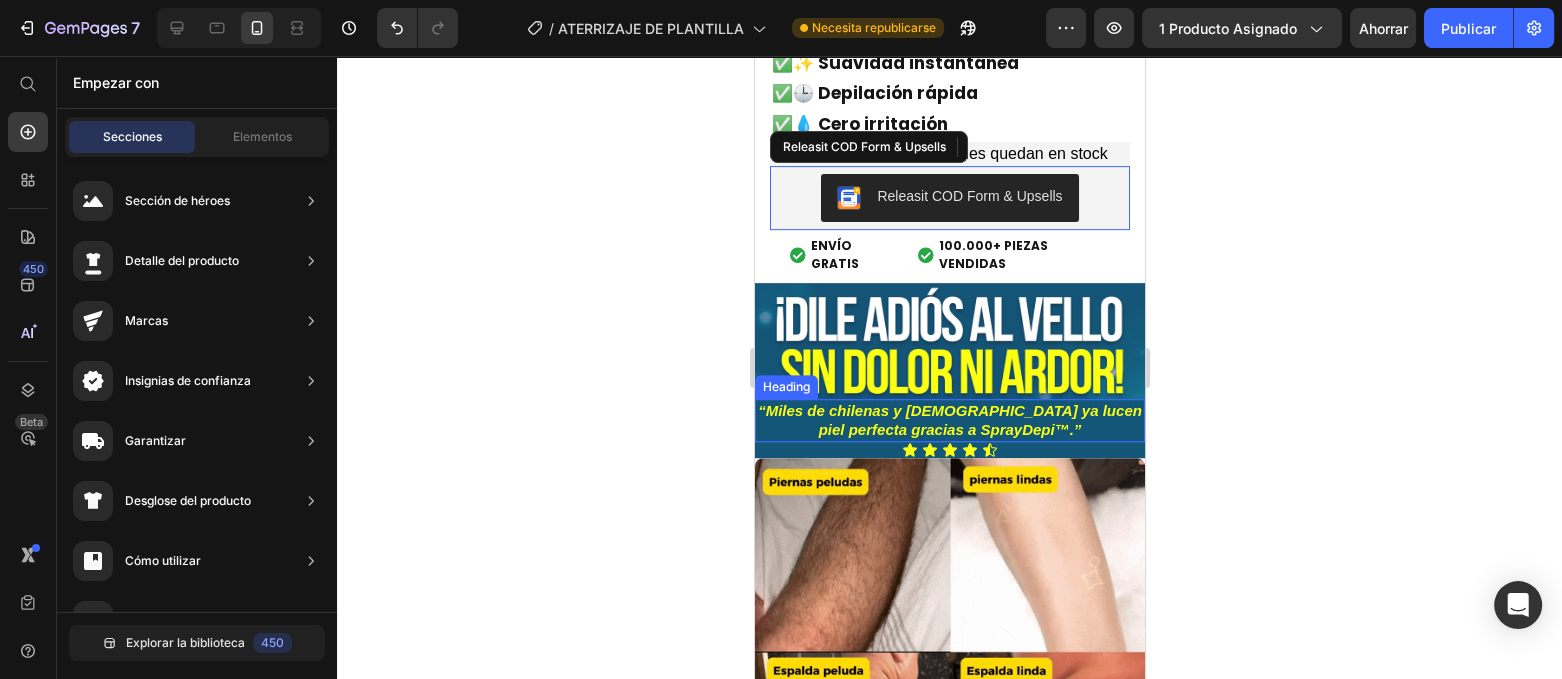 click on "“Miles de chilenas y [DEMOGRAPHIC_DATA] ya lucen piel perfecta gracias a SprayDepi™.”" at bounding box center [949, 420] 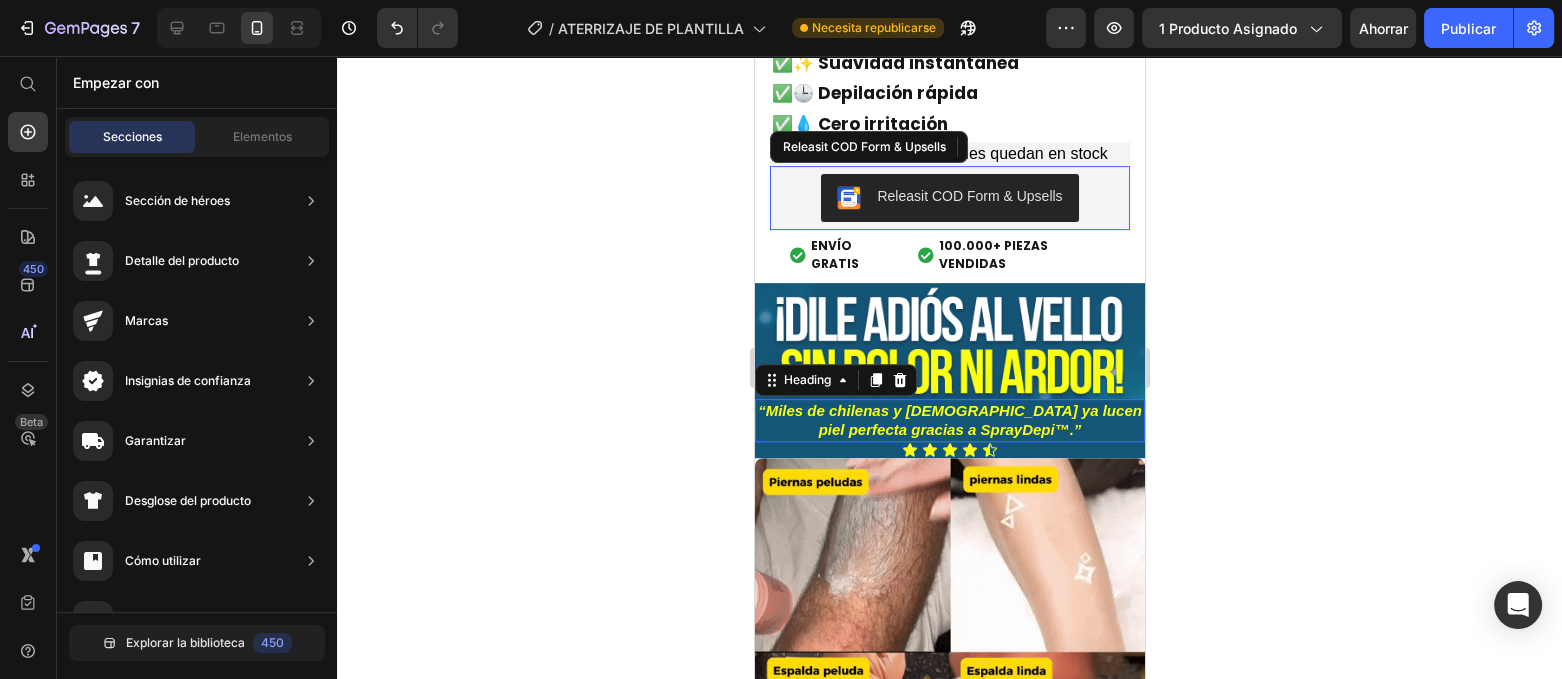 scroll, scrollTop: 0, scrollLeft: 0, axis: both 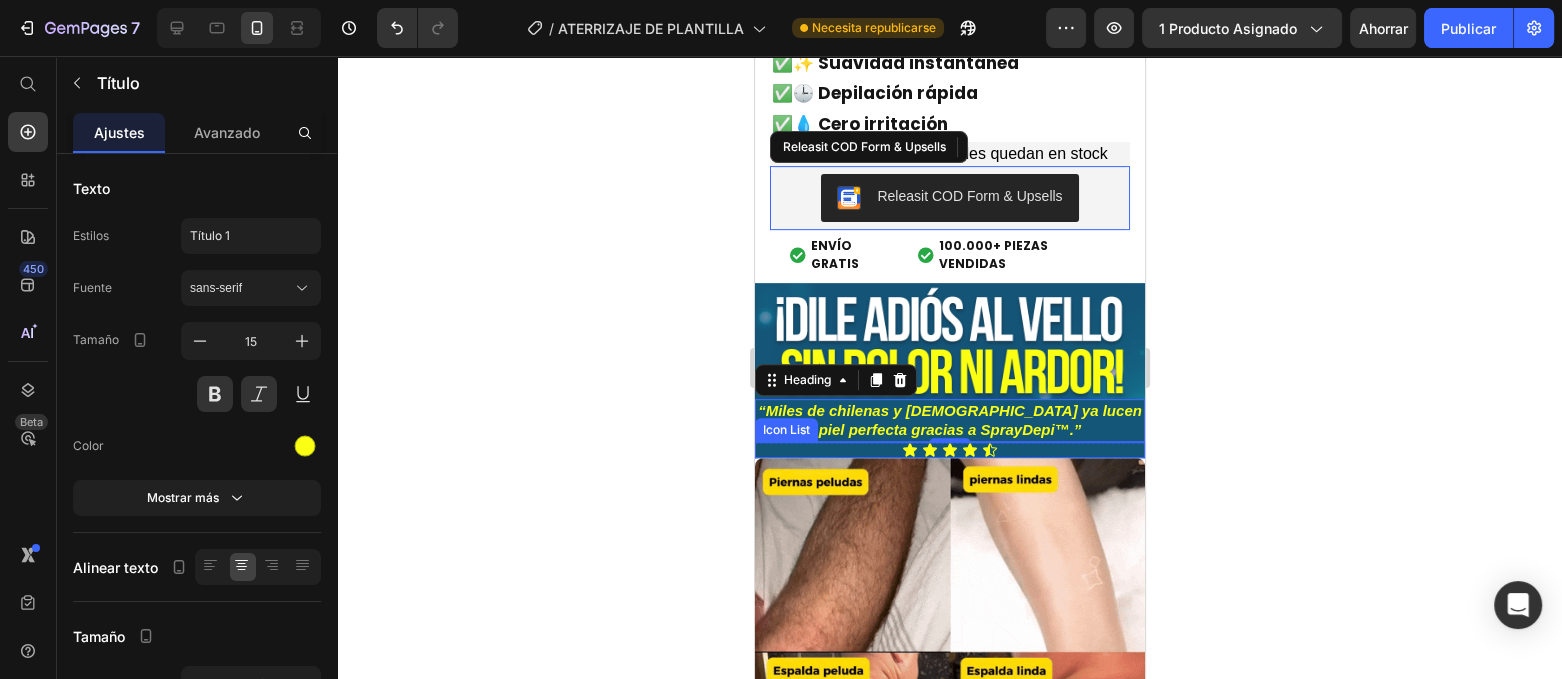 click on "Icon Icon Icon Icon Icon" at bounding box center [949, 450] 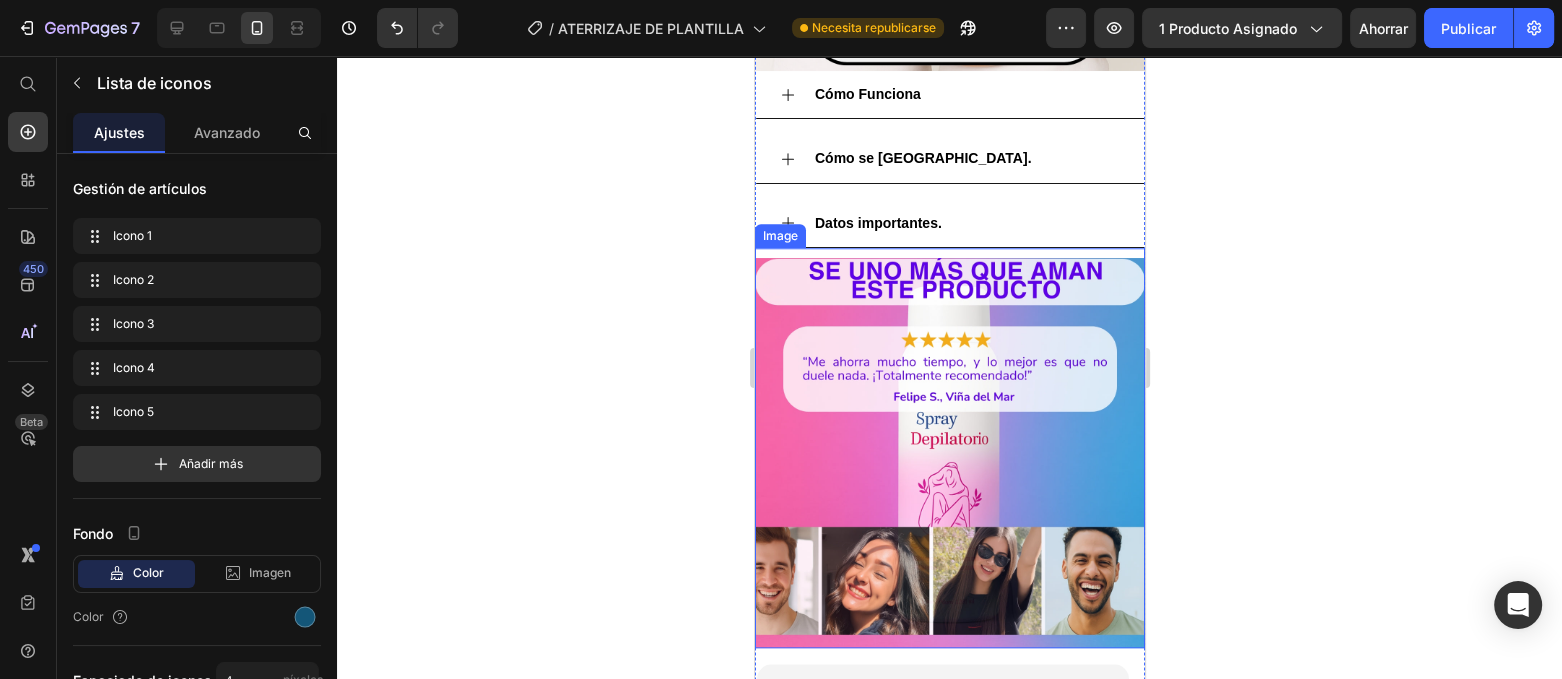 scroll, scrollTop: 1874, scrollLeft: 0, axis: vertical 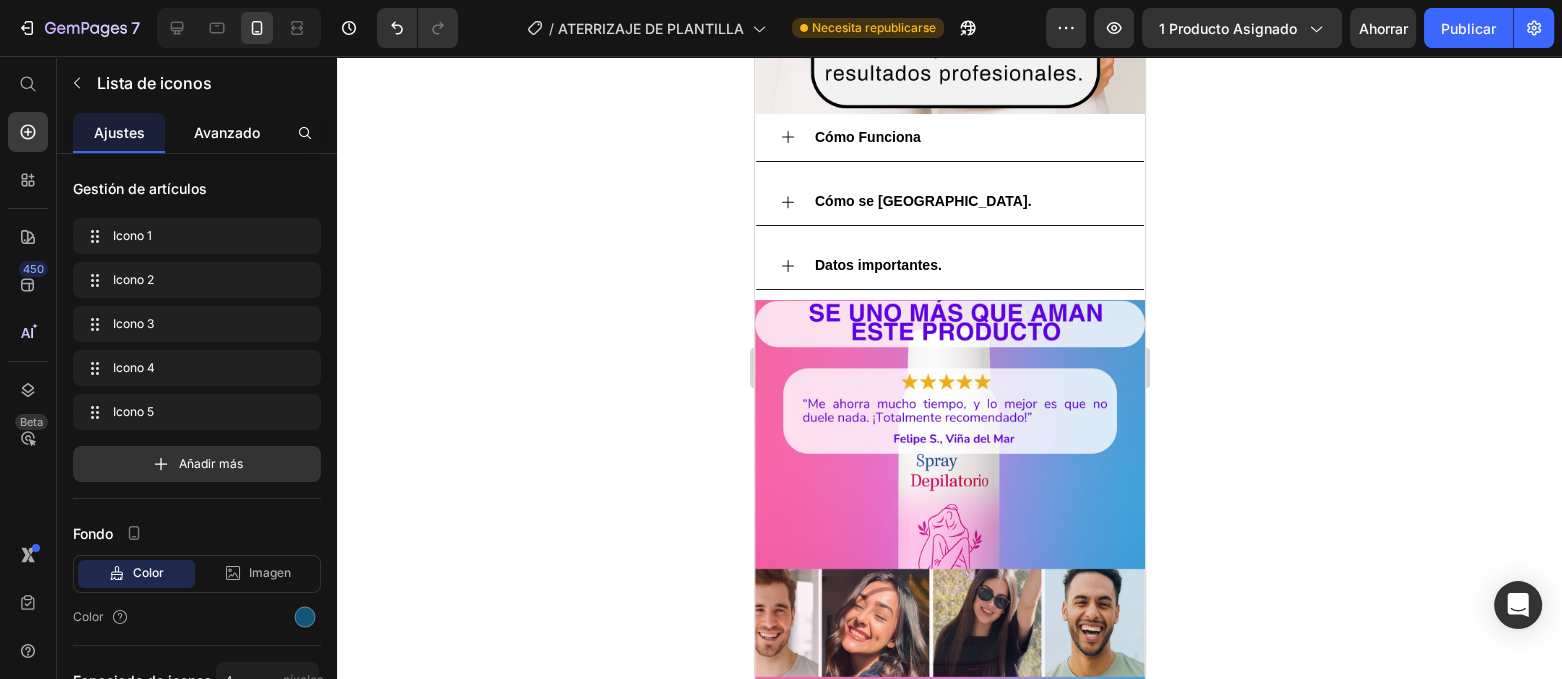 click on "Avanzado" at bounding box center [227, 132] 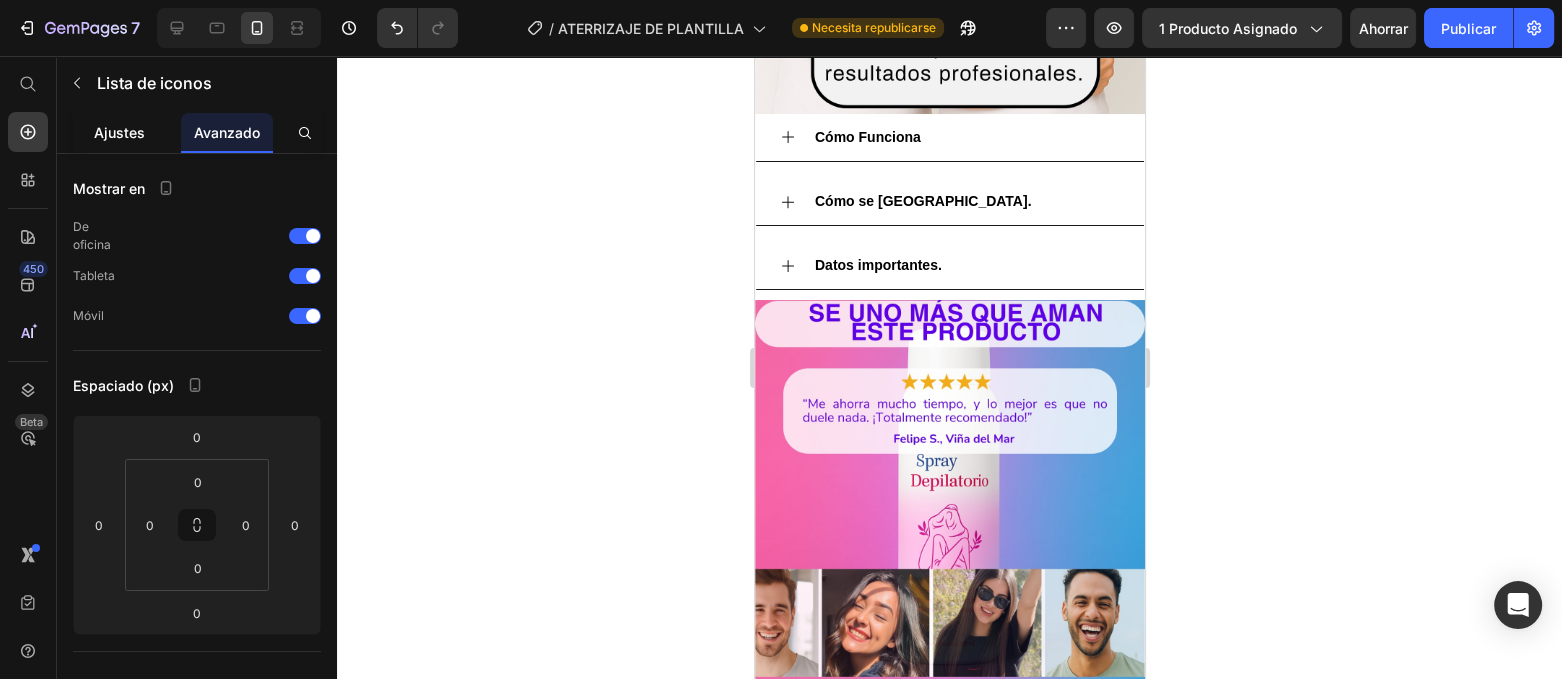 click on "Ajustes" at bounding box center [119, 132] 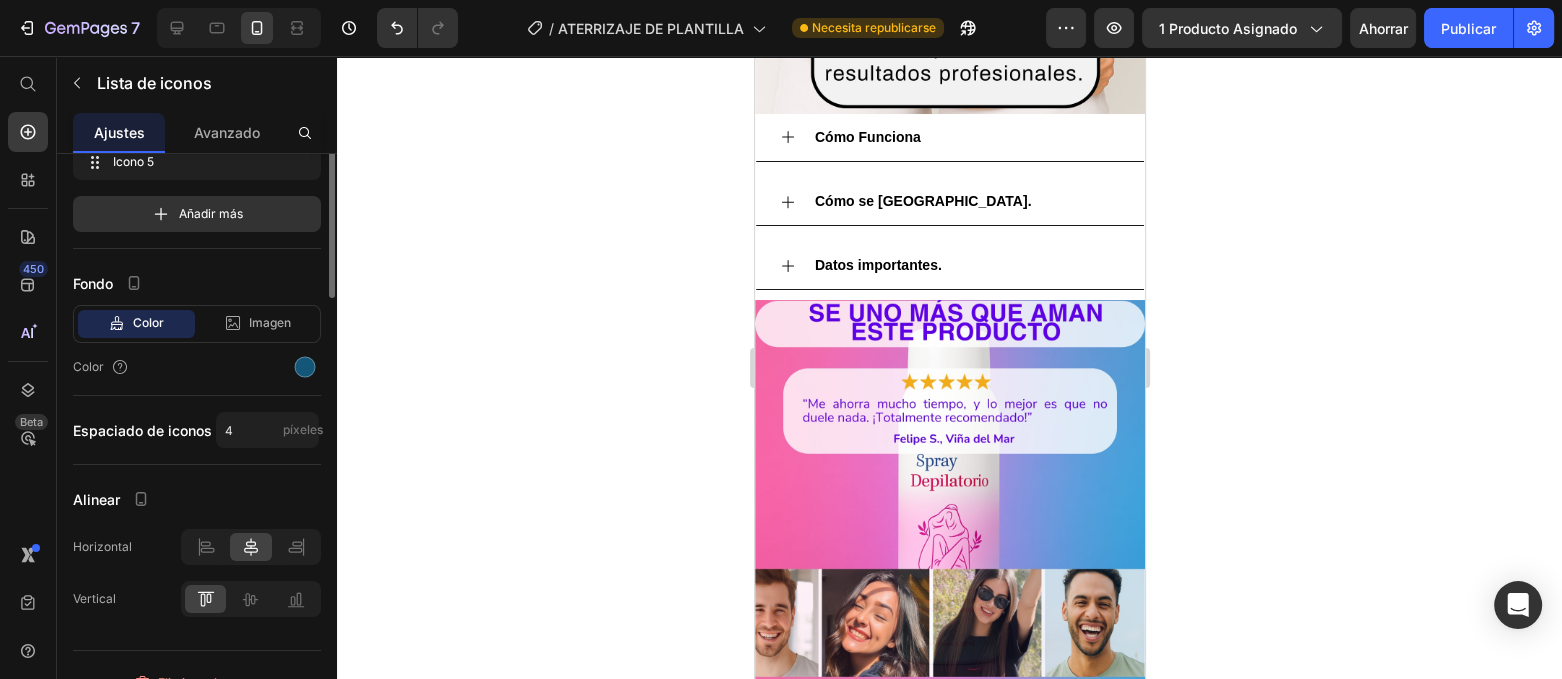 scroll, scrollTop: 0, scrollLeft: 0, axis: both 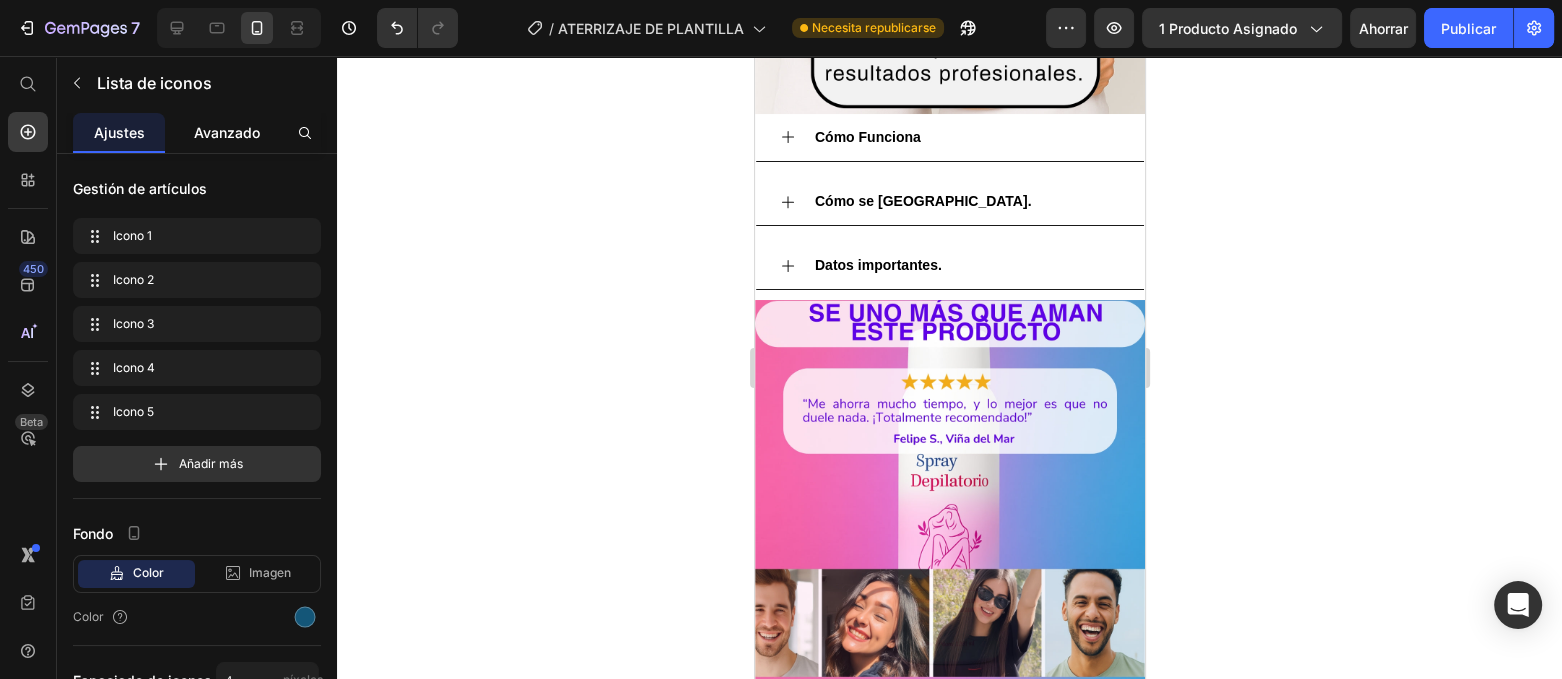 click on "Avanzado" at bounding box center (227, 132) 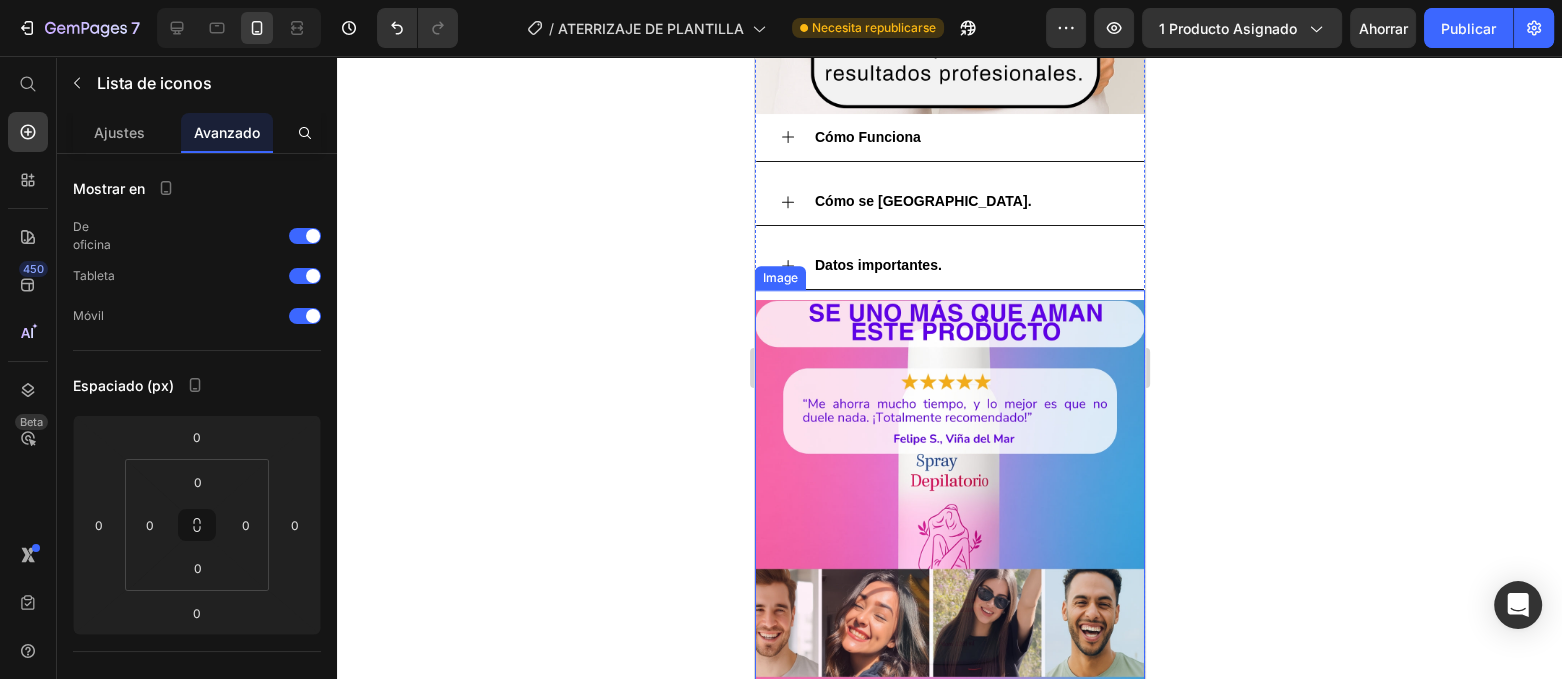 click at bounding box center (949, 490) 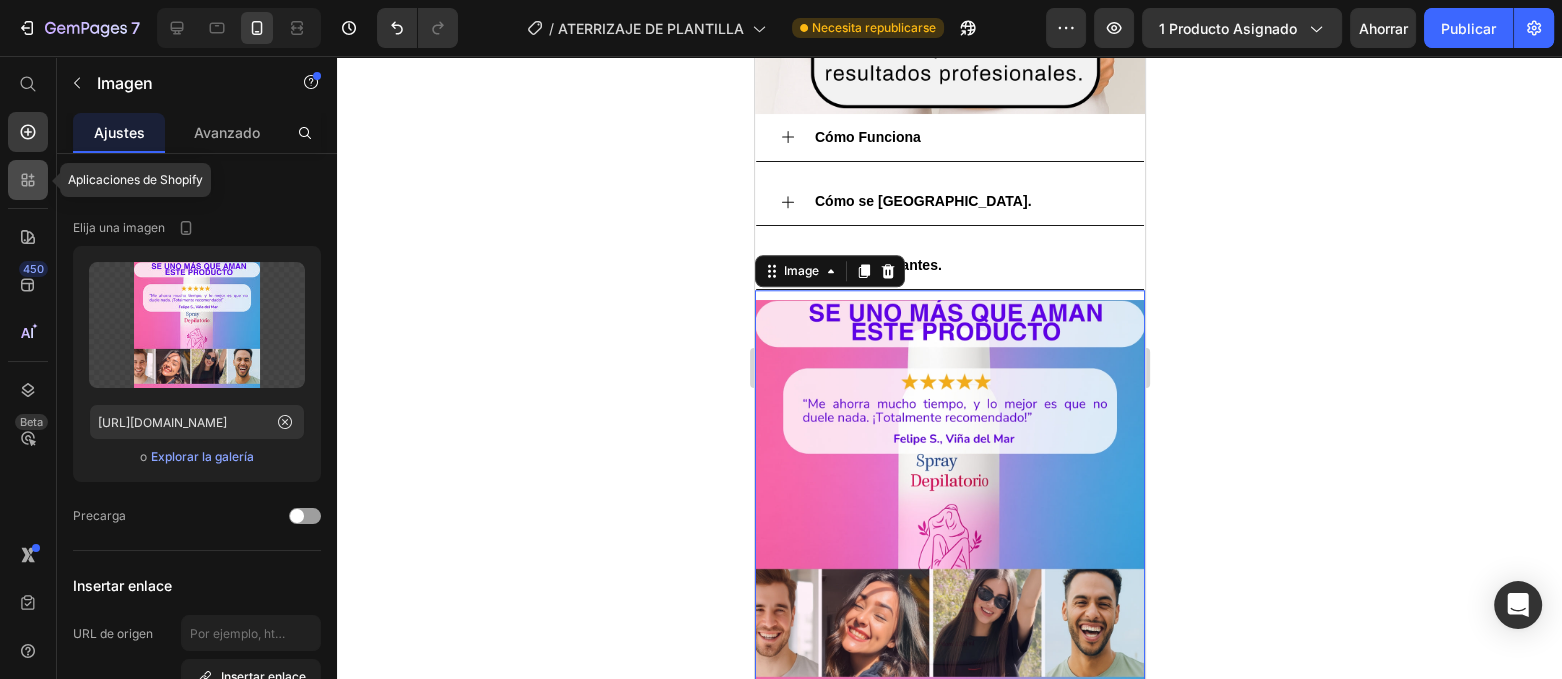 click 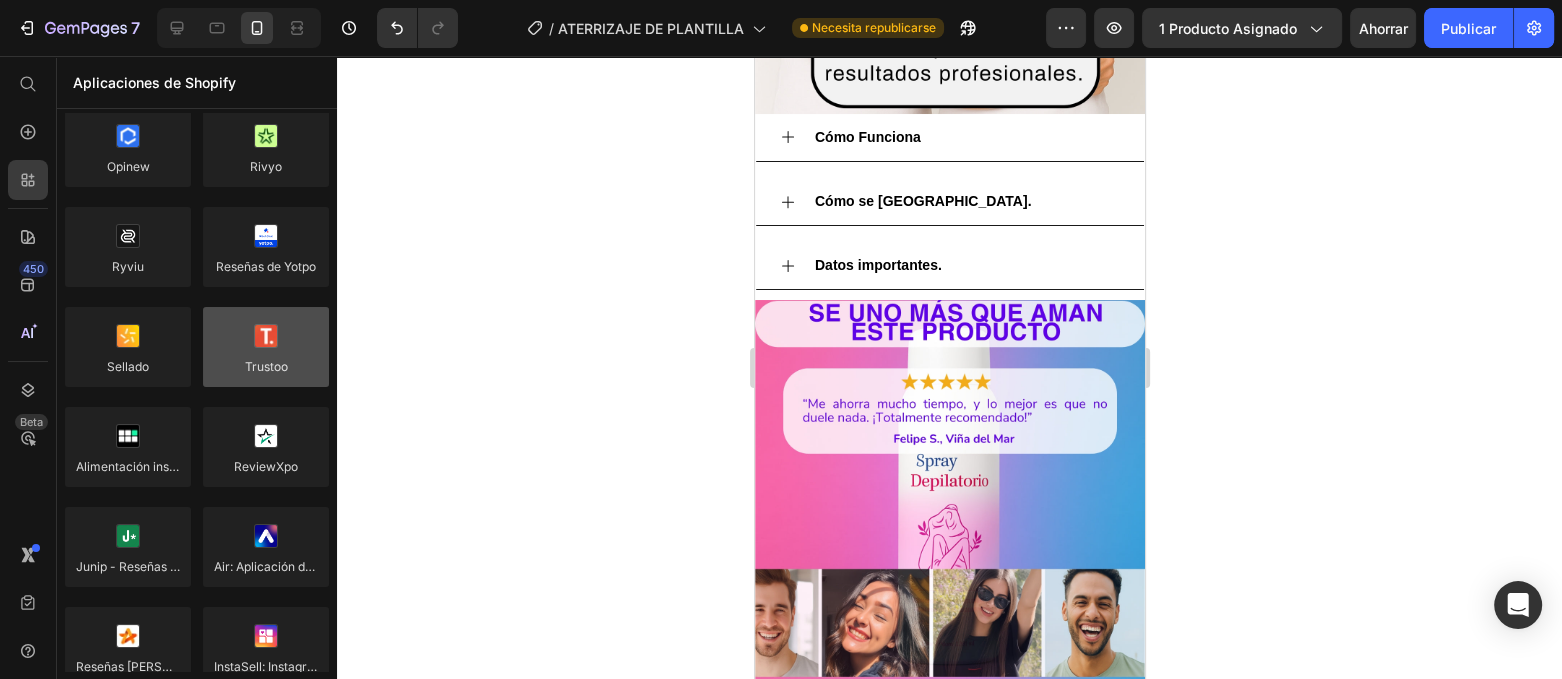 scroll, scrollTop: 0, scrollLeft: 0, axis: both 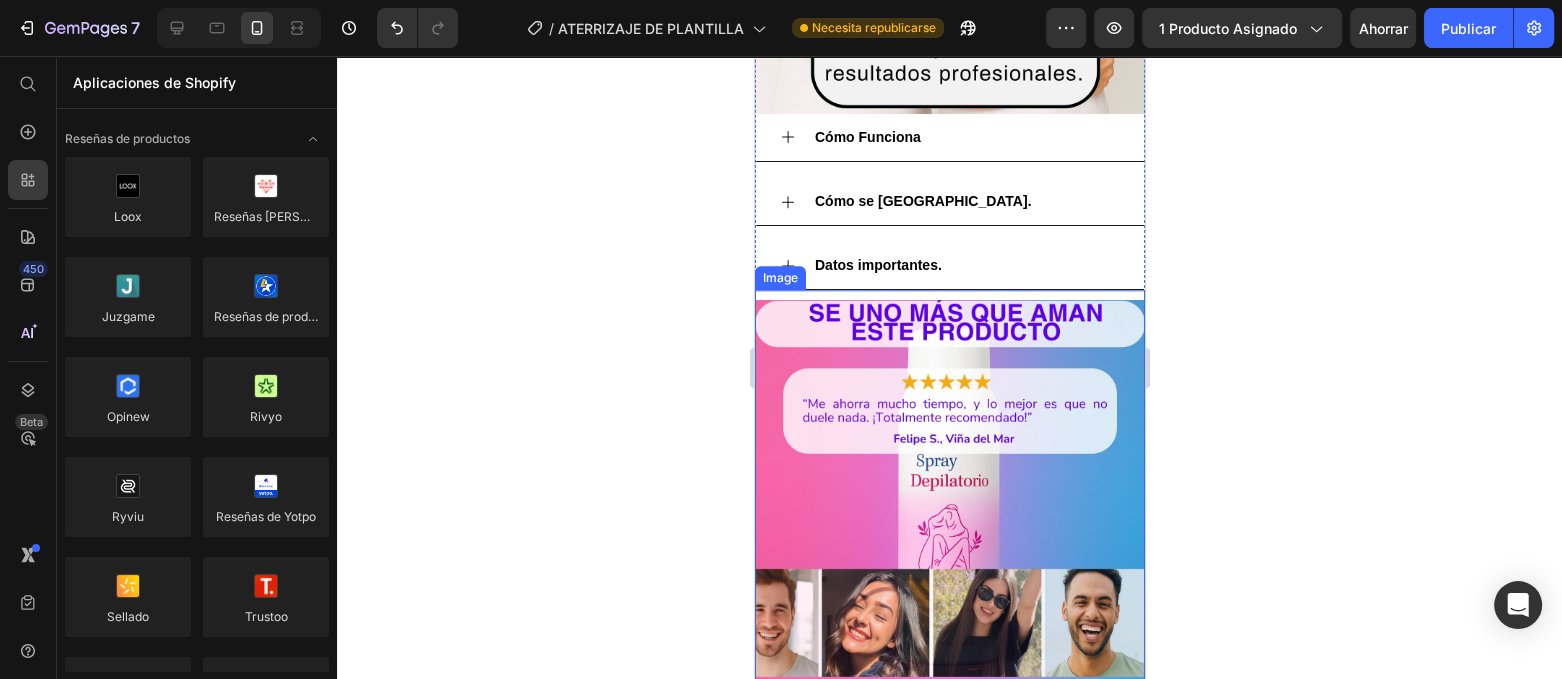 click at bounding box center [949, 490] 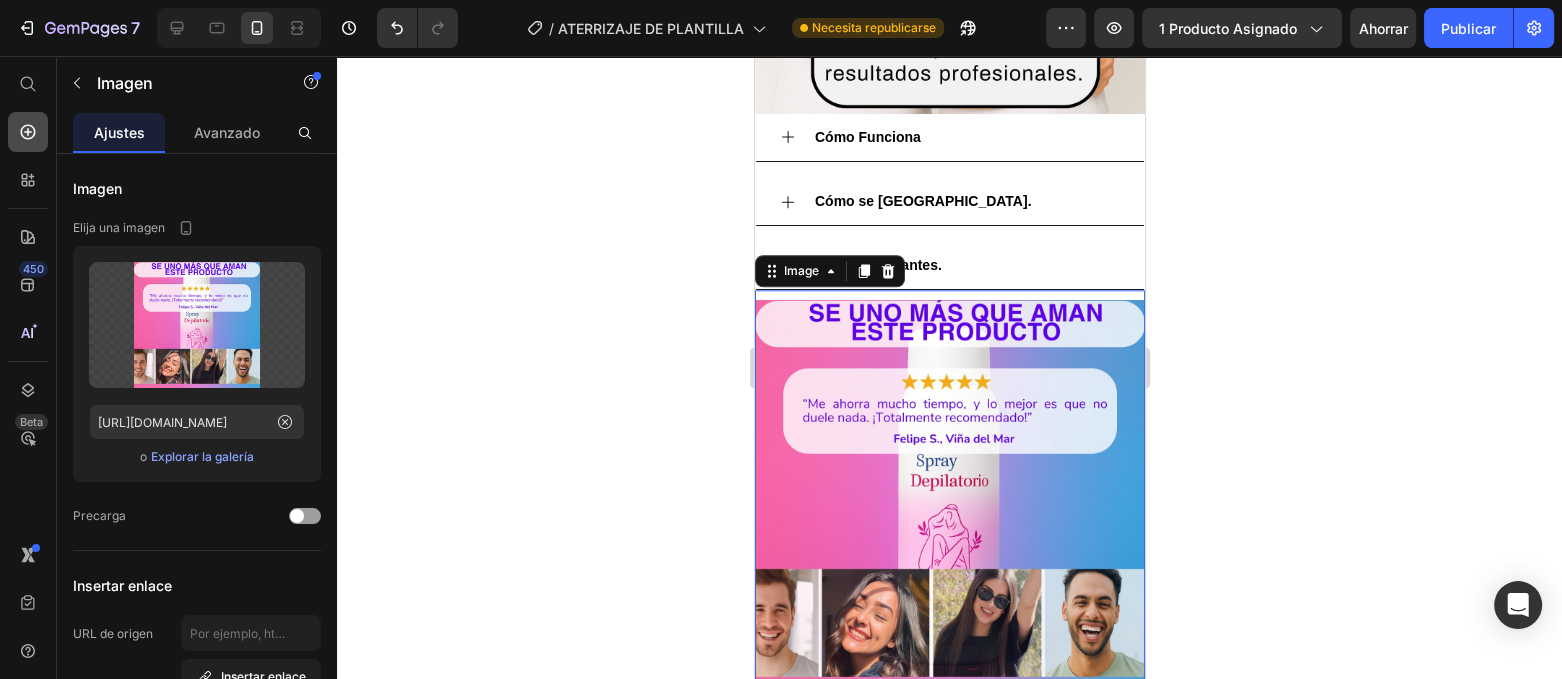 click 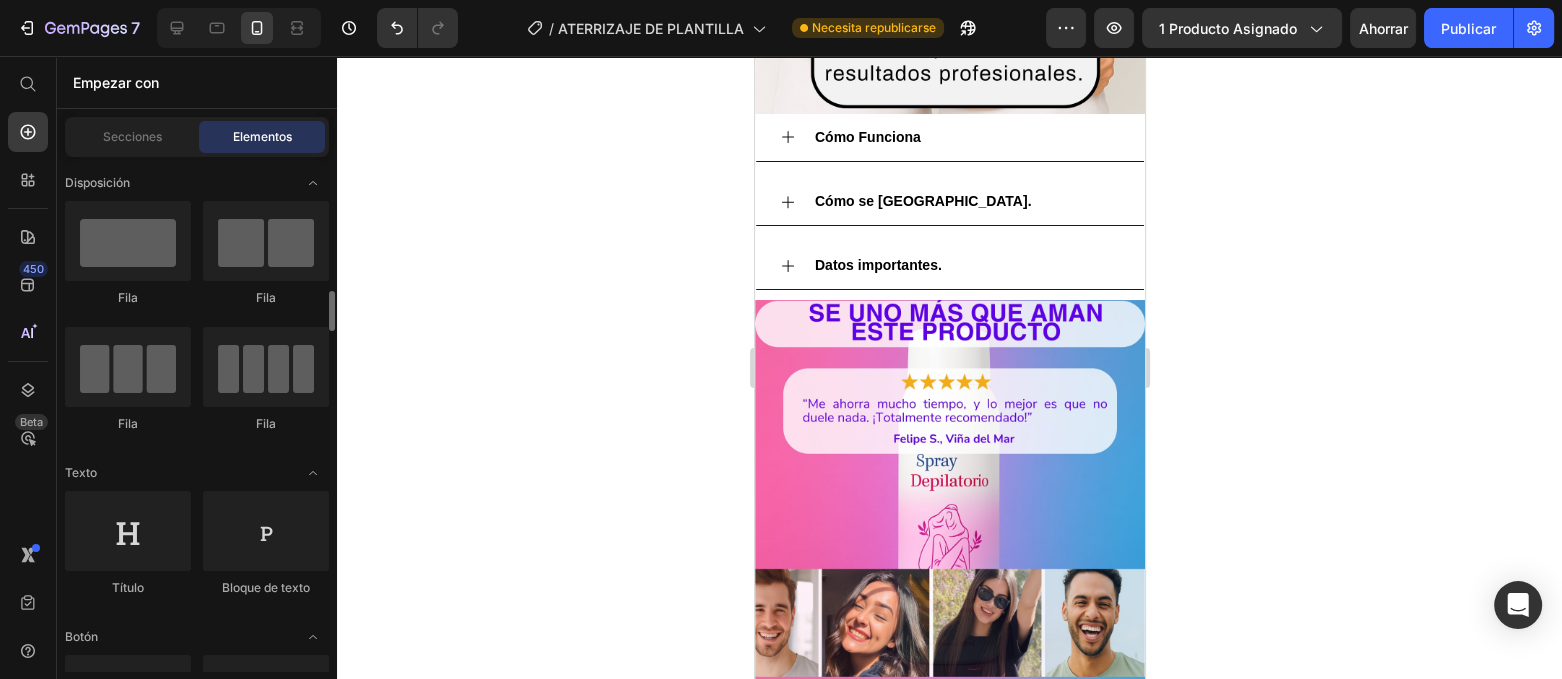 scroll, scrollTop: 125, scrollLeft: 0, axis: vertical 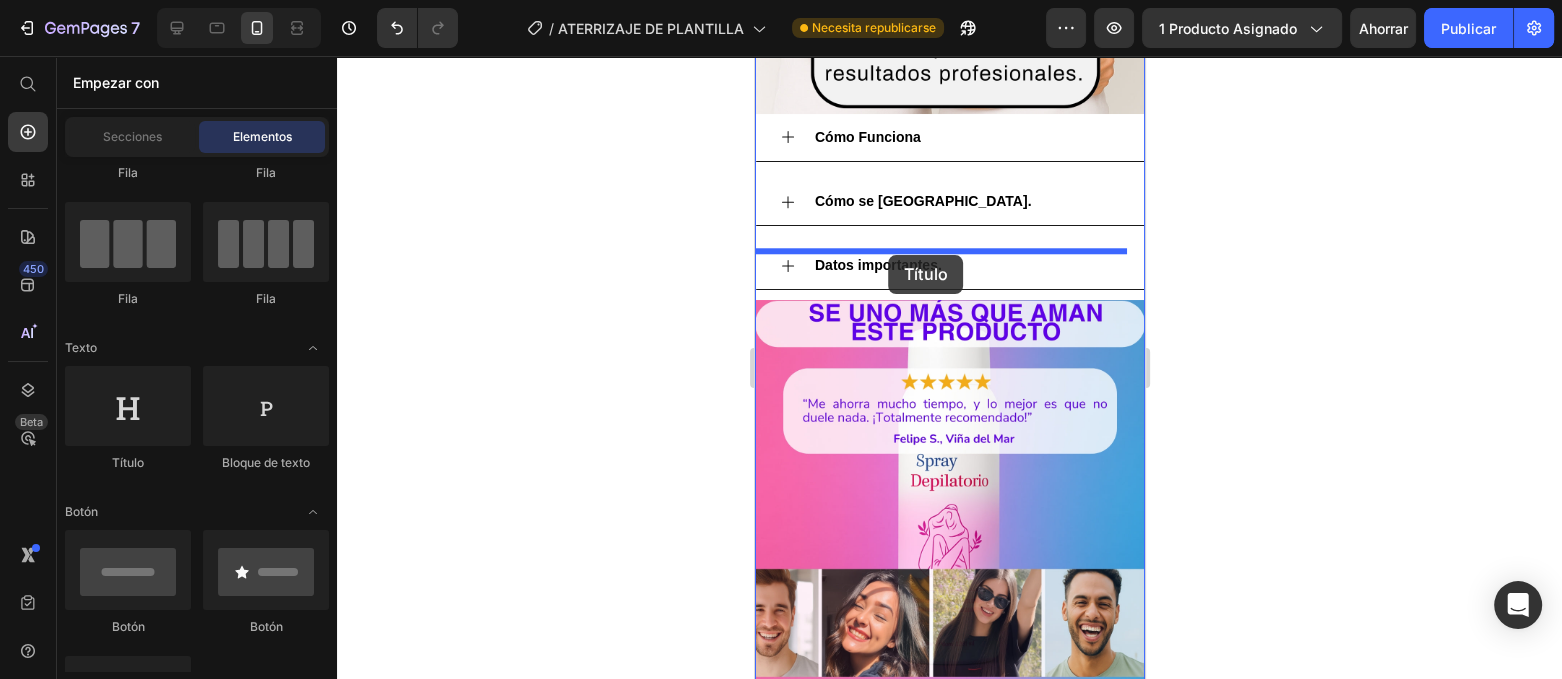 drag, startPoint x: 897, startPoint y: 474, endPoint x: 899, endPoint y: 246, distance: 228.00877 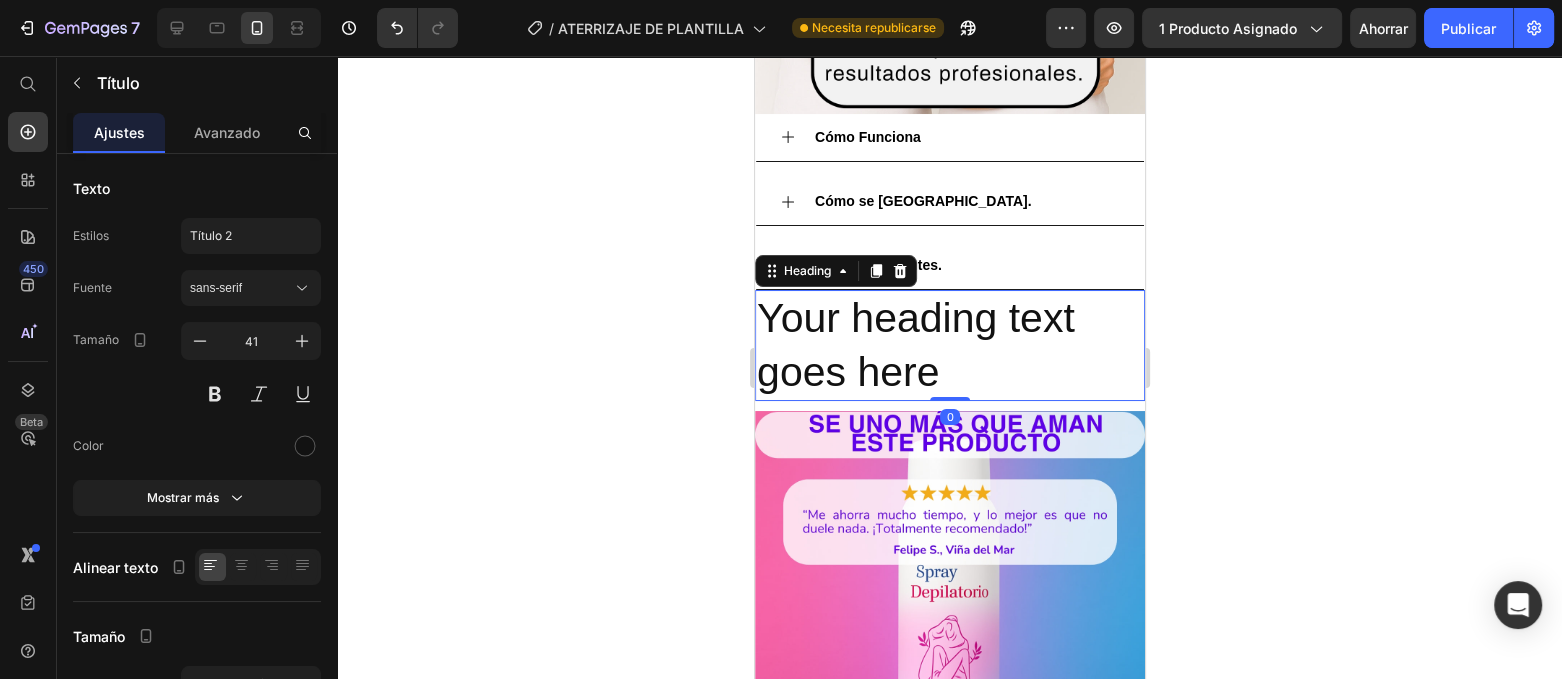 click on "Your heading text goes here" at bounding box center (949, 345) 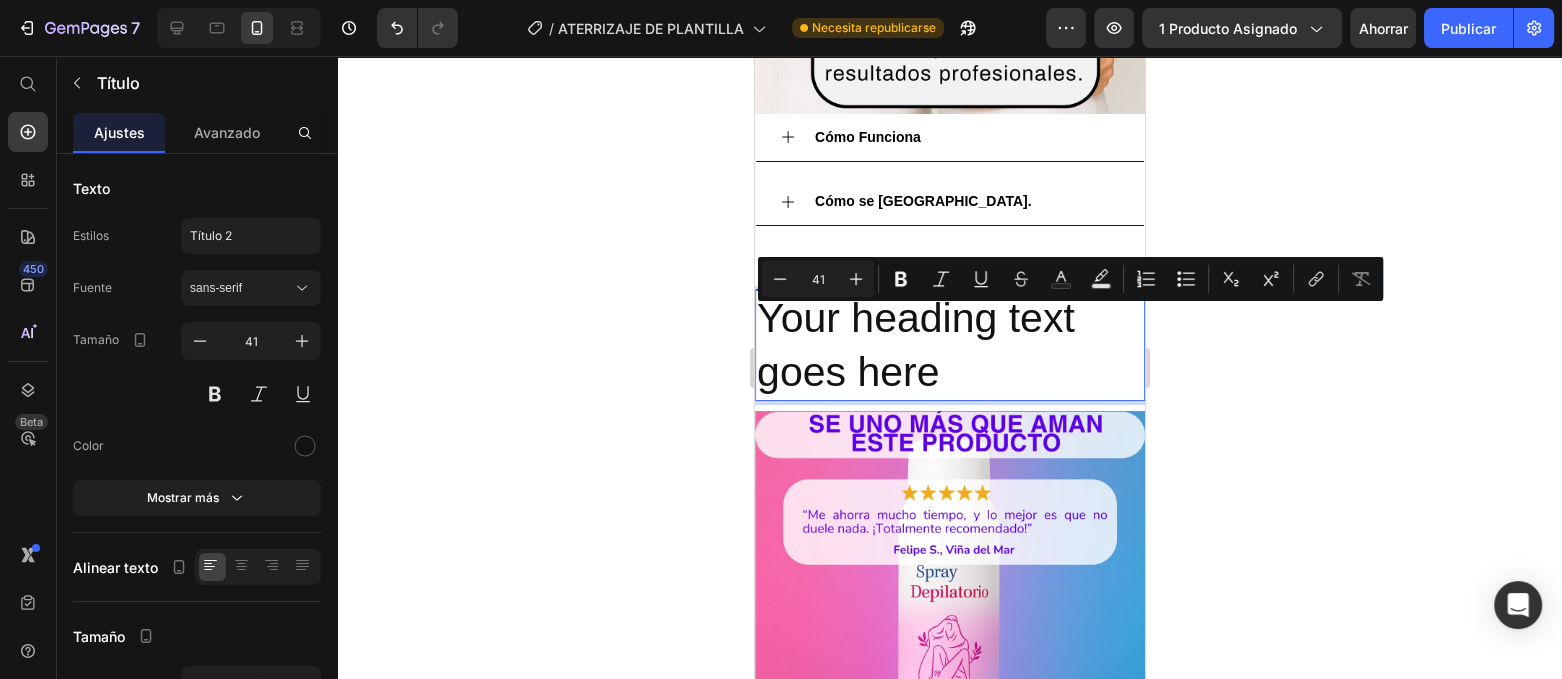 click 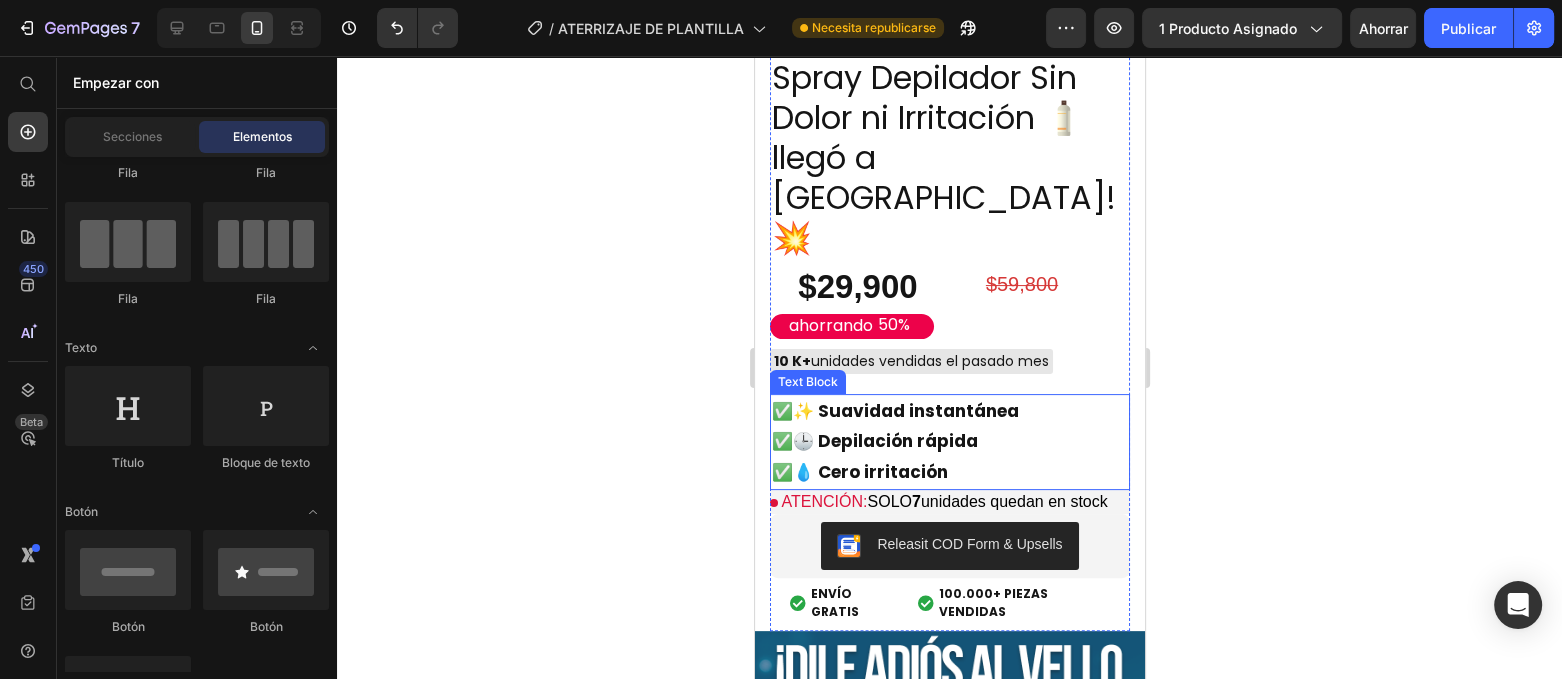 scroll, scrollTop: 500, scrollLeft: 0, axis: vertical 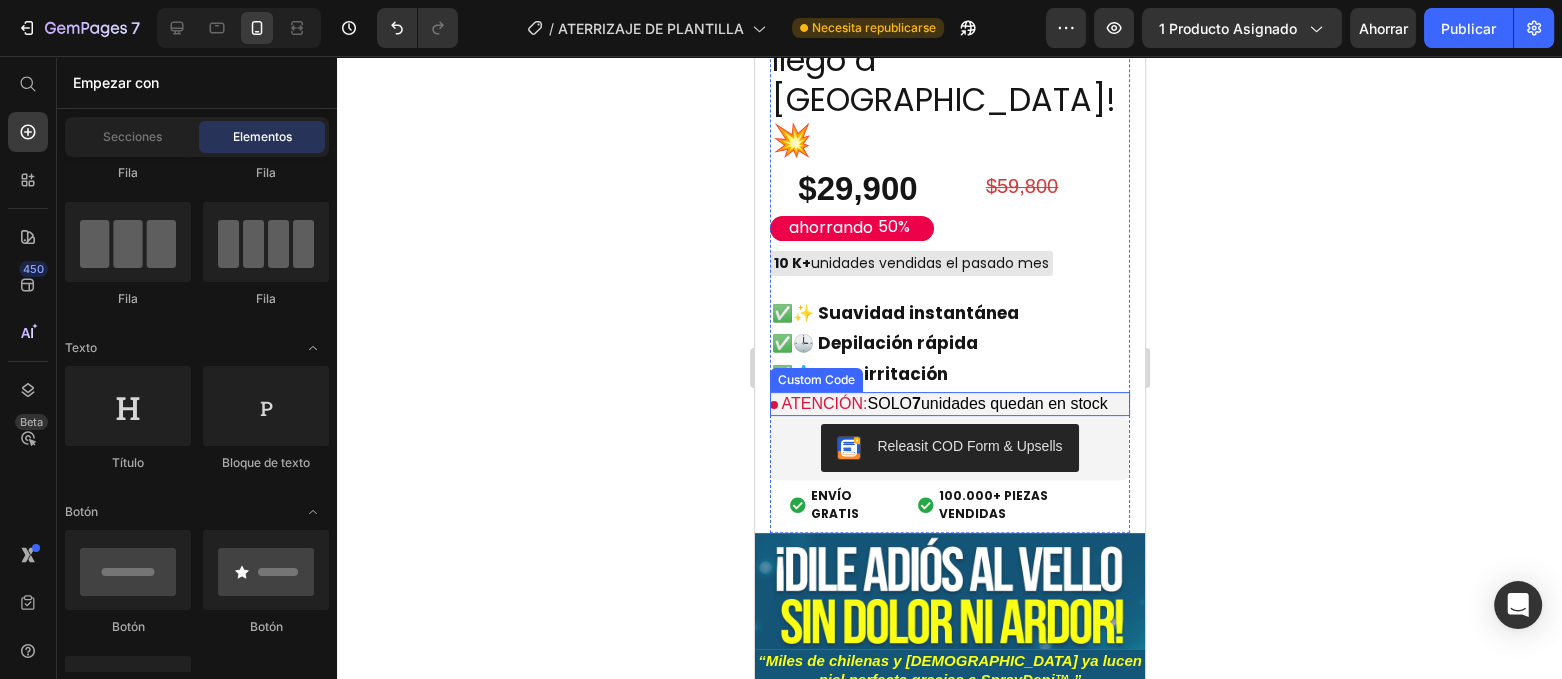 click on "ATENCIÓN:  SOLO  7  unidades quedan en stock" at bounding box center (949, 404) 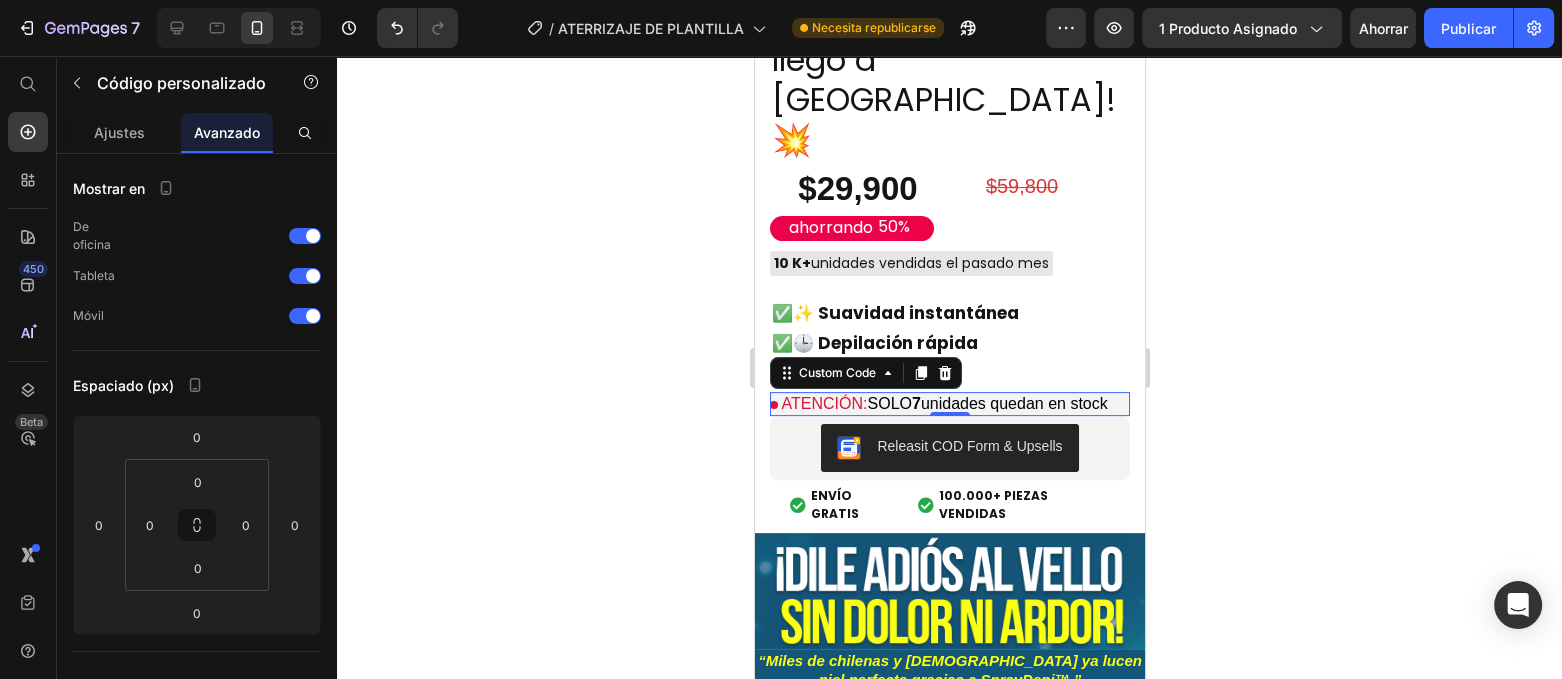 click on "ATENCIÓN:  SOLO  7  unidades quedan en stock" at bounding box center (949, 404) 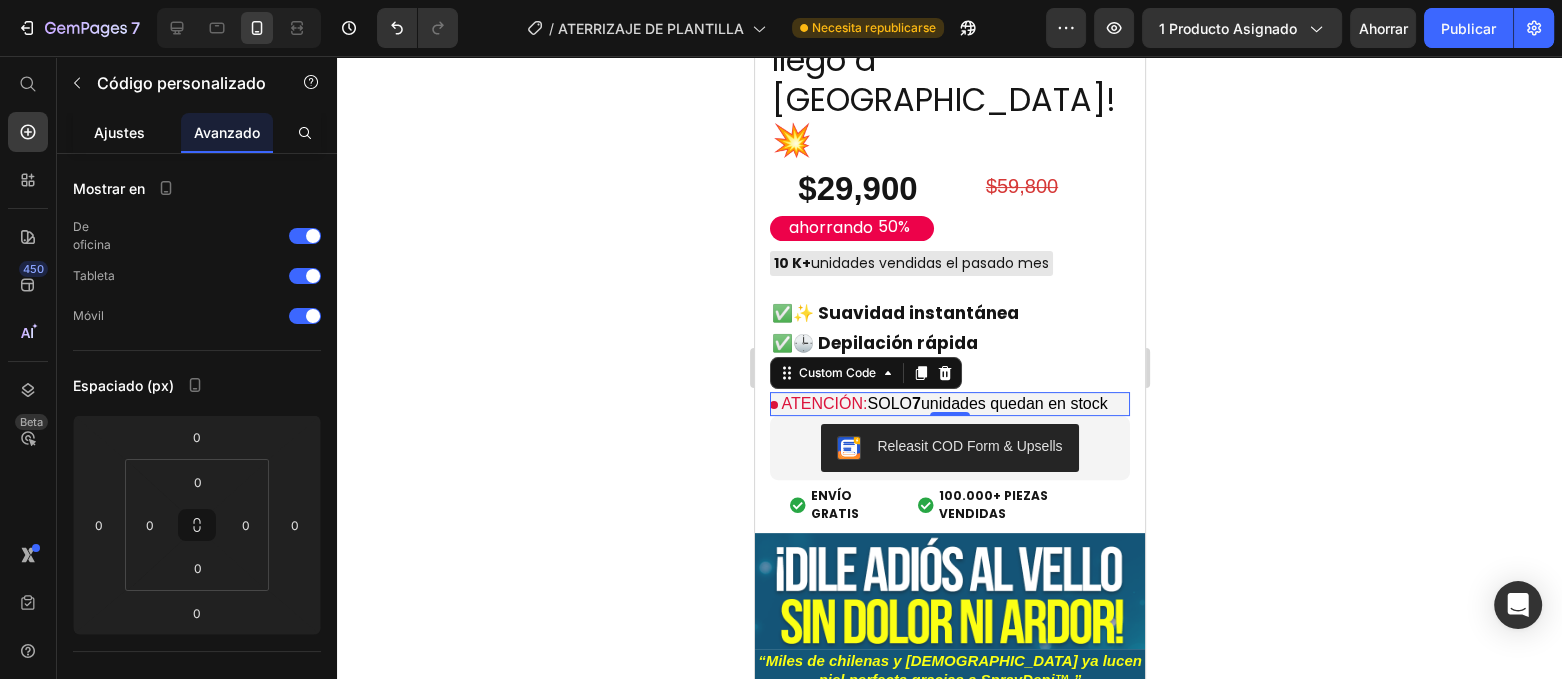 click on "Ajustes" 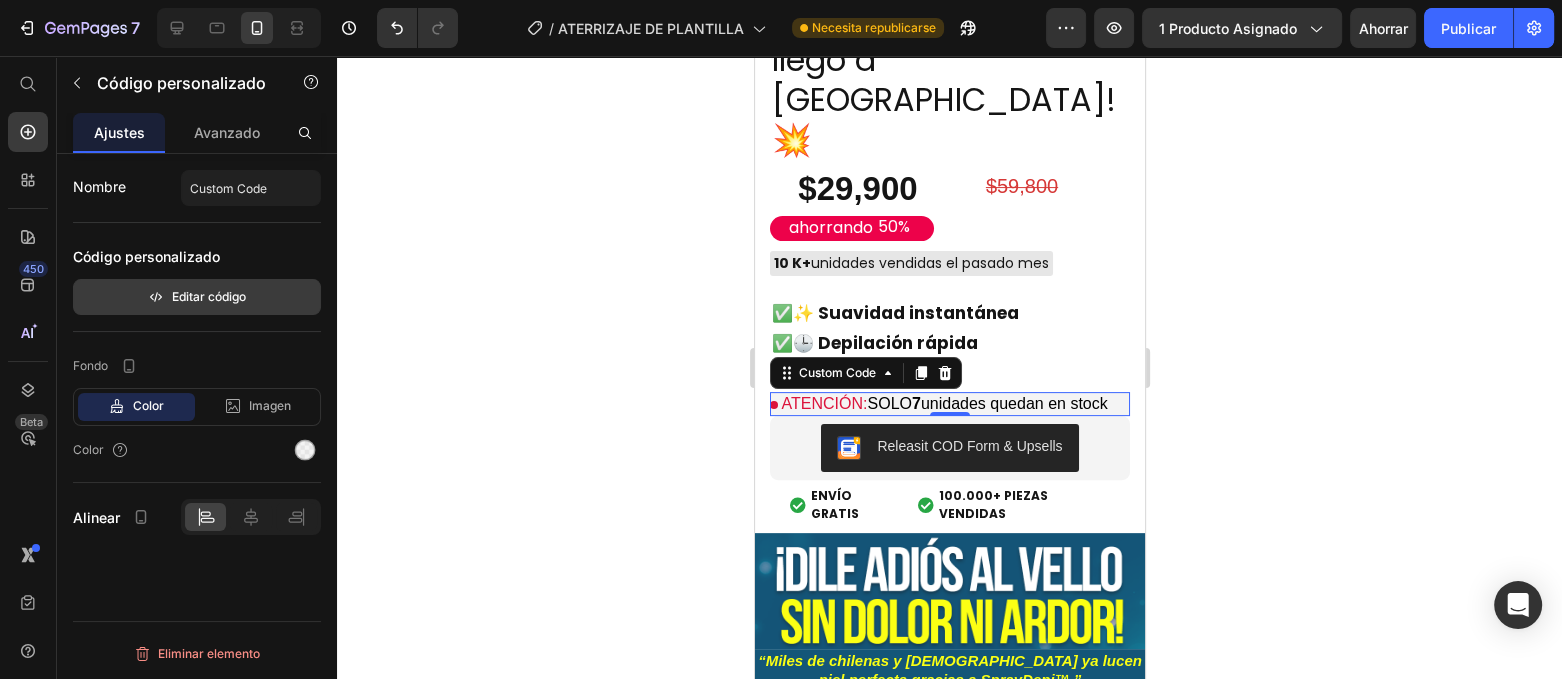 click on "Editar código" at bounding box center (197, 297) 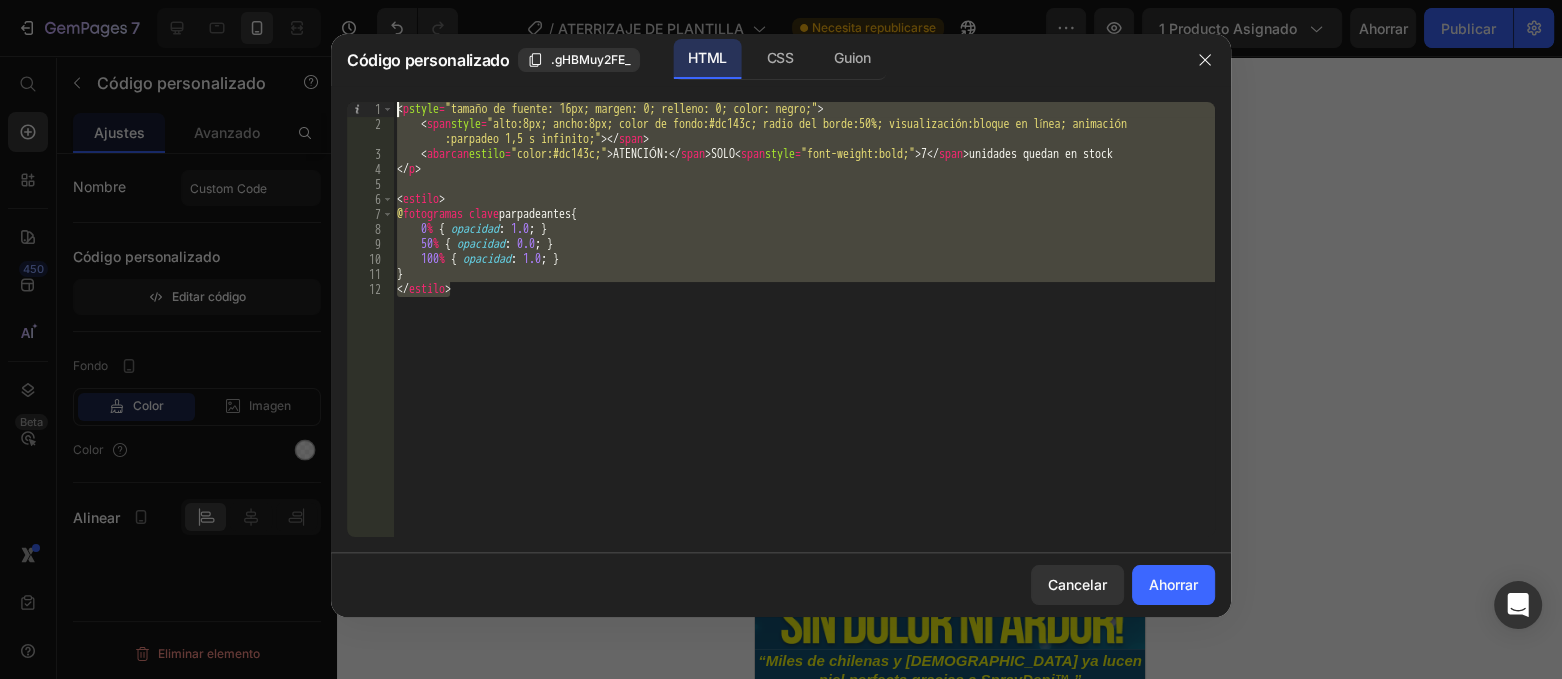 drag, startPoint x: 483, startPoint y: 297, endPoint x: 389, endPoint y: 86, distance: 230.99135 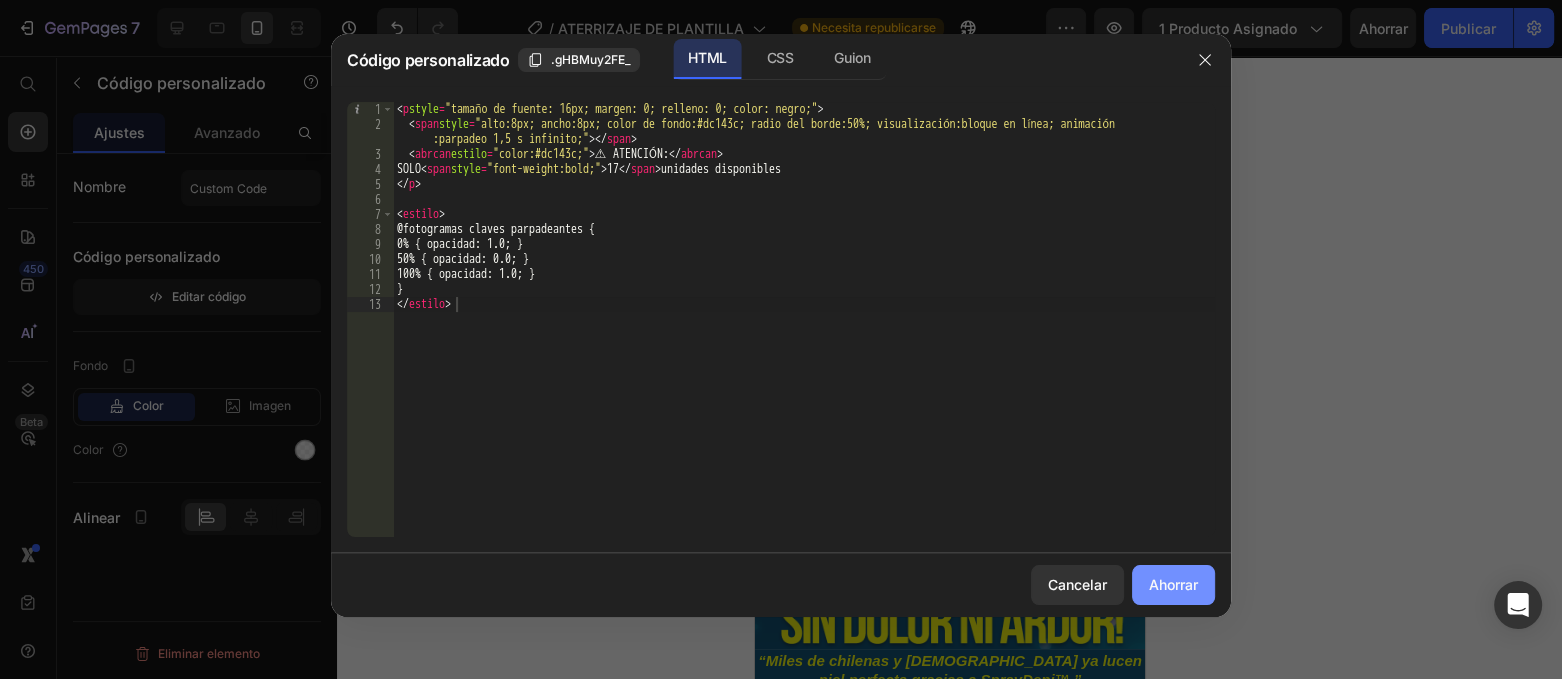 click on "Ahorrar" at bounding box center [1173, 584] 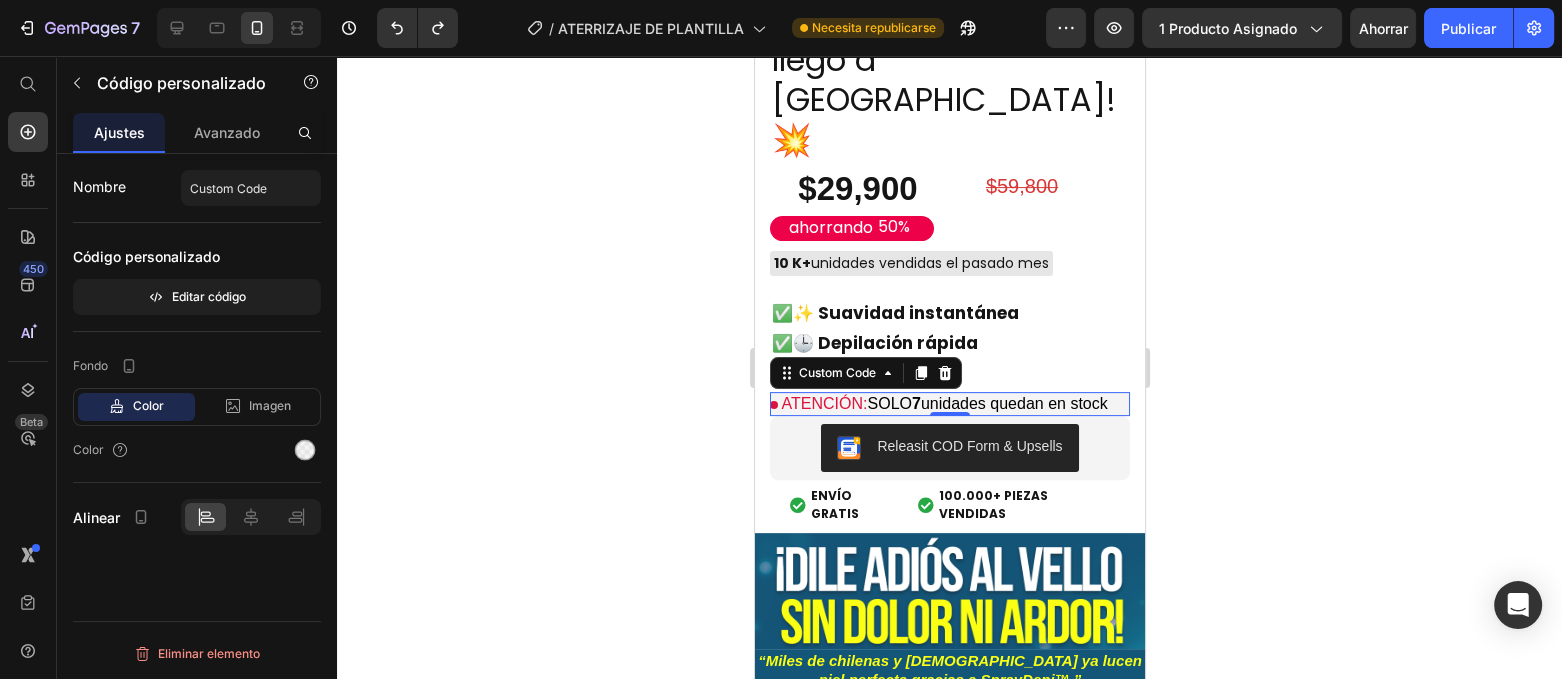 click on "ATENCIÓN:  SOLO  7  unidades quedan en stock" at bounding box center [949, 404] 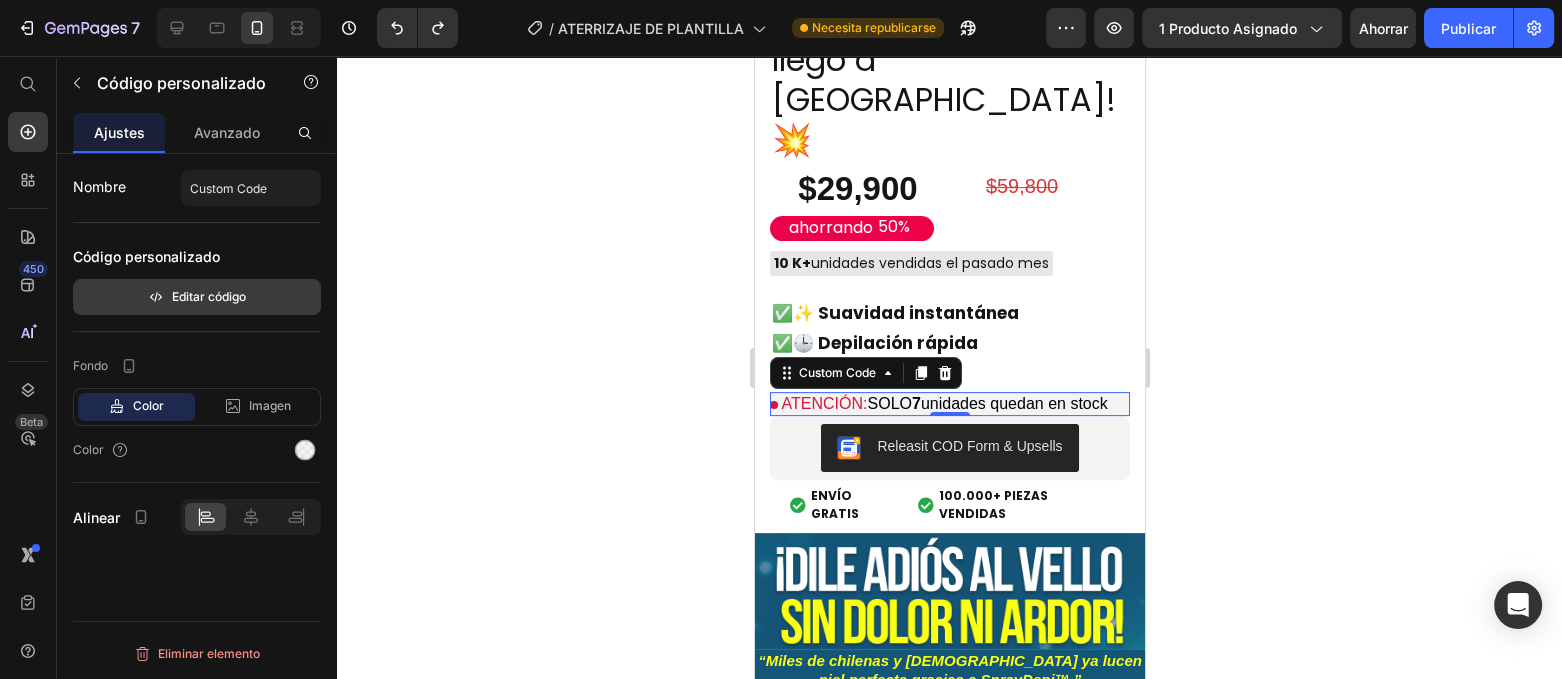 click on "Editar código" 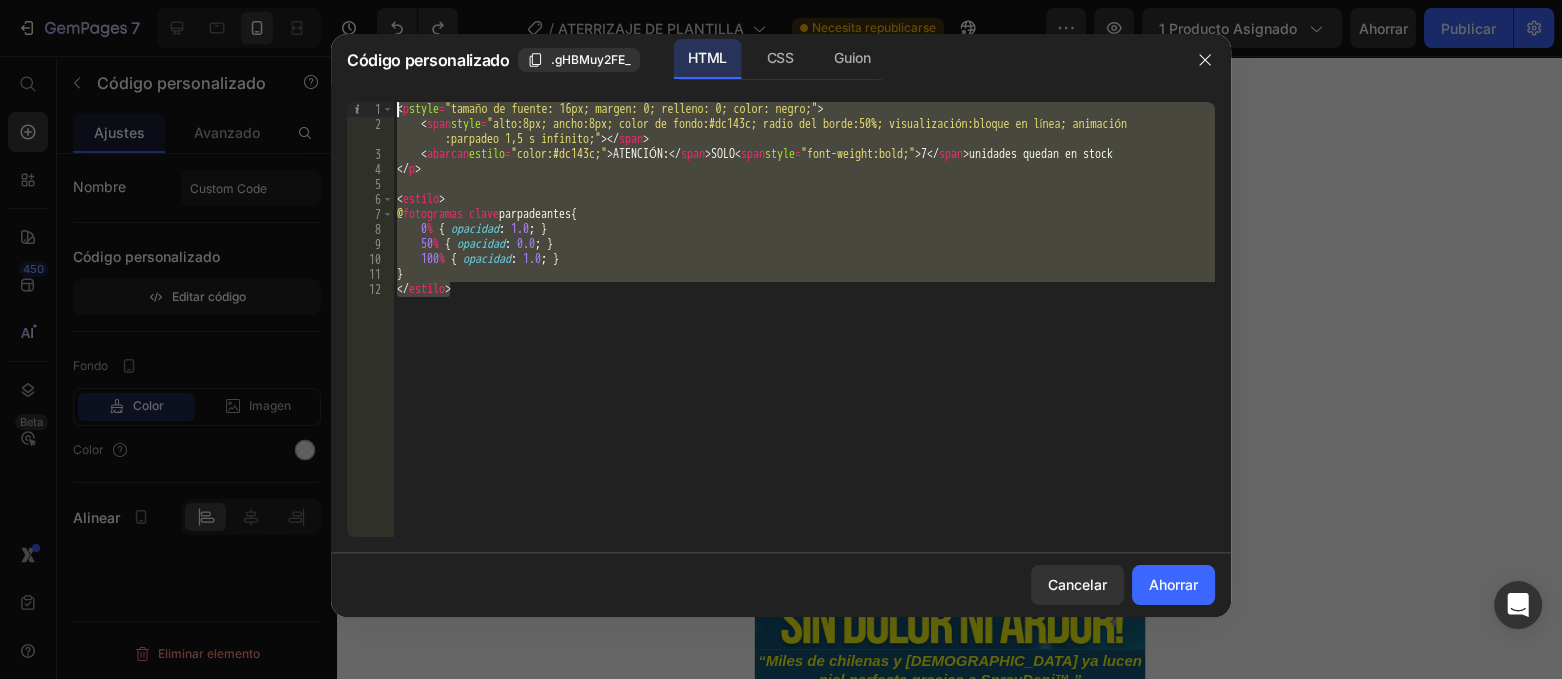 drag, startPoint x: 488, startPoint y: 308, endPoint x: 347, endPoint y: 85, distance: 263.83707 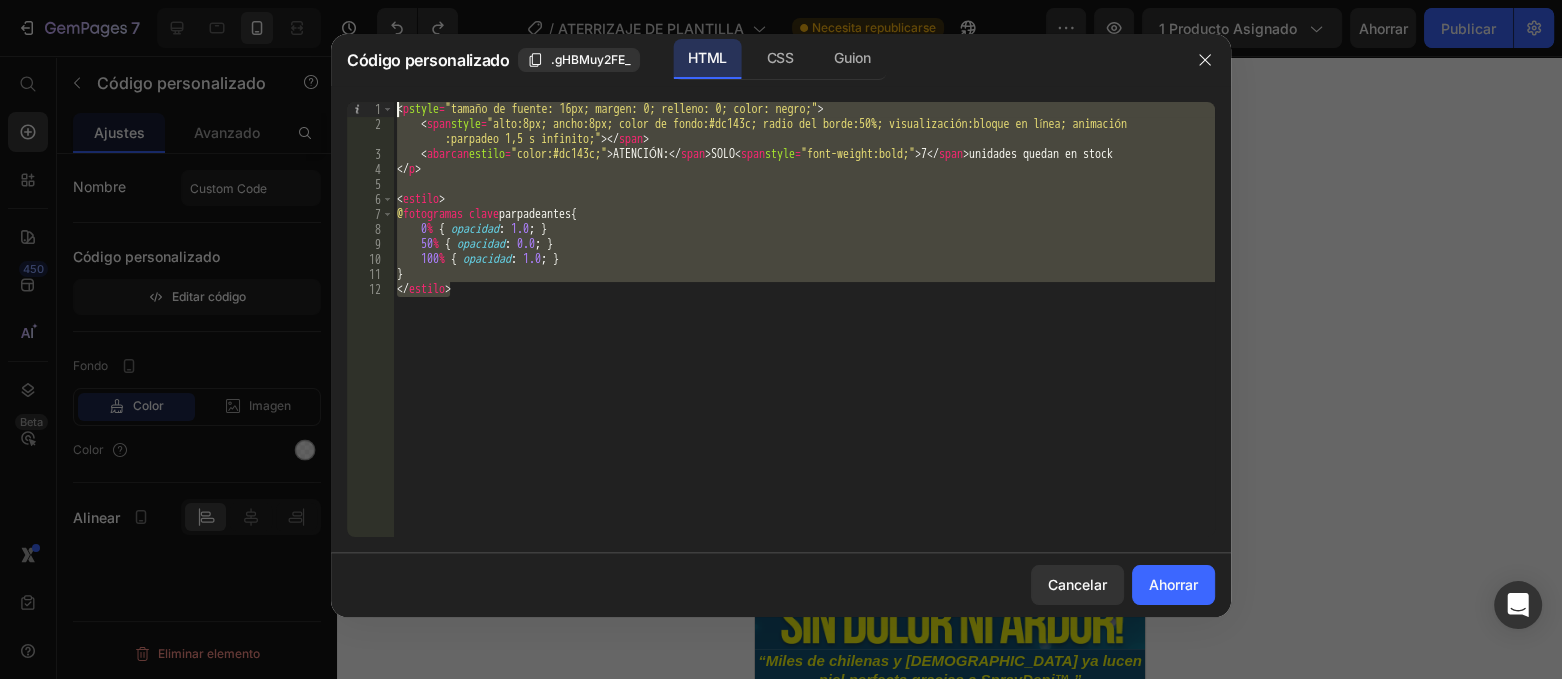 paste on "/estilo" 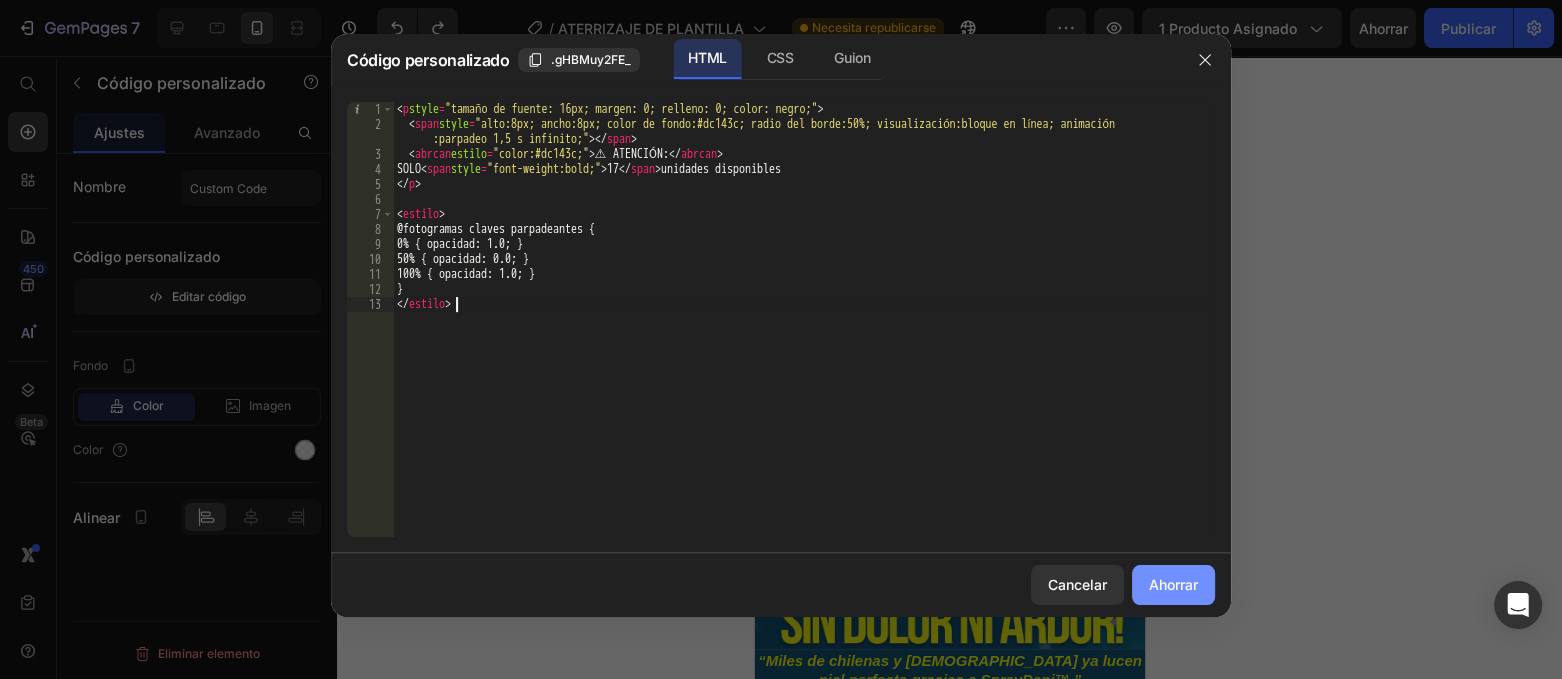click on "Ahorrar" at bounding box center [1173, 584] 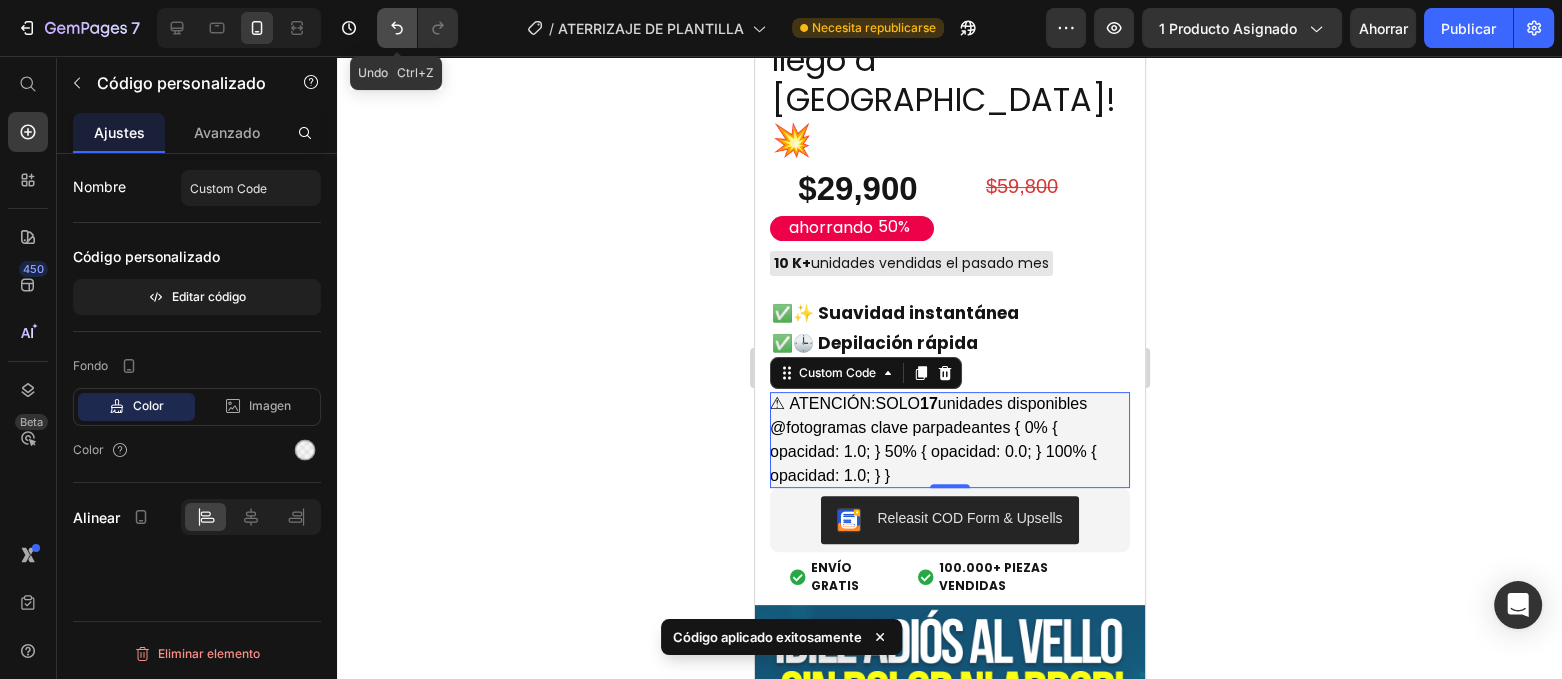 click 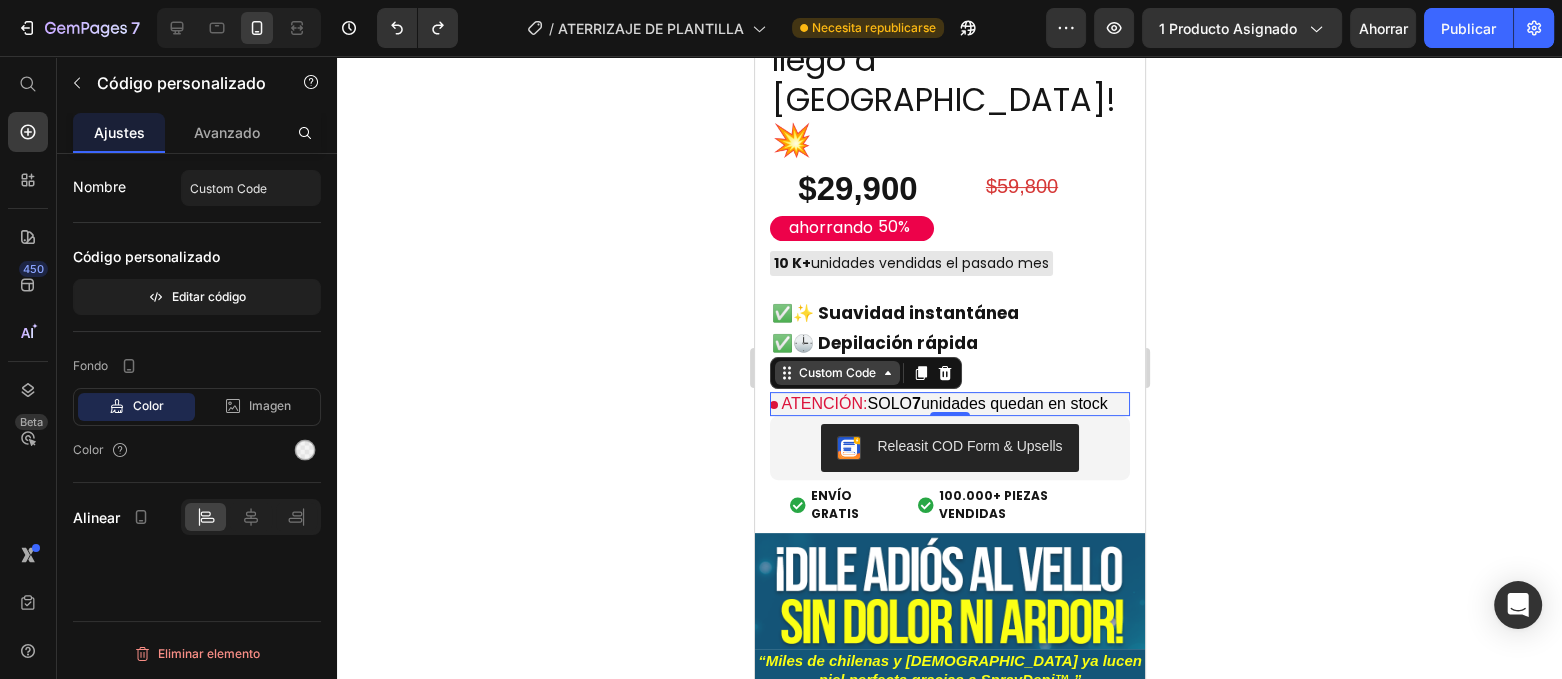 type 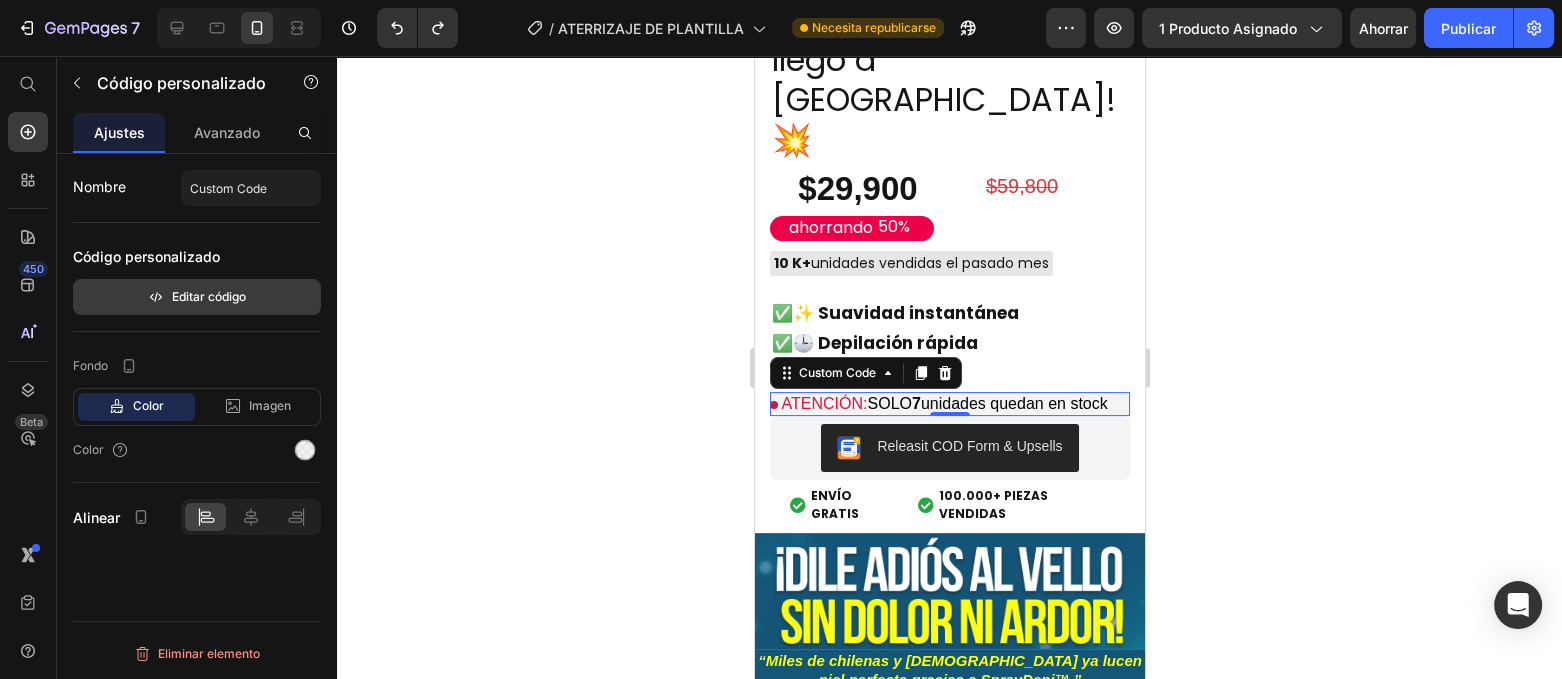 click on "Editar código" at bounding box center (209, 296) 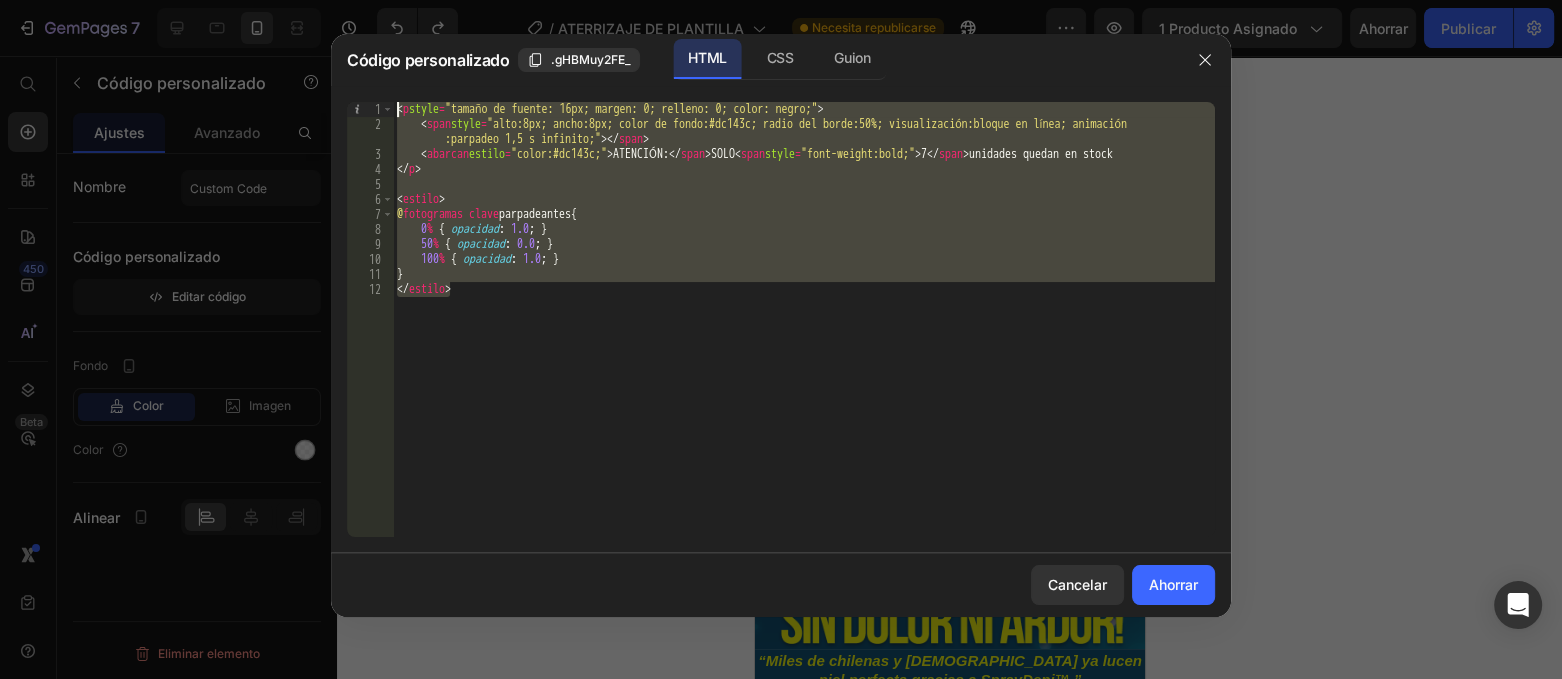 drag, startPoint x: 476, startPoint y: 298, endPoint x: 318, endPoint y: 74, distance: 274.11676 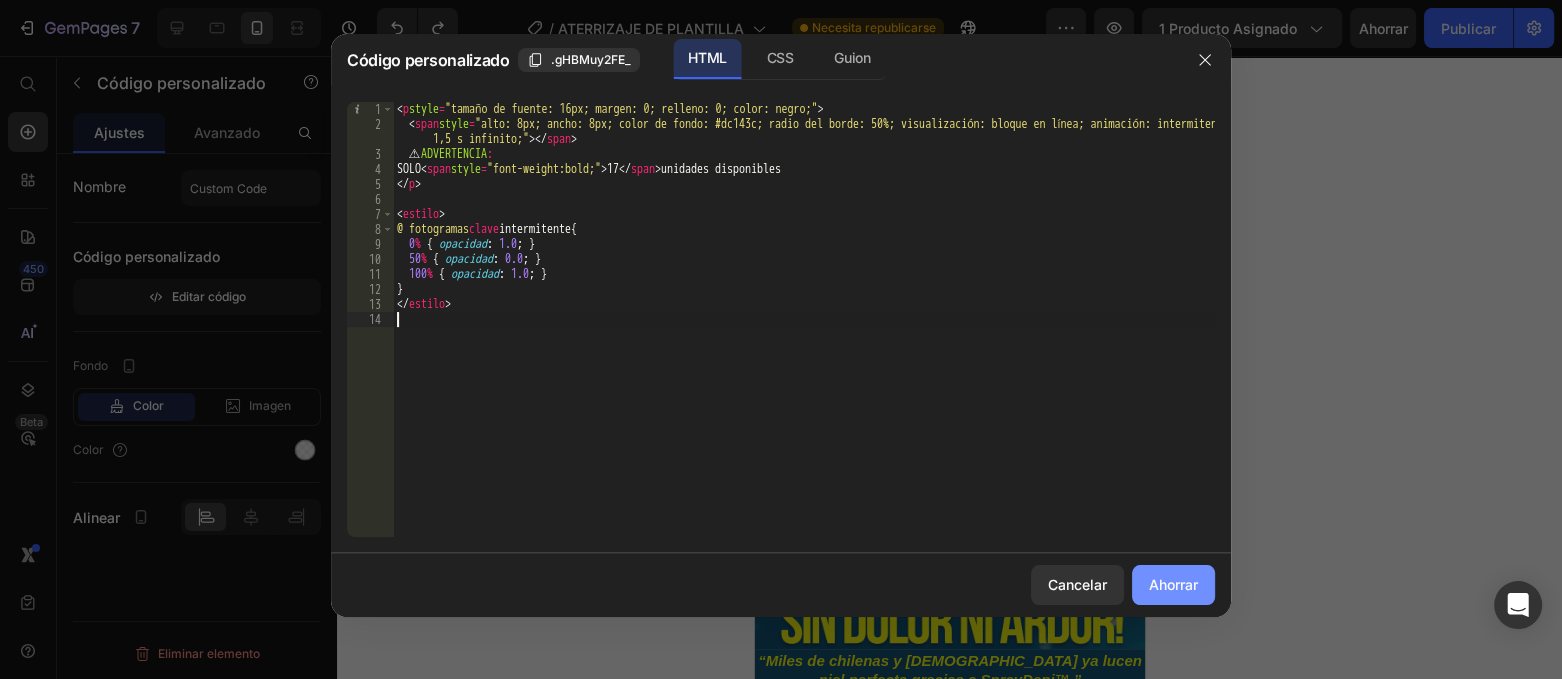 click on "Ahorrar" at bounding box center [1173, 584] 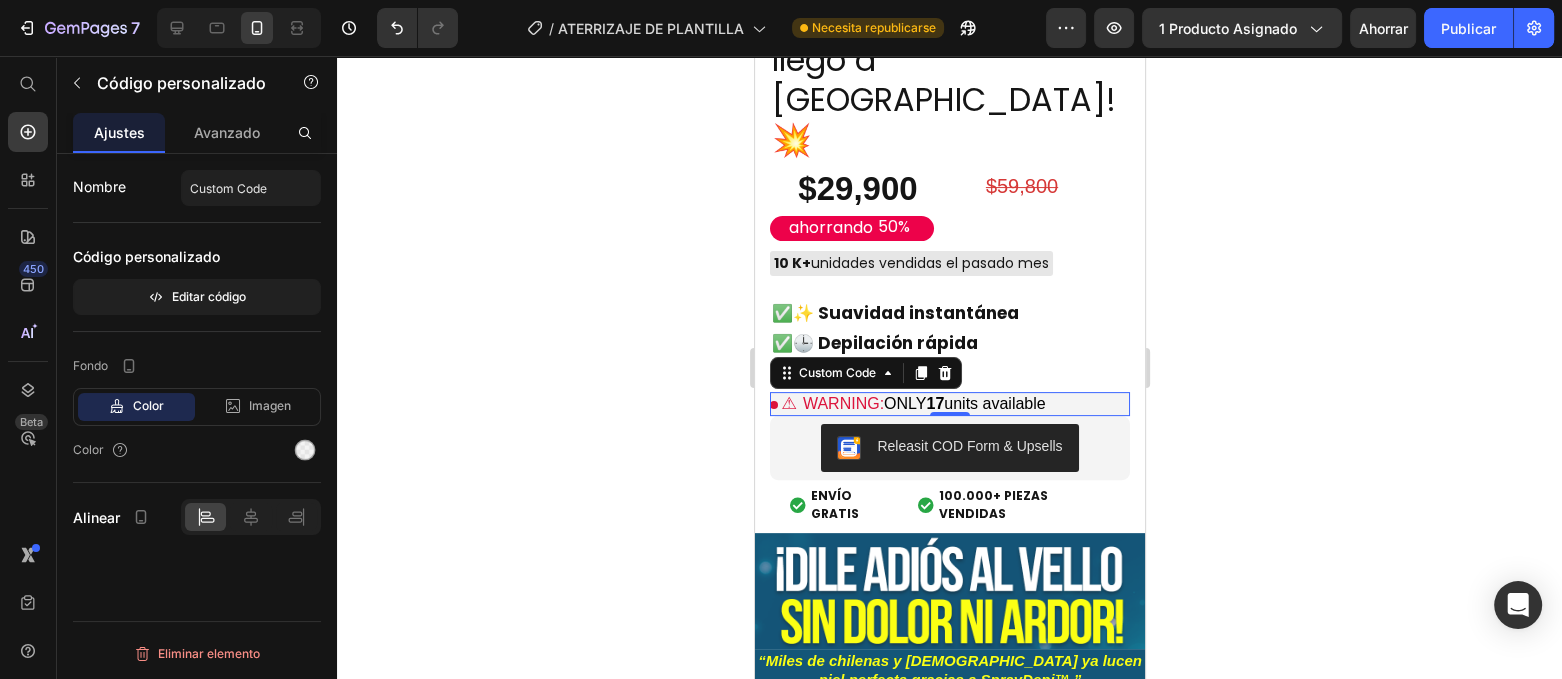 click on "⚠ WARNING:
ONLY  17  units available" at bounding box center [949, 404] 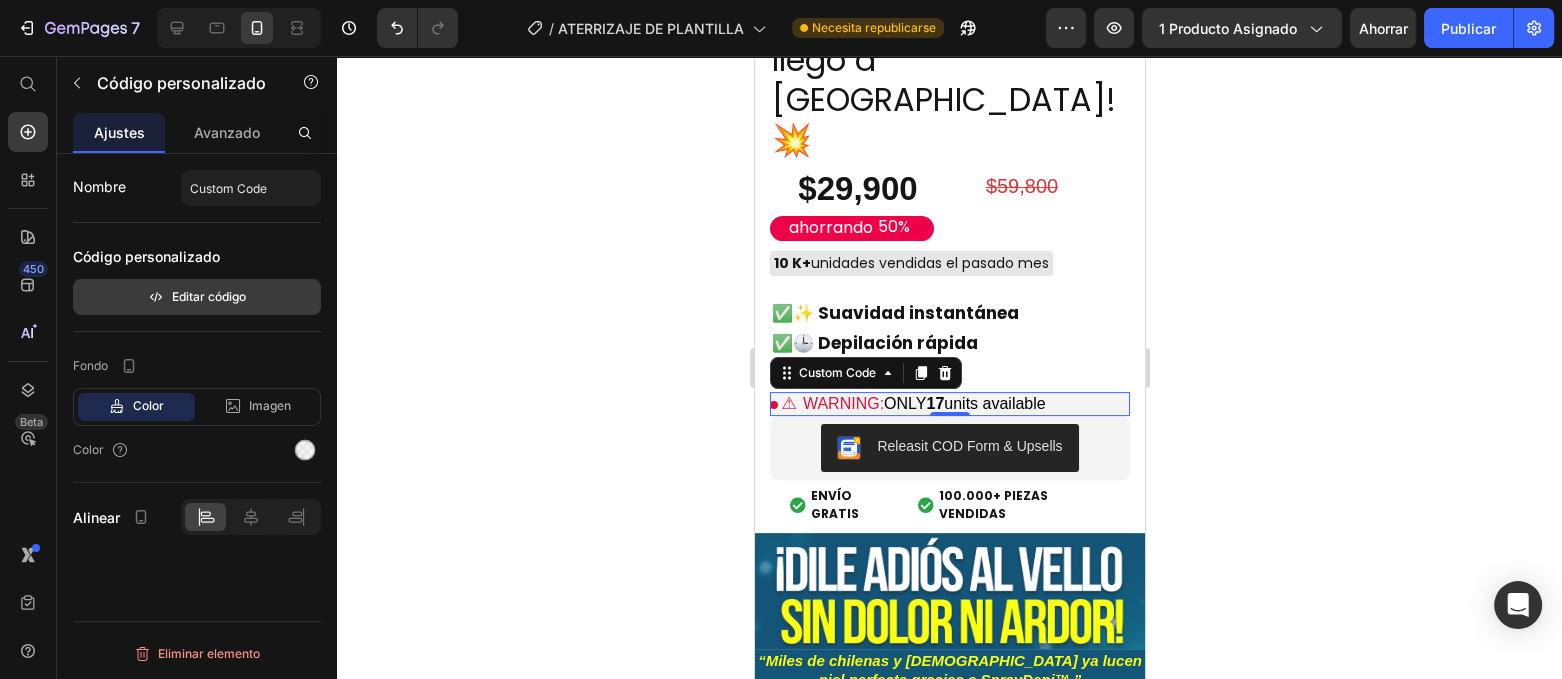 click on "Editar código" at bounding box center [209, 296] 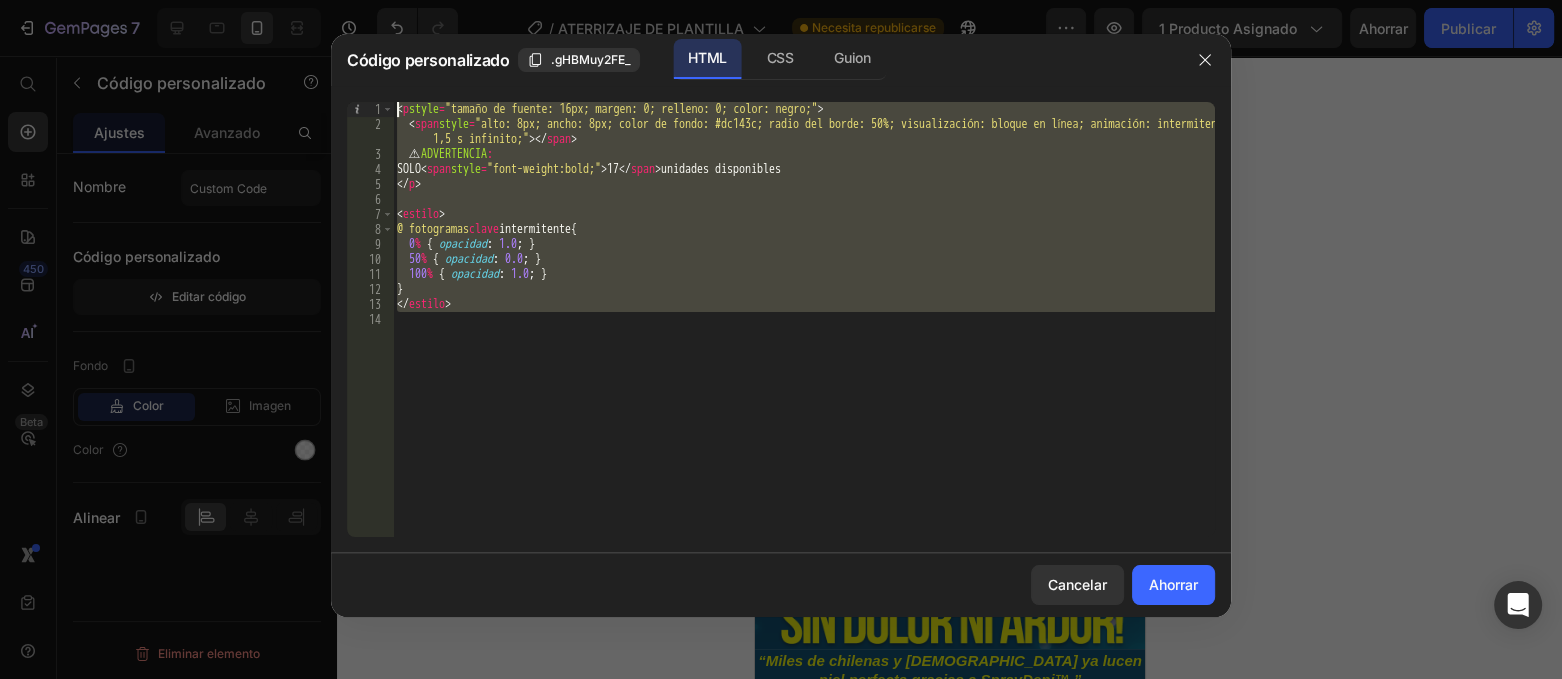 drag, startPoint x: 516, startPoint y: 328, endPoint x: 364, endPoint y: 58, distance: 309.84512 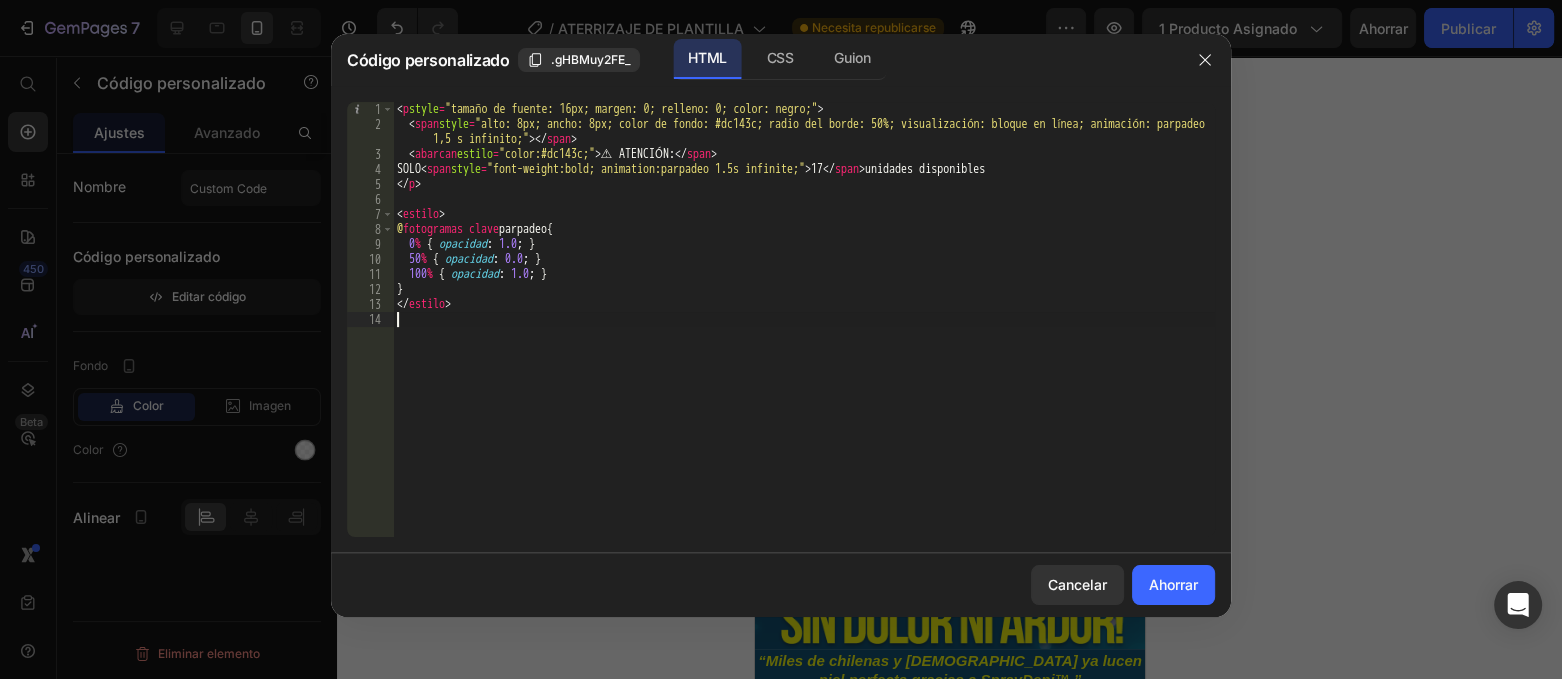 click on "Ahorrar" 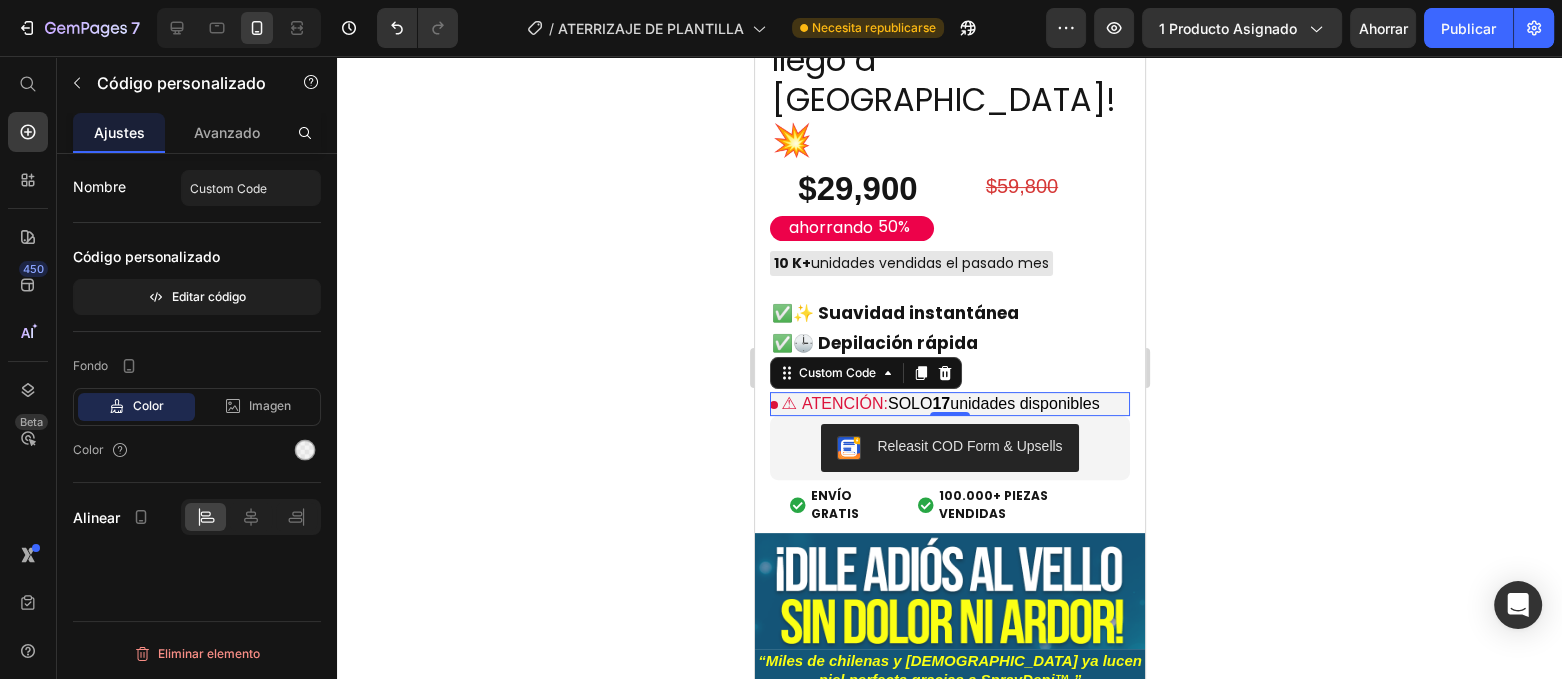 type 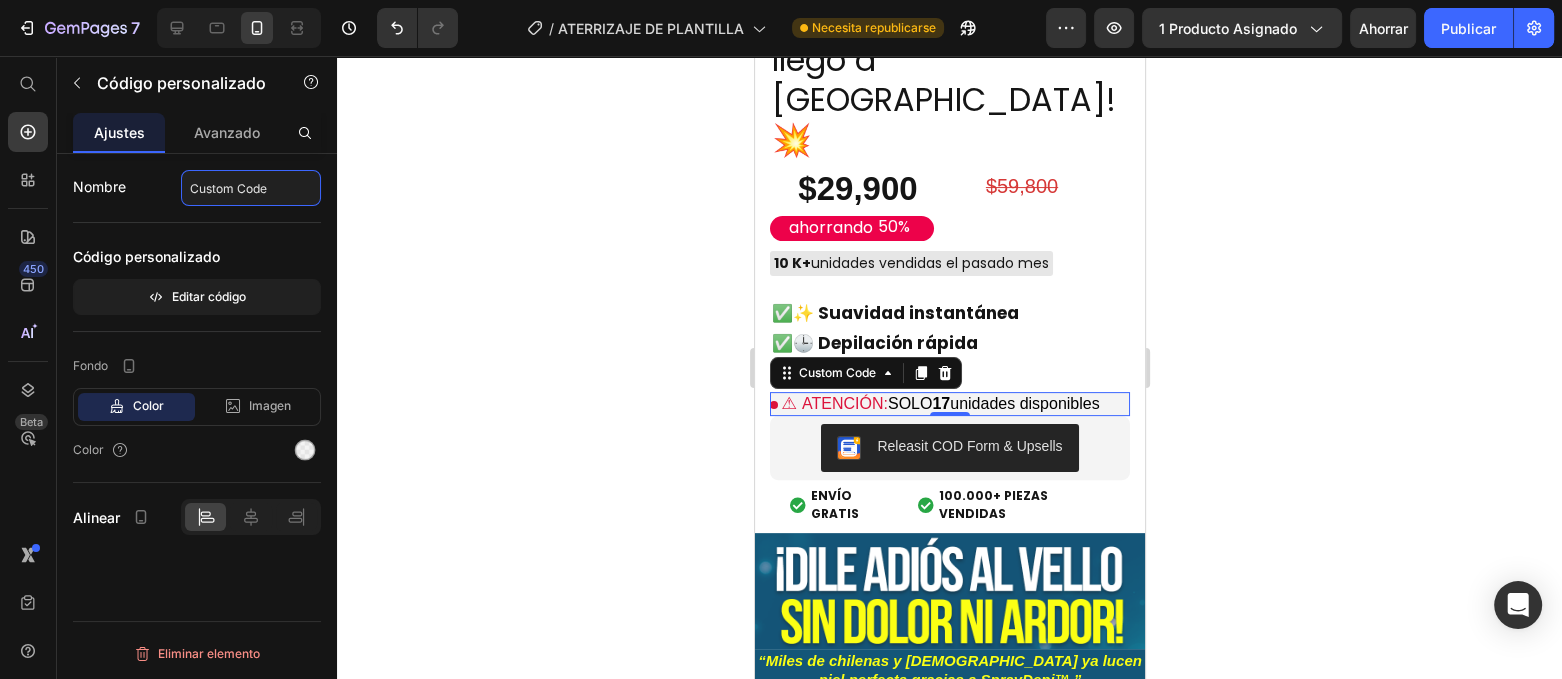 click on "Custom Code" 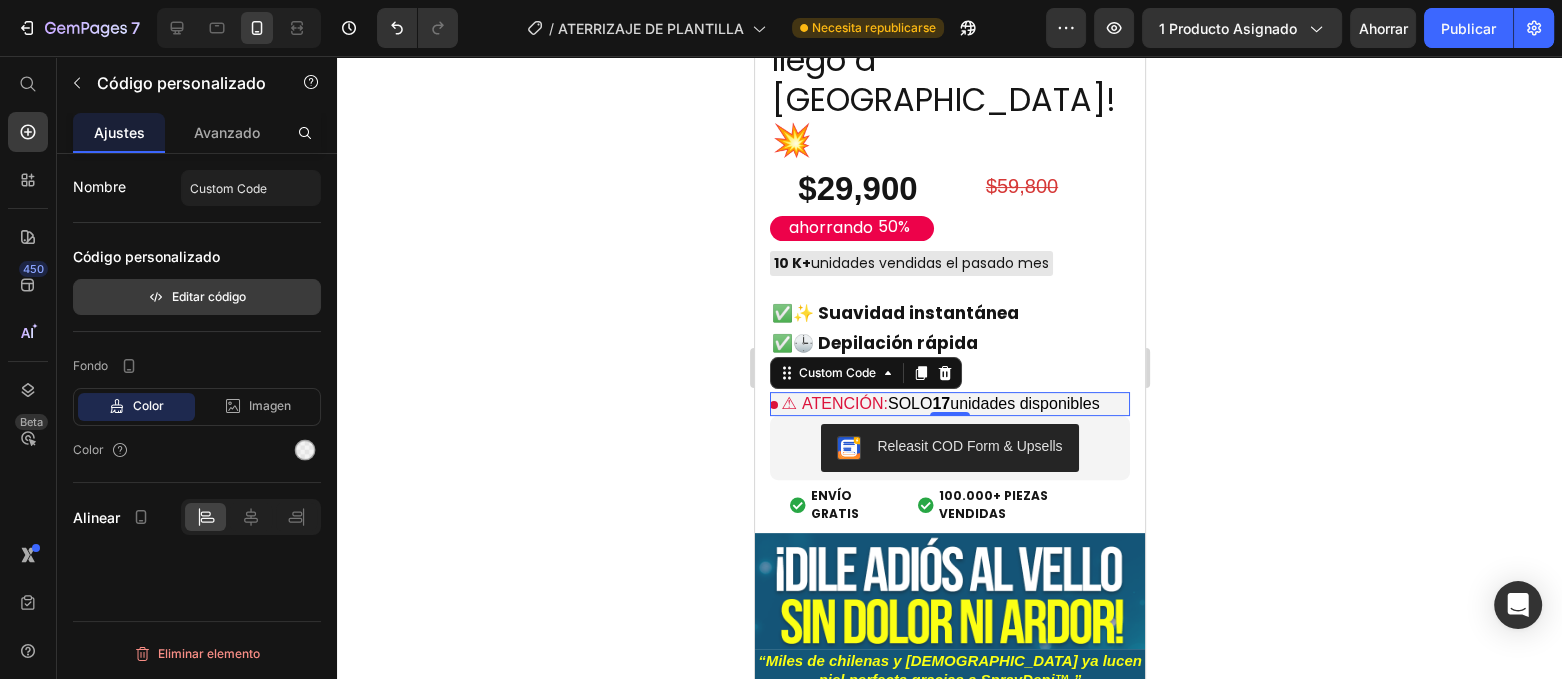 click on "Editar código" at bounding box center (209, 296) 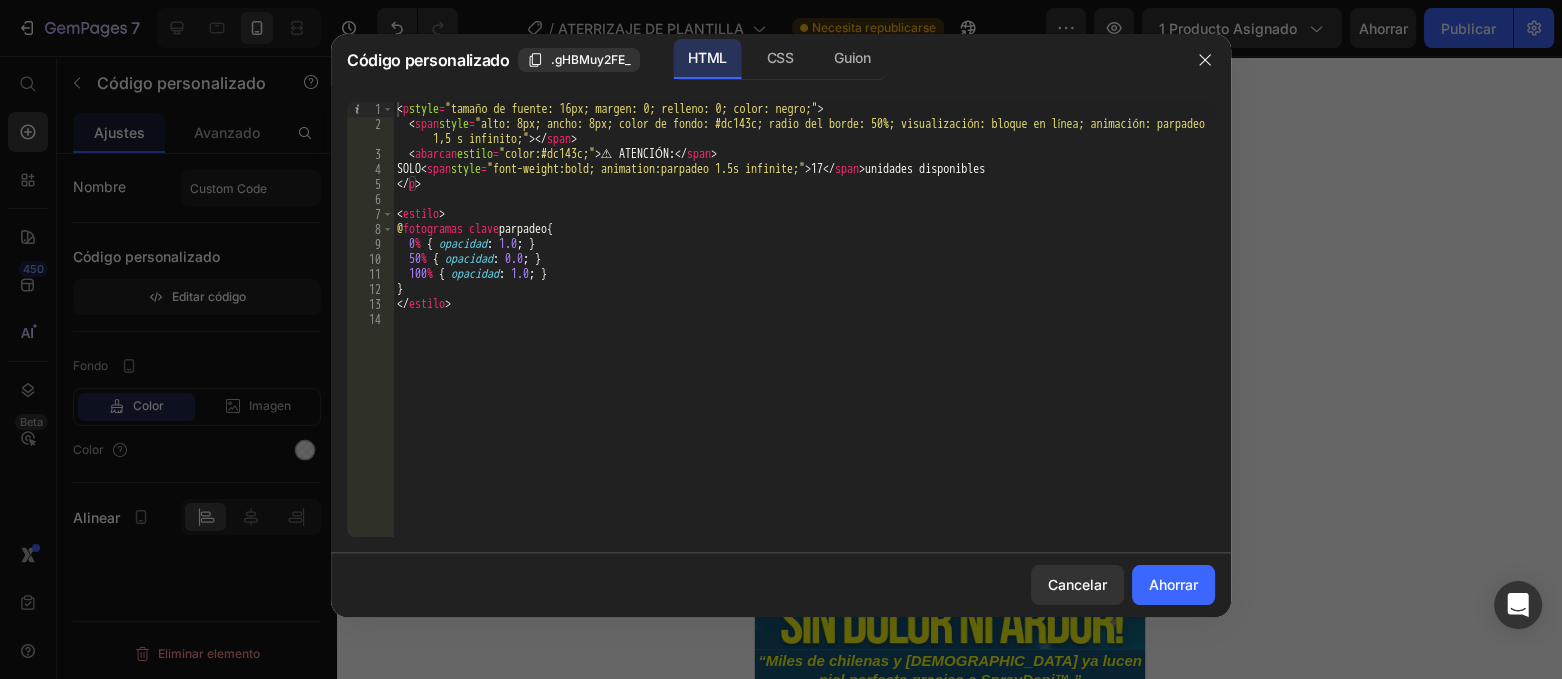 click on "<  p  style  =  "tamaño de fuente: 16px; margen: 0; relleno: 0; color: negro;"  >      <  span  style  =  "alto: 8px; ancho: 8px; color de fondo: #dc143c; radio del borde: 50%; visualización: bloque en línea; animación: parpadeo          1,5 s infinito;"  >  </  span  >    <  abarcan  estilo  =  "color:#dc143c;"  >  ⚠ ATENCIÓN:  </  span  >     SOLO  <  span  style  =  "font-weight:bold; animation:parpadeo 1.5s infinite;"  >  17  </  span  >  unidades disponibles   </  p  > <  estilo  > @  fotogramas clave  parpadeo  {    0  %    {    opacidad  :    1.0  ;    }    50  %    {    opacidad  :    0.0  ;    }    100  %    {    opacidad  :    1.0  ;    } } </  estilo  >" at bounding box center [804, 334] 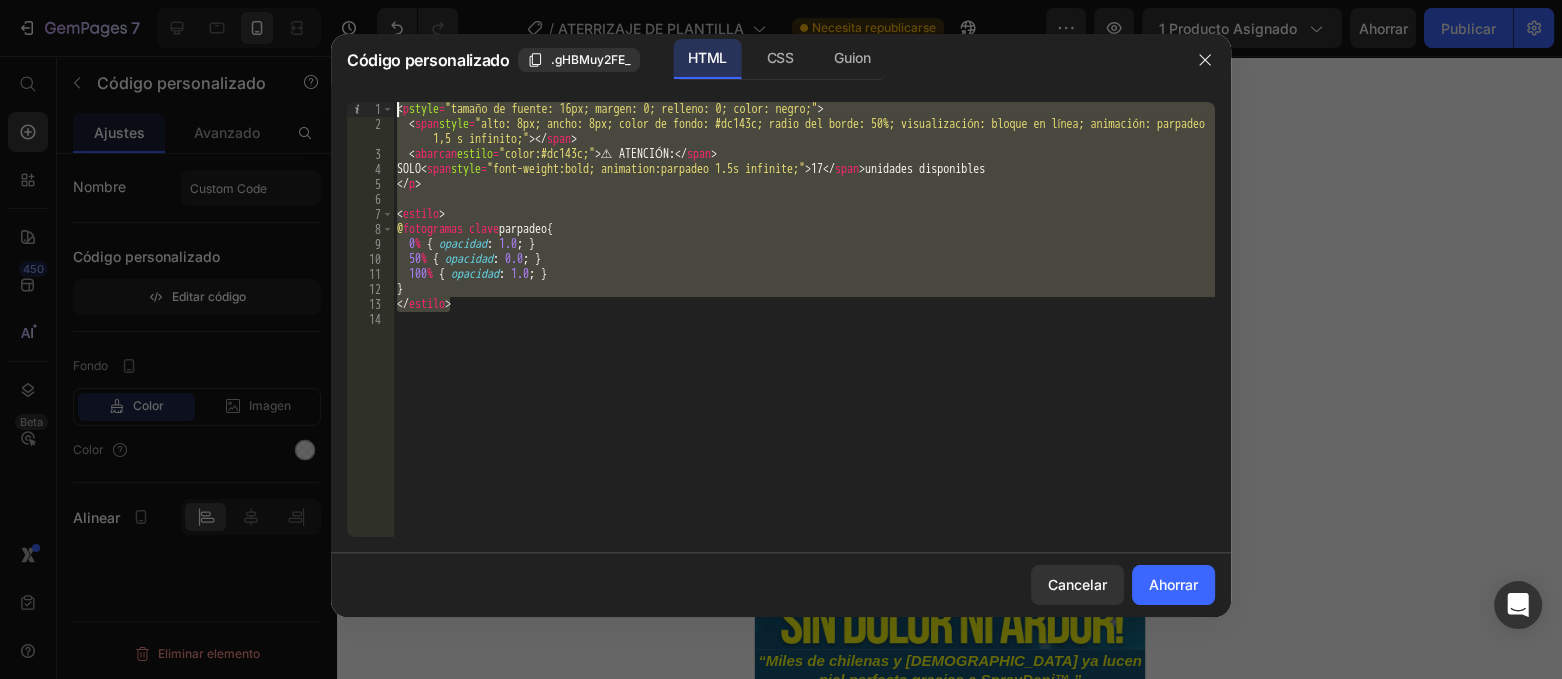 drag, startPoint x: 475, startPoint y: 304, endPoint x: 356, endPoint y: 55, distance: 275.97464 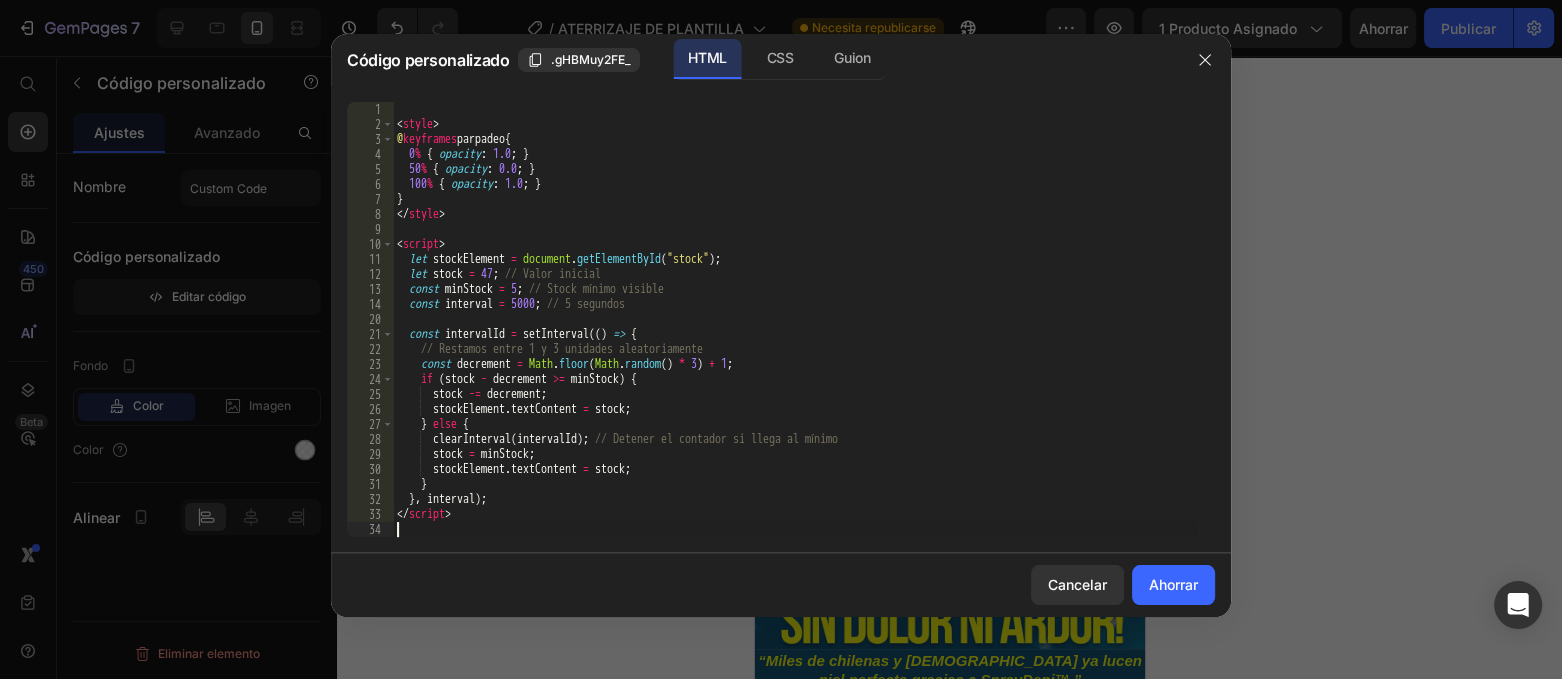 scroll, scrollTop: 90, scrollLeft: 0, axis: vertical 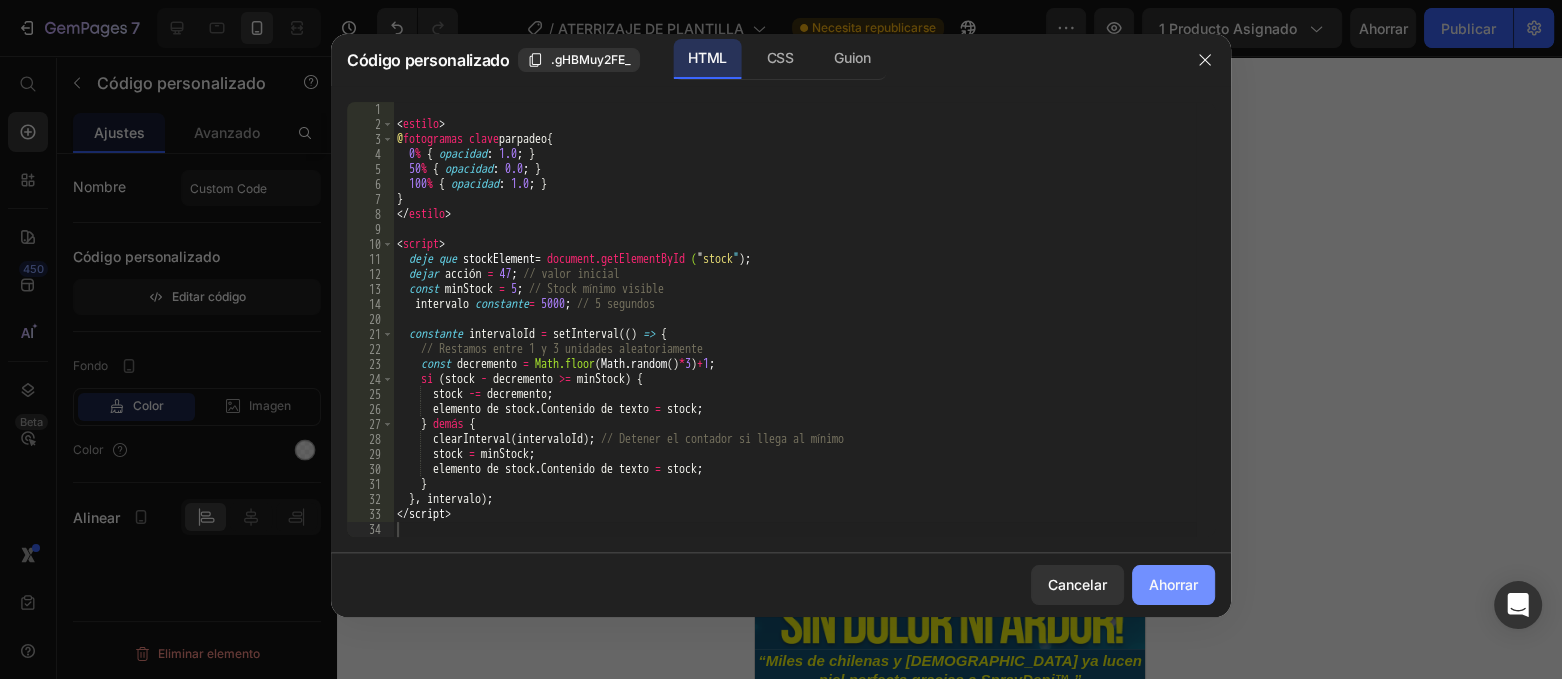 click on "Ahorrar" at bounding box center [1173, 584] 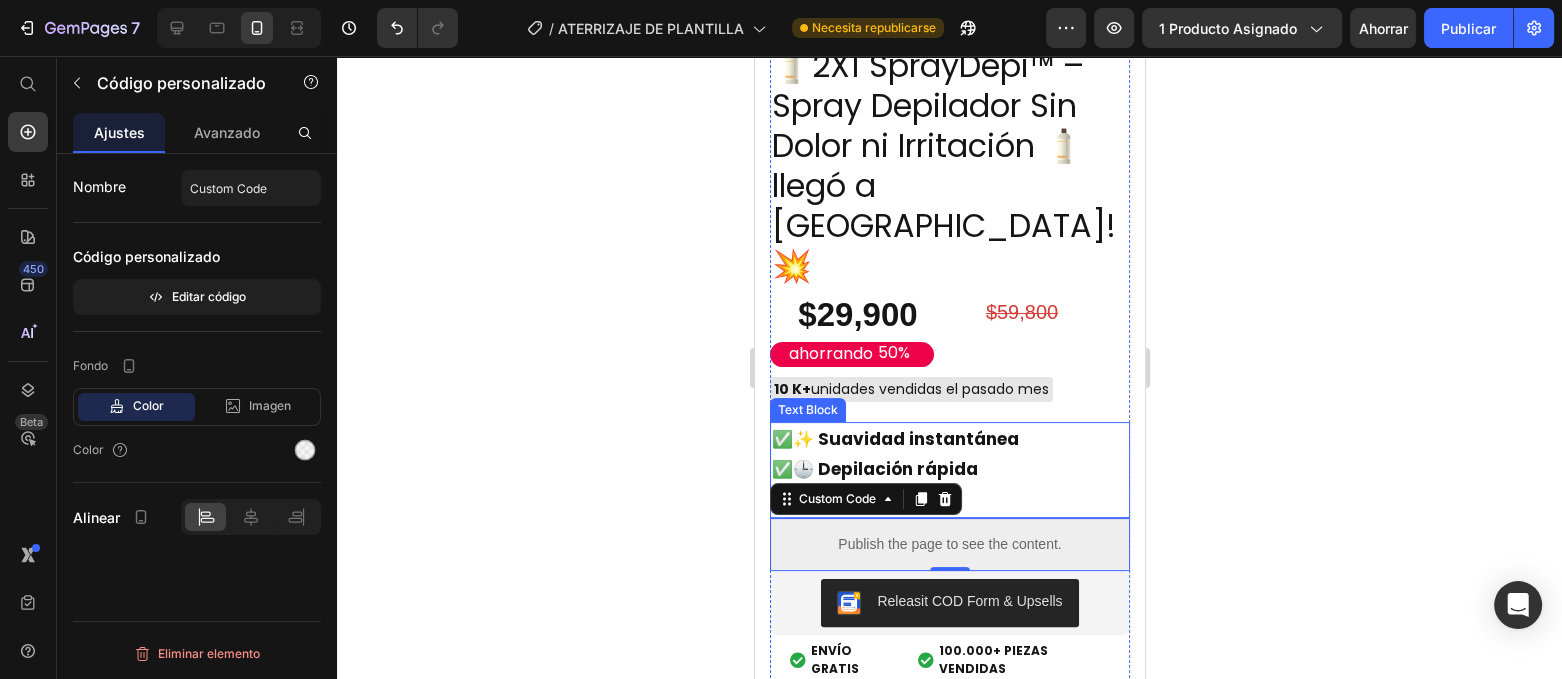 scroll, scrollTop: 500, scrollLeft: 0, axis: vertical 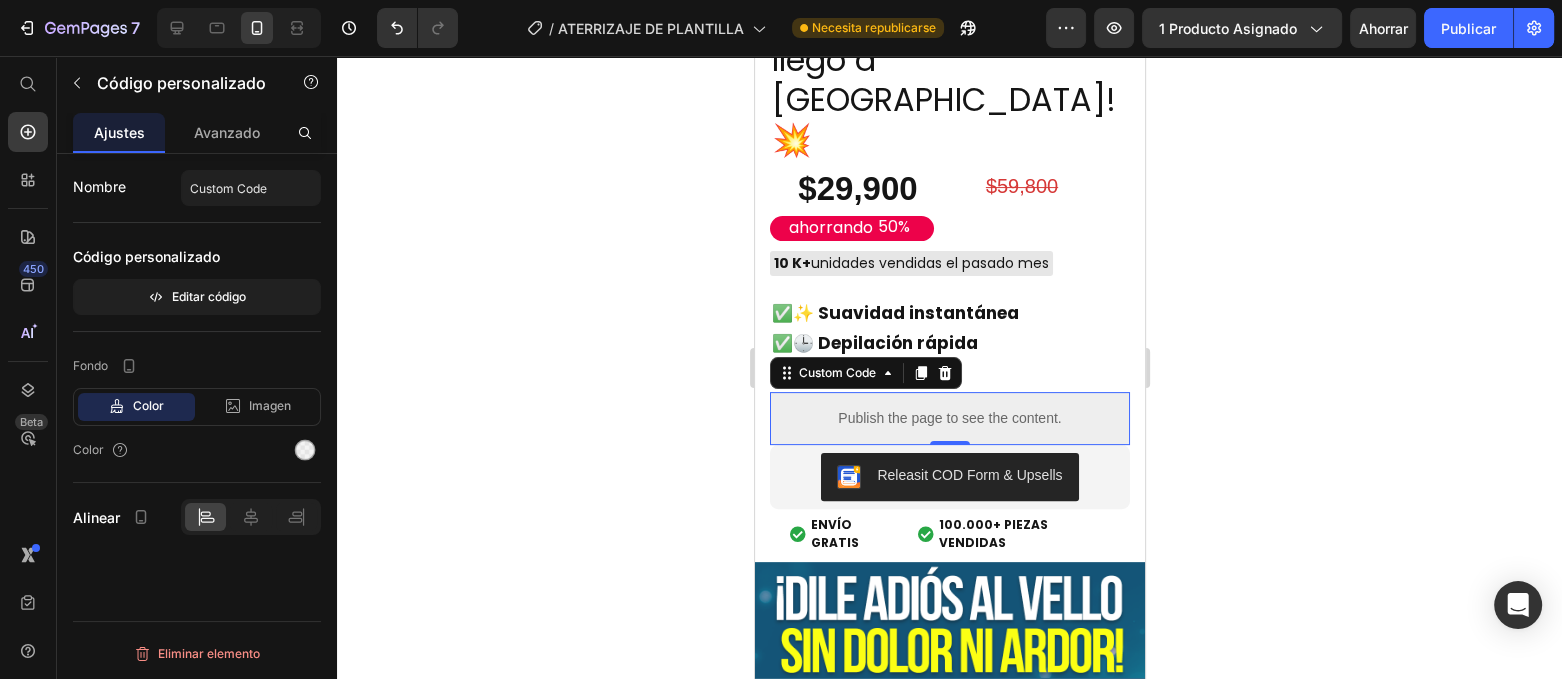 click on "Publish the page to see the content." at bounding box center [949, 418] 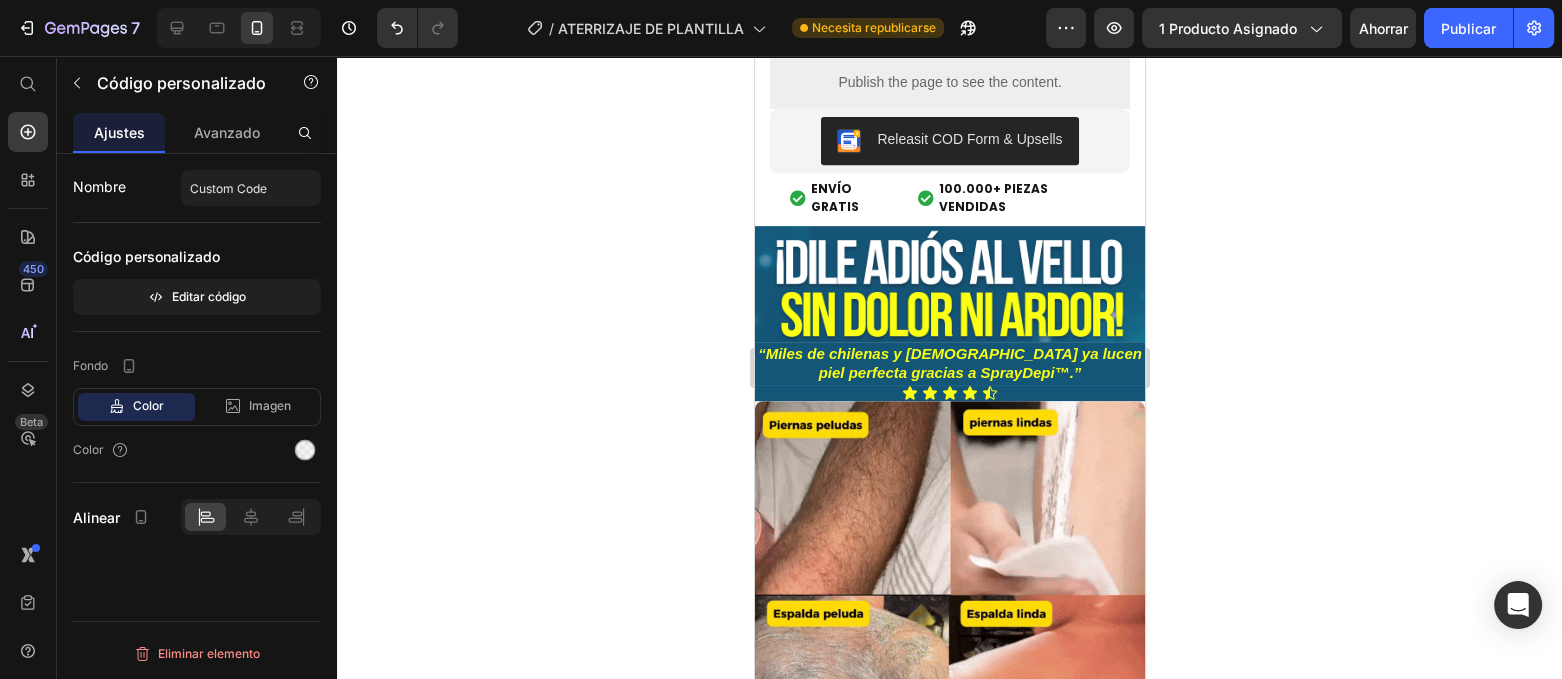 scroll, scrollTop: 0, scrollLeft: 0, axis: both 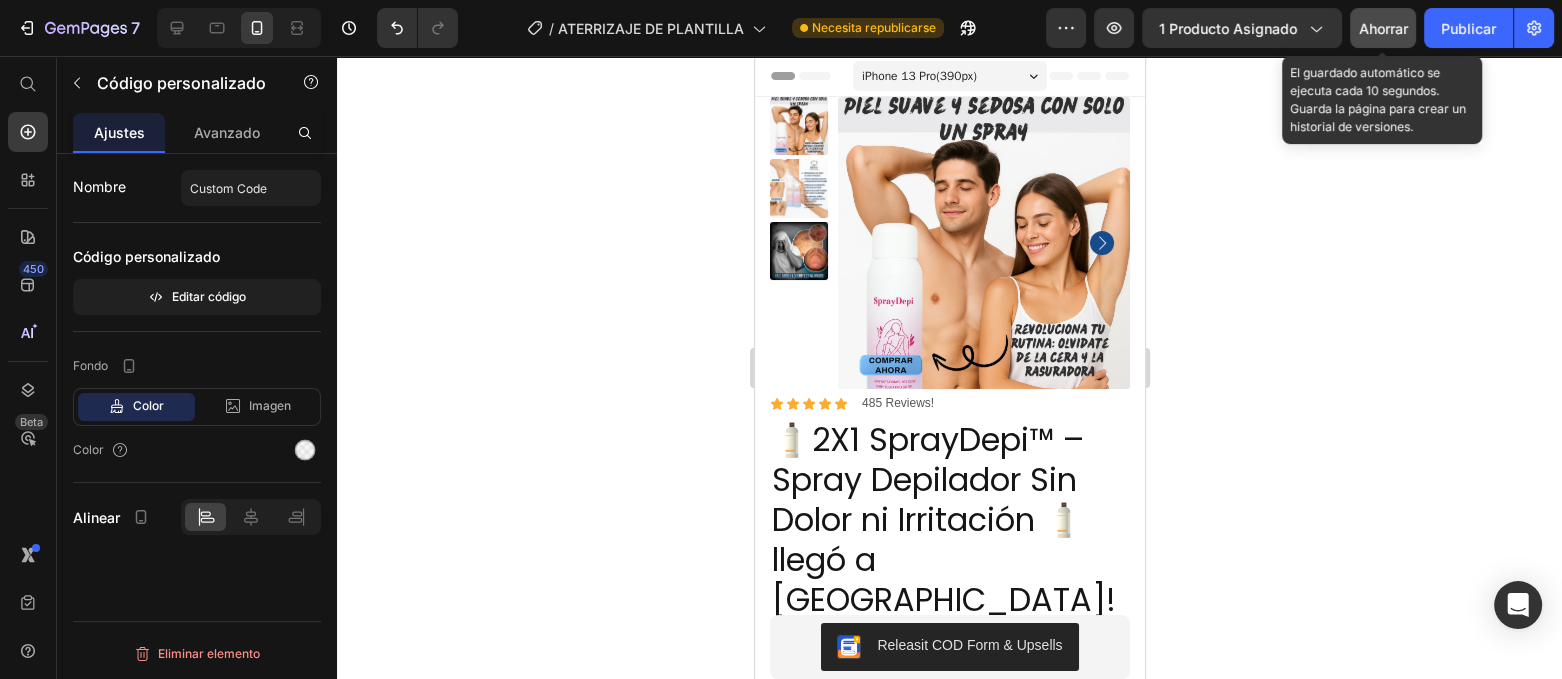 click on "Ahorrar" at bounding box center (1383, 28) 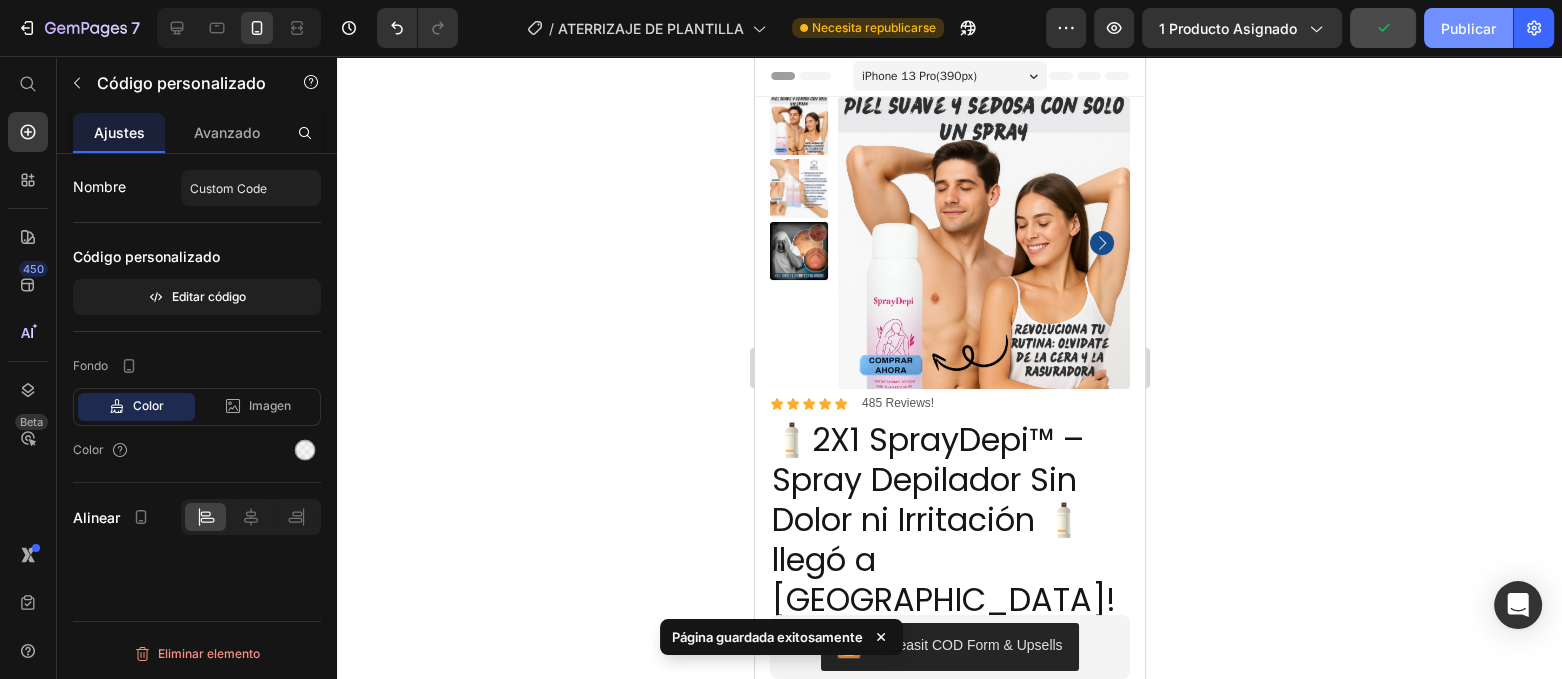 click on "Publicar" 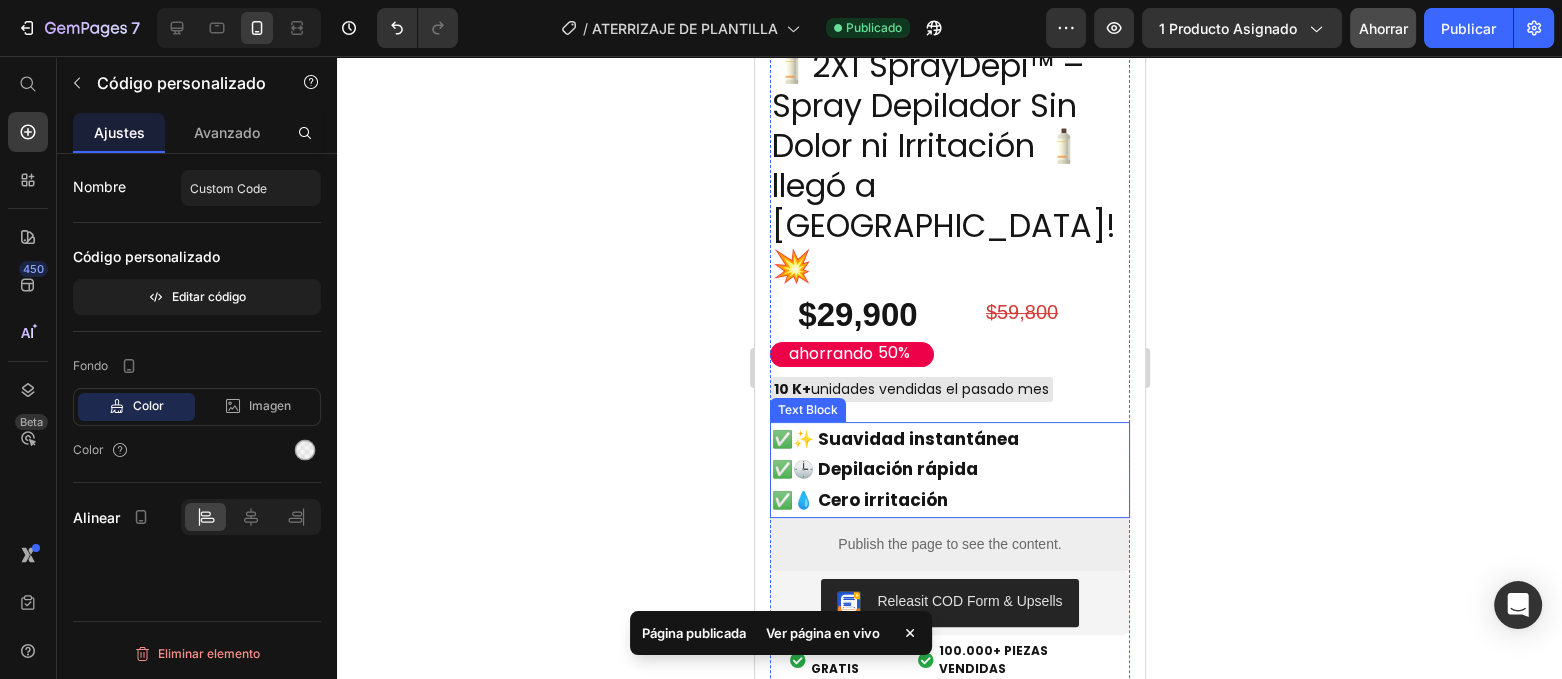 scroll, scrollTop: 500, scrollLeft: 0, axis: vertical 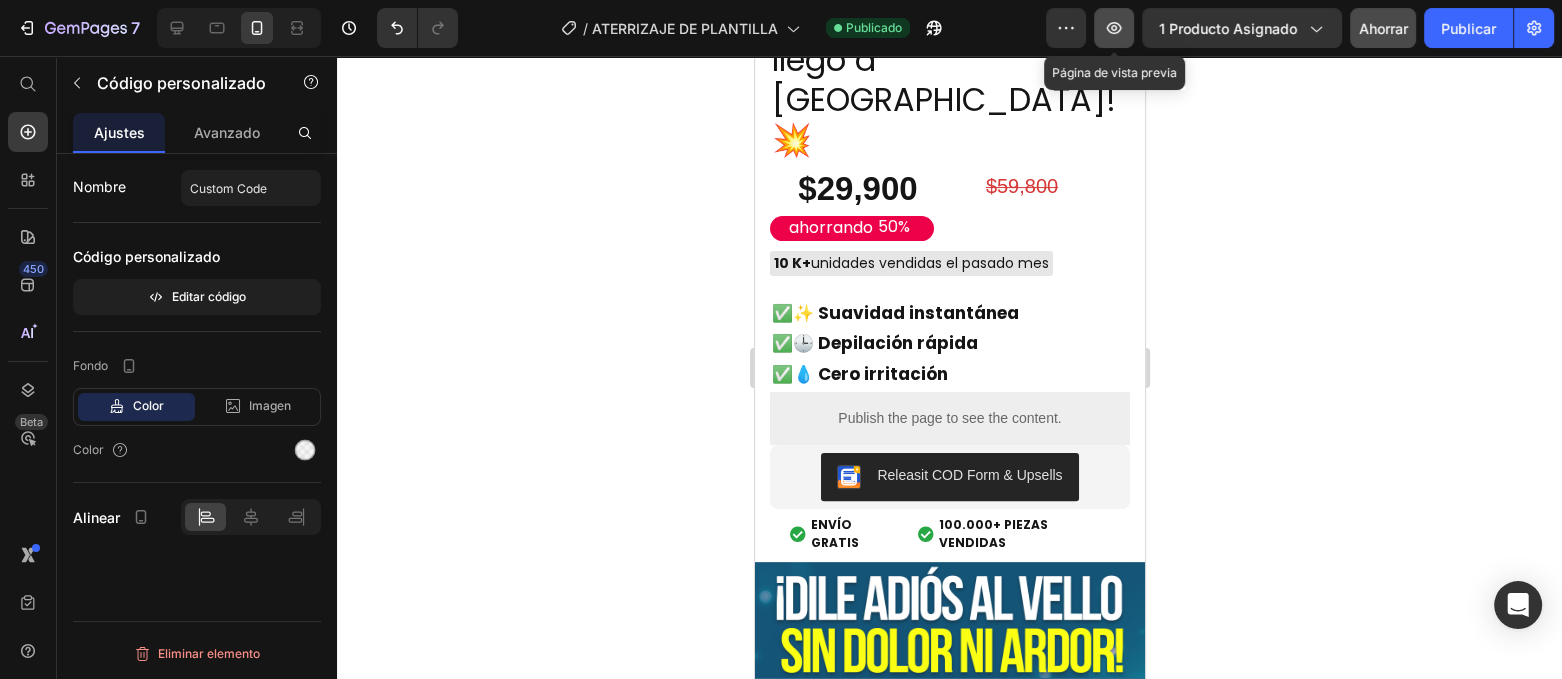 click 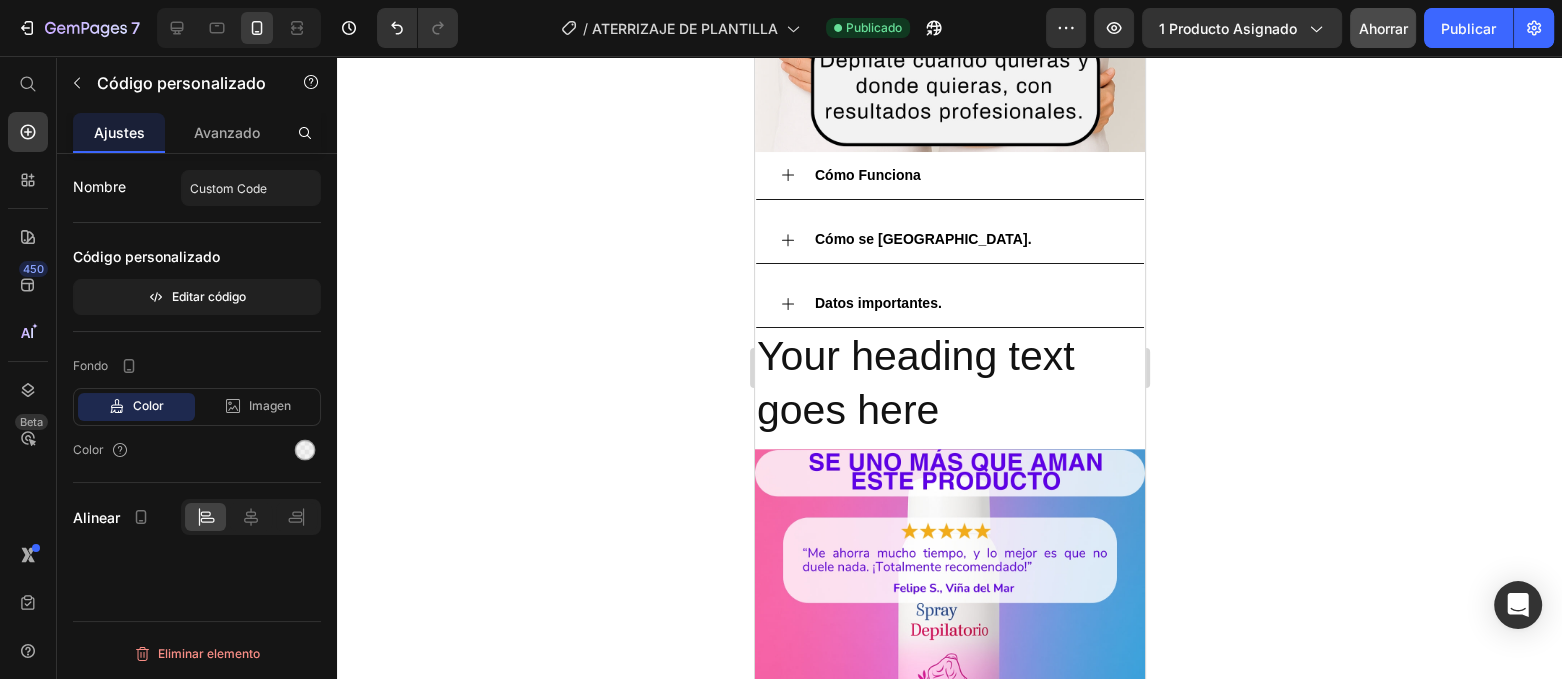 scroll, scrollTop: 1874, scrollLeft: 0, axis: vertical 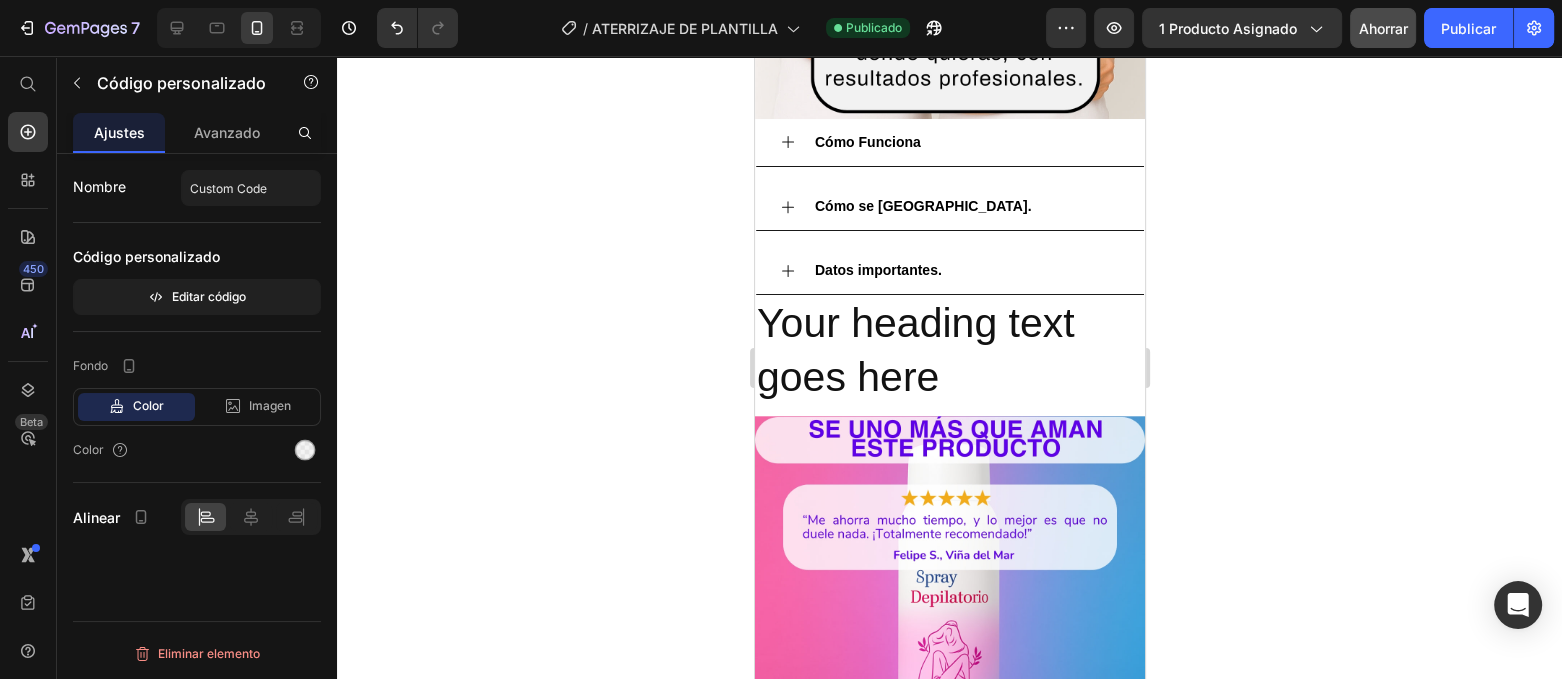 click 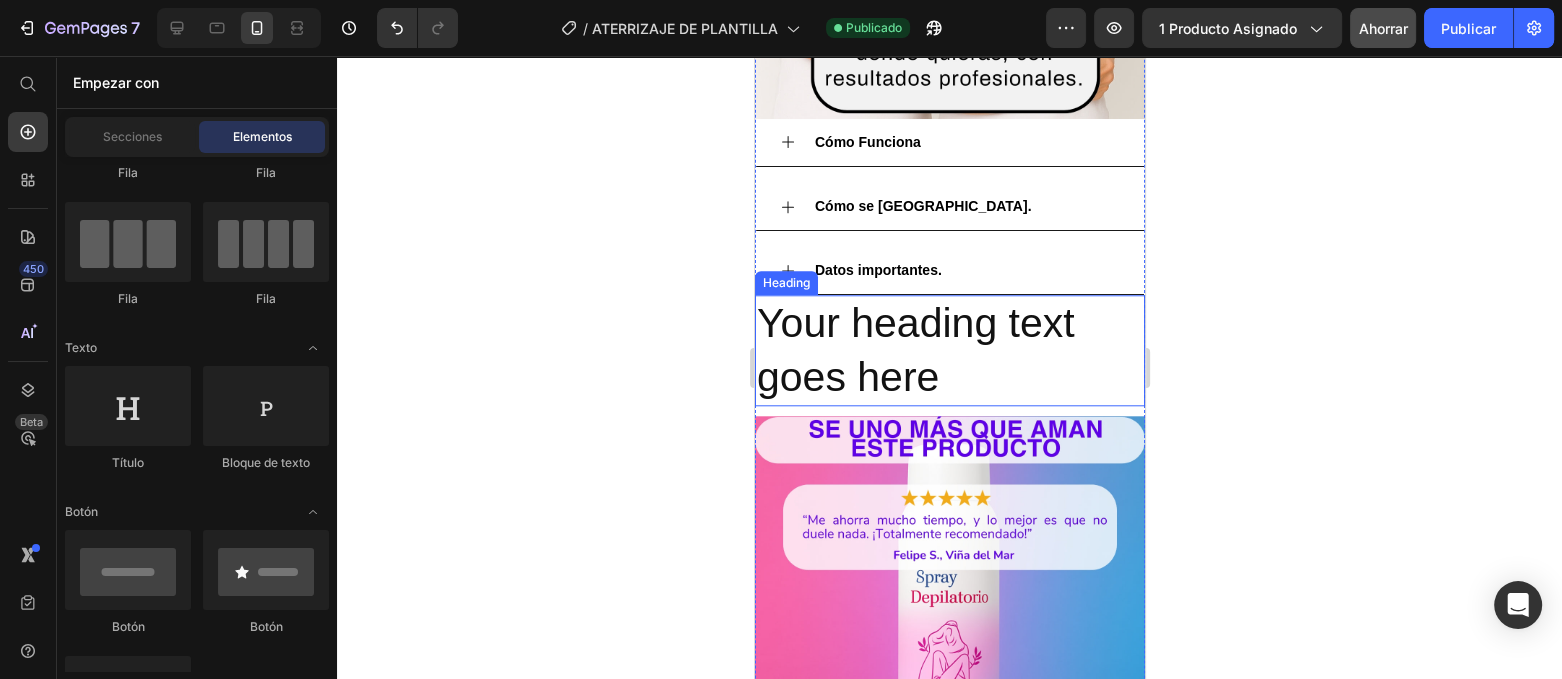 click on "Your heading text goes here" at bounding box center [949, 350] 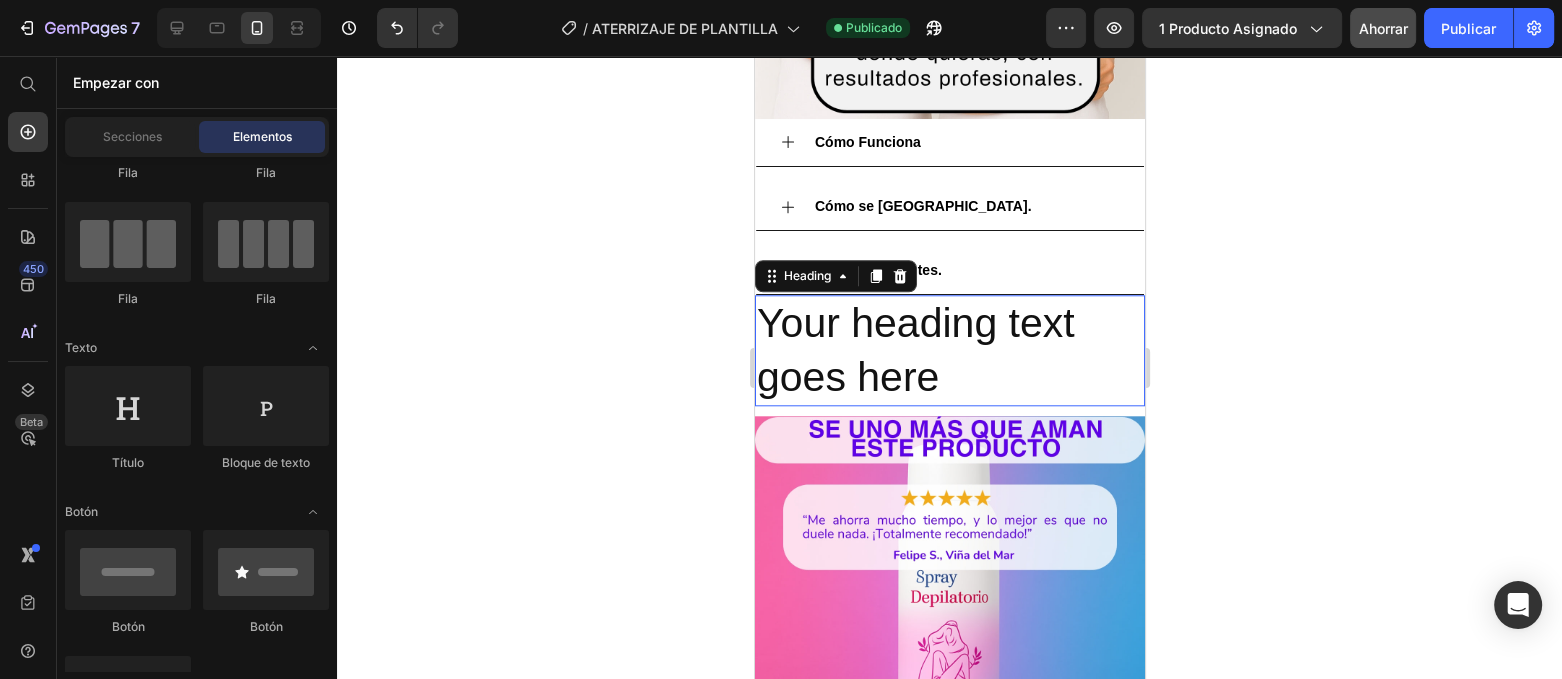 click on "Your heading text goes here" at bounding box center [949, 350] 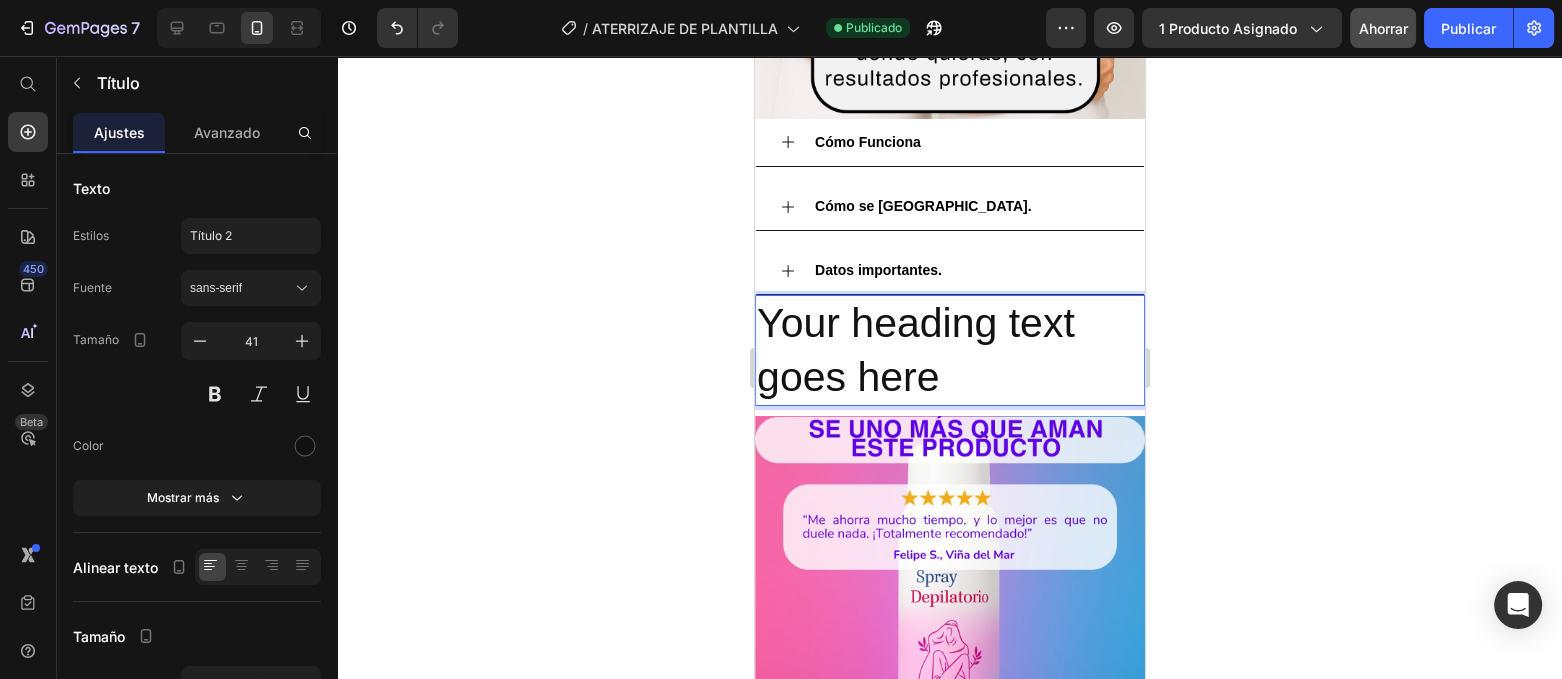 click on "Your heading text goes here" at bounding box center [949, 350] 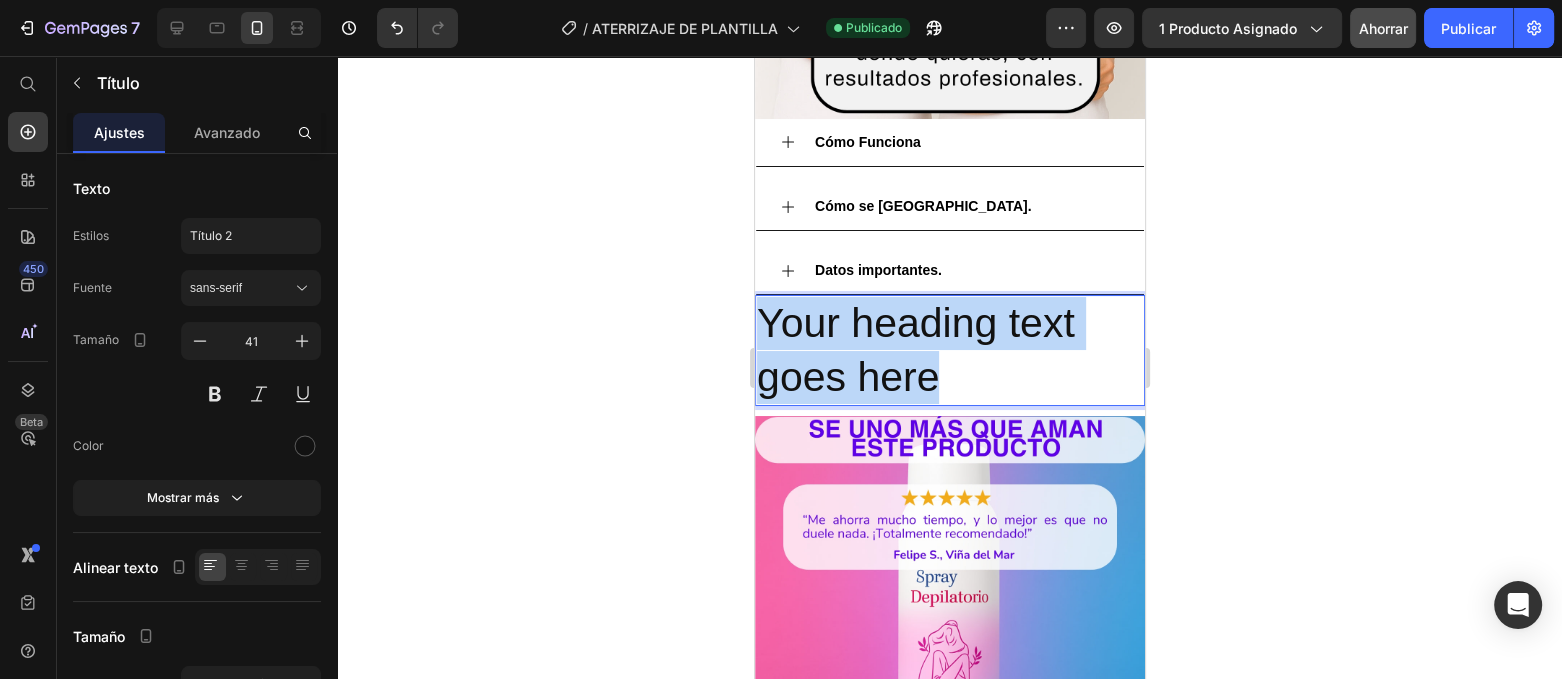 drag, startPoint x: 941, startPoint y: 346, endPoint x: 1469, endPoint y: 340, distance: 528.0341 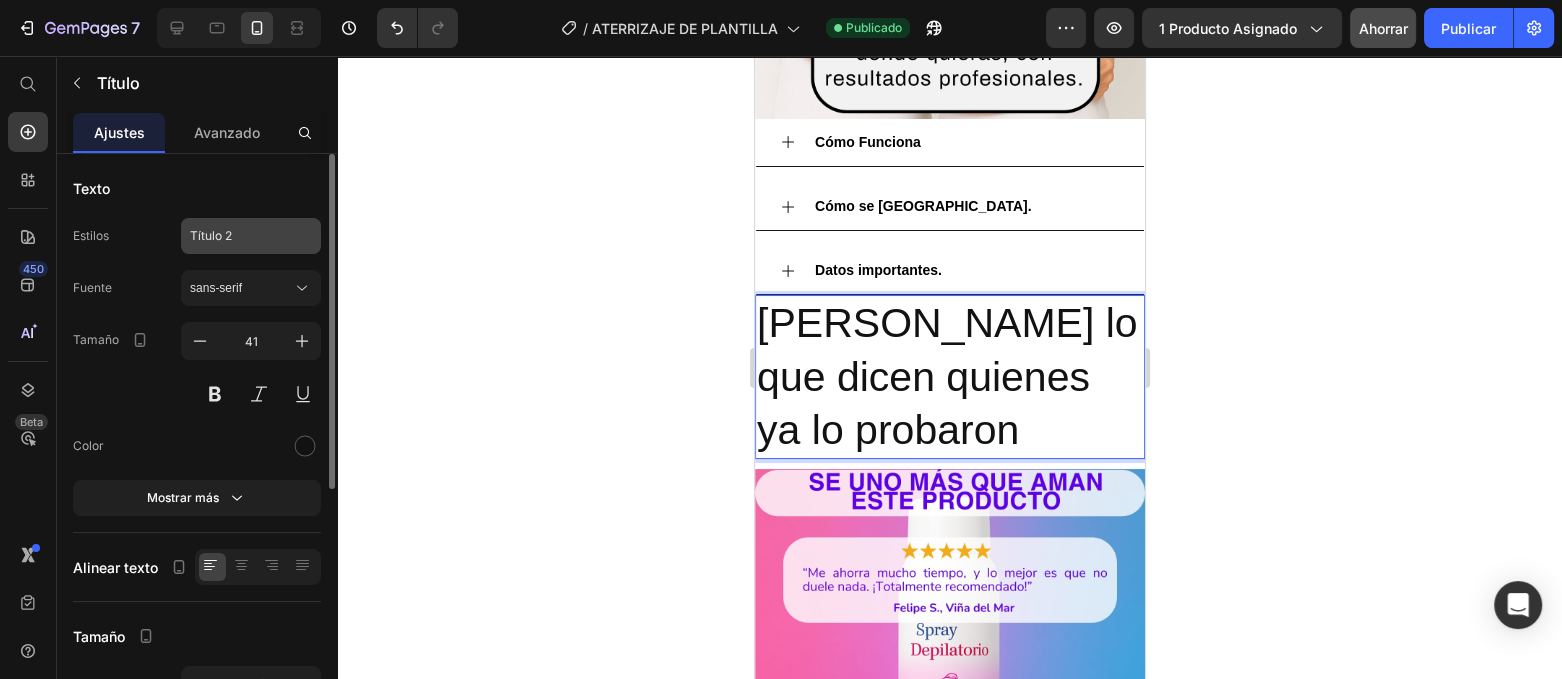 click on "Título 2" at bounding box center (239, 236) 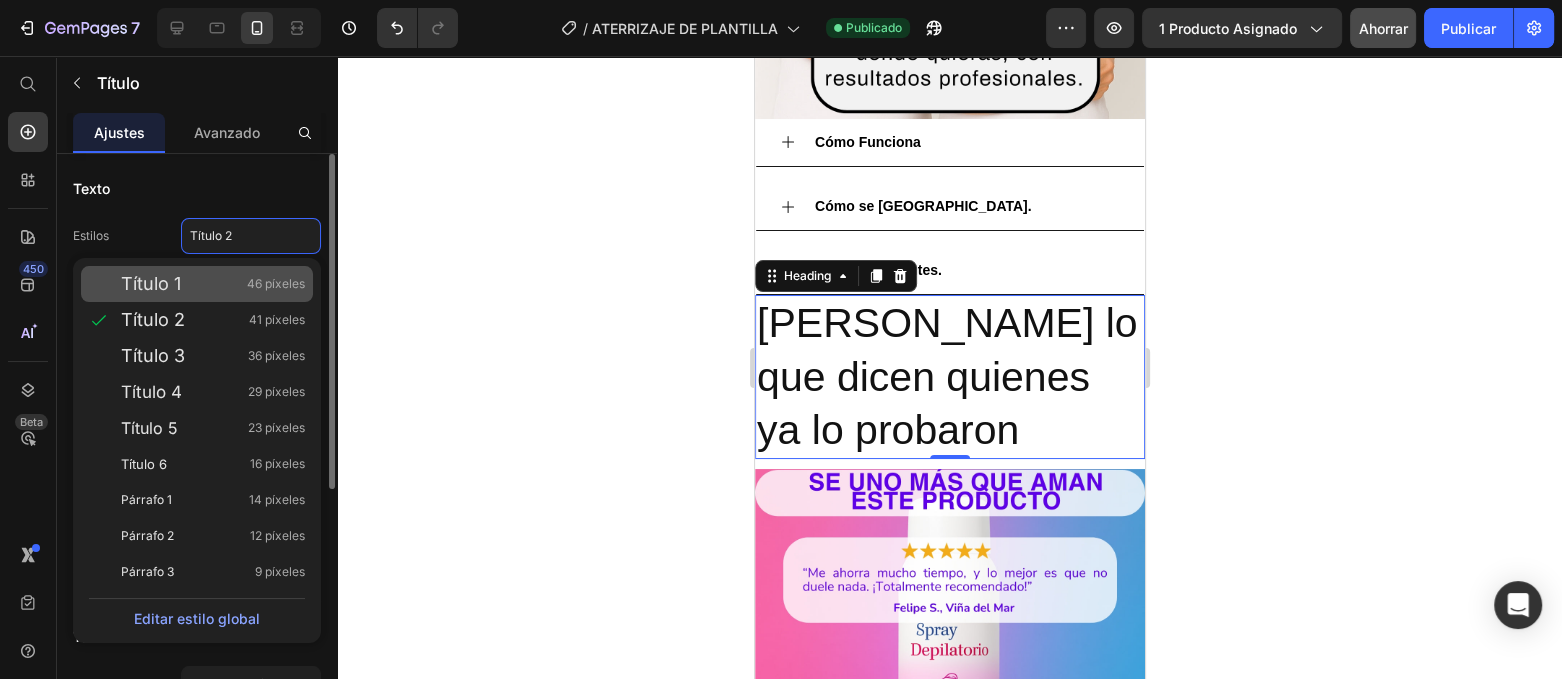 click on "Título 1 46 píxeles" at bounding box center (213, 284) 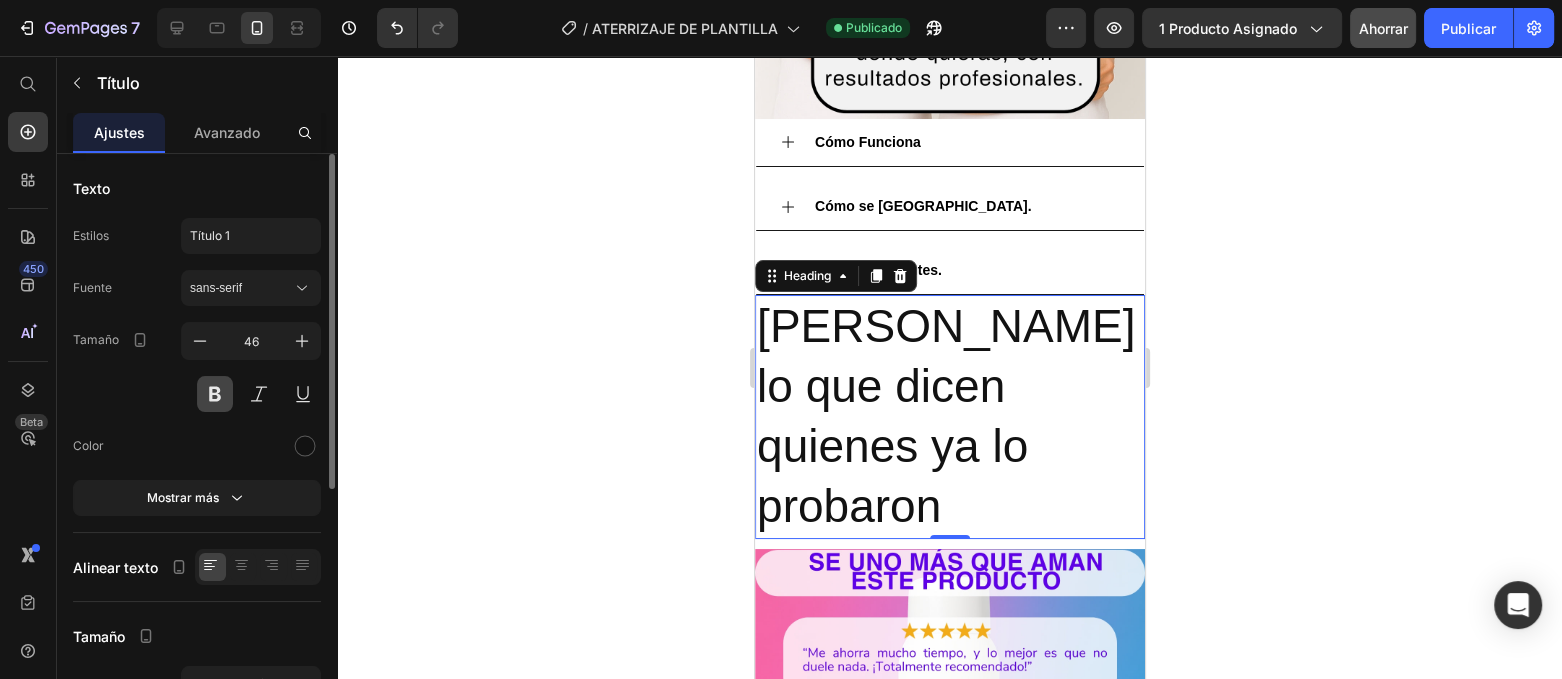 click at bounding box center [215, 394] 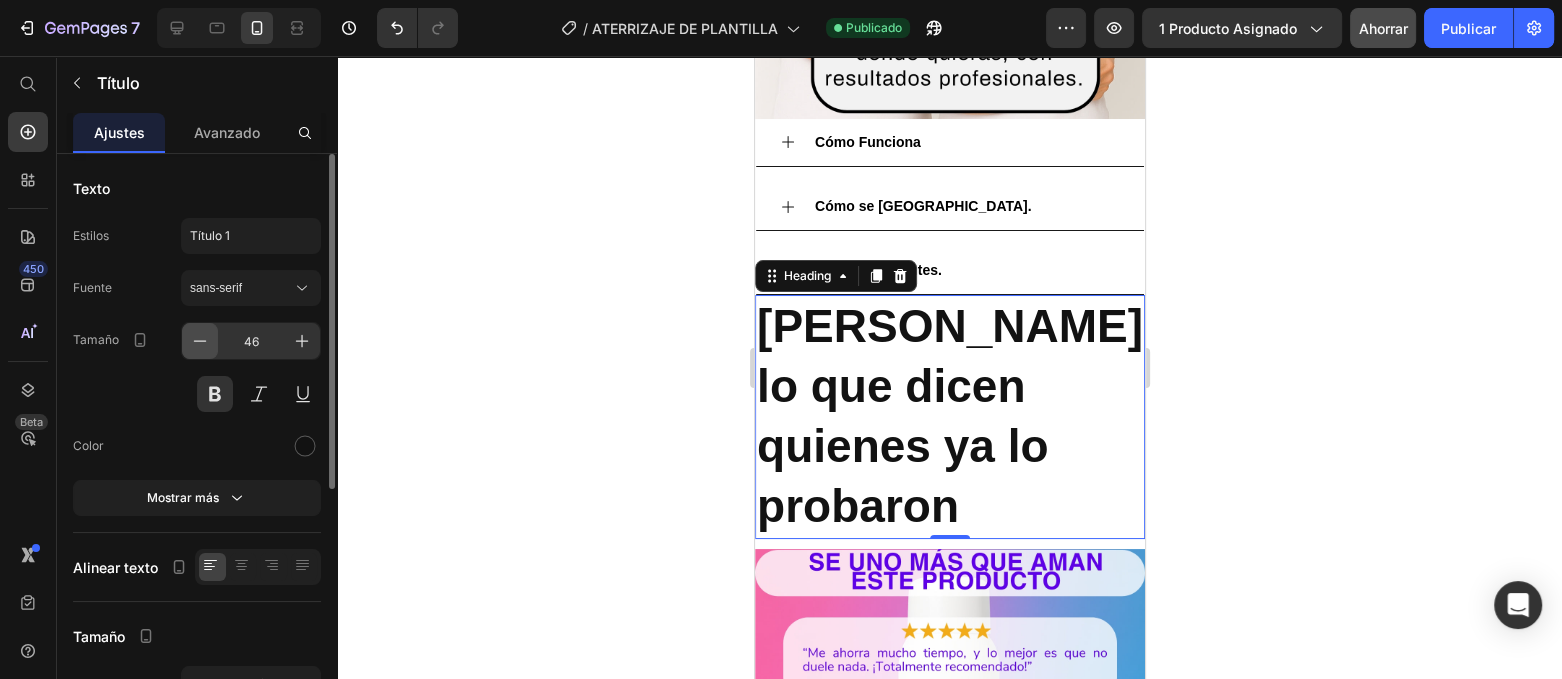 click 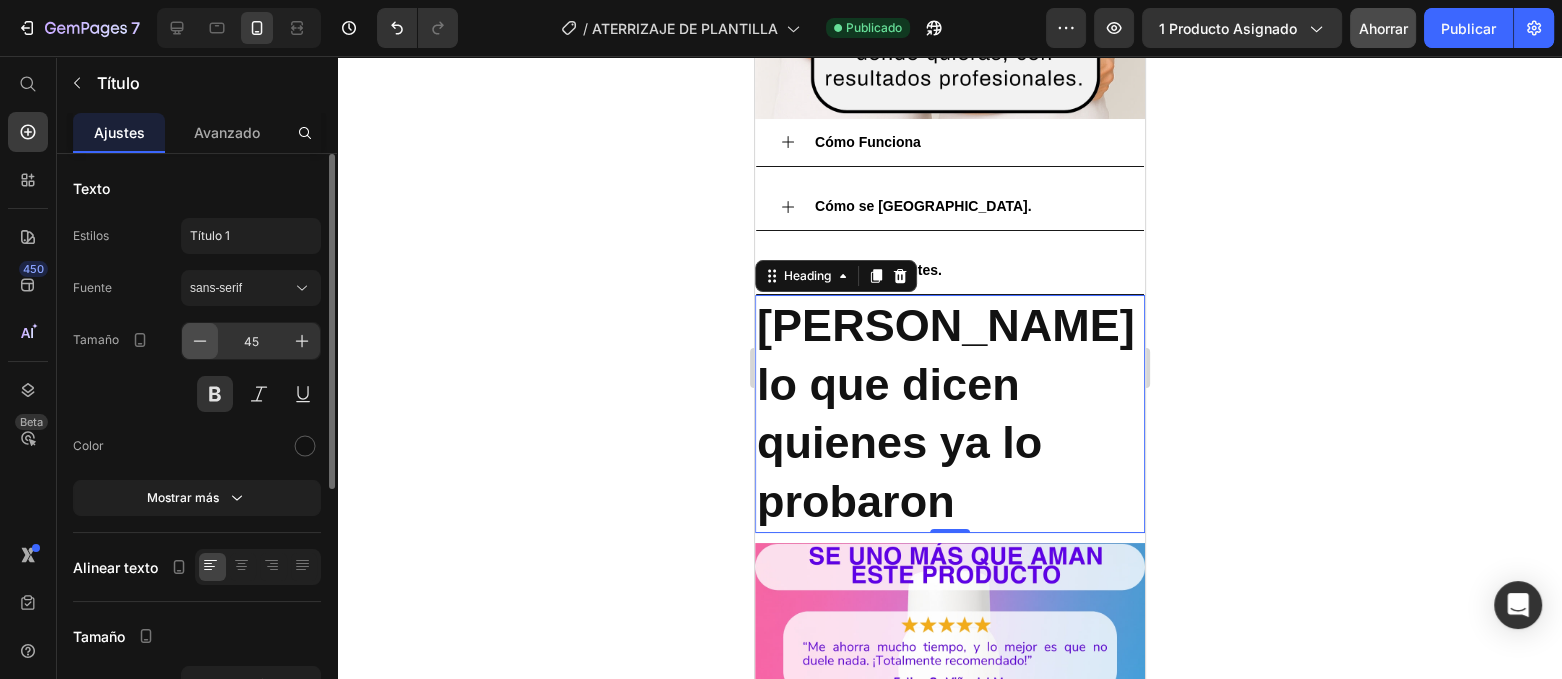 click 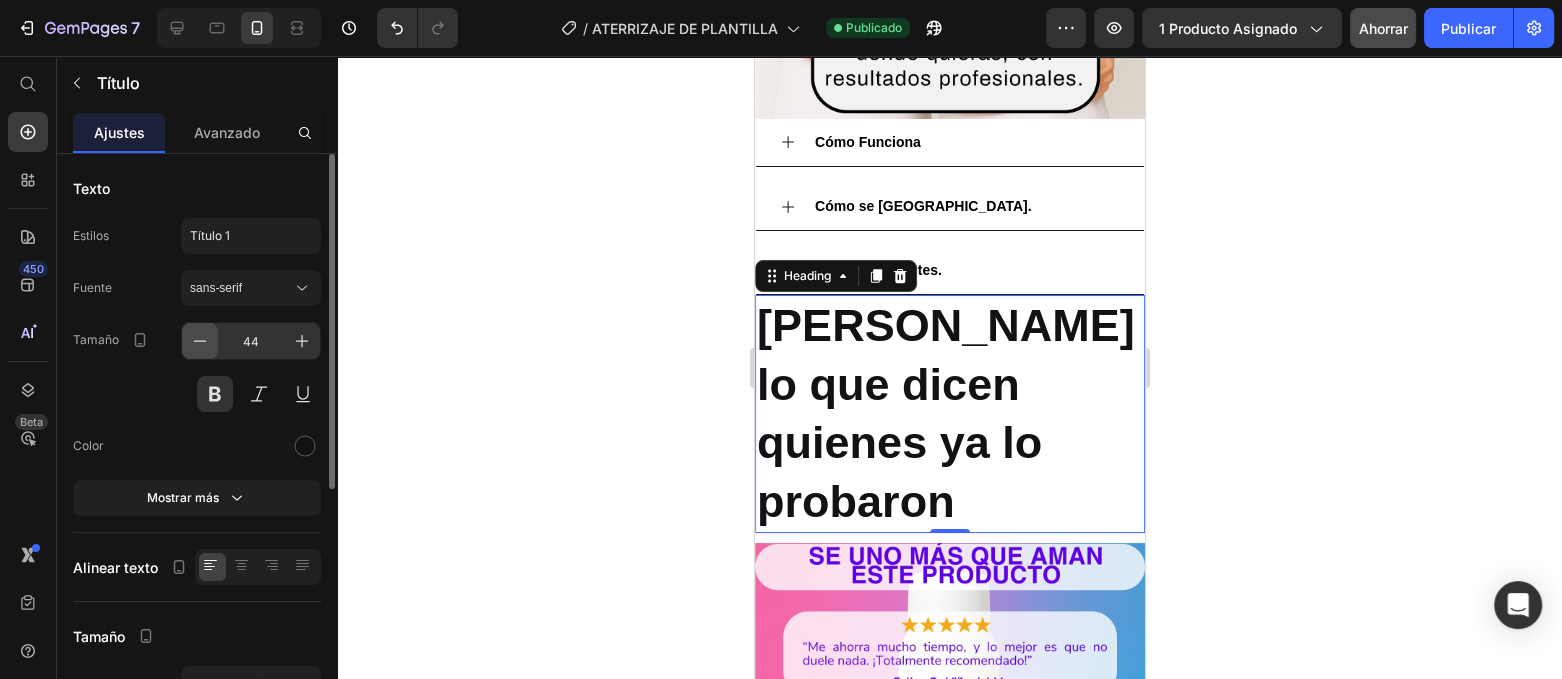 click 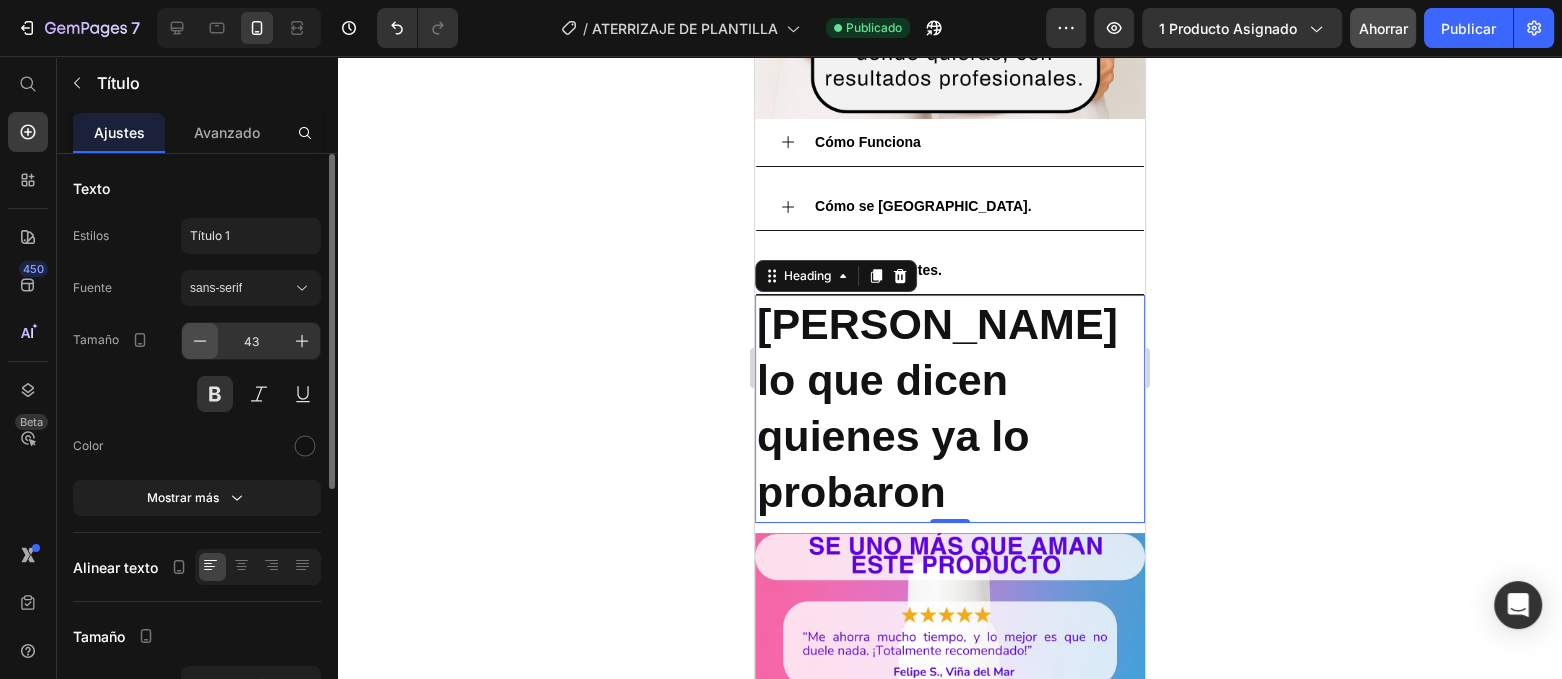 click 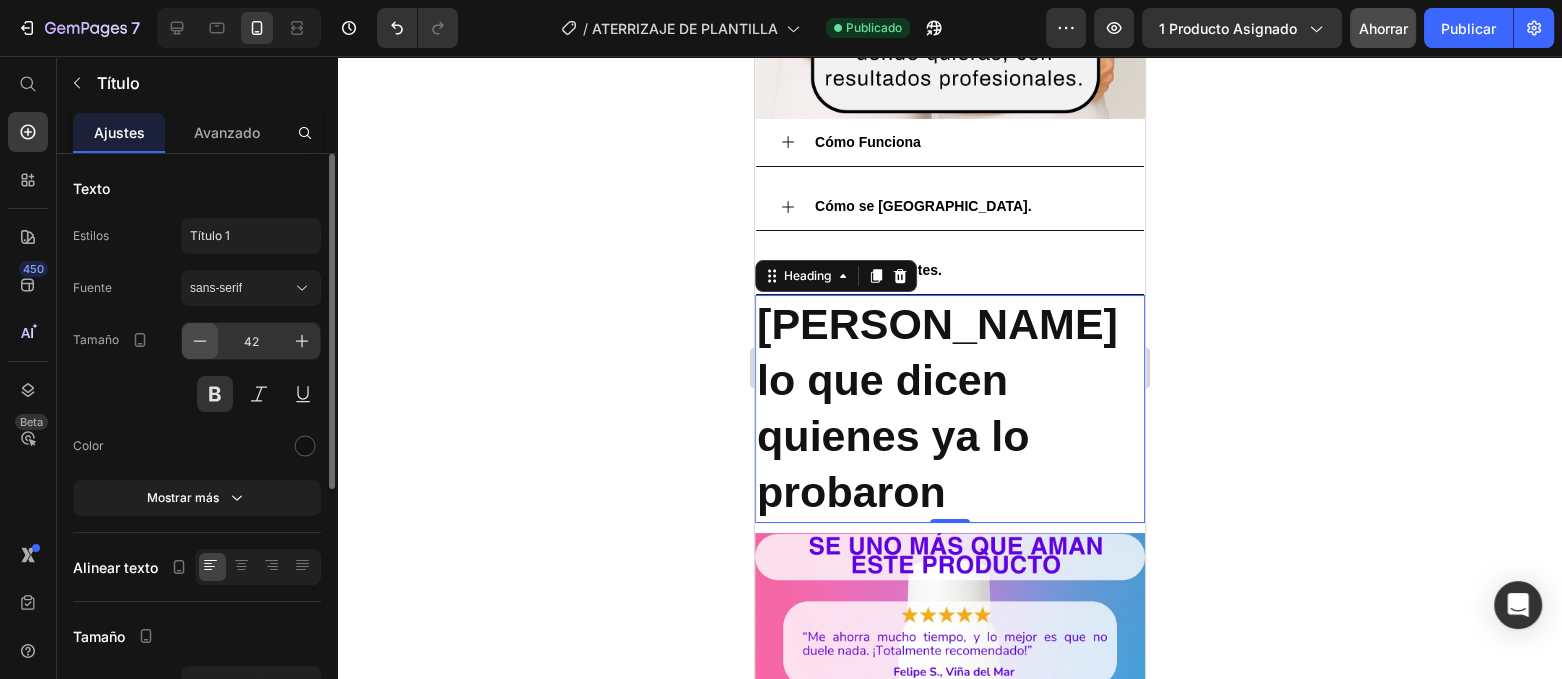 click 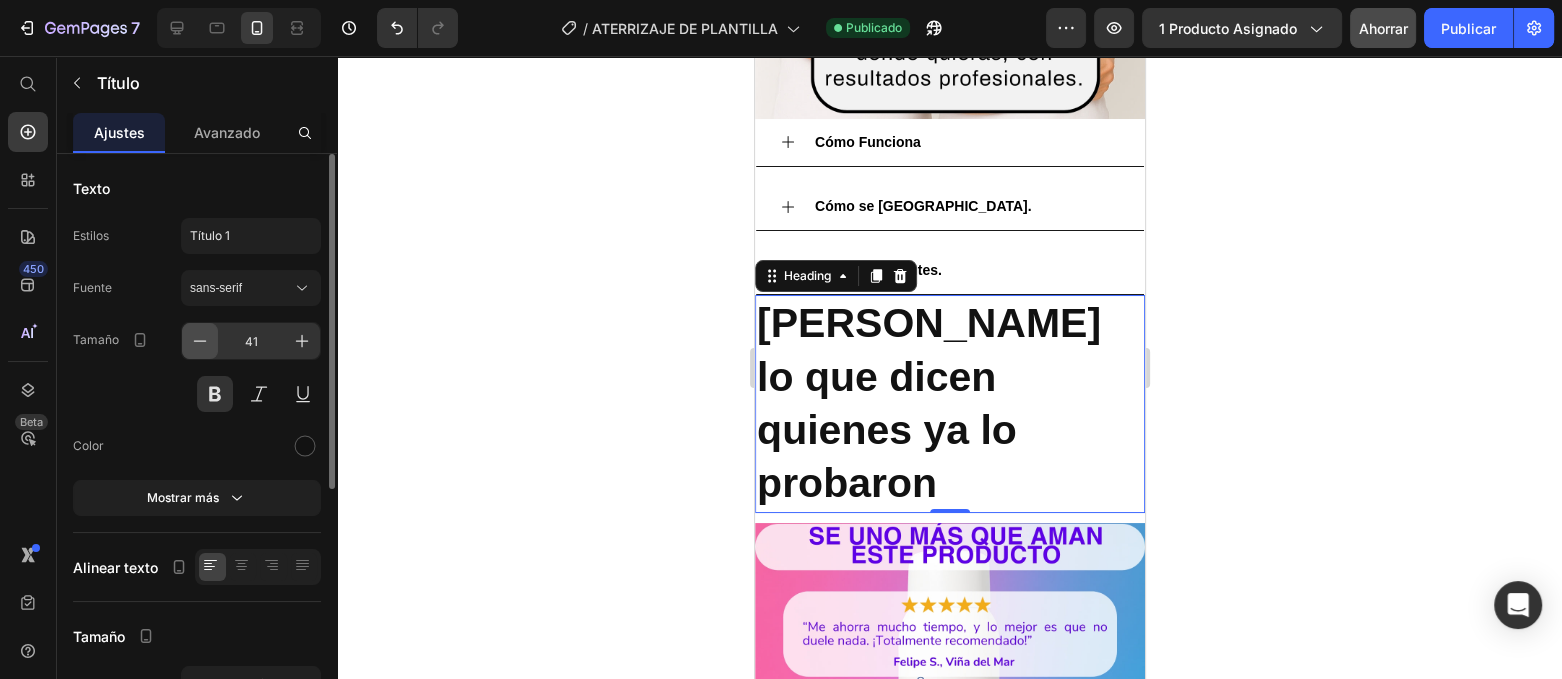 click 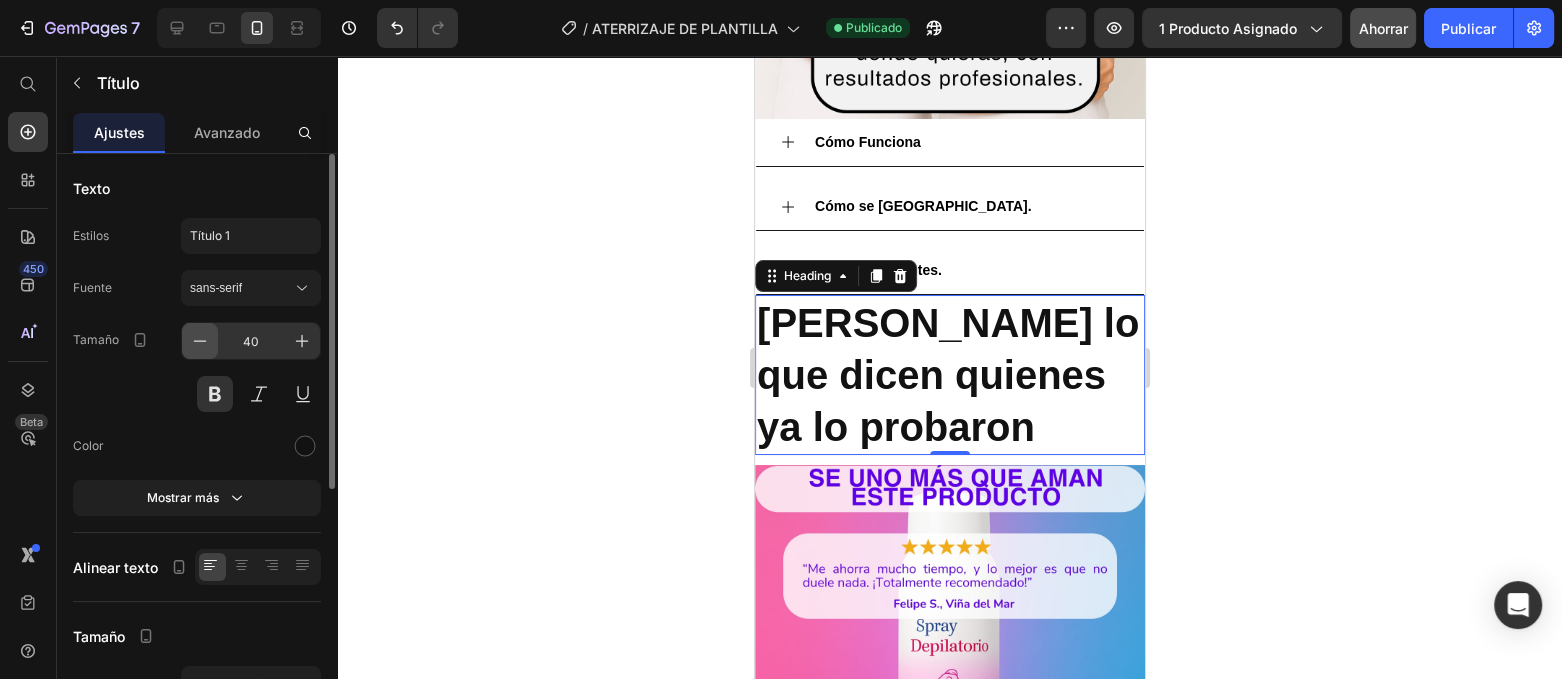 click 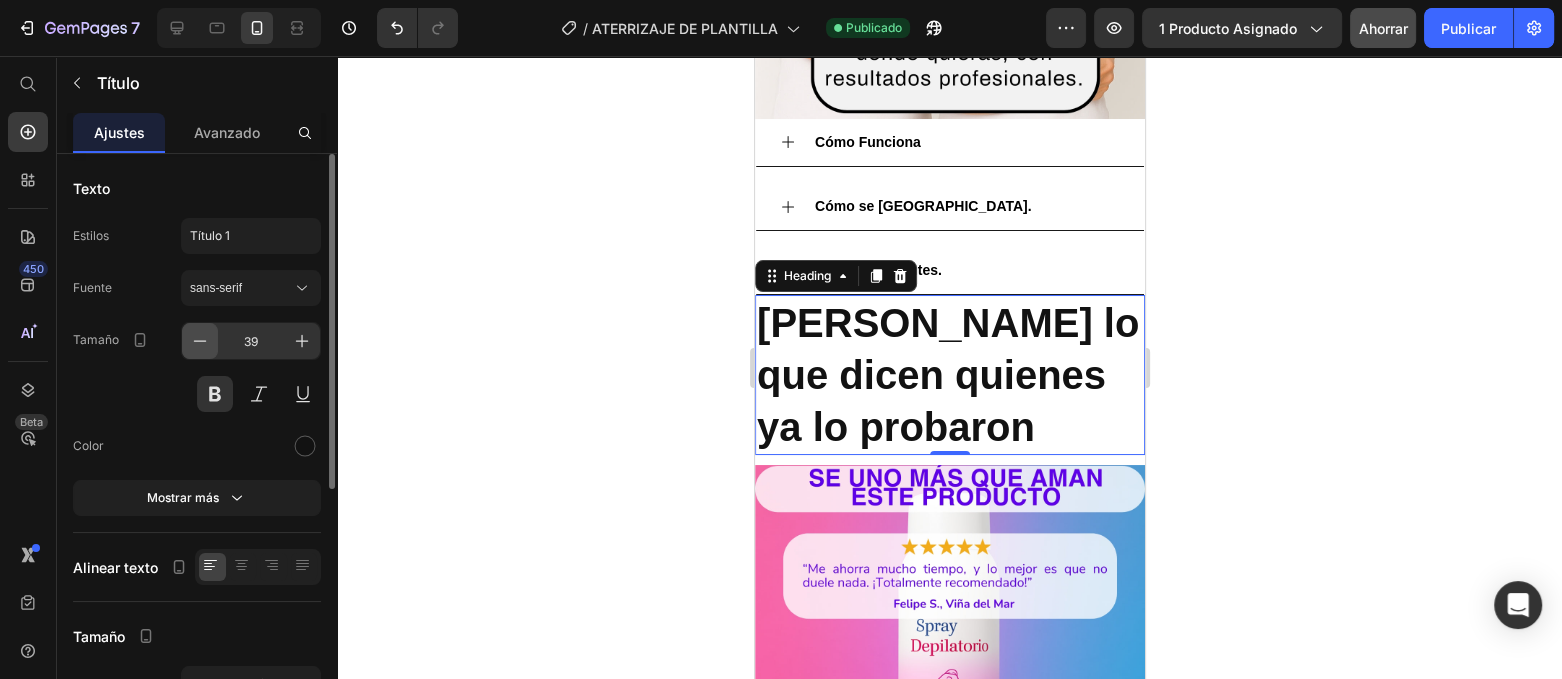 click 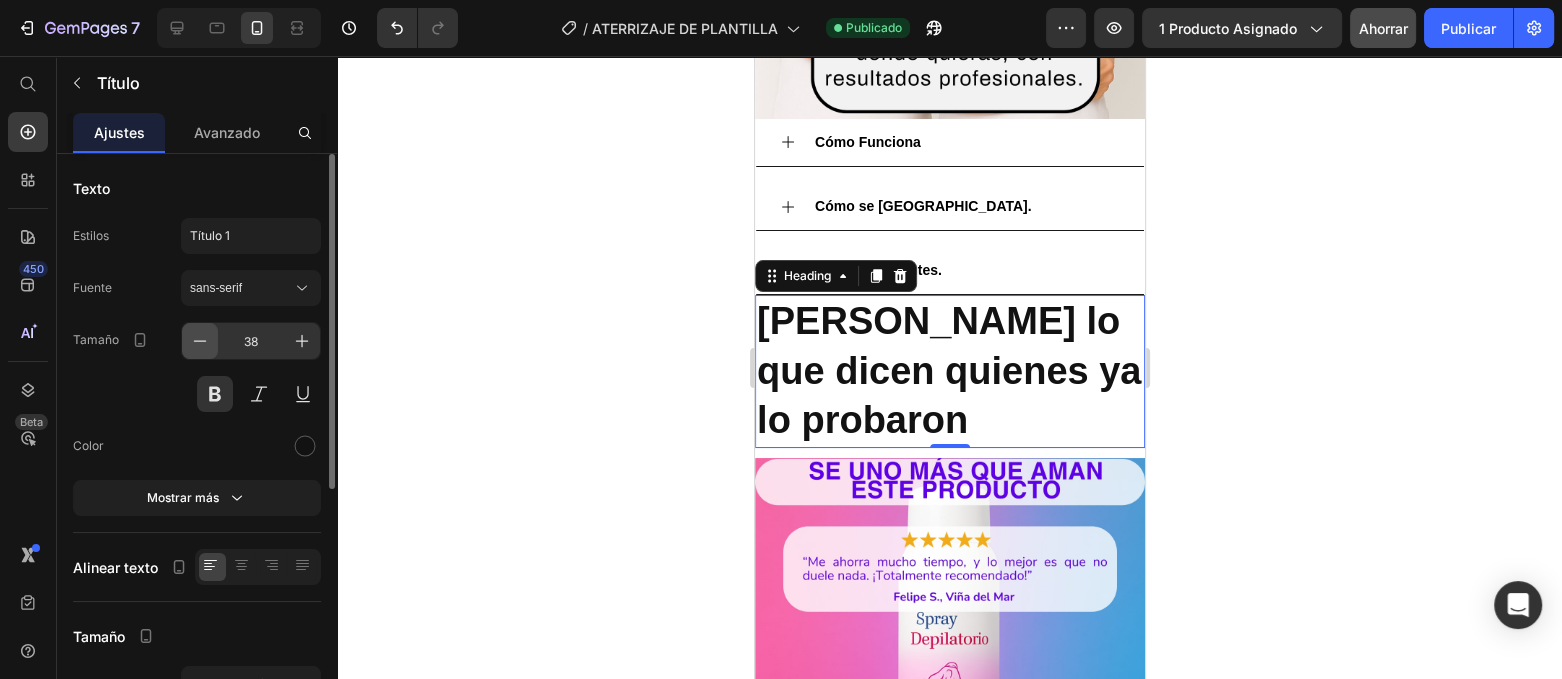 click 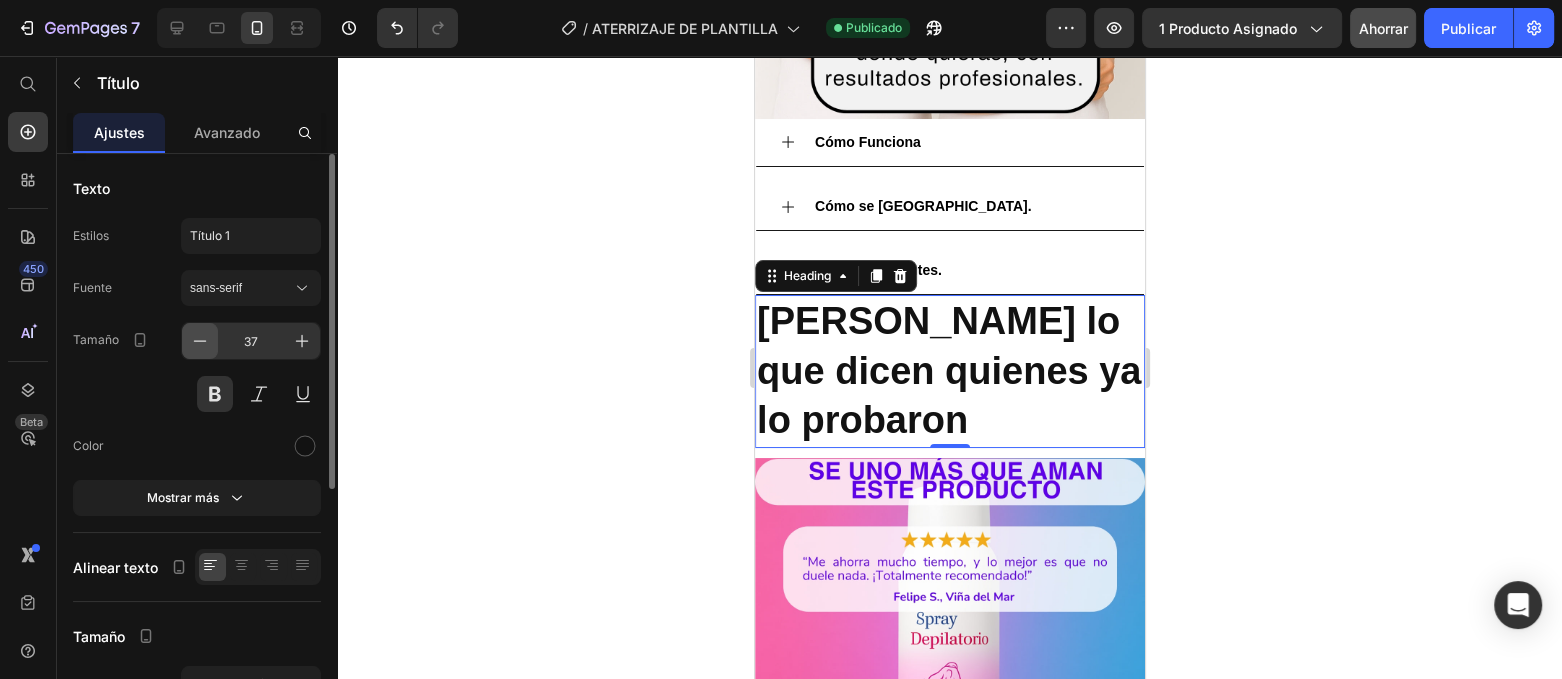 click 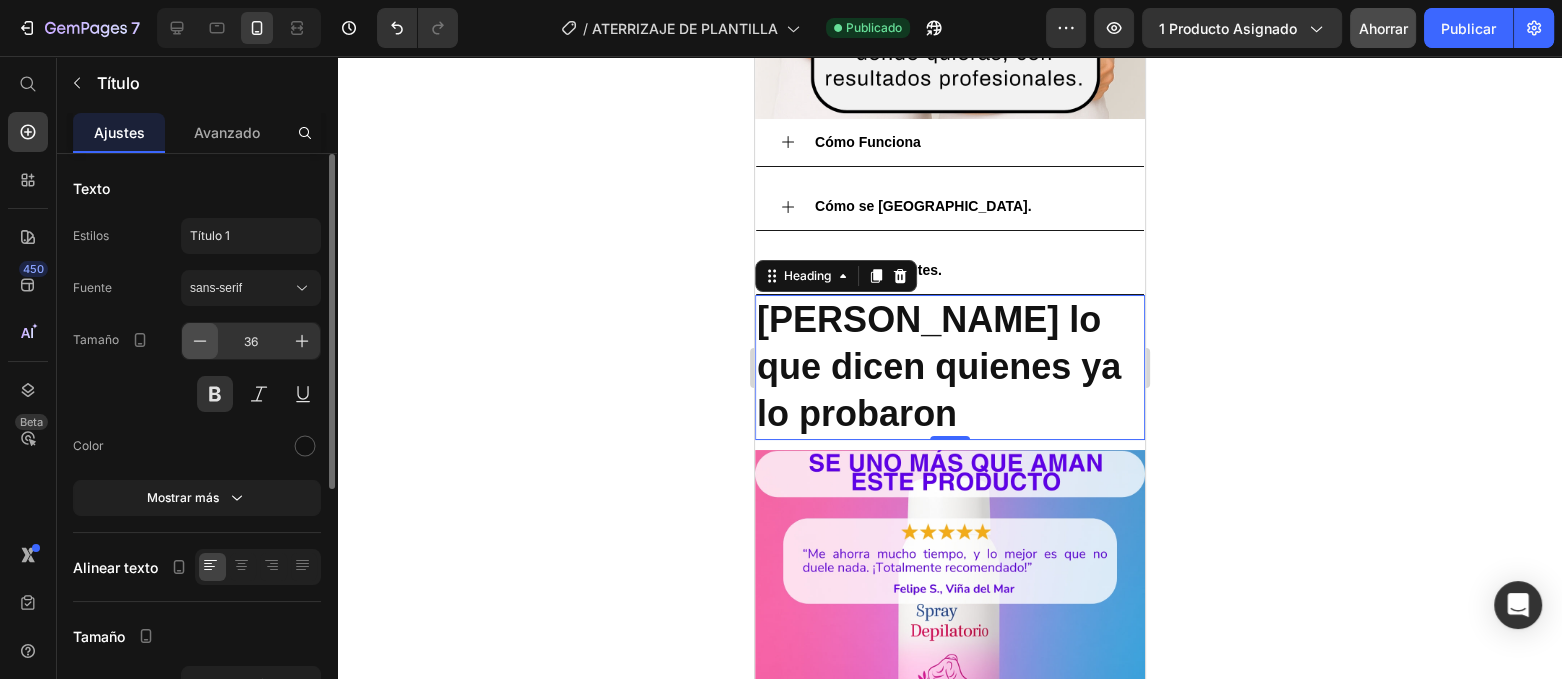click 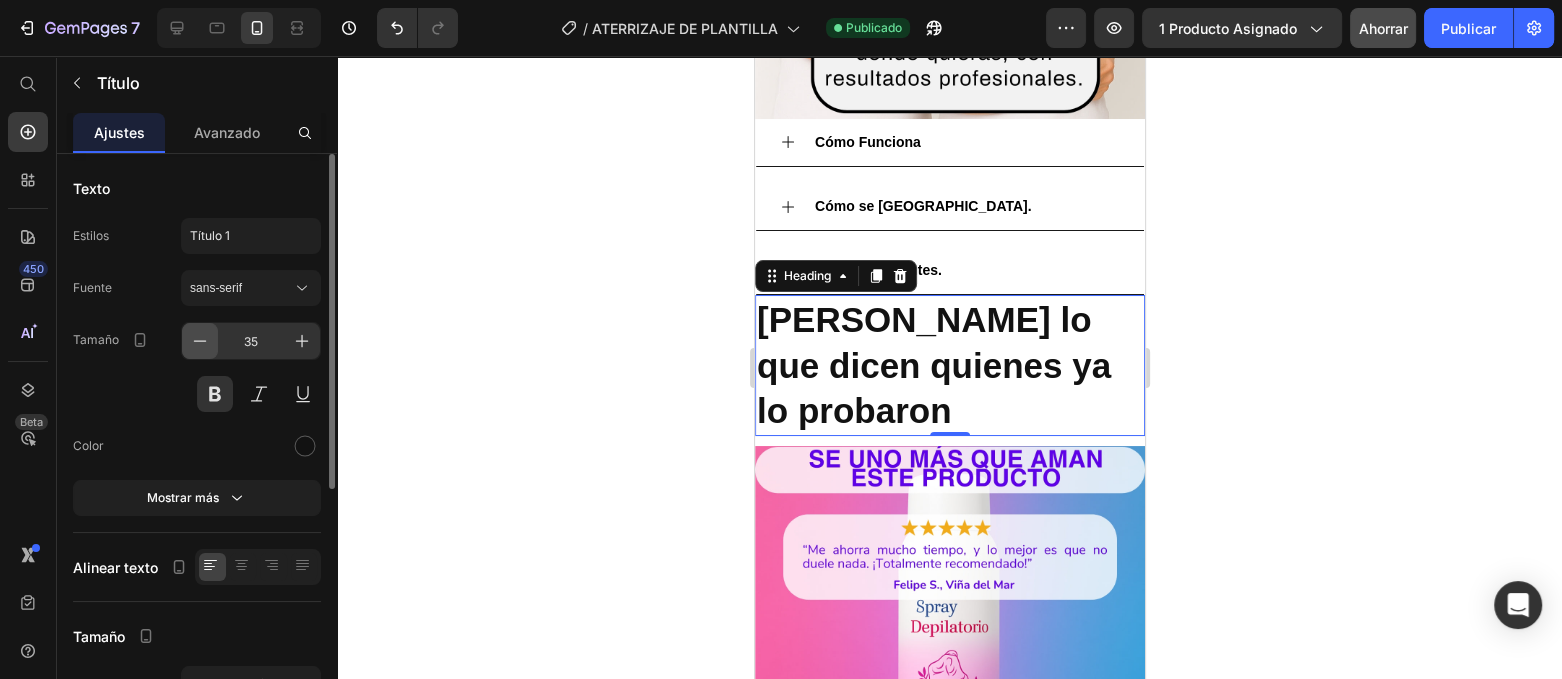 click 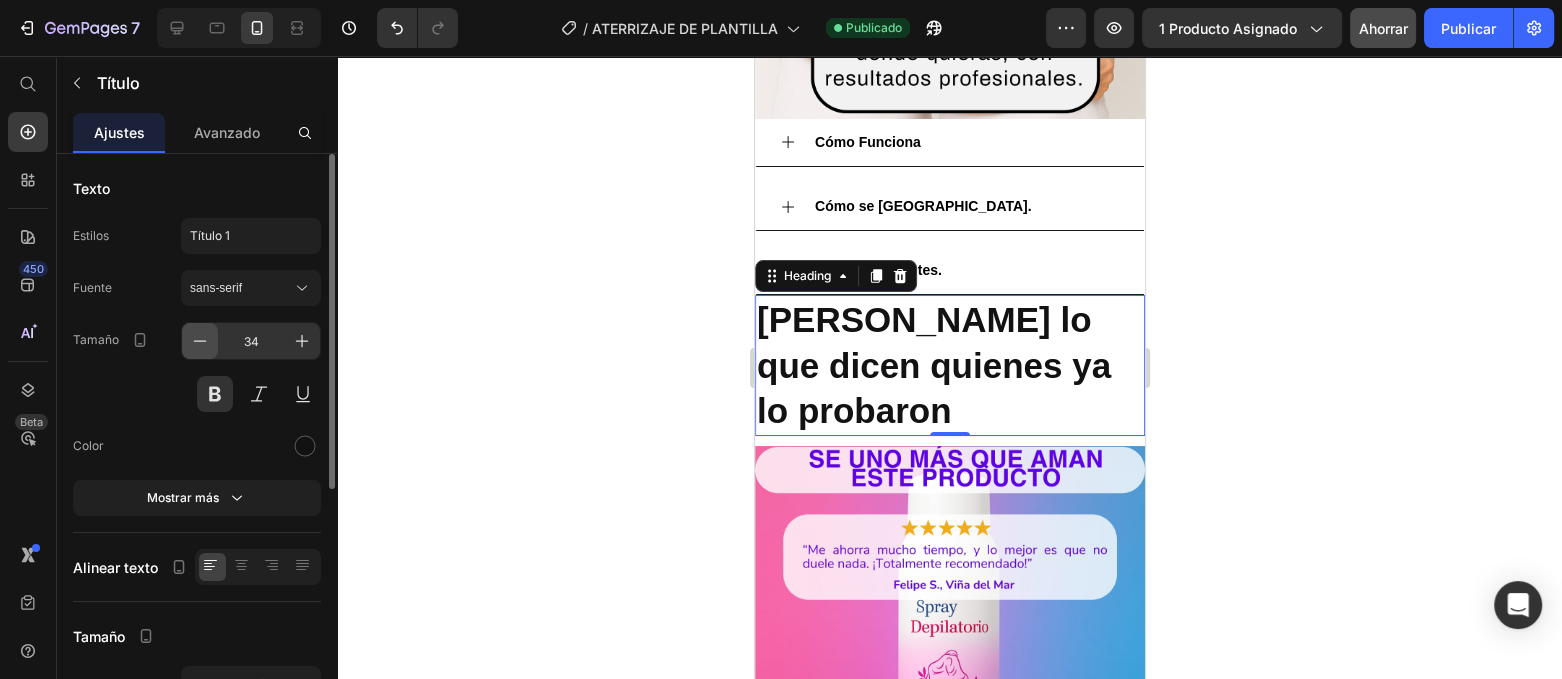 click 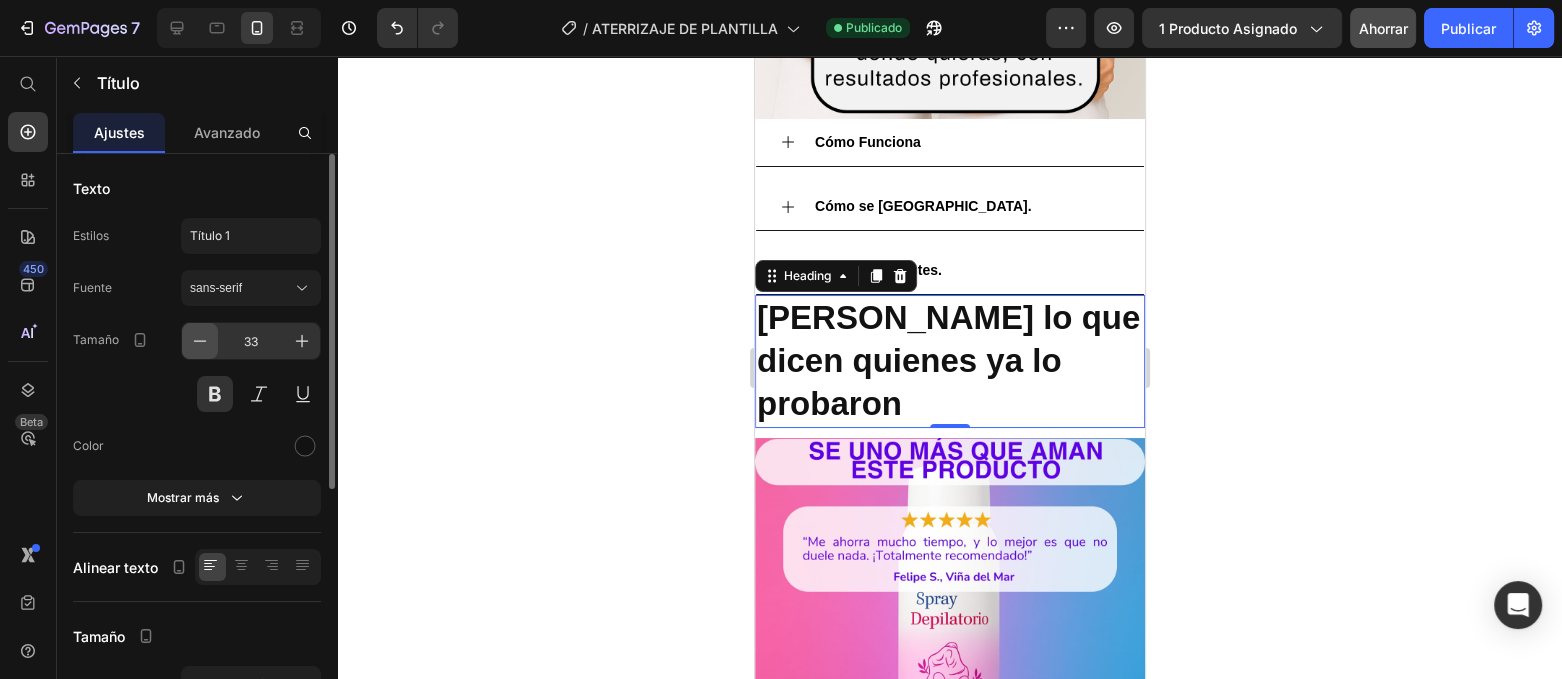 click 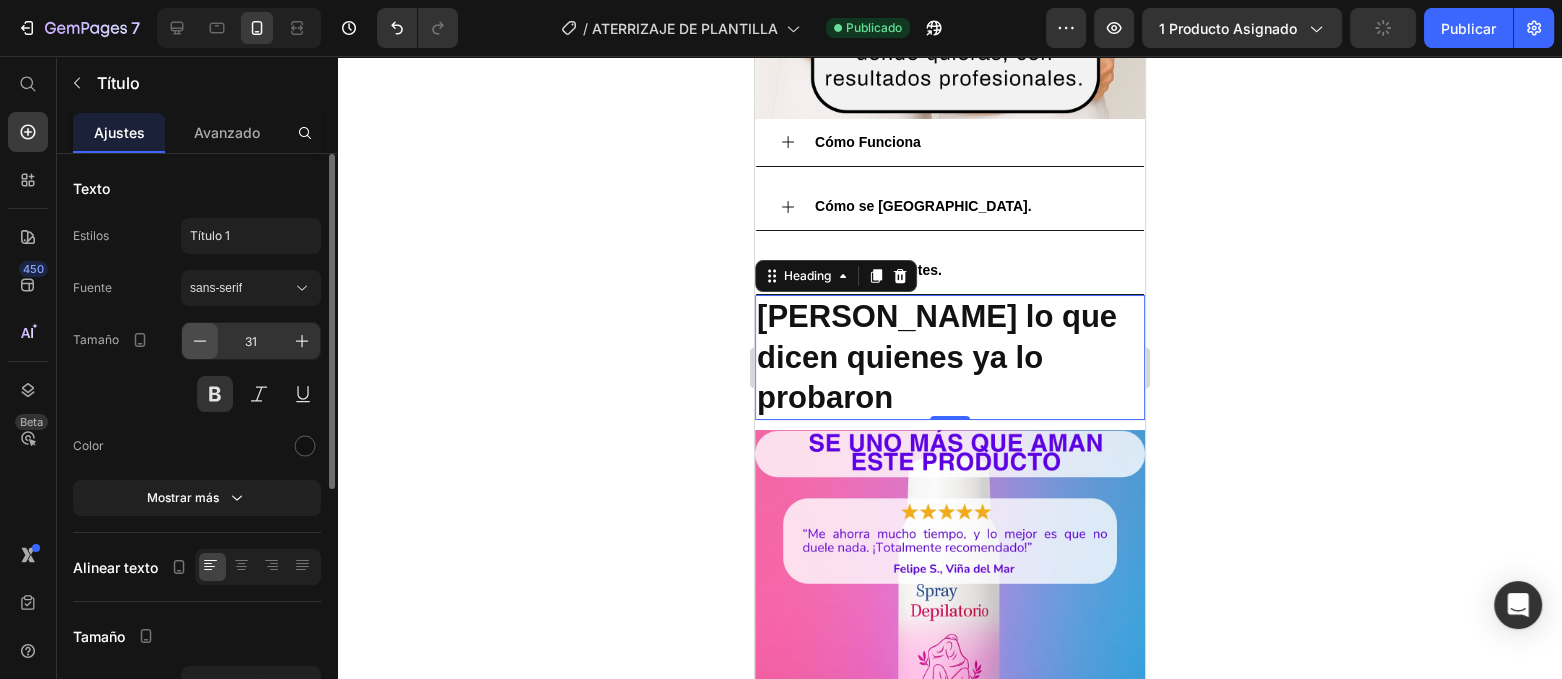 click 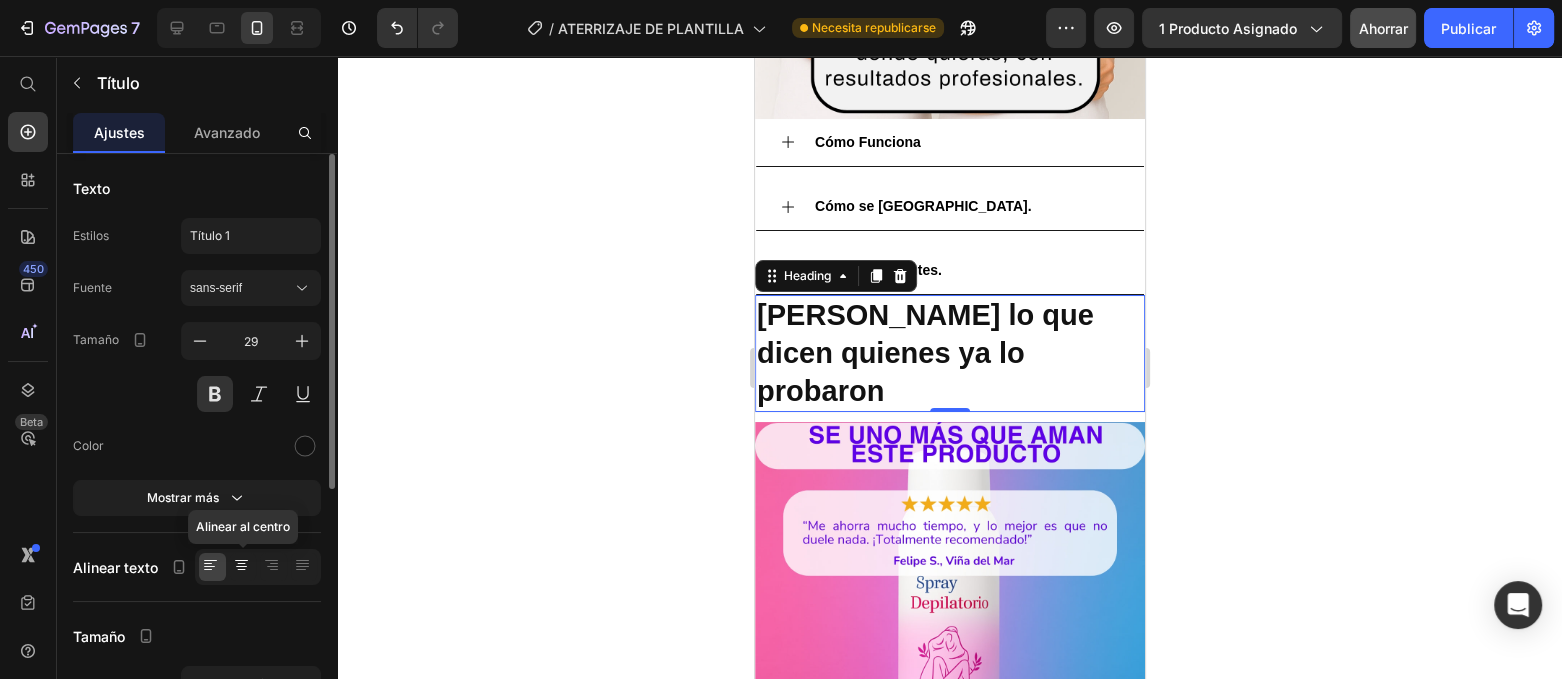 click 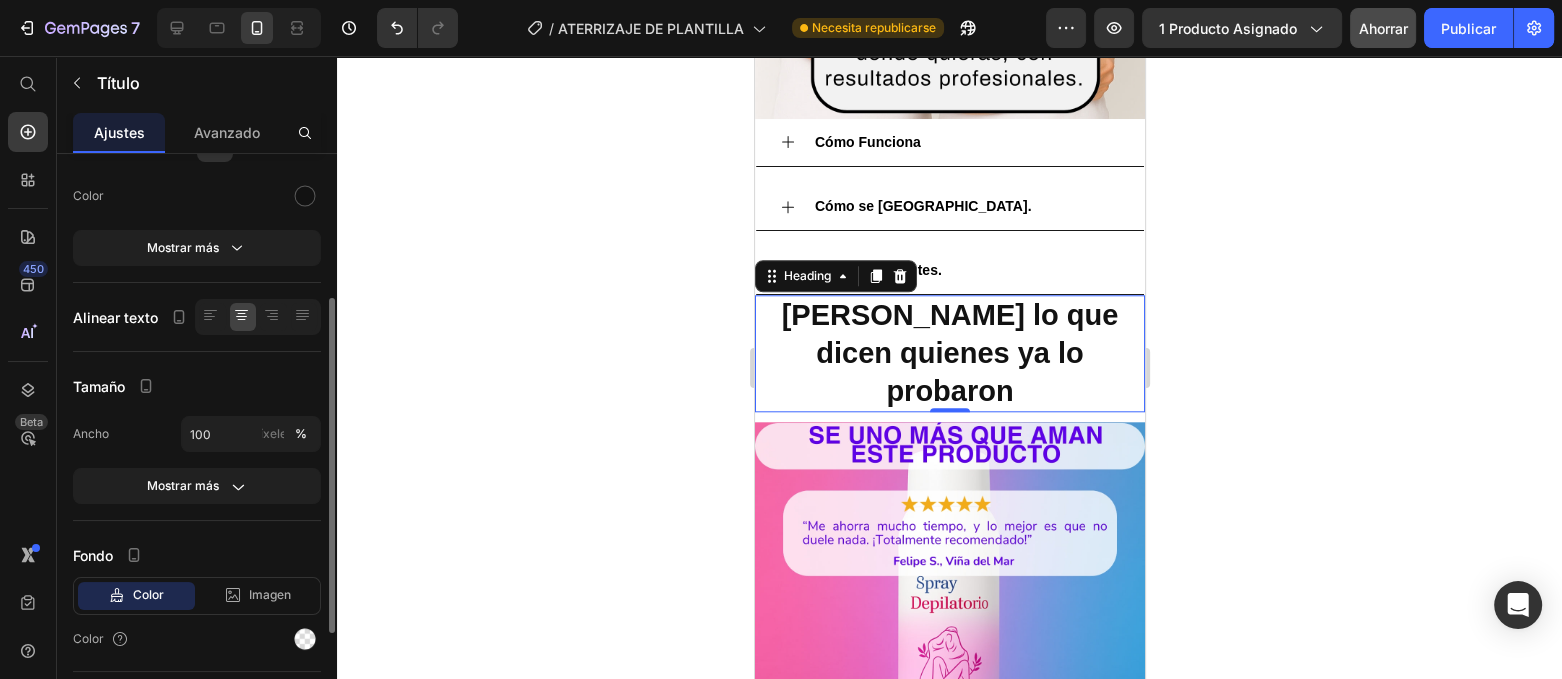 scroll, scrollTop: 427, scrollLeft: 0, axis: vertical 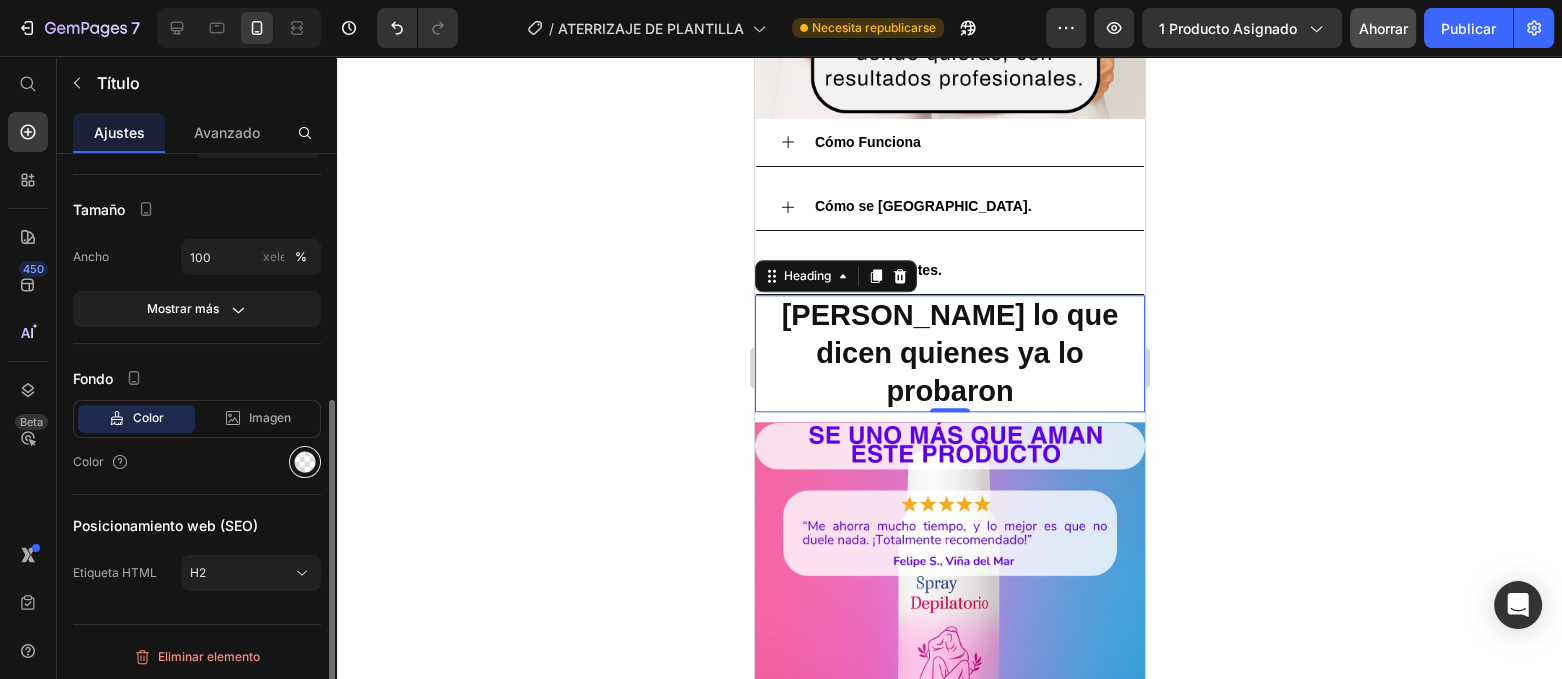 click at bounding box center [305, 462] 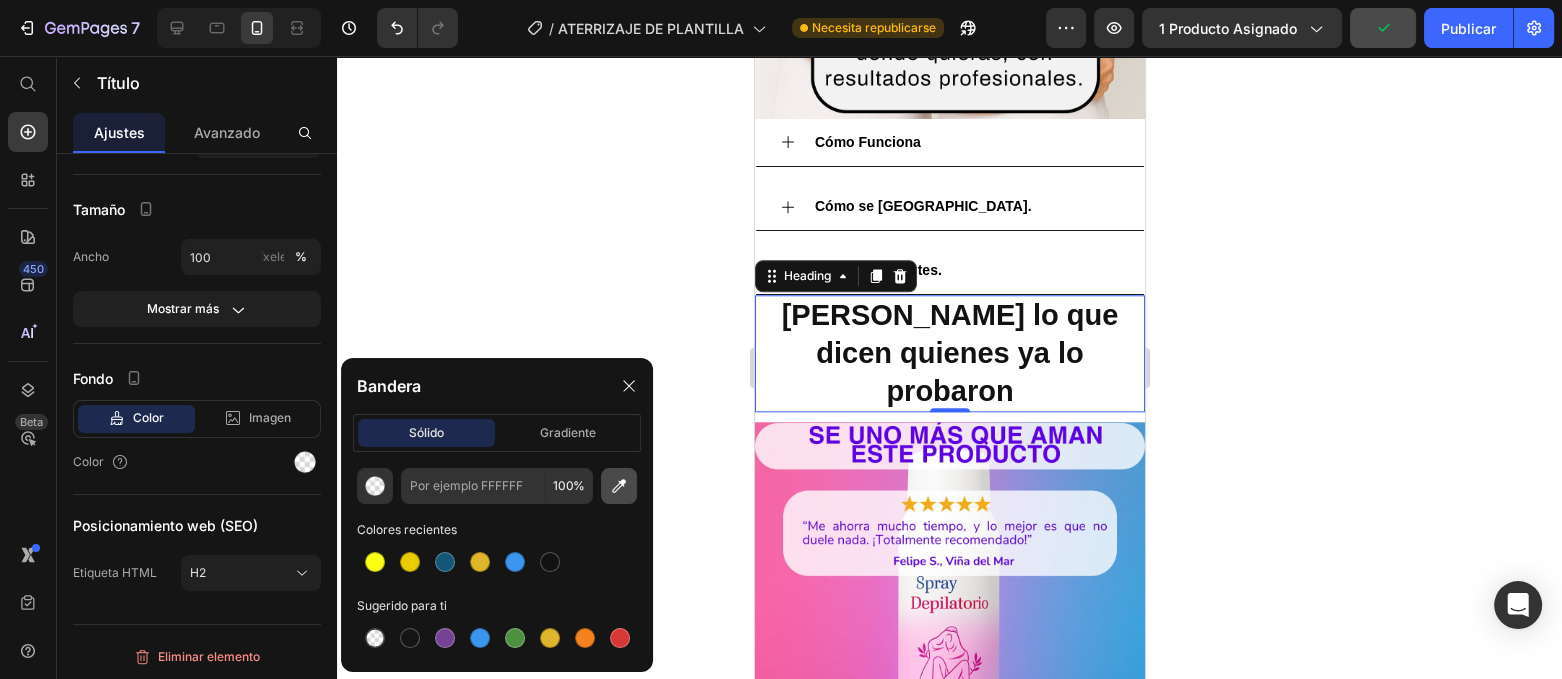 click 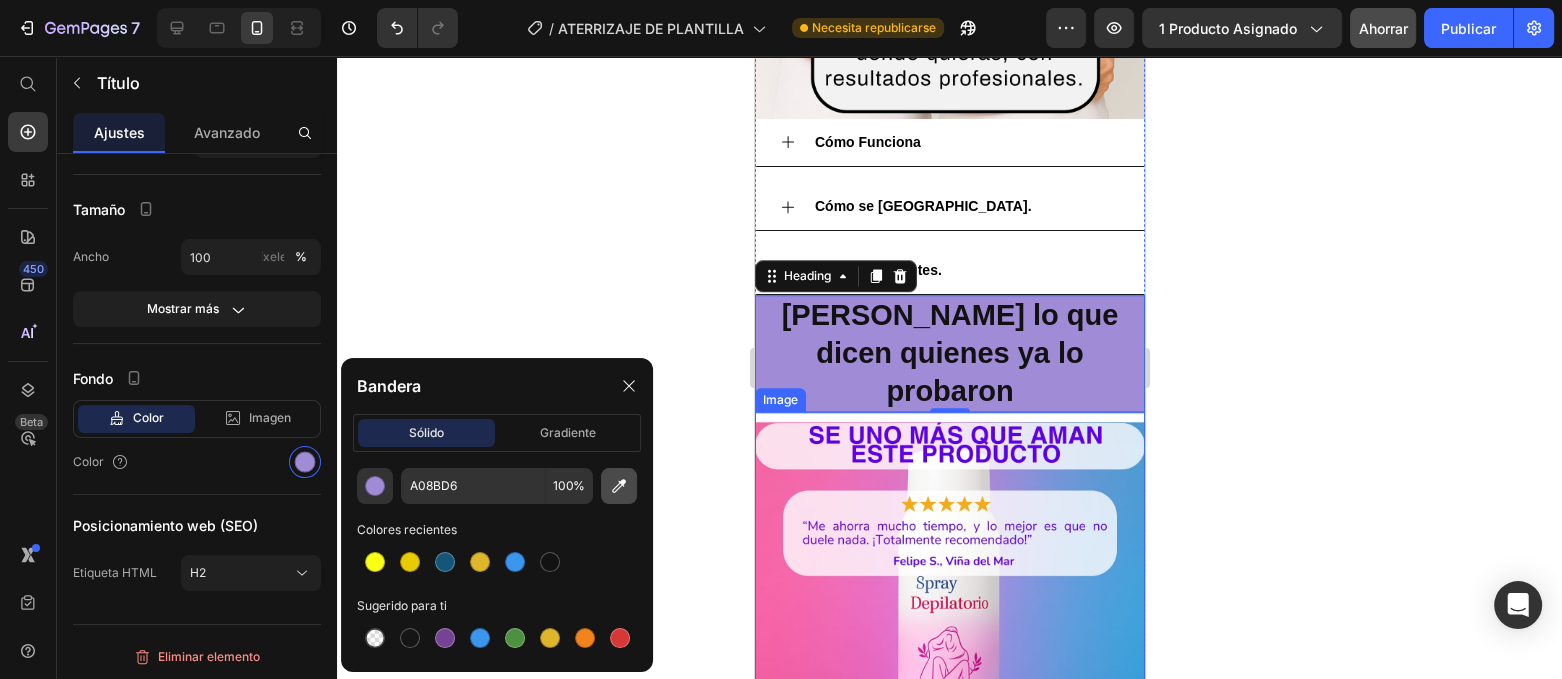 click at bounding box center [619, 486] 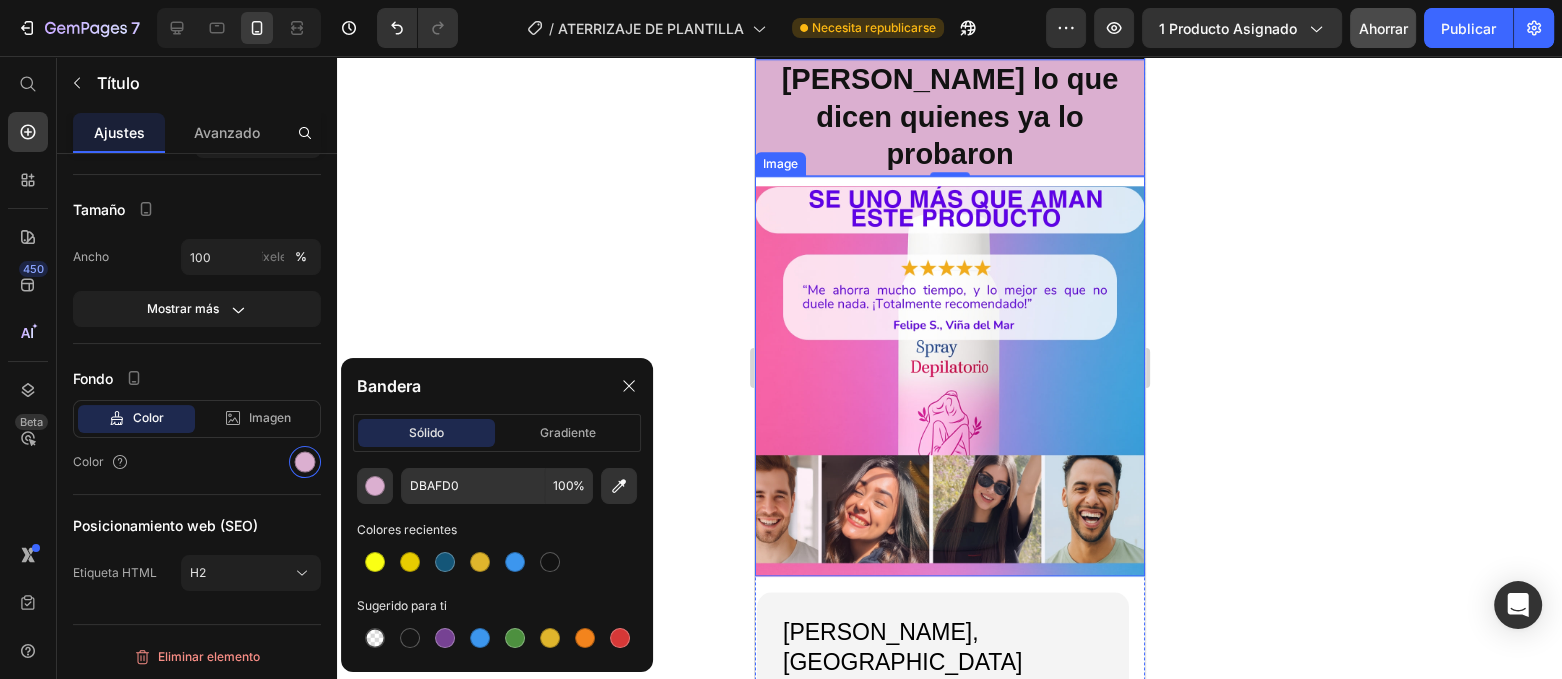 scroll, scrollTop: 2000, scrollLeft: 0, axis: vertical 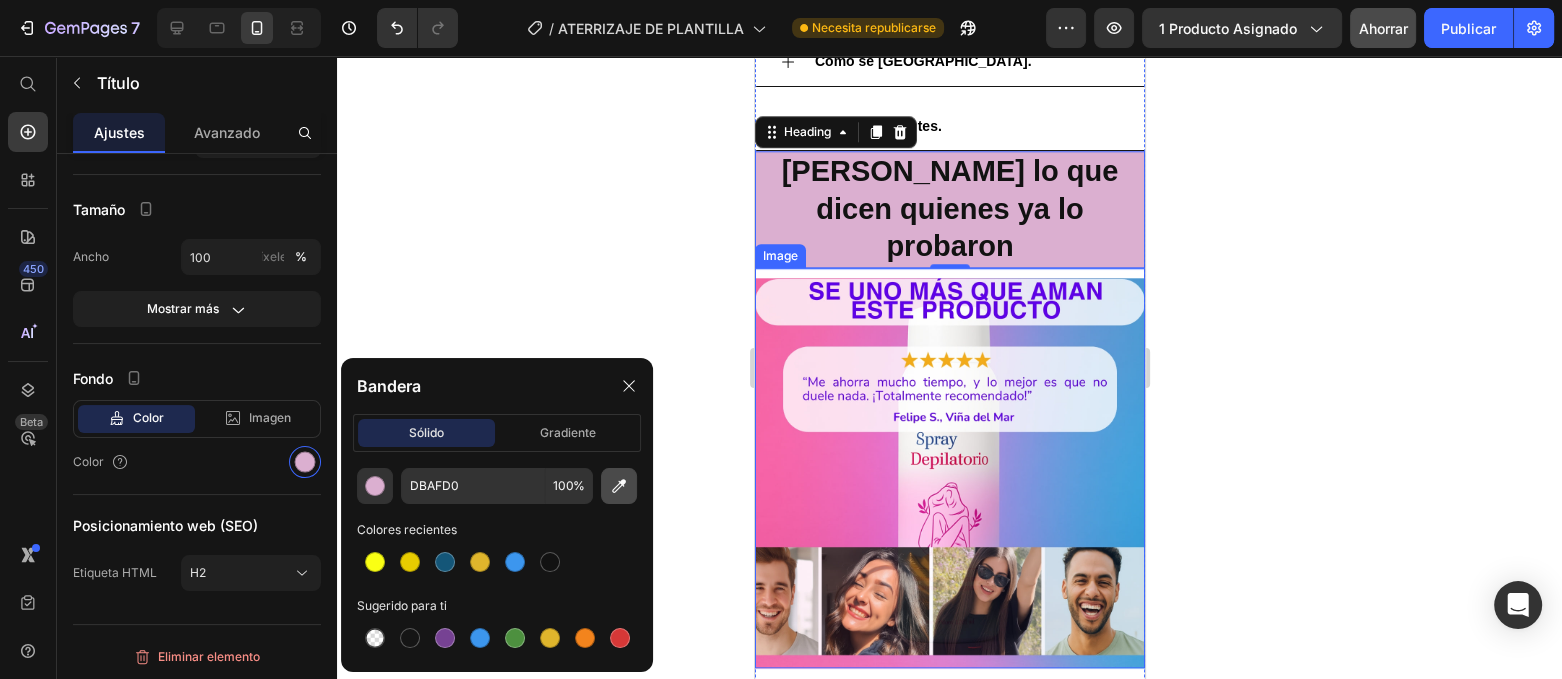 click 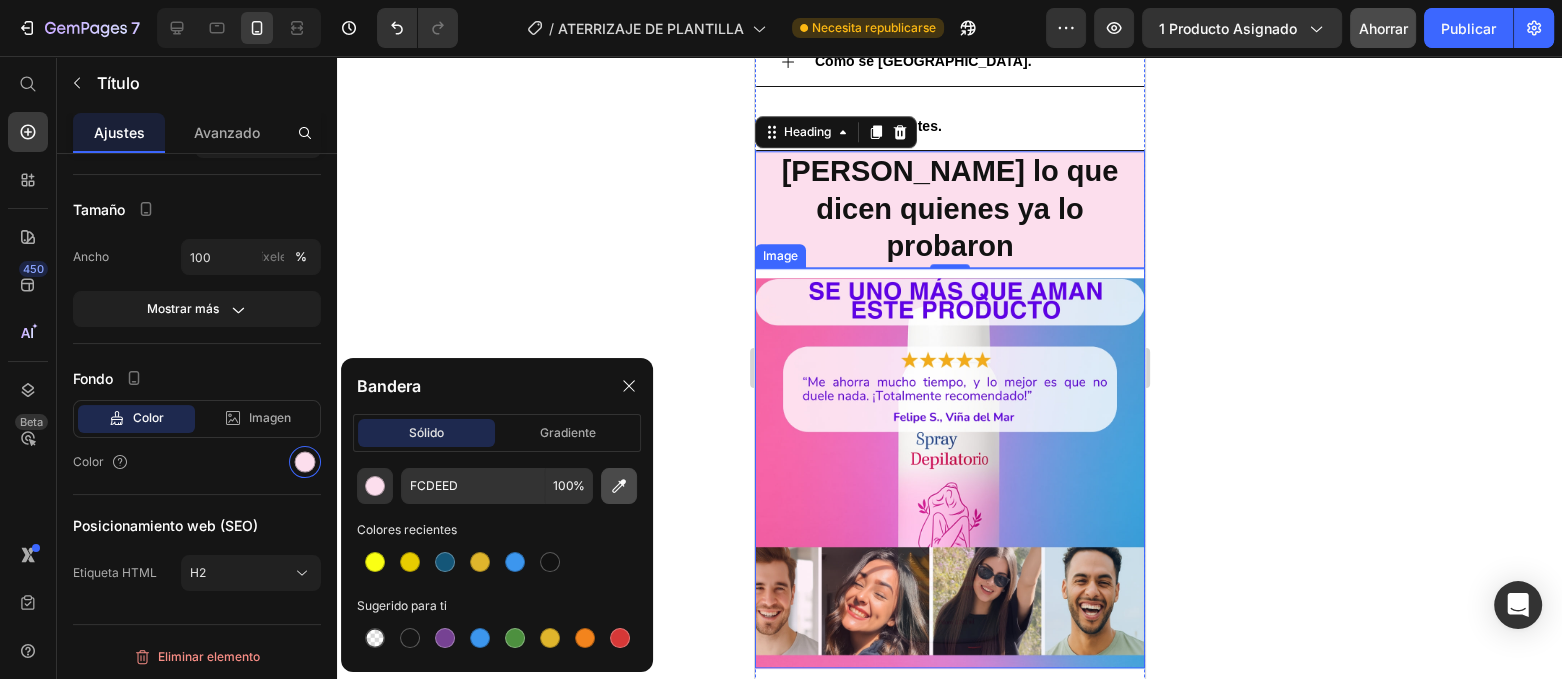 click 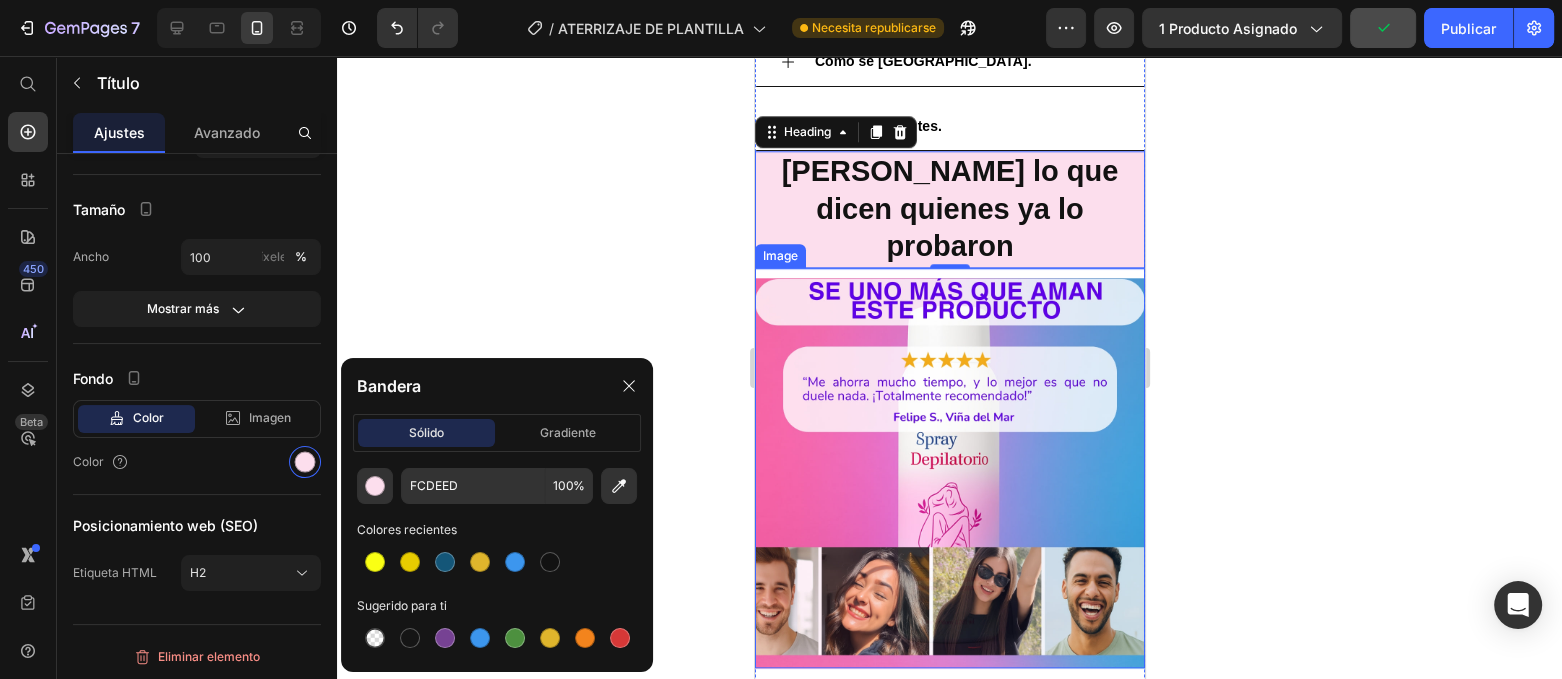 type on "E1EAF7" 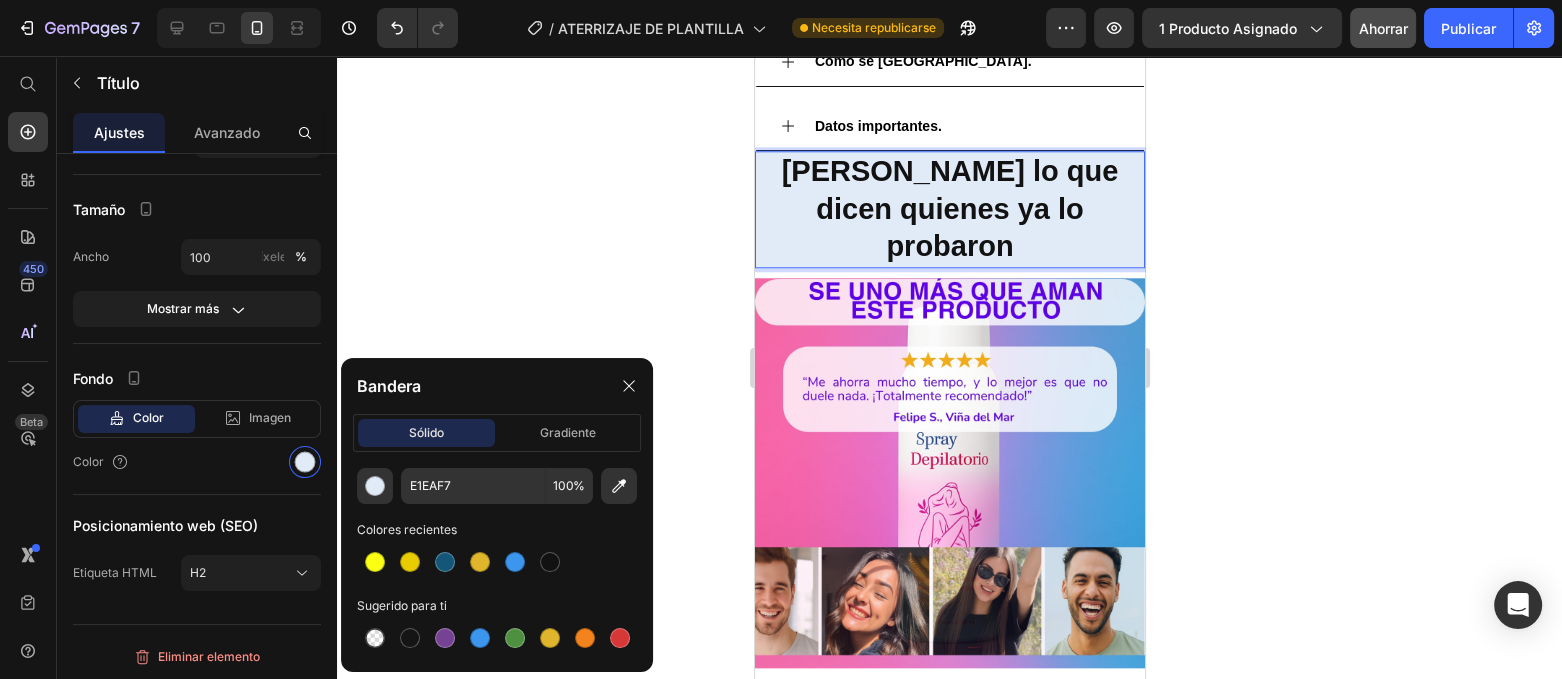 click on "[PERSON_NAME] lo que dicen quienes ya lo probaron" at bounding box center [949, 209] 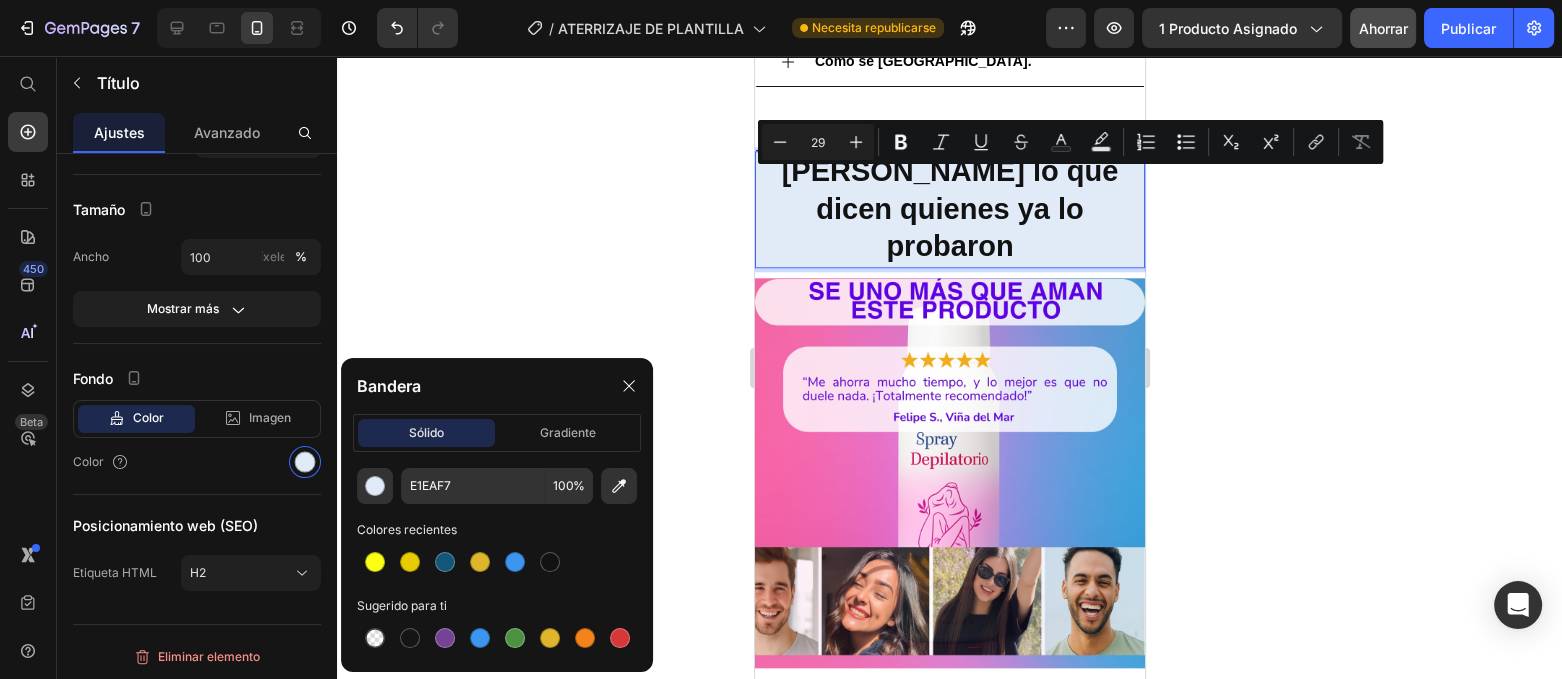 click on "[PERSON_NAME] lo que dicen quienes ya lo probaron" at bounding box center [949, 209] 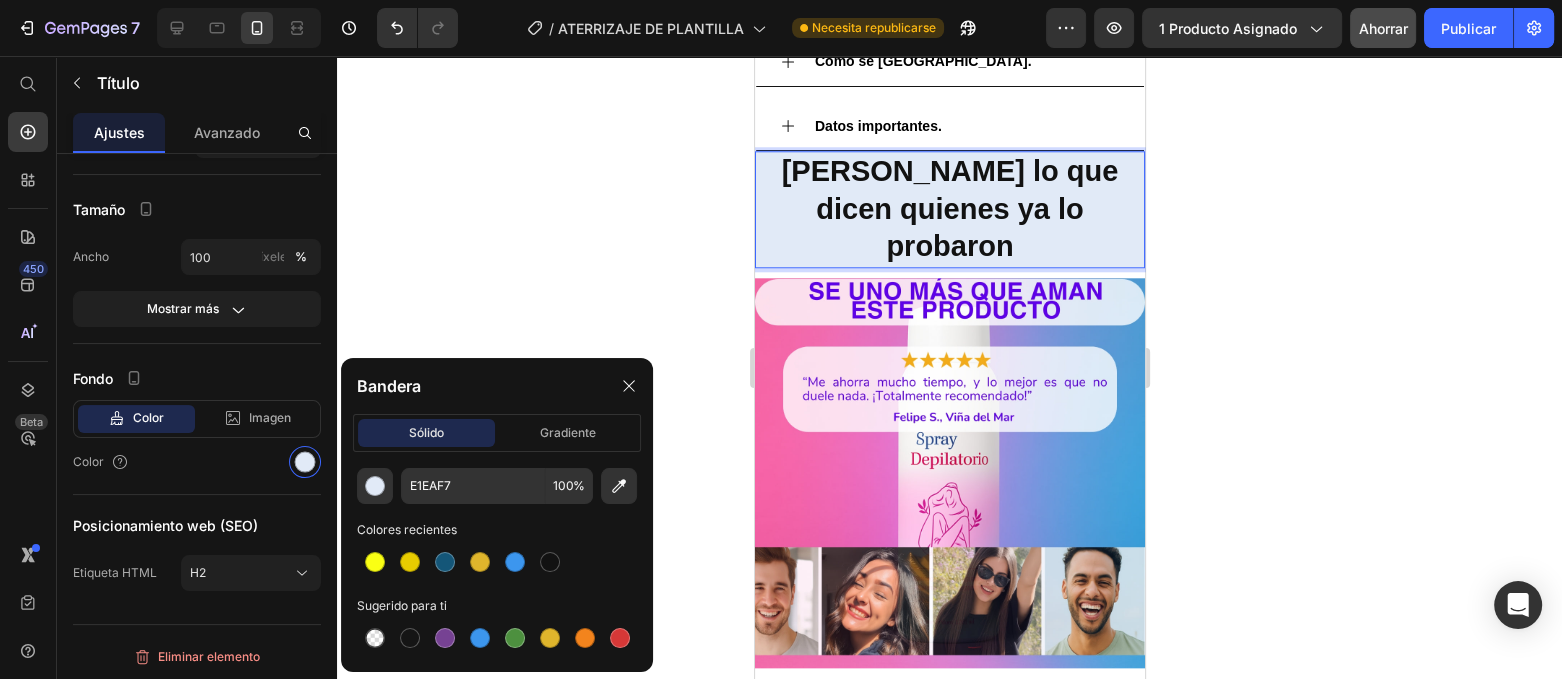 click on "[PERSON_NAME] lo que dicen quienes ya lo probaron" at bounding box center [949, 209] 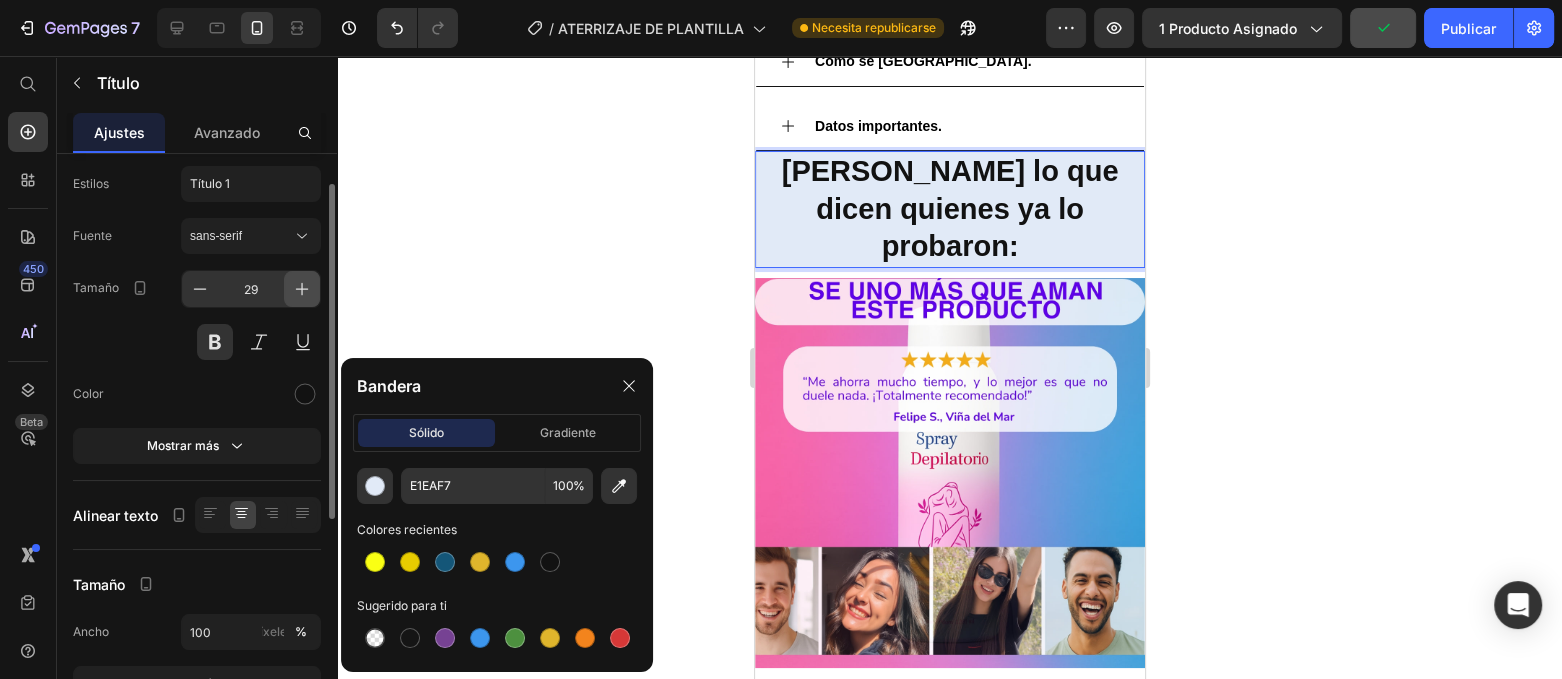 scroll, scrollTop: 0, scrollLeft: 0, axis: both 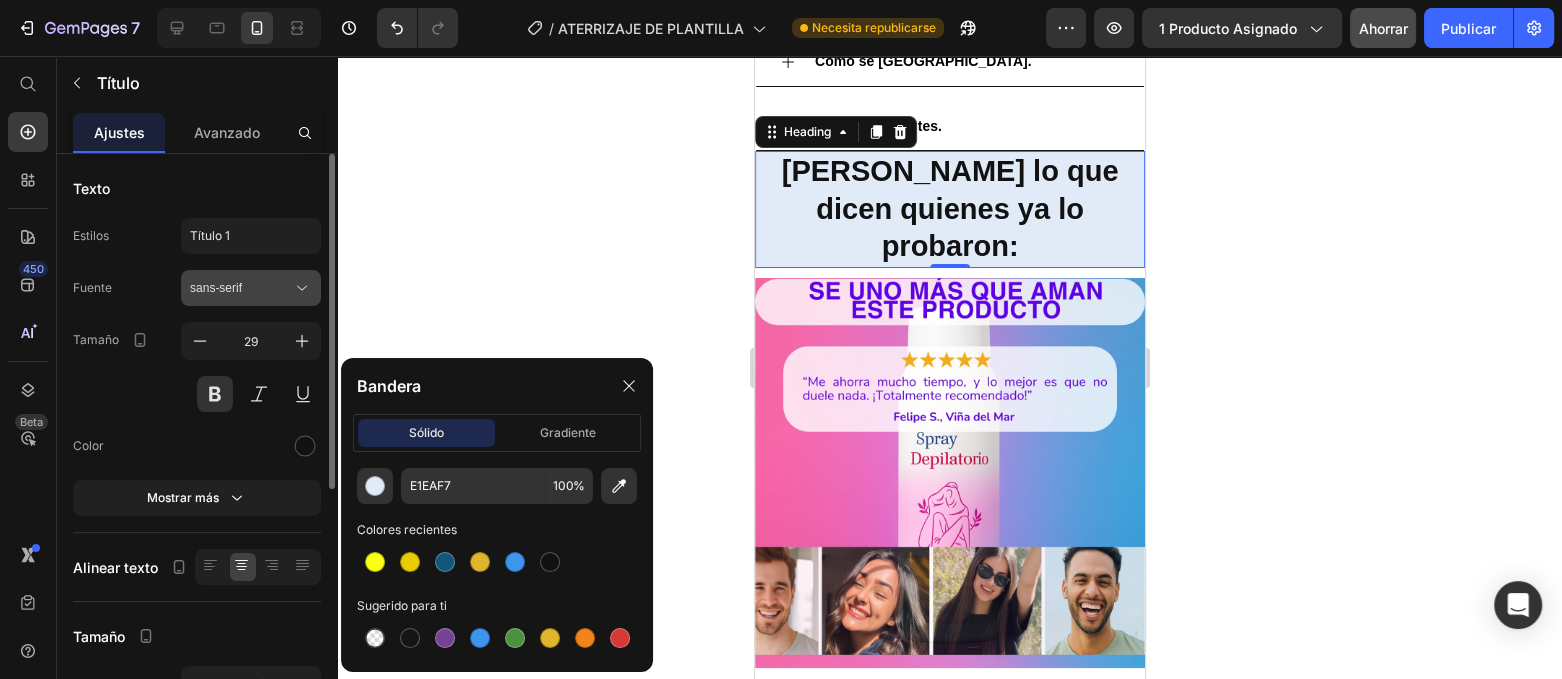 click 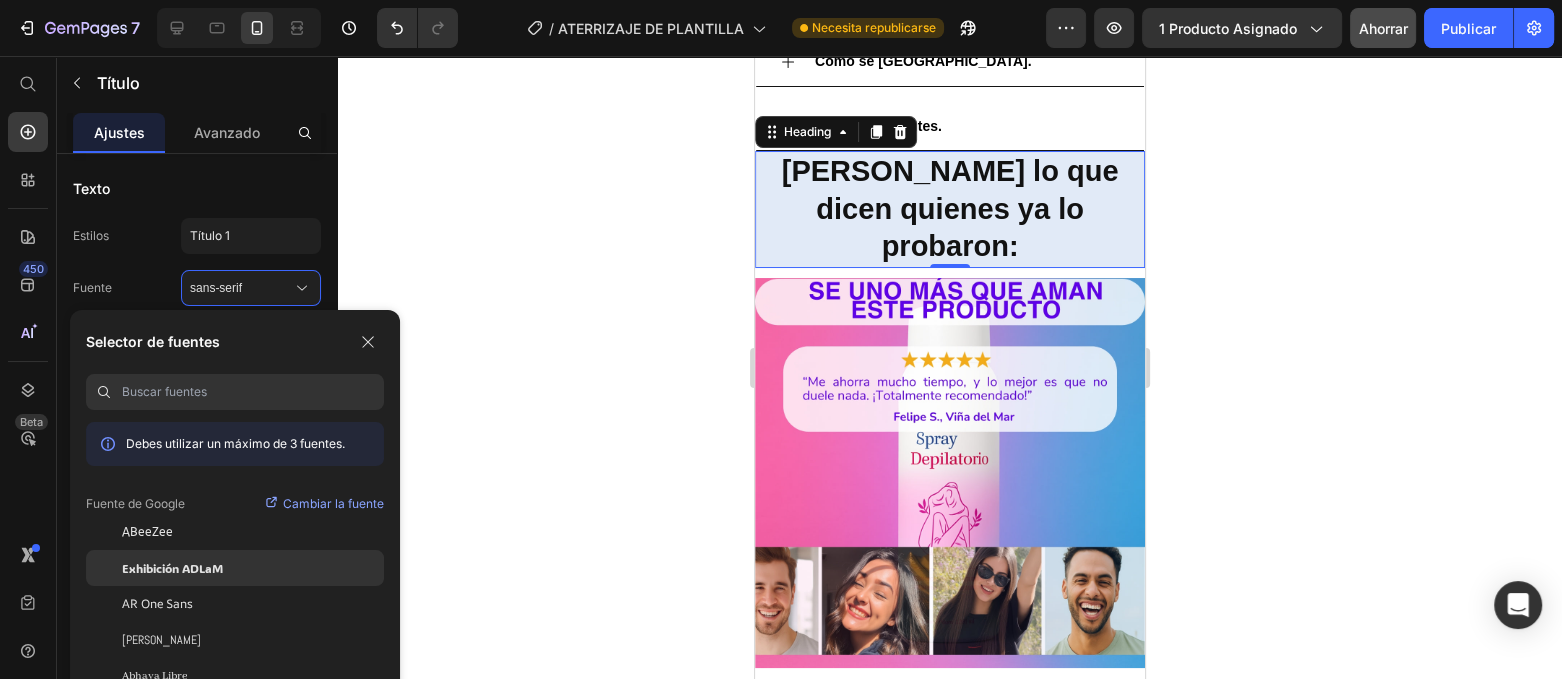 click on "Exhibición ADLaM" 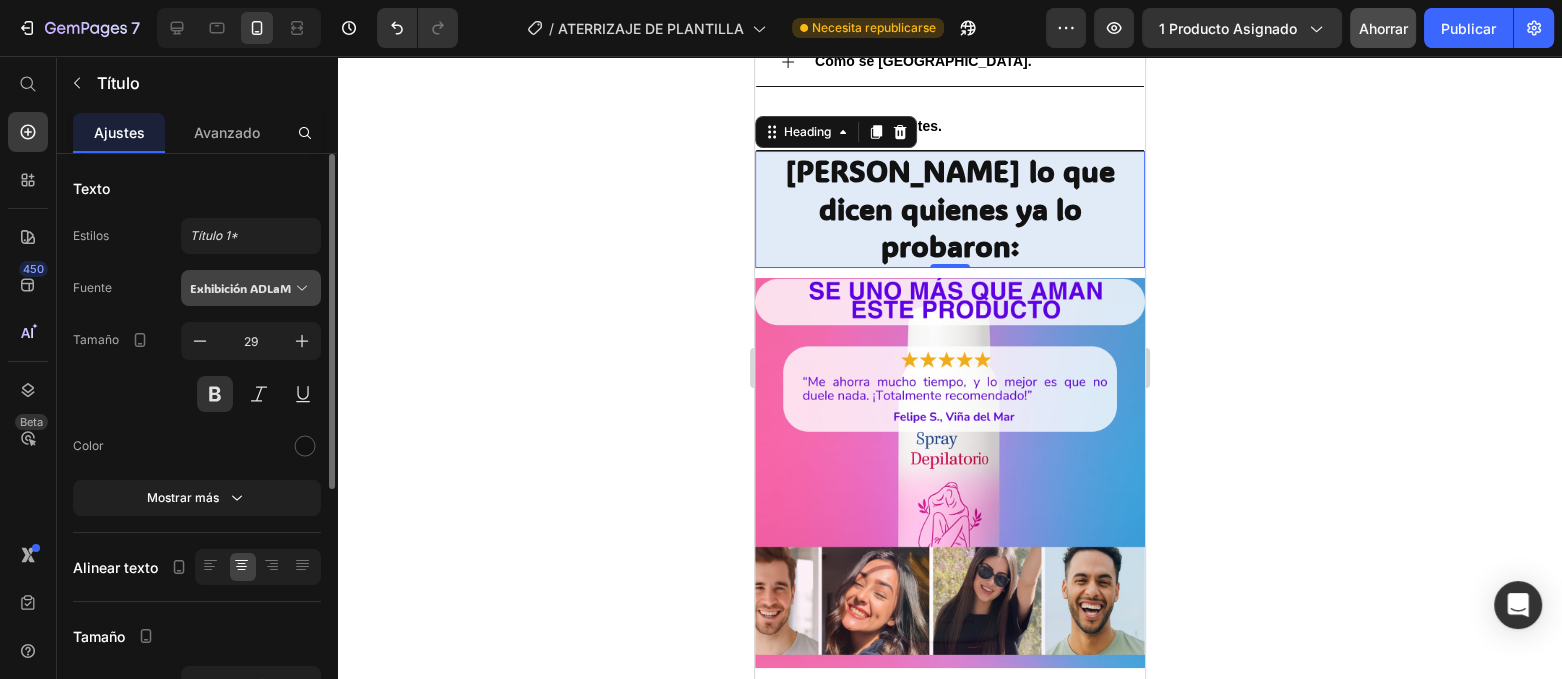 click on "Exhibición ADLaM" at bounding box center (241, 288) 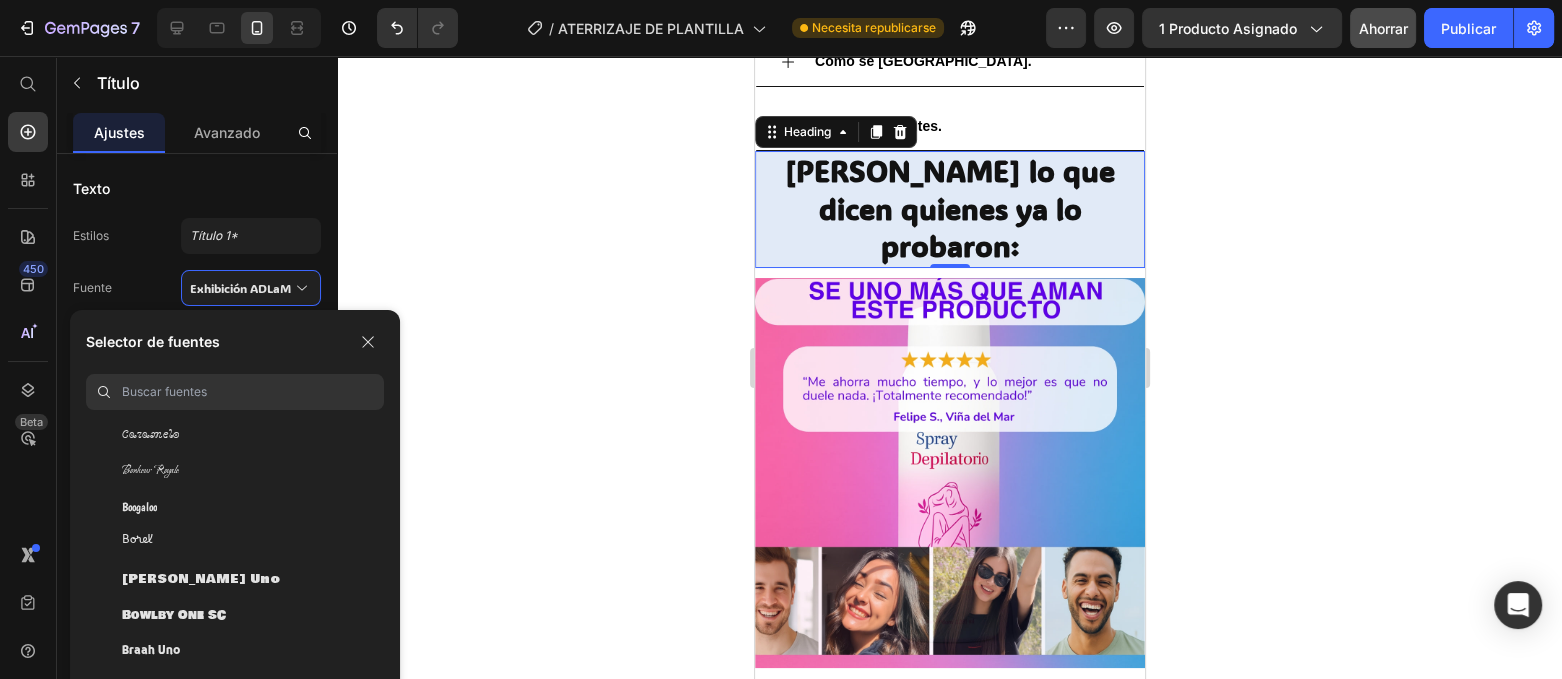 scroll, scrollTop: 8374, scrollLeft: 0, axis: vertical 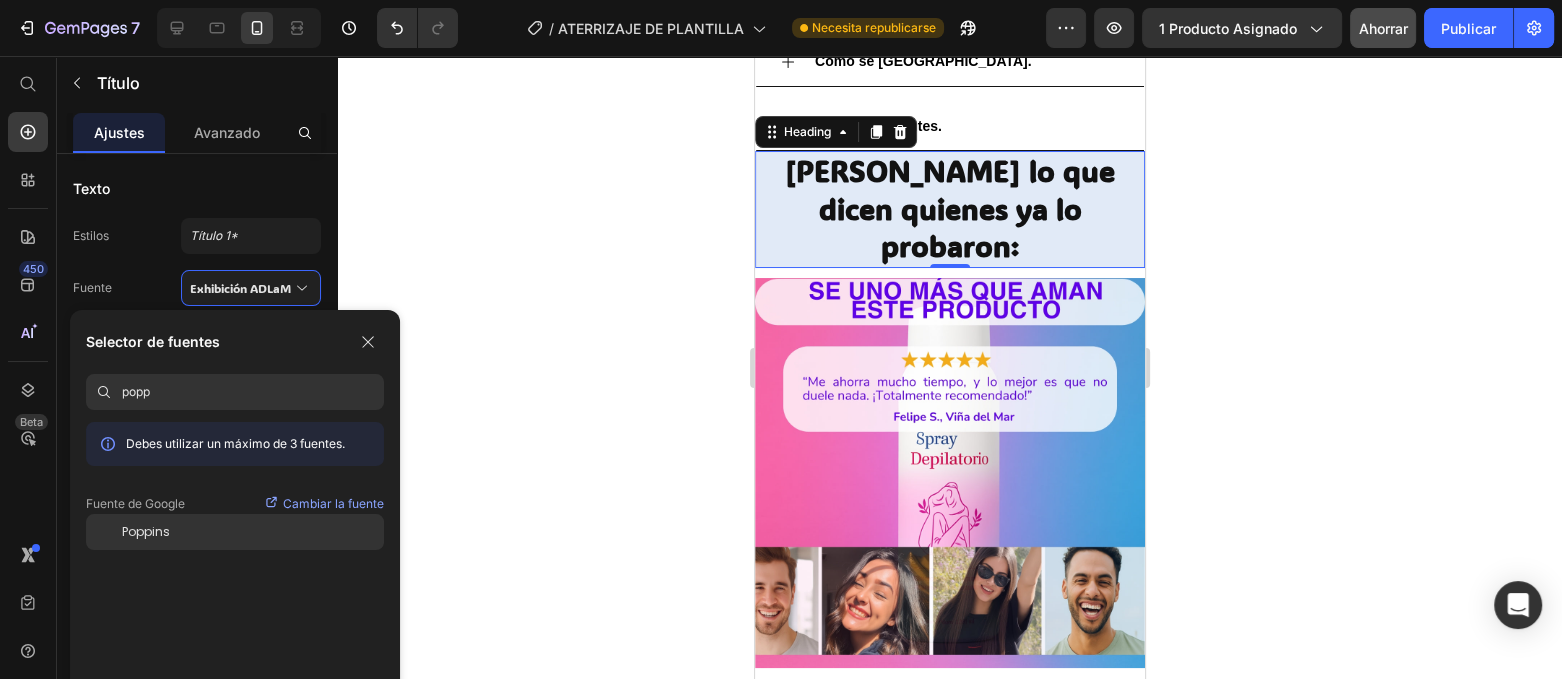 type on "popp" 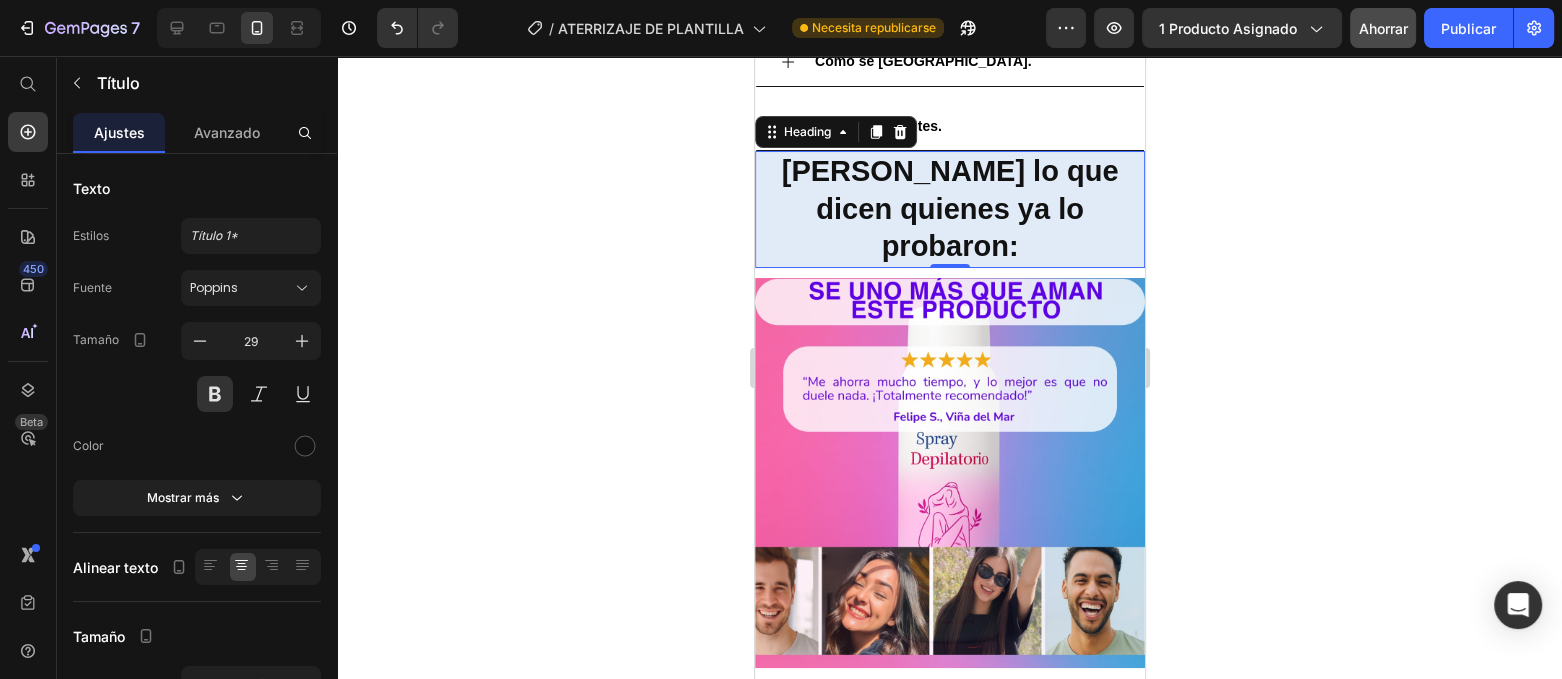 click 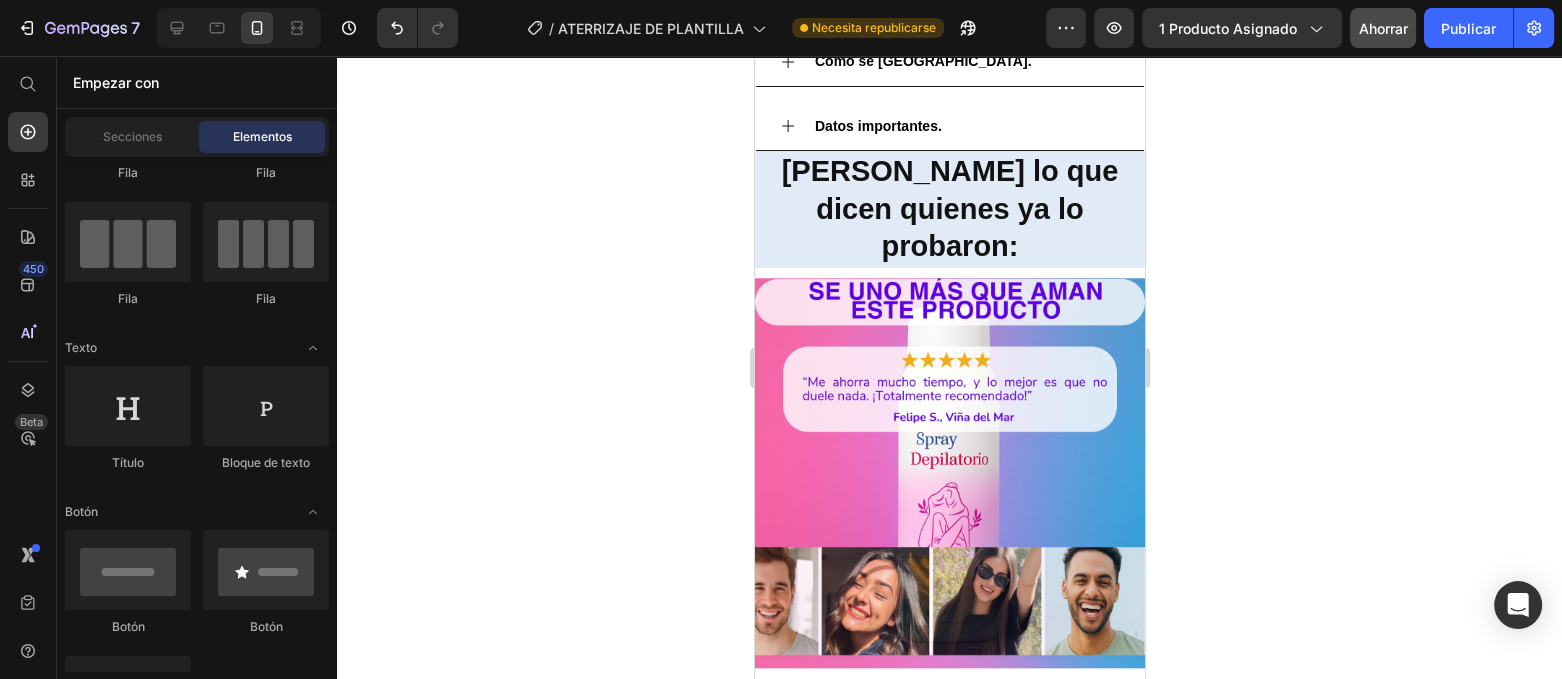 click 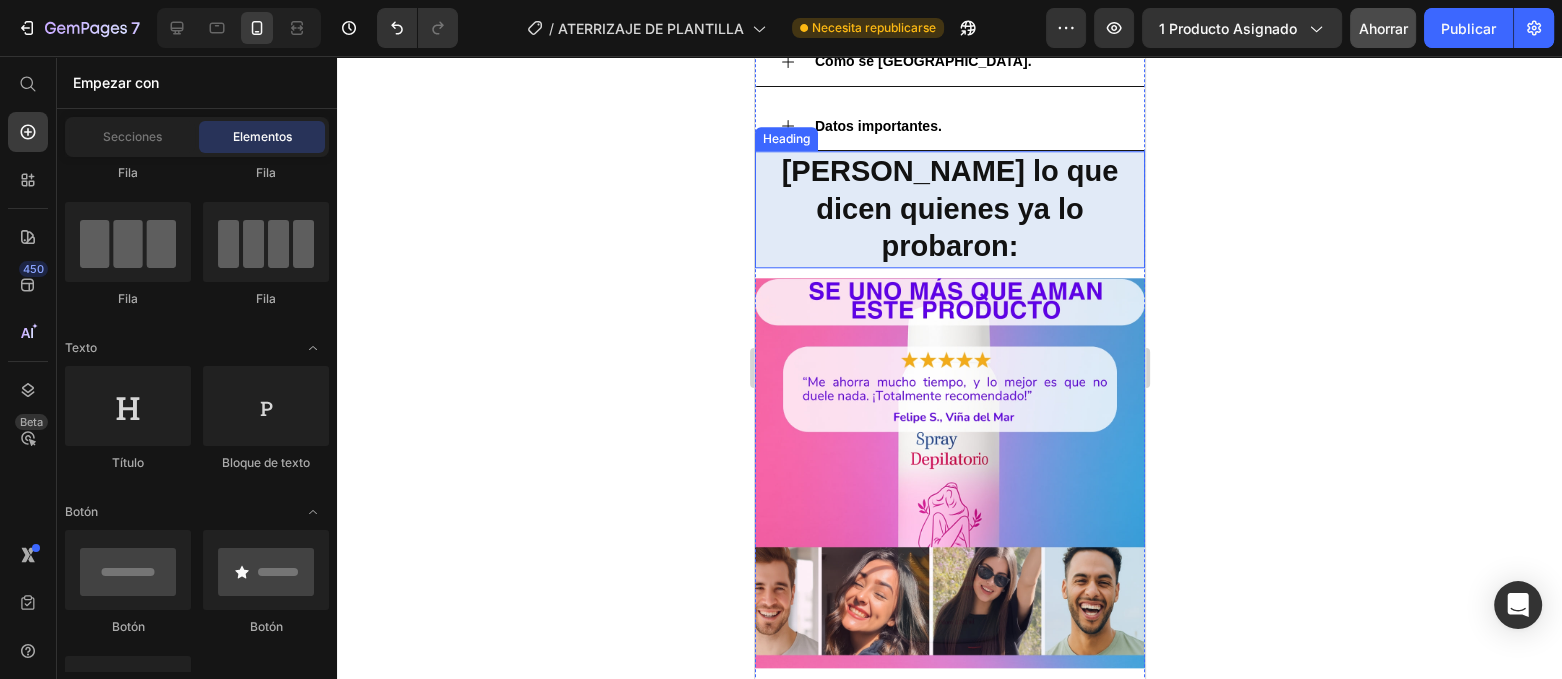 click on "[PERSON_NAME] lo que dicen quienes ya lo probaron:" at bounding box center (949, 209) 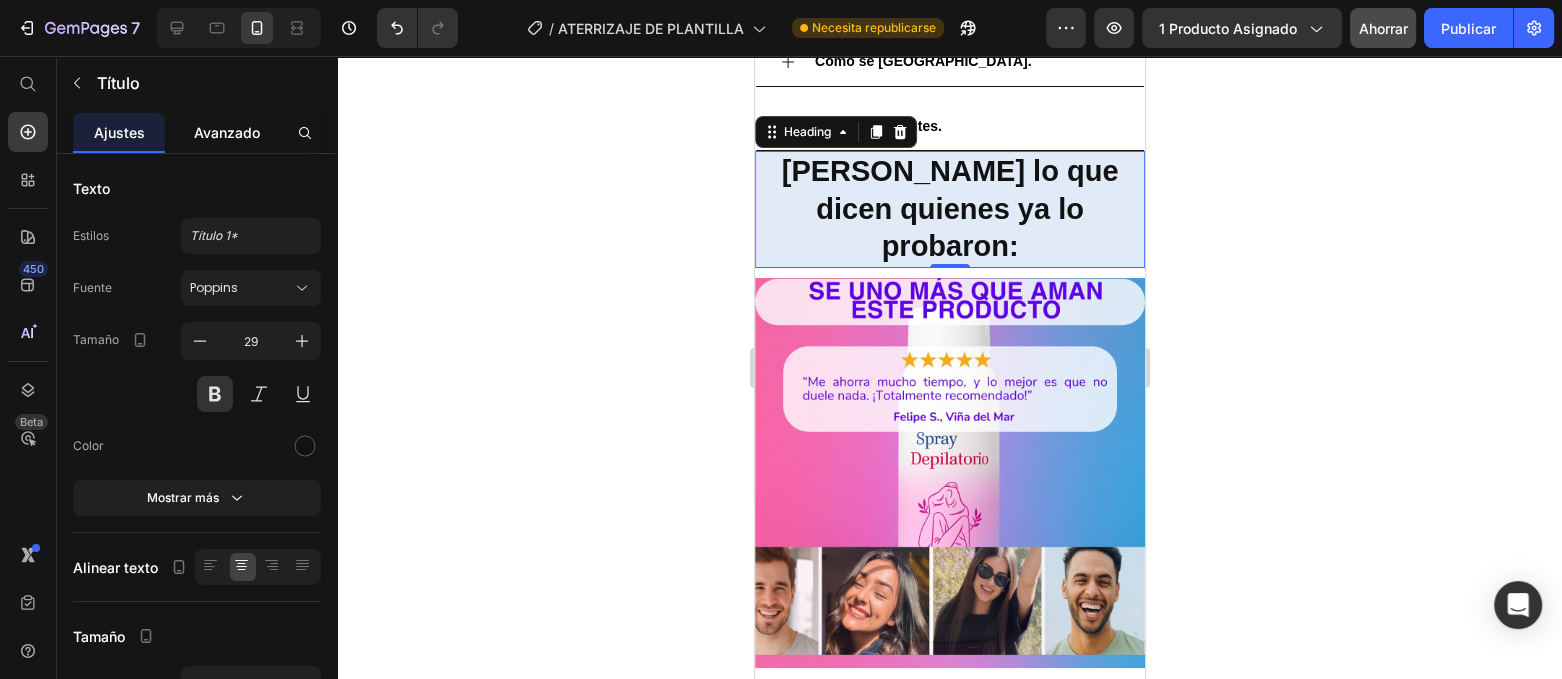 click on "Avanzado" at bounding box center (227, 132) 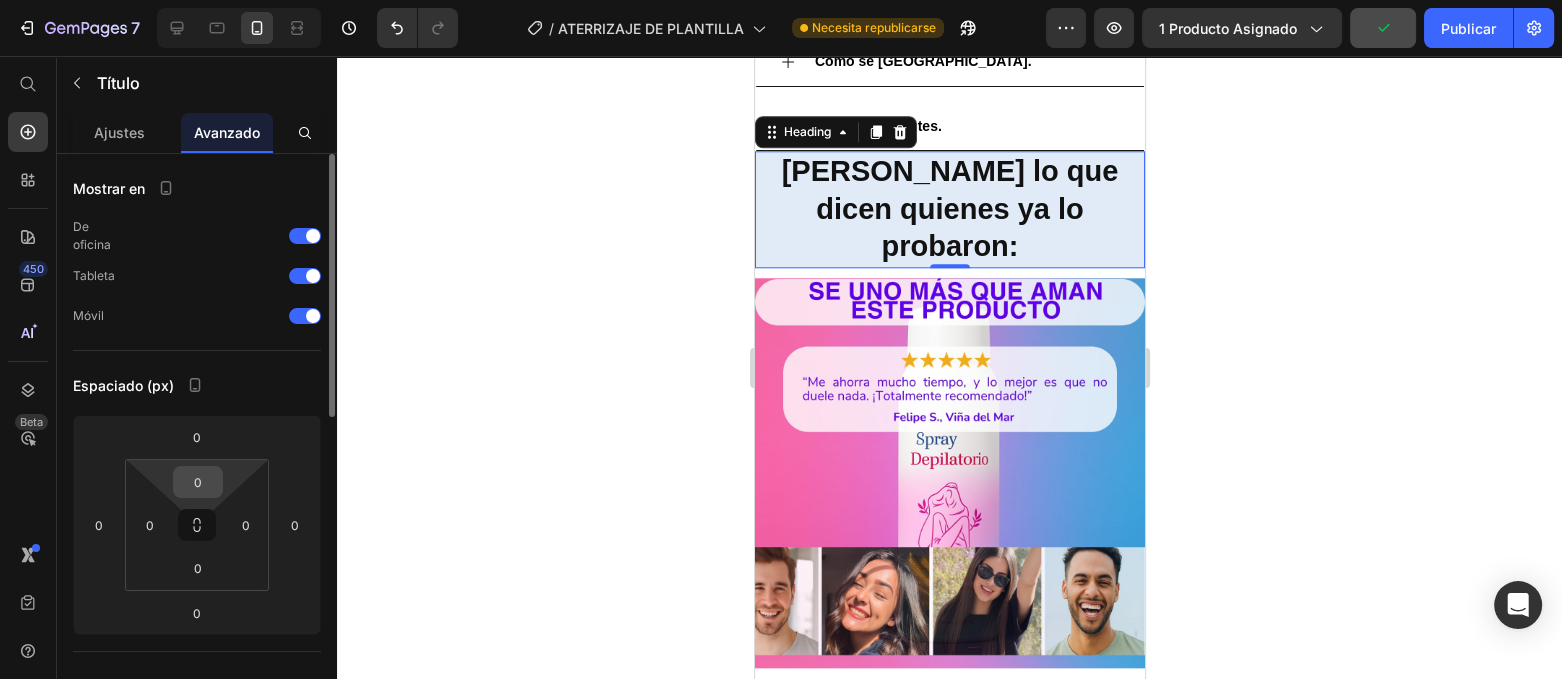 click on "0" at bounding box center (198, 482) 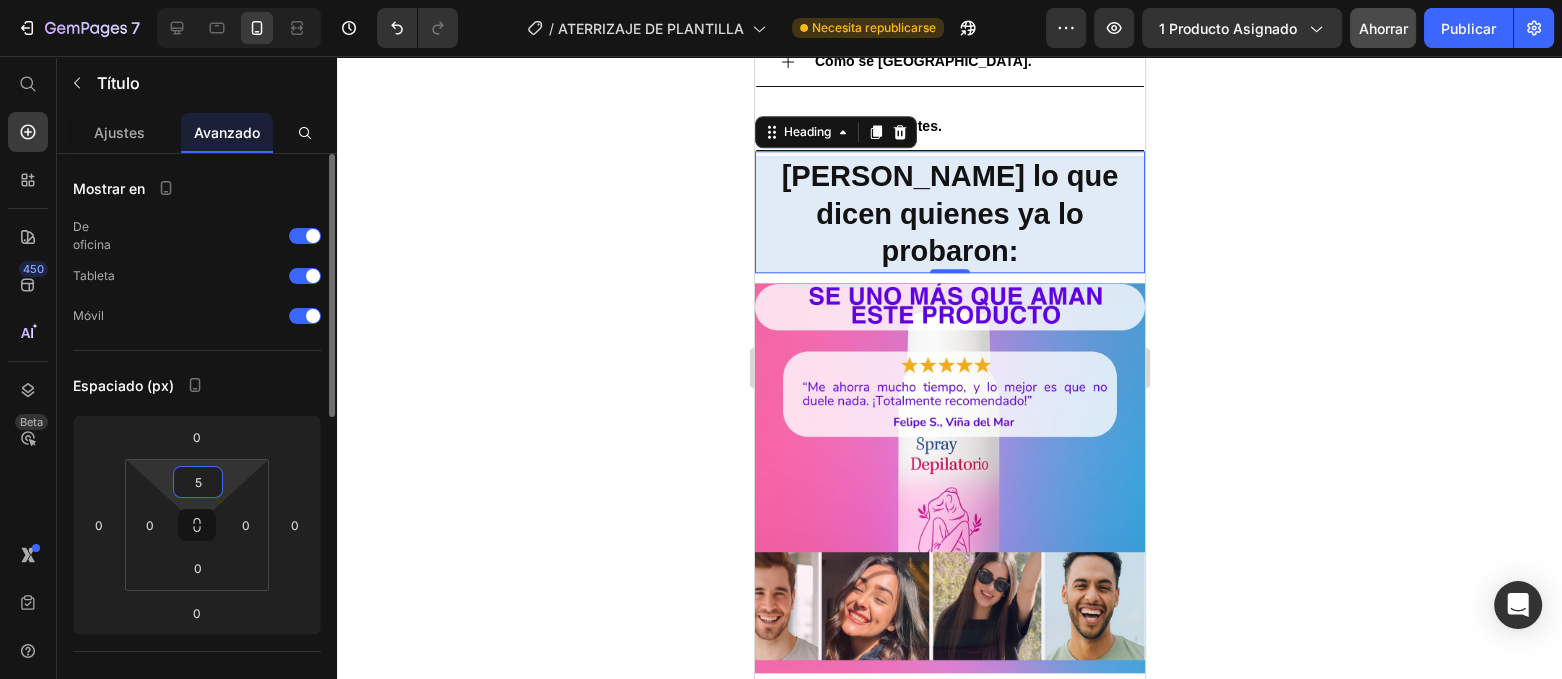 drag, startPoint x: 207, startPoint y: 484, endPoint x: 193, endPoint y: 480, distance: 14.56022 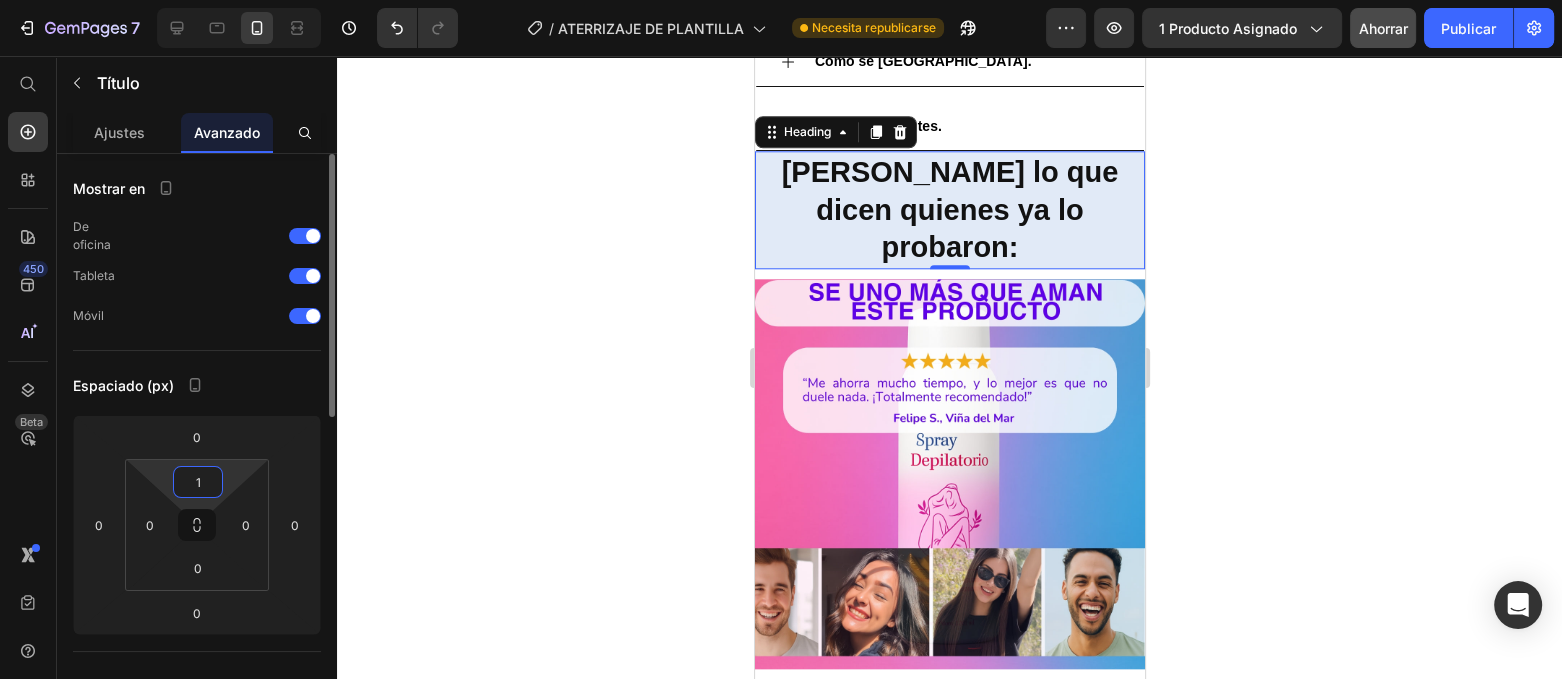 type on "10" 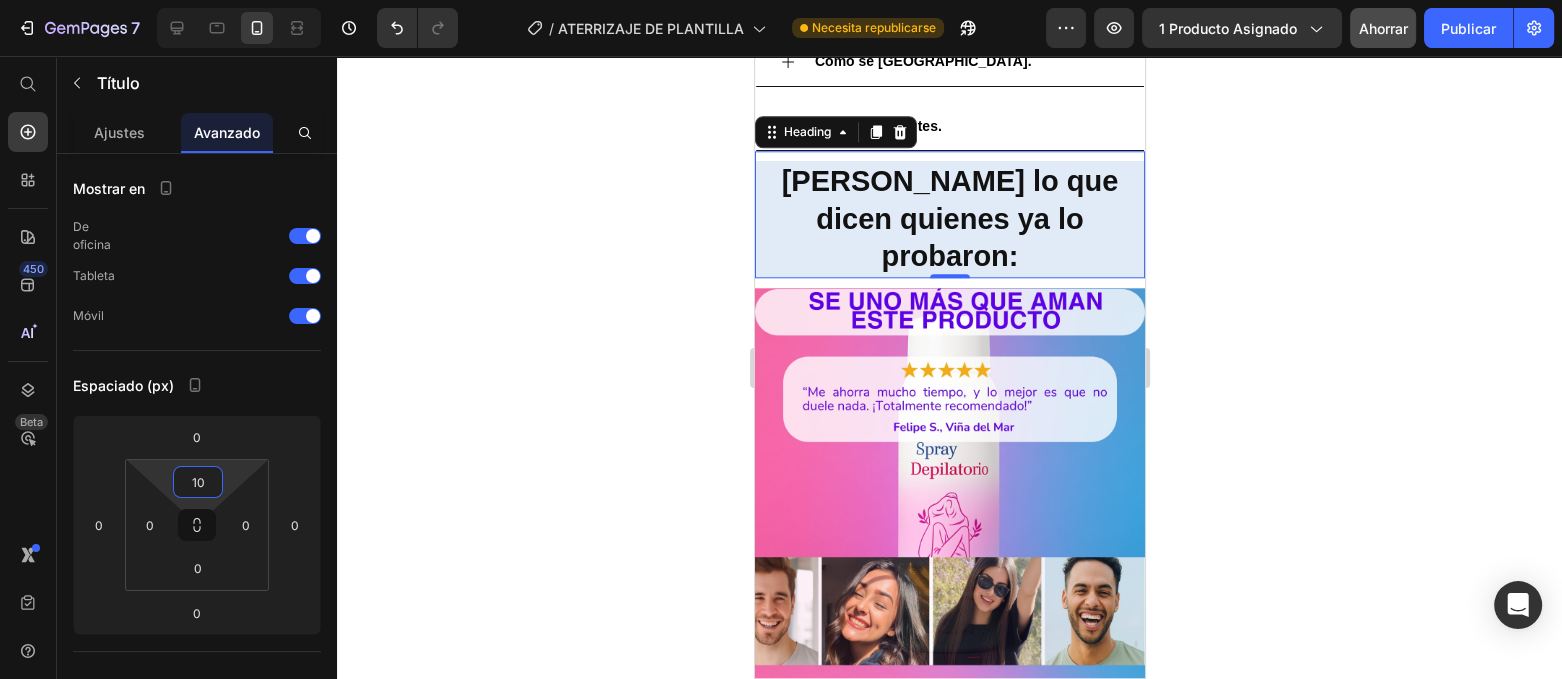 click 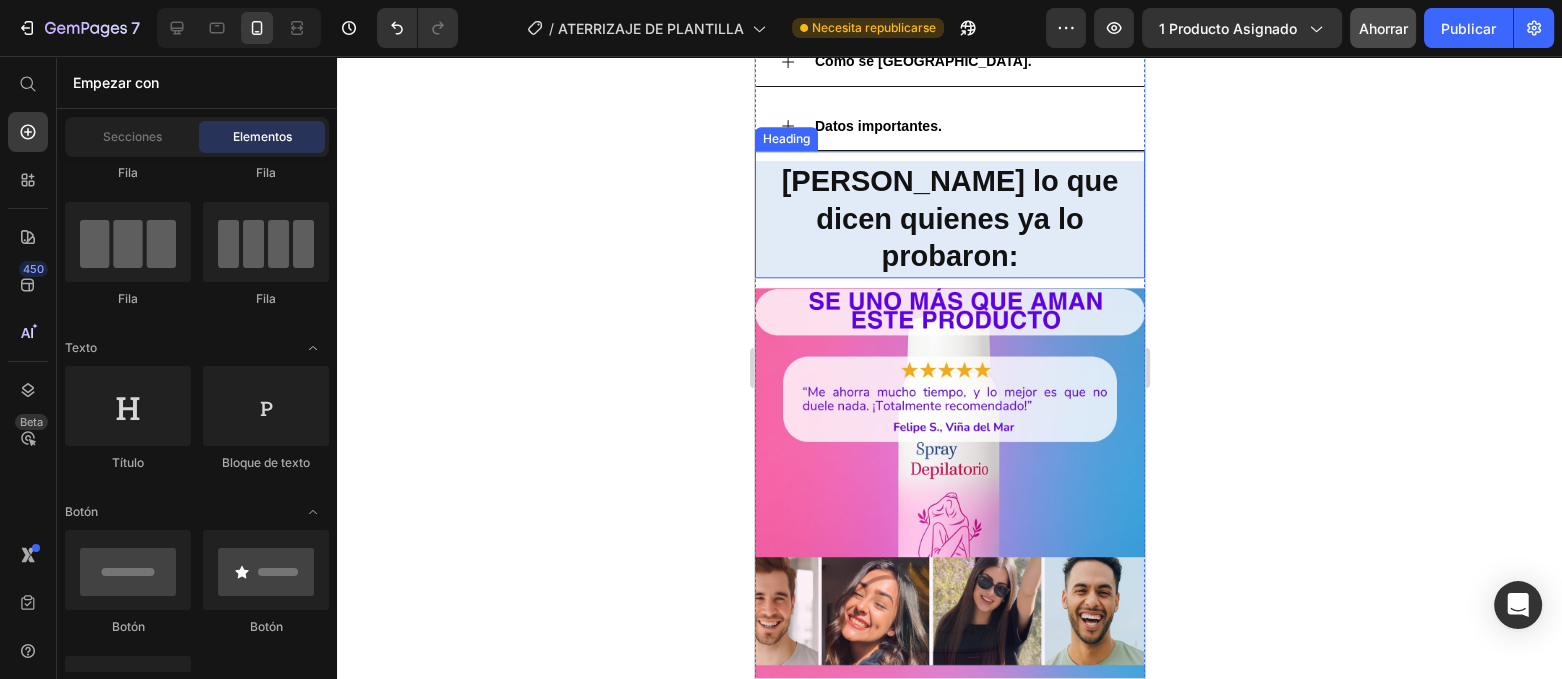 click on "[PERSON_NAME] lo que dicen quienes ya lo probaron:" at bounding box center [949, 219] 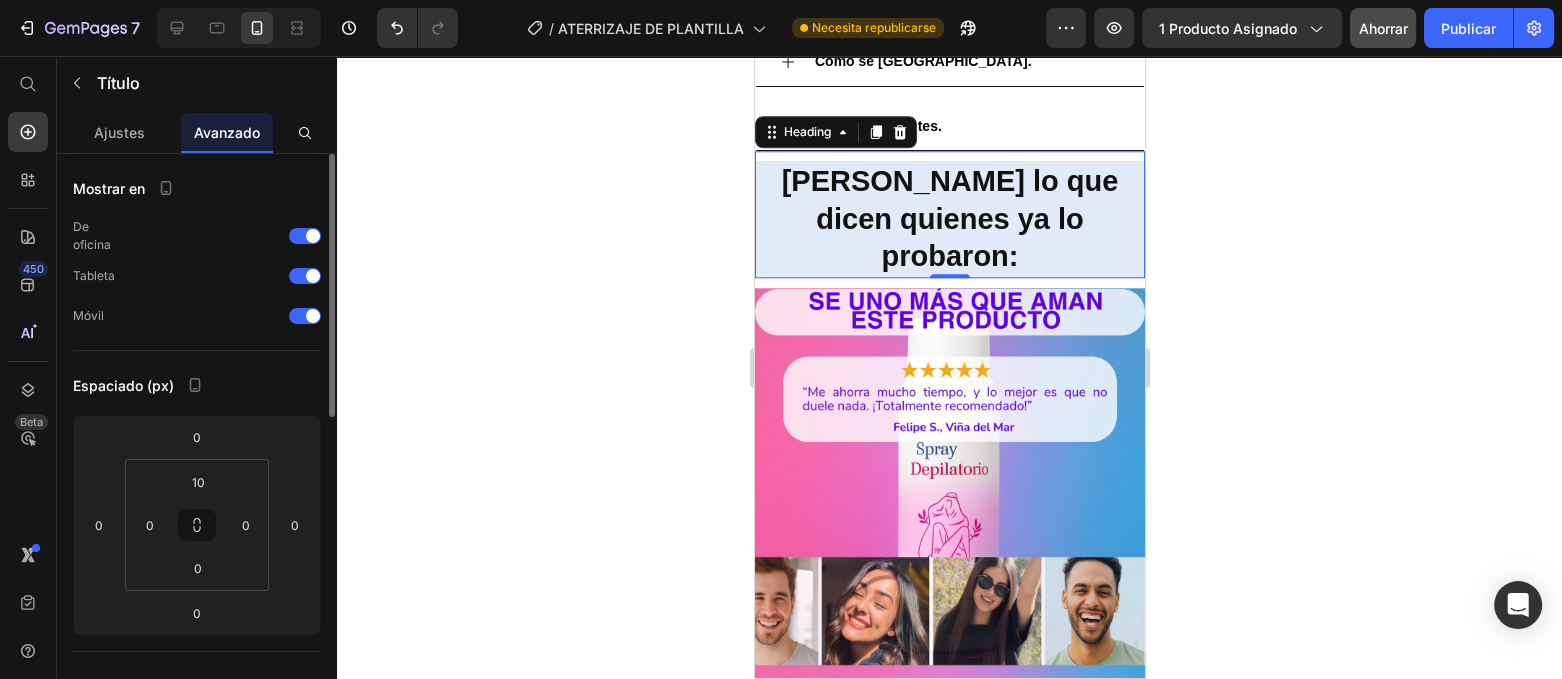 click on "Ajustes" at bounding box center [119, 132] 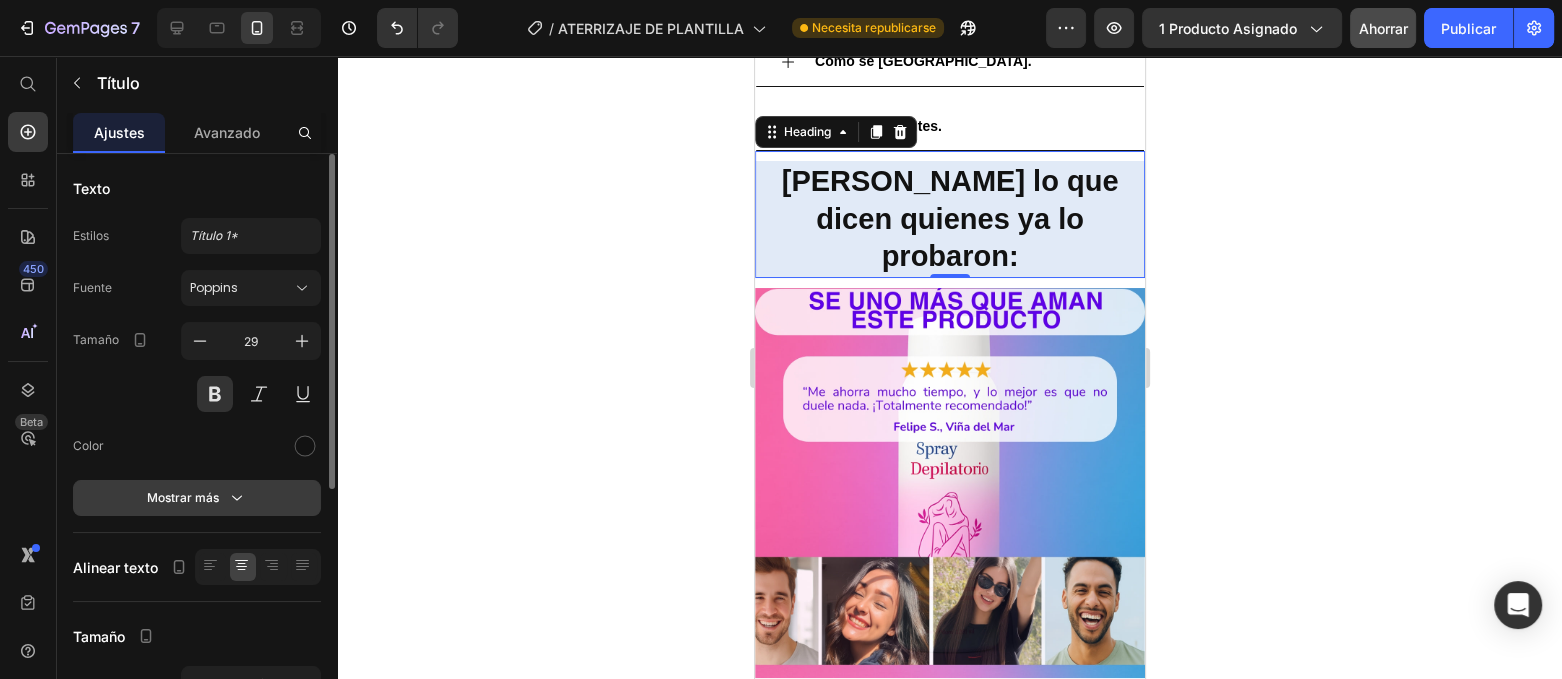 scroll, scrollTop: 375, scrollLeft: 0, axis: vertical 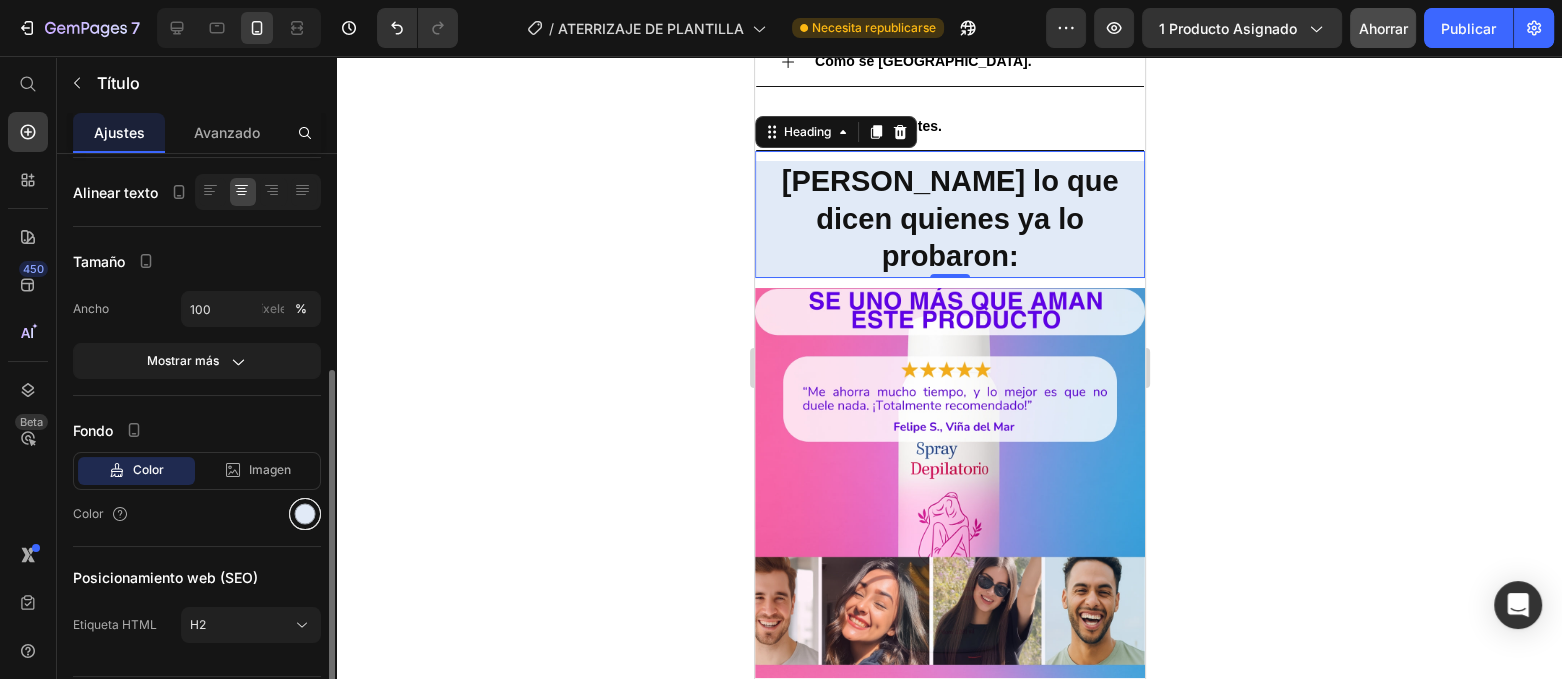 click at bounding box center (305, 514) 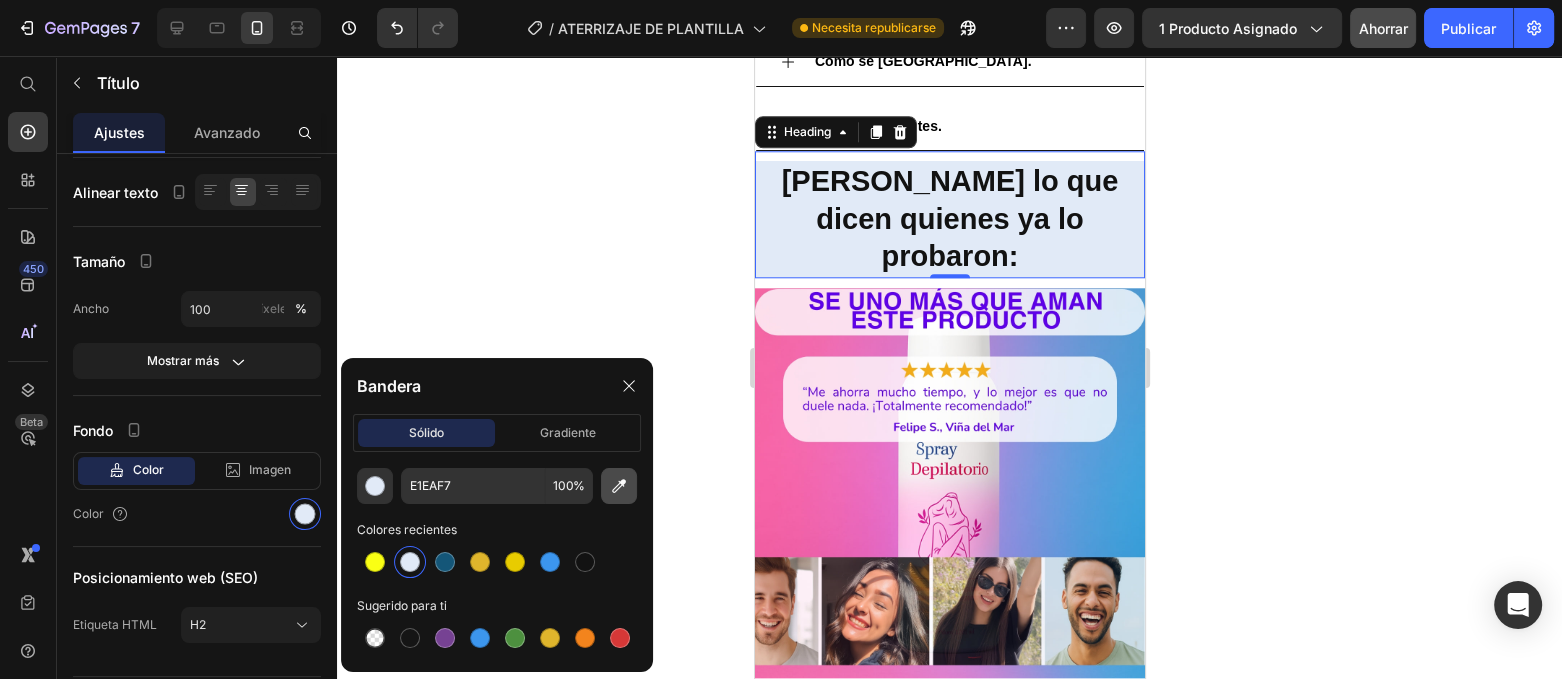 click 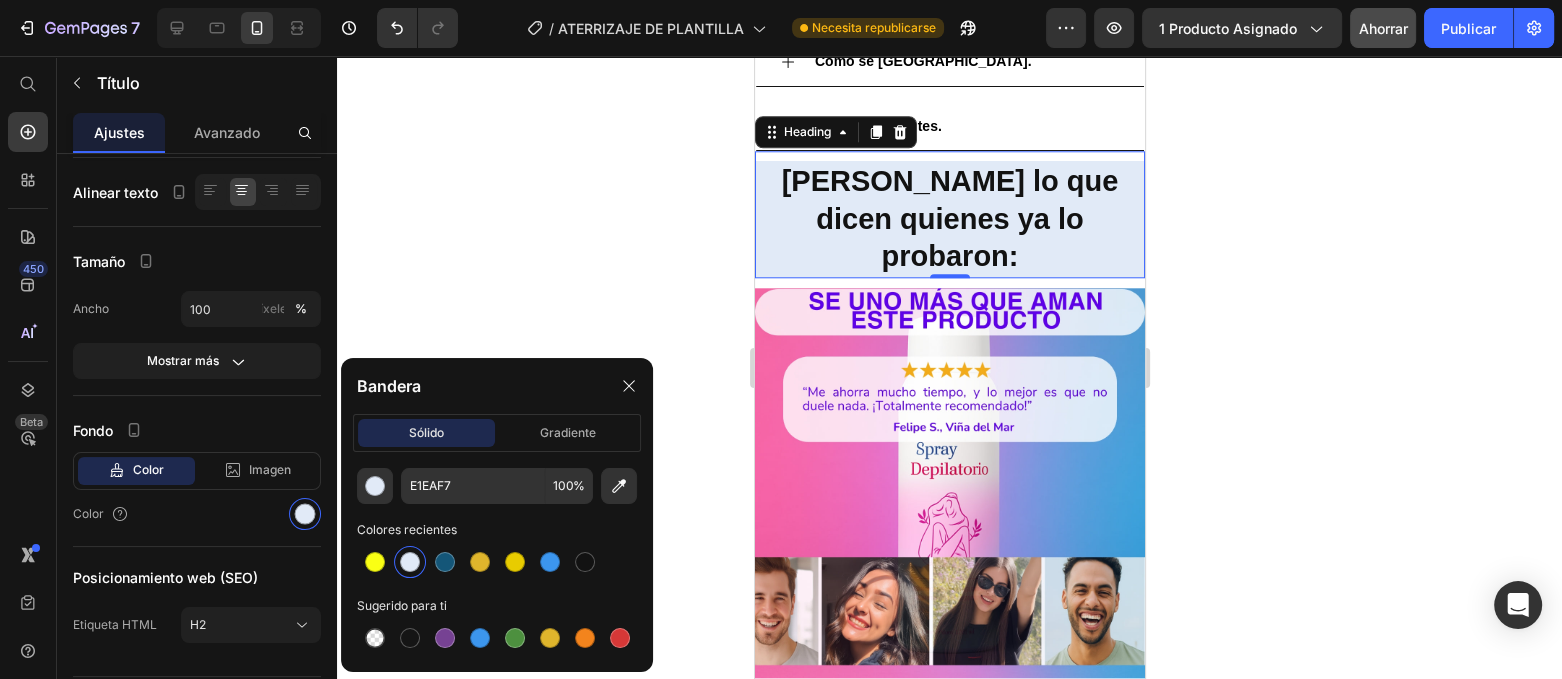 type on "EE71A5" 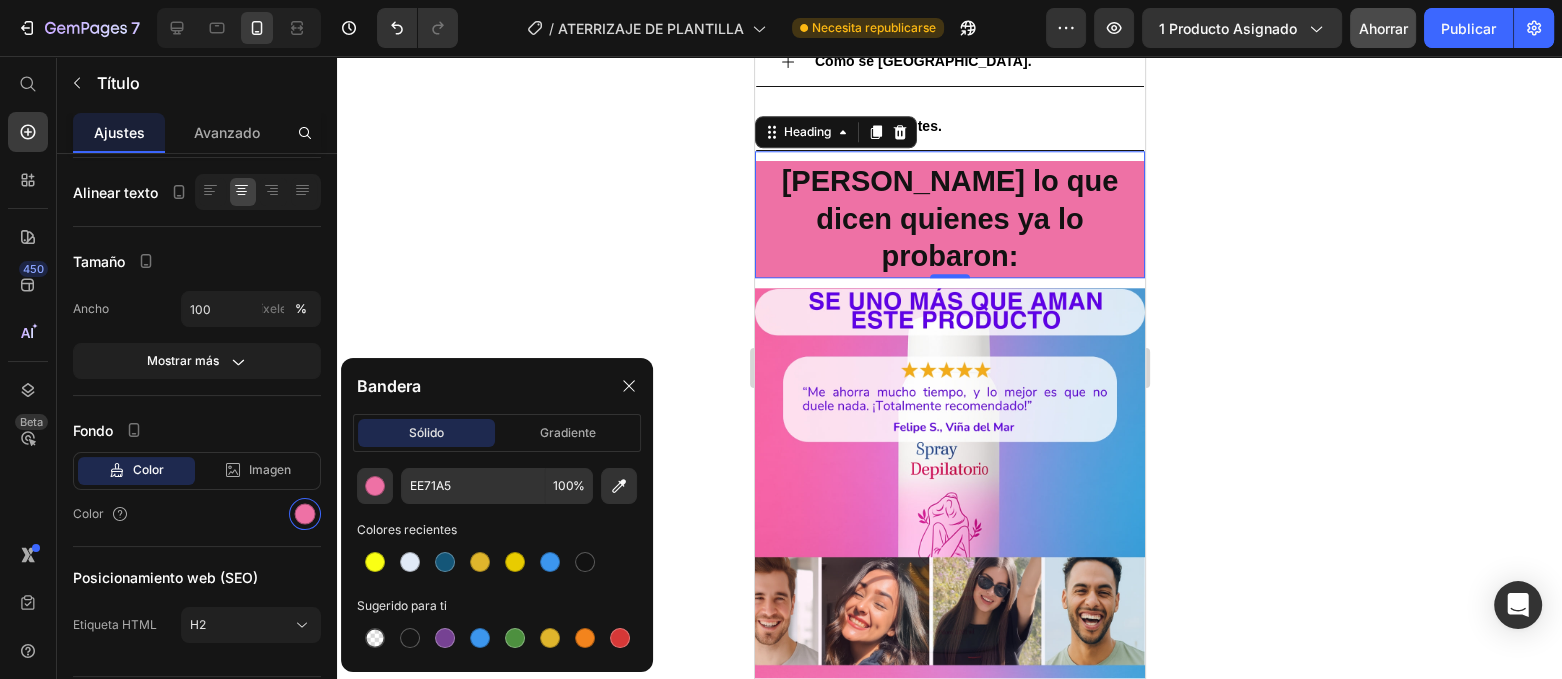 click 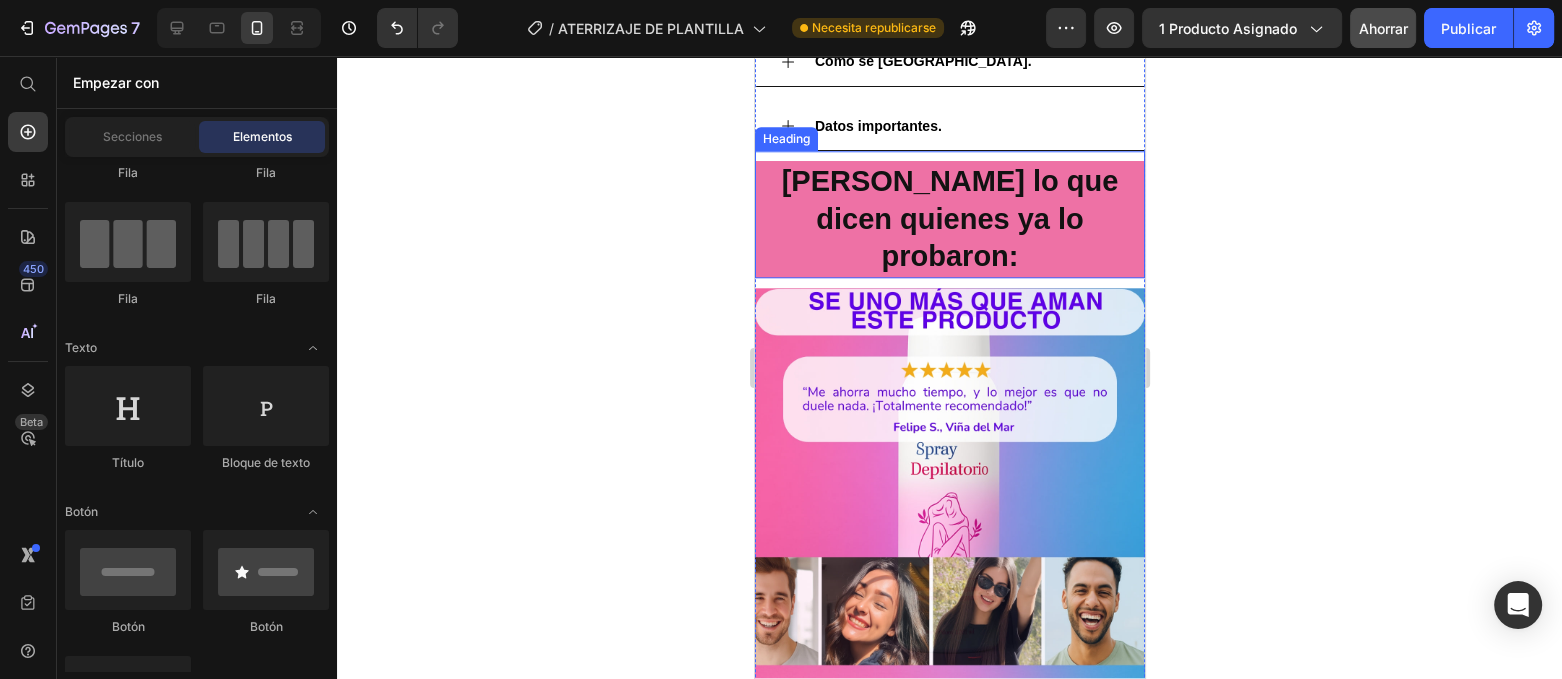 click on "[PERSON_NAME] lo que dicen quienes ya lo probaron:" at bounding box center [949, 219] 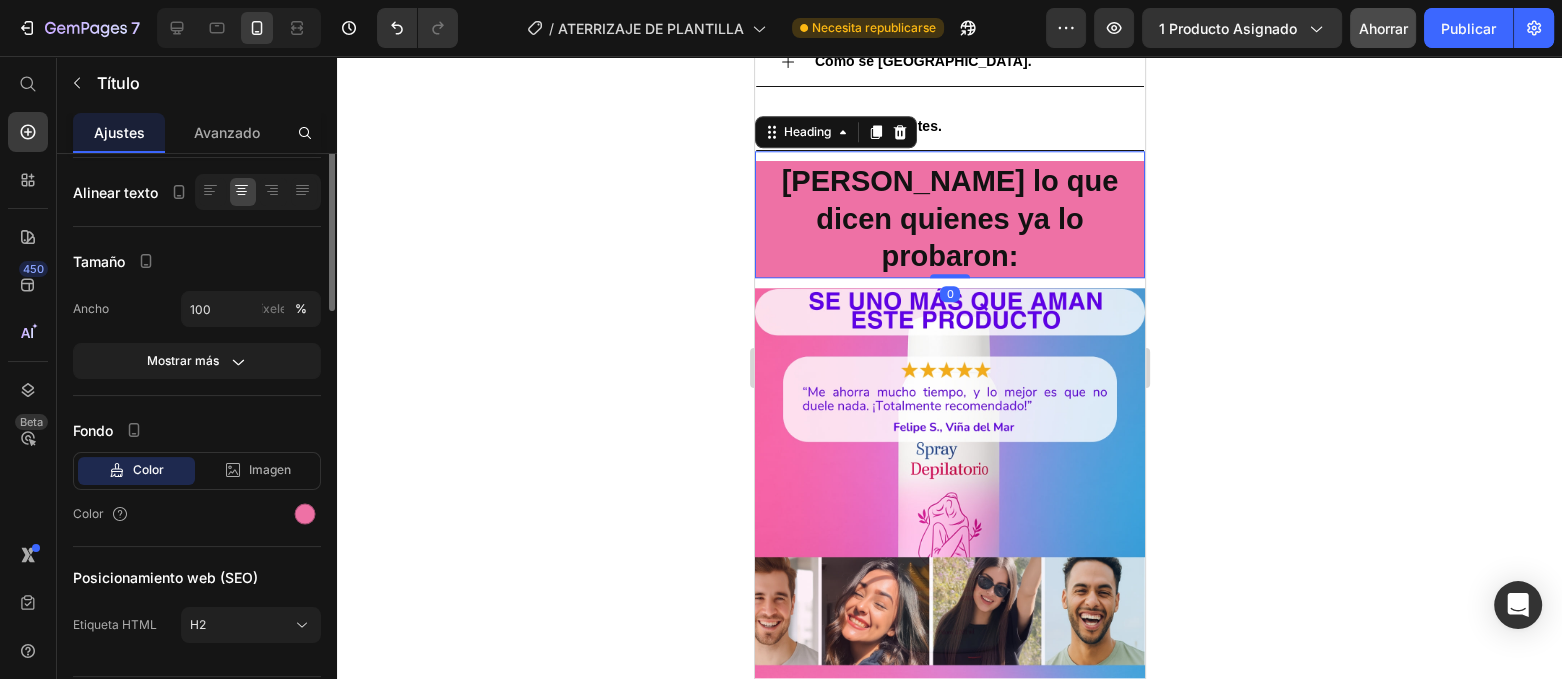 scroll, scrollTop: 0, scrollLeft: 0, axis: both 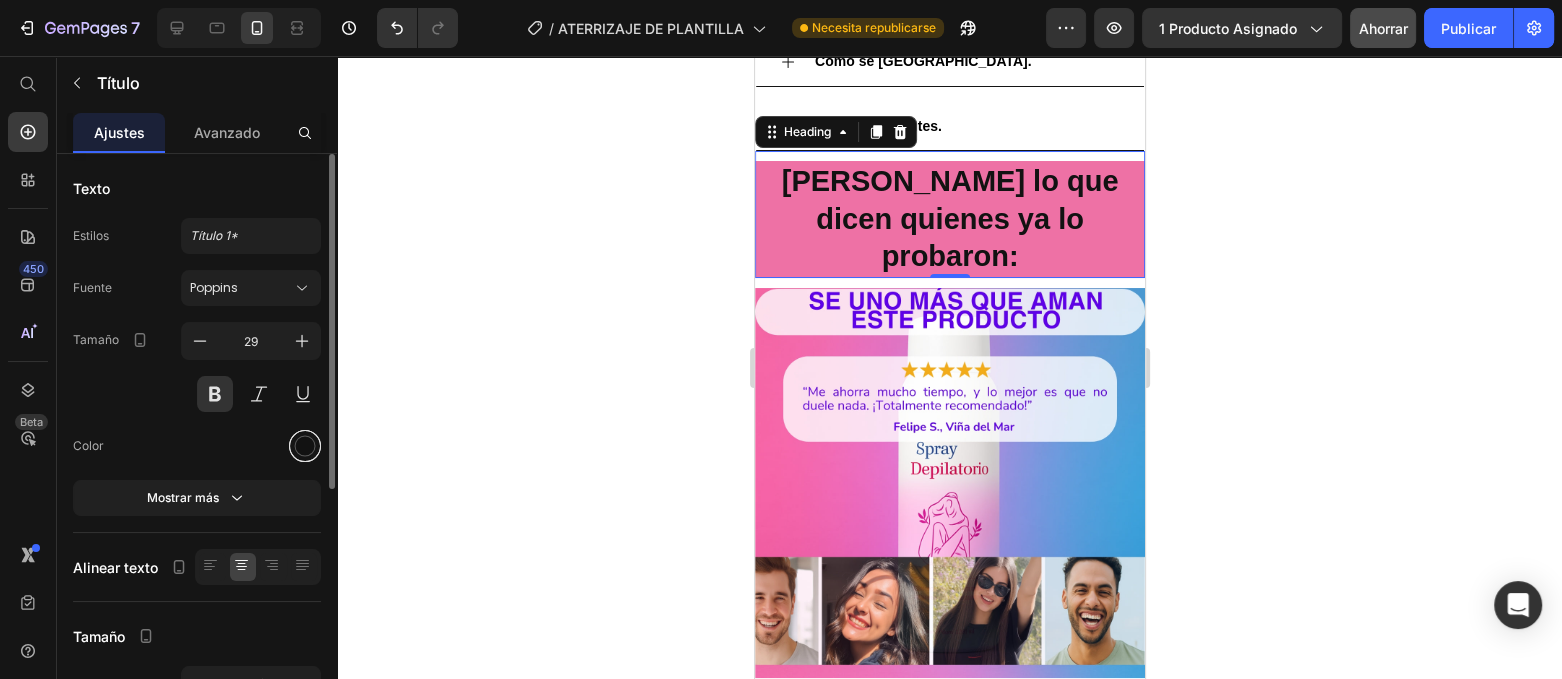 click at bounding box center [305, 446] 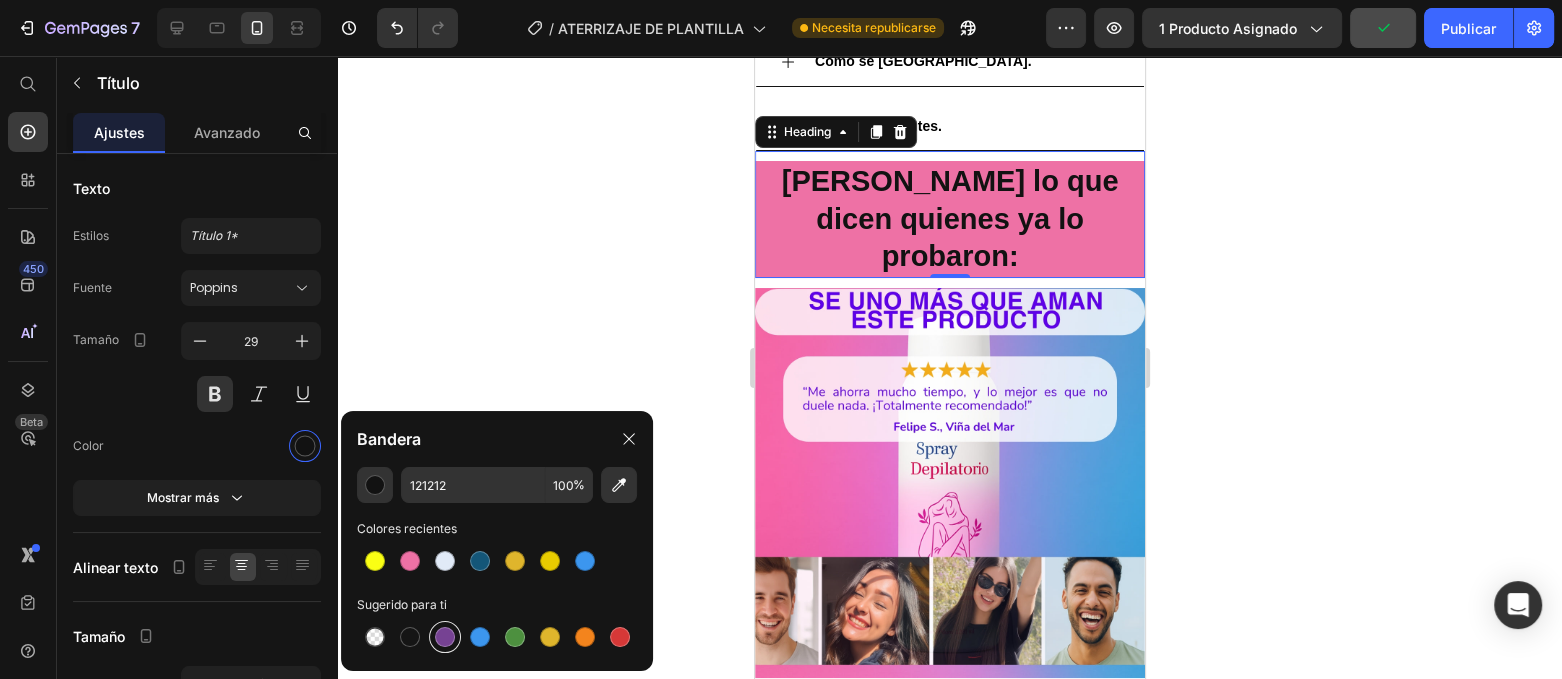 click at bounding box center [445, 637] 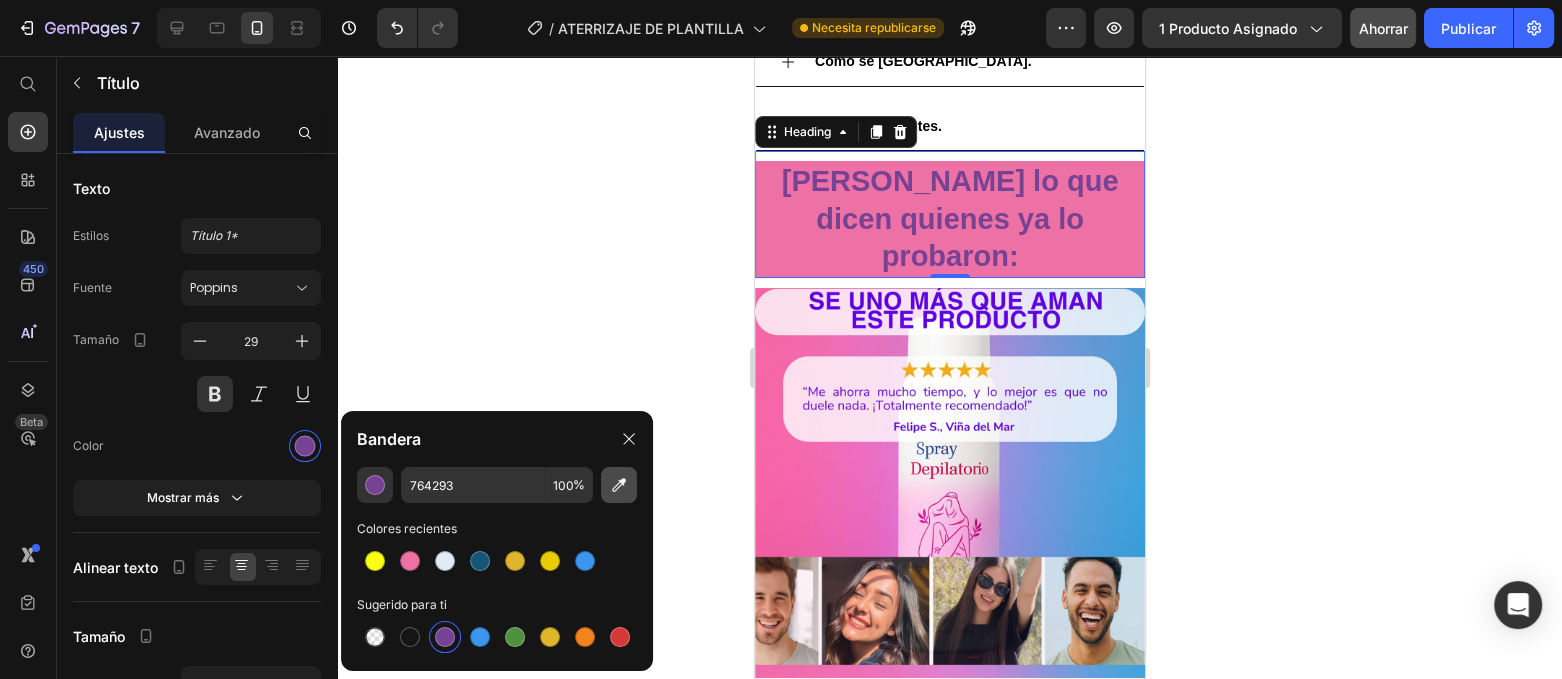 click 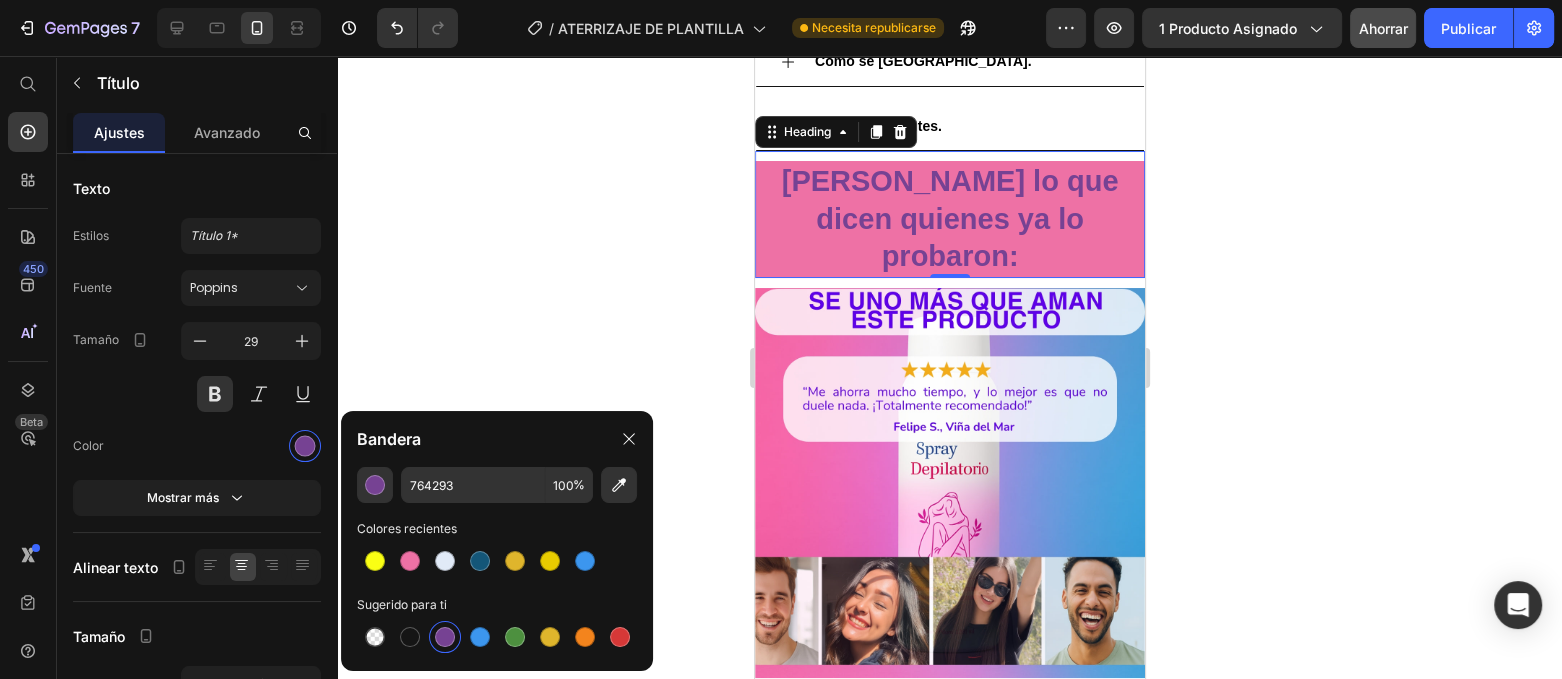 type on "FADFED" 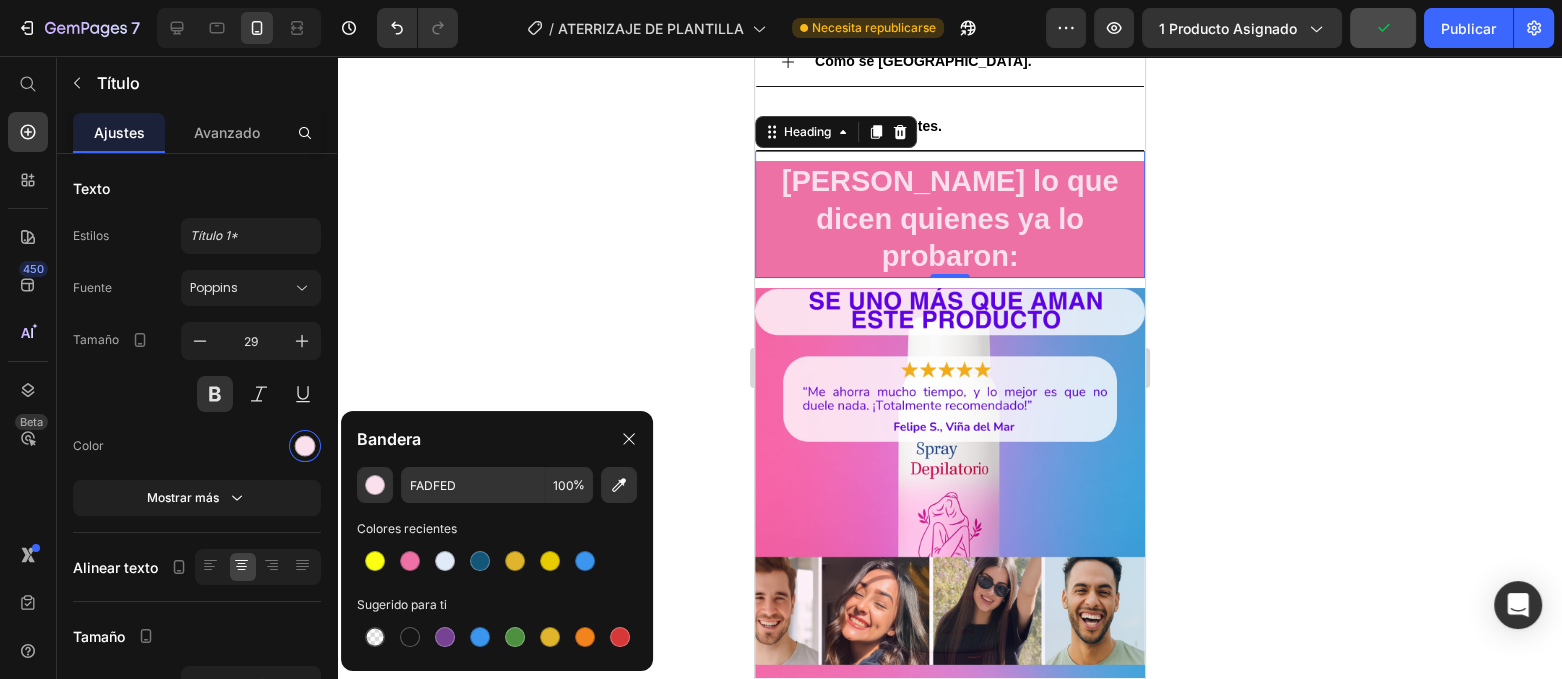 type 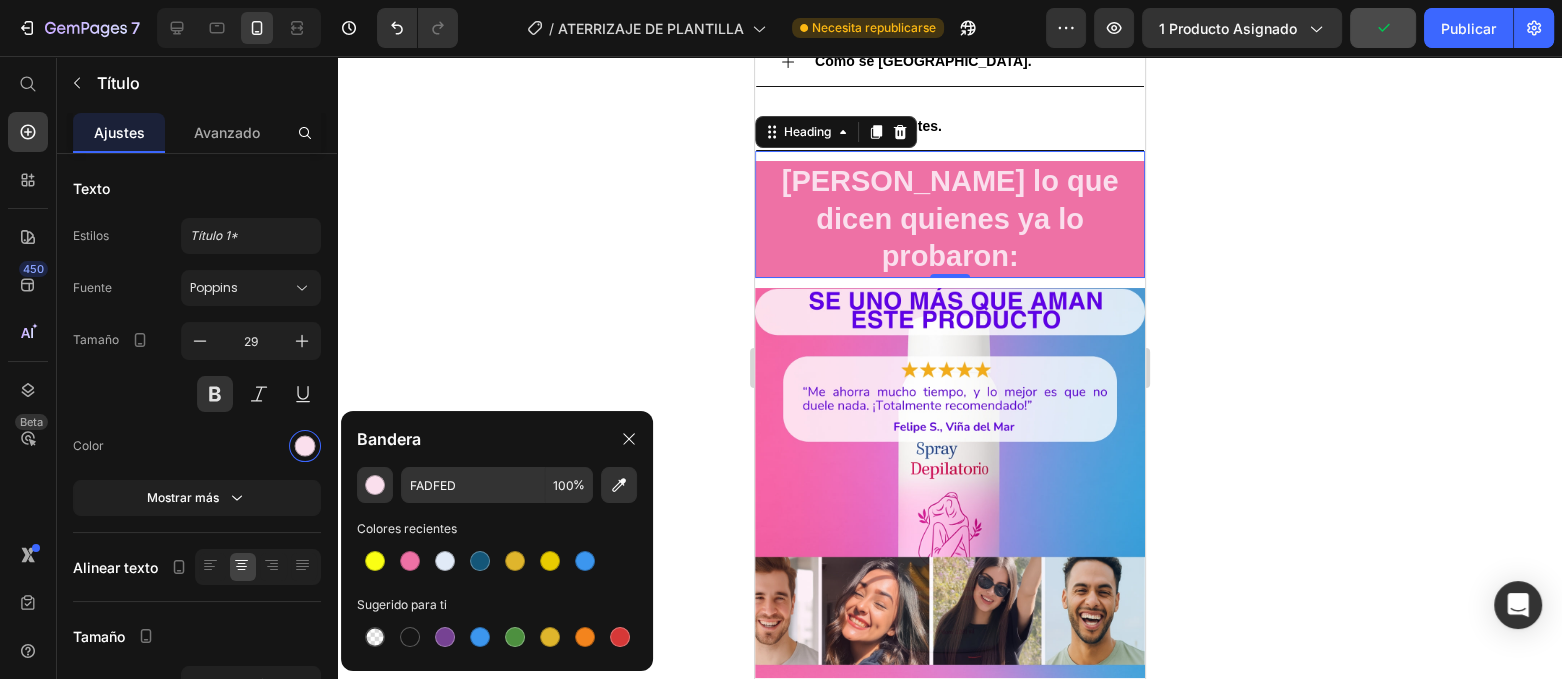 type on "764293" 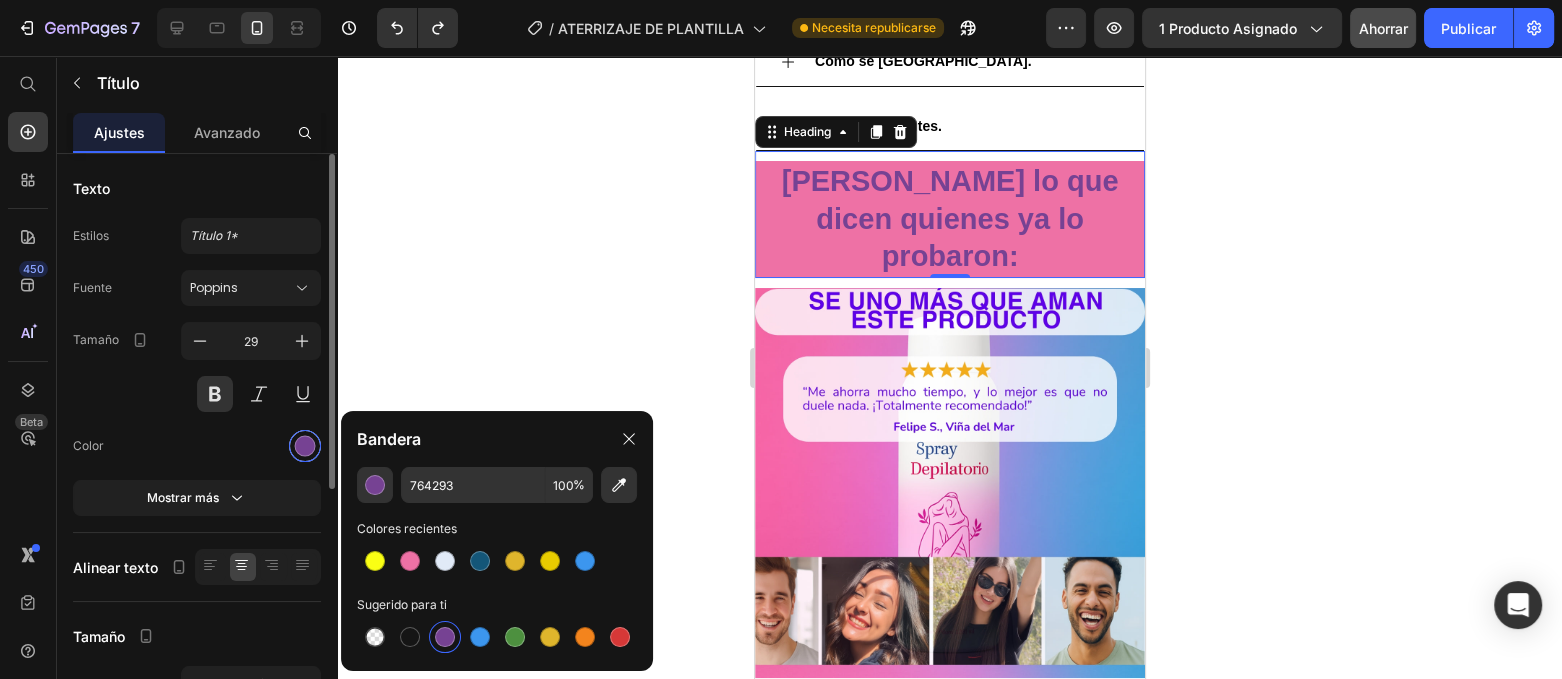 click at bounding box center (305, 446) 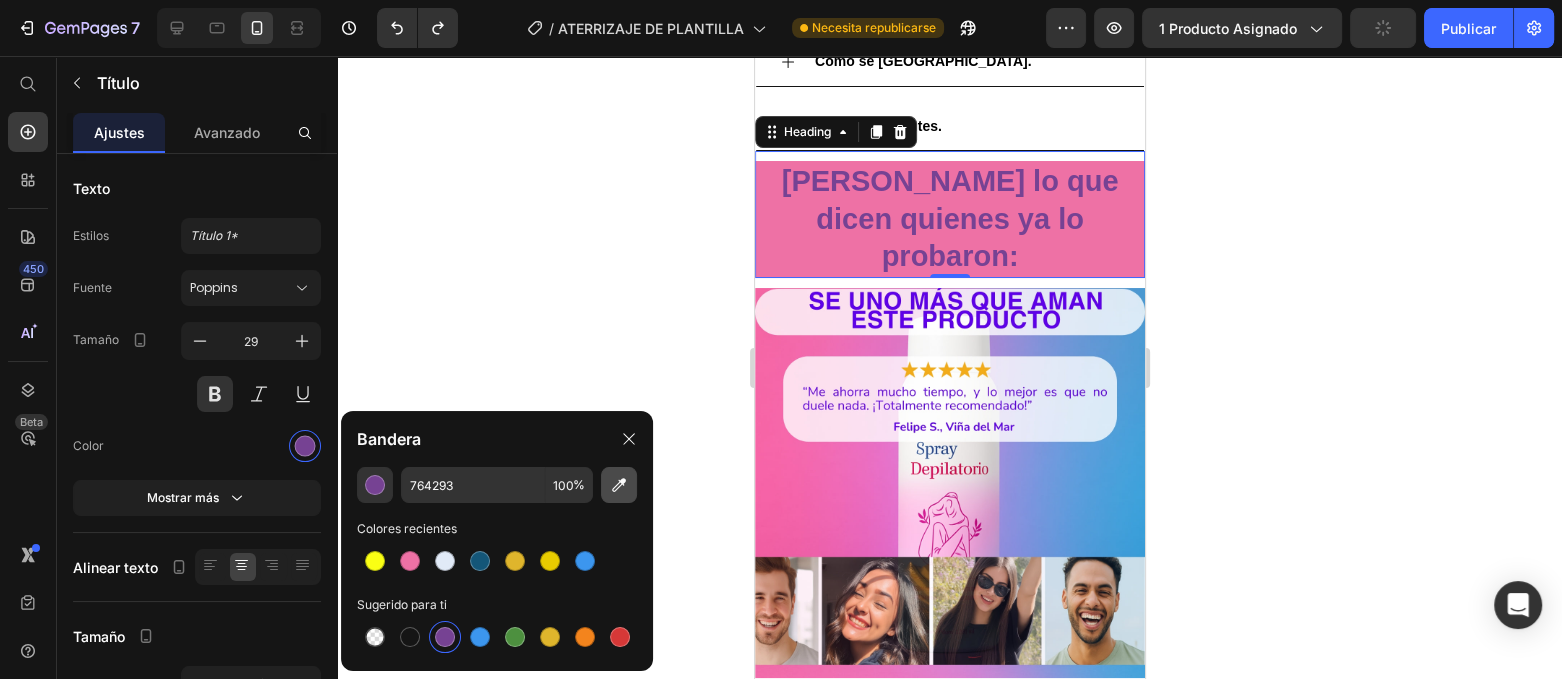 click at bounding box center [619, 485] 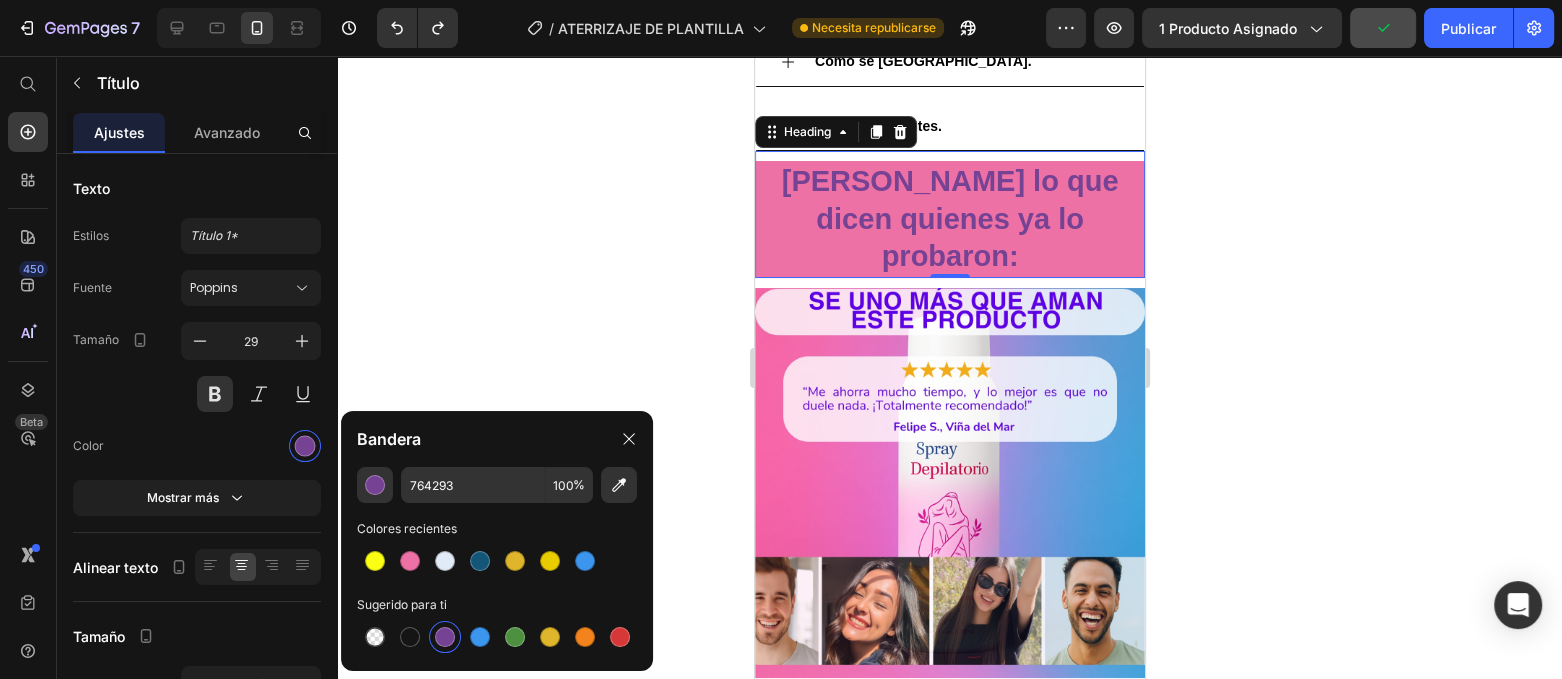 type on "FADFED" 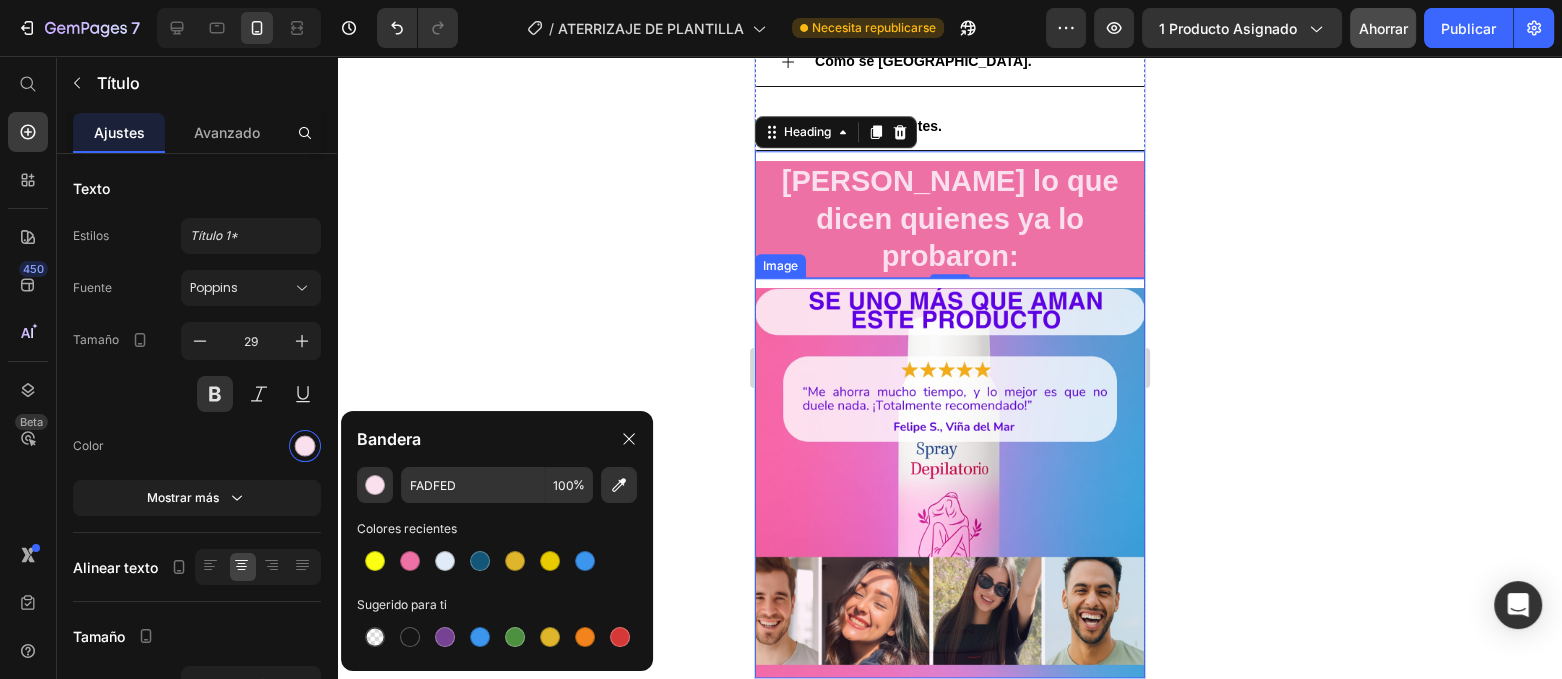 type 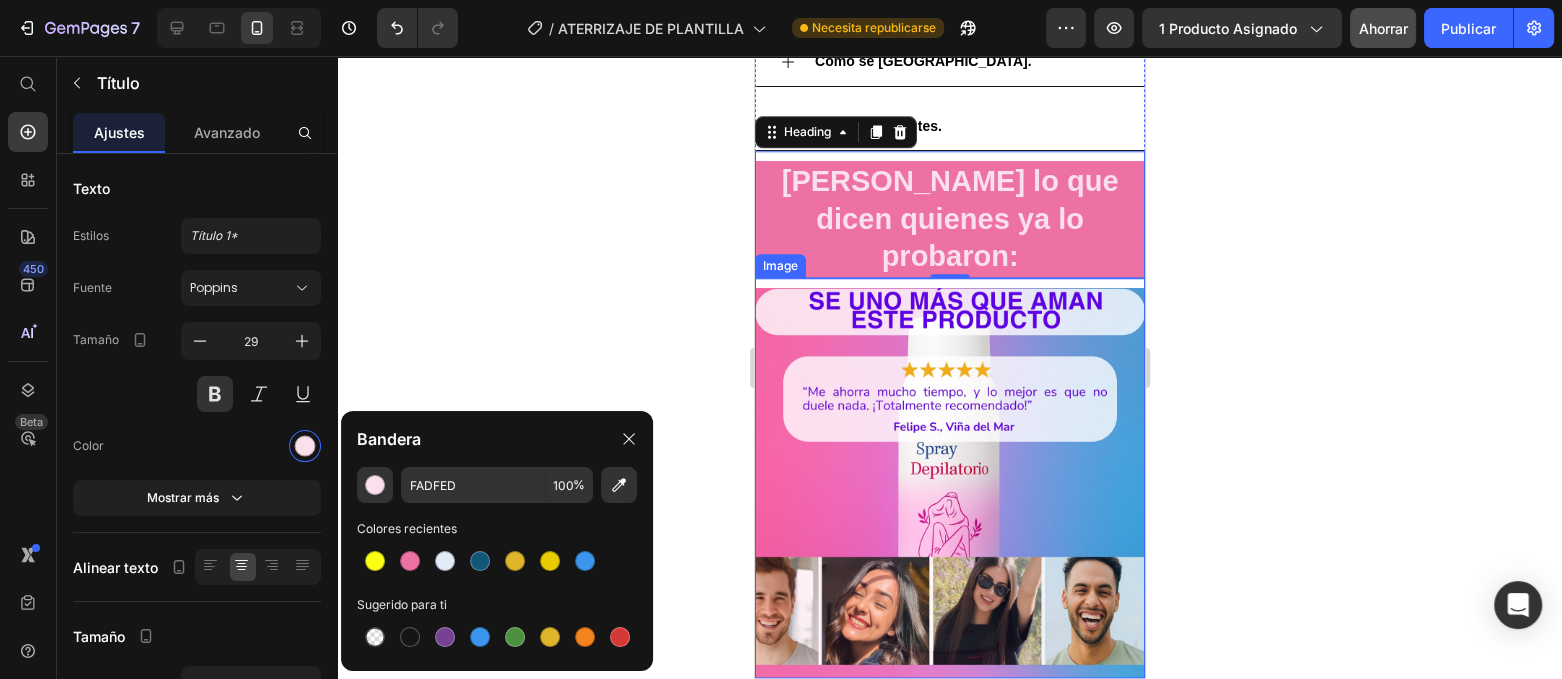 type on "764293" 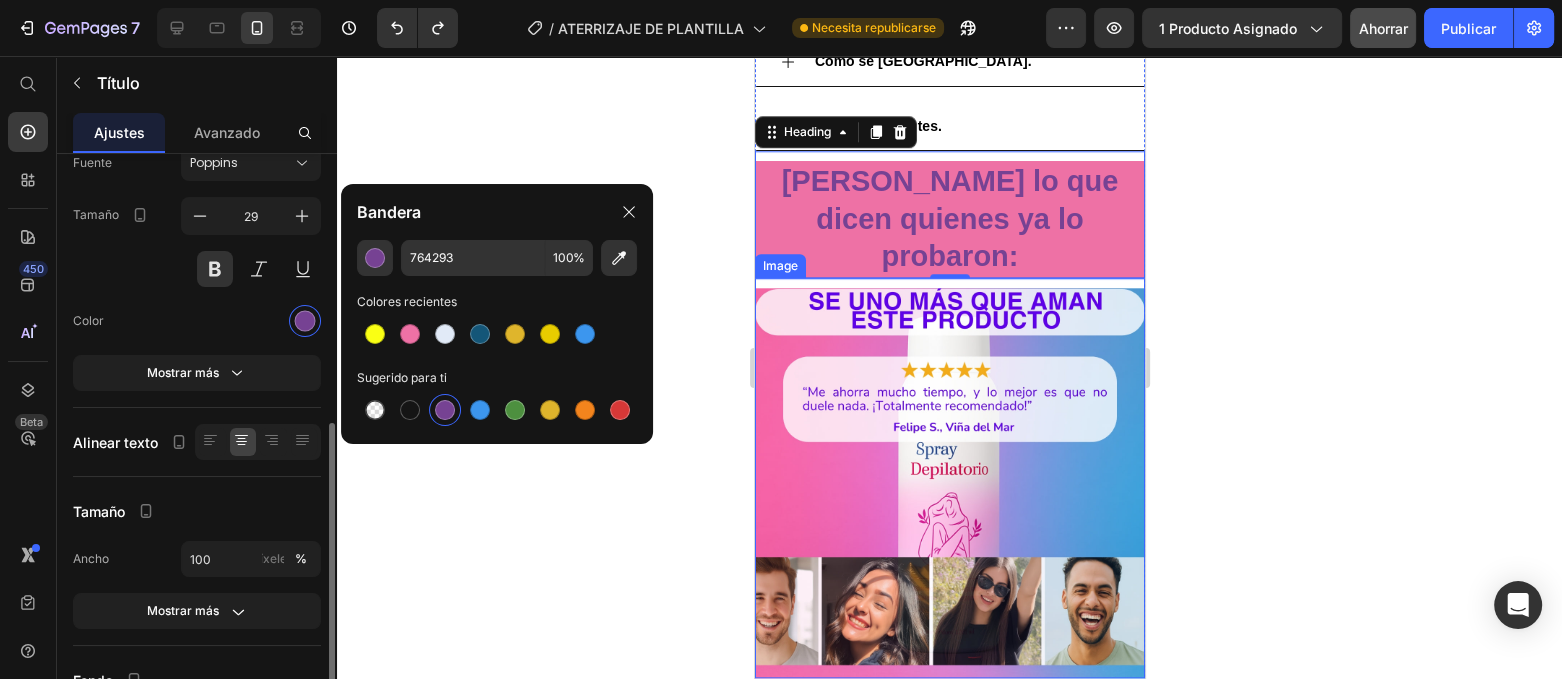 scroll, scrollTop: 250, scrollLeft: 0, axis: vertical 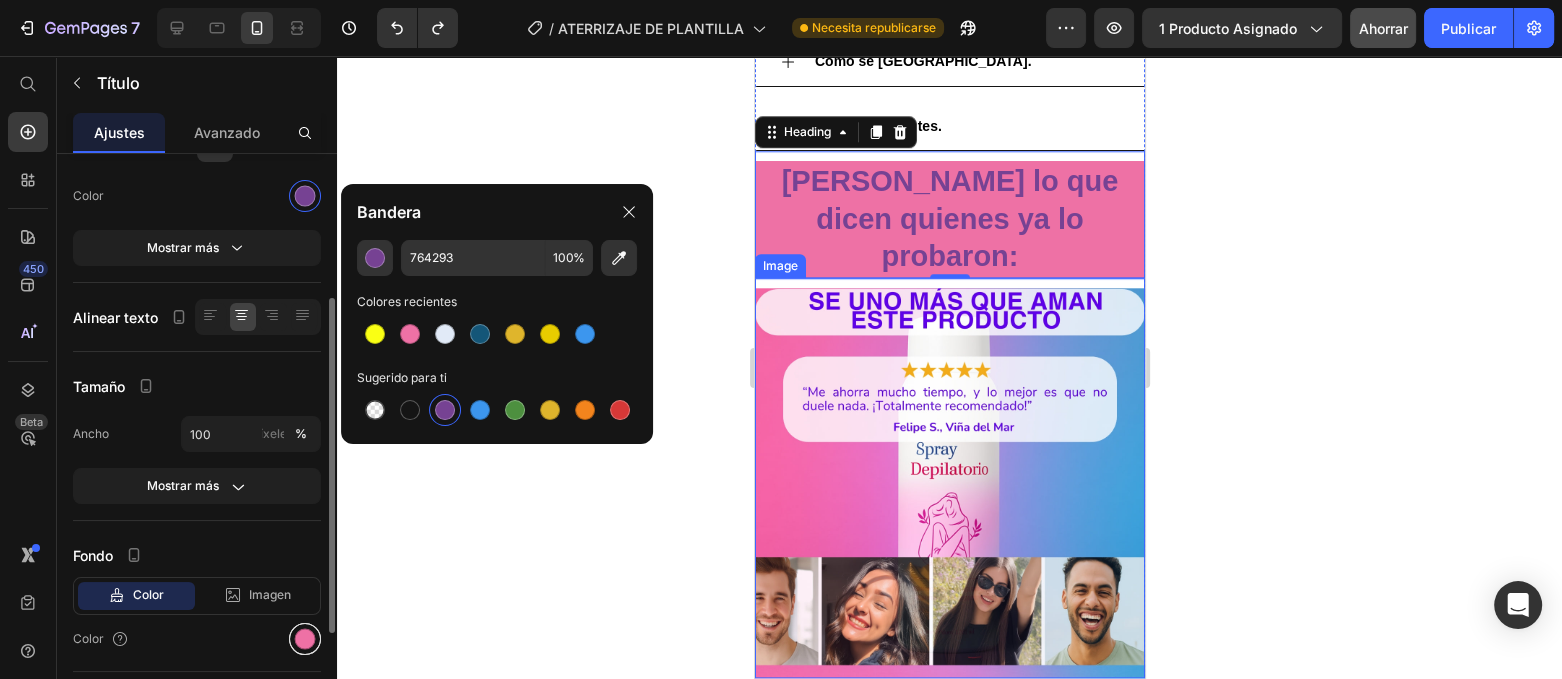 click at bounding box center (305, 639) 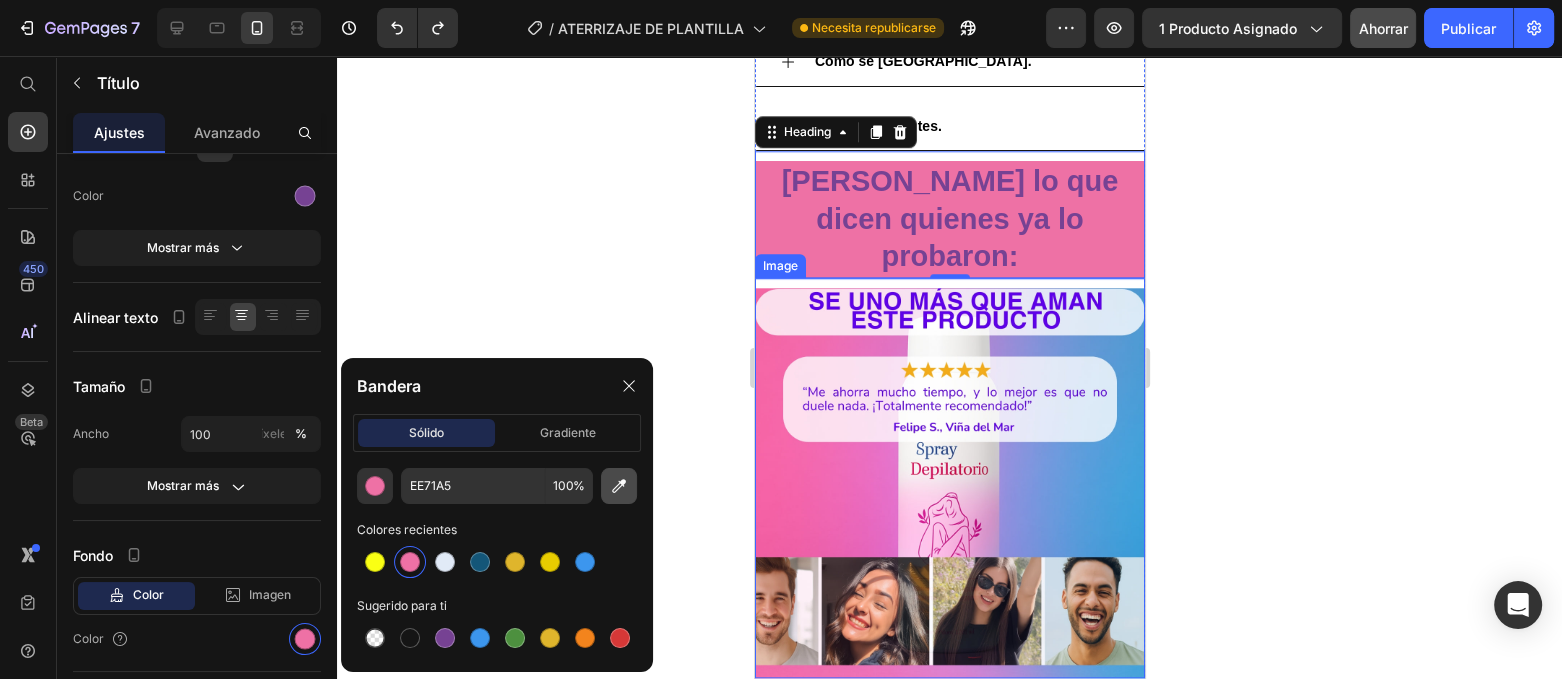 click 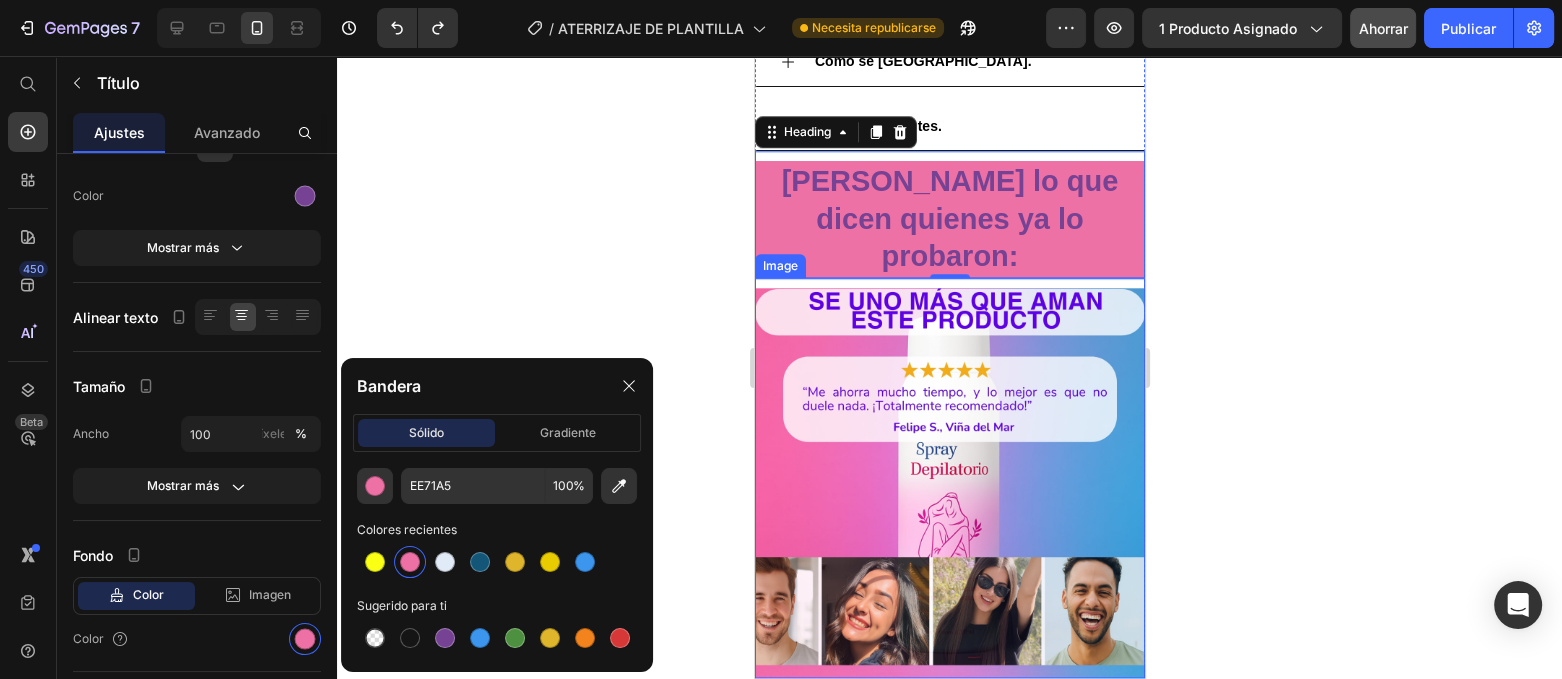 type on "FADFED" 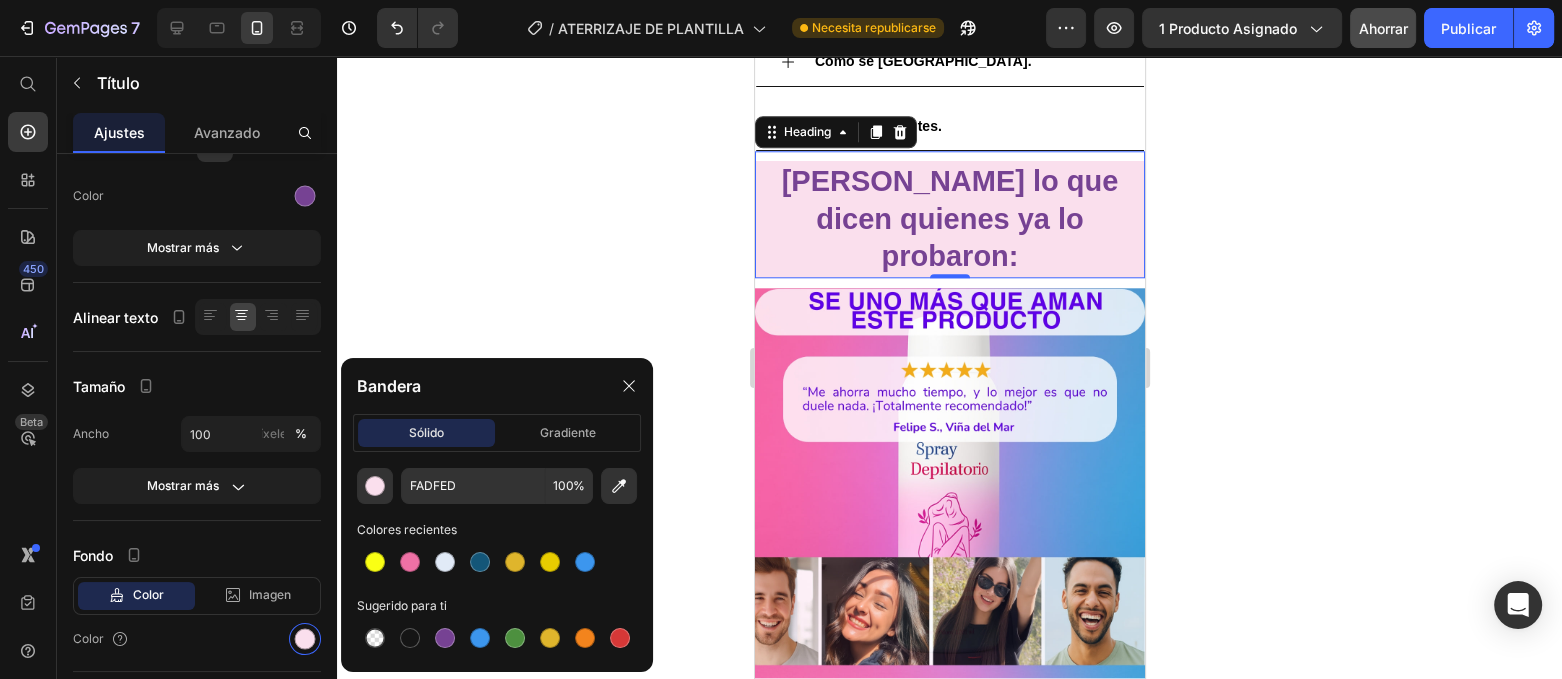 click 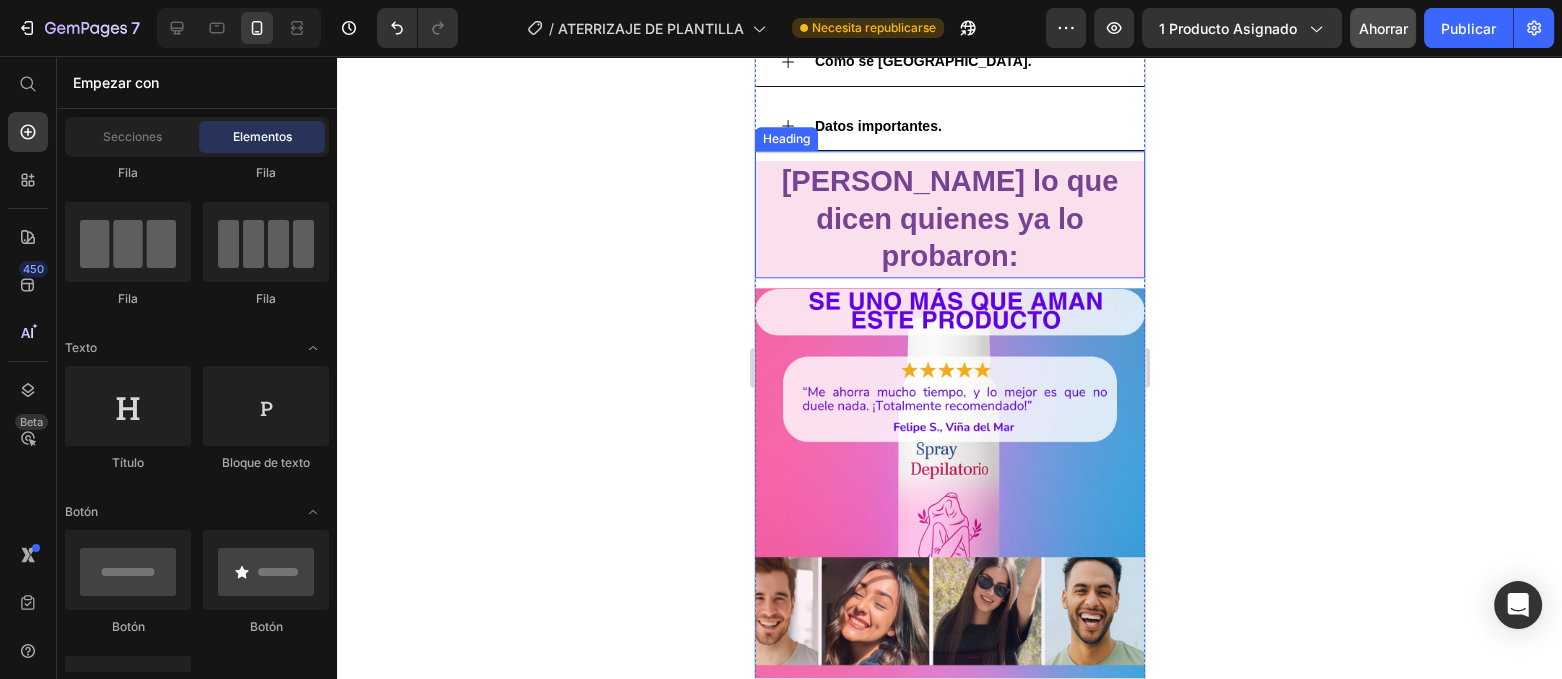 click on "[PERSON_NAME] lo que dicen quienes ya lo probaron:" at bounding box center (949, 219) 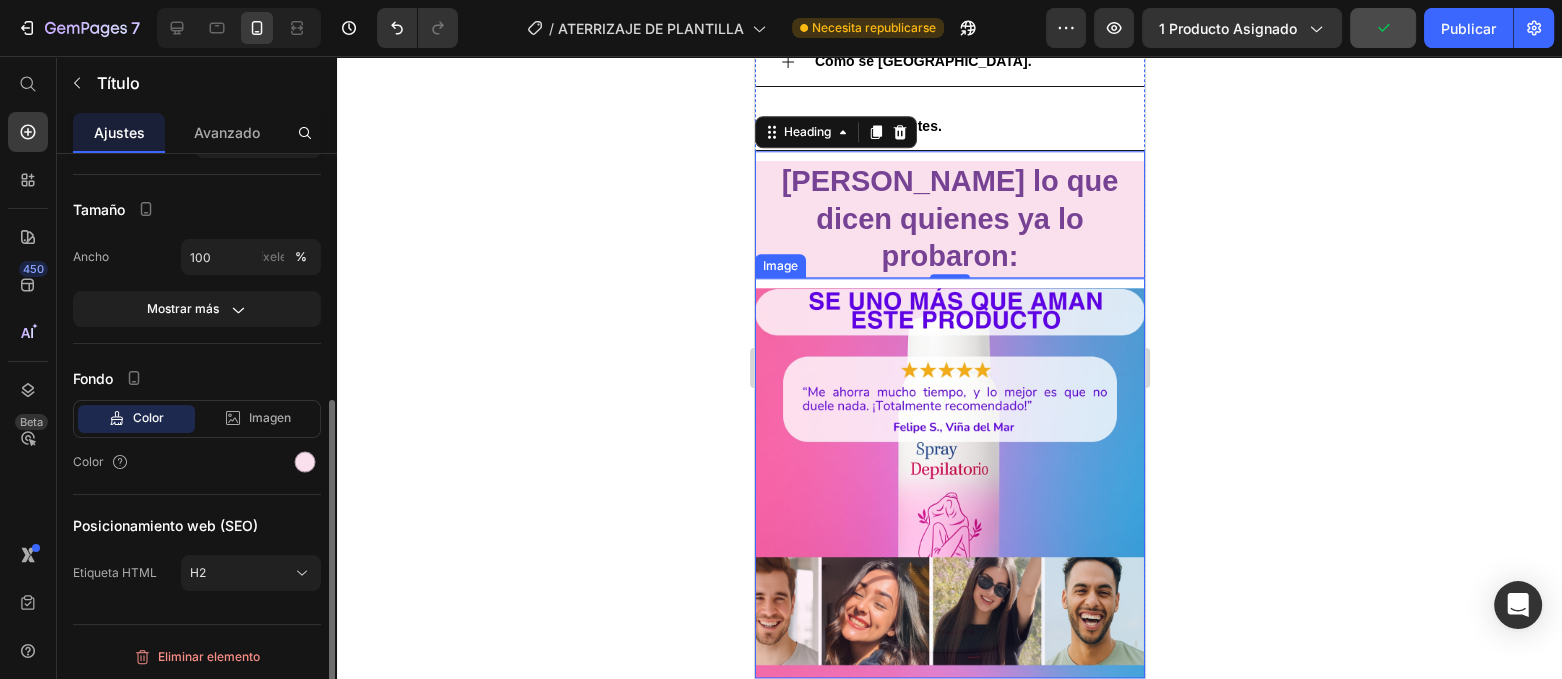 scroll, scrollTop: 302, scrollLeft: 0, axis: vertical 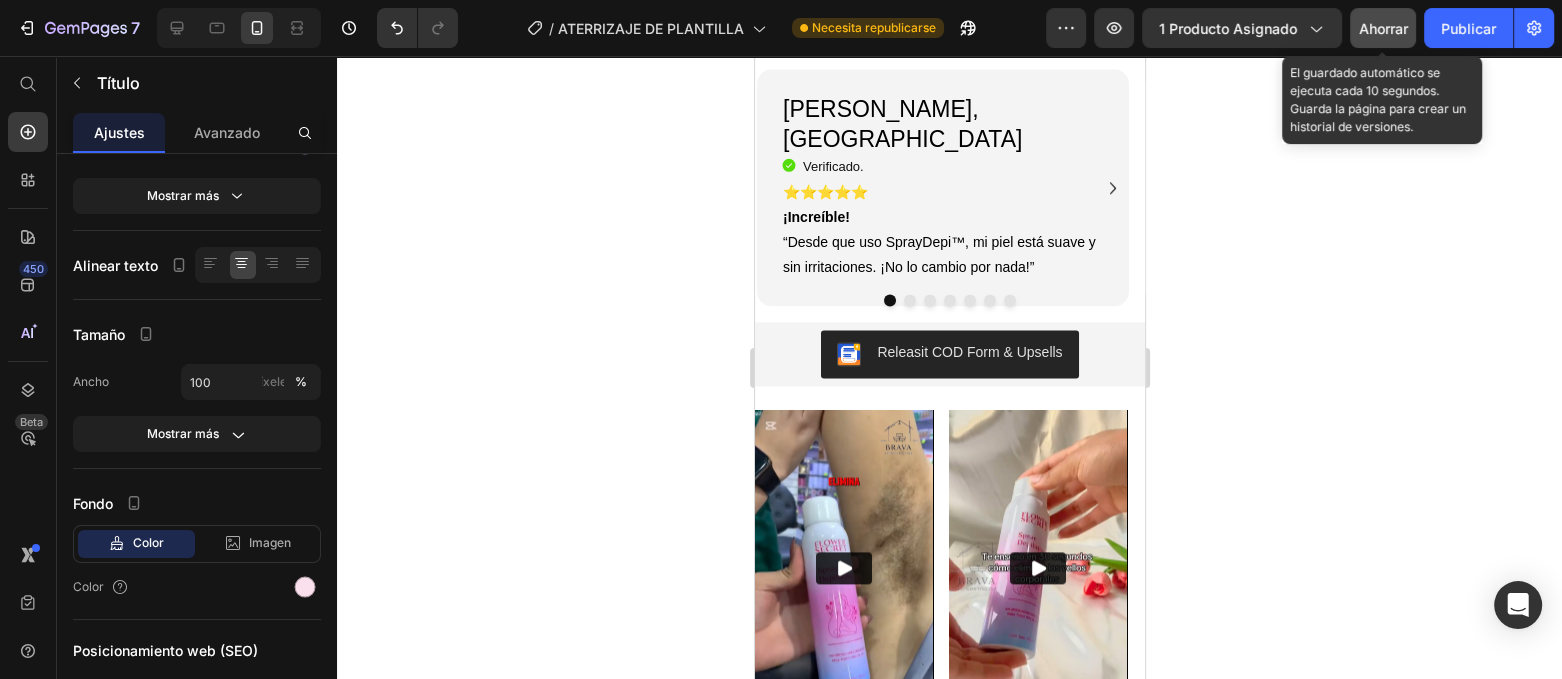 click on "Ahorrar" at bounding box center [1383, 28] 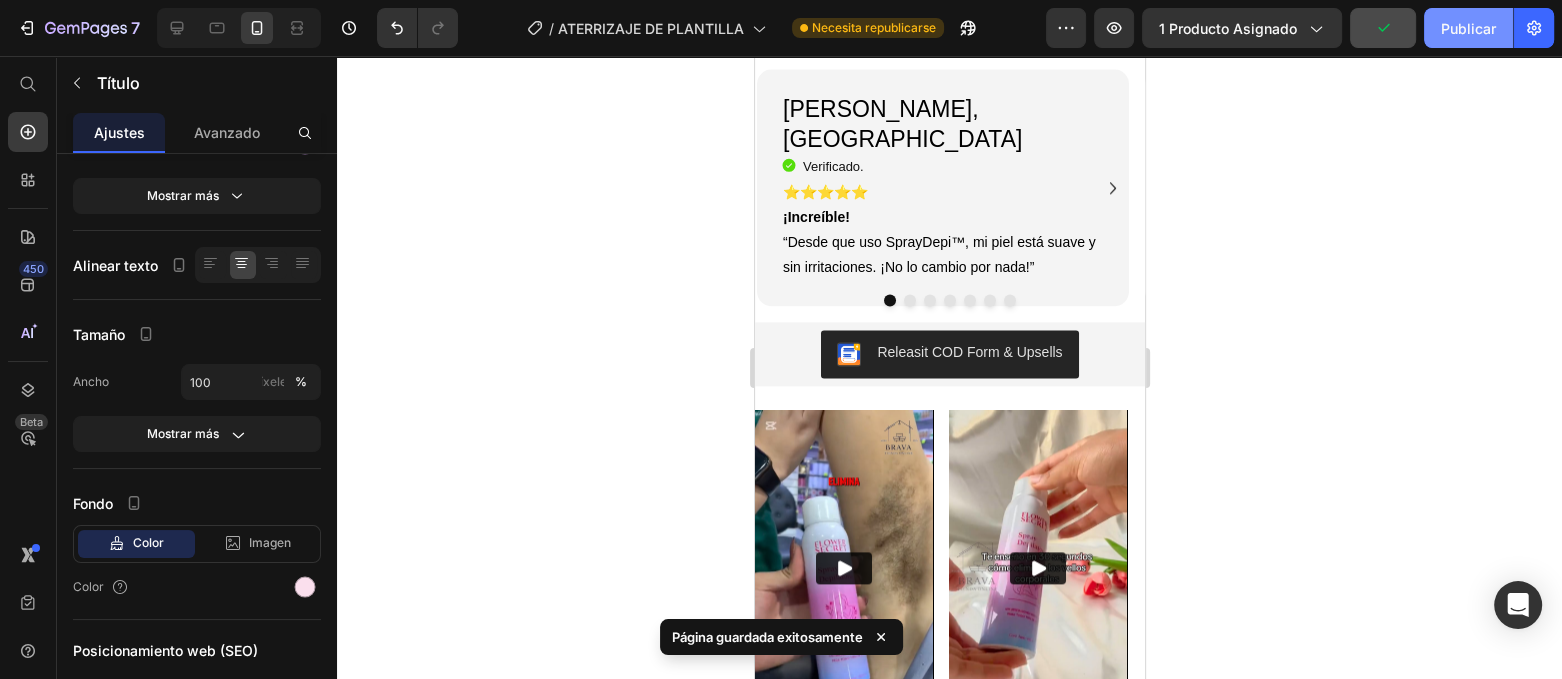 click on "Publicar" at bounding box center (1468, 28) 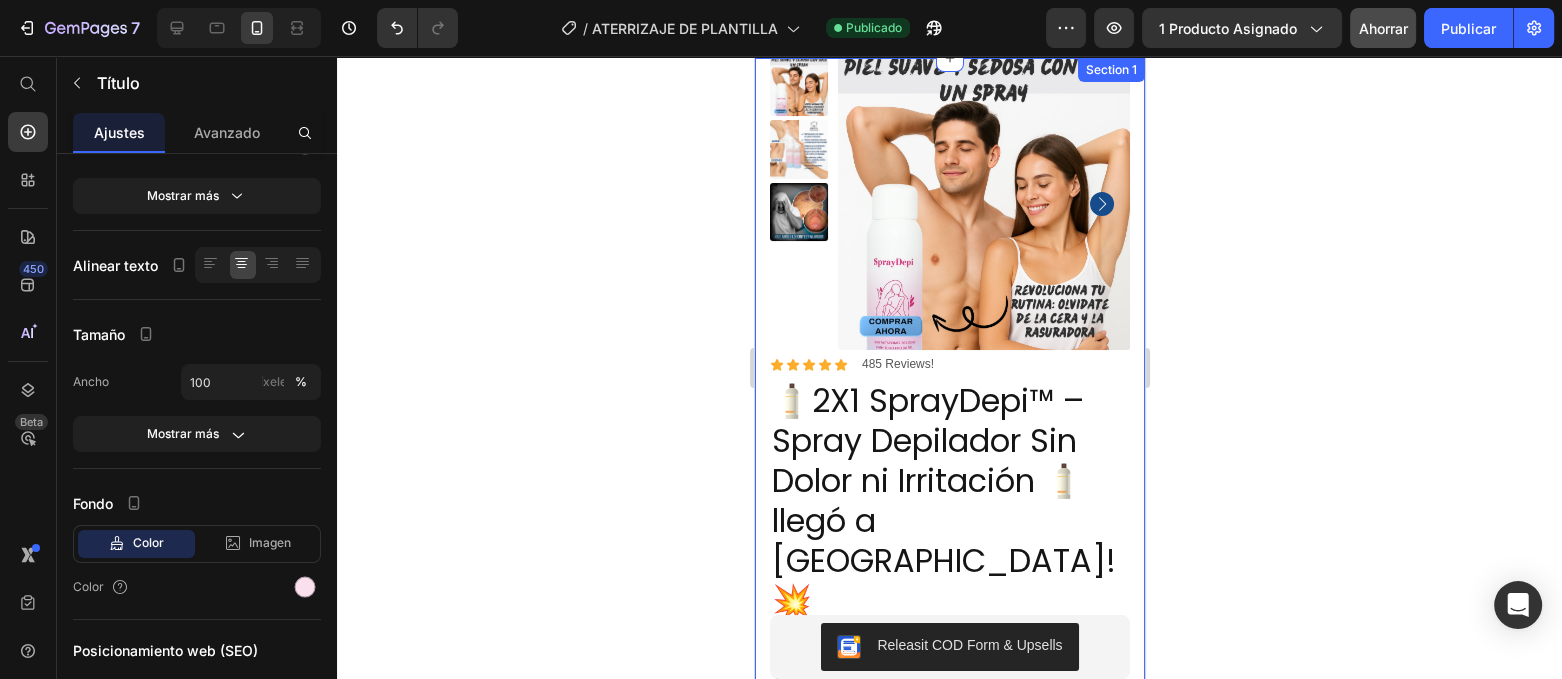 scroll, scrollTop: 0, scrollLeft: 0, axis: both 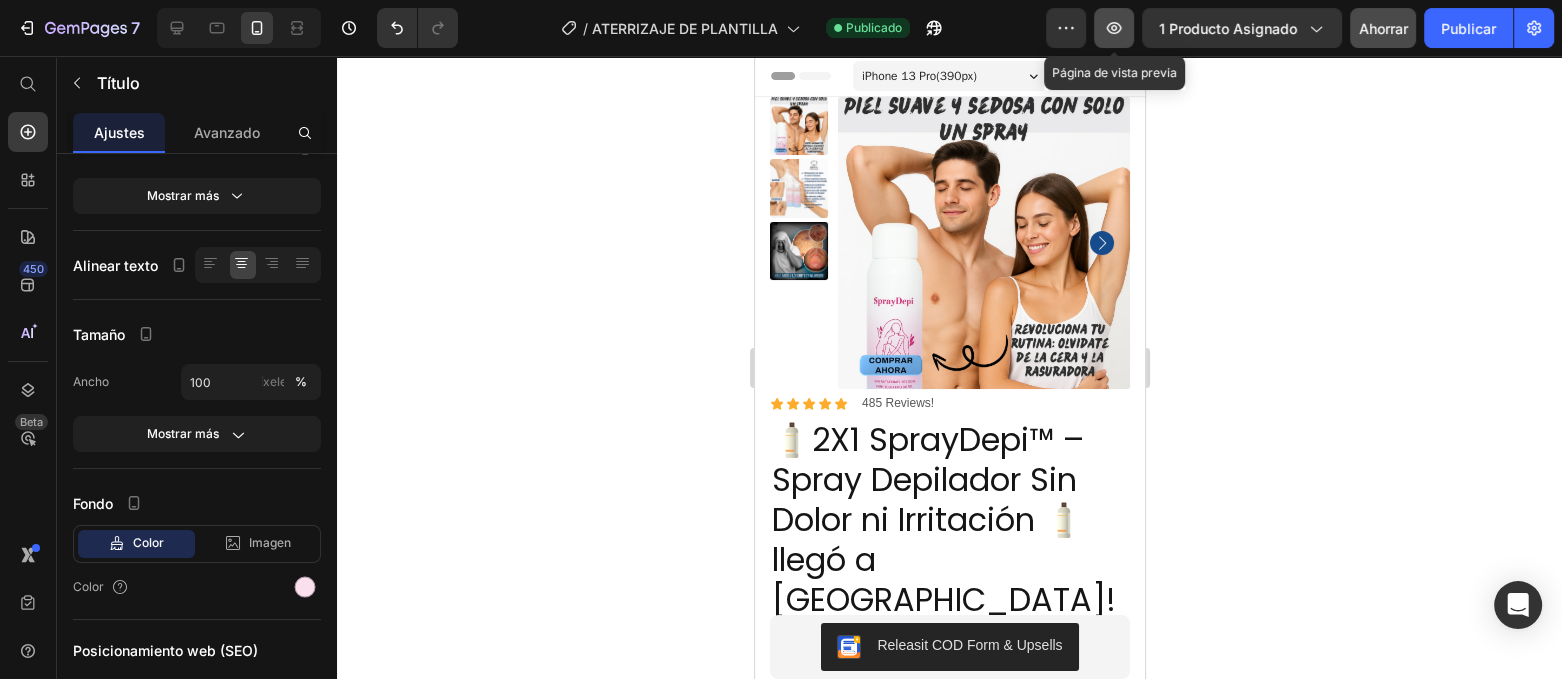 click 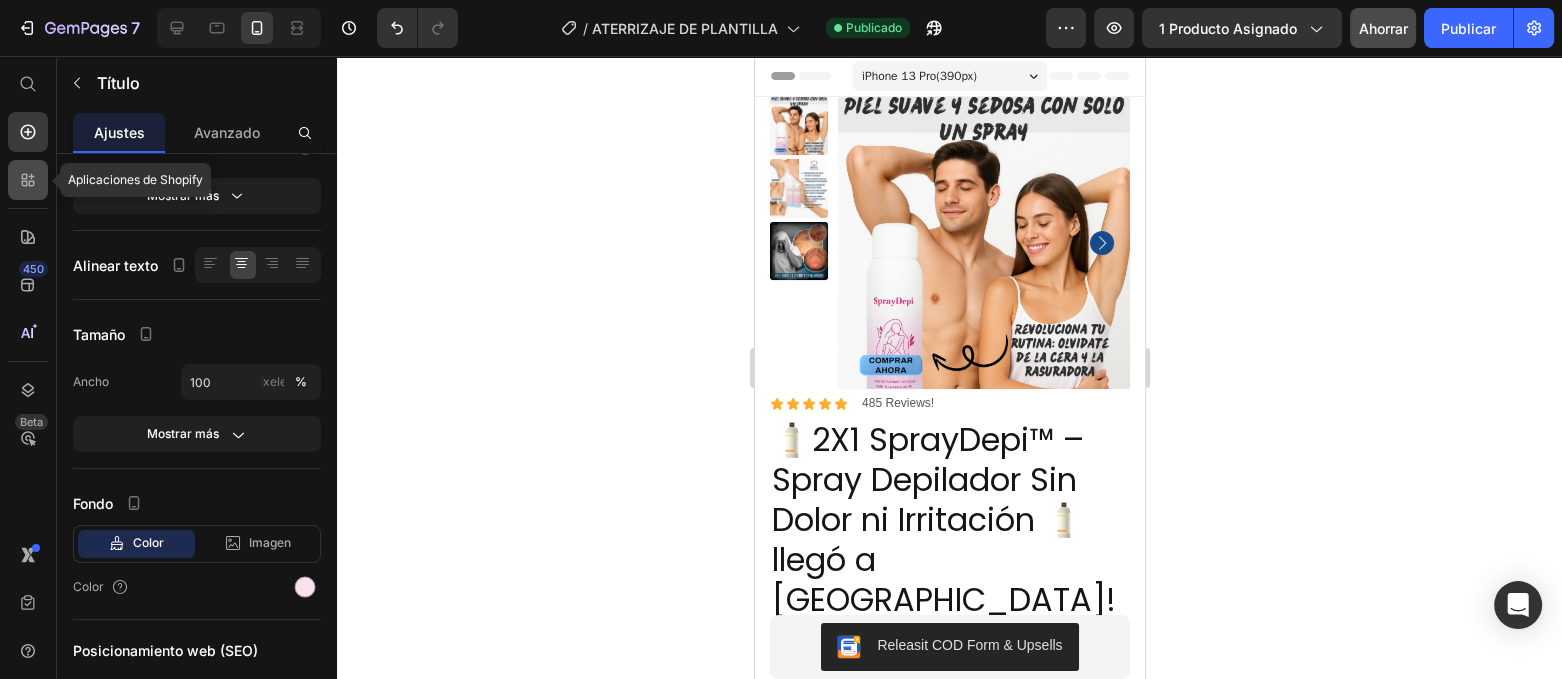click 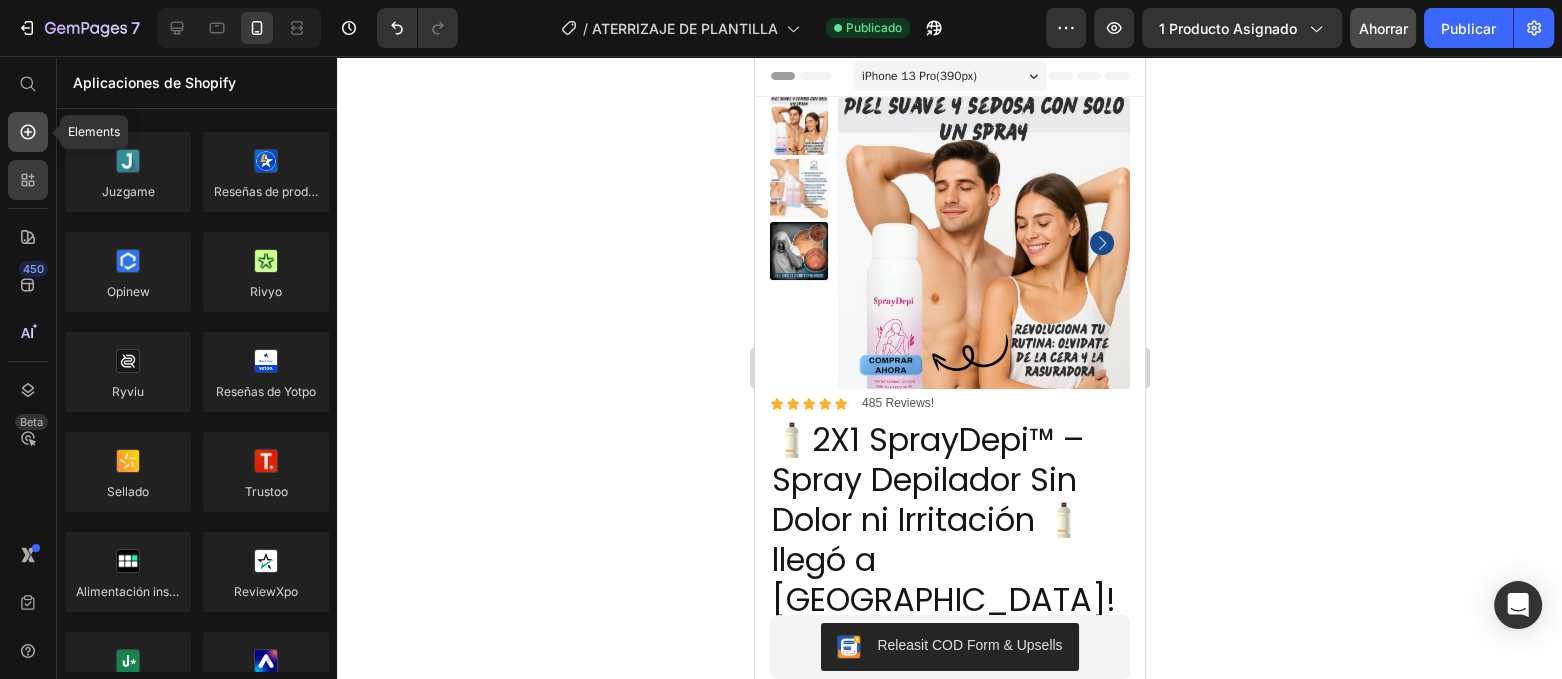 click 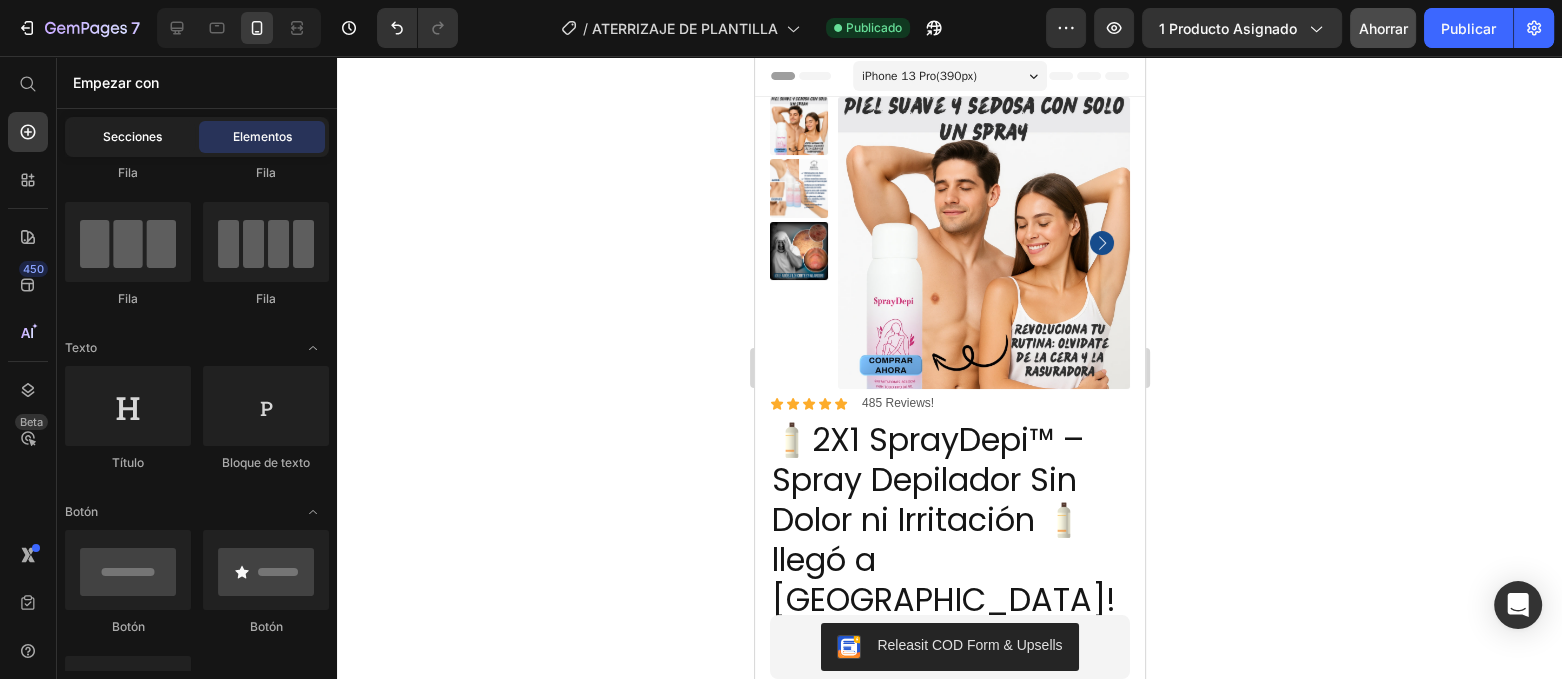 click on "Secciones" at bounding box center [132, 136] 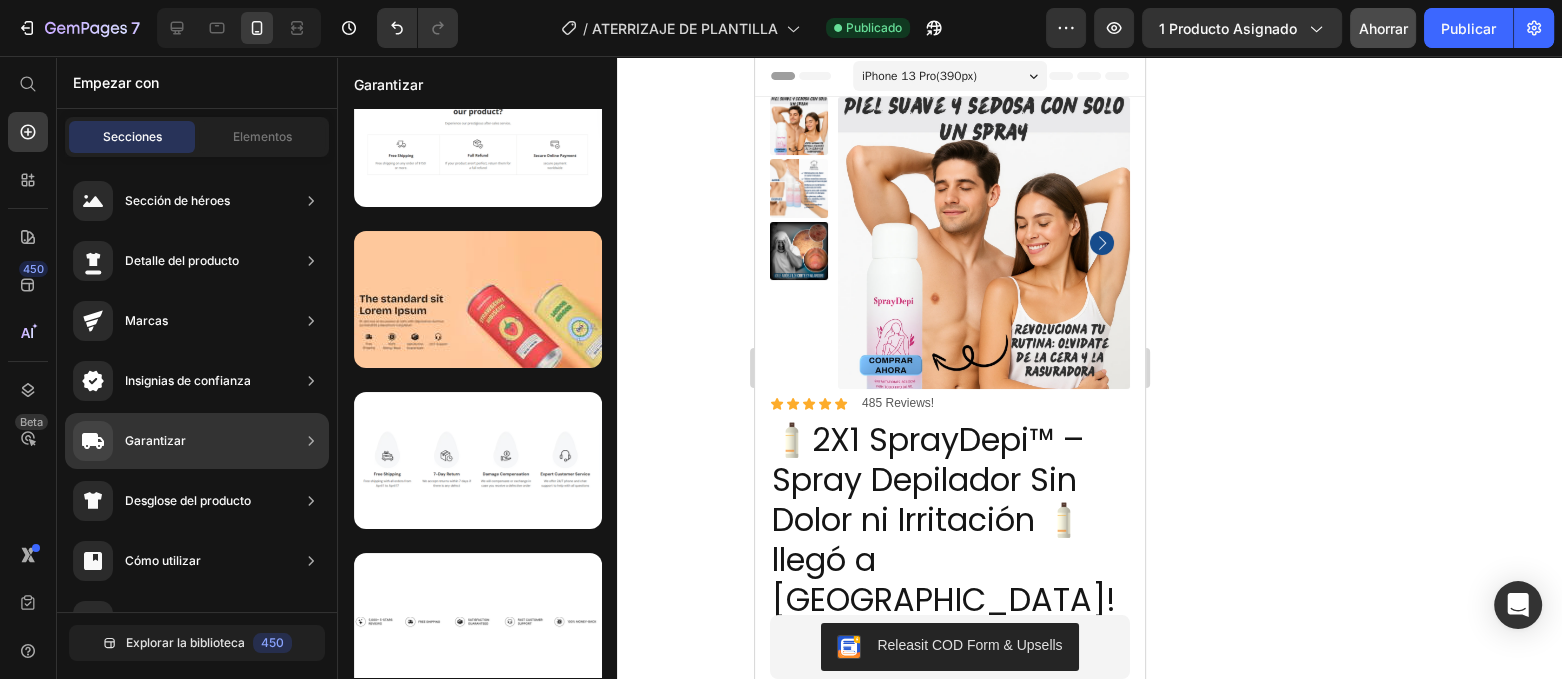 scroll, scrollTop: 0, scrollLeft: 0, axis: both 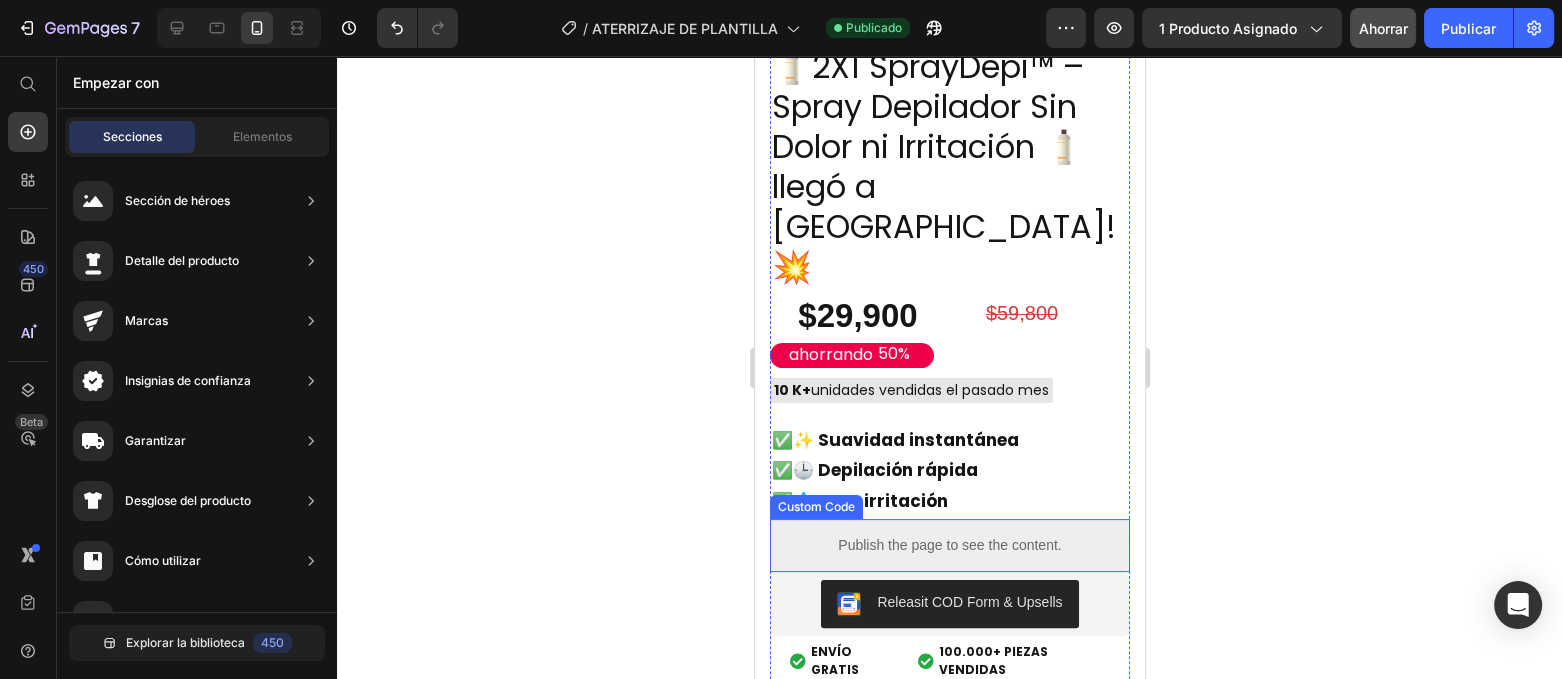 click on "Publish the page to see the content." at bounding box center (949, 545) 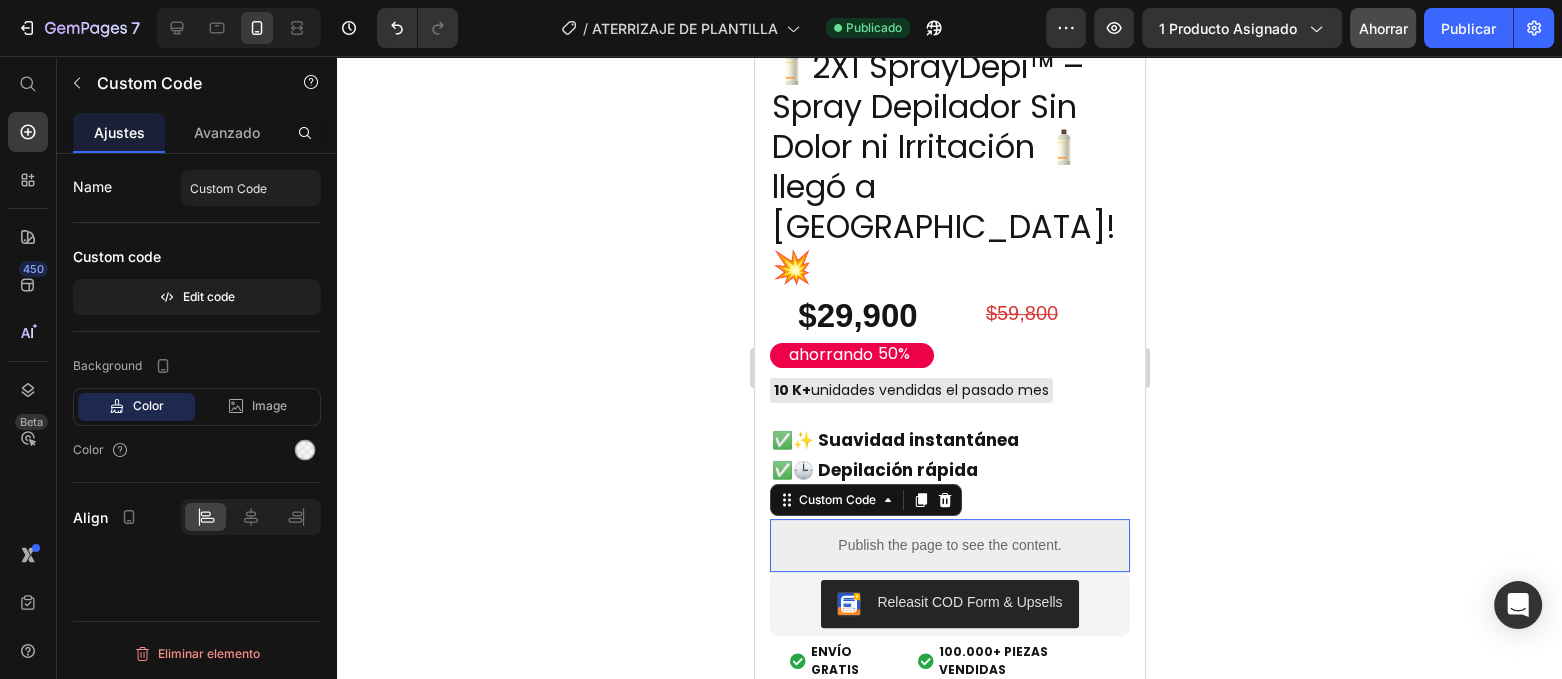 scroll, scrollTop: 0, scrollLeft: 0, axis: both 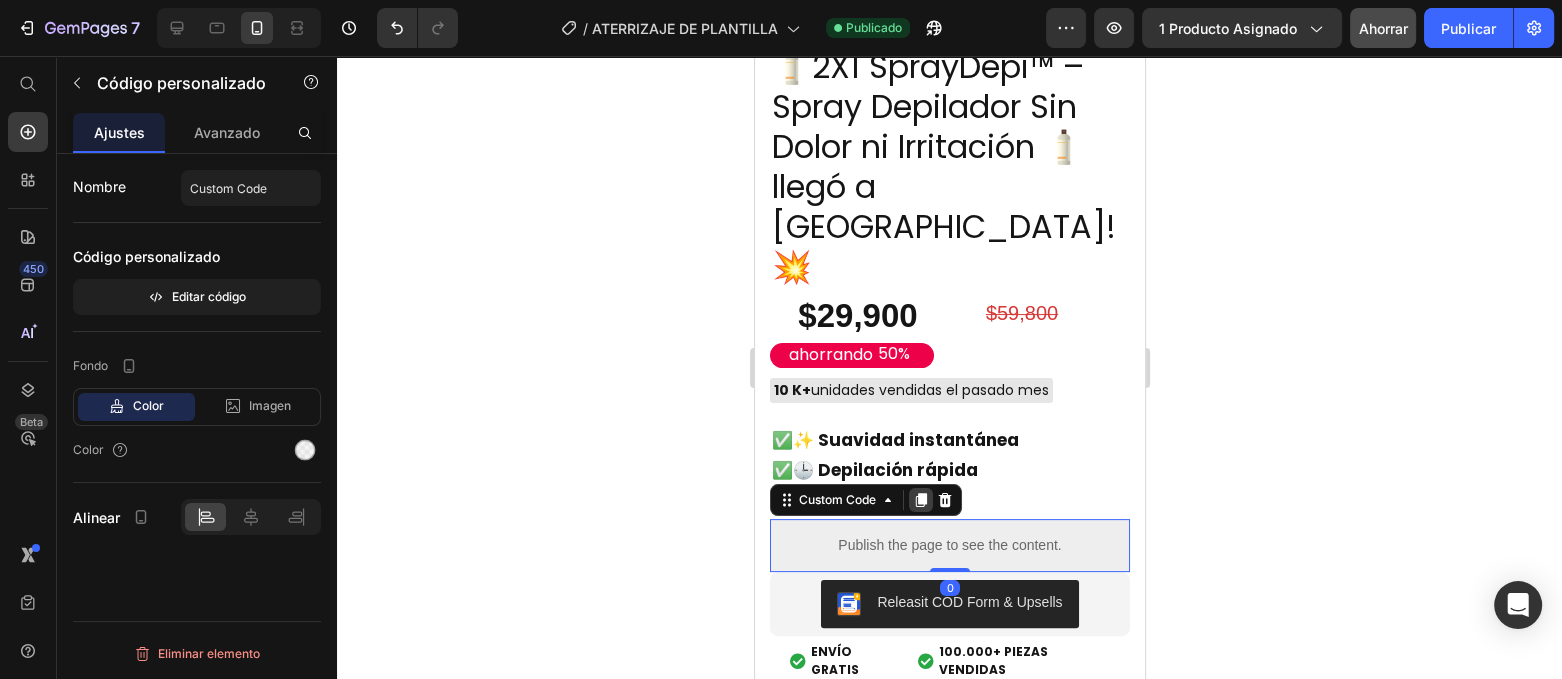 click 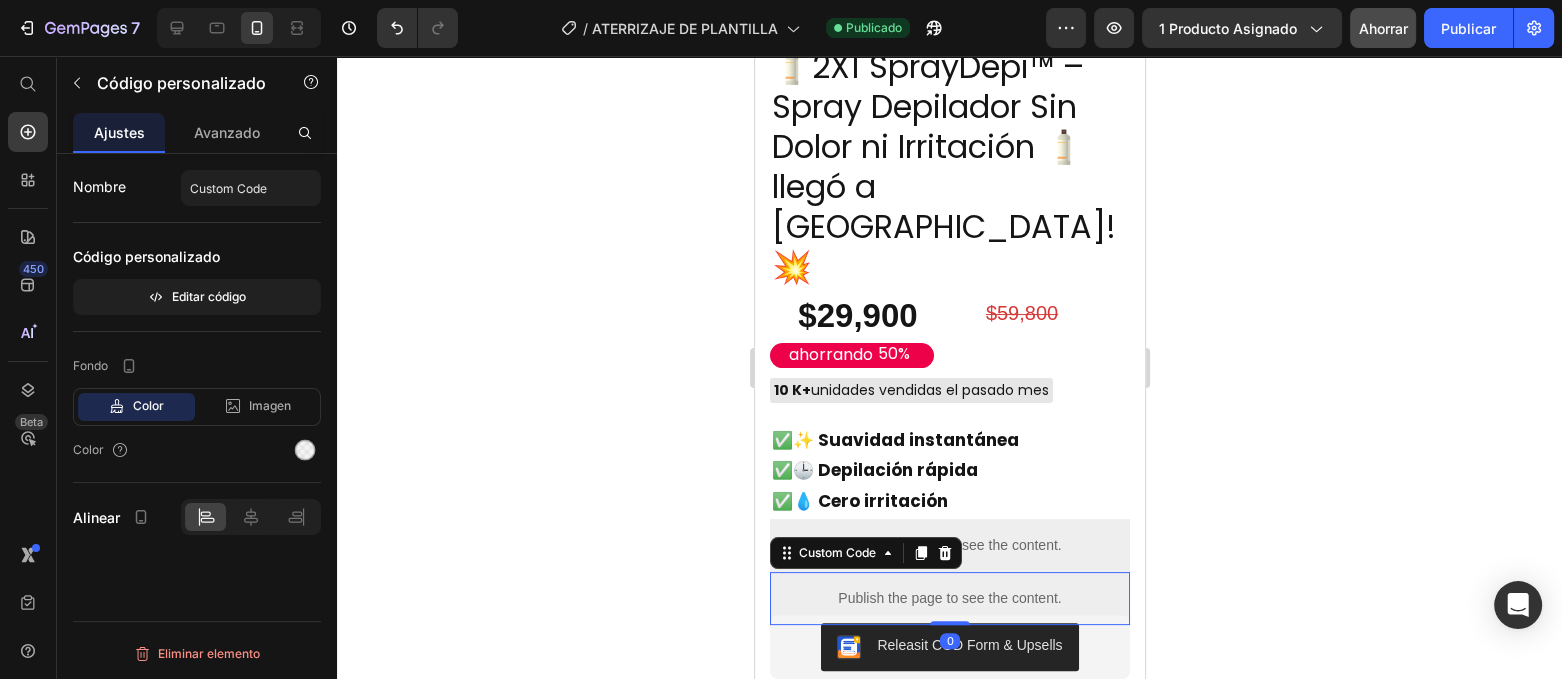 click on "Publish the page to see the content." at bounding box center (949, 598) 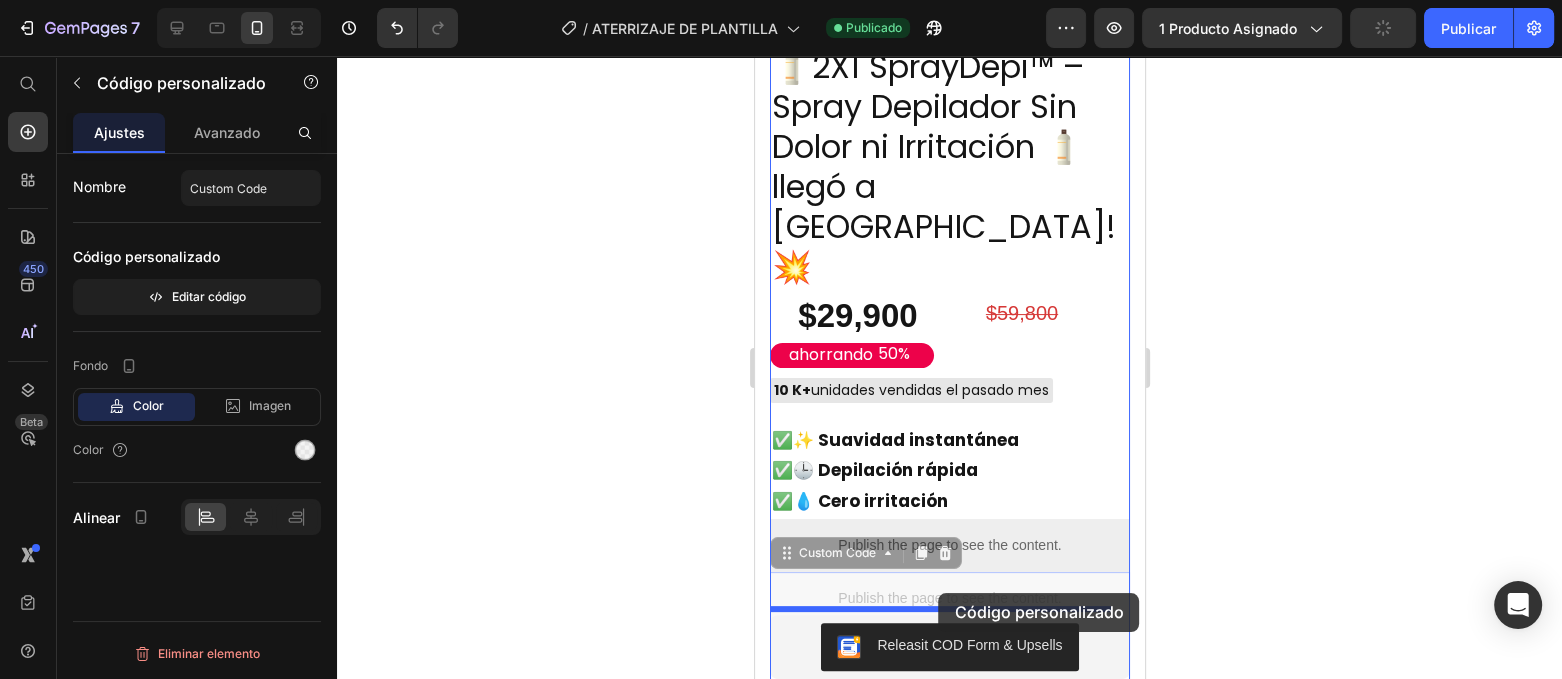 drag, startPoint x: 959, startPoint y: 493, endPoint x: 938, endPoint y: 593, distance: 102.18121 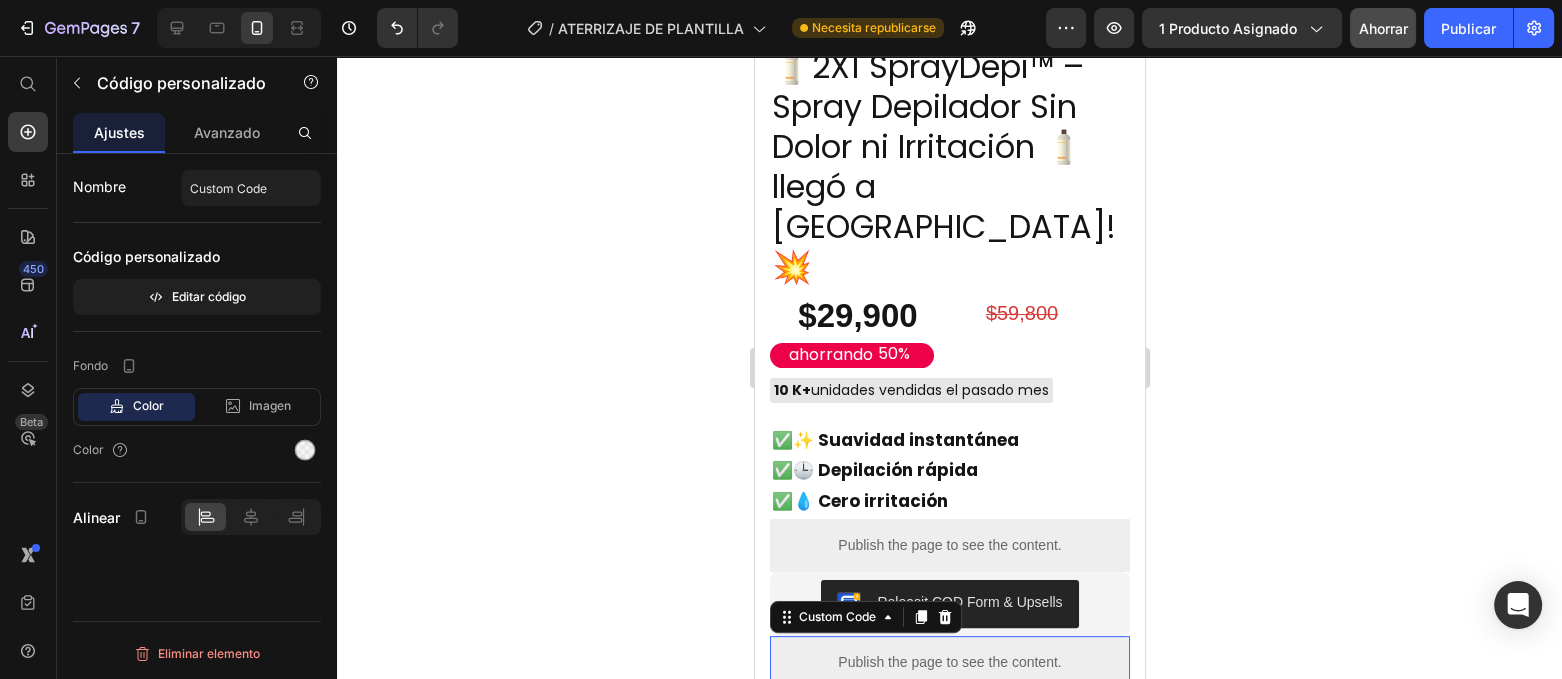 click on "Publish the page to see the content." at bounding box center [949, 662] 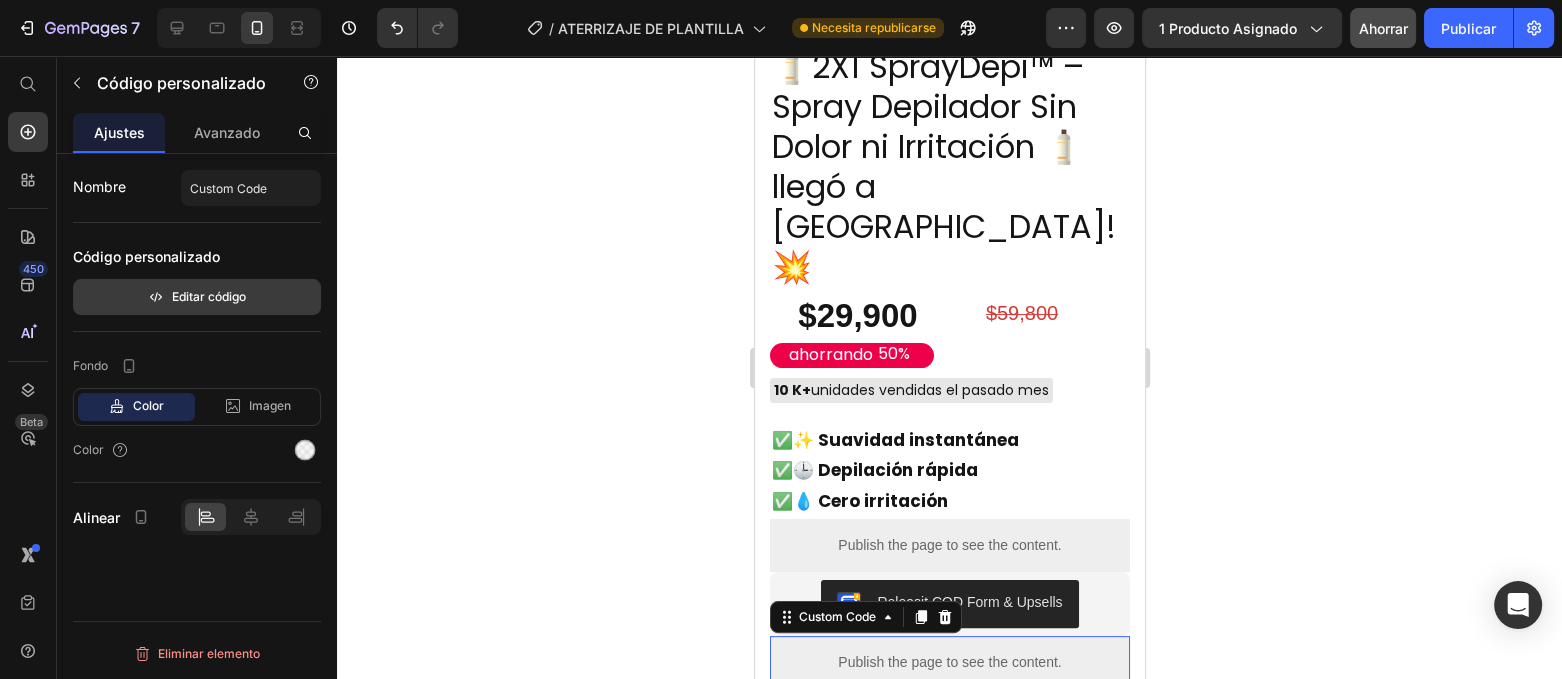 drag, startPoint x: 191, startPoint y: 295, endPoint x: 198, endPoint y: 305, distance: 12.206555 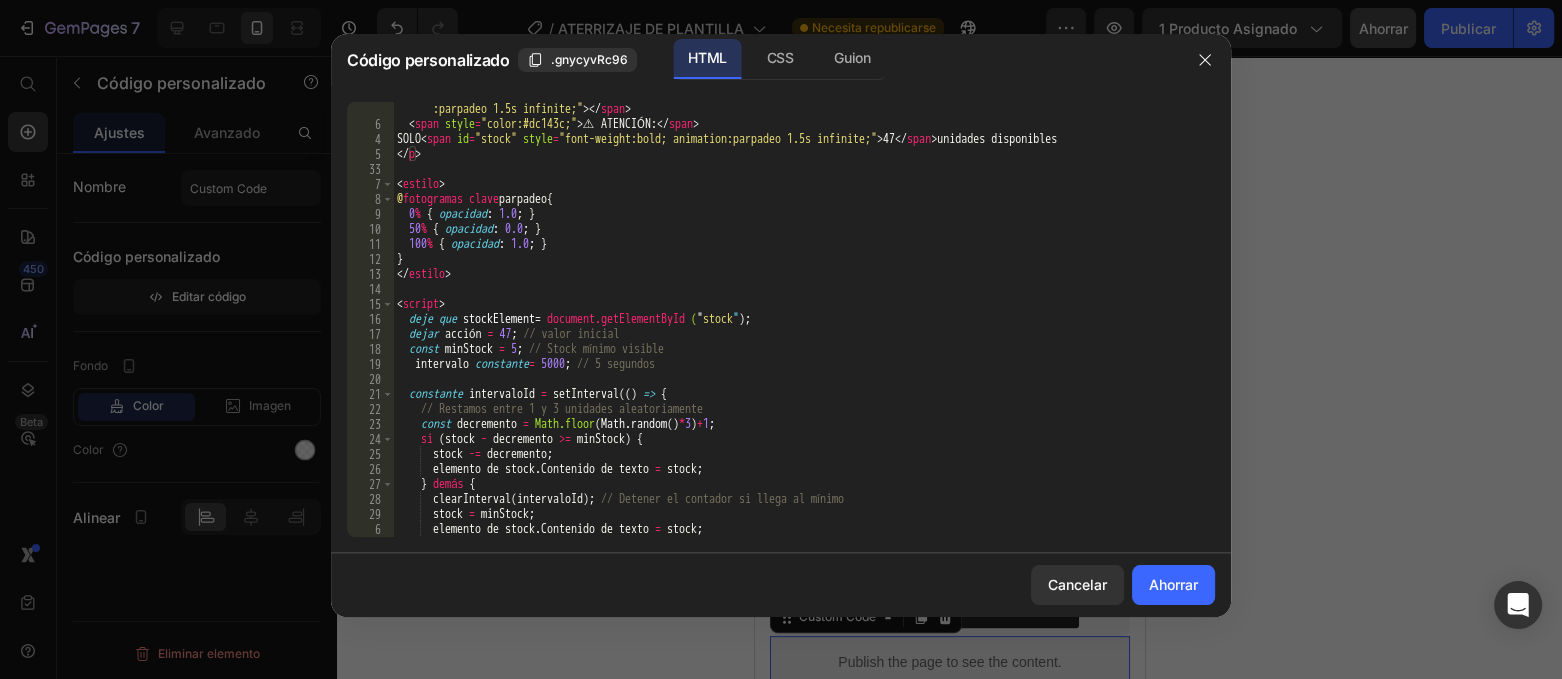 scroll, scrollTop: 104, scrollLeft: 0, axis: vertical 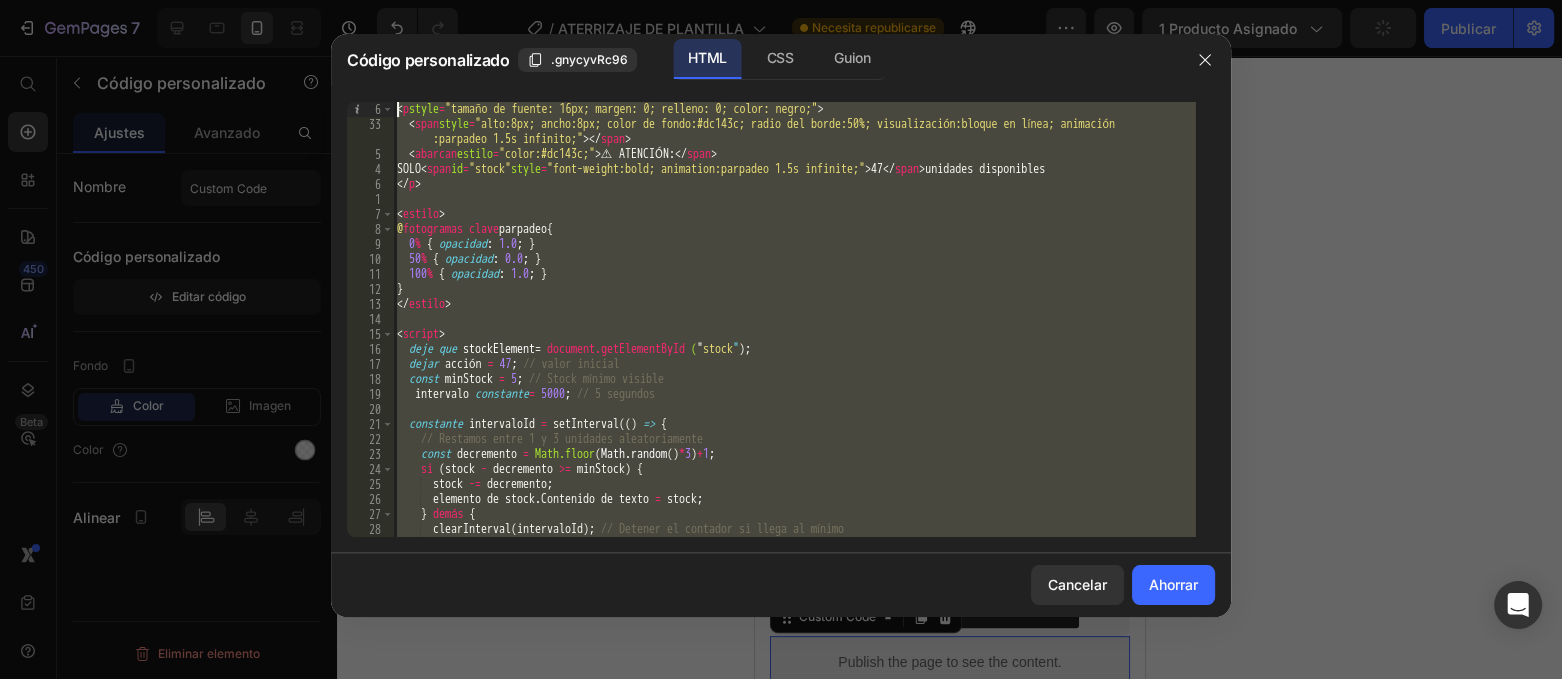 drag, startPoint x: 482, startPoint y: 504, endPoint x: 375, endPoint y: -2, distance: 517.1895 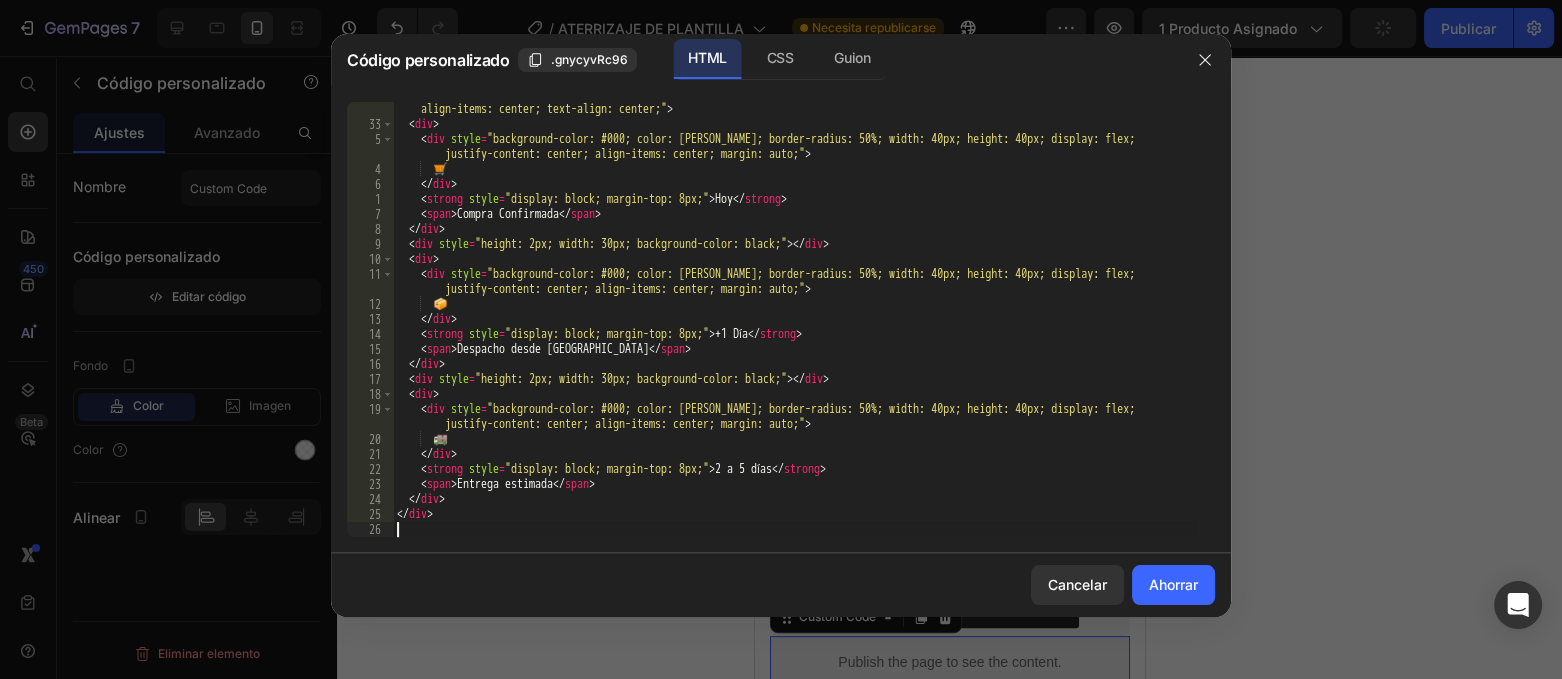 scroll, scrollTop: 14, scrollLeft: 0, axis: vertical 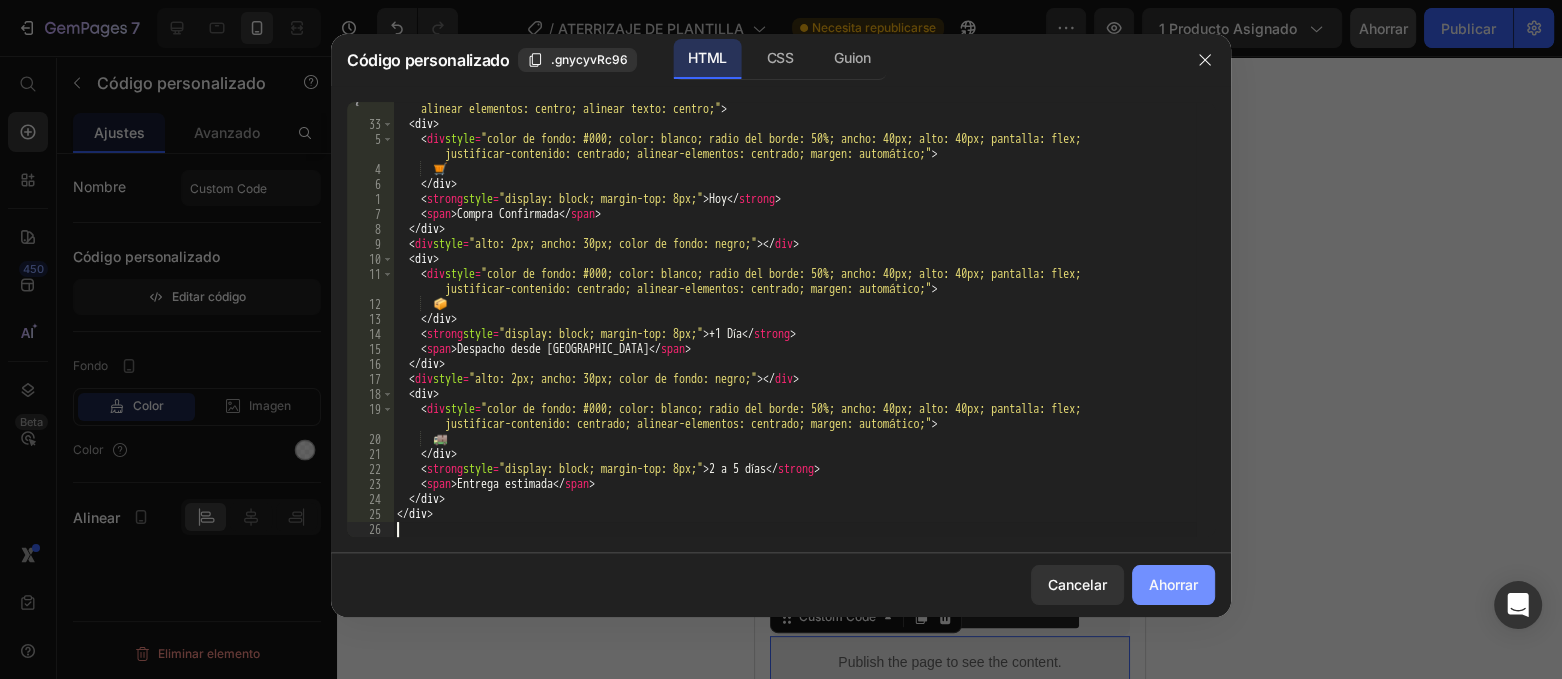 click on "Ahorrar" at bounding box center [1173, 584] 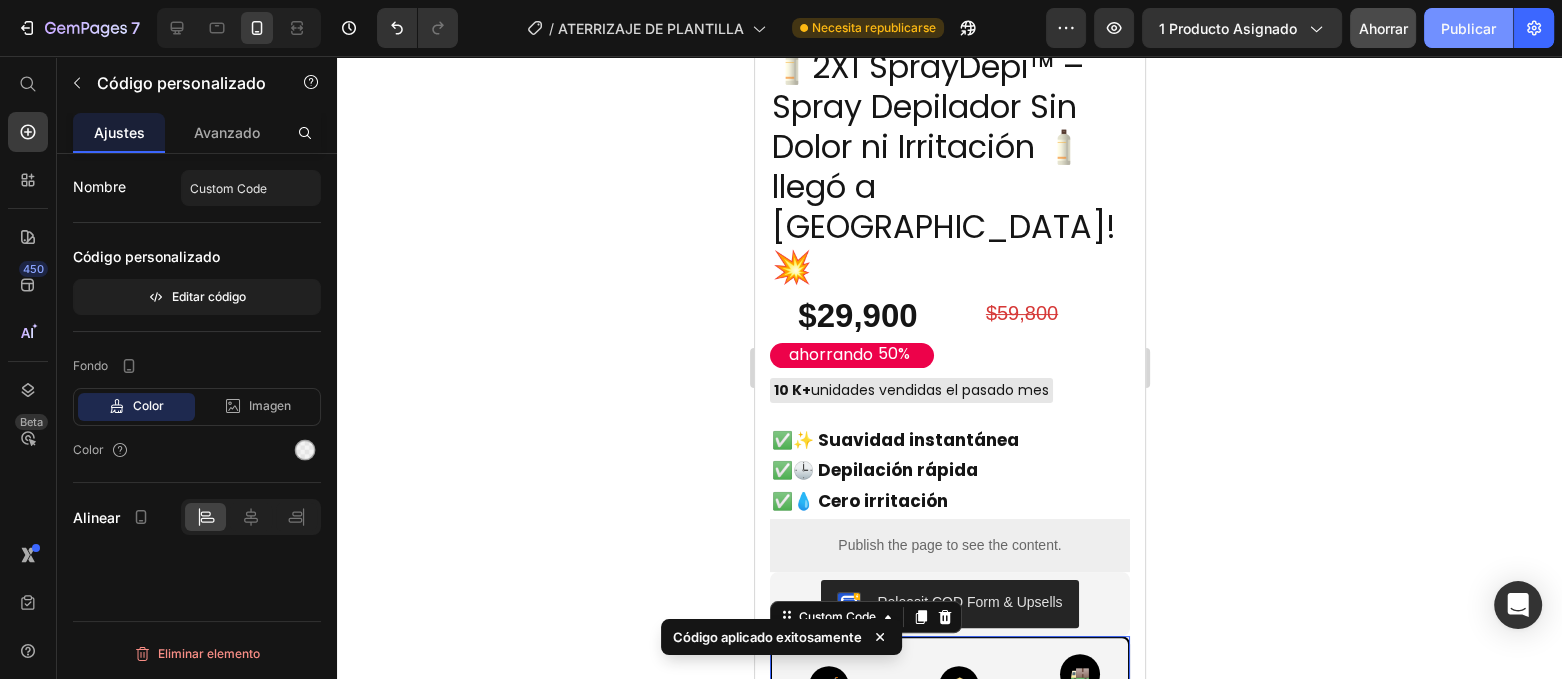 click on "Publicar" at bounding box center (1468, 28) 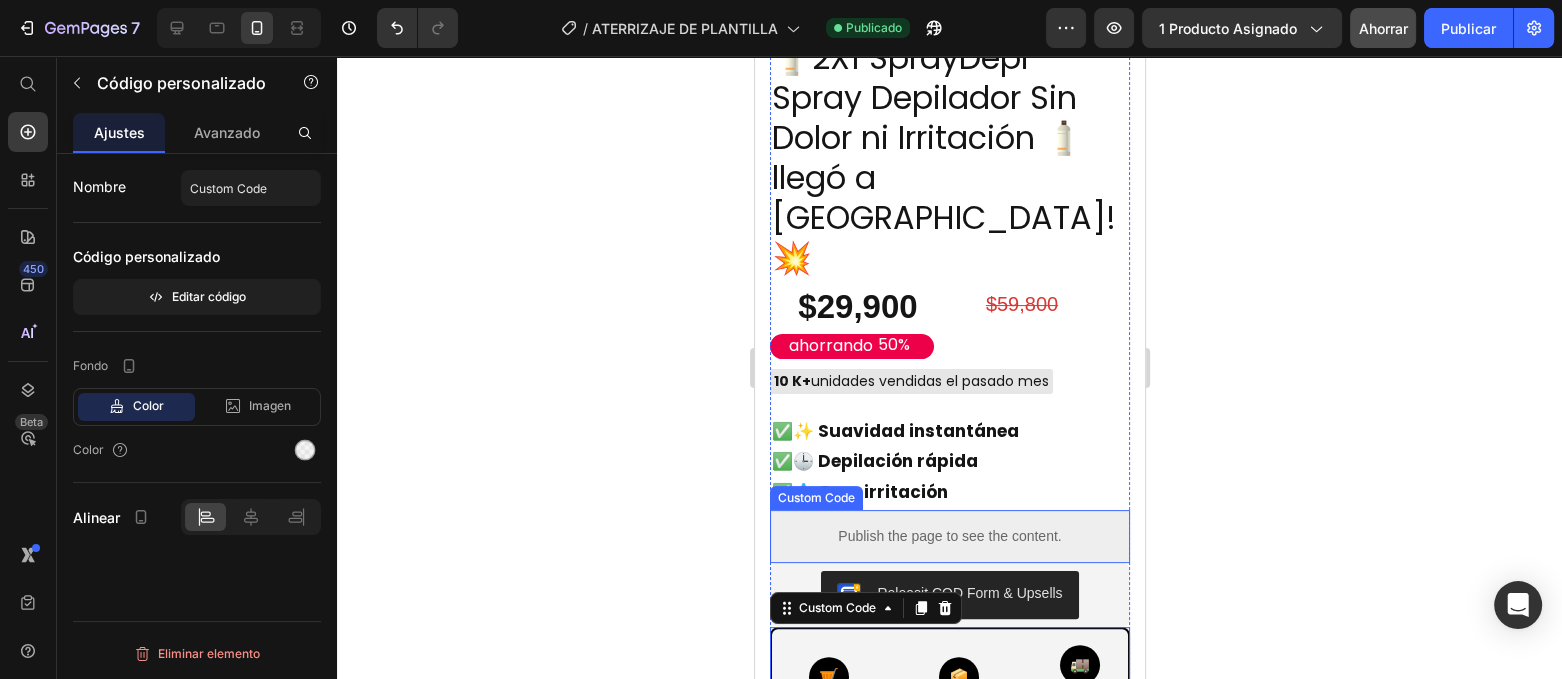 scroll, scrollTop: 498, scrollLeft: 0, axis: vertical 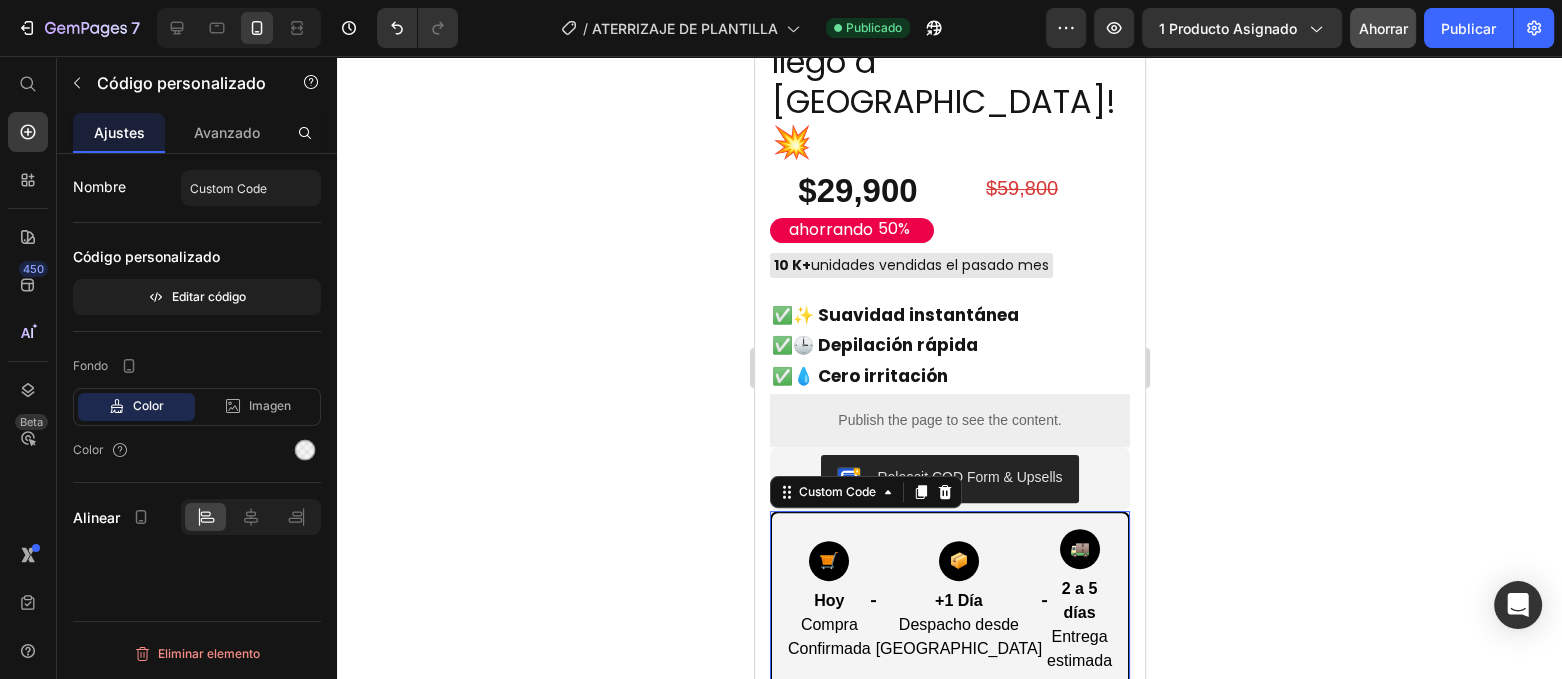 click on "📦
+1 Día
Despacho desde [GEOGRAPHIC_DATA]" at bounding box center [958, 601] 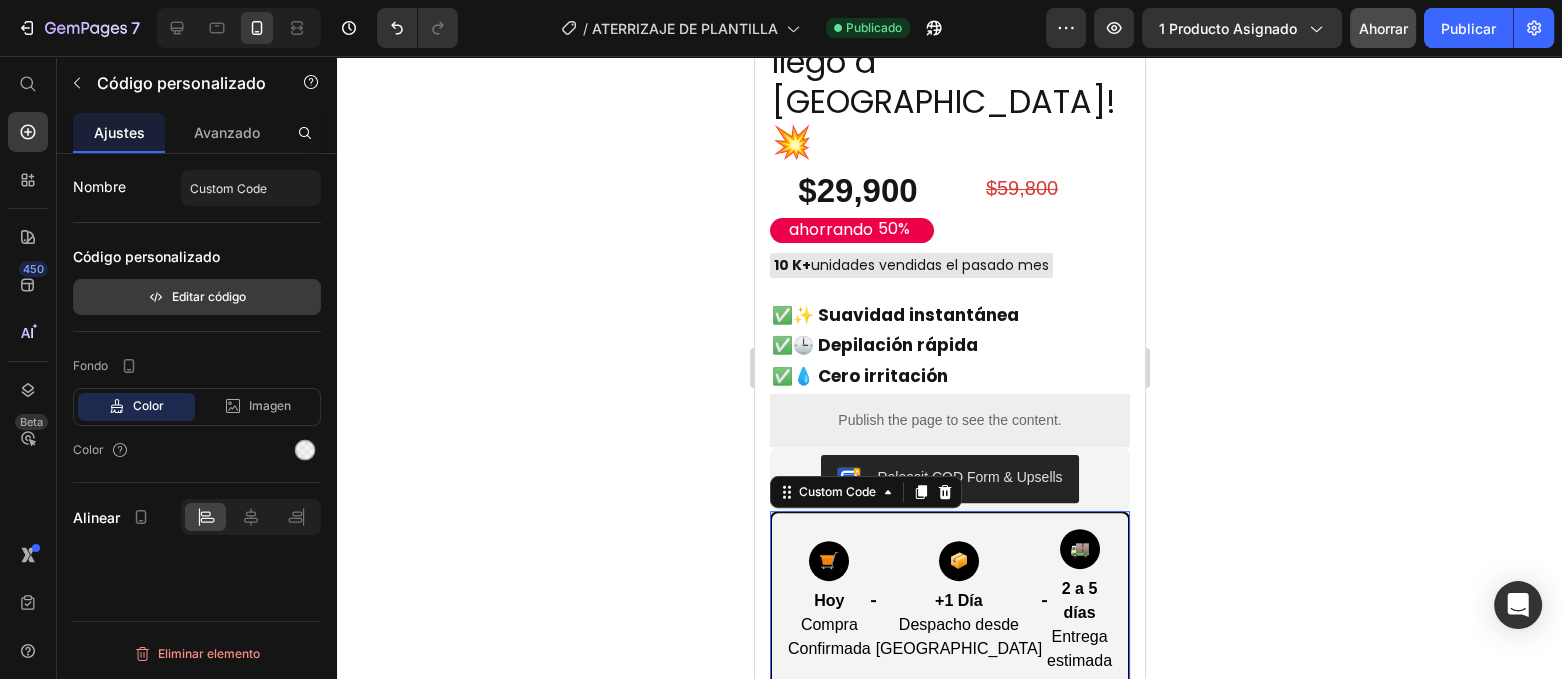 click on "Editar código" at bounding box center [209, 296] 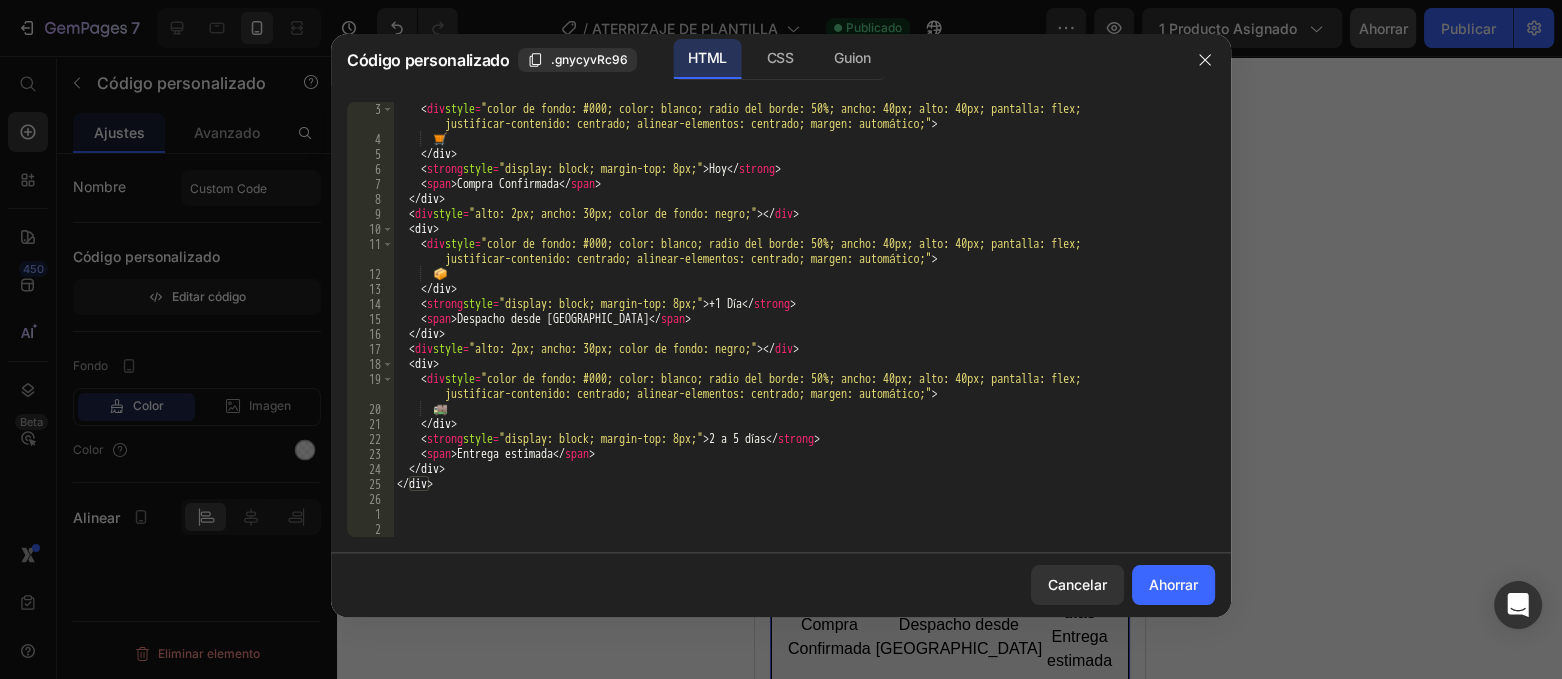 scroll, scrollTop: 44, scrollLeft: 0, axis: vertical 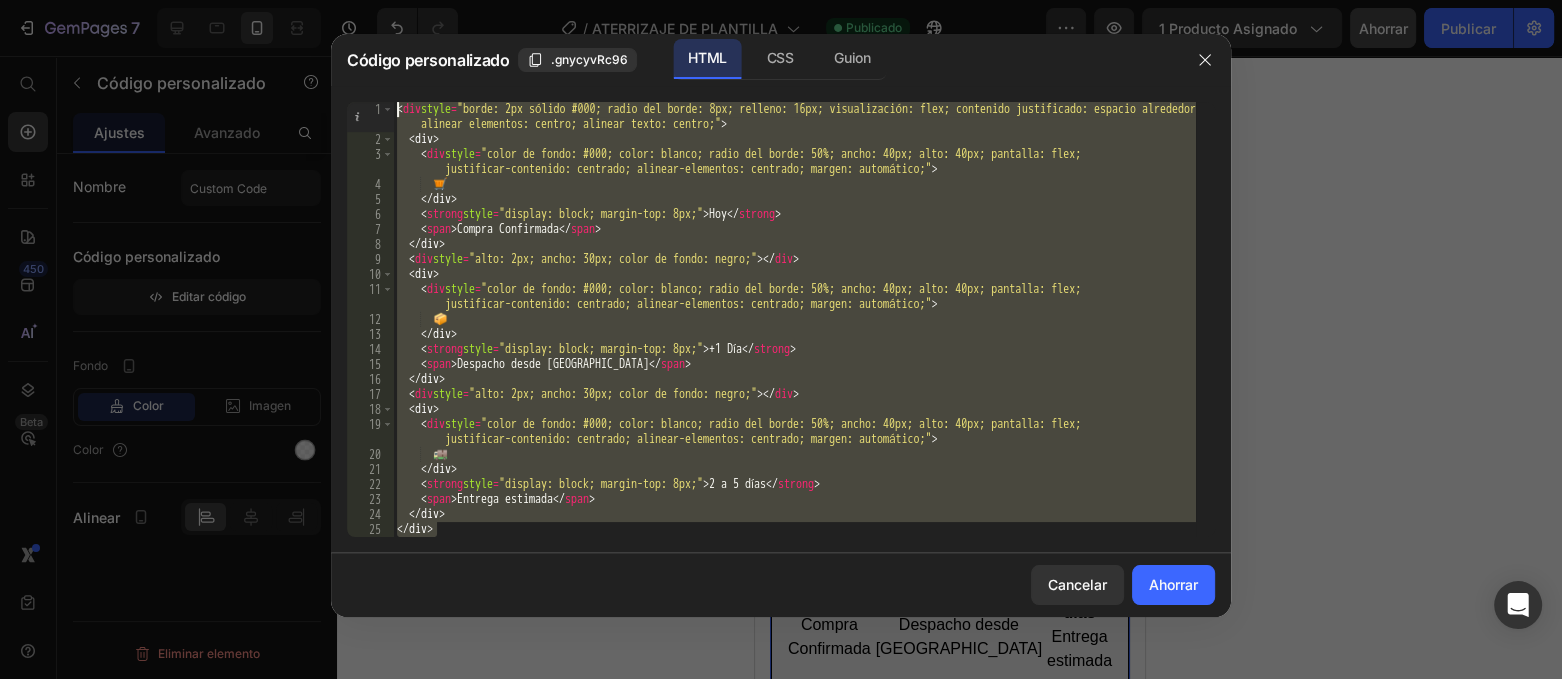 drag, startPoint x: 479, startPoint y: 491, endPoint x: 378, endPoint y: 24, distance: 477.79703 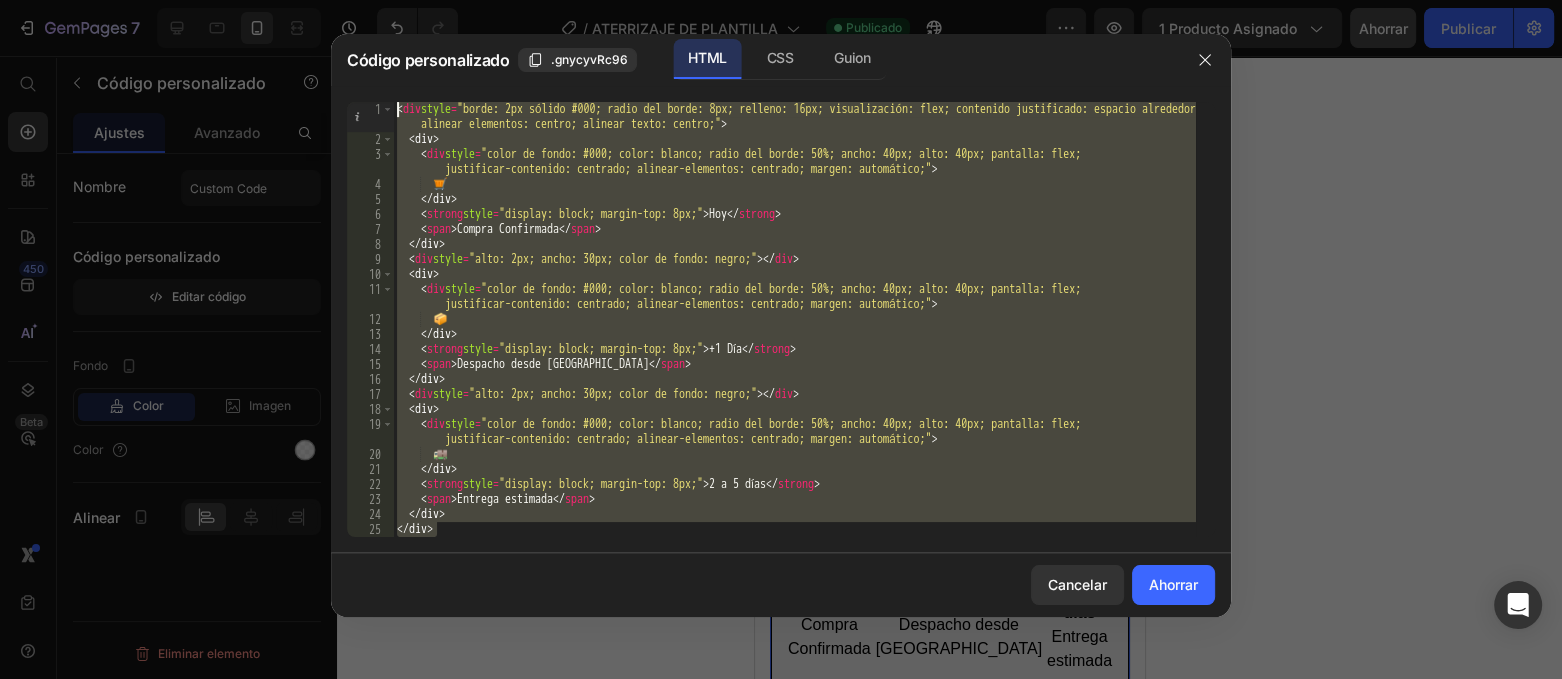 paste 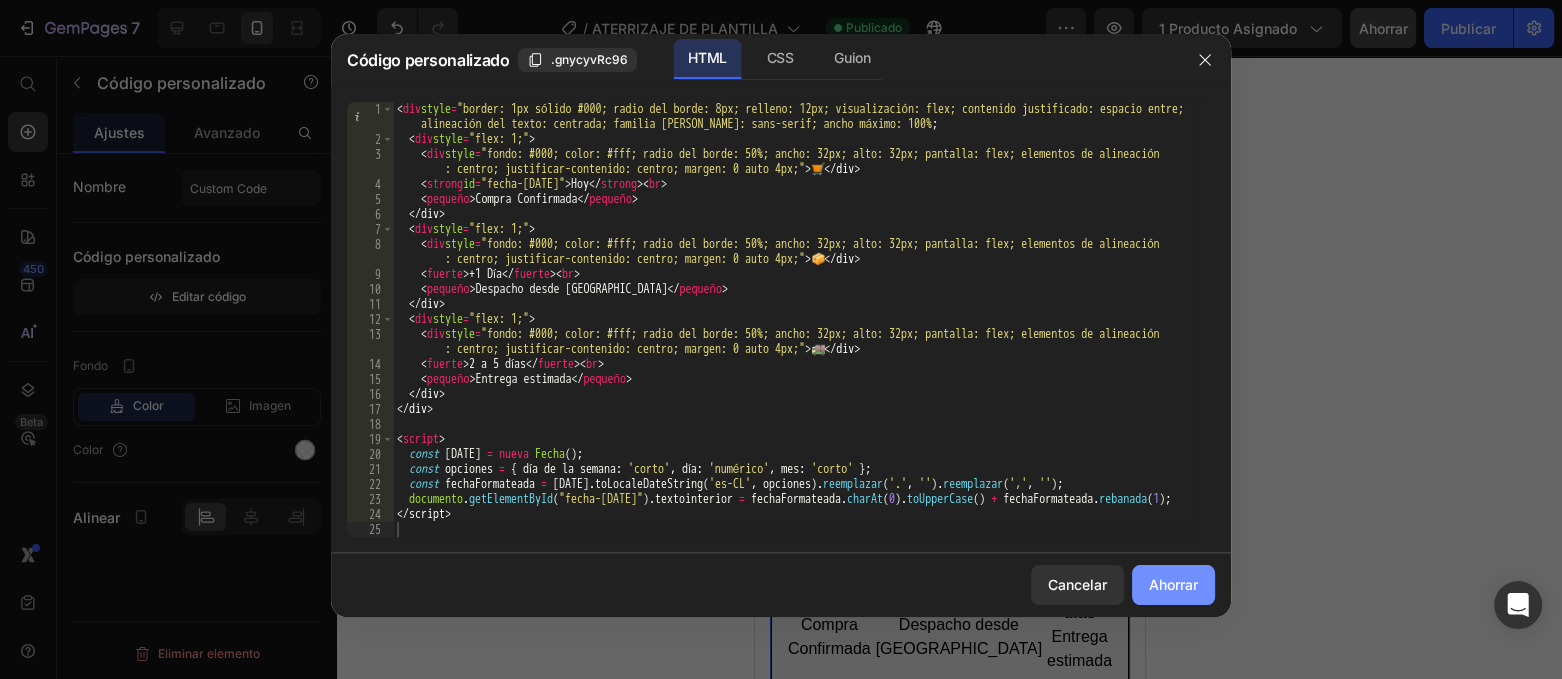 click on "Ahorrar" at bounding box center (1173, 584) 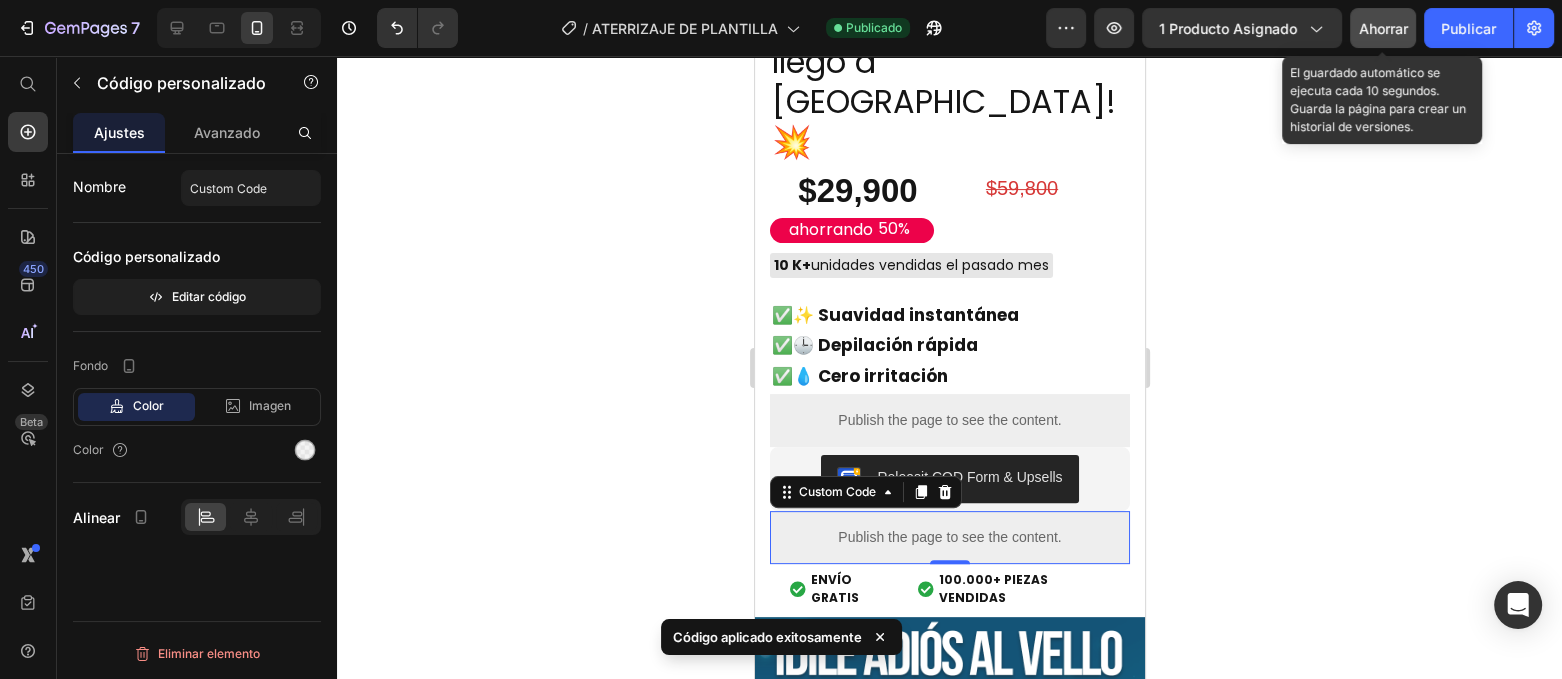click on "Ahorrar" at bounding box center [1383, 28] 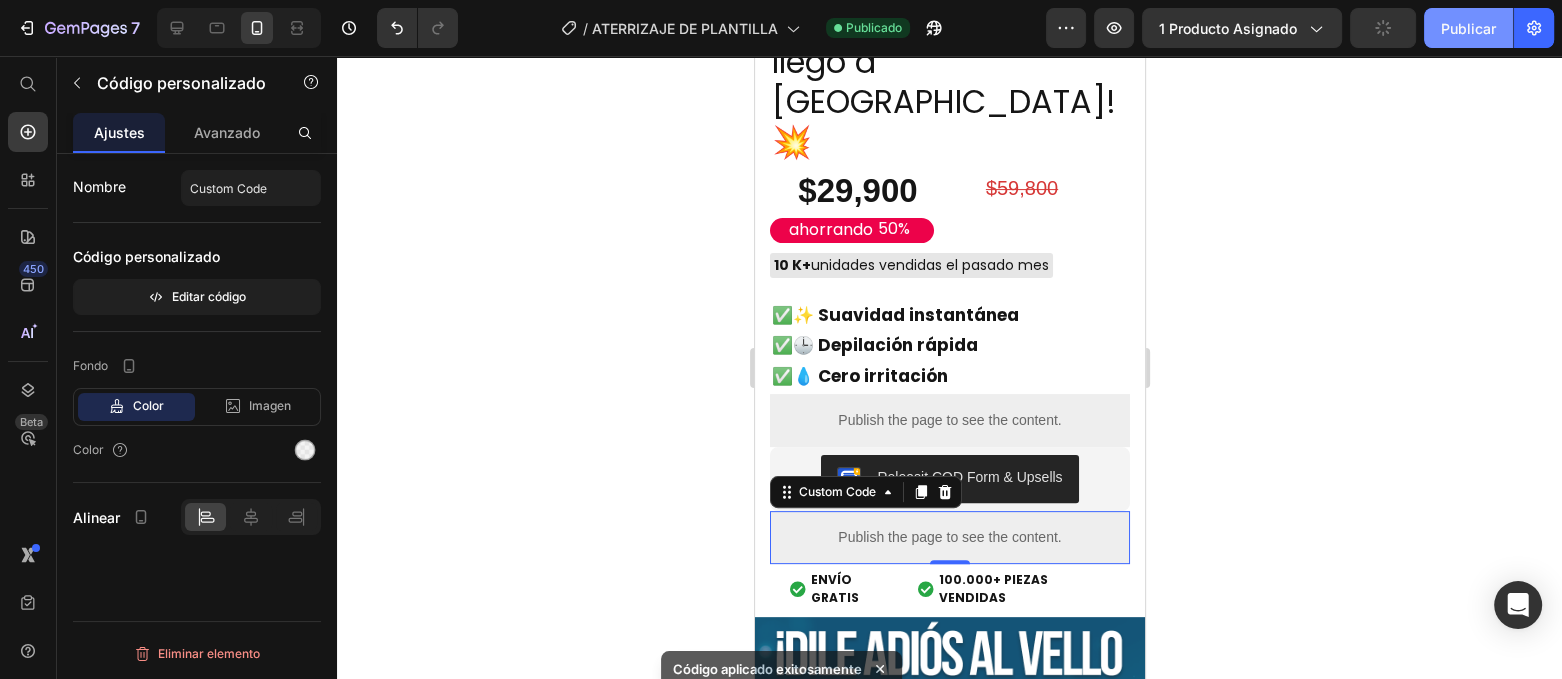 click on "Publicar" at bounding box center [1468, 28] 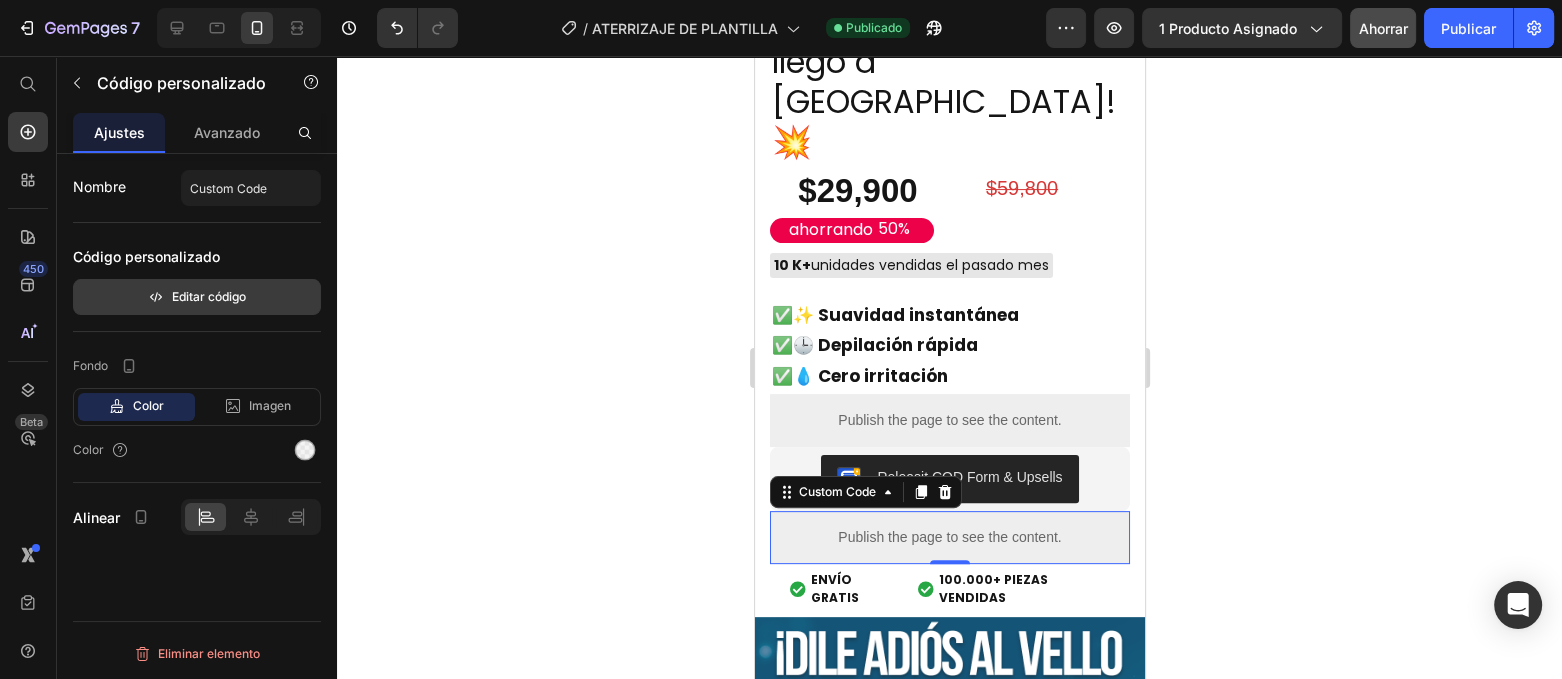 click on "Editar código" at bounding box center [209, 296] 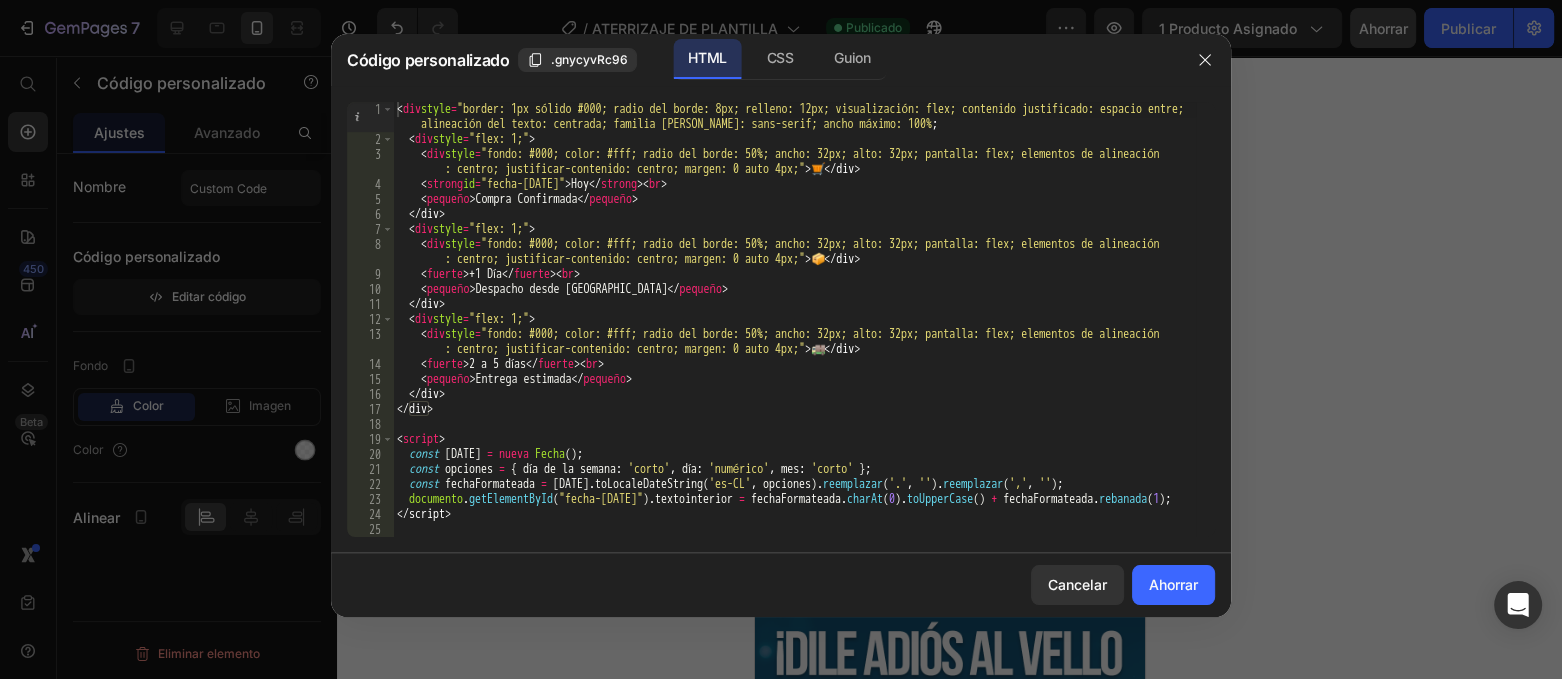 scroll, scrollTop: 44, scrollLeft: 0, axis: vertical 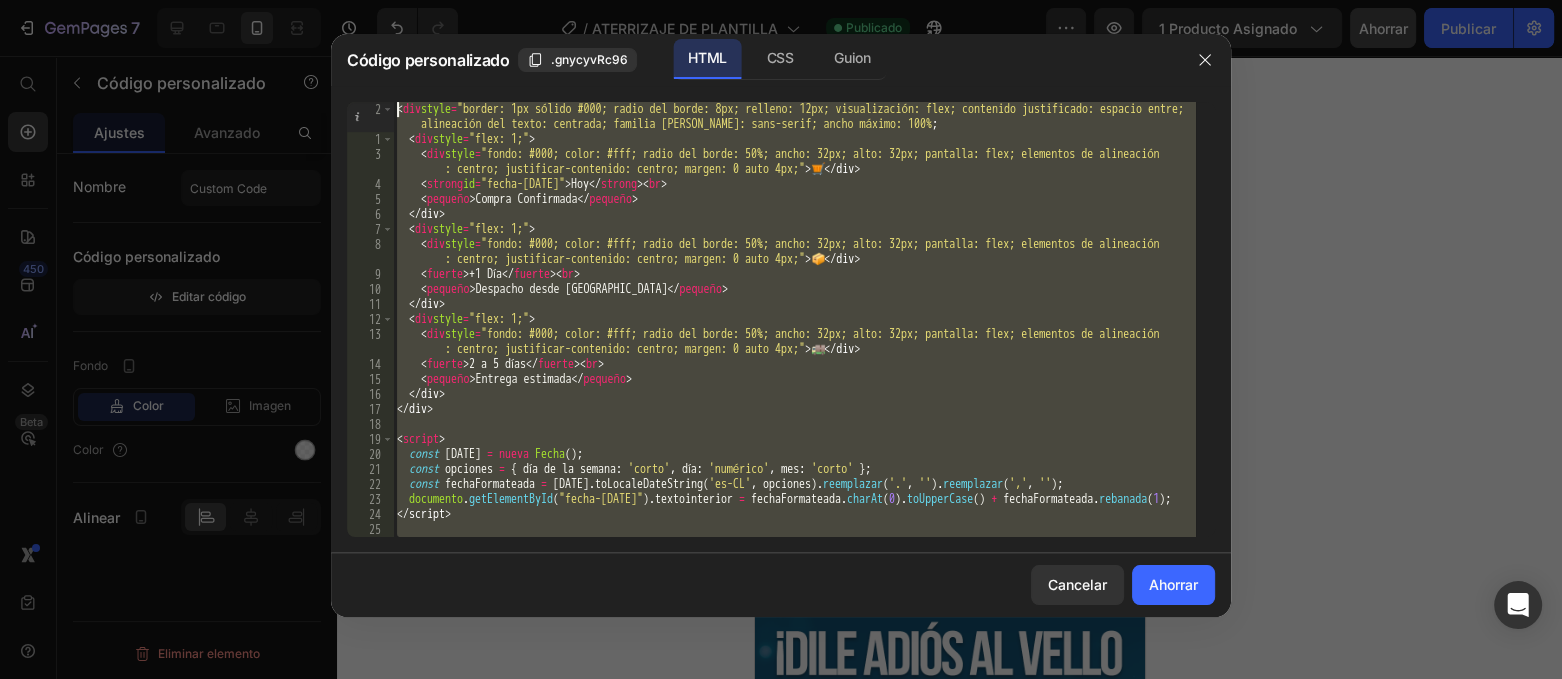 drag, startPoint x: 454, startPoint y: 410, endPoint x: 368, endPoint y: -118, distance: 534.95795 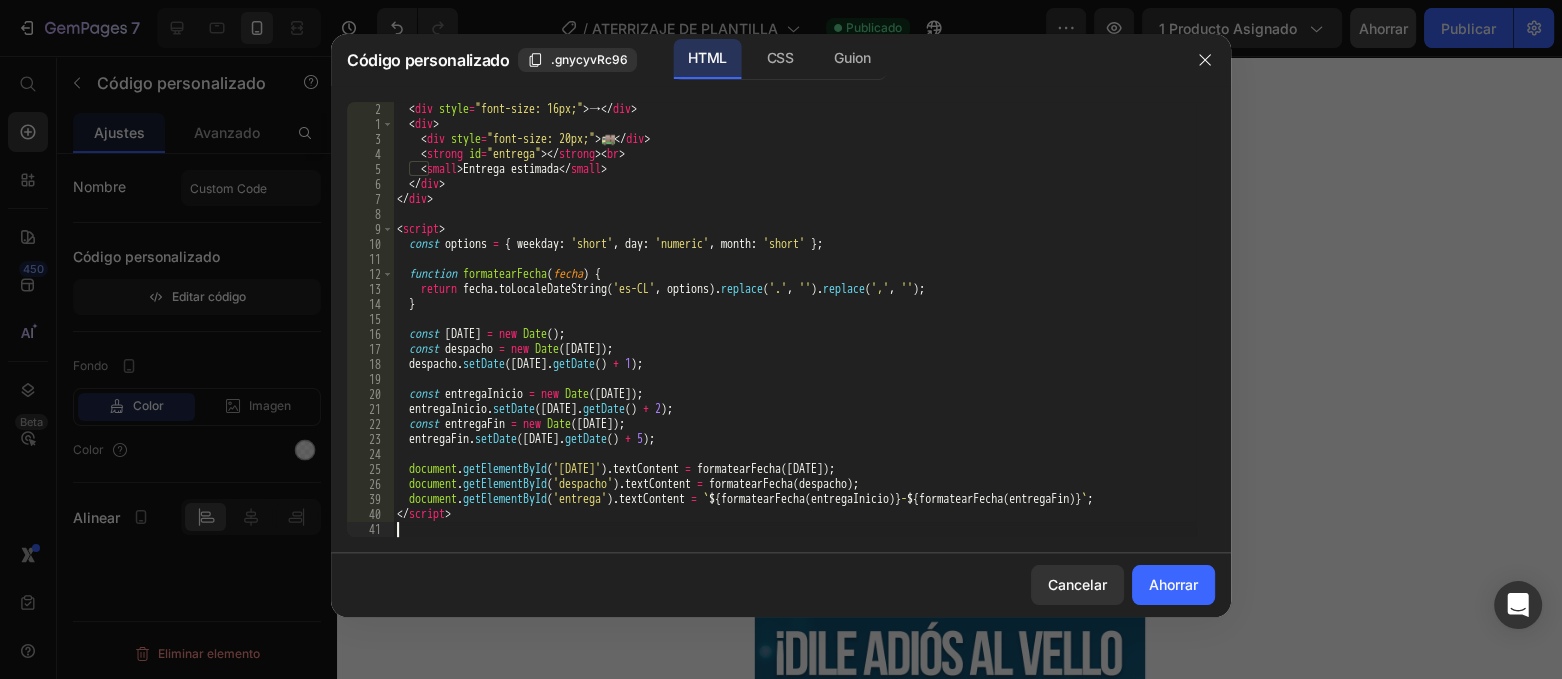 scroll, scrollTop: 195, scrollLeft: 0, axis: vertical 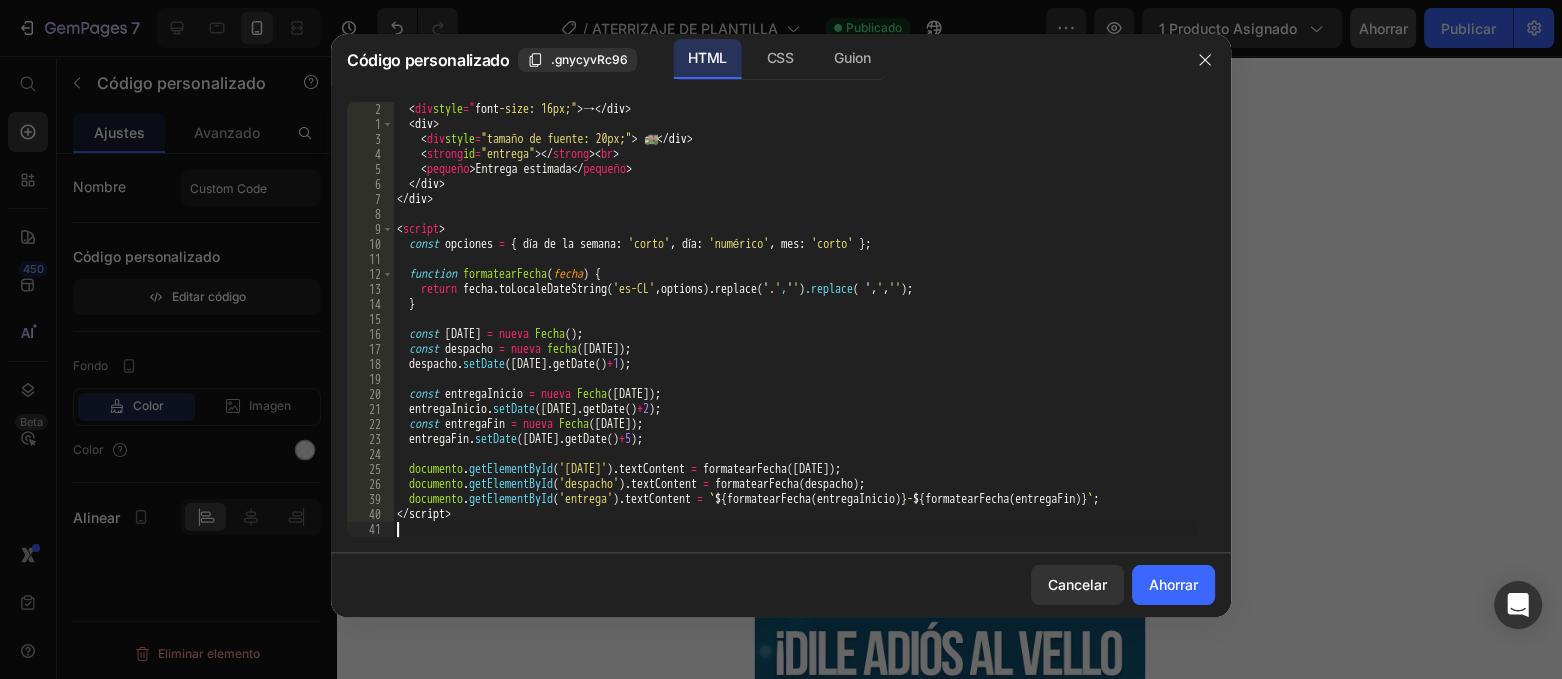 click on "Ahorrar" at bounding box center (1173, 584) 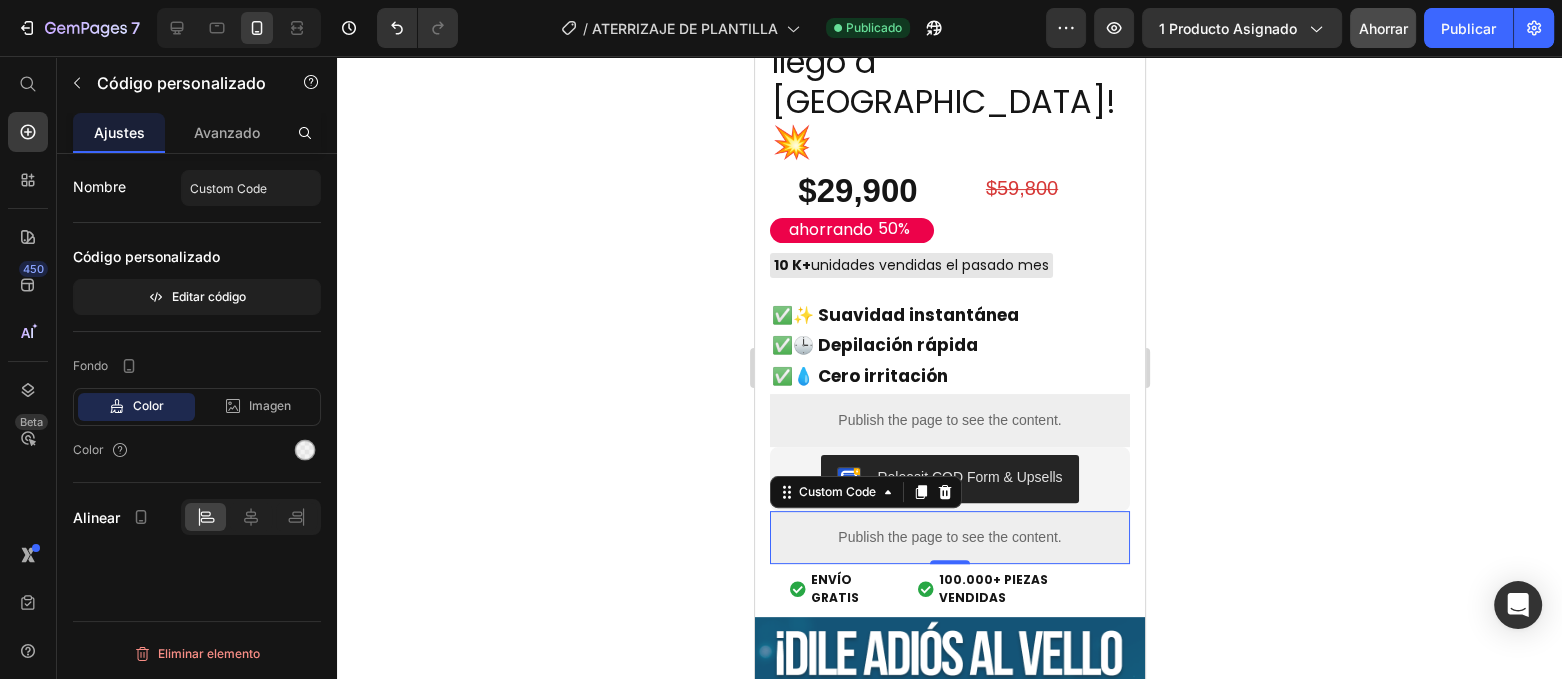 click 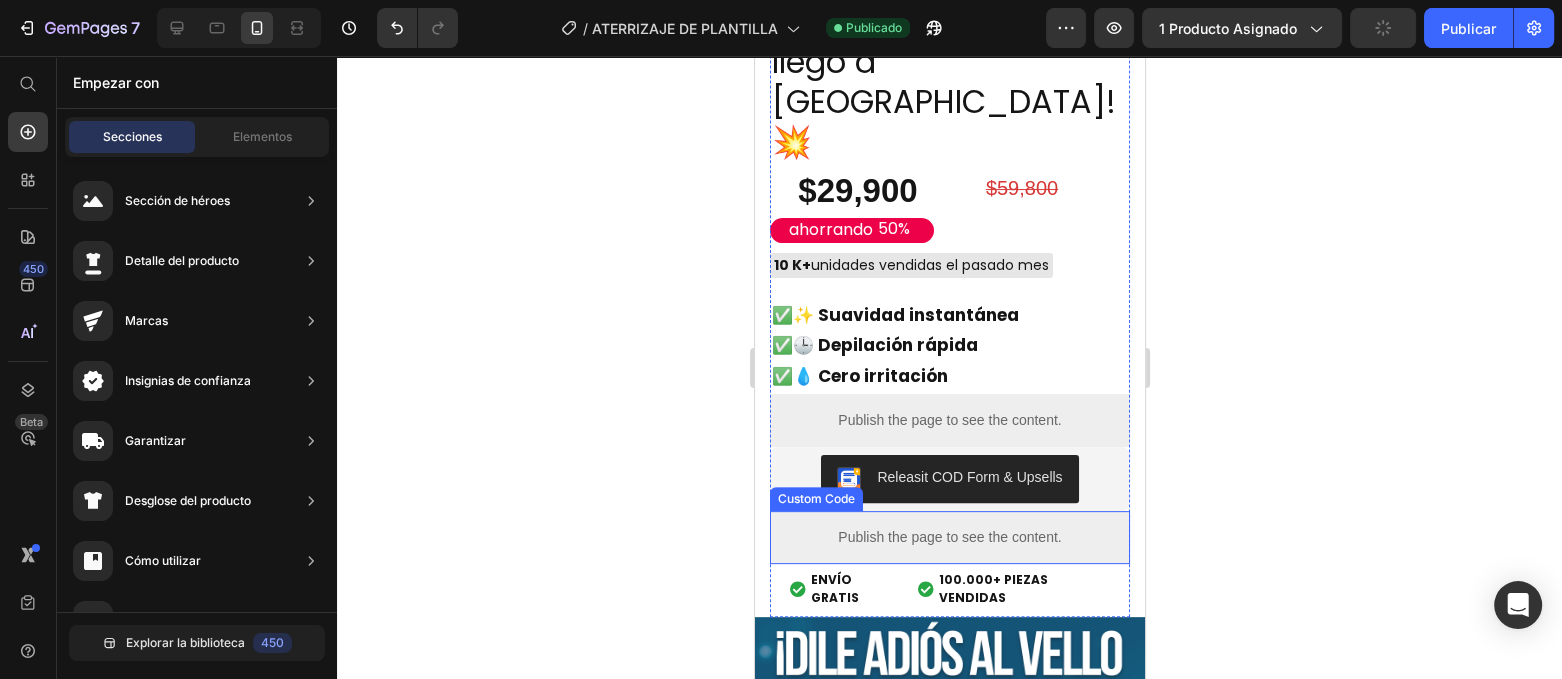click on "Publish the page to see the content." at bounding box center (949, 537) 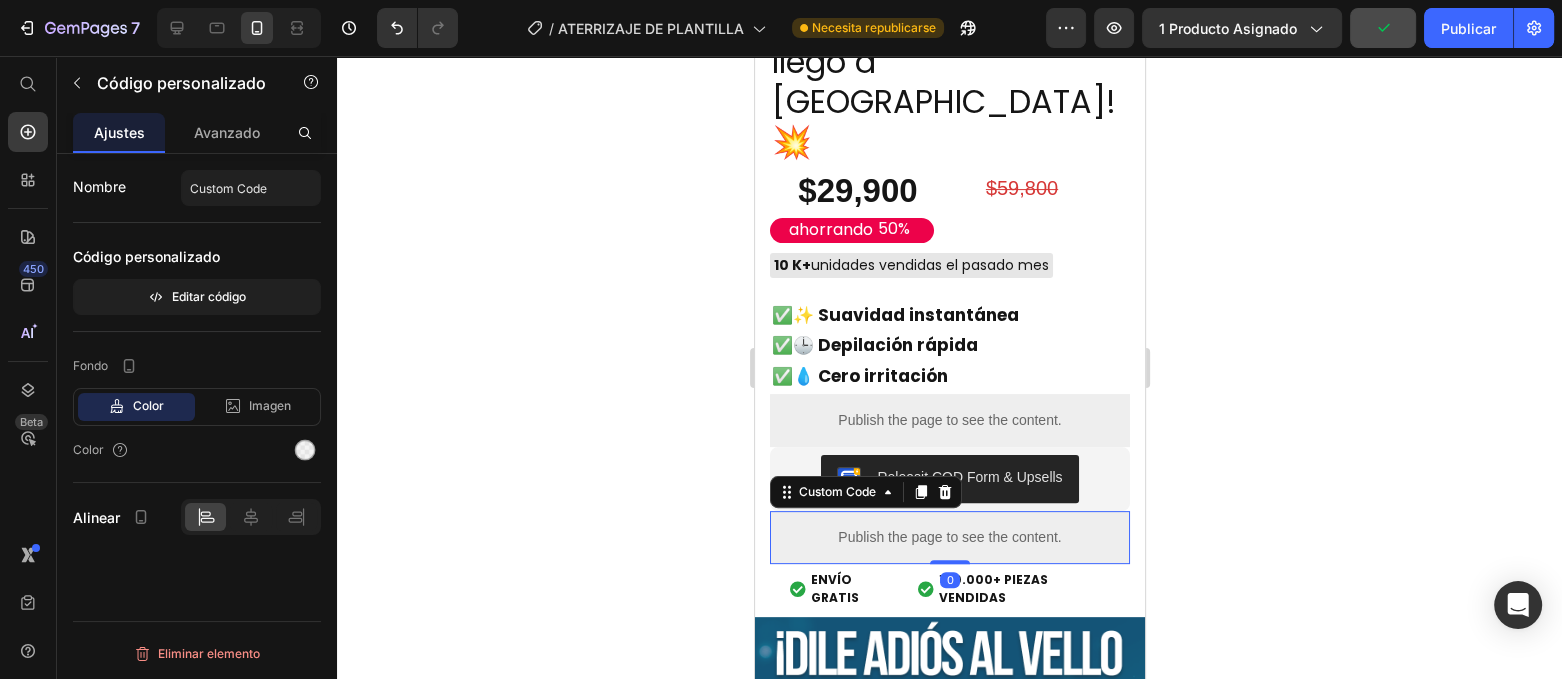 click 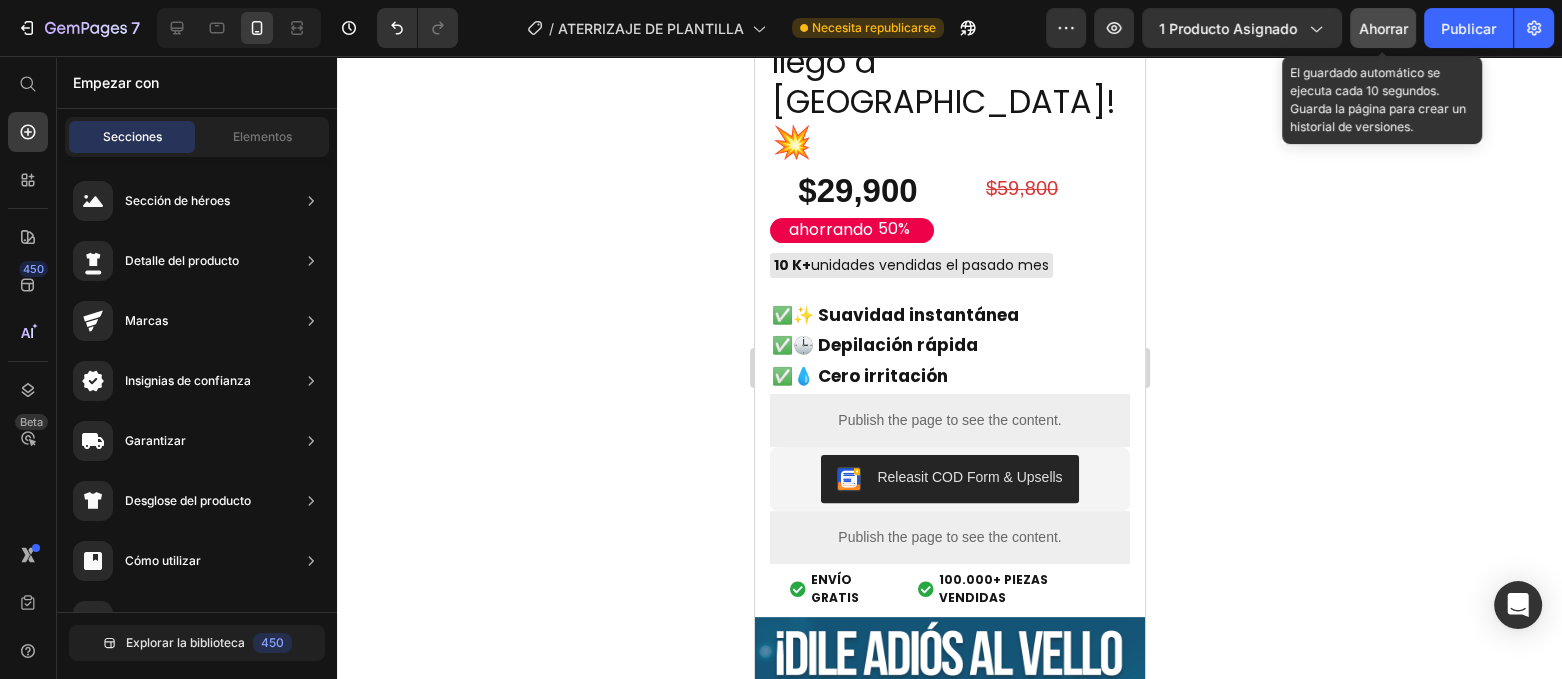click on "Ahorrar" at bounding box center (1383, 28) 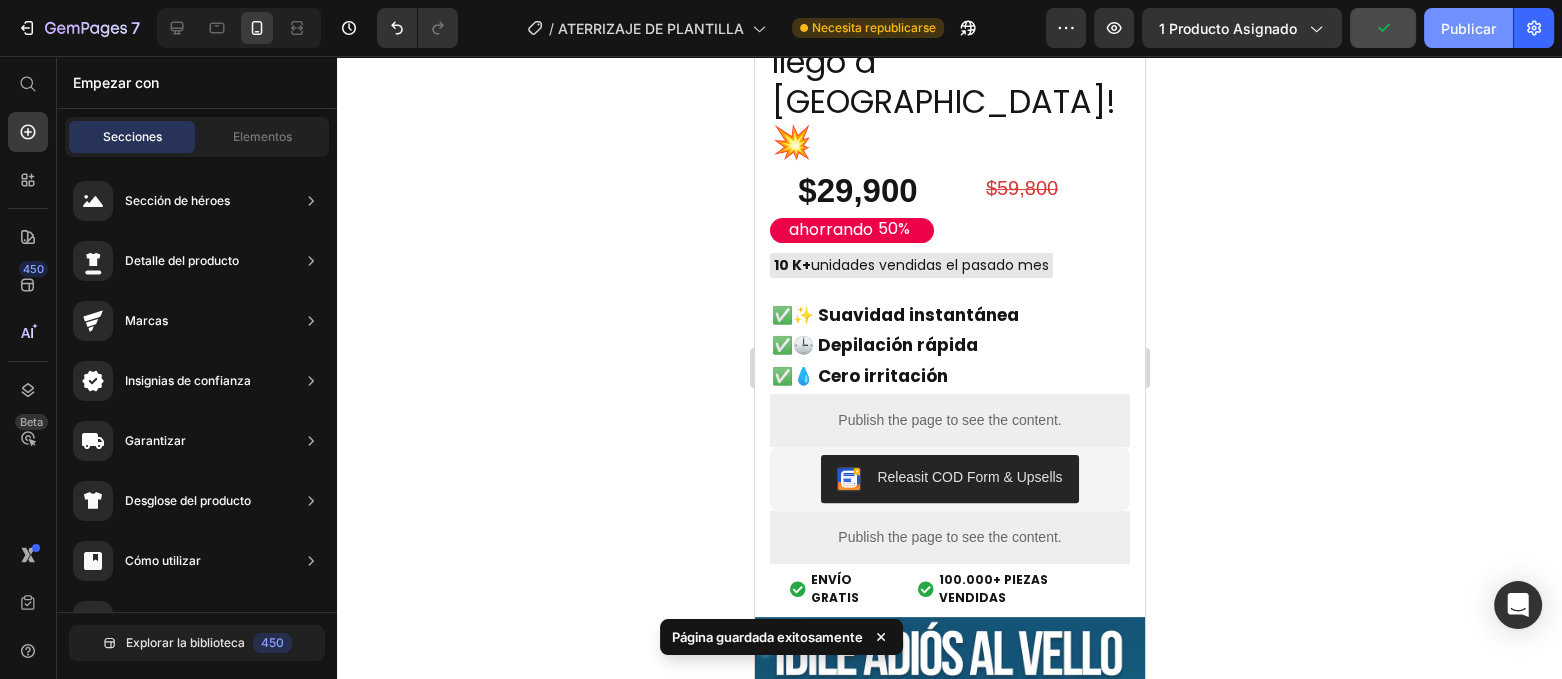 click on "Publicar" at bounding box center (1468, 28) 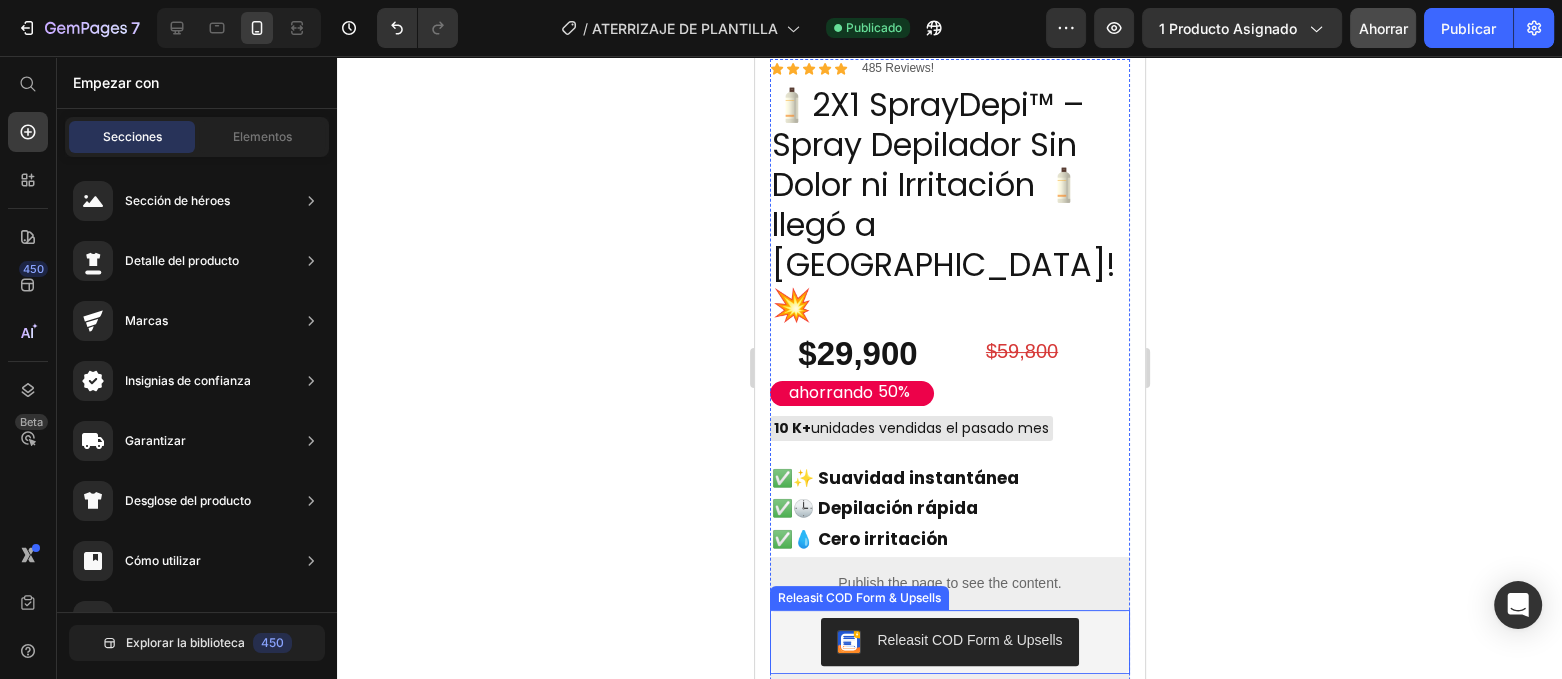 scroll, scrollTop: 373, scrollLeft: 0, axis: vertical 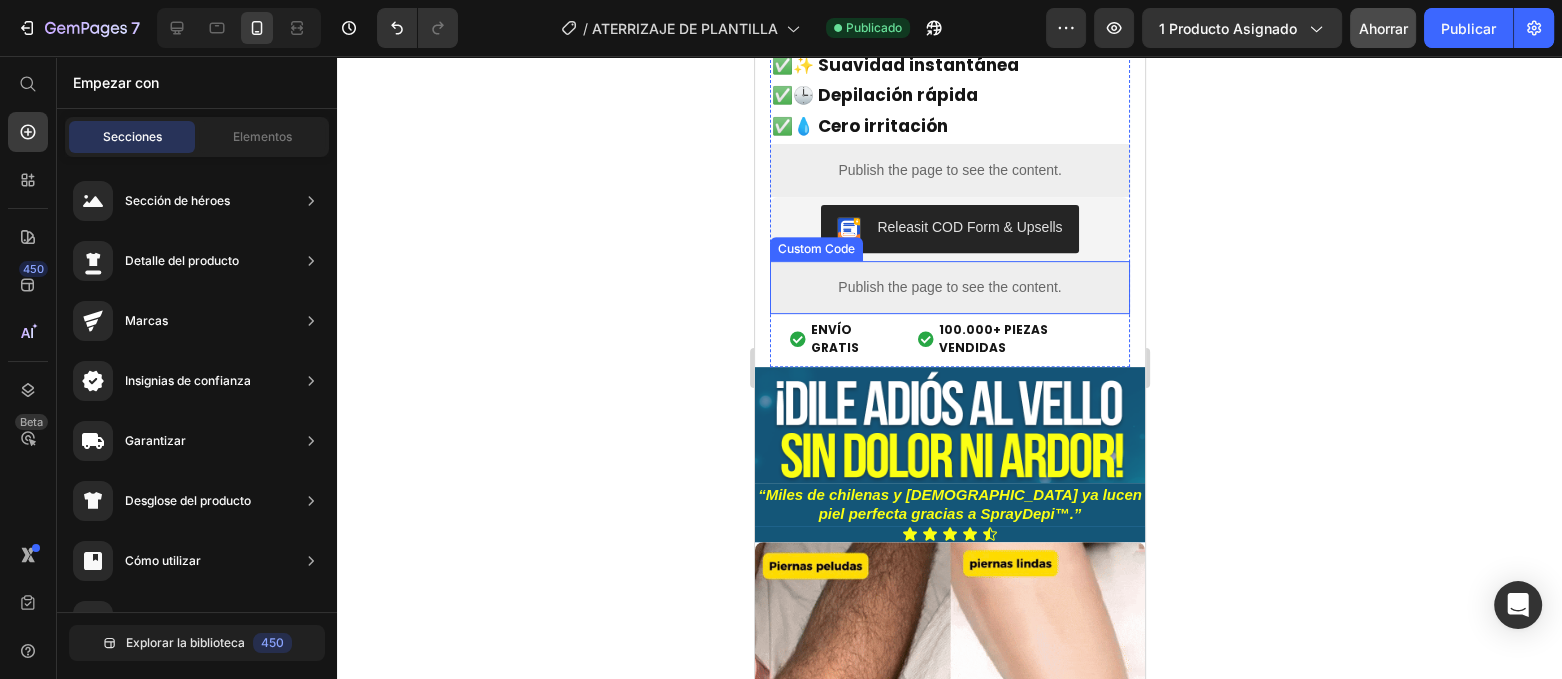 click on "Publish the page to see the content." at bounding box center (949, 287) 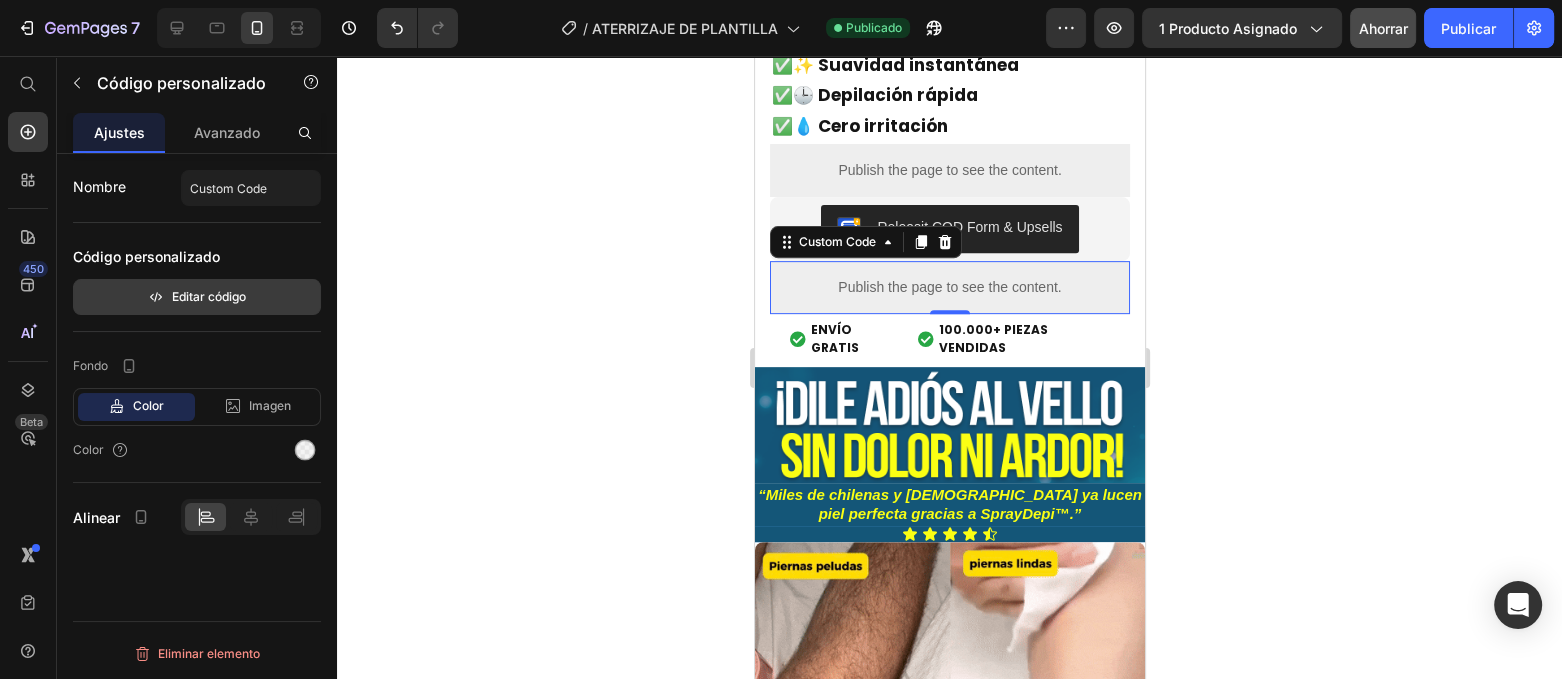 click on "Editar código" at bounding box center [197, 297] 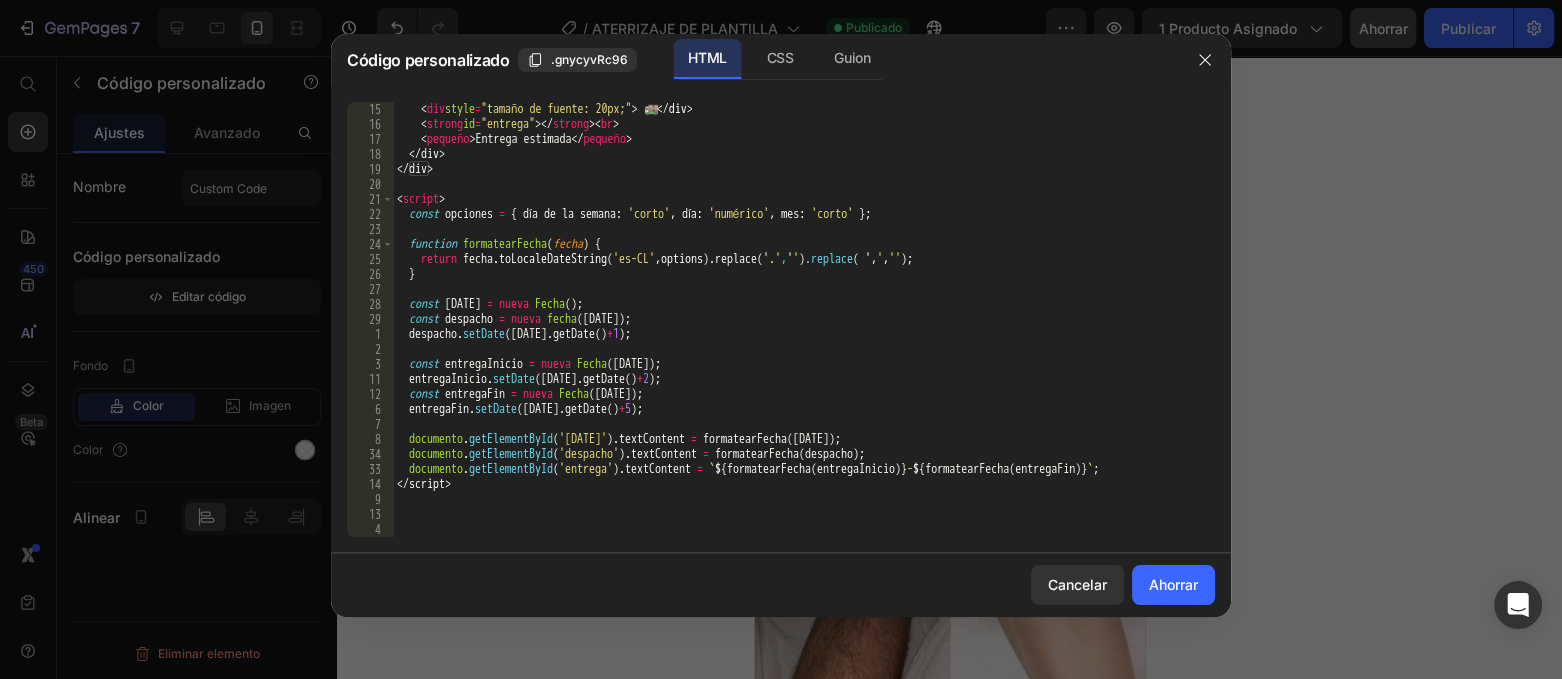 scroll, scrollTop: 225, scrollLeft: 0, axis: vertical 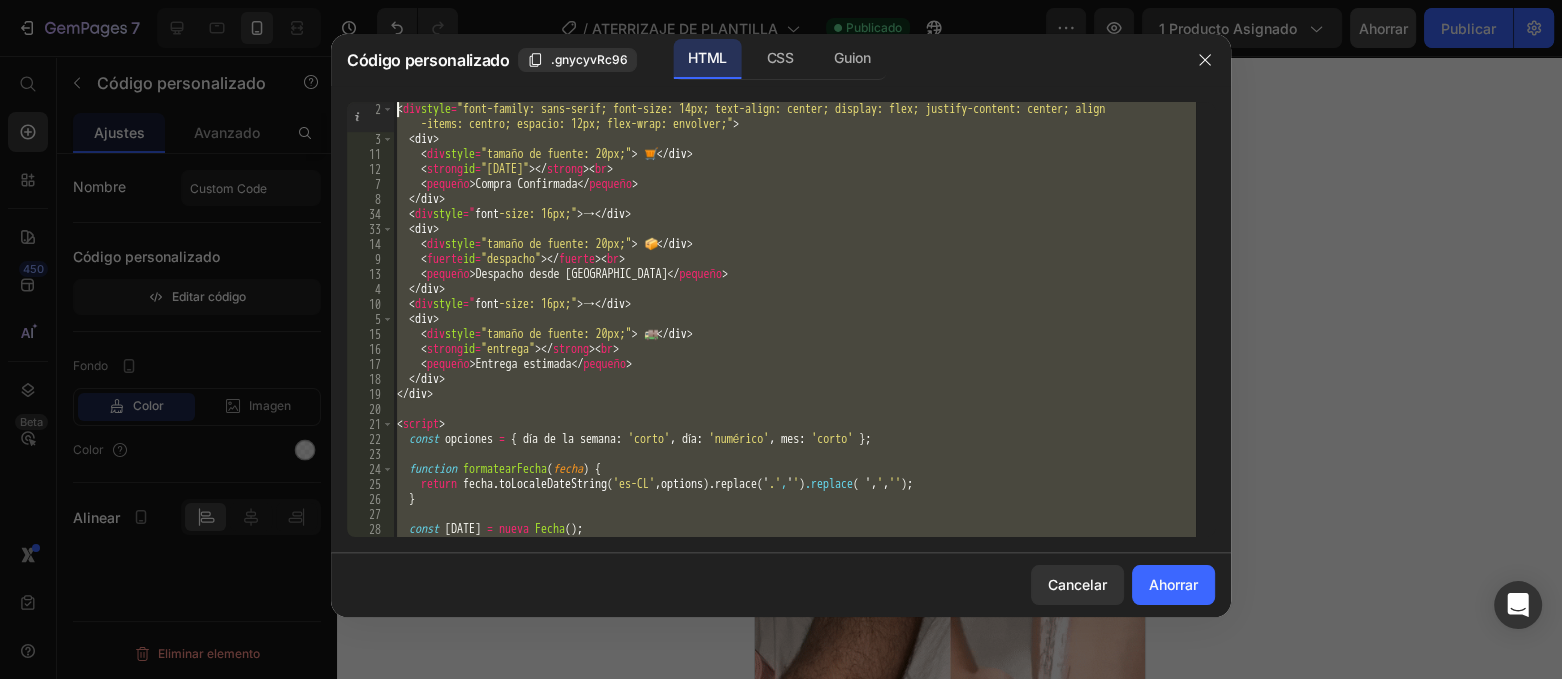 drag, startPoint x: 534, startPoint y: 506, endPoint x: 341, endPoint y: -110, distance: 645.5269 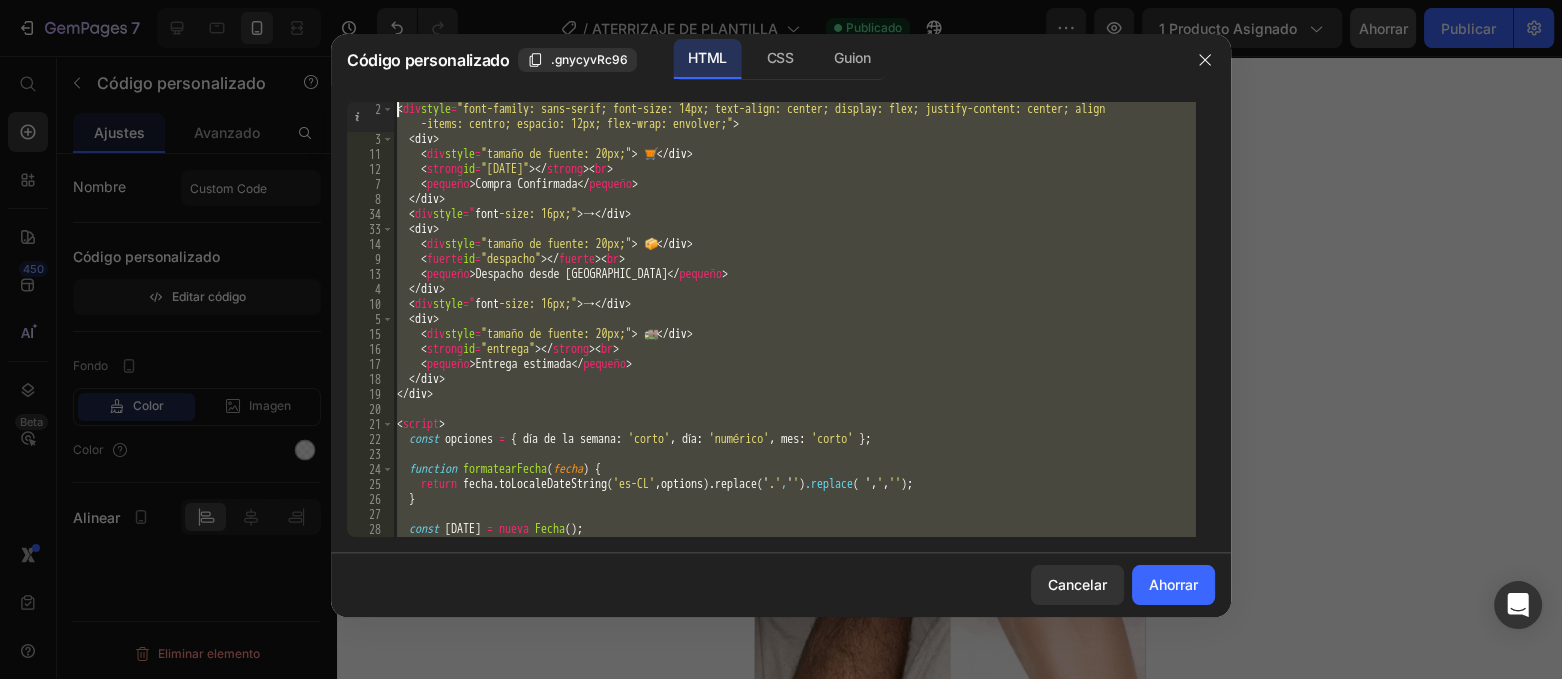 click on "7 Historial de versiones / ATERRIZAJE DE PLANTILLA Publicado Avance 1 producto asignado Ahorrar Publicar 450 Beta Empezar con Secciones Elementos Sección de héroes Detalle del producto Marcas Insignias de confianza Garantizar Desglose del producto Cómo utilizar Testimonios Comparar Manojo Preguntas frecuentes Prueba social Historia de la marca Lista de productos Recopilación Lista de blogs Contacto Sticky Añadir al carrito Pie de página personalizado Explorar la biblioteca 450 Disposición
[GEOGRAPHIC_DATA]
[GEOGRAPHIC_DATA]
[GEOGRAPHIC_DATA]
Fila Texto
Título
Bloque de texto Botón
Botón
Botón" at bounding box center [781, 0] 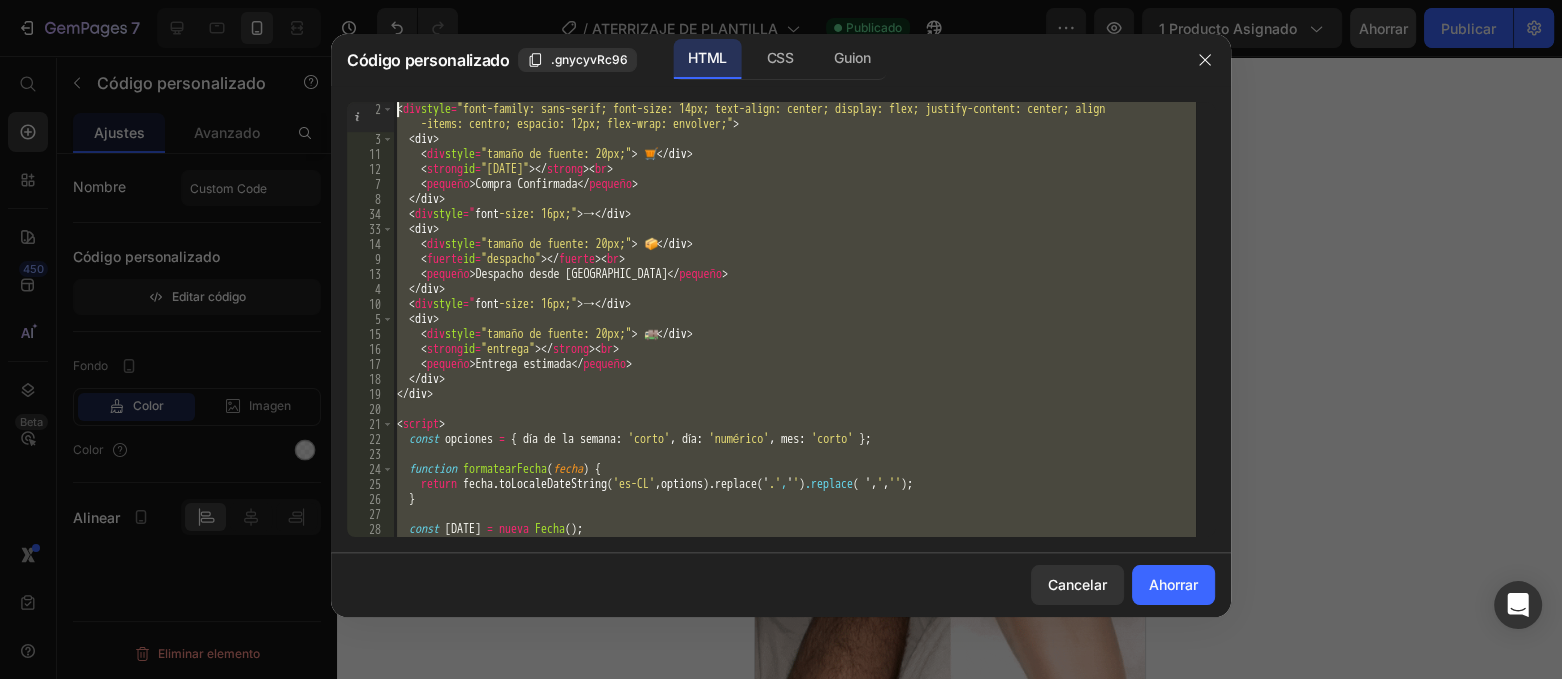 type on "<div style="font-family: sans-serif; font-size: 14px; text-align: center; display: flex; justify-content: center; align-items: center; gap: 12px; flex-wrap: wrap;">
<div>" 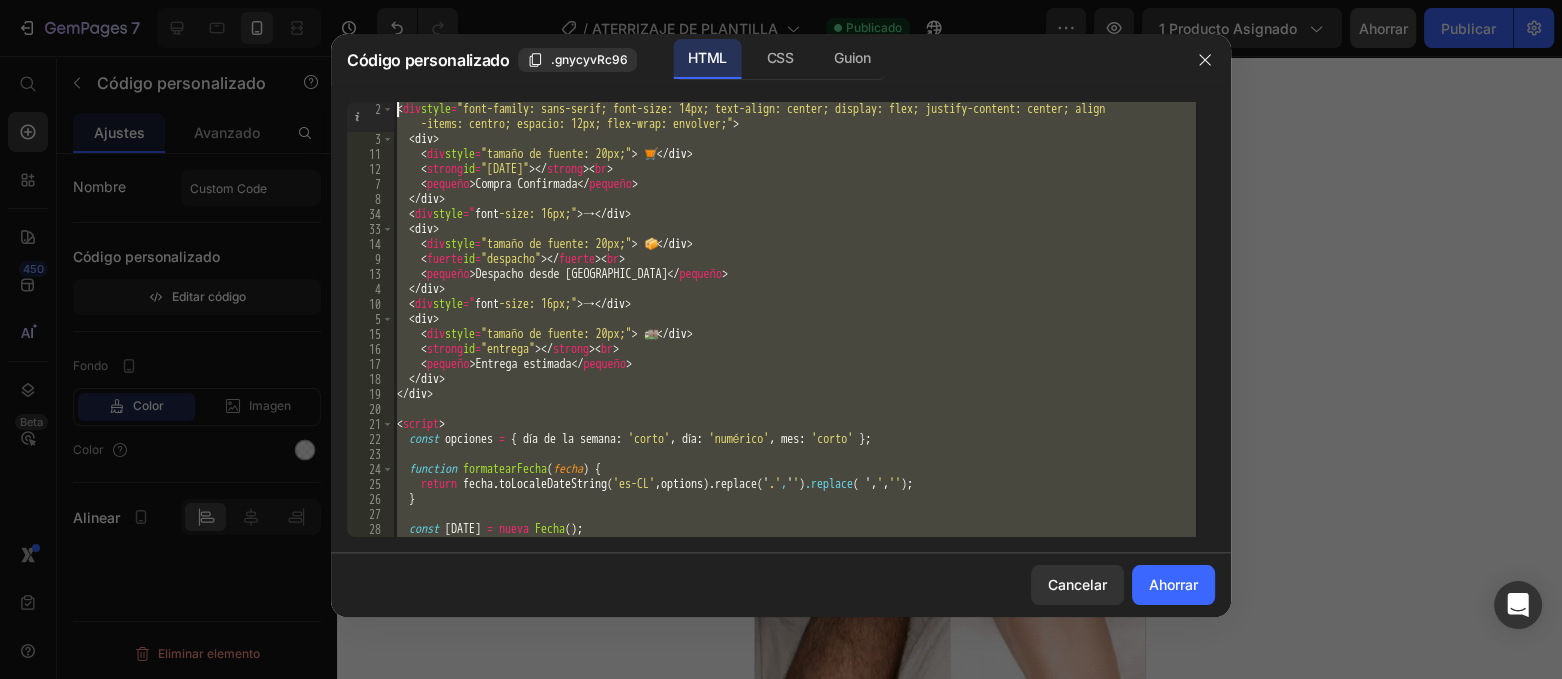 paste 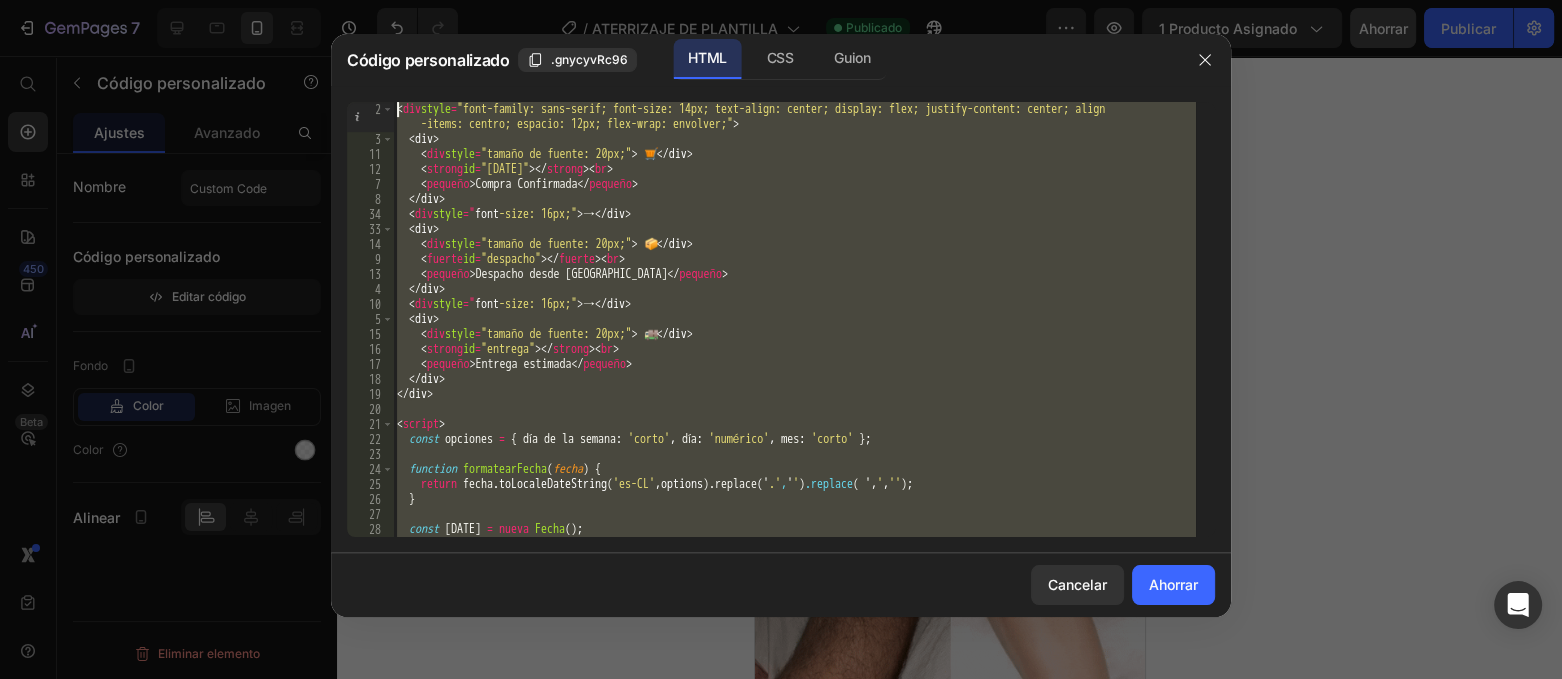 type 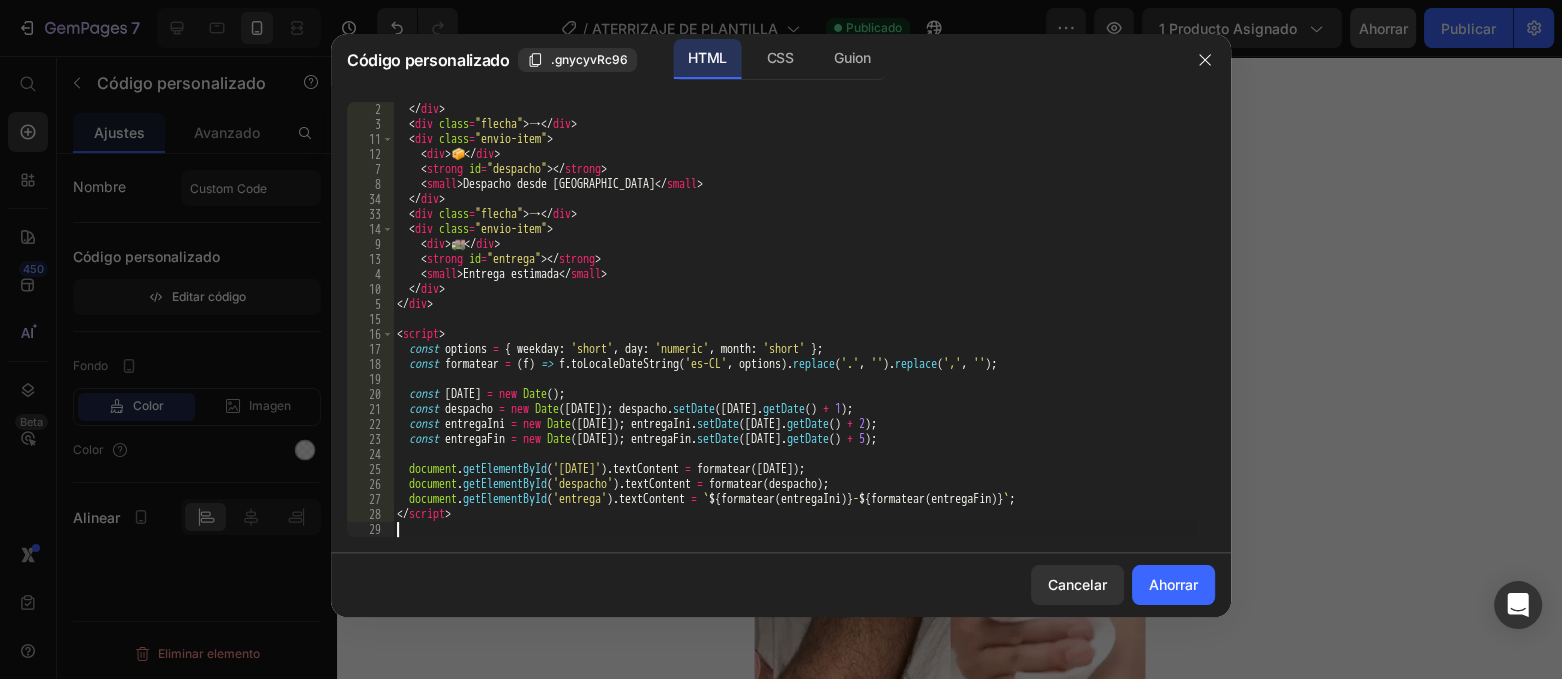 scroll, scrollTop: 630, scrollLeft: 0, axis: vertical 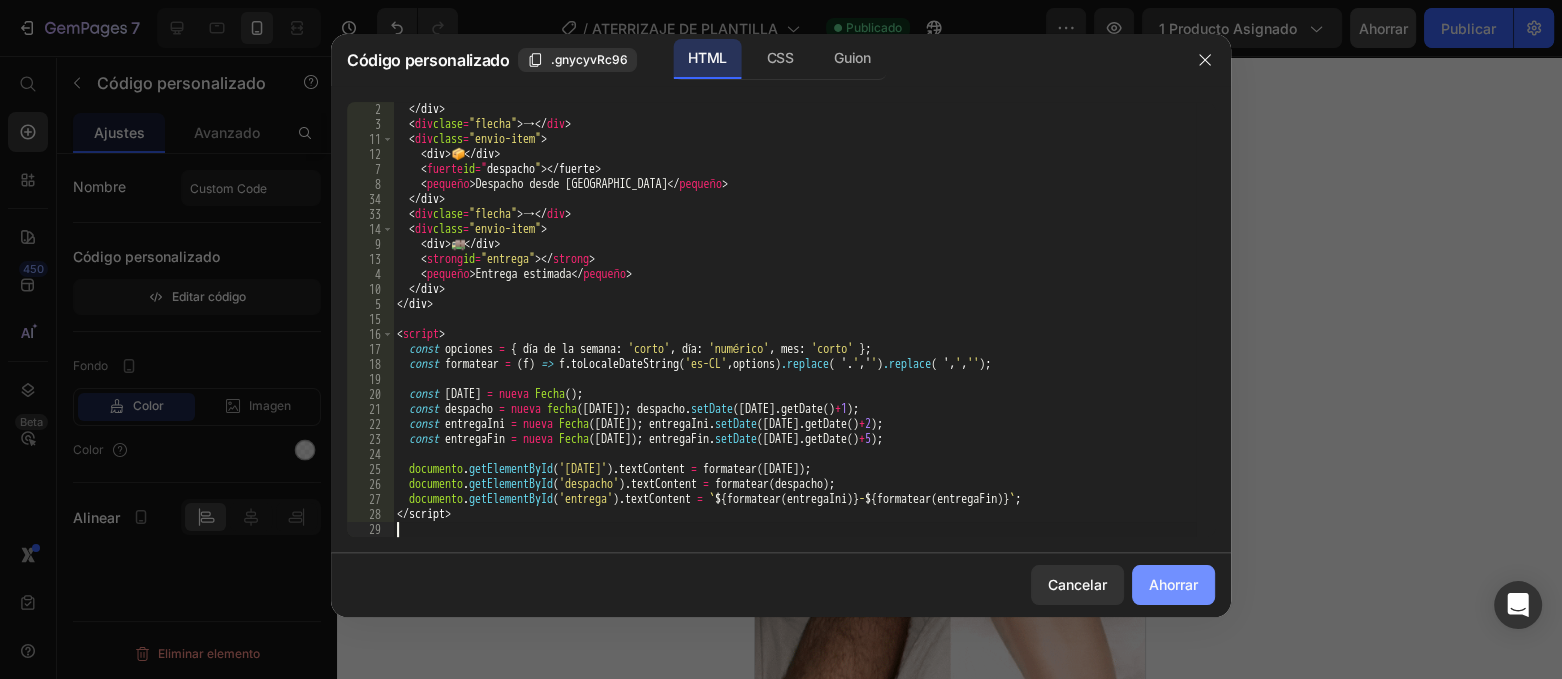 click on "Ahorrar" at bounding box center (1173, 584) 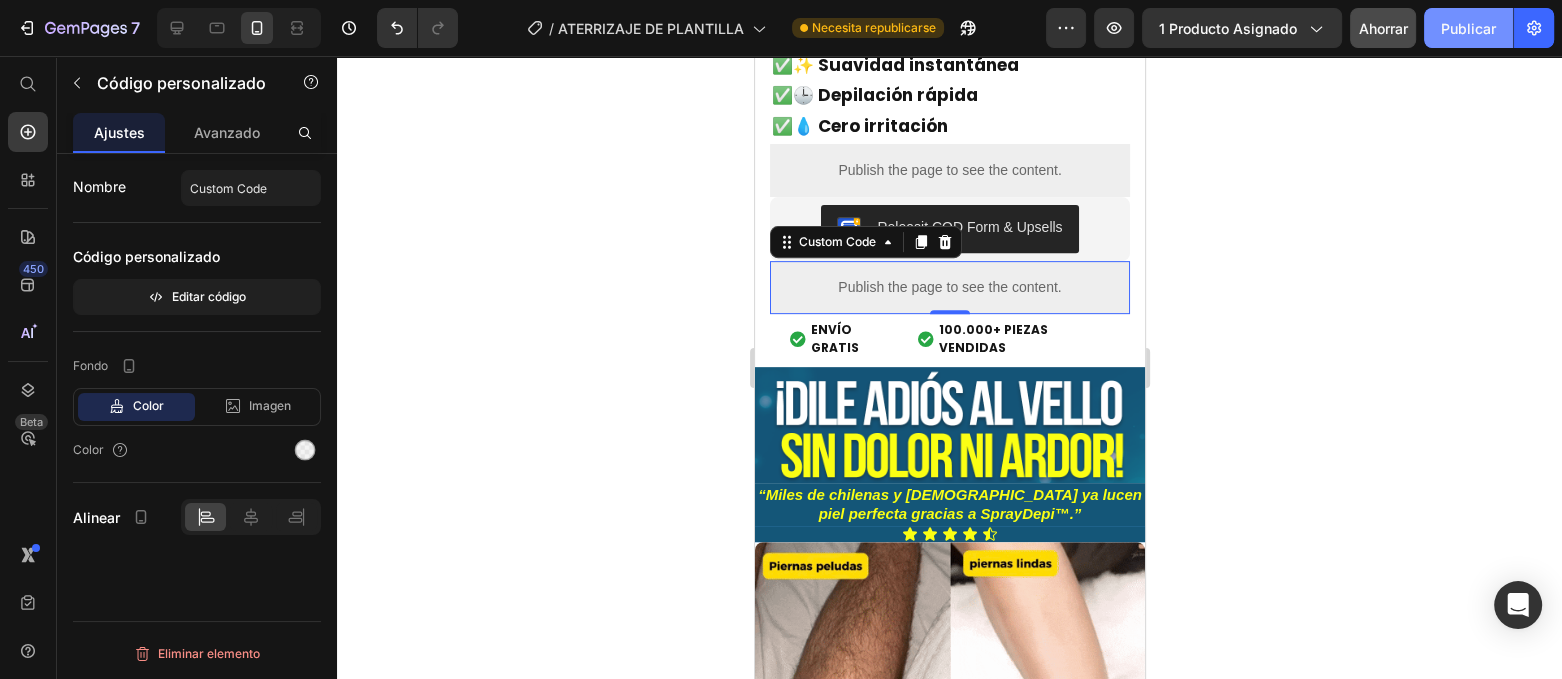 click on "Publicar" at bounding box center [1468, 28] 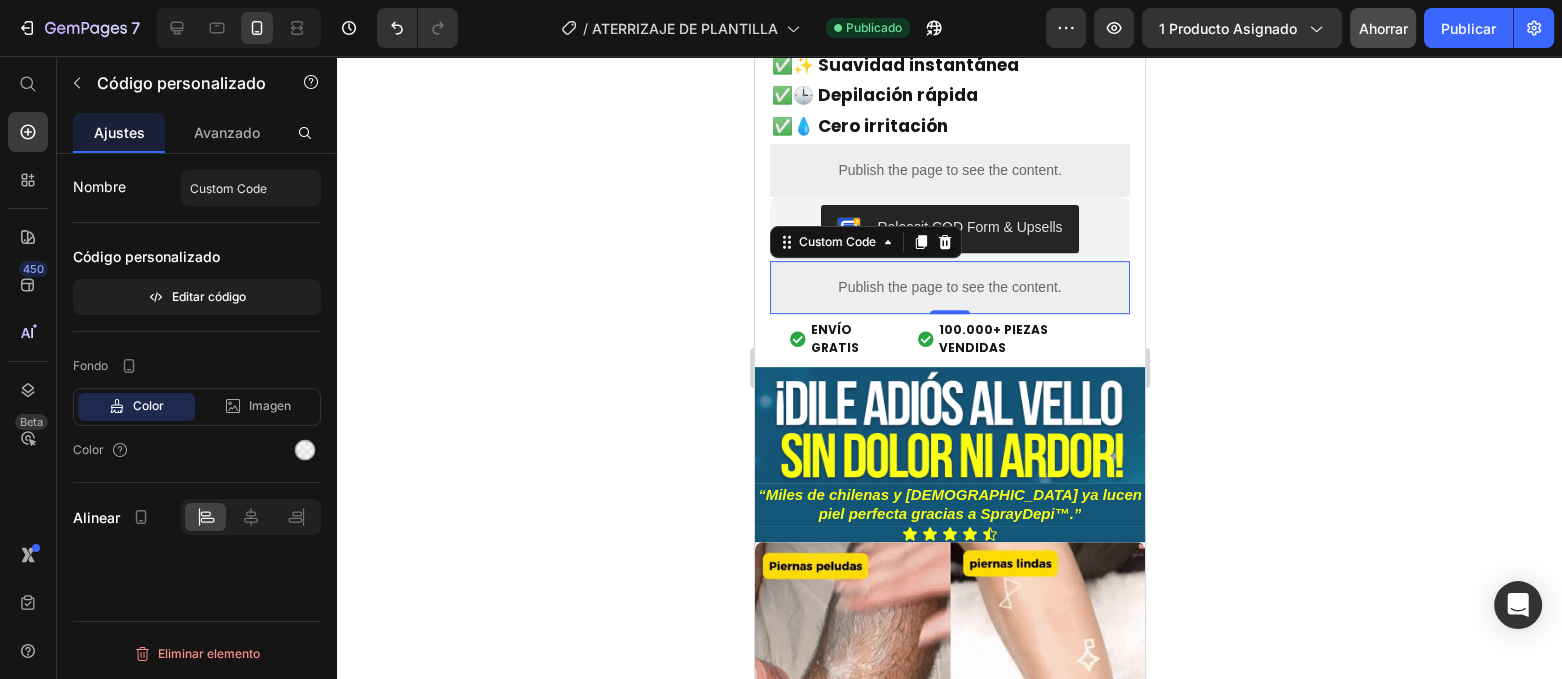 click on "Publish the page to see the content." at bounding box center (949, 287) 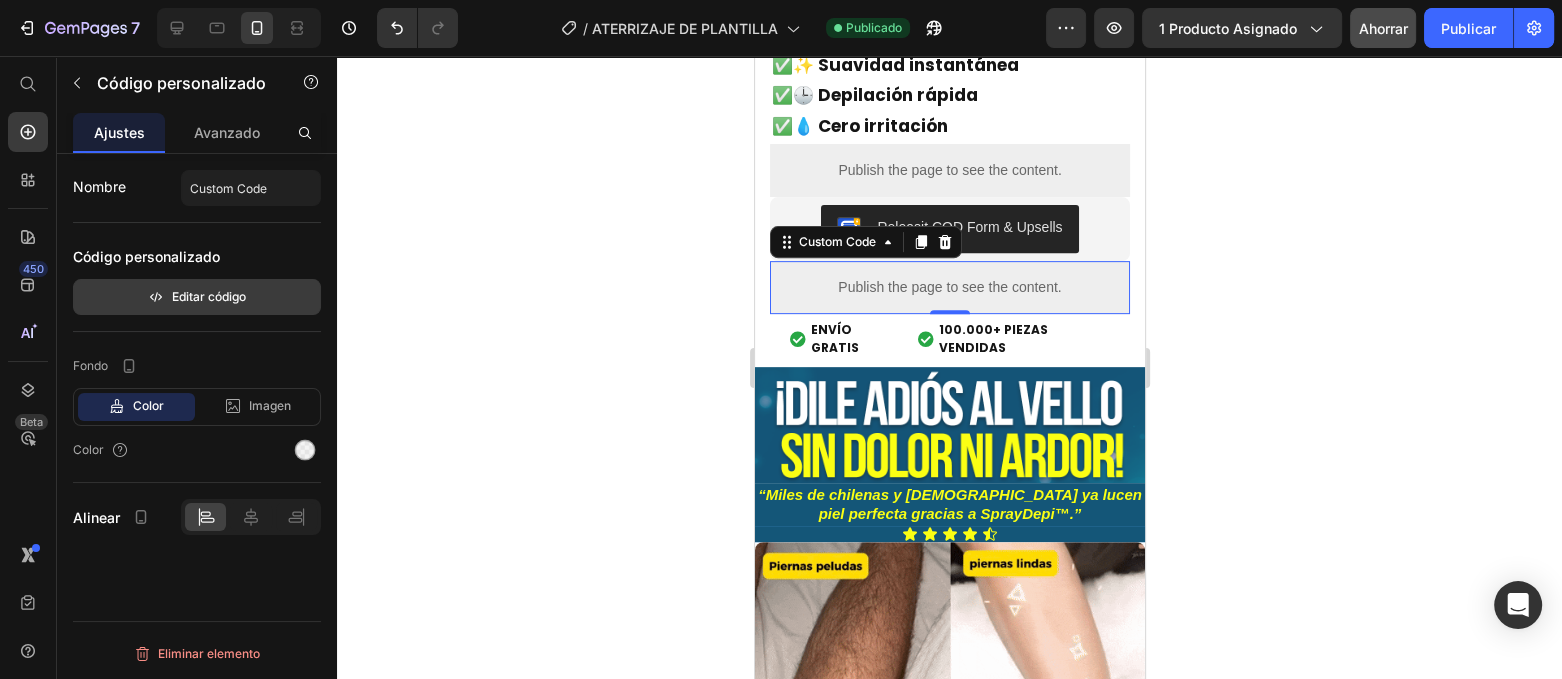 click on "Editar código" at bounding box center [209, 296] 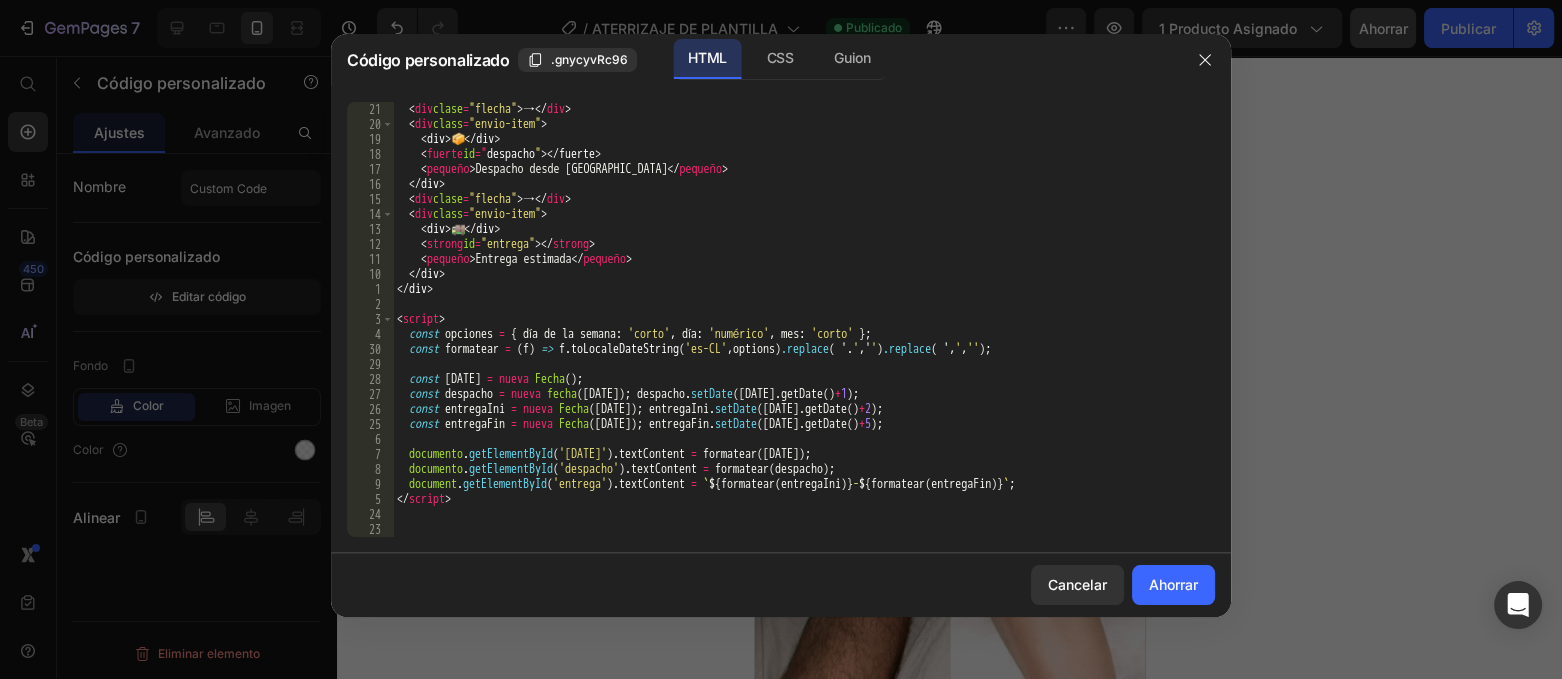 scroll, scrollTop: 644, scrollLeft: 0, axis: vertical 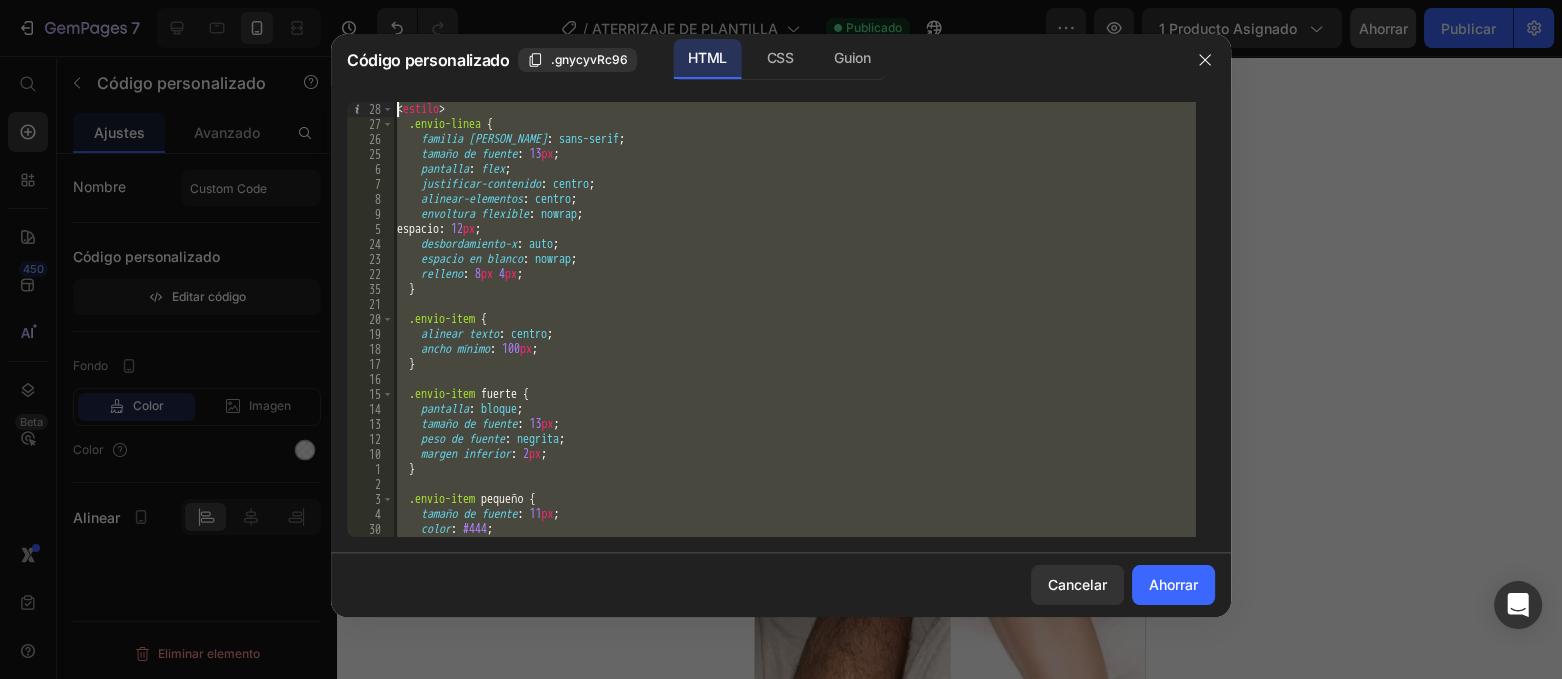 drag, startPoint x: 445, startPoint y: 460, endPoint x: 381, endPoint y: -15, distance: 479.29218 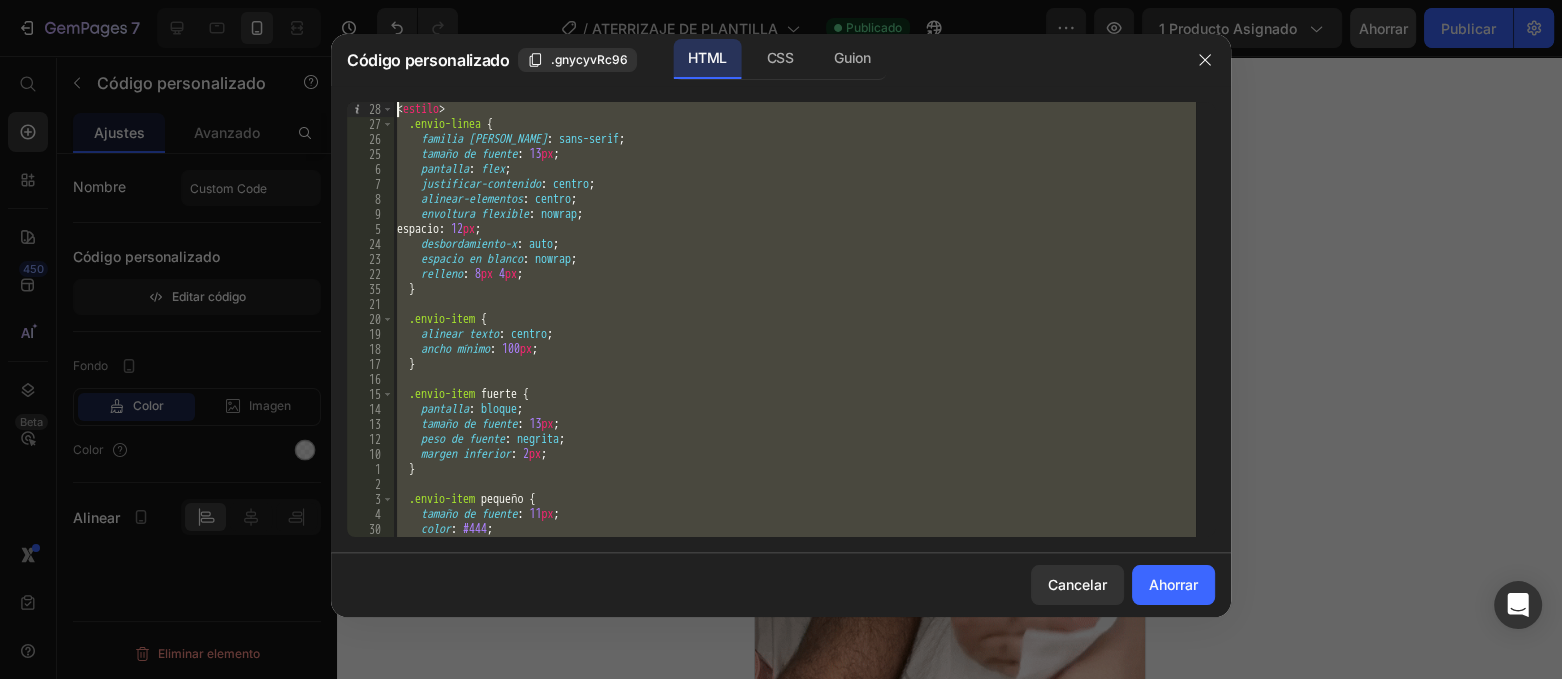 click on "7 Historial de versiones / ATERRIZAJE DE PLANTILLA Publicado Avance 1 producto asignado Ahorrar Publicar 450 Beta Empezar con Secciones Elementos Sección de héroes Detalle del producto Marcas Insignias de confianza Garantizar Desglose del producto Cómo utilizar Testimonios Comparar Manojo Preguntas frecuentes Prueba social Historia de la marca Lista de productos Recopilación Lista de blogs Contacto Sticky Añadir al carrito Pie de página personalizado Explorar la biblioteca 450 Disposición
[GEOGRAPHIC_DATA]
[GEOGRAPHIC_DATA]
[GEOGRAPHIC_DATA]
Fila Texto
Título
Bloque de texto Botón
Botón
Botón" at bounding box center [781, 0] 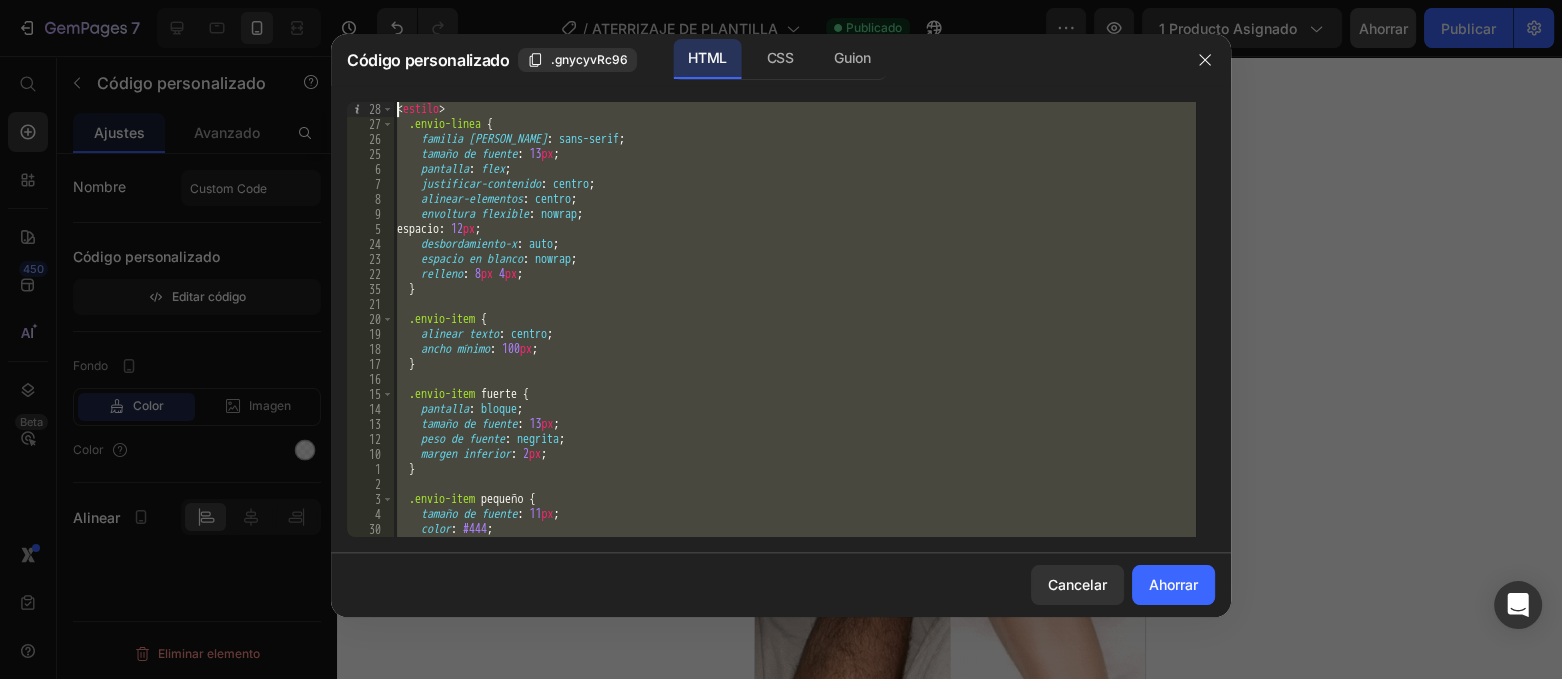 type on "<style>
.envio-linea {" 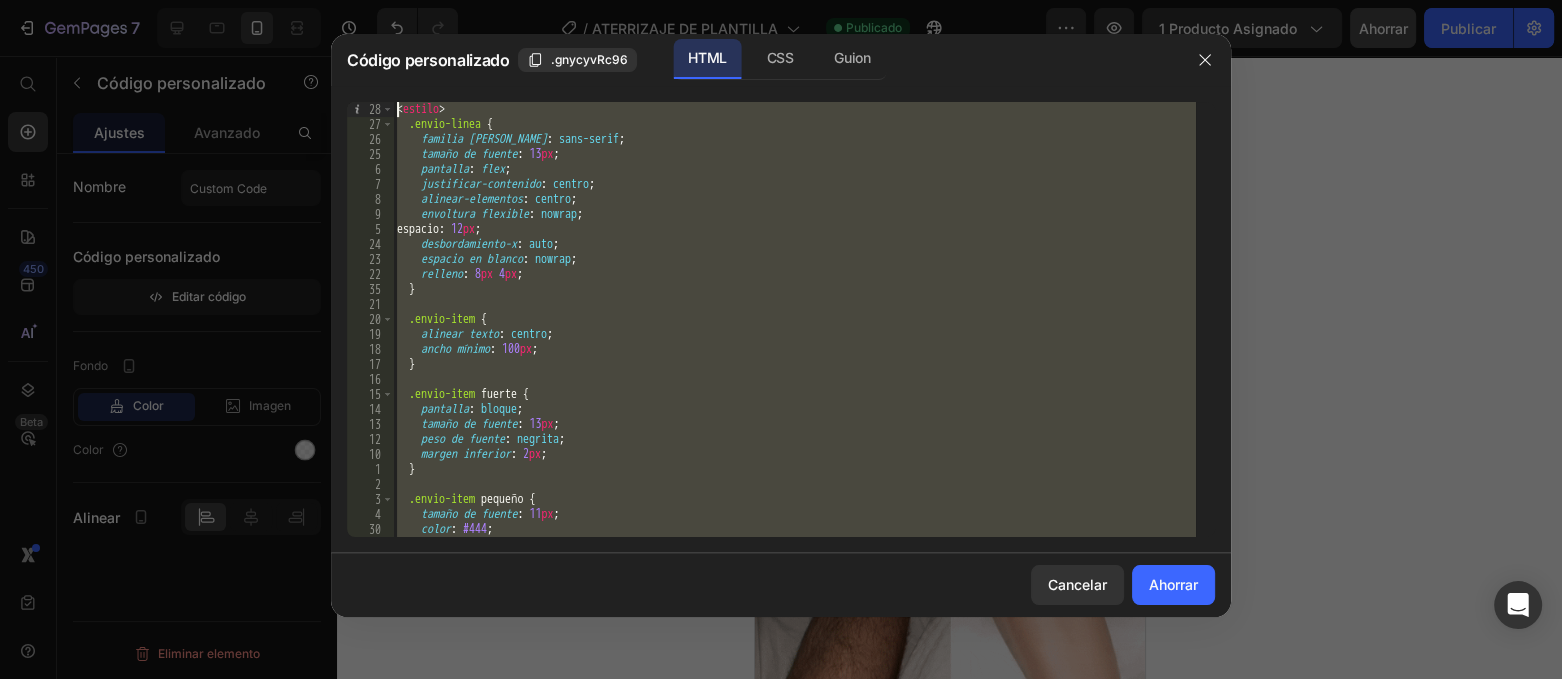 paste 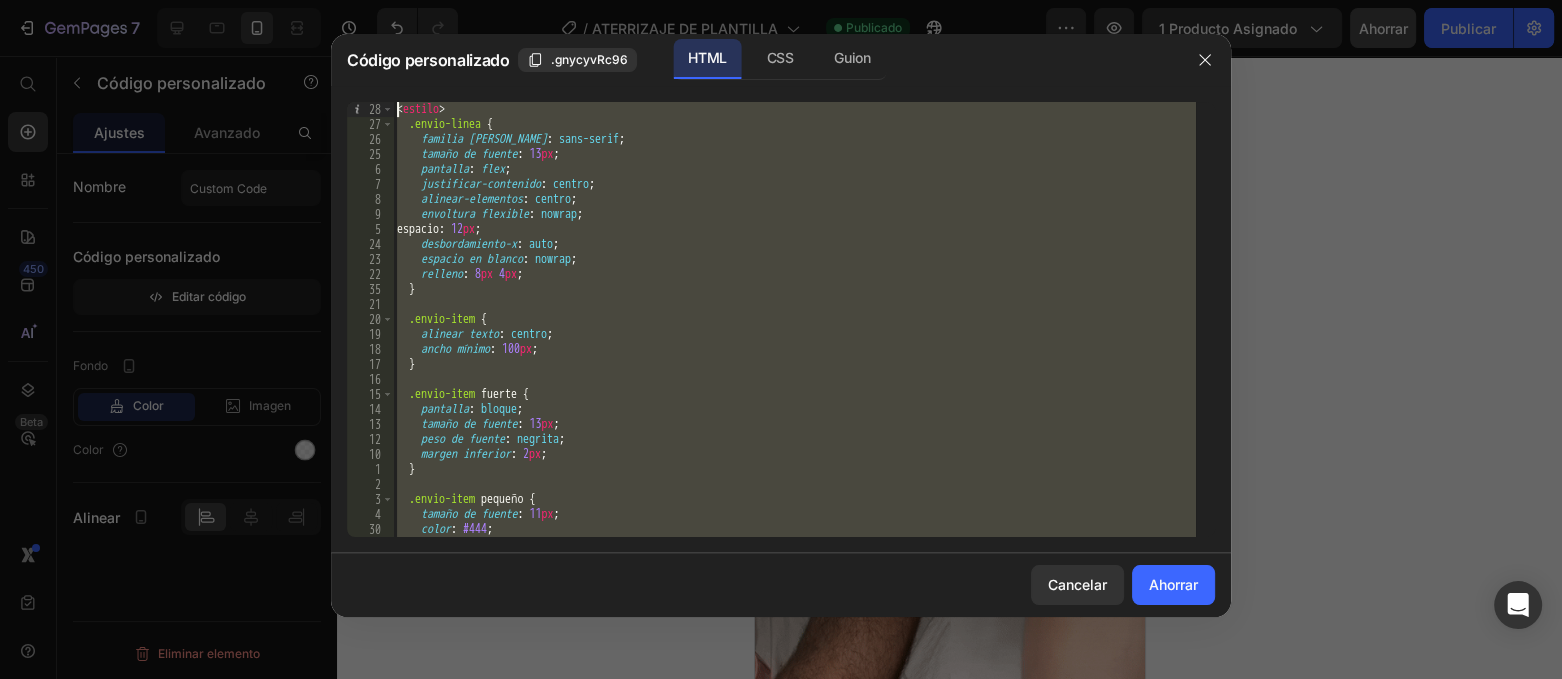 type 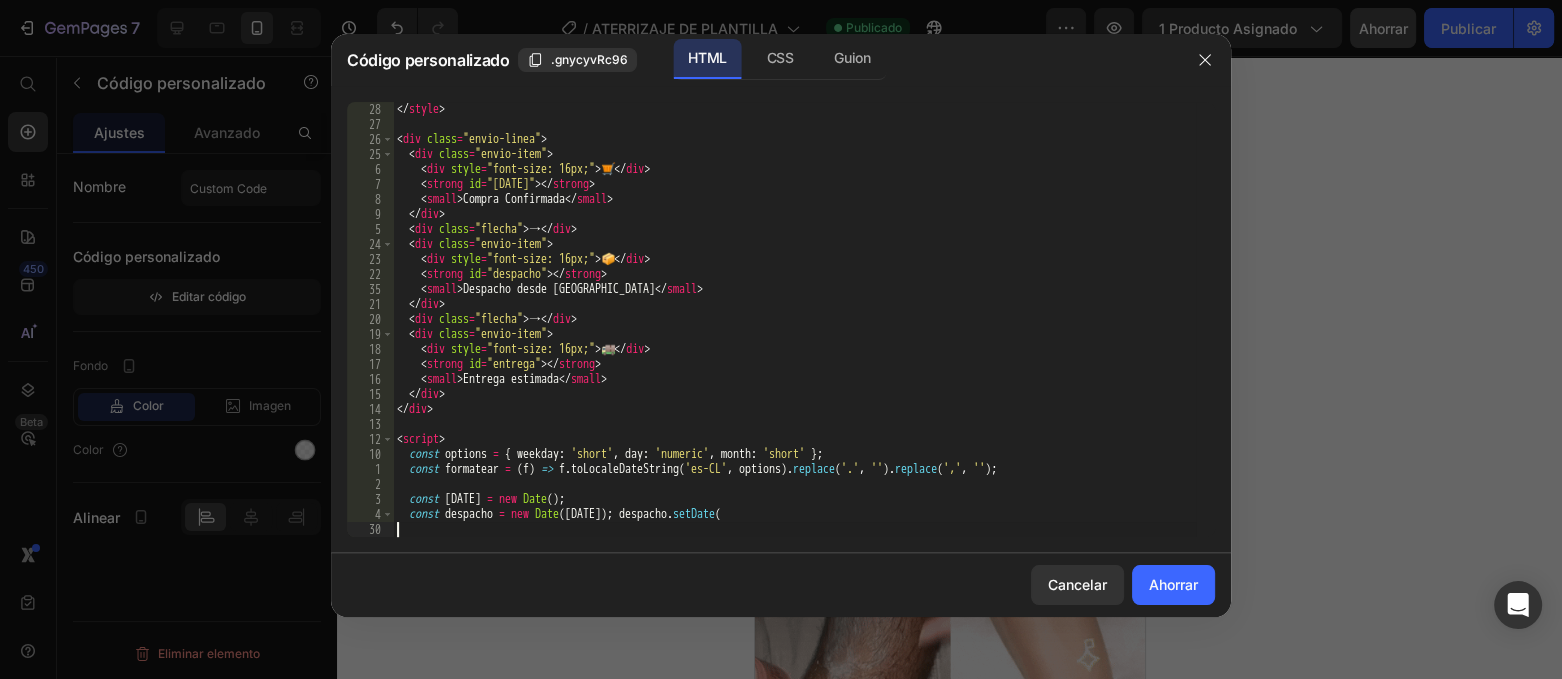 scroll, scrollTop: 569, scrollLeft: 0, axis: vertical 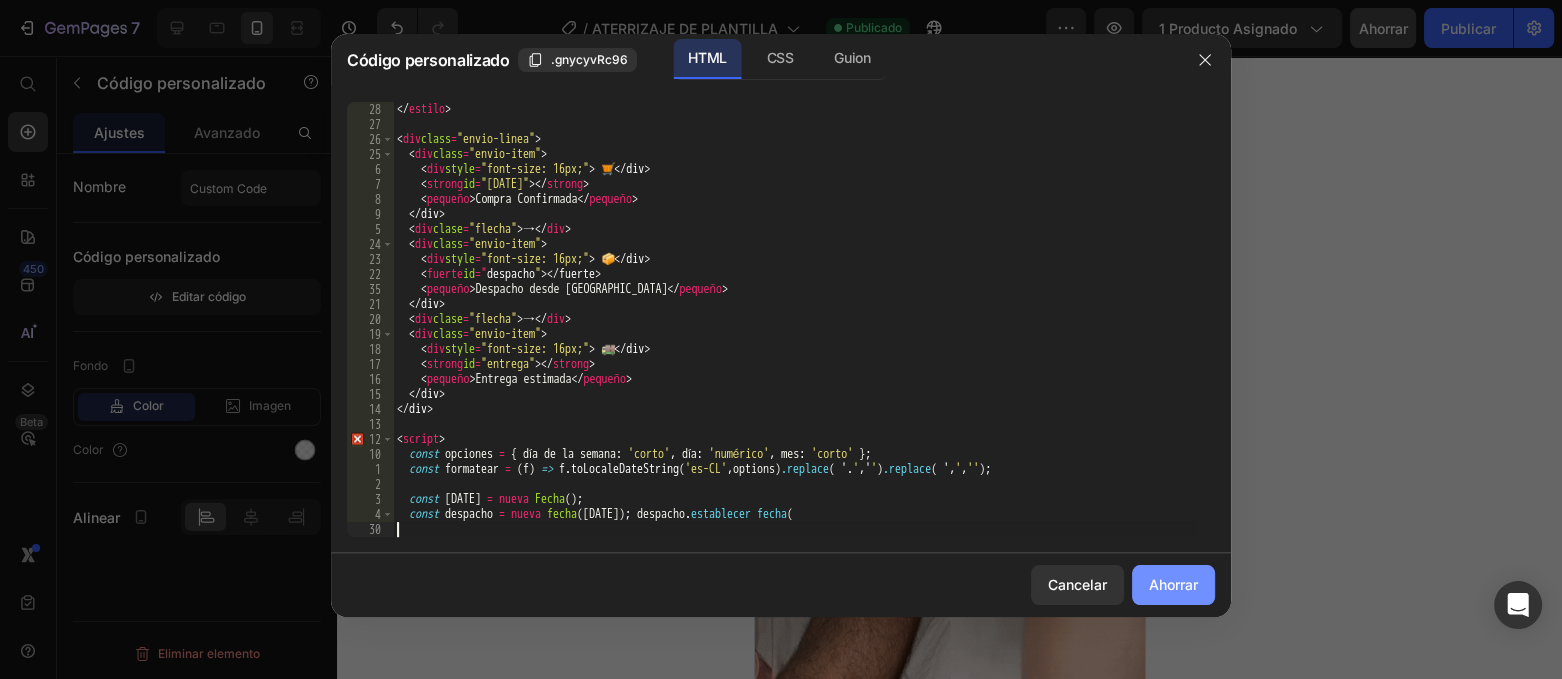 click on "Ahorrar" at bounding box center [1173, 584] 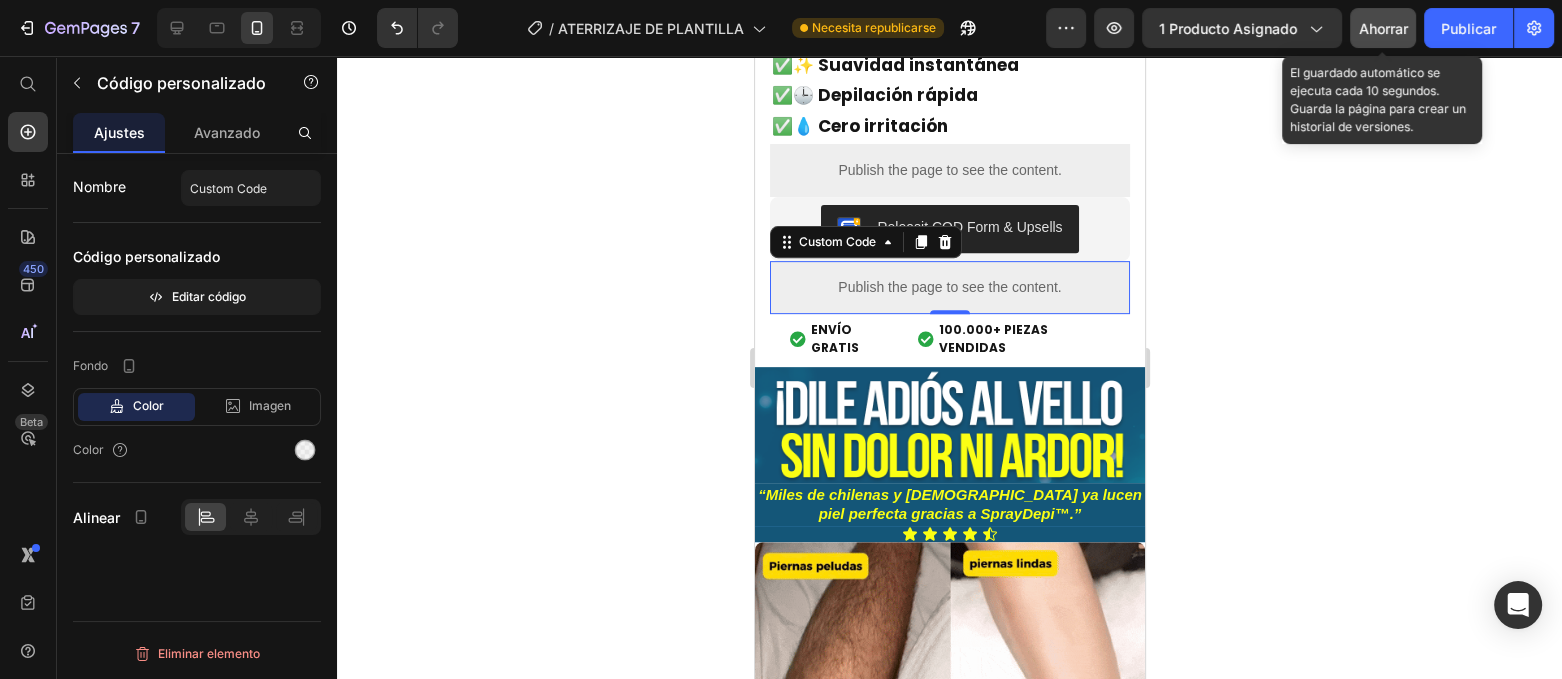 click on "Ahorrar" at bounding box center [1383, 28] 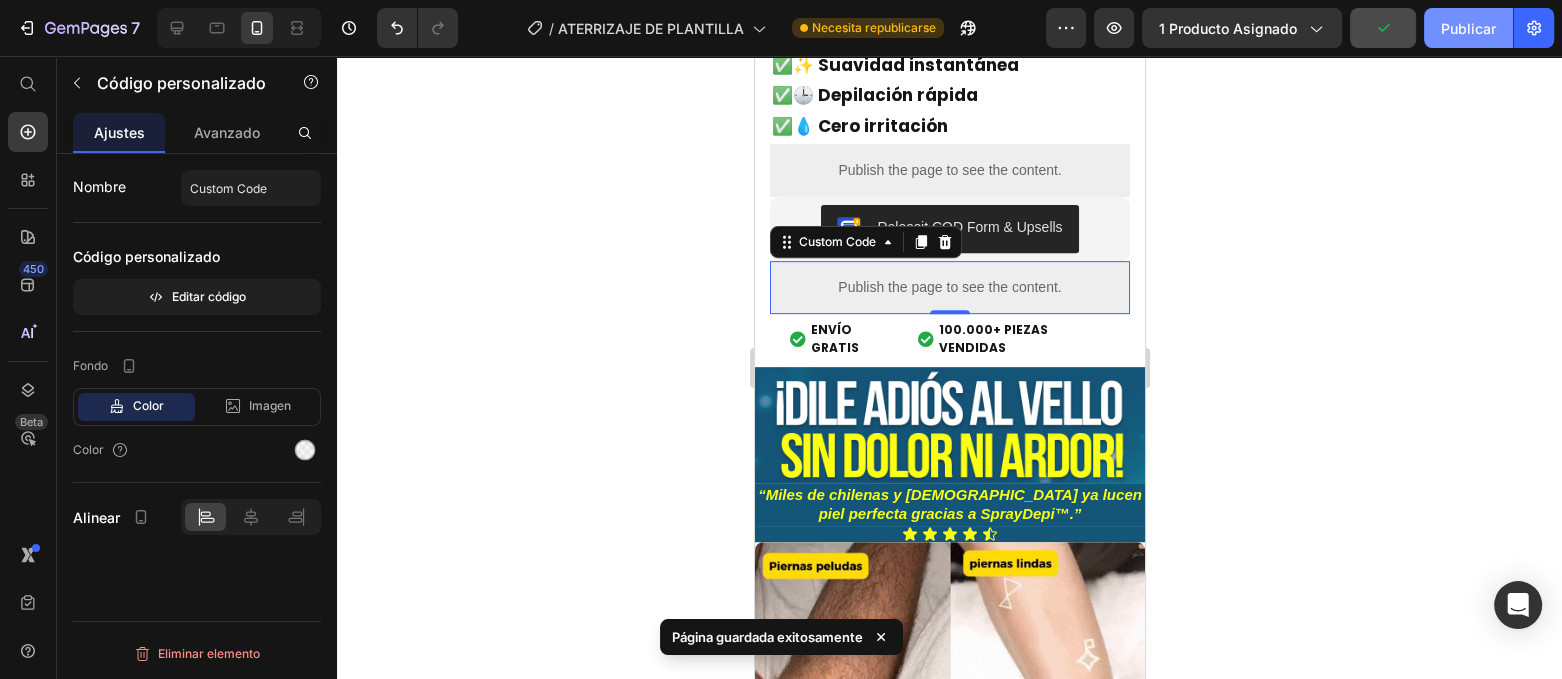 click on "Publicar" at bounding box center [1468, 28] 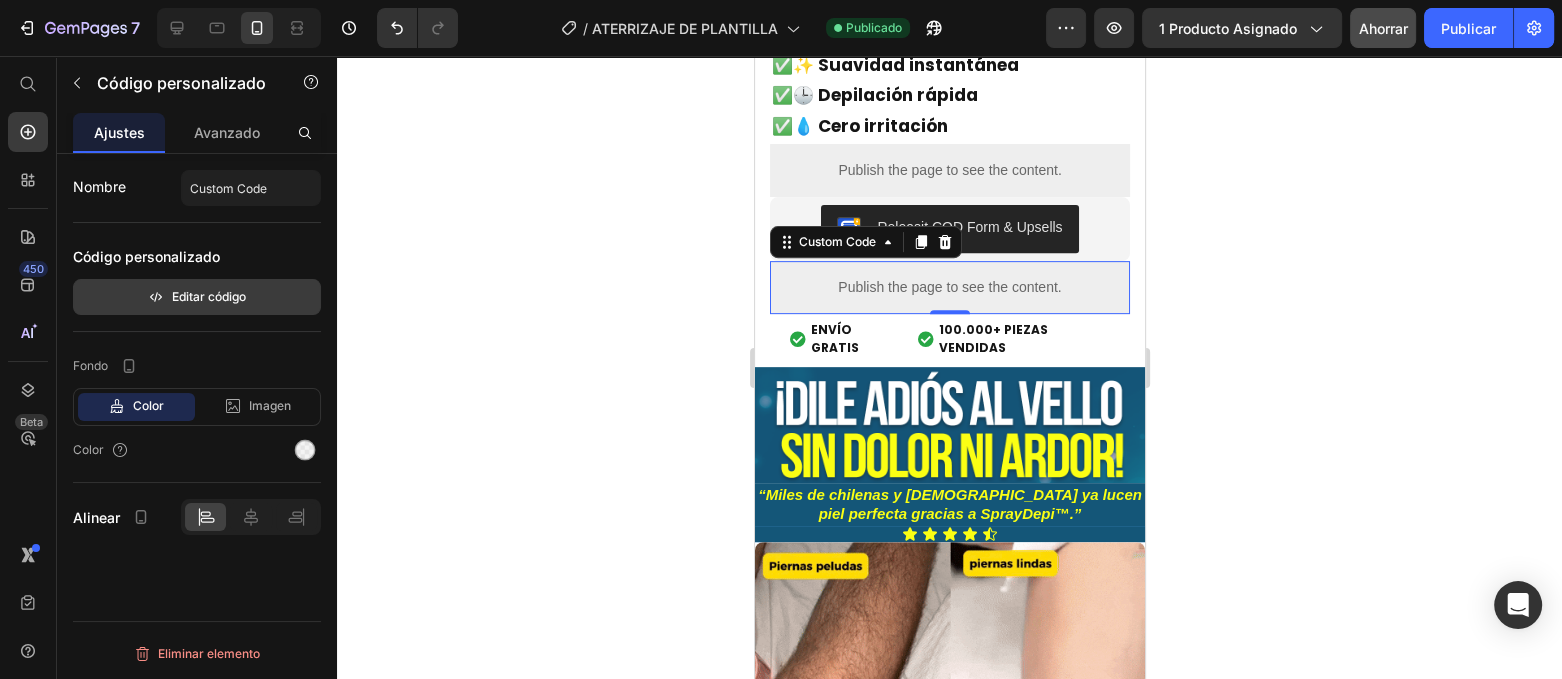 click on "Editar código" at bounding box center [209, 296] 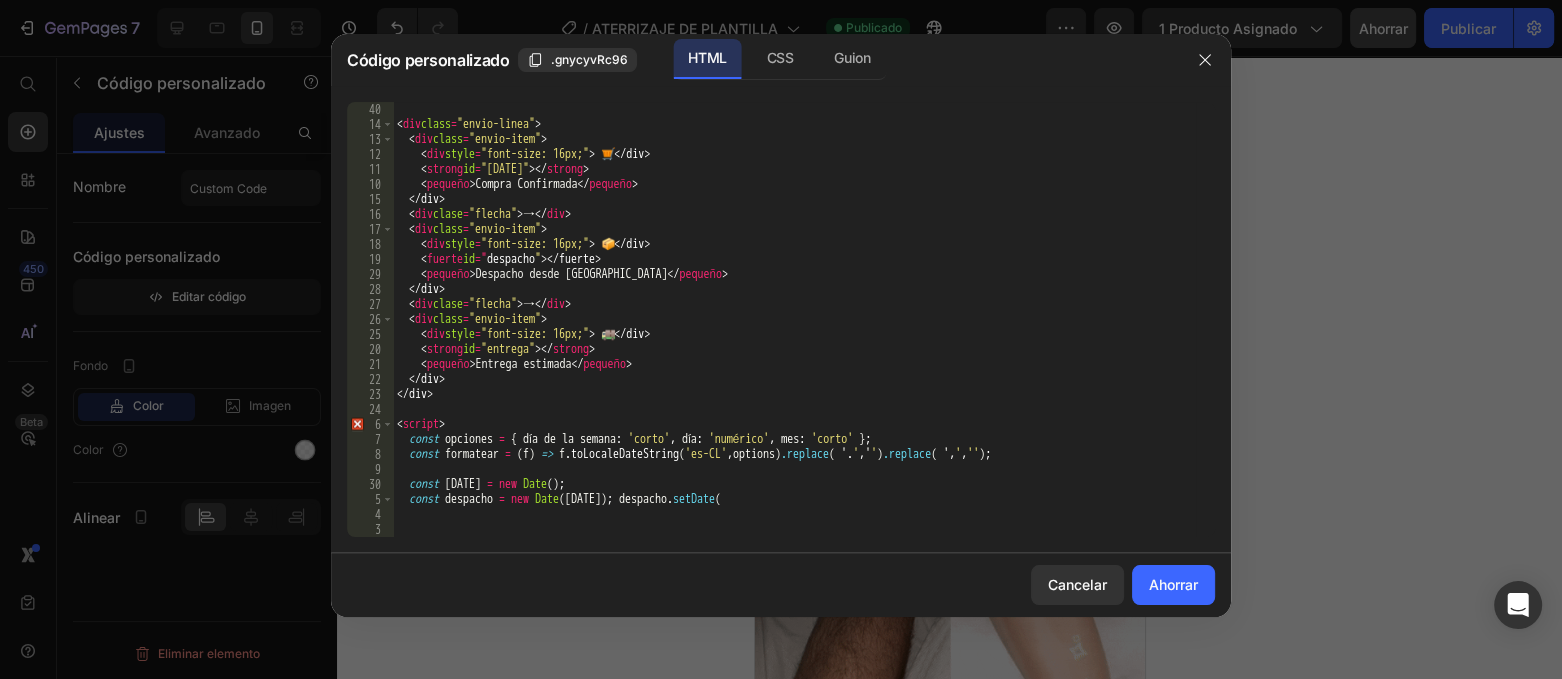 scroll, scrollTop: 585, scrollLeft: 0, axis: vertical 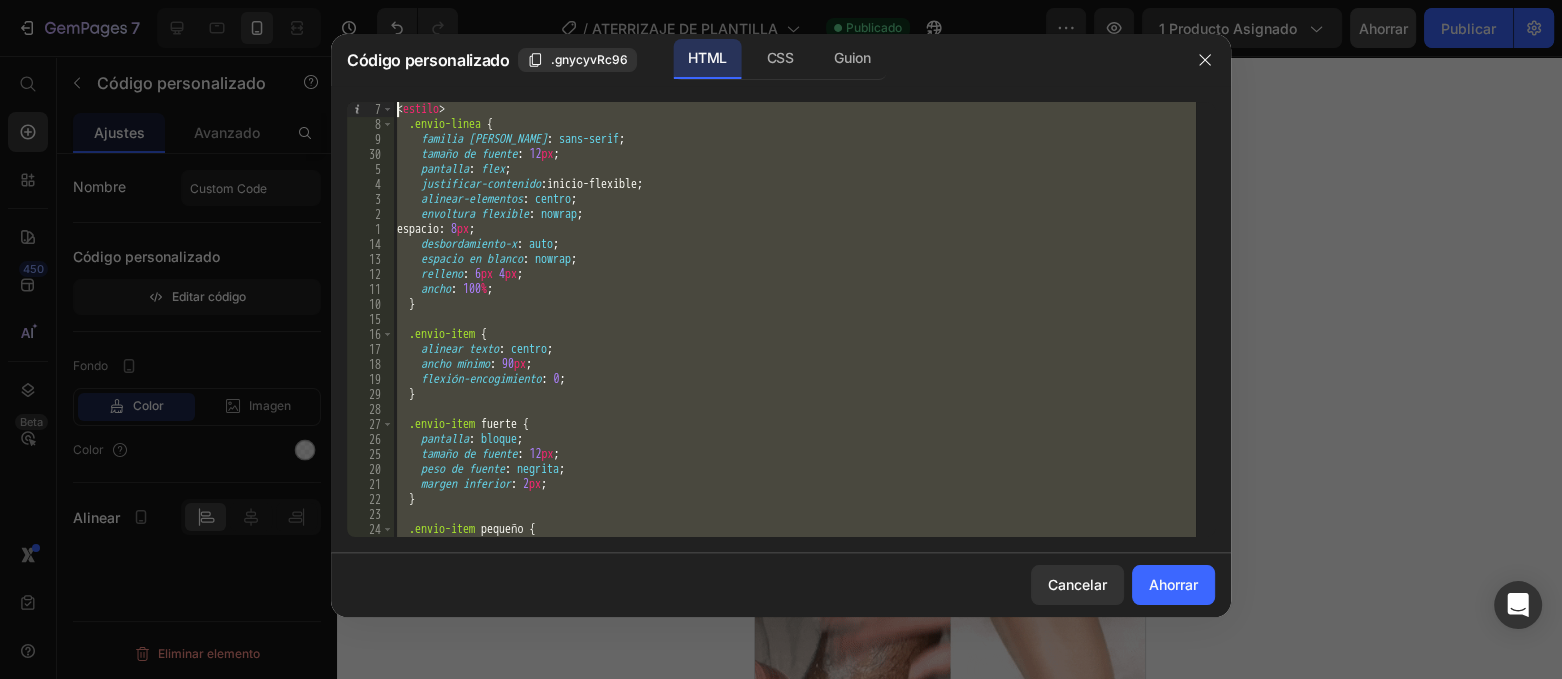 drag, startPoint x: 726, startPoint y: 494, endPoint x: 399, endPoint y: -3, distance: 594.9269 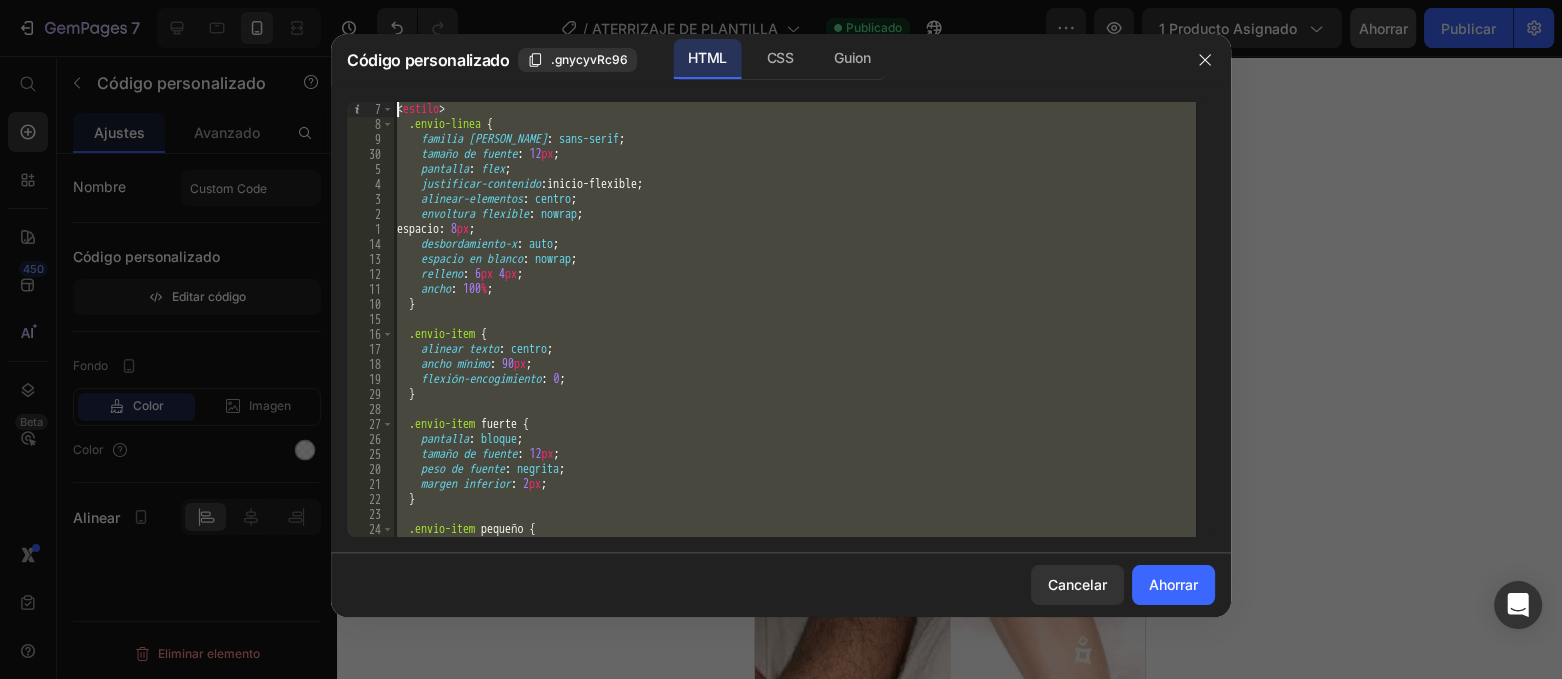 click on "7 Historial de versiones / ATERRIZAJE DE PLANTILLA Publicado Avance 1 producto asignado Ahorrar Publicar 450 Beta Empezar con Secciones Elementos Sección de héroes Detalle del producto Marcas Insignias de confianza Garantizar Desglose del producto Cómo utilizar Testimonios Comparar Manojo Preguntas frecuentes Prueba social Historia de la marca Lista de productos Recopilación Lista de blogs Contacto Sticky Añadir al carrito Pie de página personalizado Explorar la biblioteca 450 Disposición
[GEOGRAPHIC_DATA]
[GEOGRAPHIC_DATA]
[GEOGRAPHIC_DATA]
Fila Texto
Título
Bloque de texto Botón
Botón
Botón" at bounding box center (781, 0) 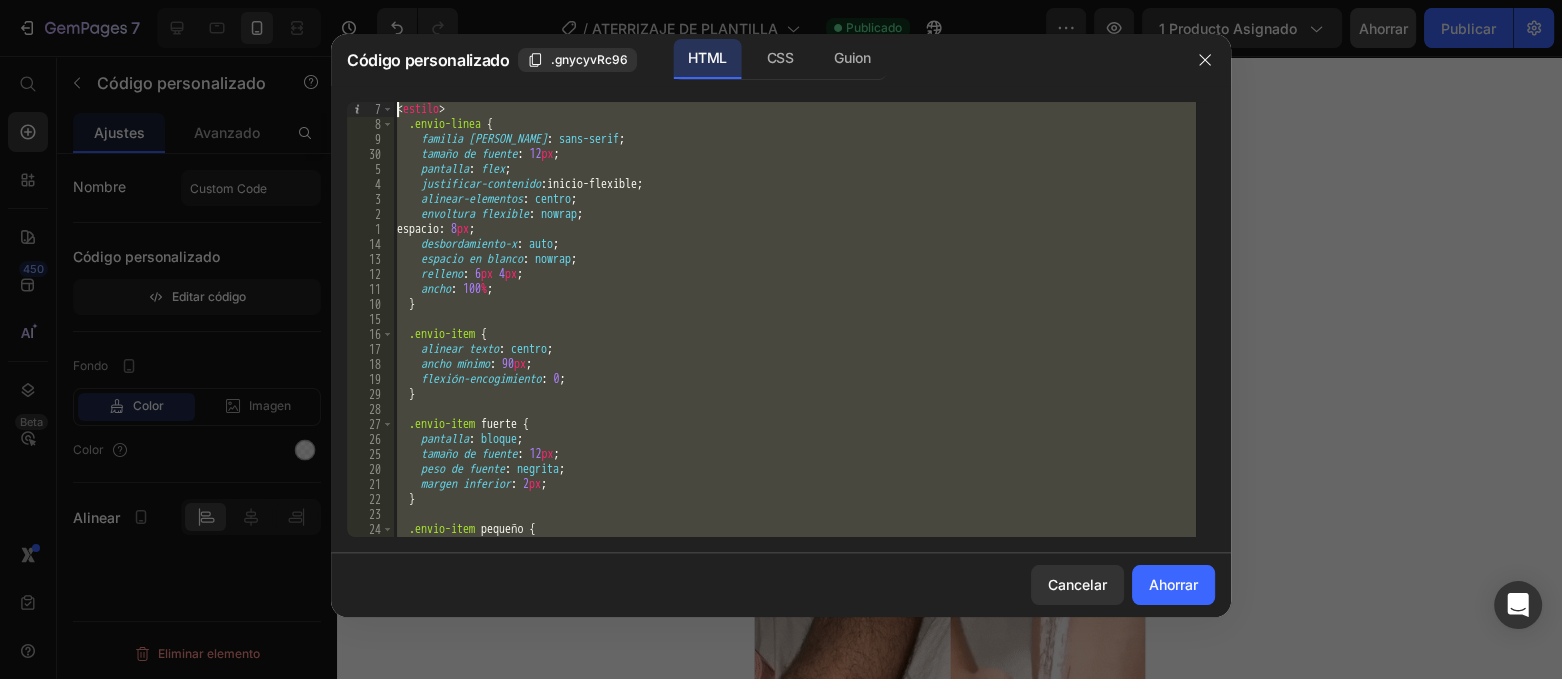 type on "<style>
.envio-linea {" 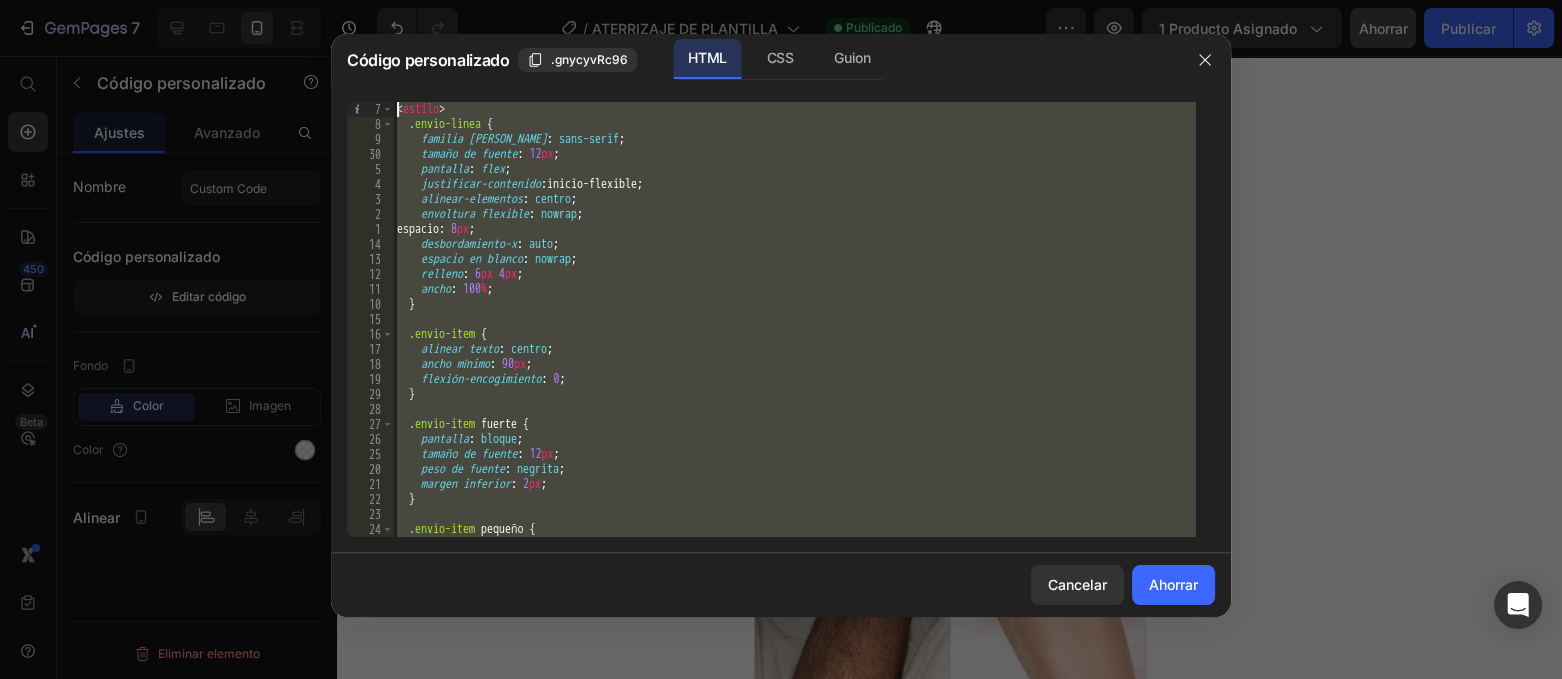 paste 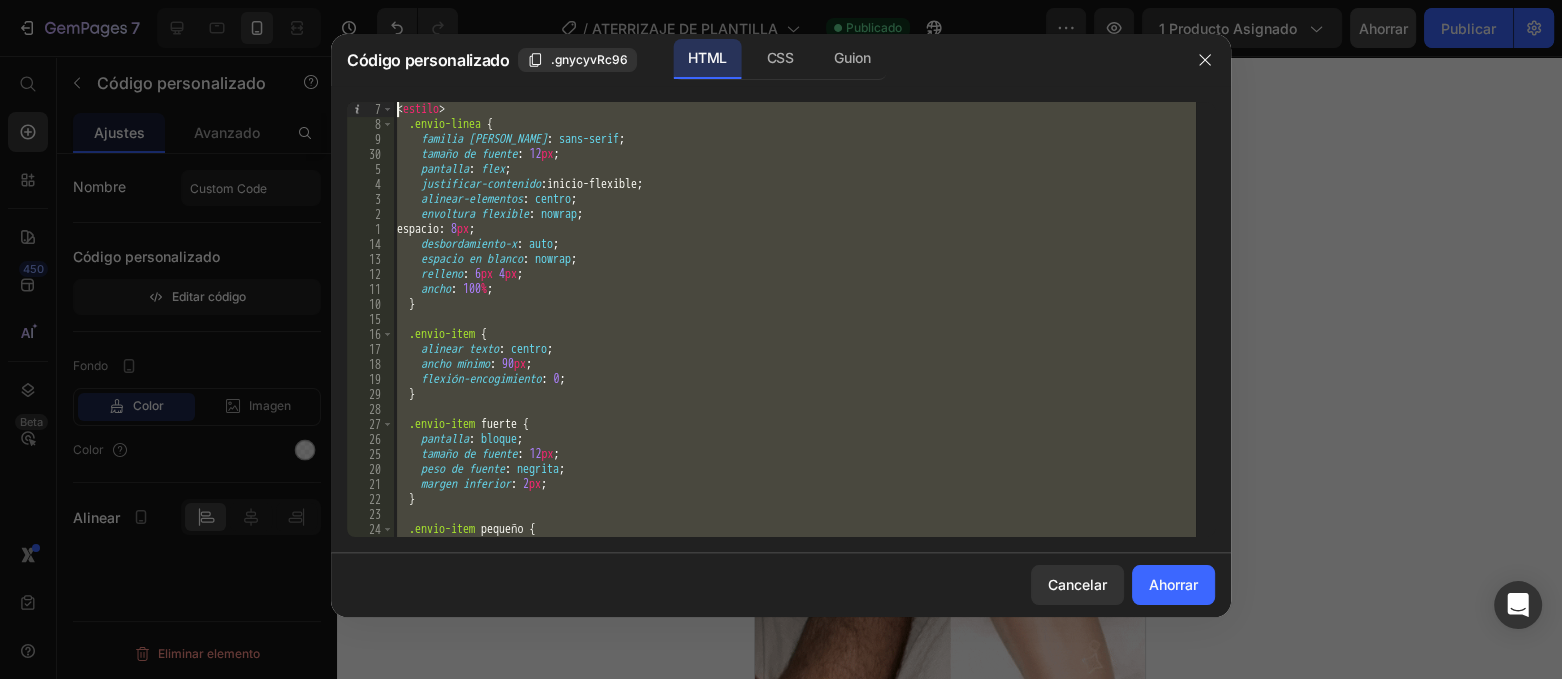 type 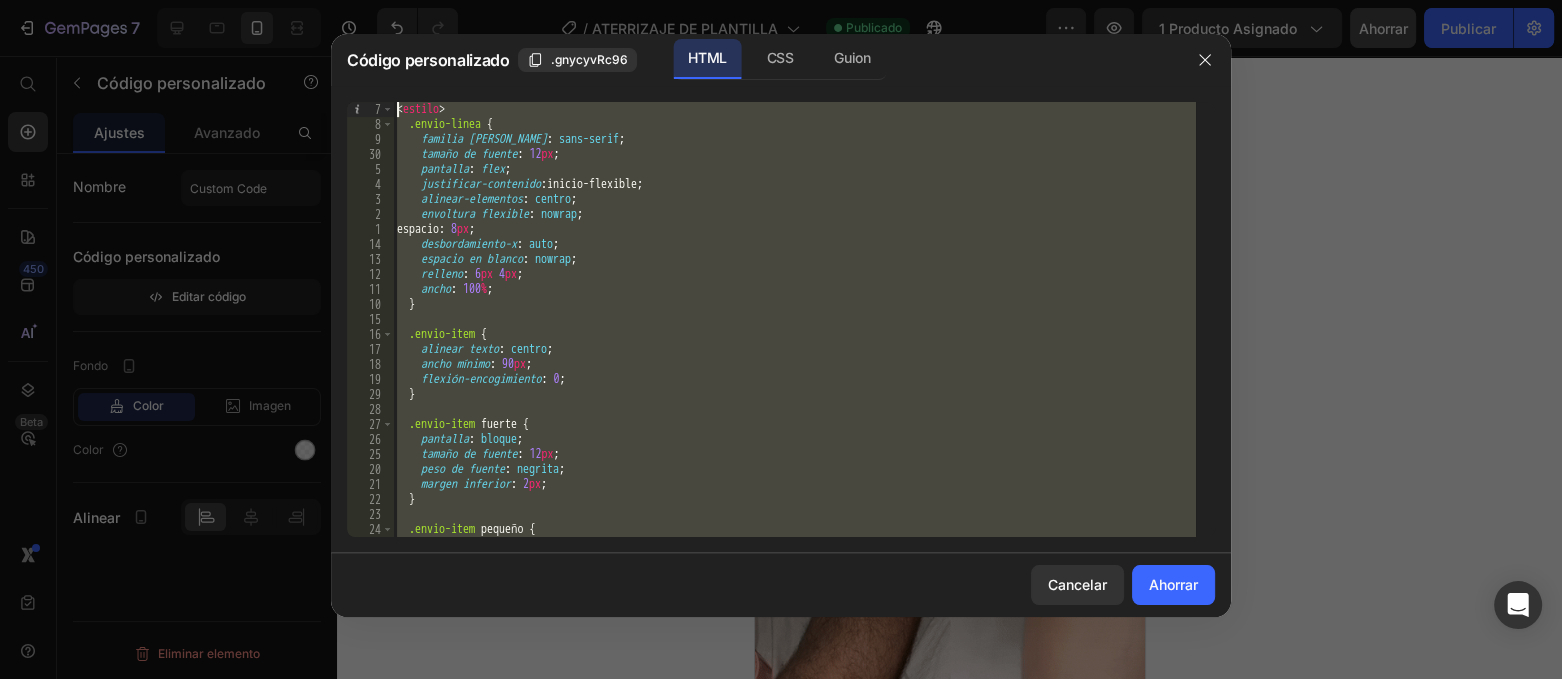 scroll, scrollTop: 720, scrollLeft: 0, axis: vertical 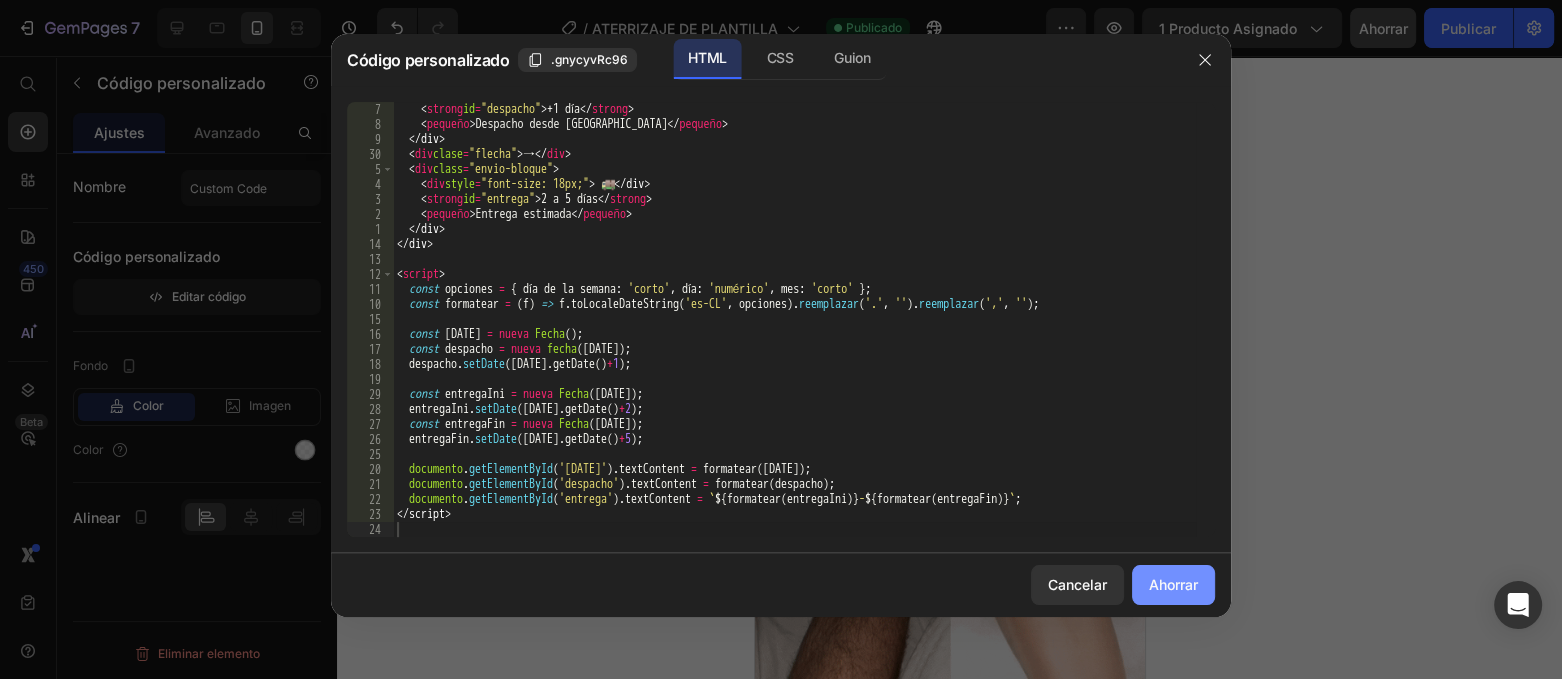 click on "Ahorrar" at bounding box center [1173, 584] 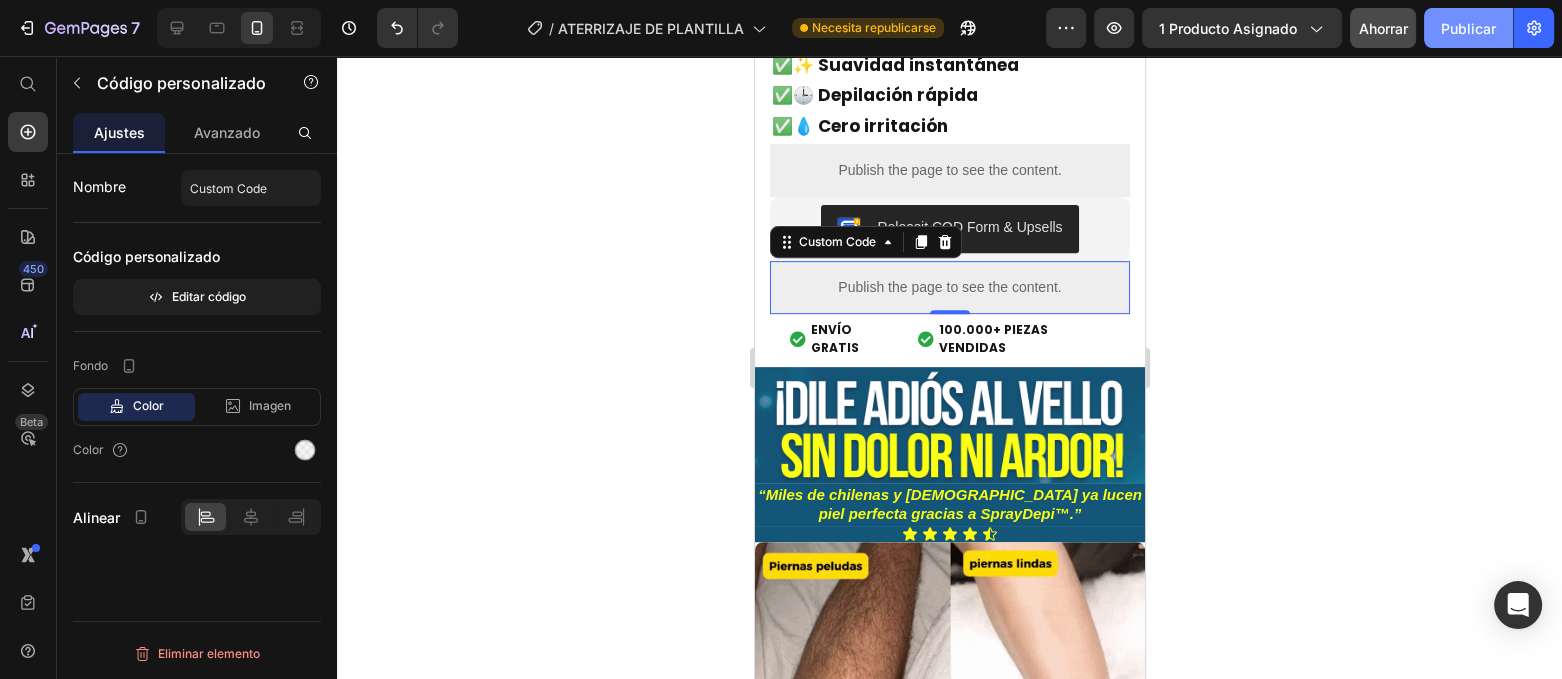 click on "Publicar" 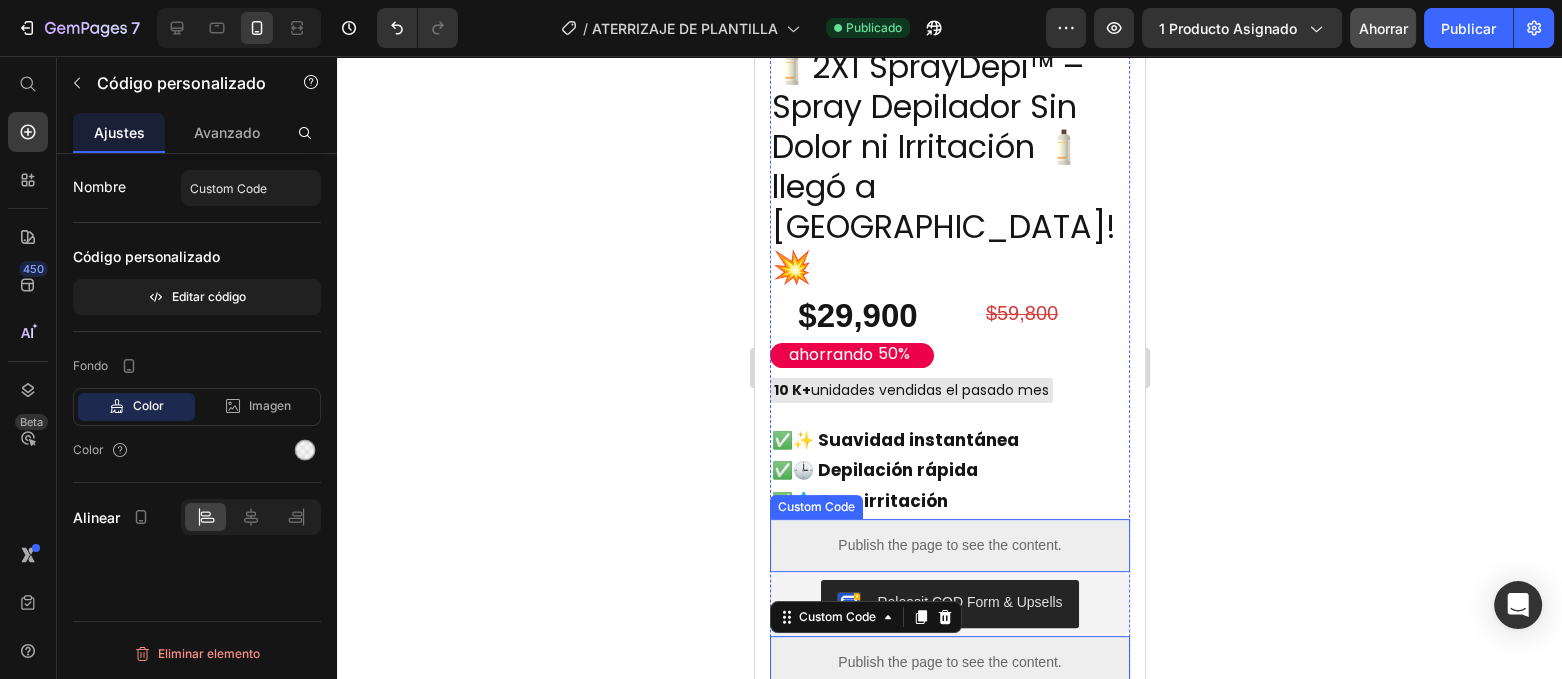 scroll, scrollTop: 873, scrollLeft: 0, axis: vertical 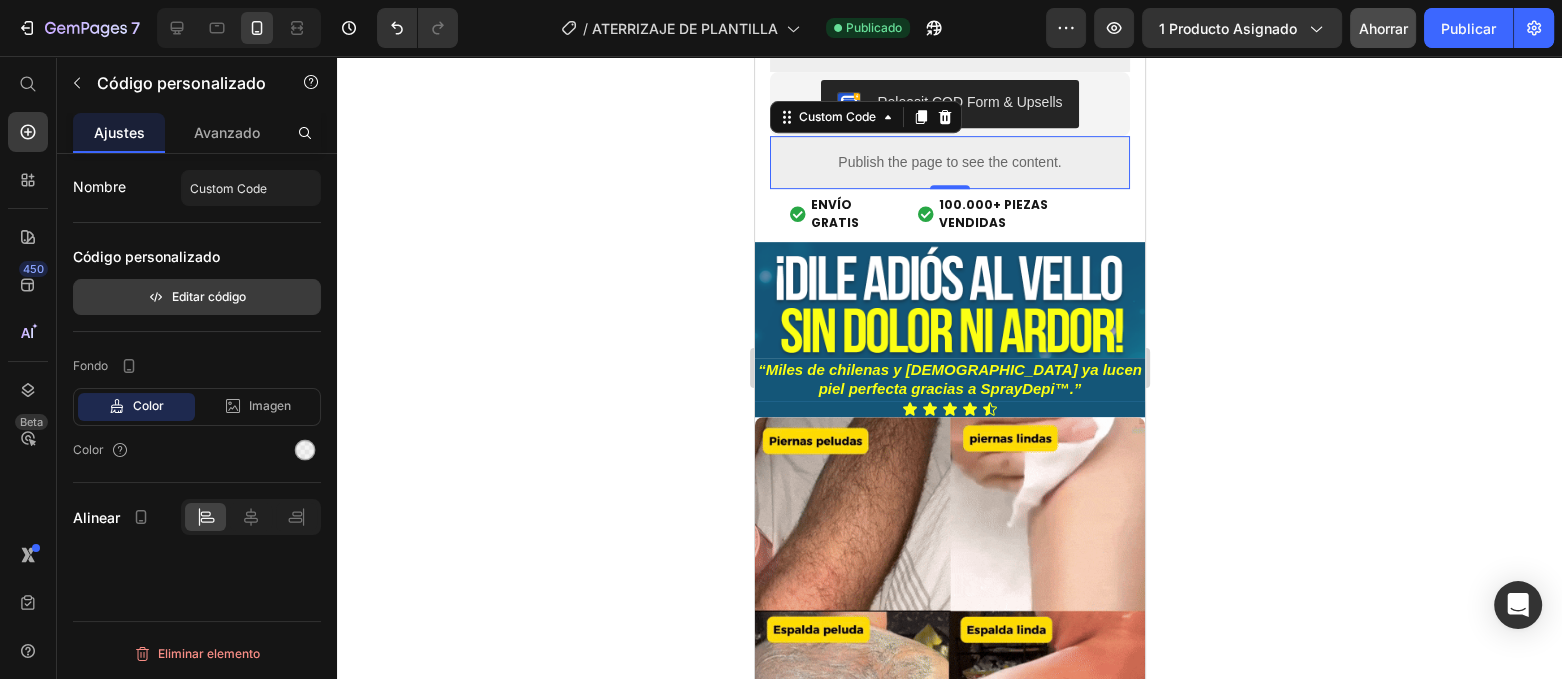 click on "Editar código" at bounding box center (209, 296) 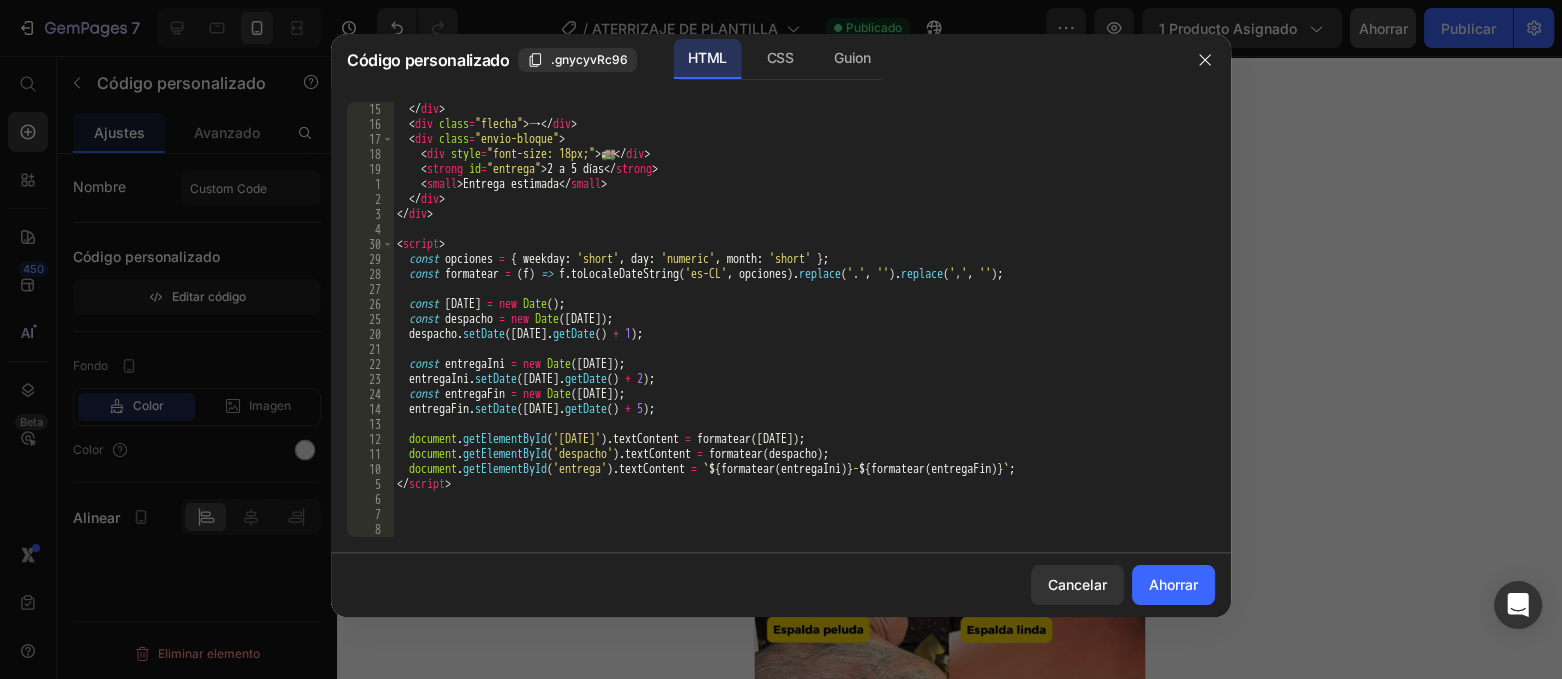 scroll, scrollTop: 750, scrollLeft: 0, axis: vertical 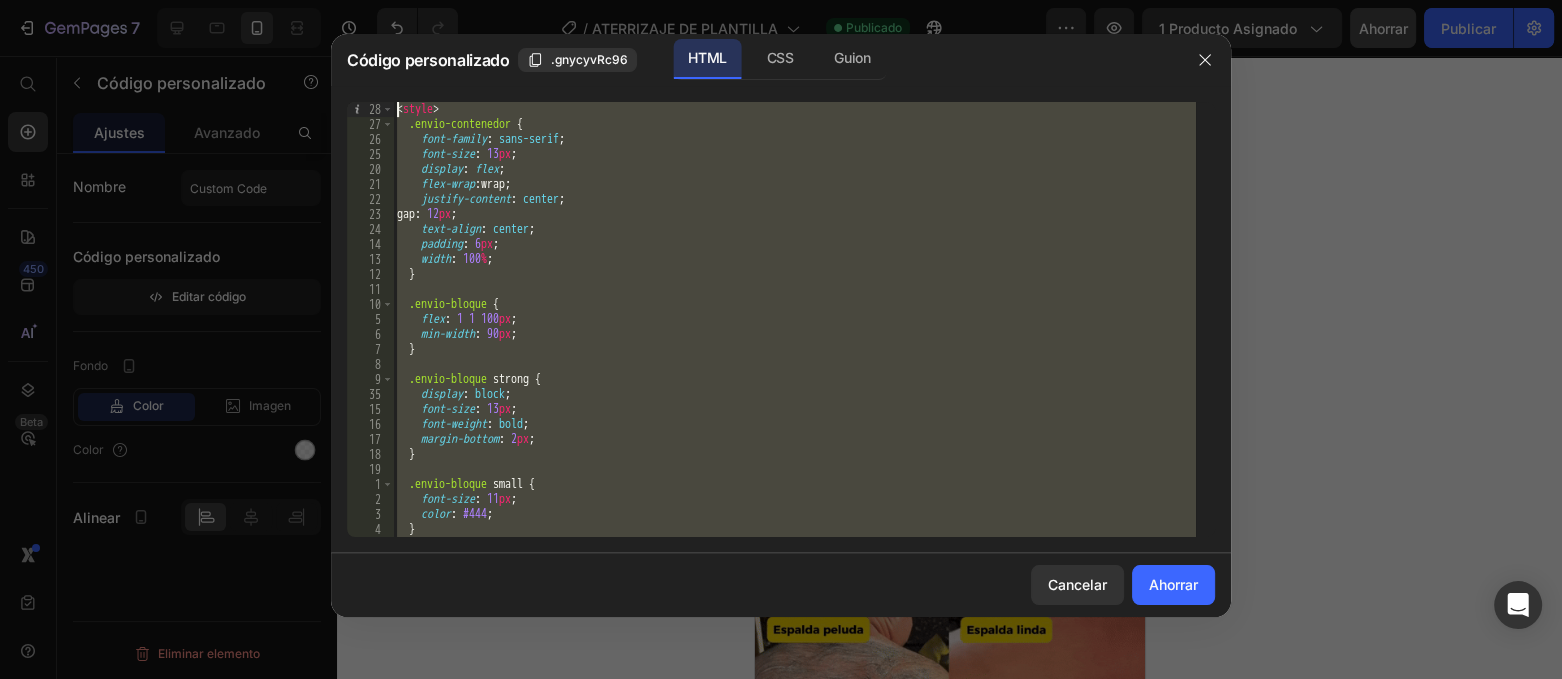 drag, startPoint x: 400, startPoint y: 397, endPoint x: 355, endPoint y: -43, distance: 442.29514 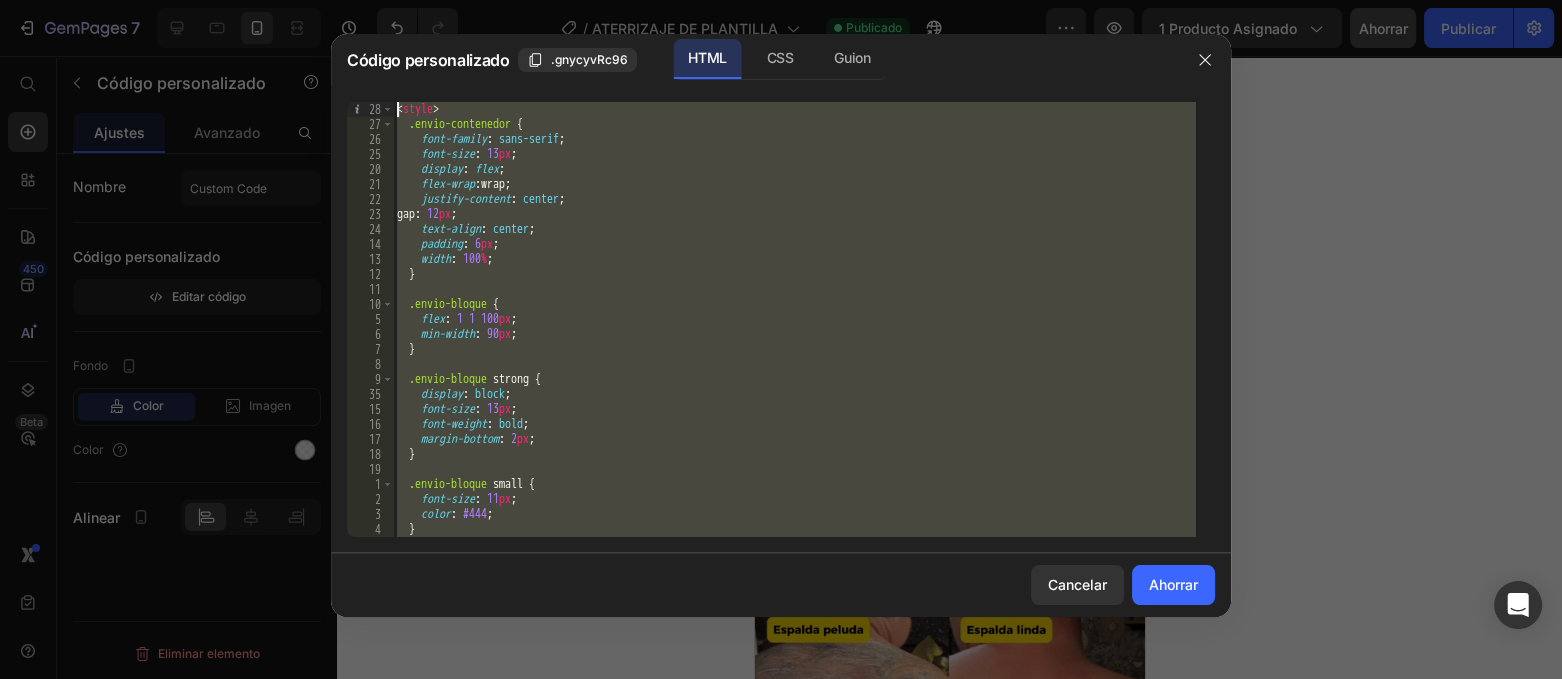 click on "7 Historial de versiones / ATERRIZAJE DE PLANTILLA Publicado Avance 1 producto asignado Ahorrar Publicar 450 Beta Empezar con Secciones Elementos Sección de héroes Detalle del producto Marcas Insignias de confianza Garantizar Desglose del producto Cómo utilizar Testimonios Comparar Manojo Preguntas frecuentes Prueba social Historia de la marca Lista de productos Recopilación Lista de blogs Contacto Sticky Añadir al carrito Pie de página personalizado Explorar la biblioteca 450 Disposición
[GEOGRAPHIC_DATA]
[GEOGRAPHIC_DATA]
[GEOGRAPHIC_DATA]
Fila Texto
Título
Bloque de texto Botón
Botón
Botón" at bounding box center (781, 0) 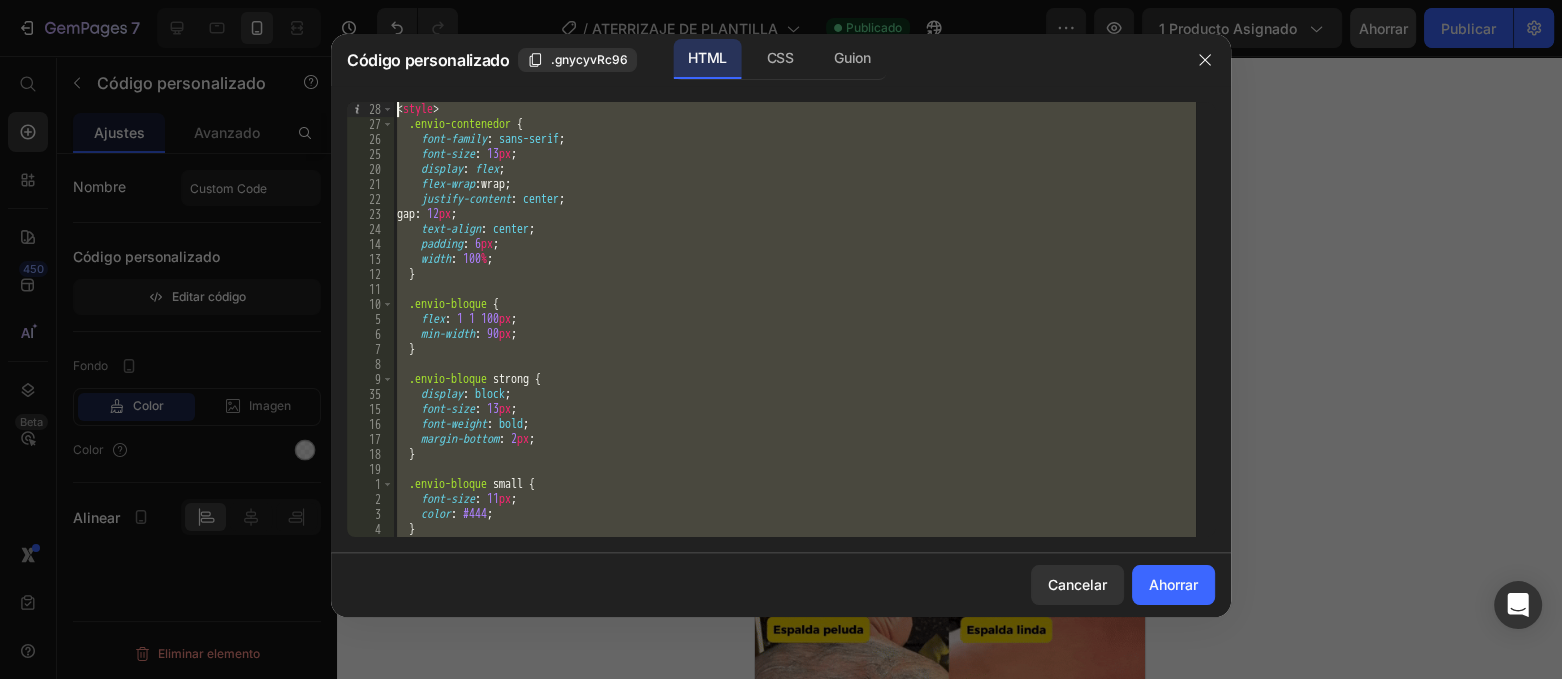 type on "<style>
.envio-contenedor {" 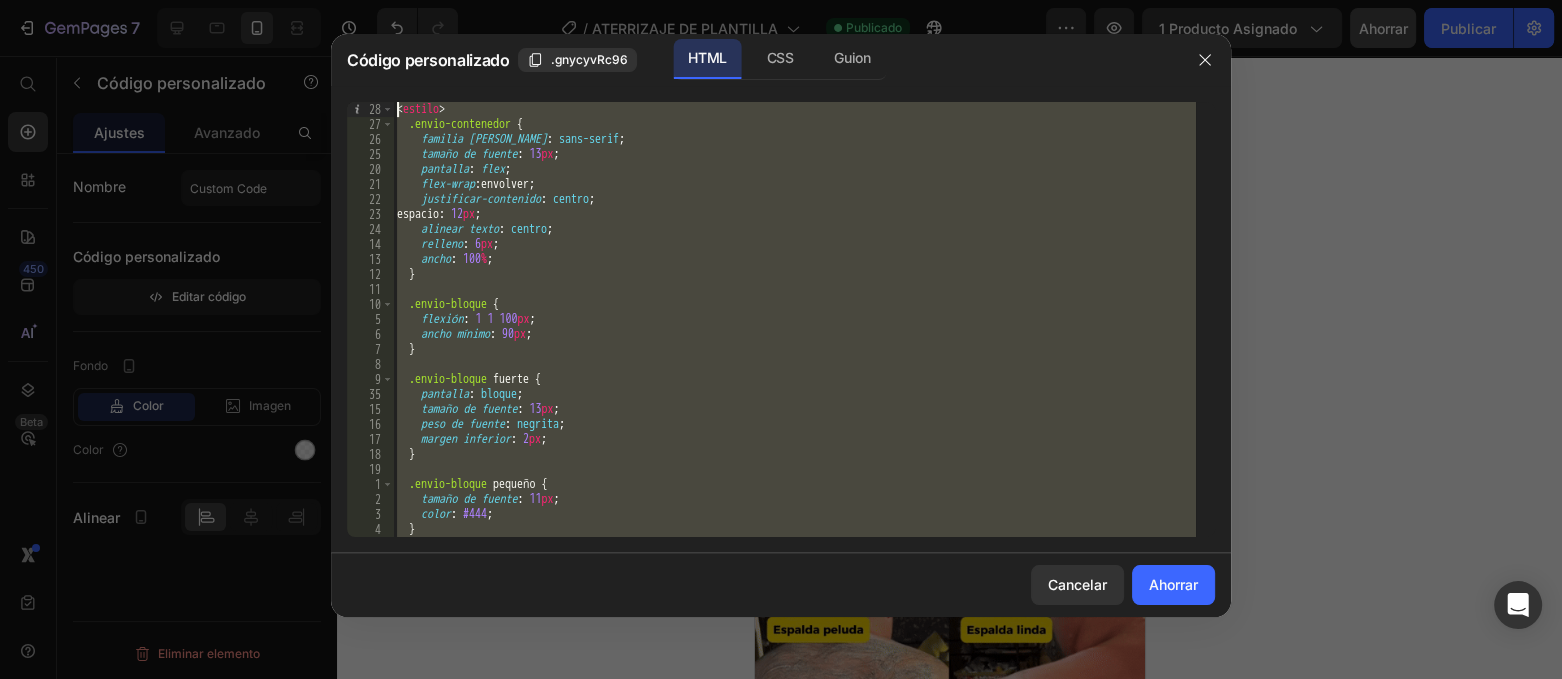 paste 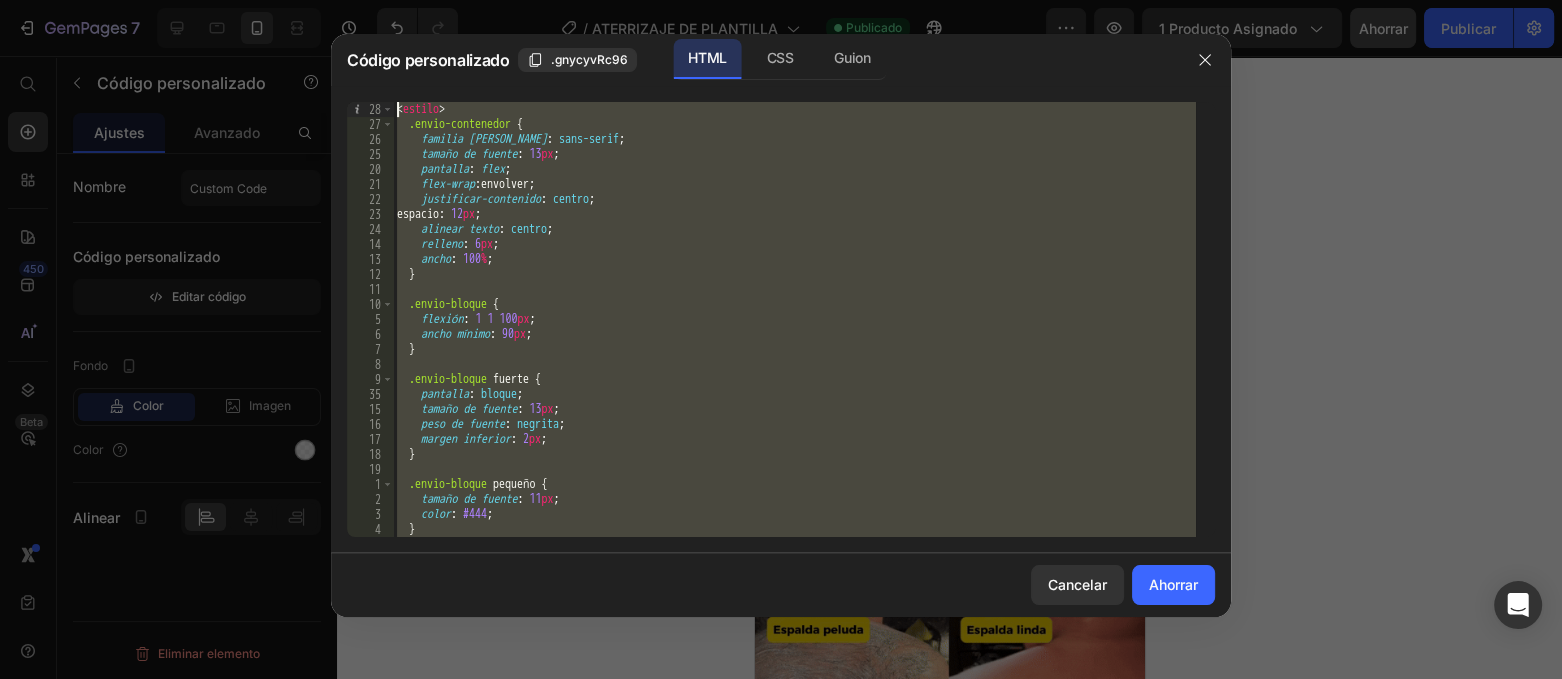 type 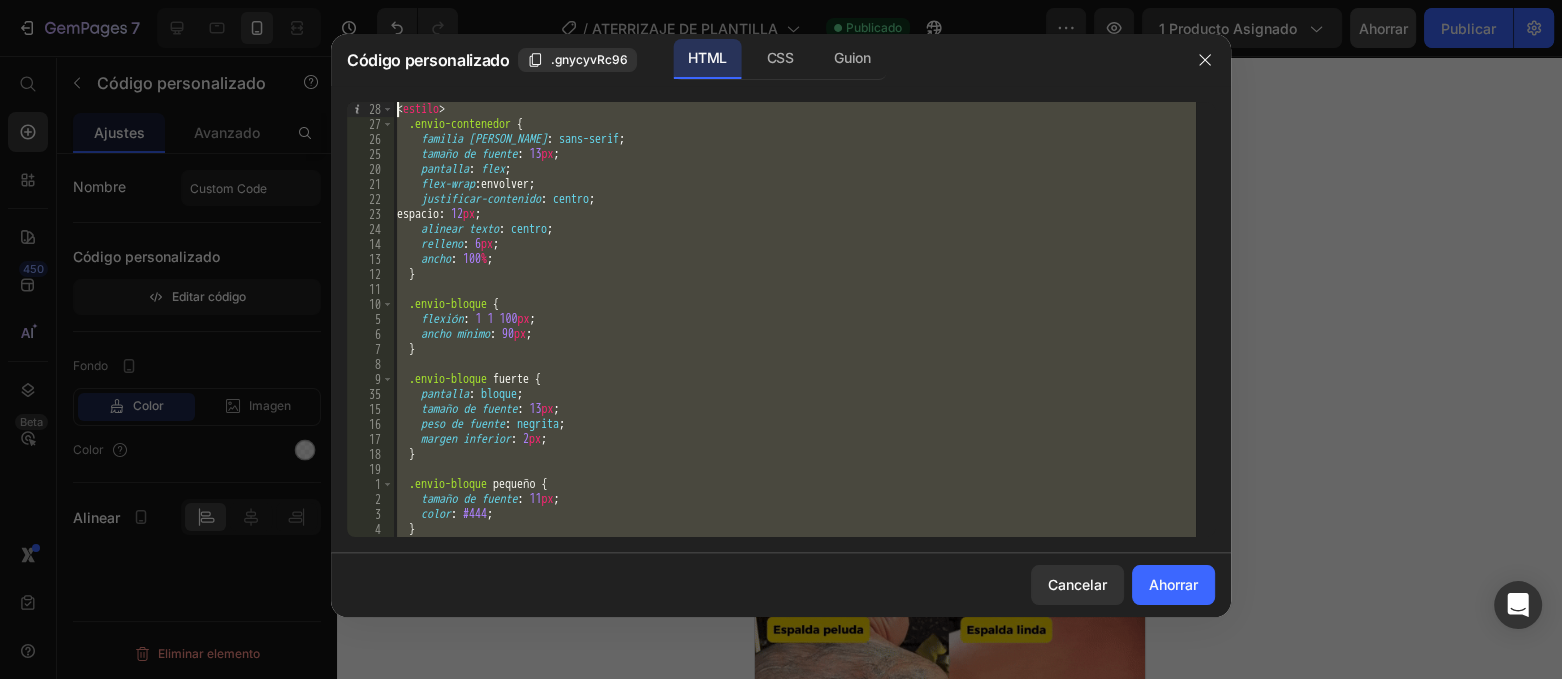 scroll, scrollTop: 630, scrollLeft: 0, axis: vertical 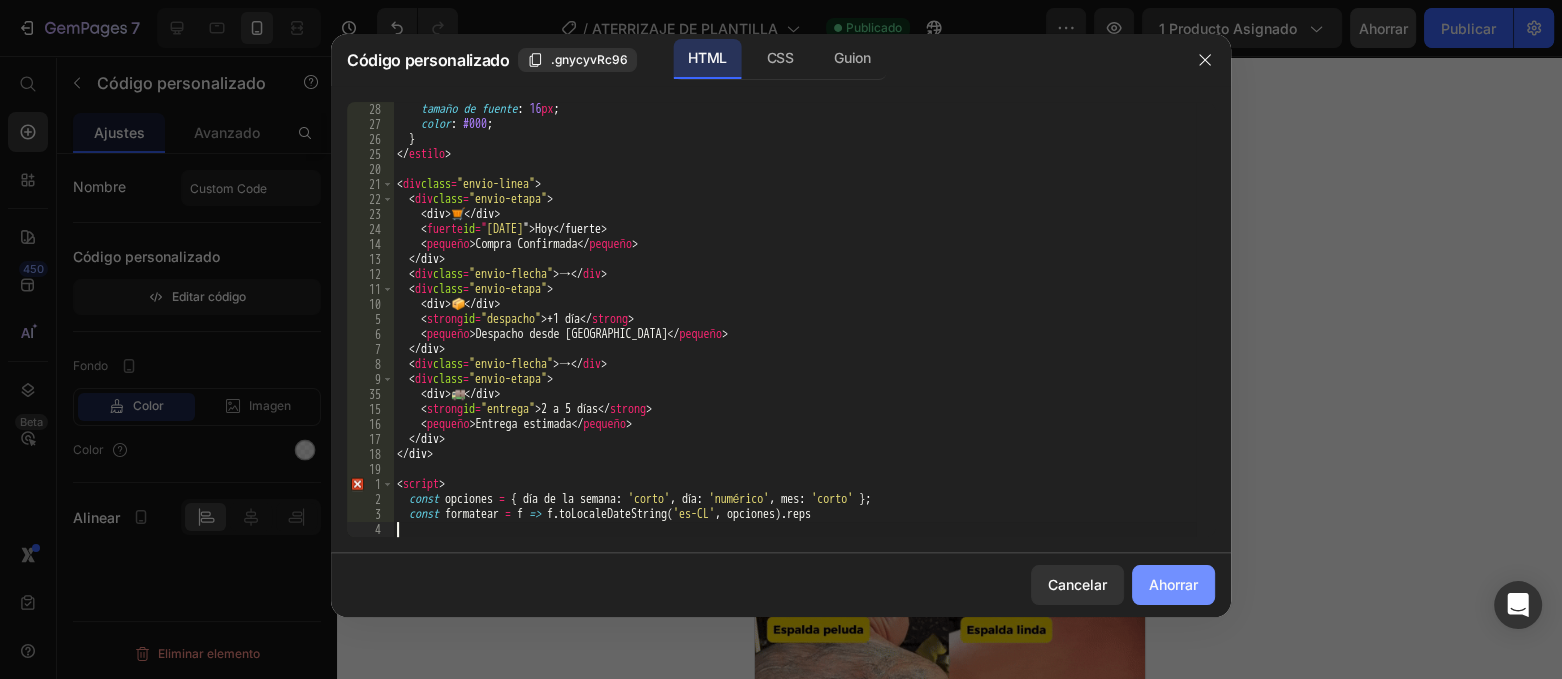 click on "Ahorrar" at bounding box center [1173, 584] 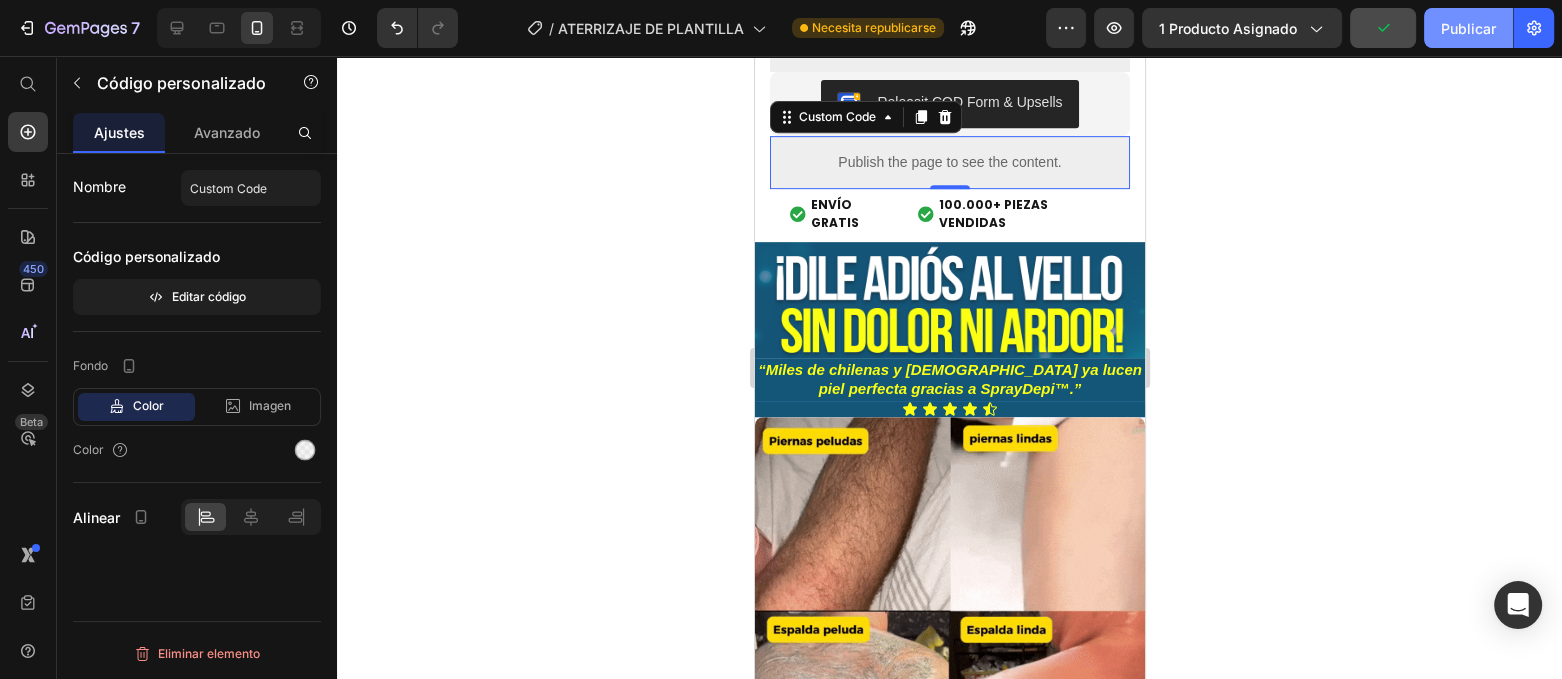 click on "Publicar" at bounding box center [1468, 28] 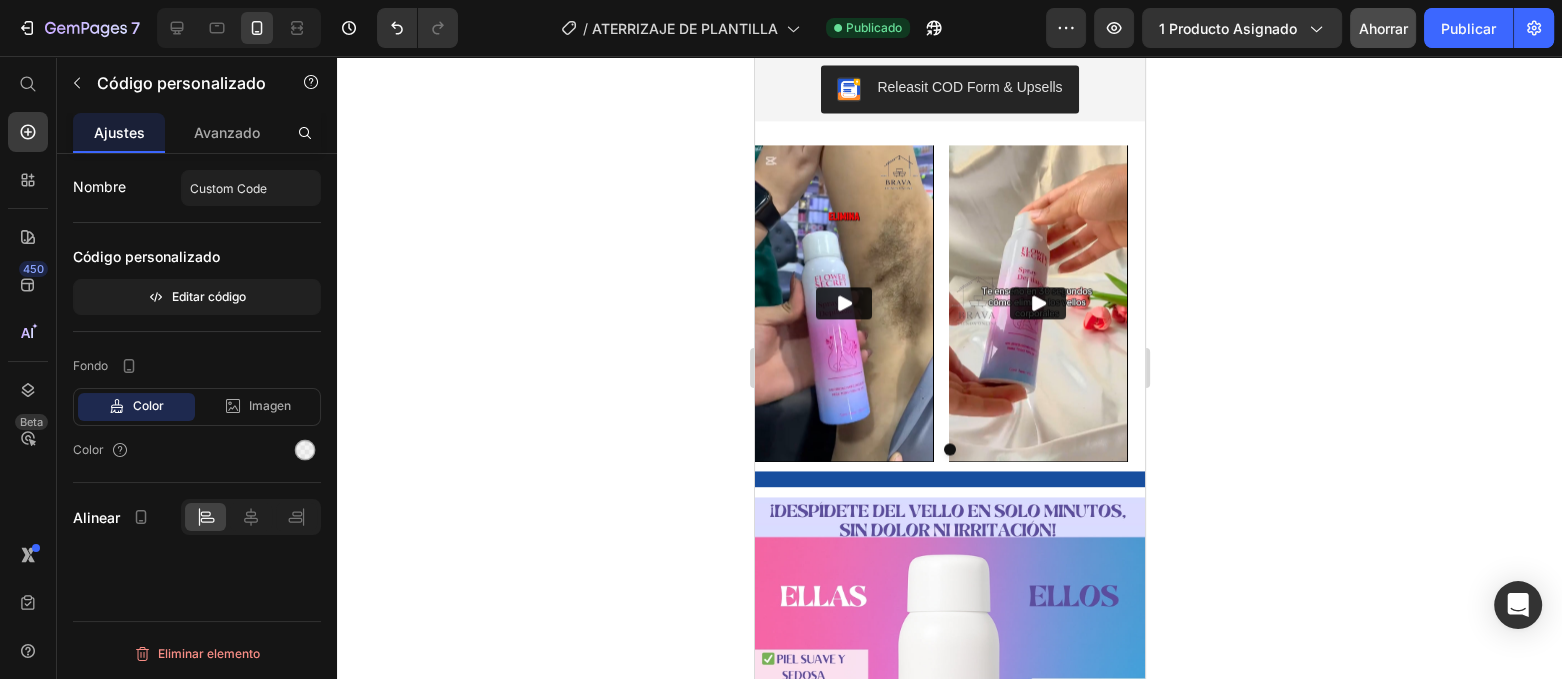 scroll, scrollTop: 3623, scrollLeft: 0, axis: vertical 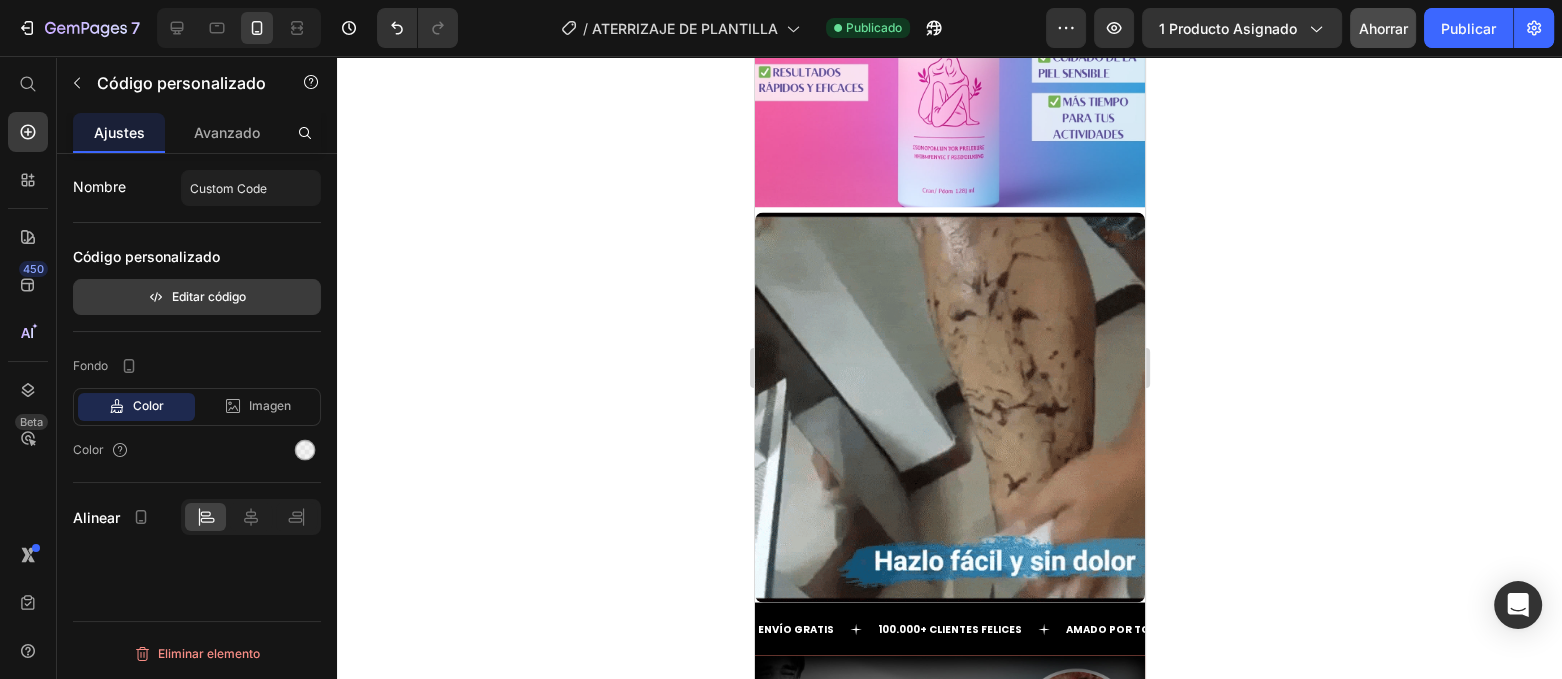 click on "Editar código" at bounding box center [209, 296] 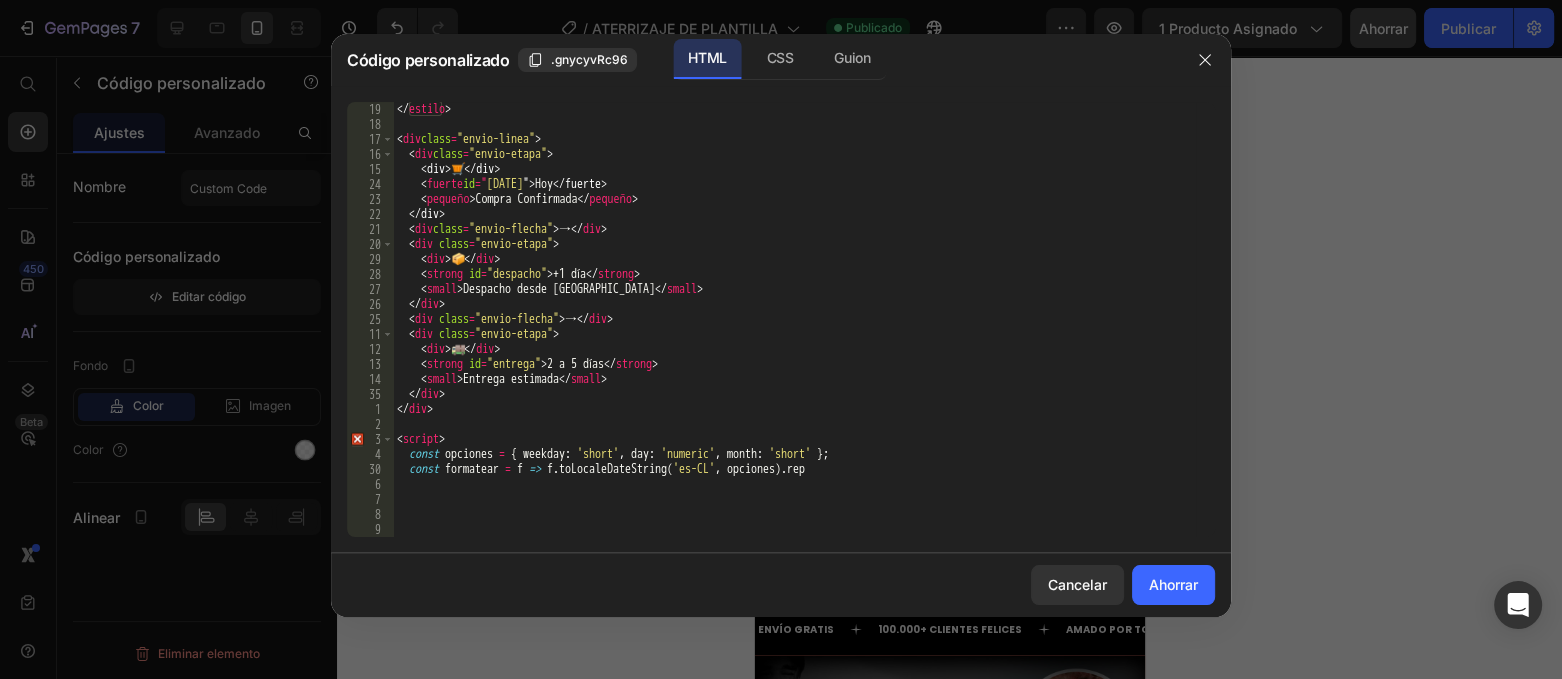 scroll, scrollTop: 674, scrollLeft: 0, axis: vertical 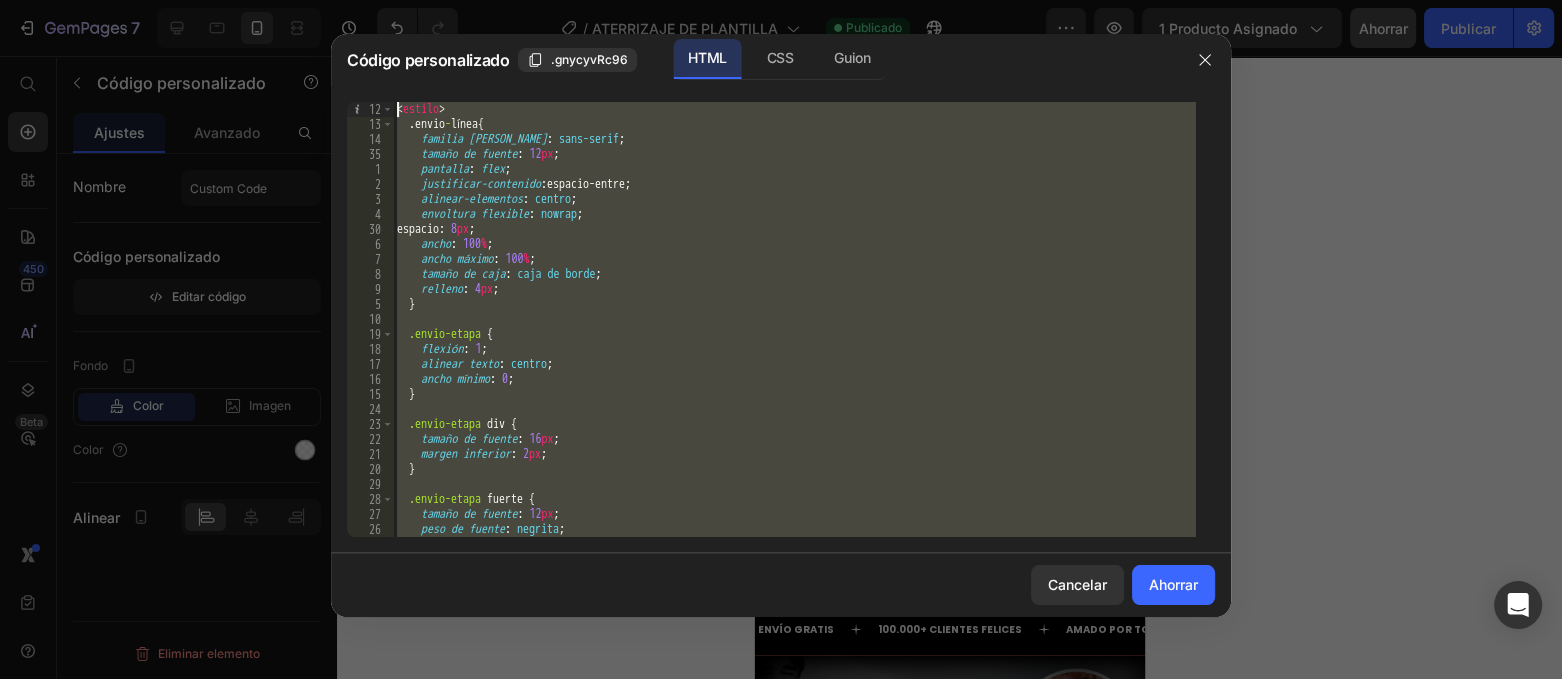 drag, startPoint x: 966, startPoint y: 510, endPoint x: 382, endPoint y: -27, distance: 793.3631 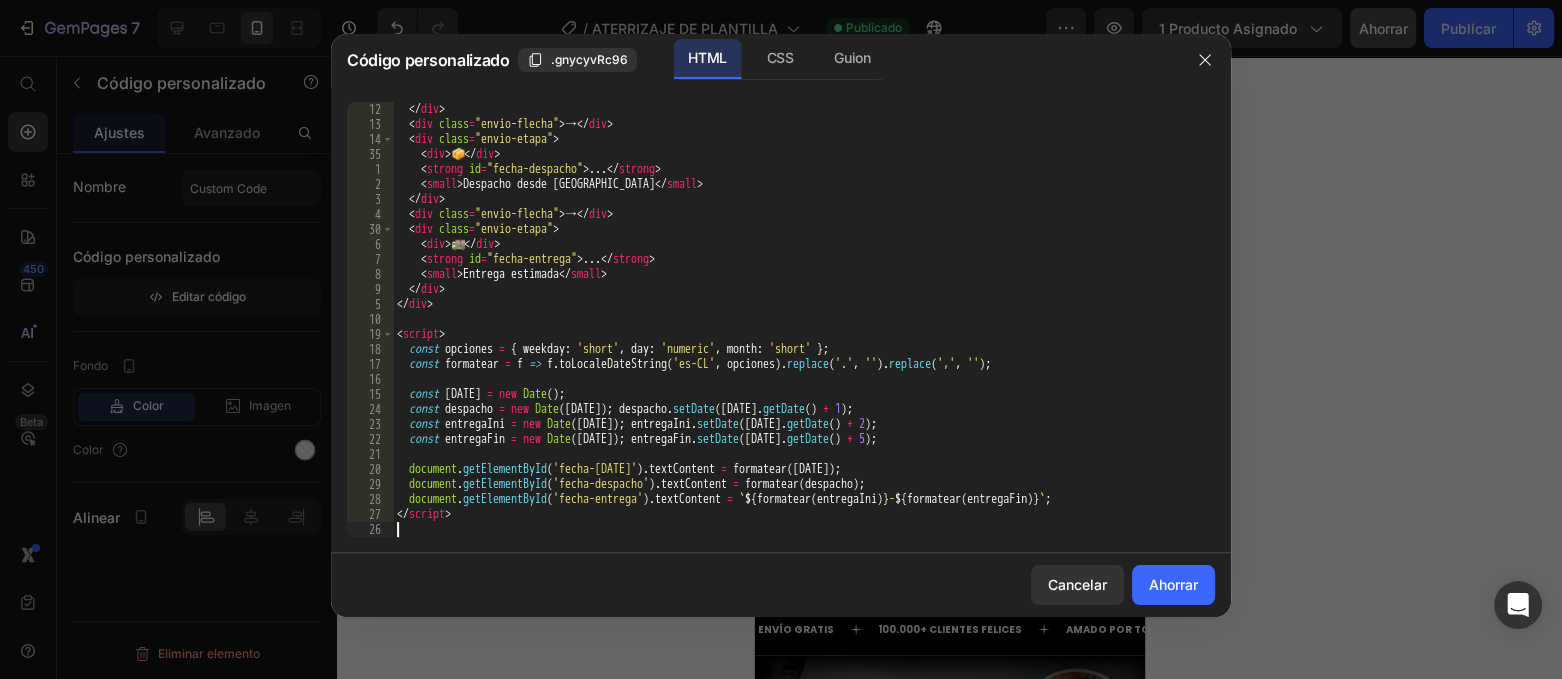 scroll, scrollTop: 779, scrollLeft: 0, axis: vertical 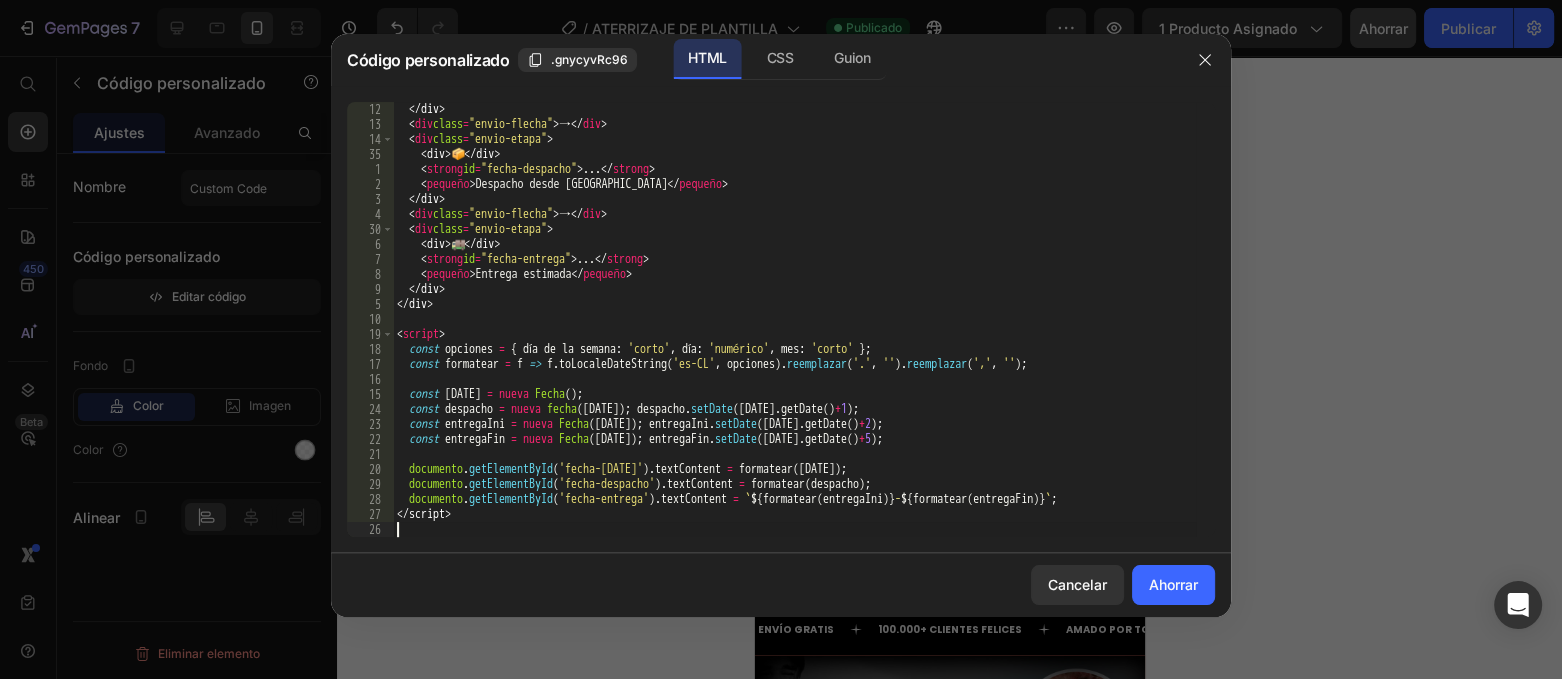 click on "Ahorrar" at bounding box center (1173, 584) 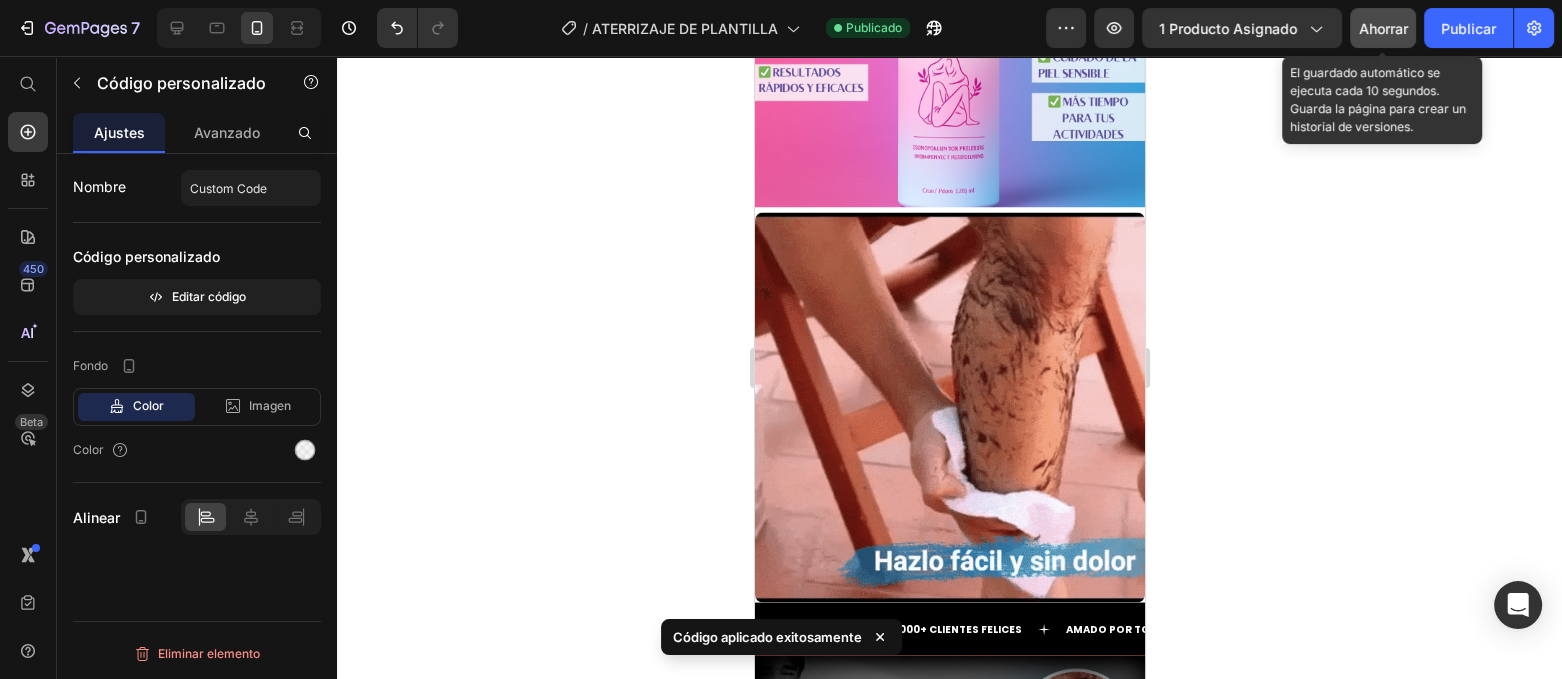 click on "Ahorrar" at bounding box center (1383, 28) 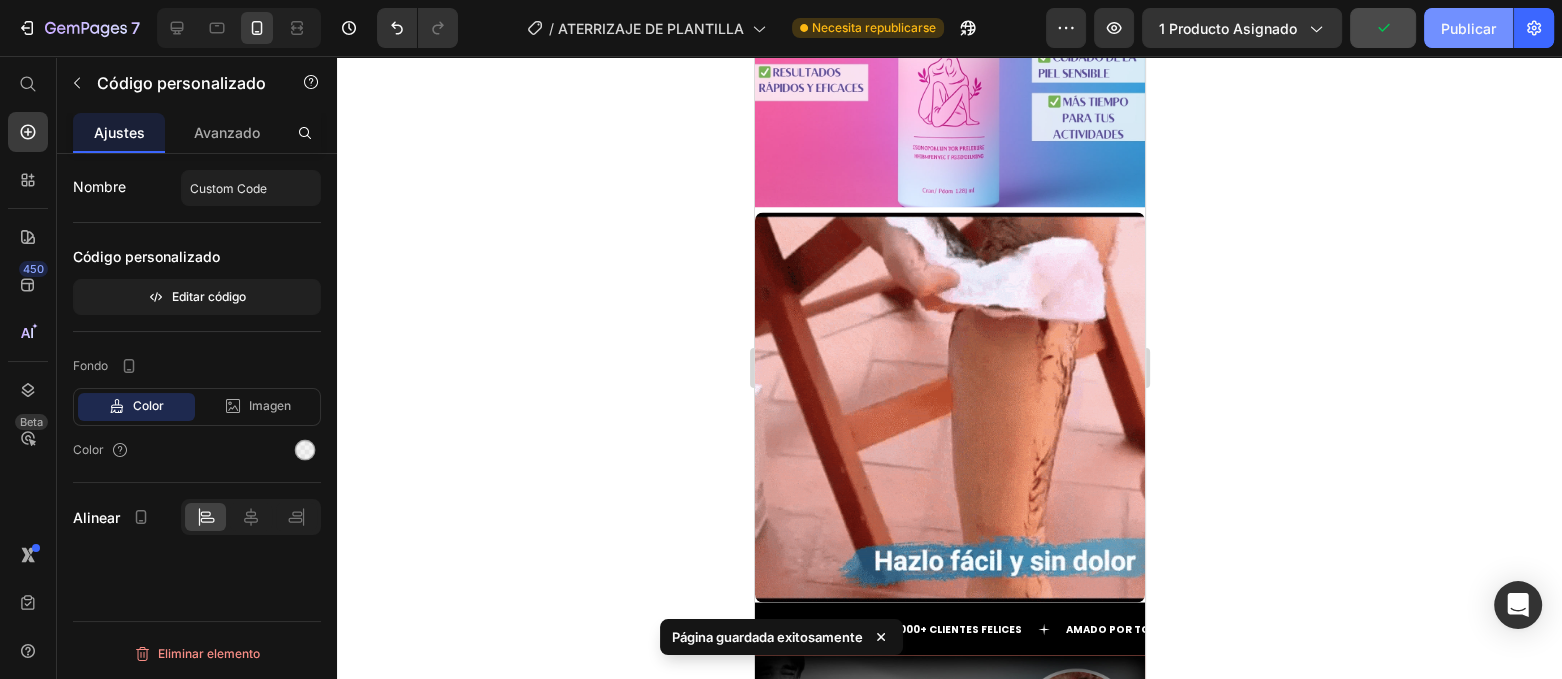 click on "Publicar" at bounding box center (1468, 28) 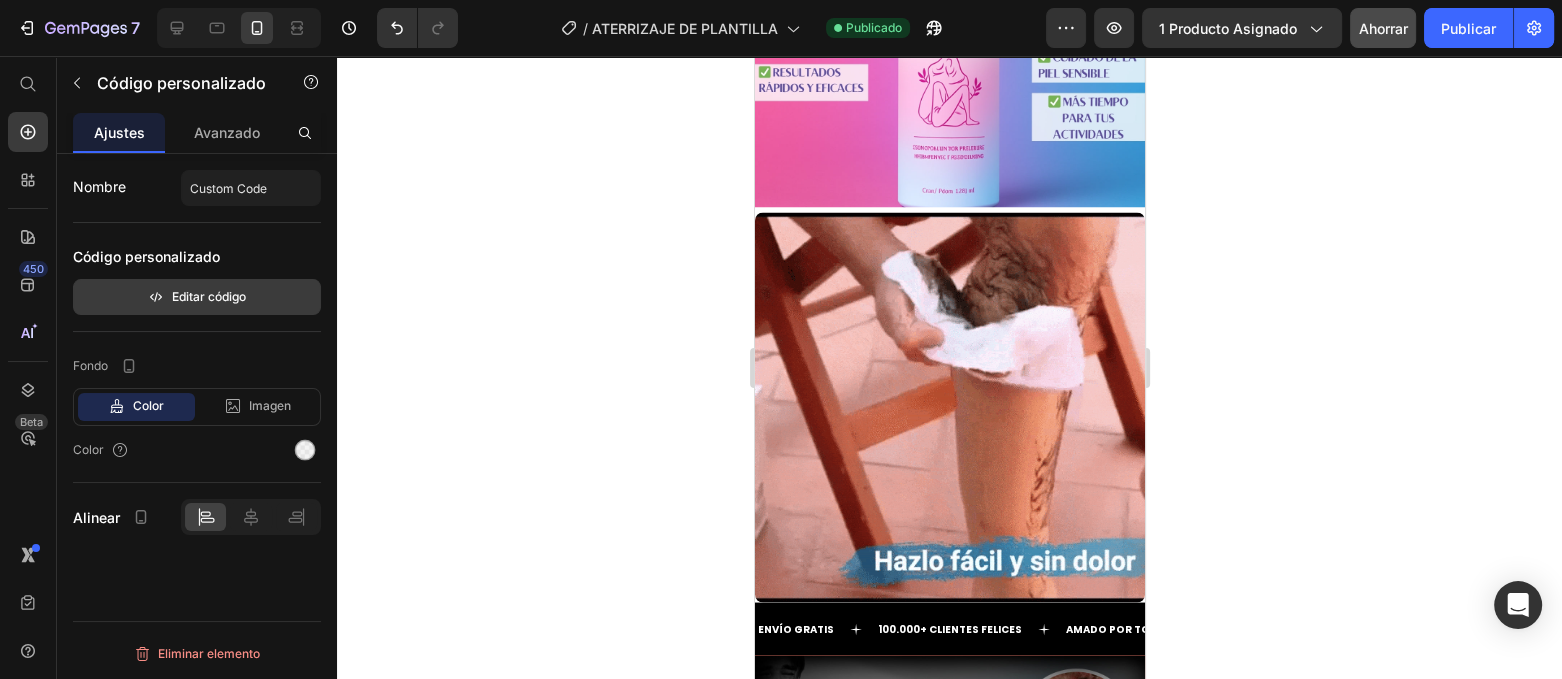 click on "Editar código" at bounding box center [209, 296] 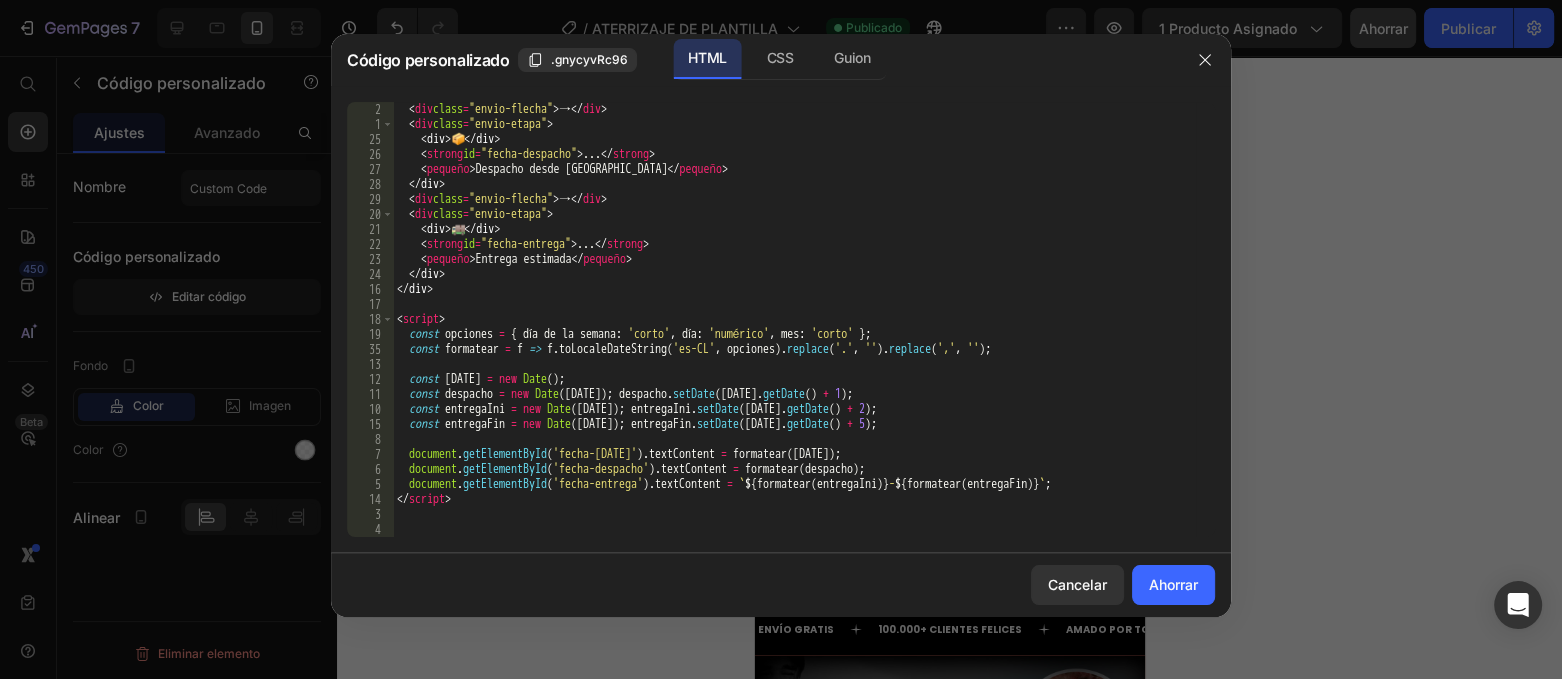 scroll, scrollTop: 795, scrollLeft: 0, axis: vertical 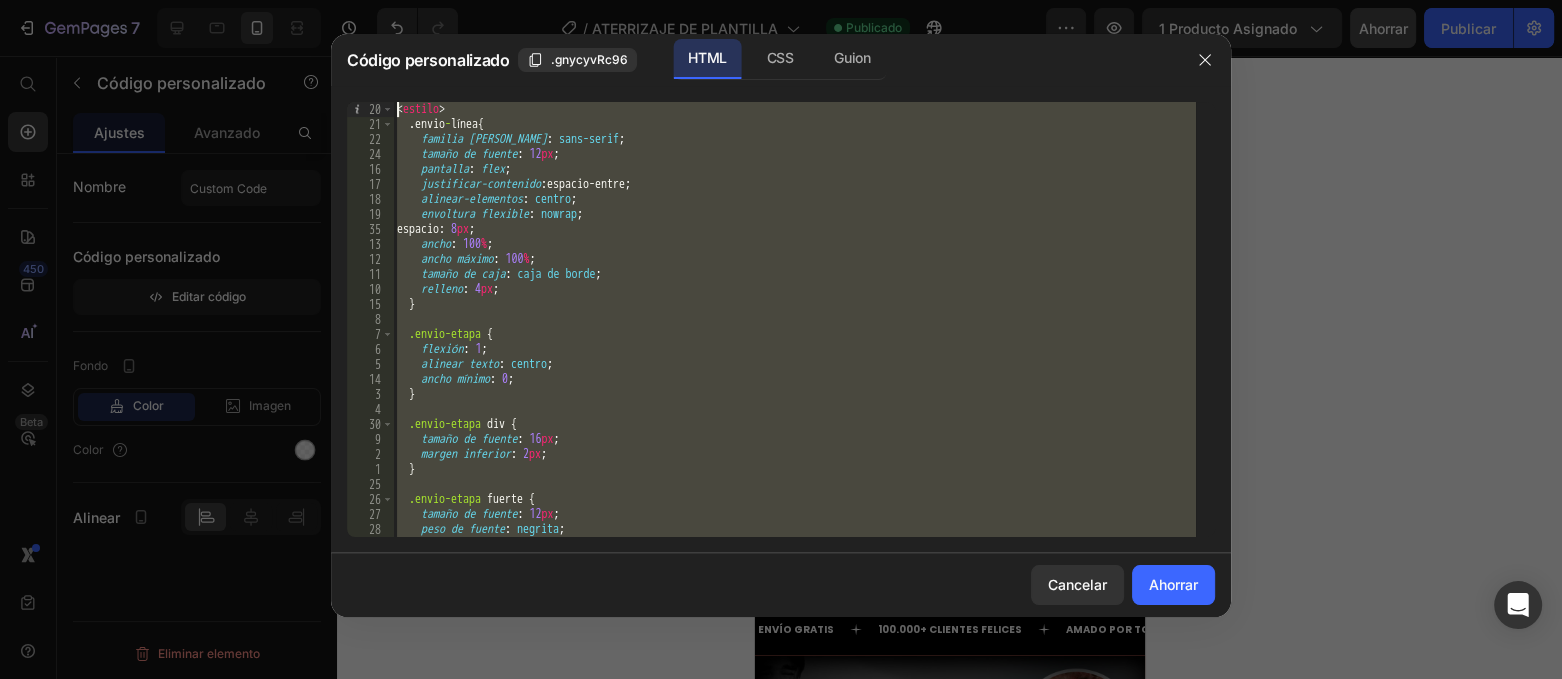 drag, startPoint x: 460, startPoint y: 509, endPoint x: 315, endPoint y: -74, distance: 600.76117 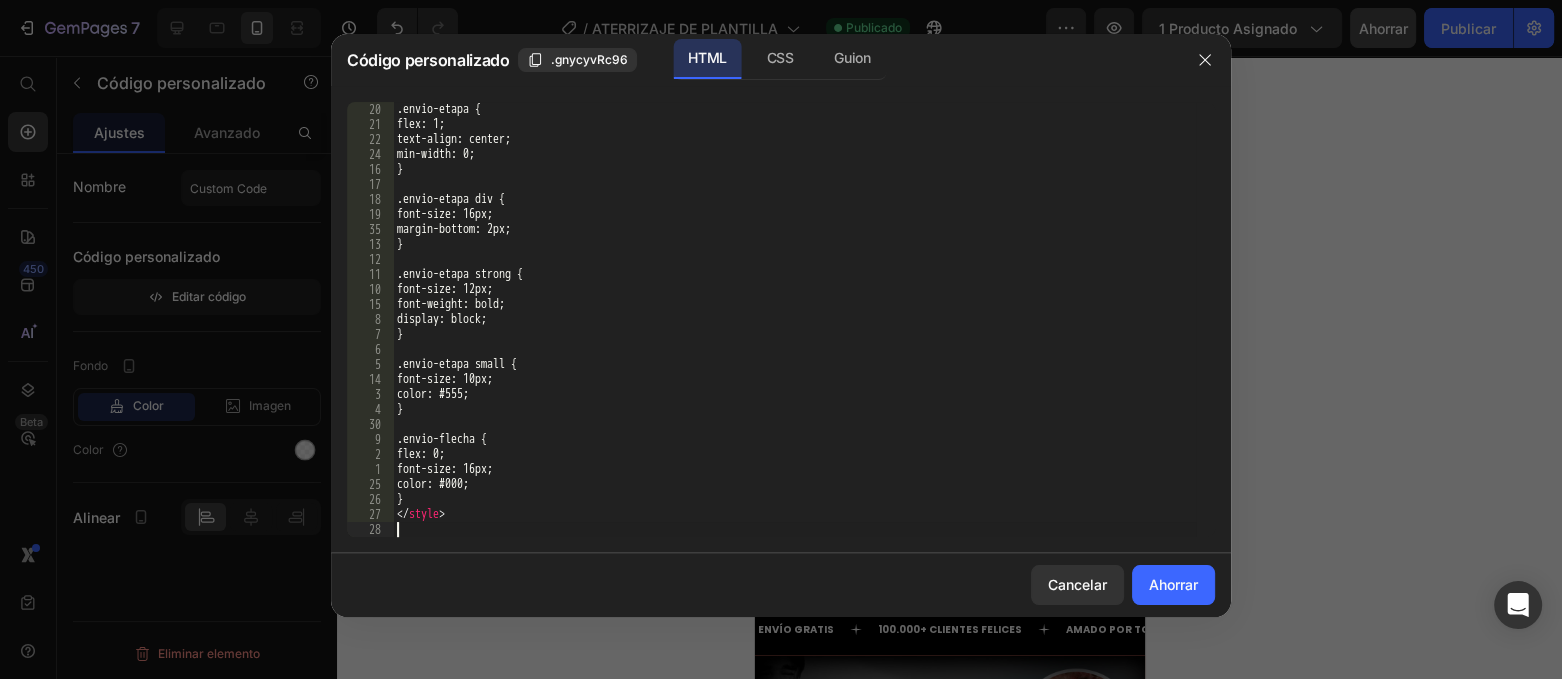 scroll, scrollTop: 239, scrollLeft: 0, axis: vertical 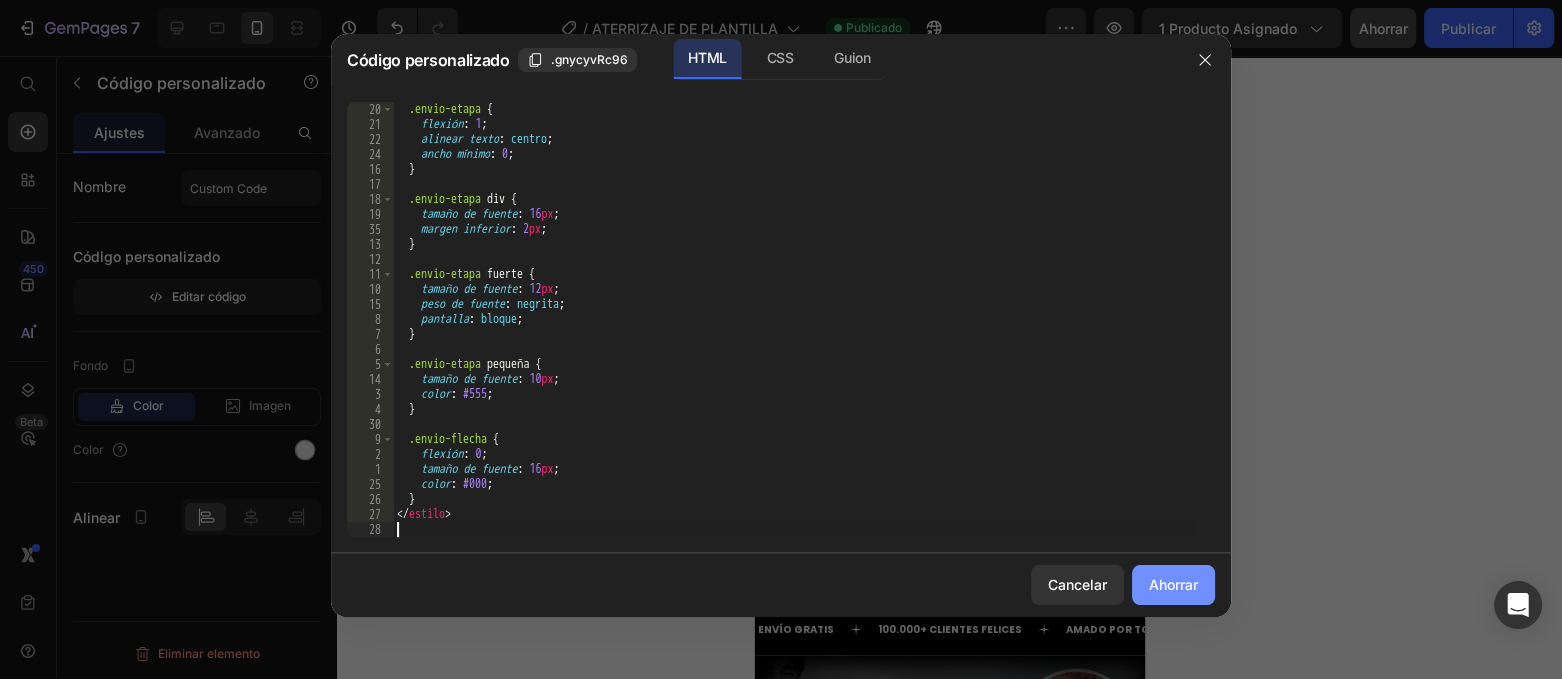 click on "Ahorrar" at bounding box center [1173, 584] 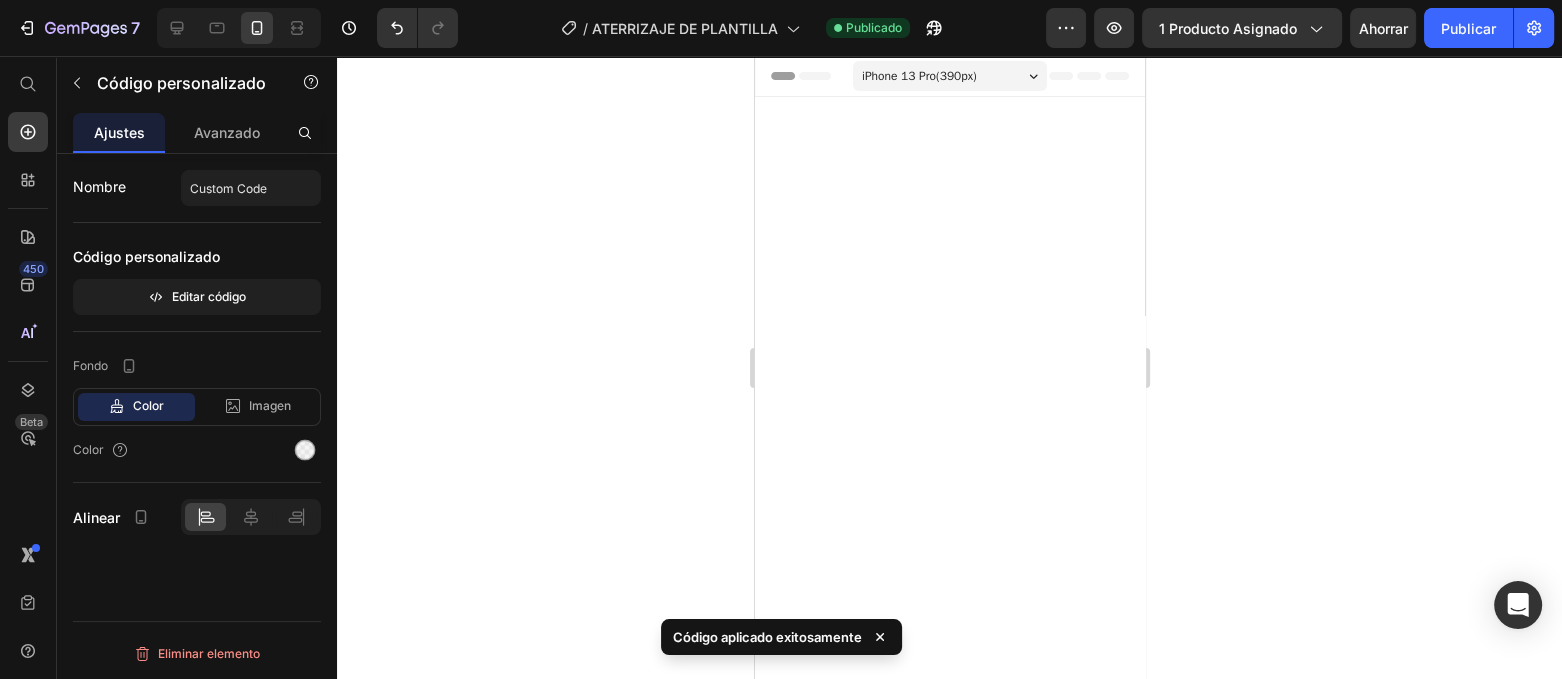 scroll, scrollTop: 3623, scrollLeft: 0, axis: vertical 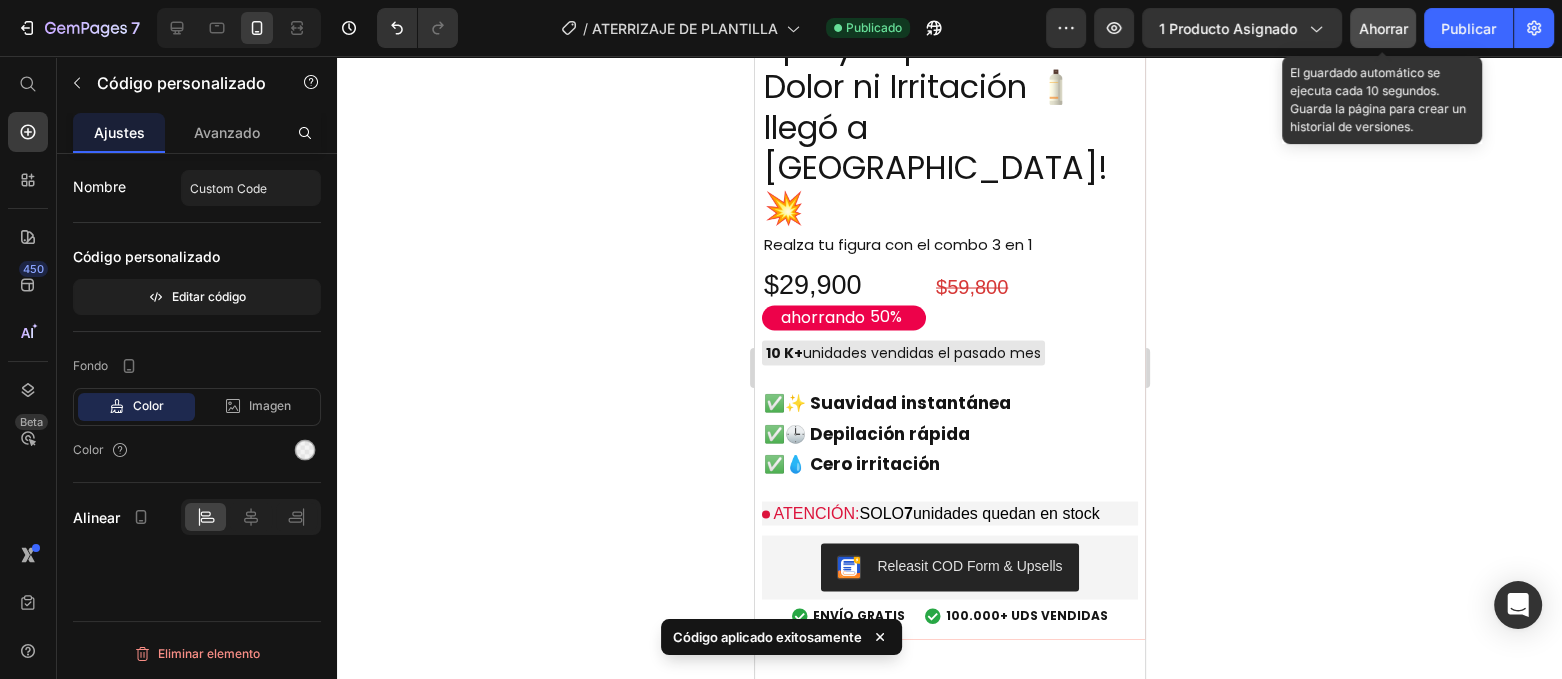 click on "Ahorrar" at bounding box center [1383, 28] 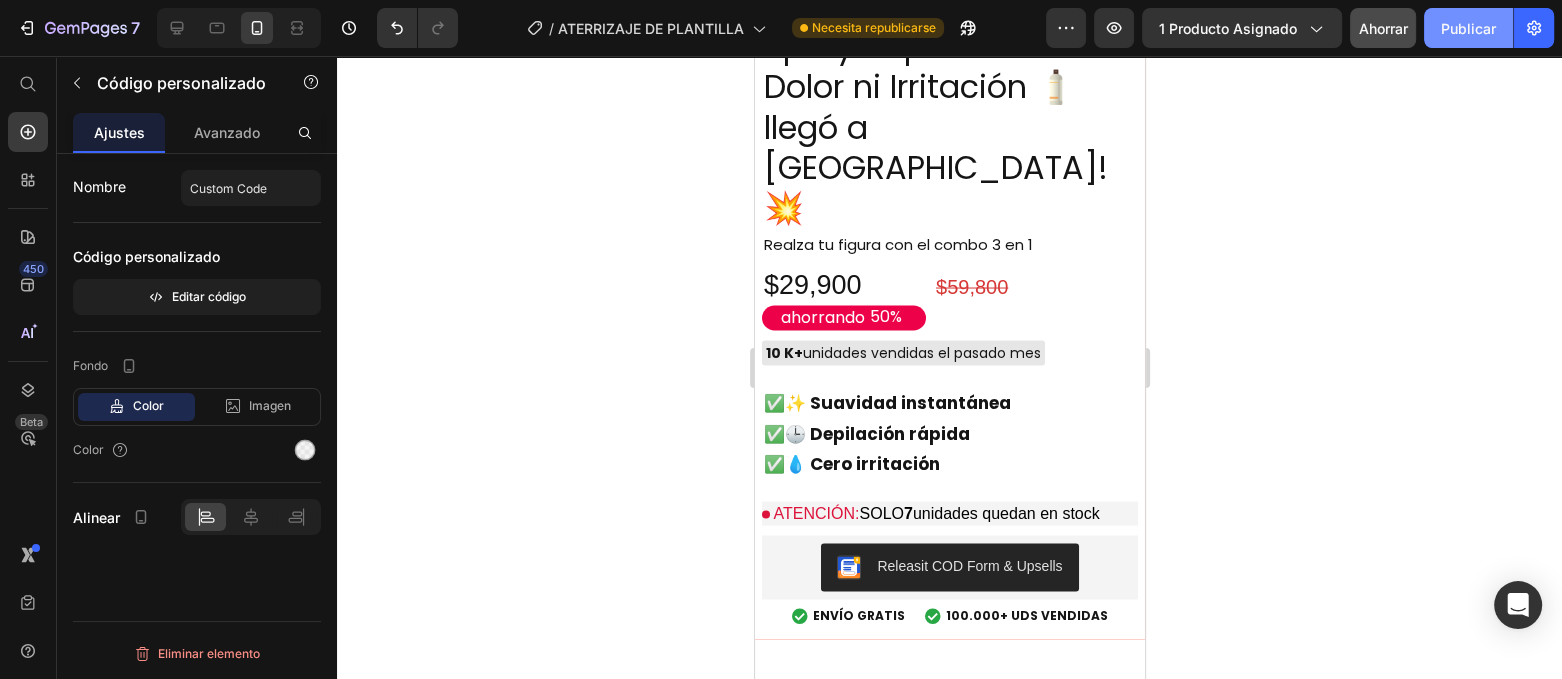 click on "Publicar" at bounding box center [1468, 28] 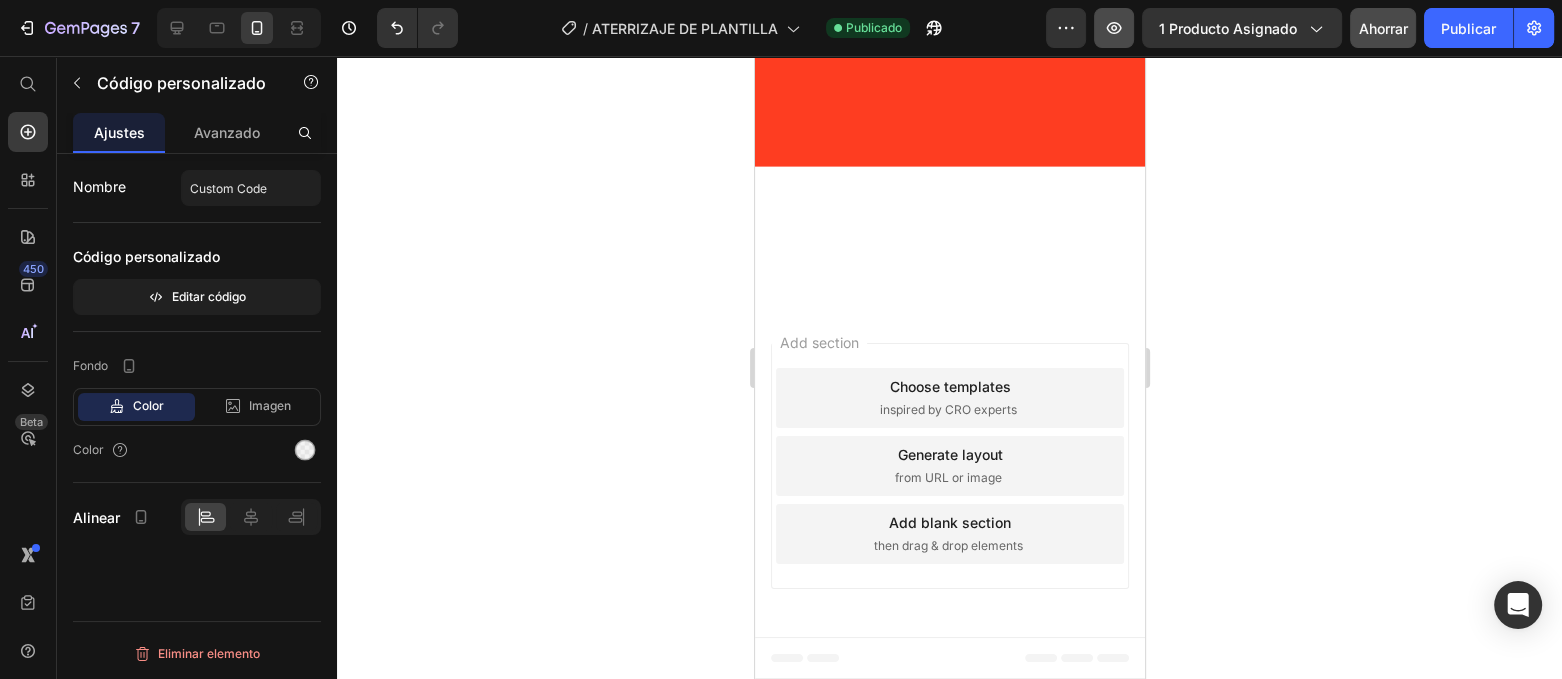 scroll, scrollTop: 0, scrollLeft: 0, axis: both 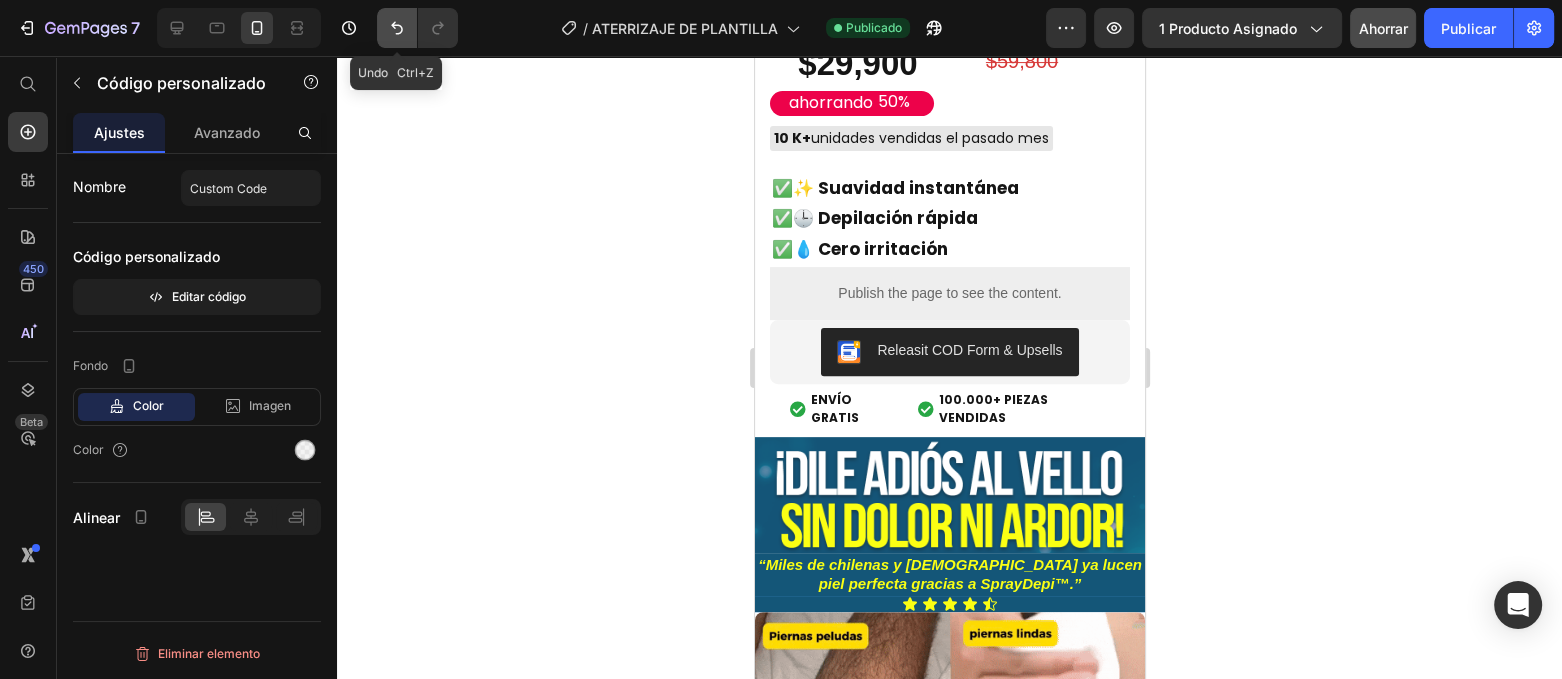 click 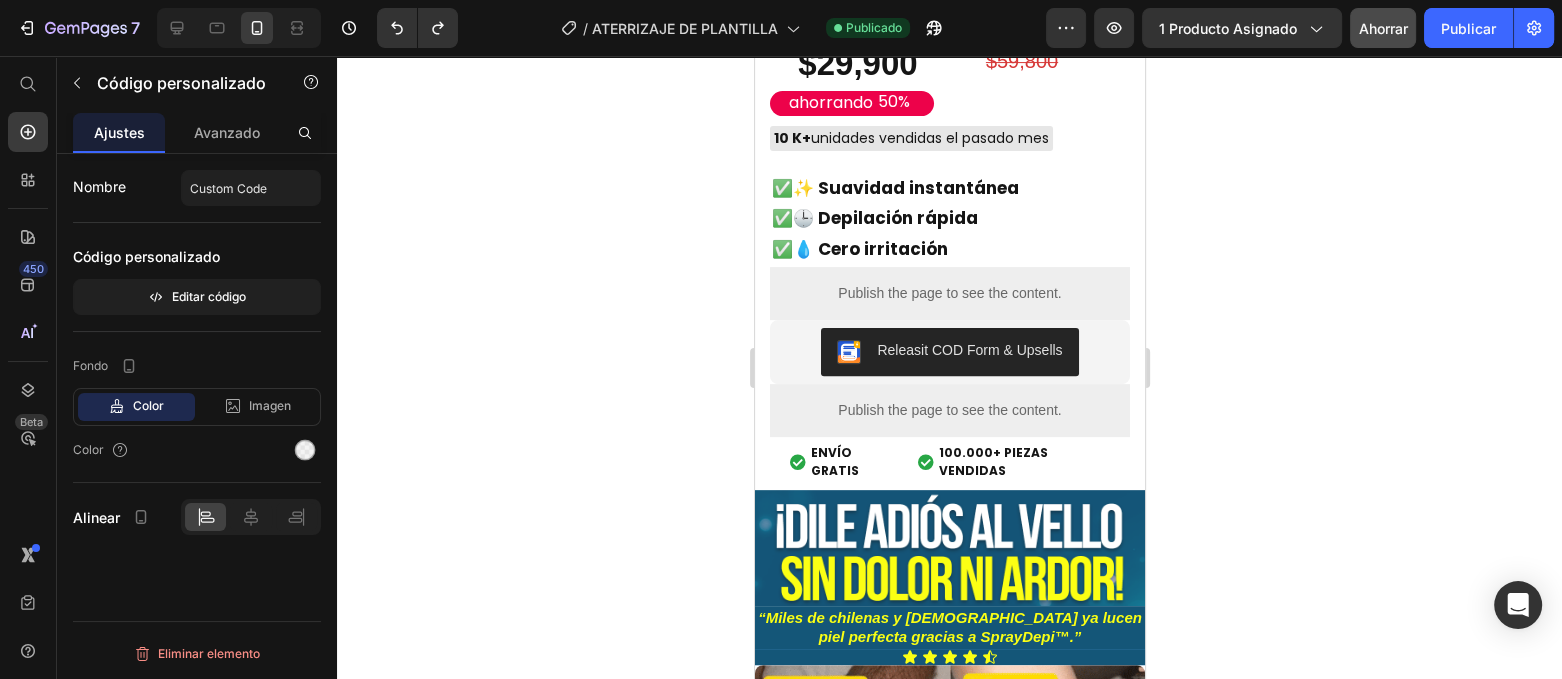 click on "Publish the page to see the content." at bounding box center (949, 410) 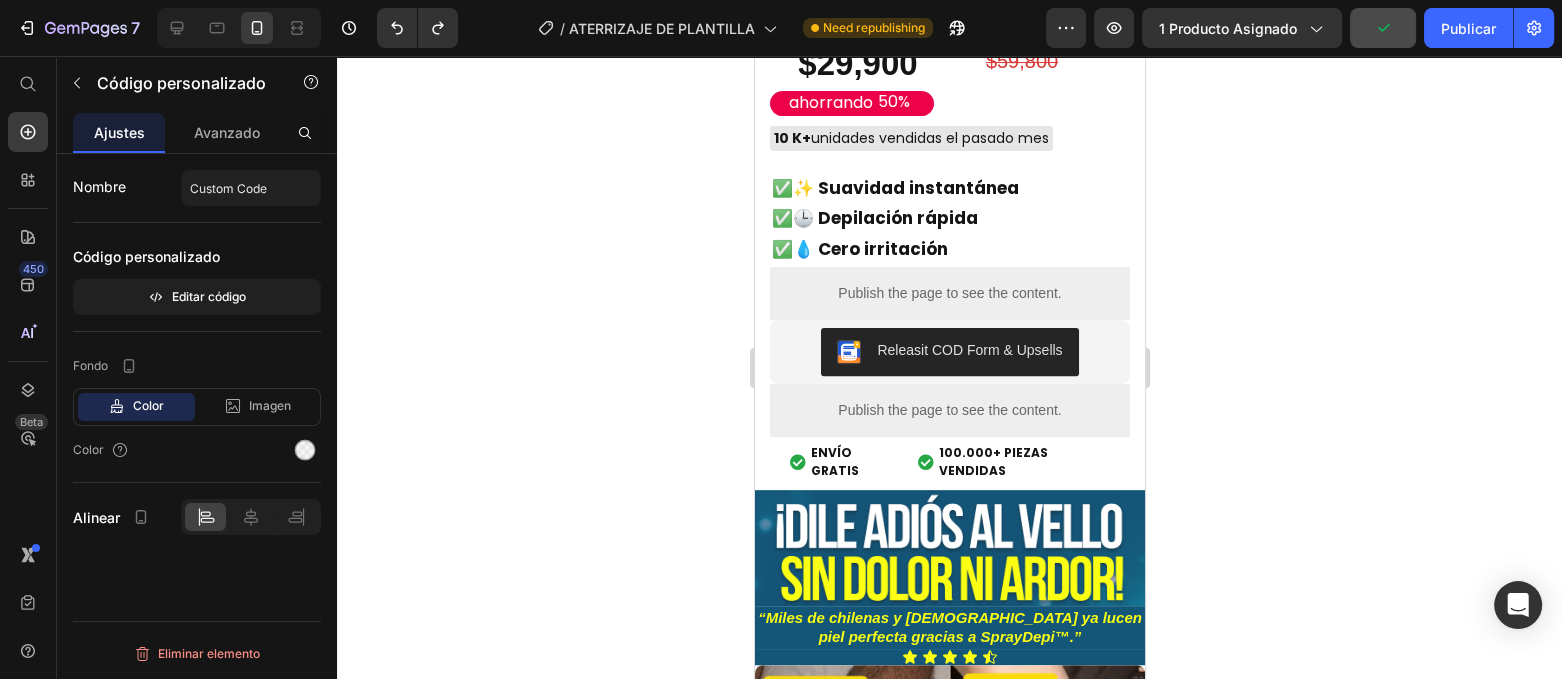 click on "Publish the page to see the content." at bounding box center [949, 410] 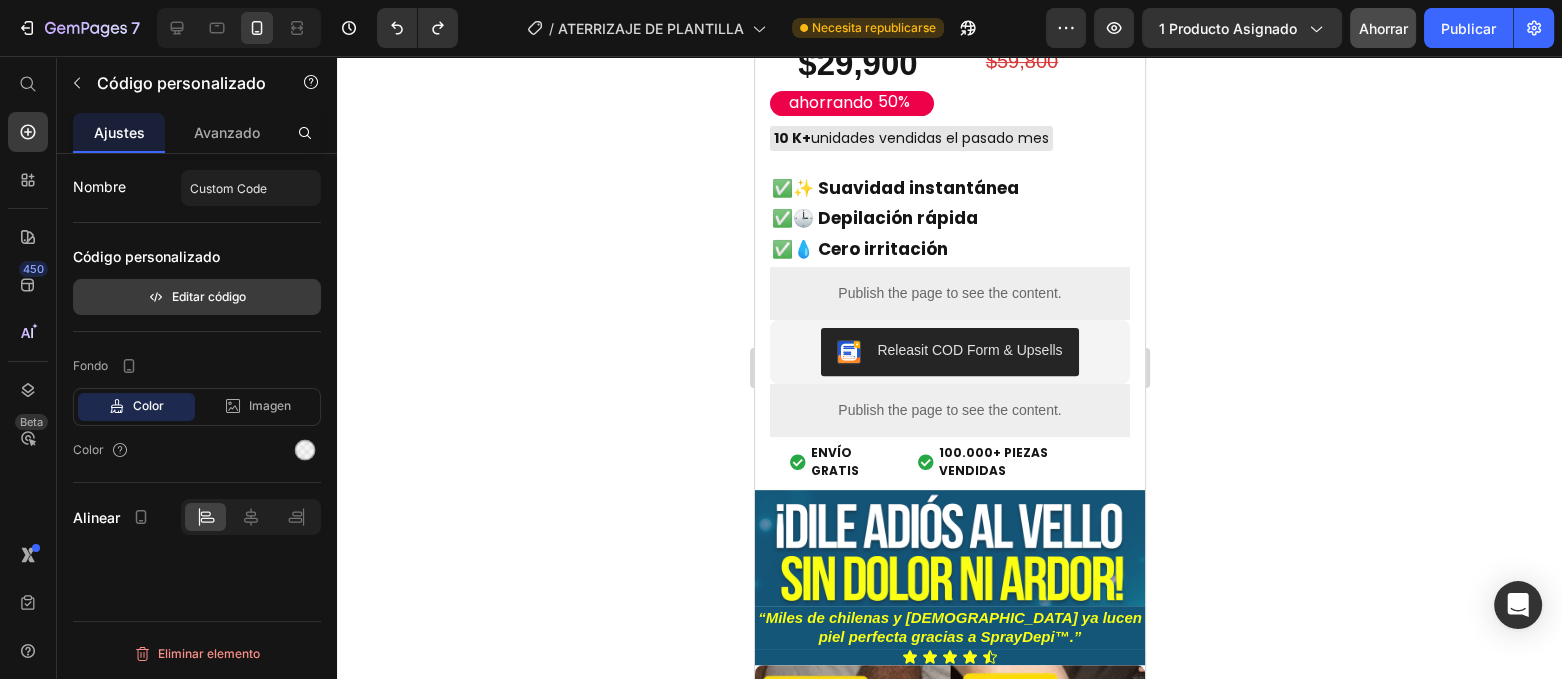 click on "Editar código" at bounding box center [209, 296] 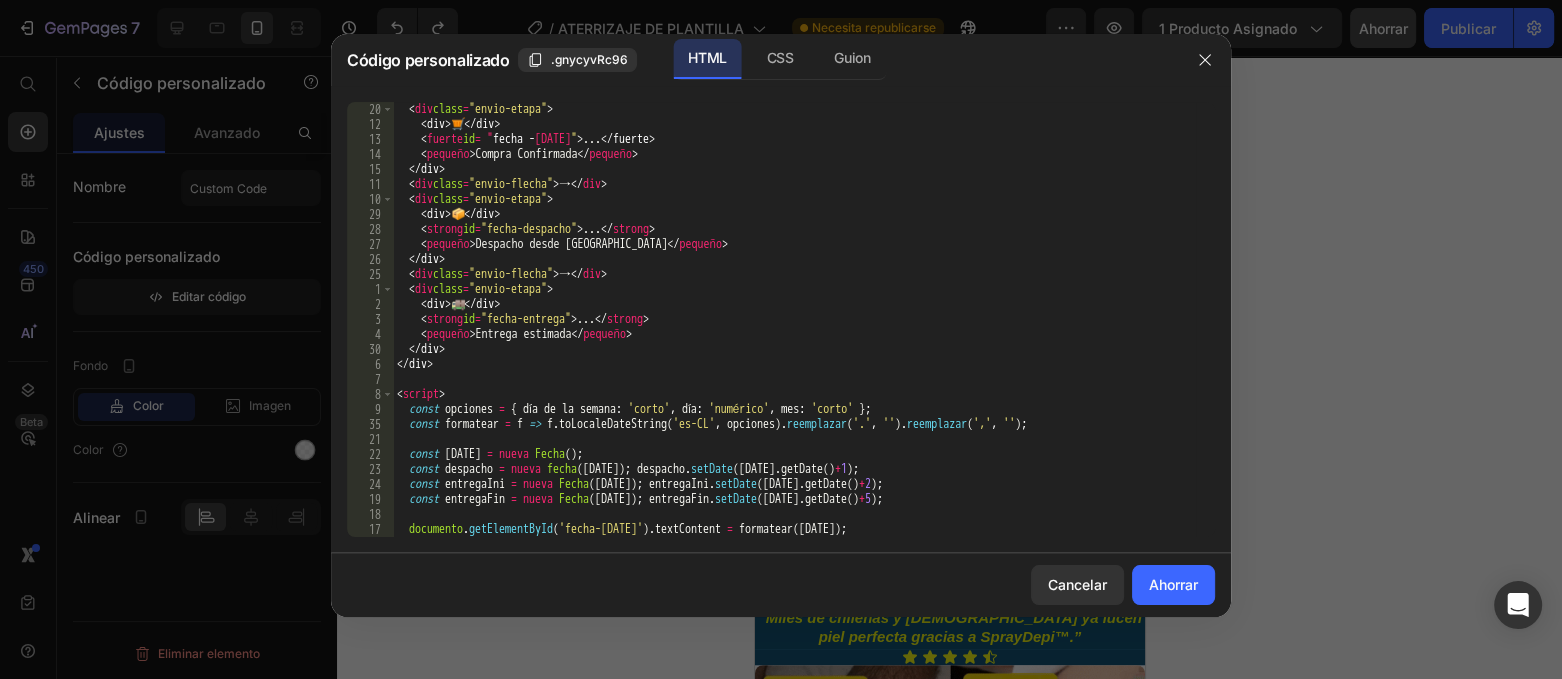 scroll, scrollTop: 795, scrollLeft: 0, axis: vertical 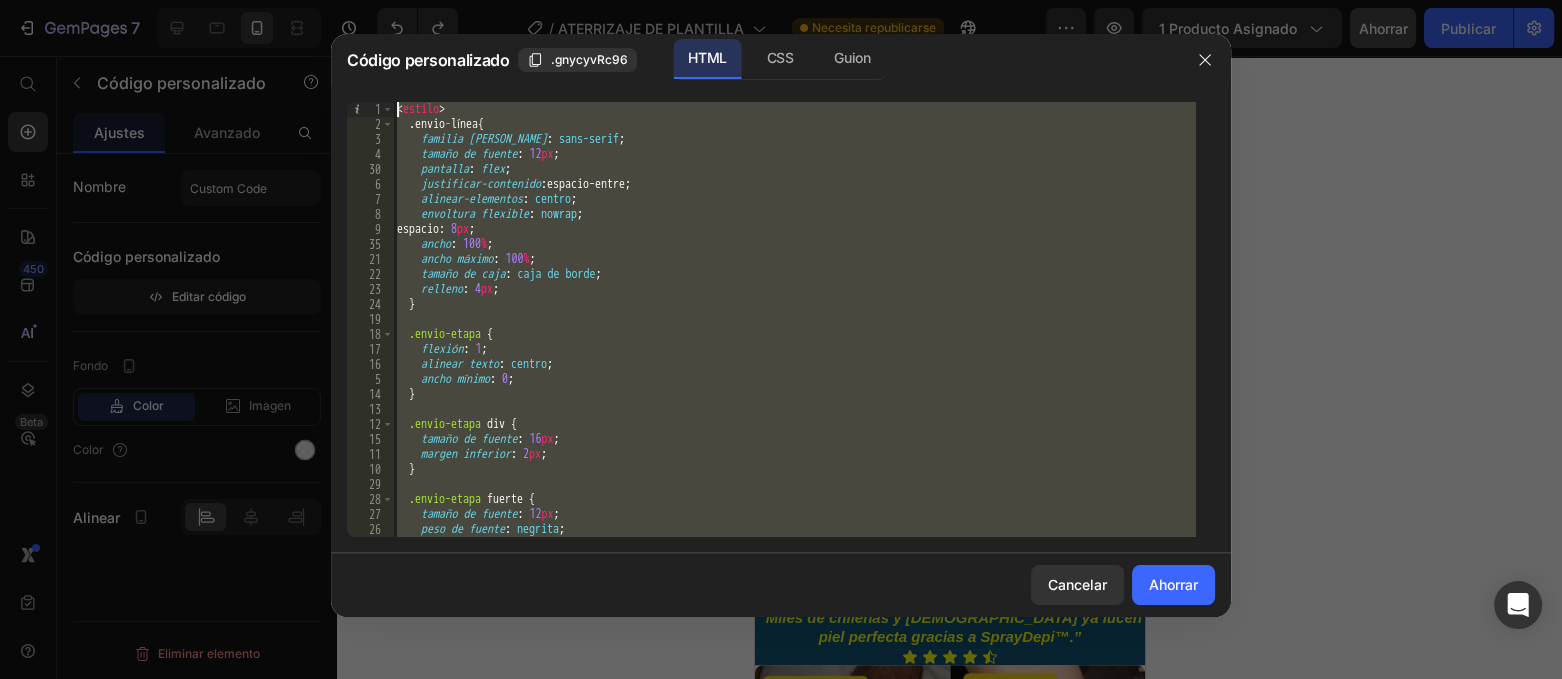 drag, startPoint x: 434, startPoint y: 513, endPoint x: 307, endPoint y: -109, distance: 634.83307 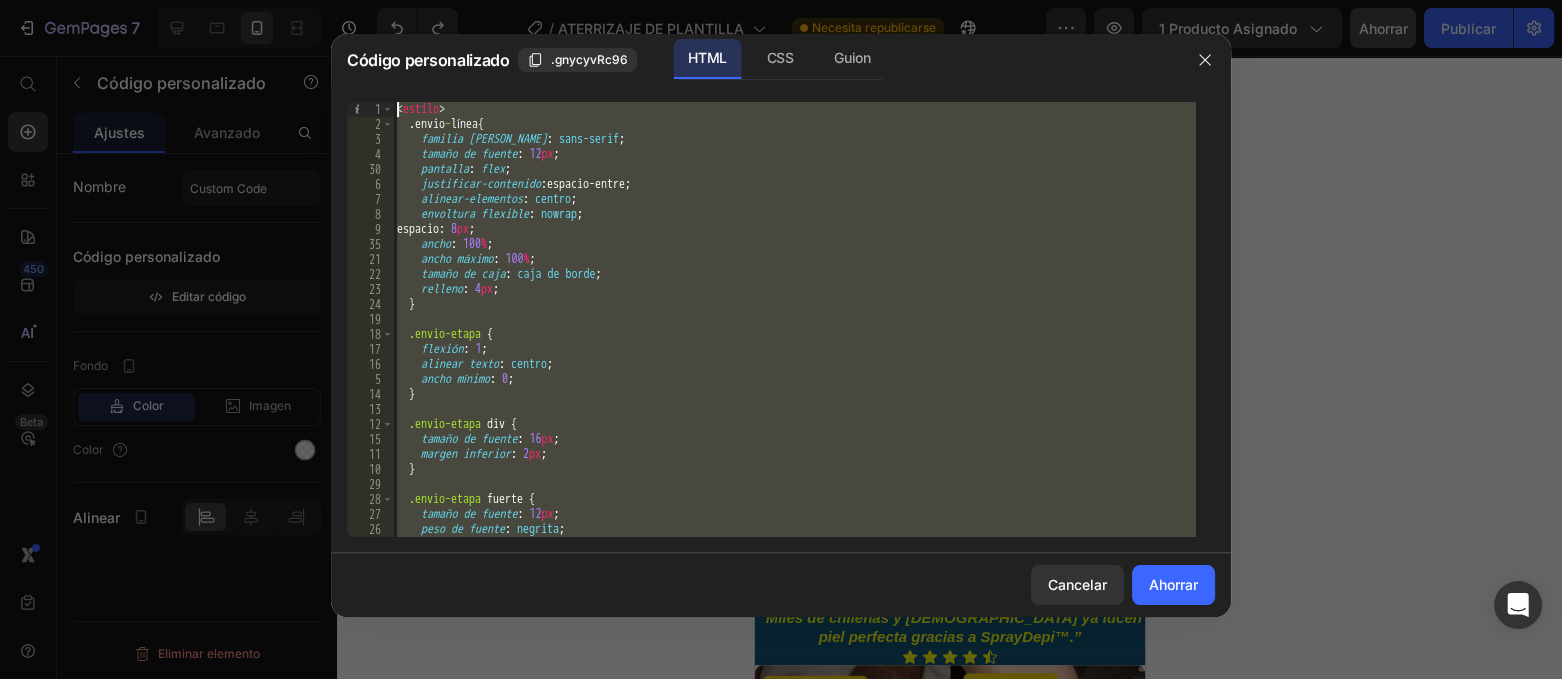 click on "7 Historial de versiones / ATERRIZAJE DE PLANTILLA Necesita republicarse Avance 1 producto asignado Ahorrar Publicar 450 Beta Empezar con Secciones Elementos Sección de héroes Detalle del producto Marcas Insignias de confianza Garantizar Desglose del producto Cómo utilizar Testimonios Comparar Manojo Preguntas frecuentes Prueba social Historia de la marca Lista de productos Recopilación Lista de blogs Contacto Sticky Añadir al carrito Pie de página personalizado Explorar la biblioteca 450 Disposición
[GEOGRAPHIC_DATA]
[GEOGRAPHIC_DATA]
[GEOGRAPHIC_DATA]
Fila Texto
Título
Bloque de texto Botón
Botón
Botón" at bounding box center [781, 0] 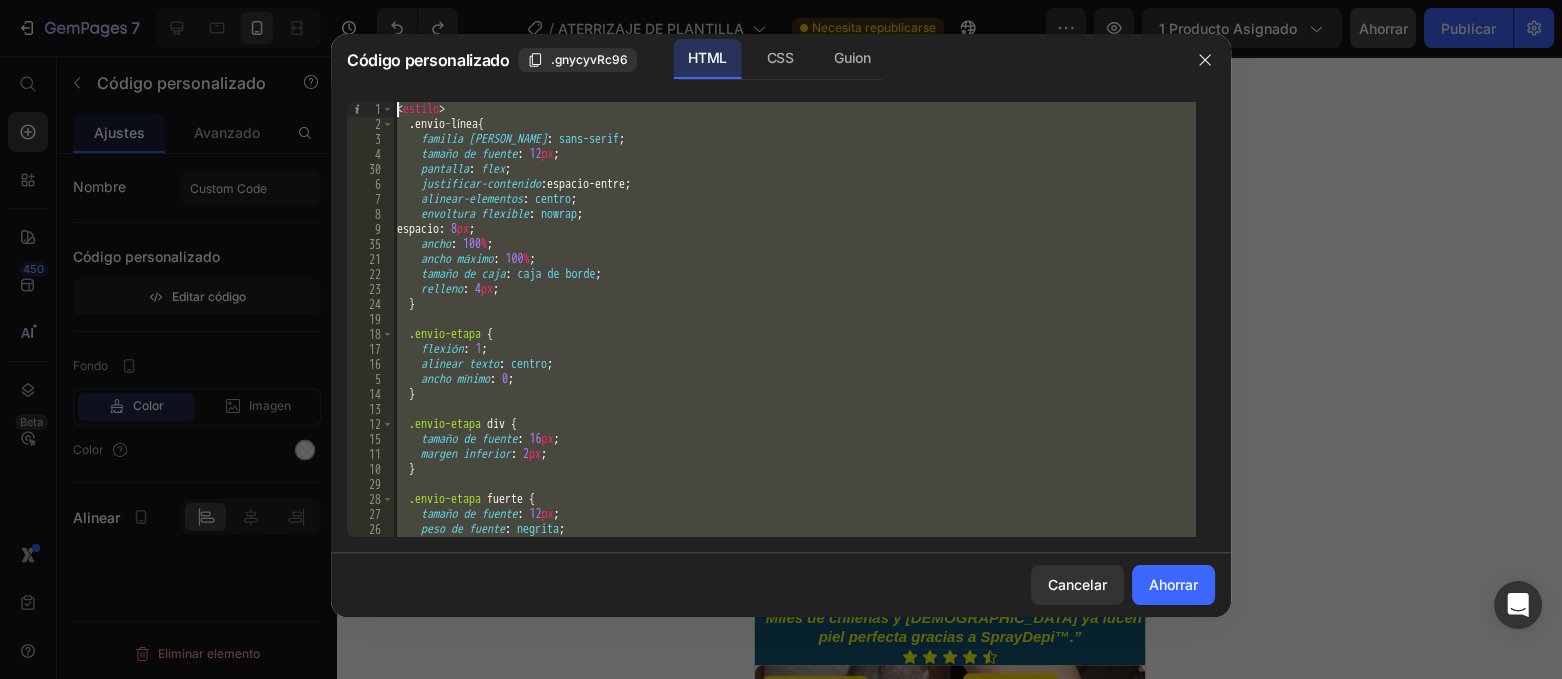 type on "<style>
.envio-línea {" 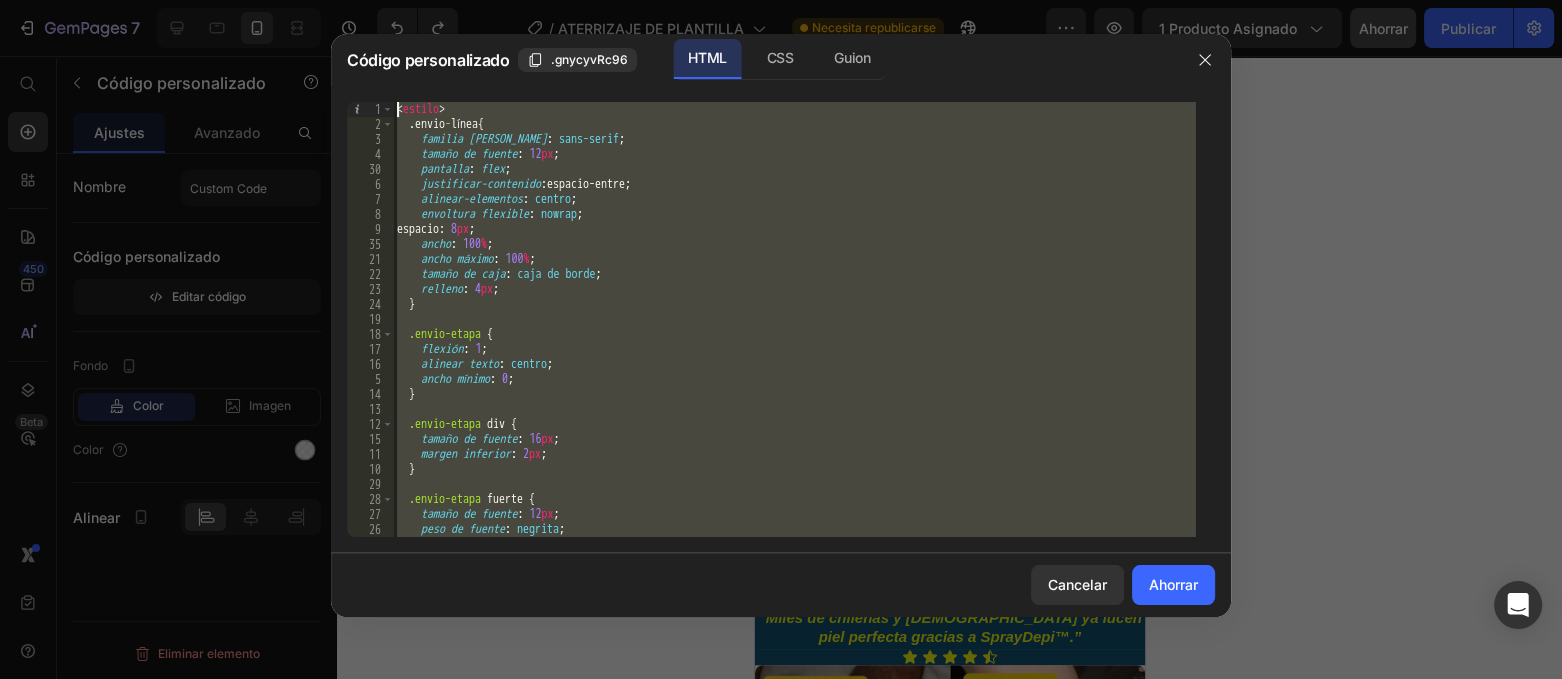 paste 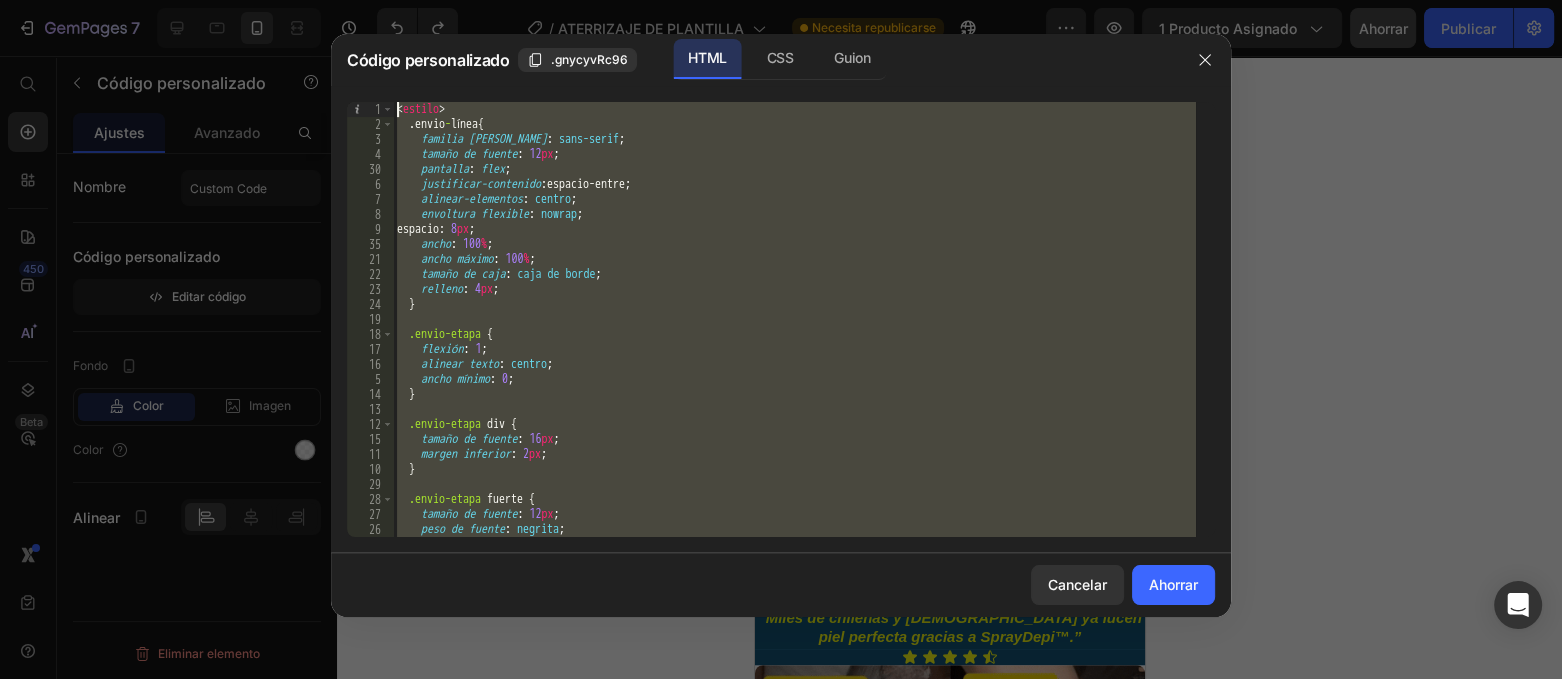 type 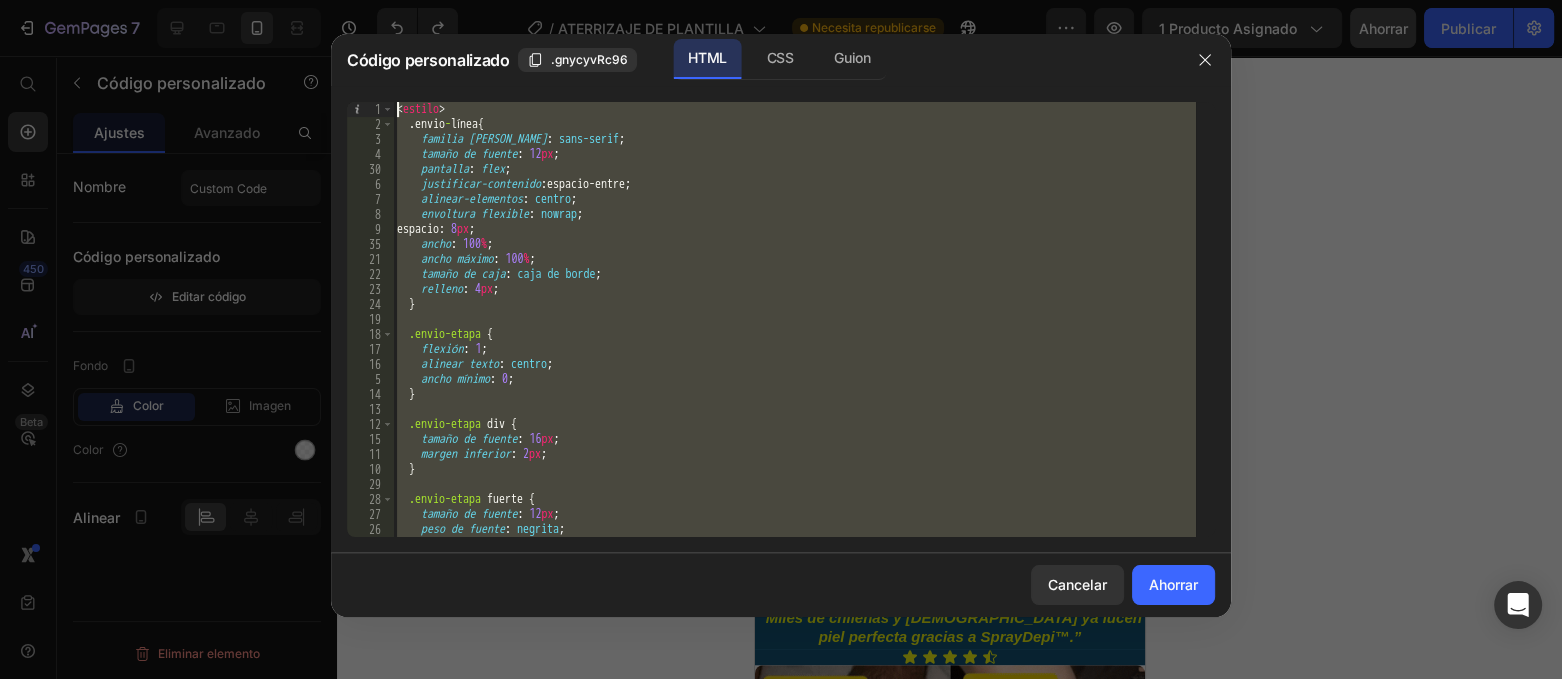 scroll, scrollTop: 239, scrollLeft: 0, axis: vertical 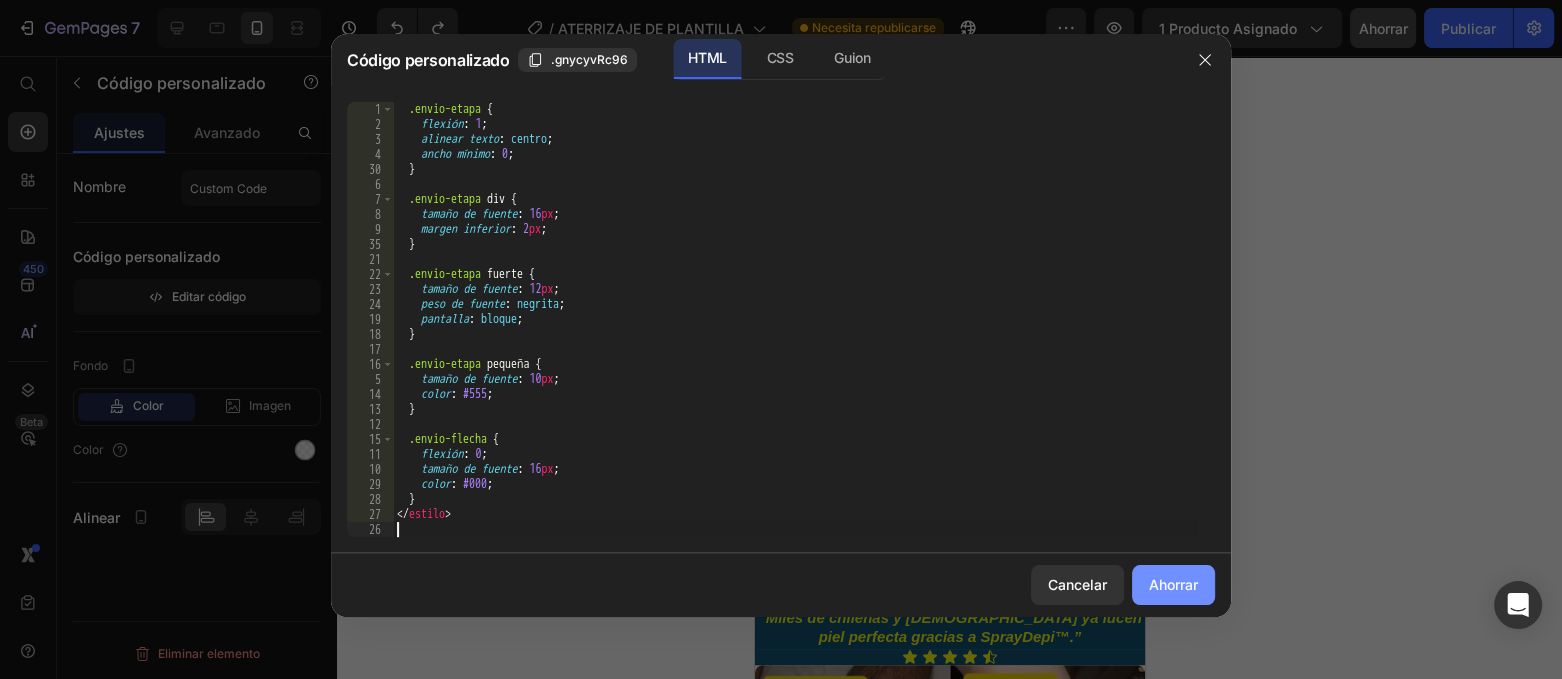 click on "Ahorrar" at bounding box center [1173, 584] 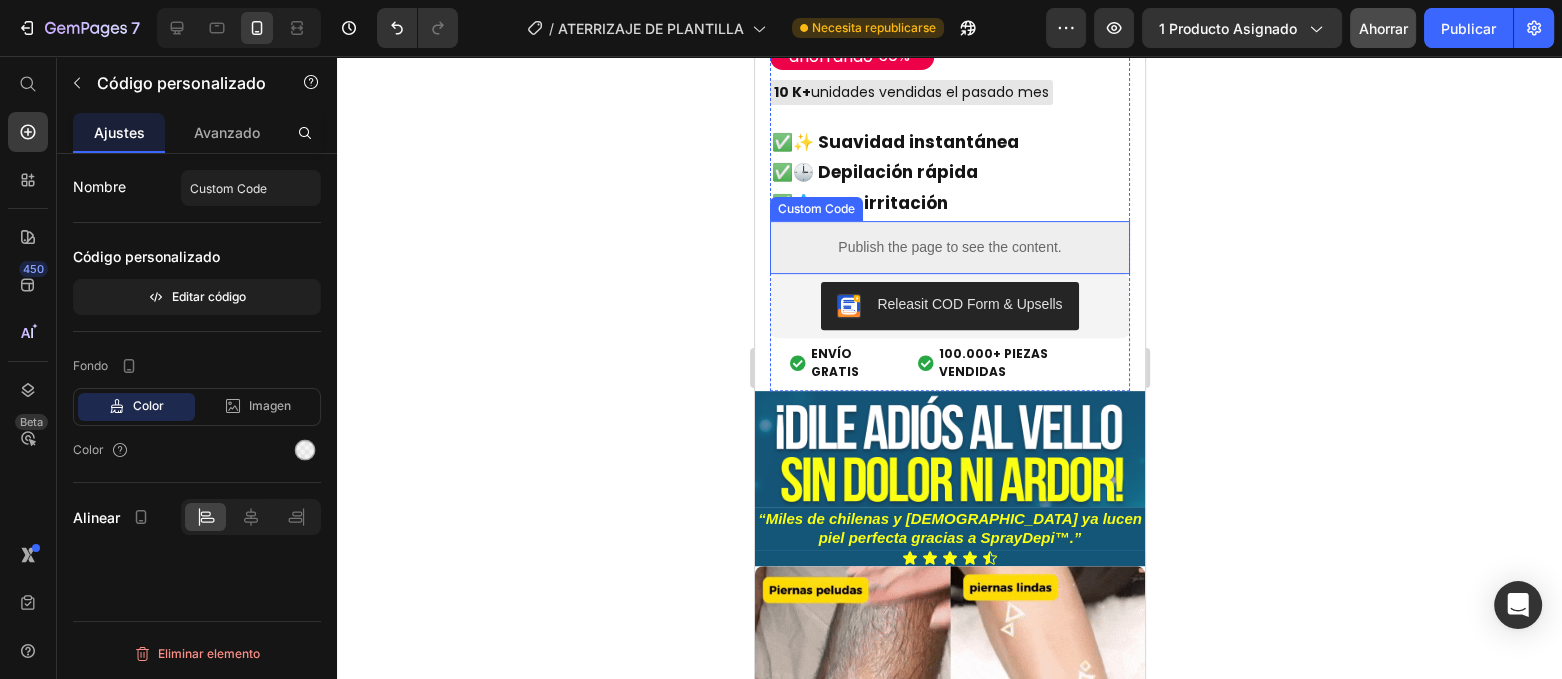 scroll, scrollTop: 625, scrollLeft: 0, axis: vertical 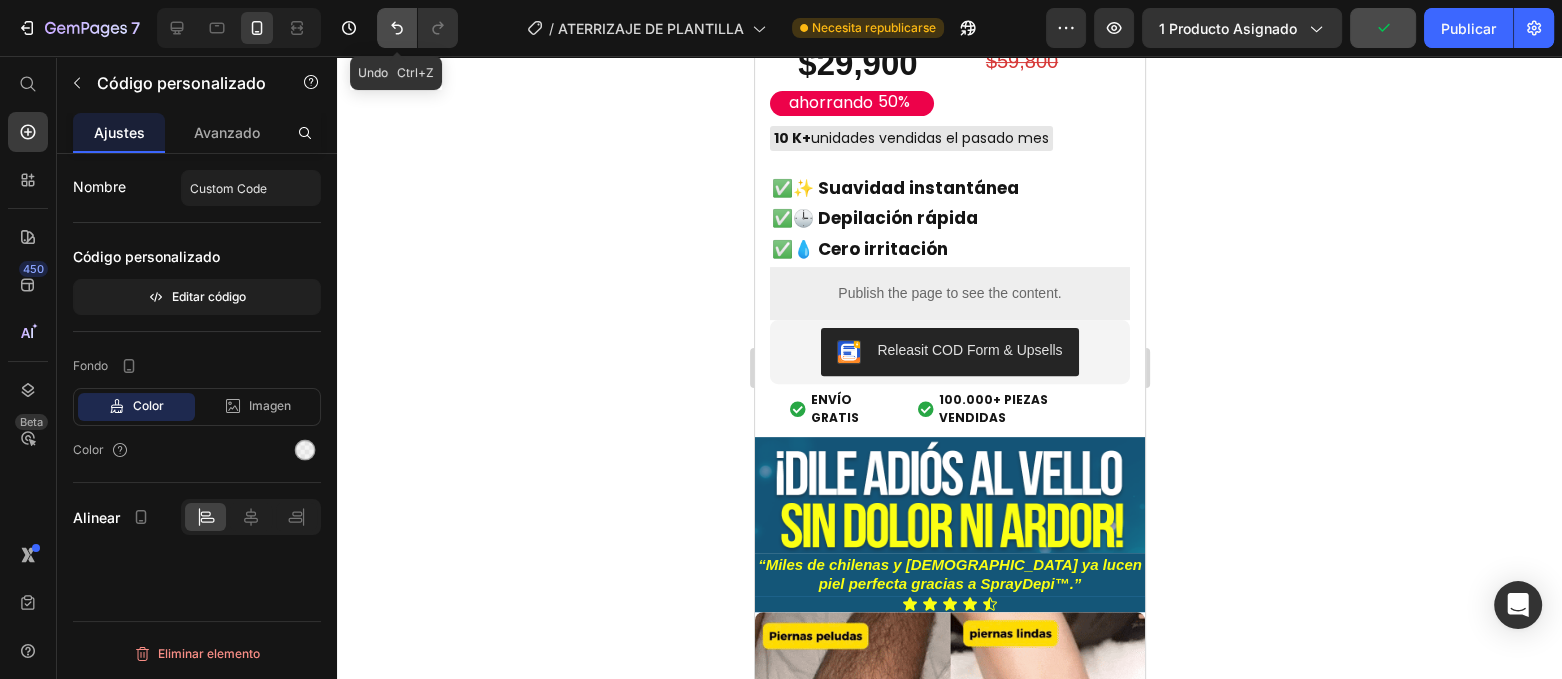 click 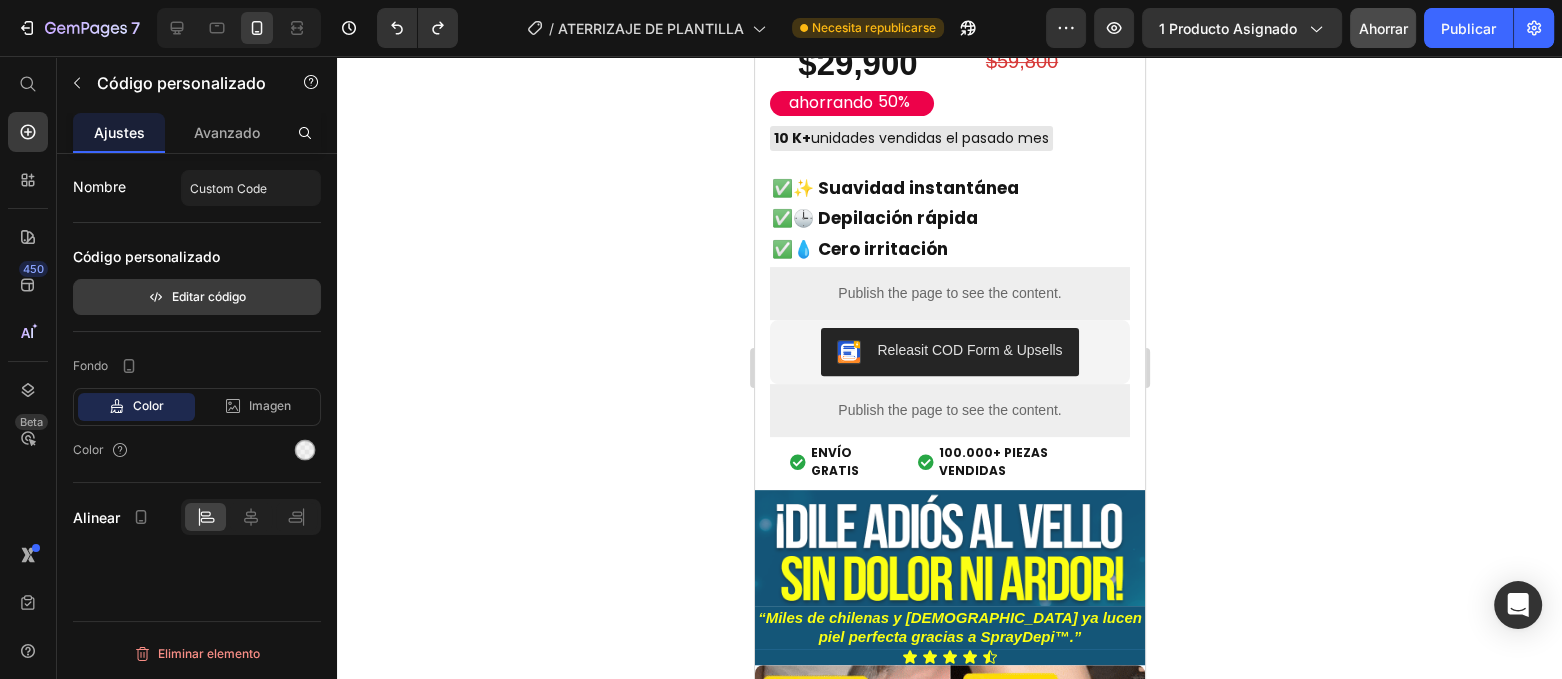 click on "Editar código" at bounding box center [209, 296] 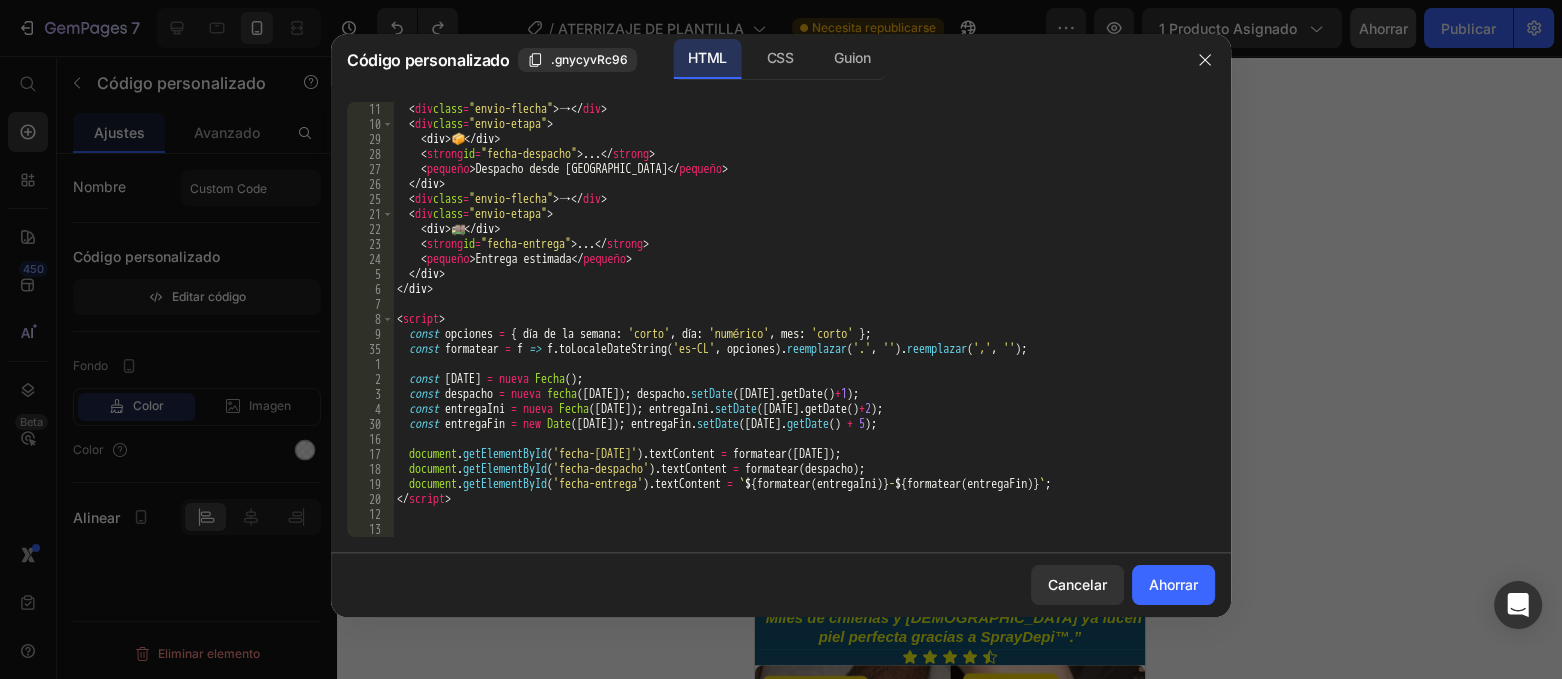 scroll, scrollTop: 795, scrollLeft: 0, axis: vertical 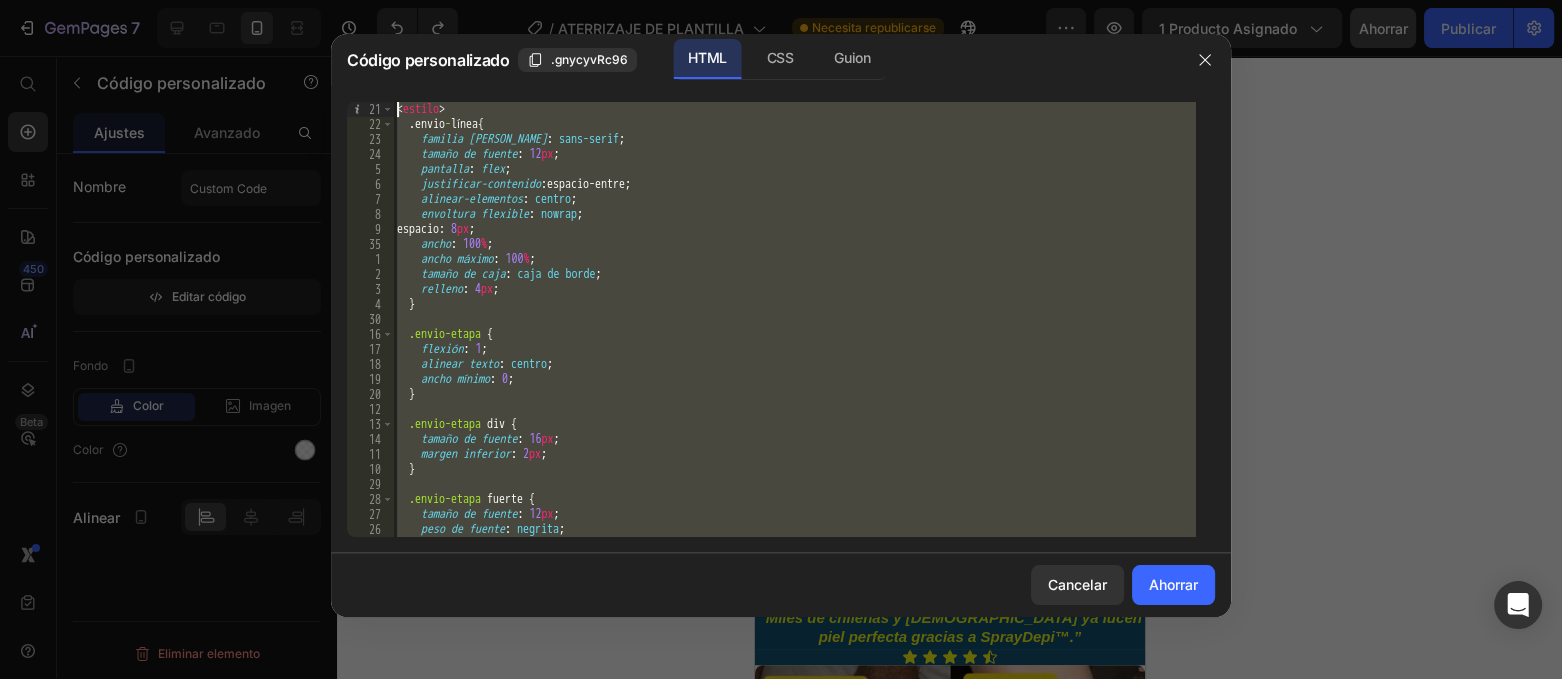 drag, startPoint x: 443, startPoint y: 499, endPoint x: 380, endPoint y: -62, distance: 564.52637 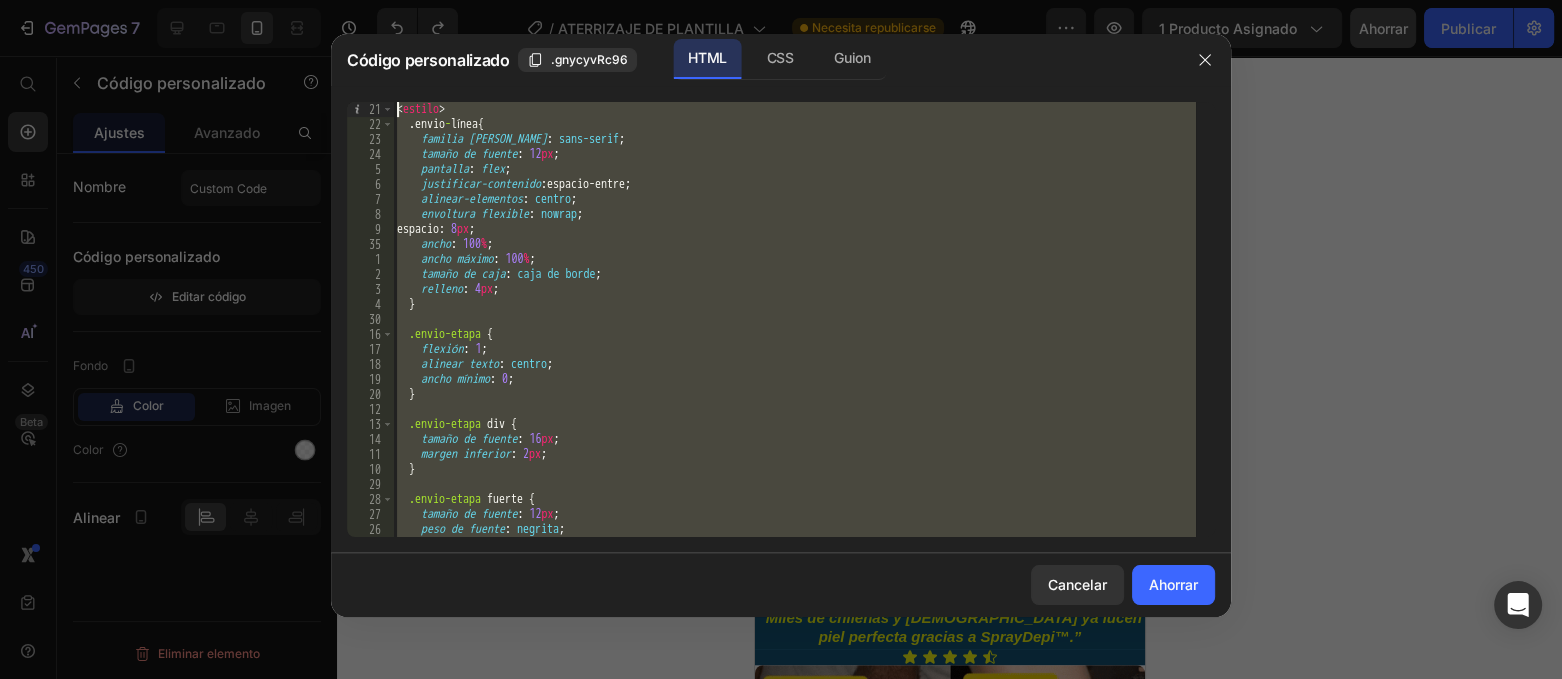 click on "7 Historial de versiones / ATERRIZAJE DE PLANTILLA Necesita republicarse Avance 1 producto asignado Ahorrar Publicar 450 Beta Empezar con Secciones Elementos Sección de héroes Detalle del producto Marcas Insignias de confianza Garantizar Desglose del producto Cómo utilizar Testimonios Comparar Manojo Preguntas frecuentes Prueba social Historia de la marca Lista de productos Recopilación Lista de blogs Contacto Sticky Añadir al carrito Pie de página personalizado Explorar la biblioteca 450 Disposición
[GEOGRAPHIC_DATA]
[GEOGRAPHIC_DATA]
[GEOGRAPHIC_DATA]
Fila Texto
Título
Bloque de texto Botón
Botón
Botón" at bounding box center (781, 0) 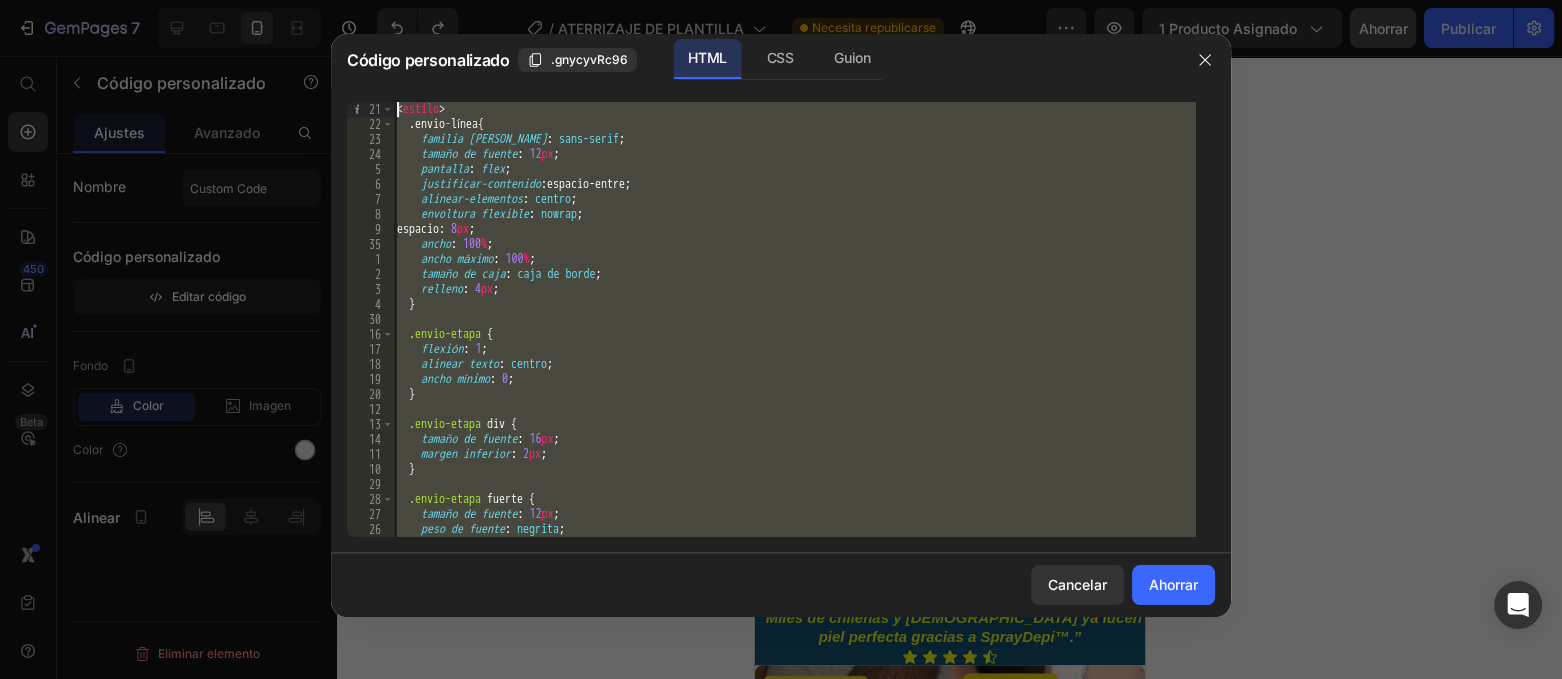 type on "<style>
.envio-línea {" 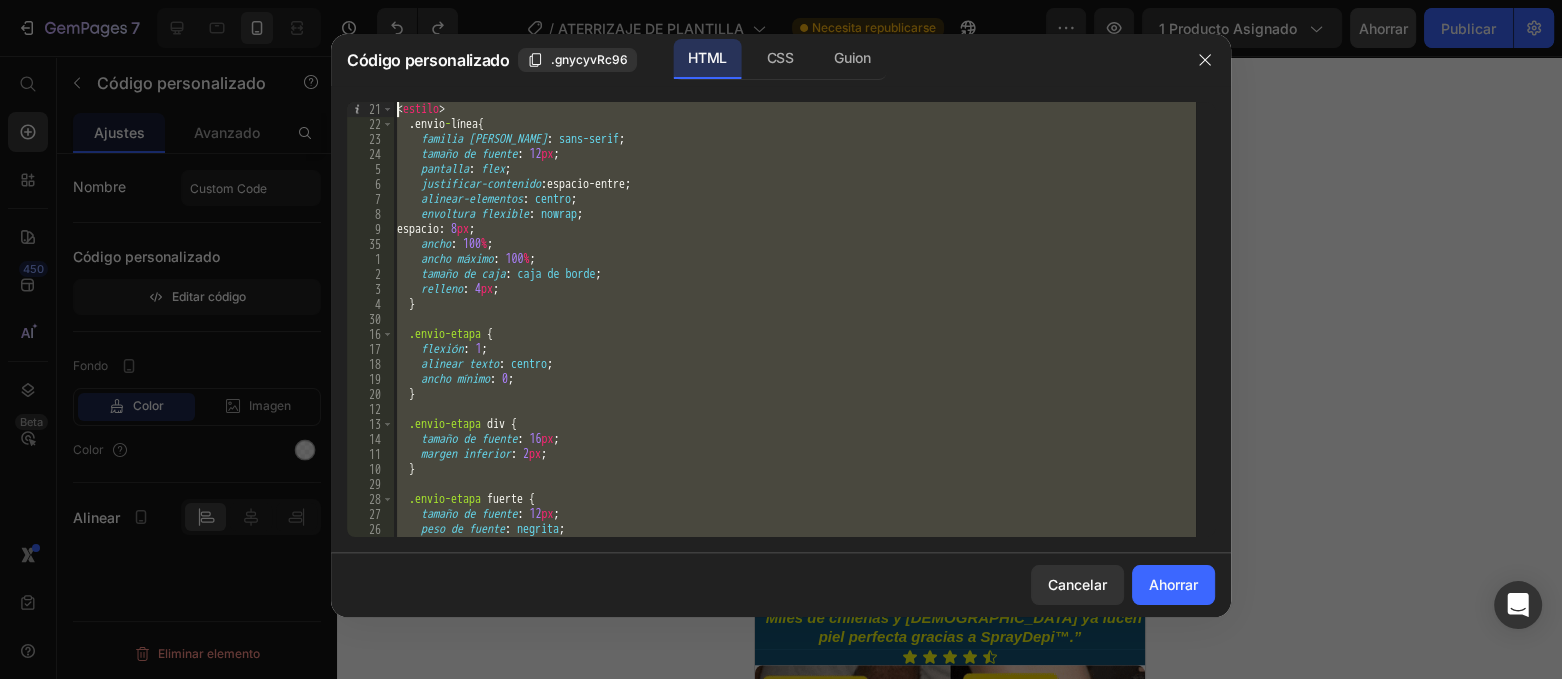 paste 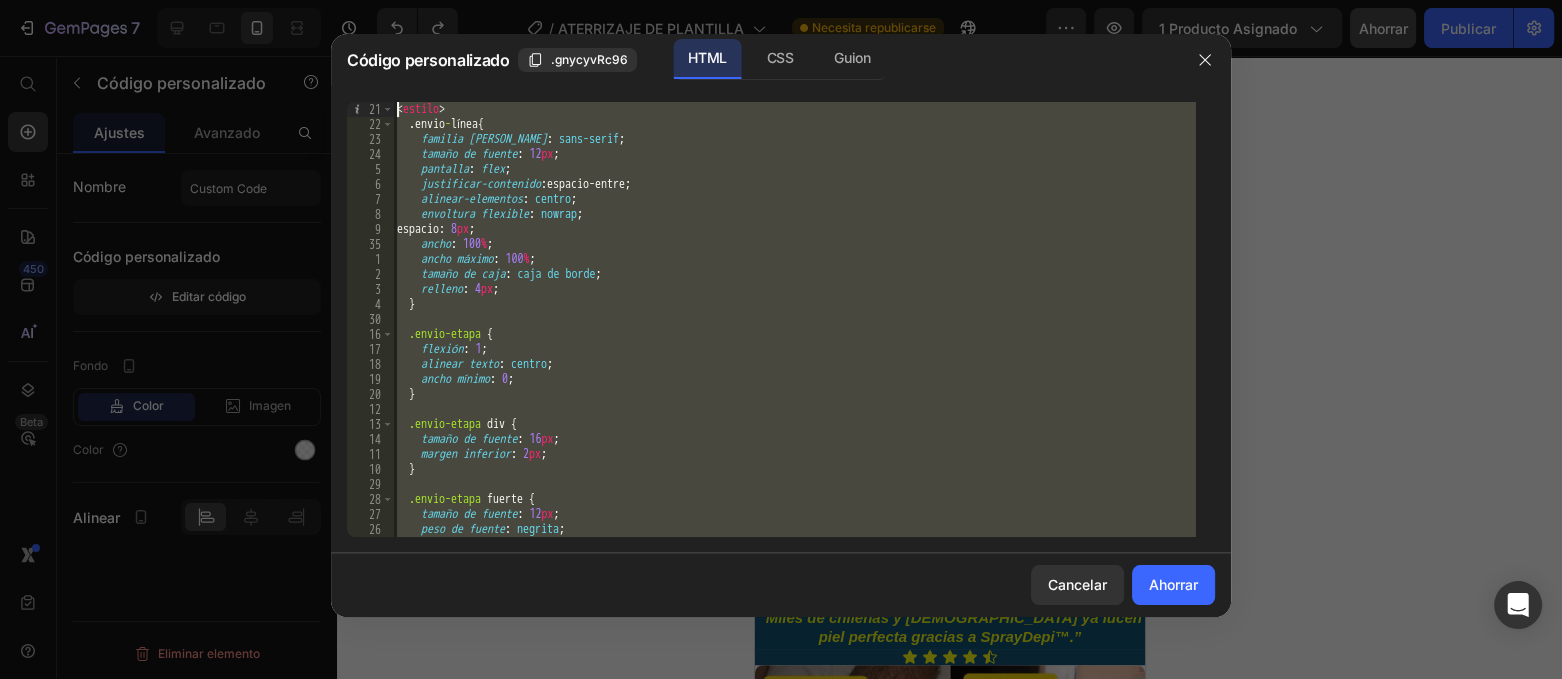 type 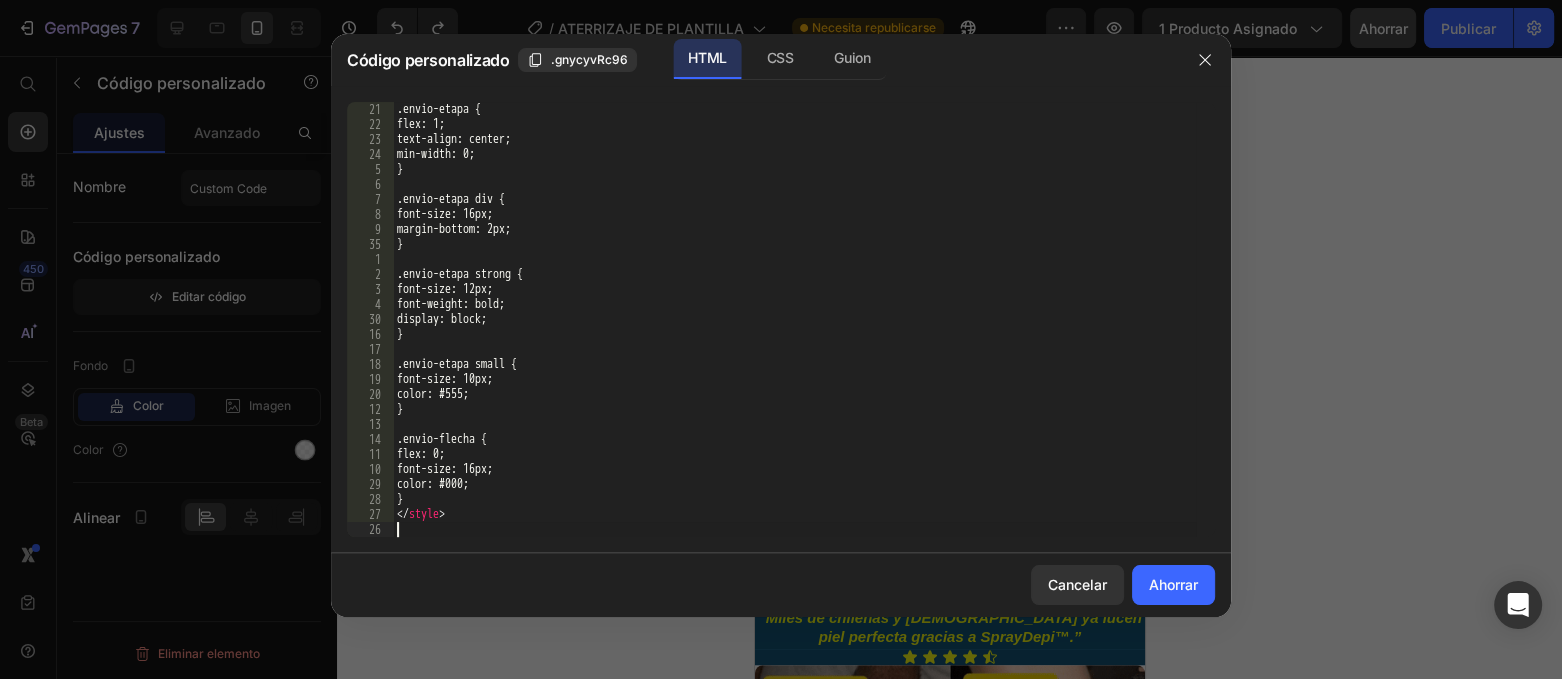 scroll, scrollTop: 239, scrollLeft: 0, axis: vertical 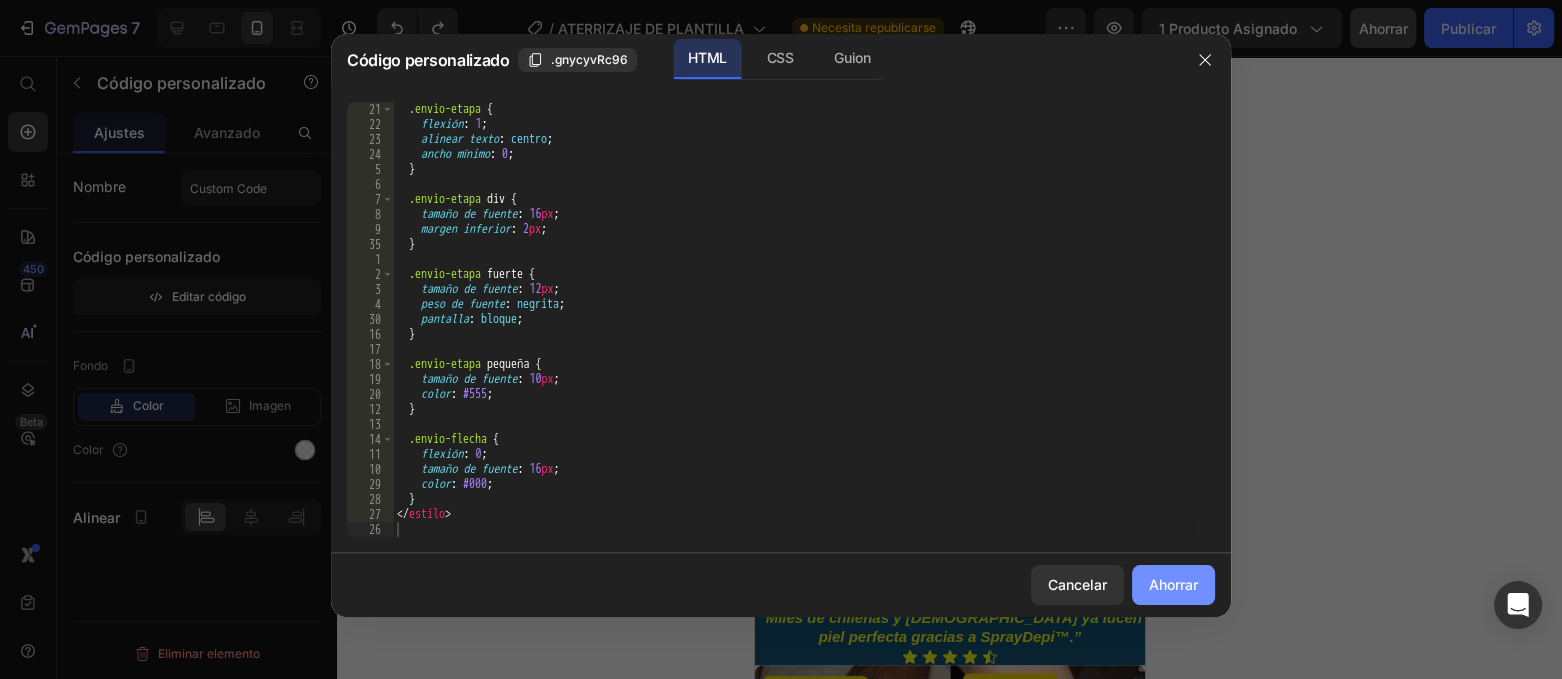 click on "Ahorrar" 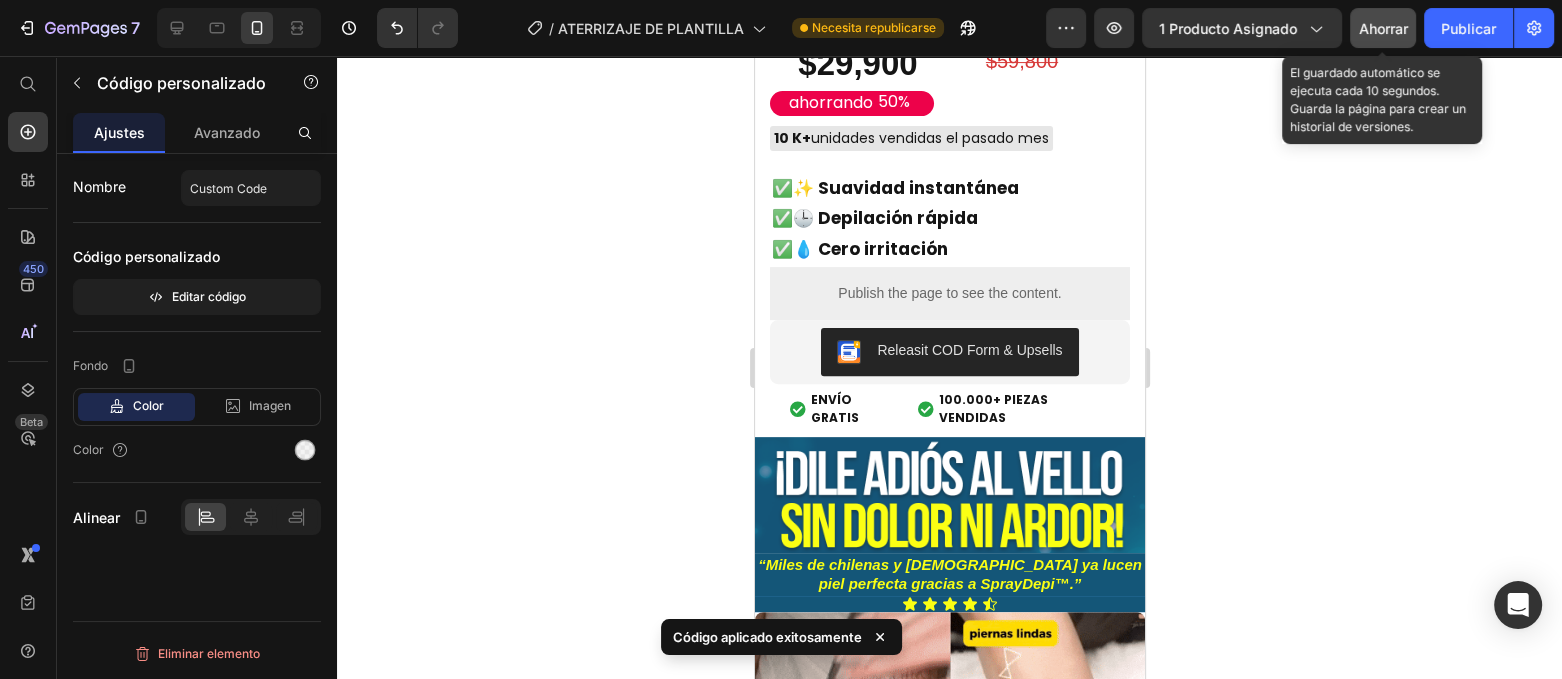 click on "Ahorrar" 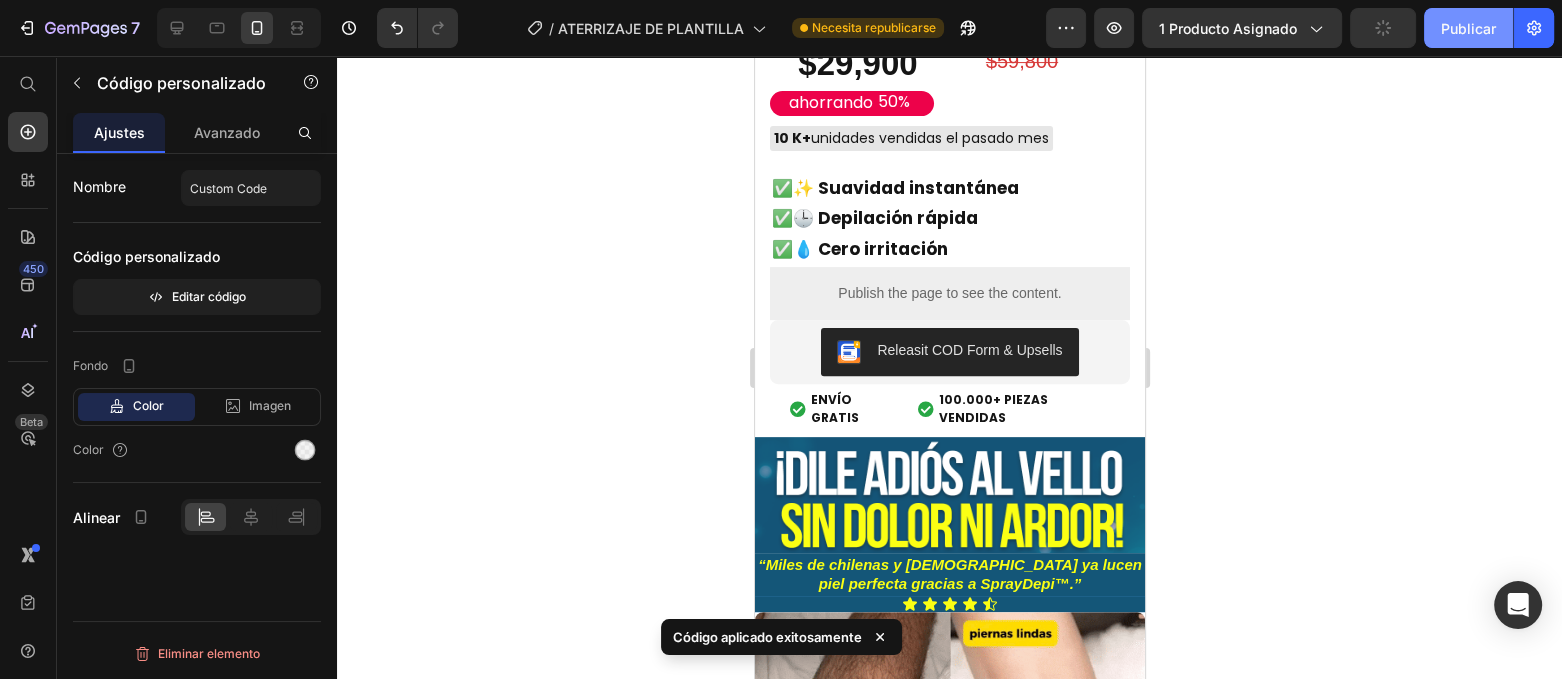 click on "Publicar" at bounding box center (1468, 28) 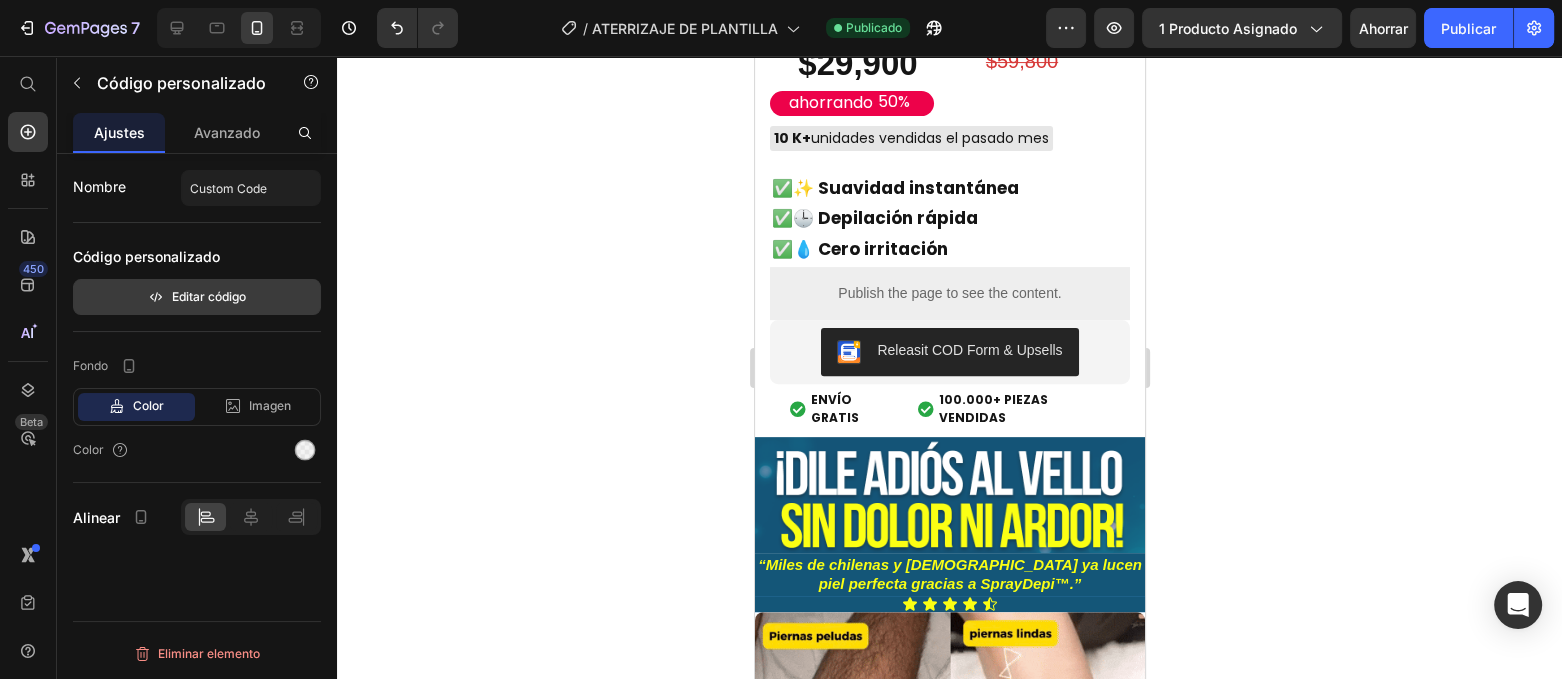 click on "Editar código" at bounding box center [209, 296] 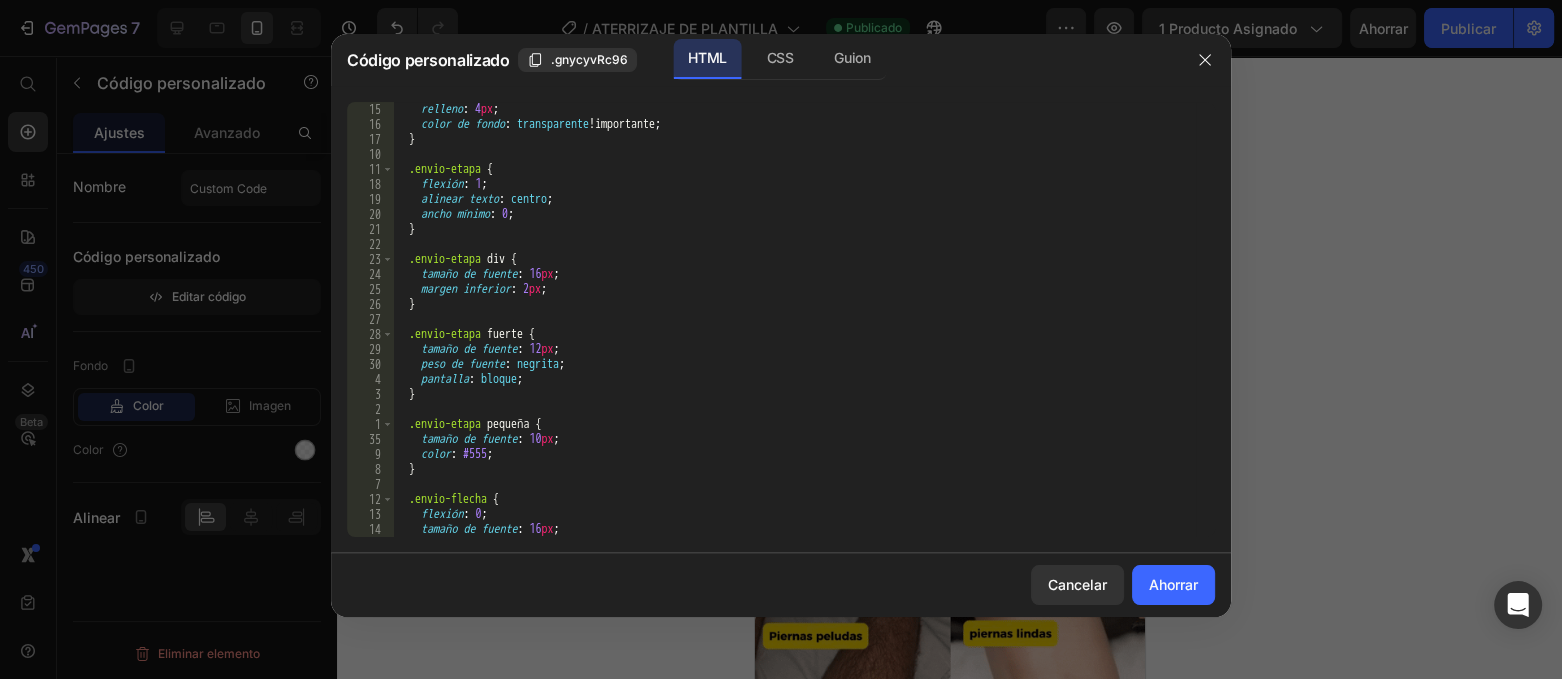 scroll, scrollTop: 255, scrollLeft: 0, axis: vertical 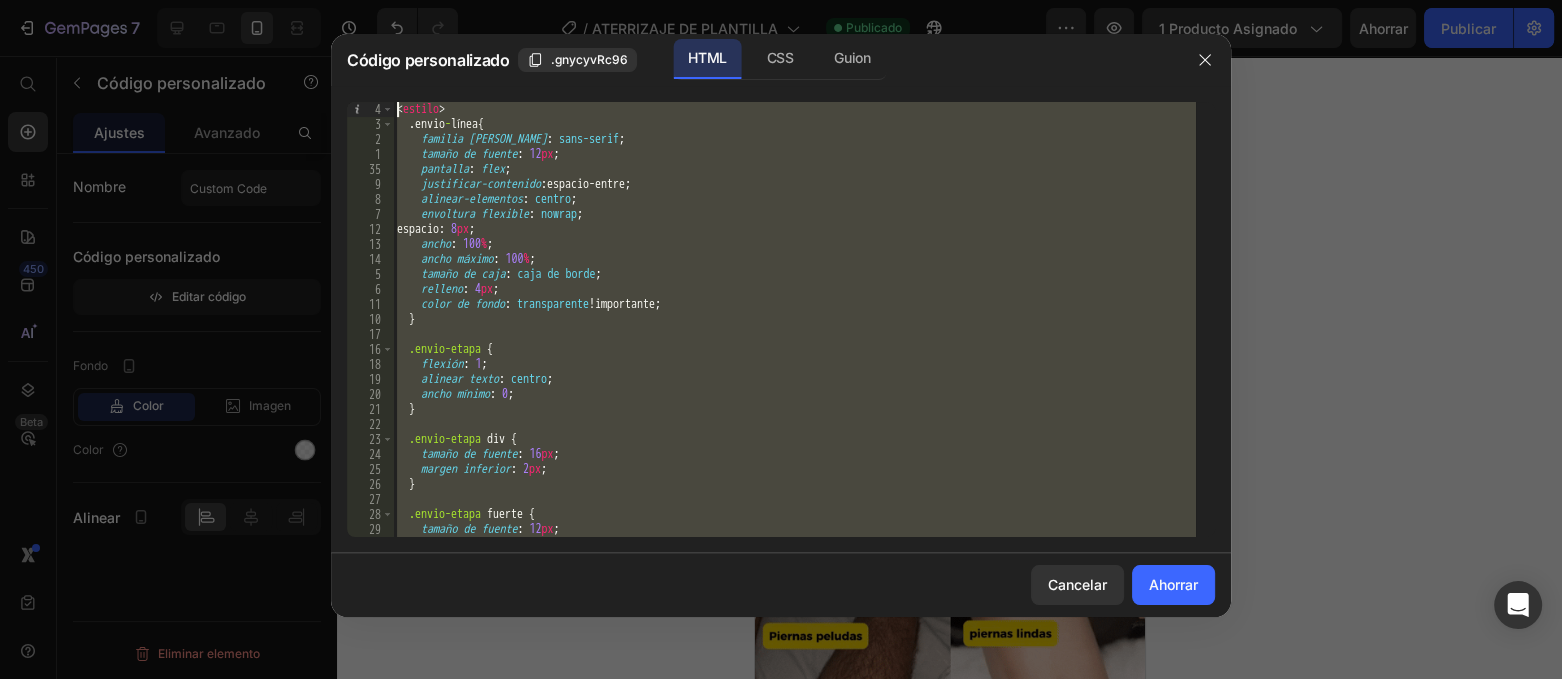drag, startPoint x: 356, startPoint y: 436, endPoint x: 378, endPoint y: -30, distance: 466.519 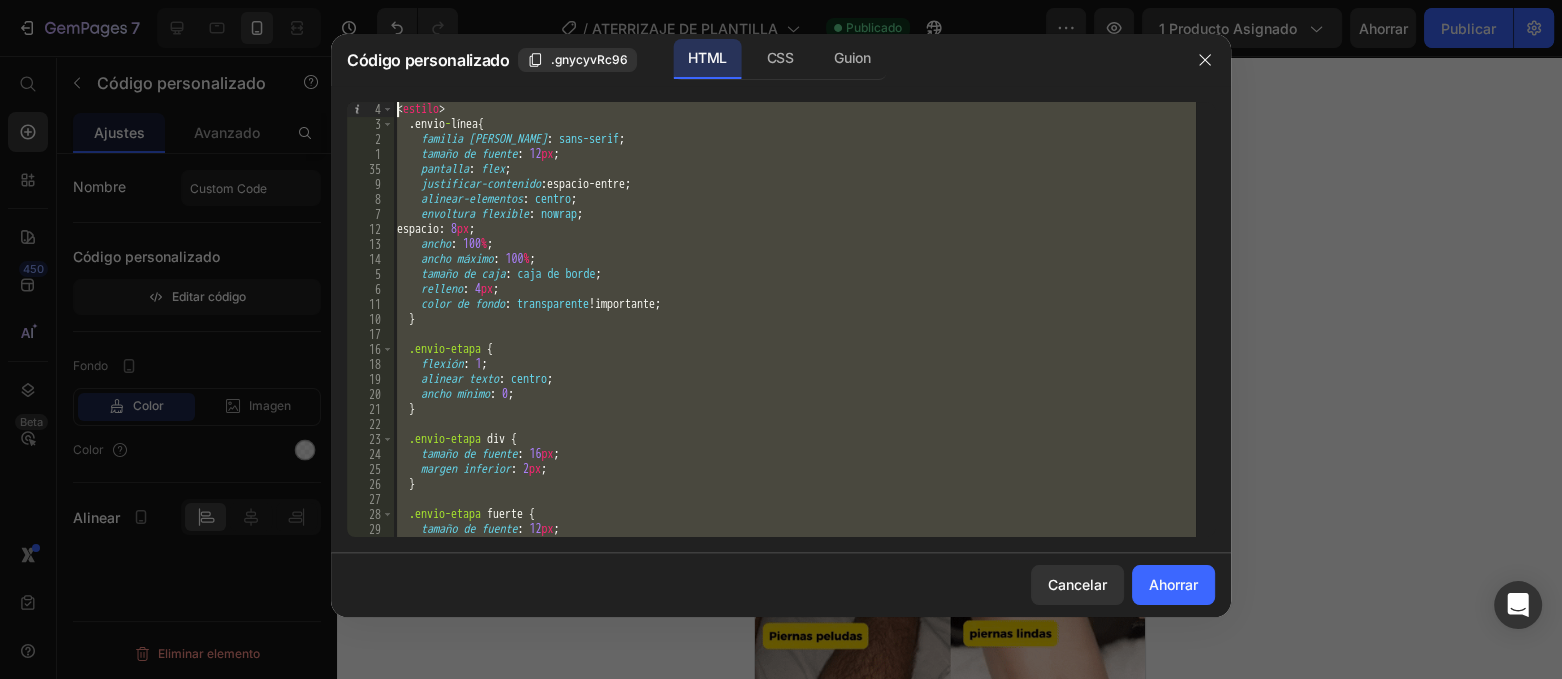 click on "7 Historial de versiones / ATERRIZAJE DE PLANTILLA Publicado Avance 1 producto asignado Ahorrar Publicar 450 Beta Empezar con Secciones Elementos Sección de héroes Detalle del producto Marcas Insignias de confianza Garantizar Desglose del producto Cómo utilizar Testimonios Comparar Manojo Preguntas frecuentes Prueba social Historia de la marca Lista de productos Recopilación Lista de blogs Contacto Sticky Añadir al carrito Pie de página personalizado Explorar la biblioteca 450 Disposición
[GEOGRAPHIC_DATA]
[GEOGRAPHIC_DATA]
[GEOGRAPHIC_DATA]
Fila Texto
Título
Bloque de texto Botón
Botón
Botón" at bounding box center (781, 0) 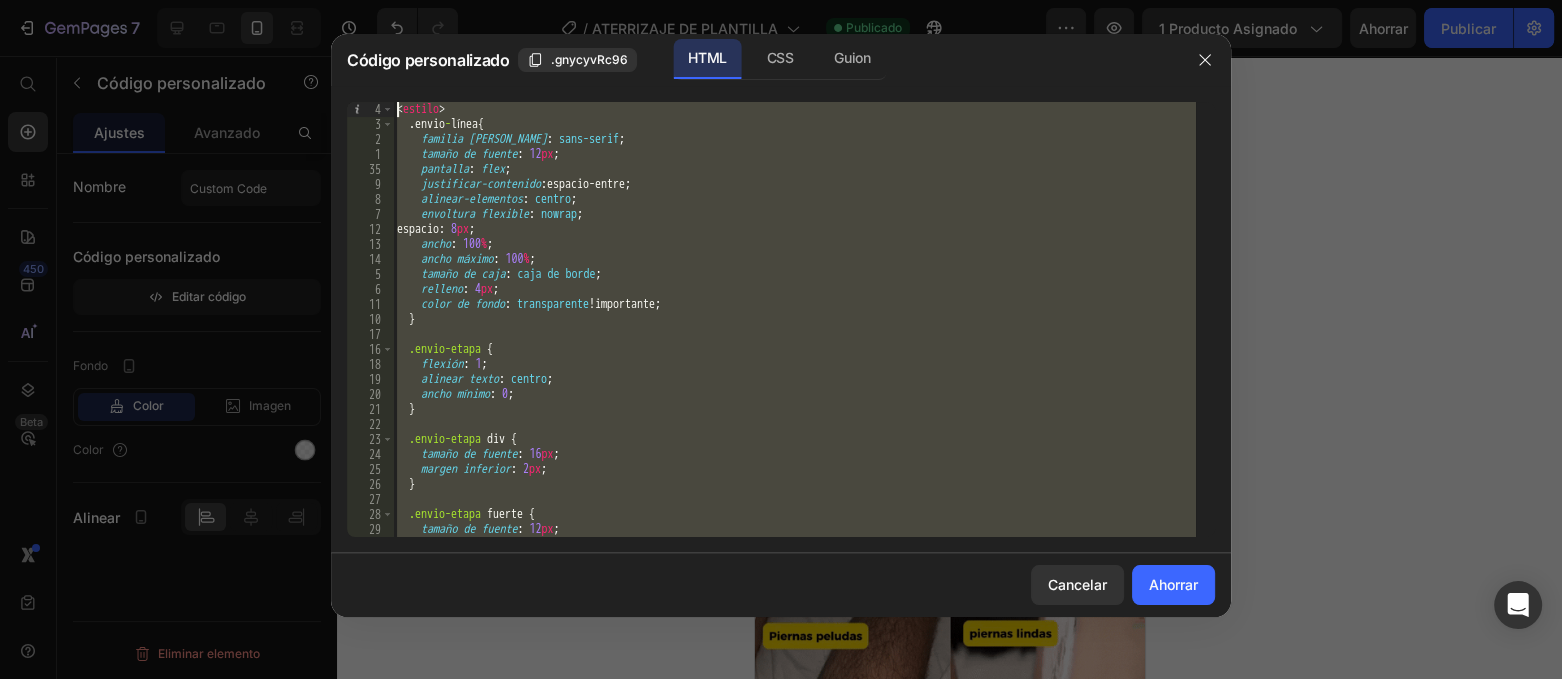 type on "<style>
.envio-línea {" 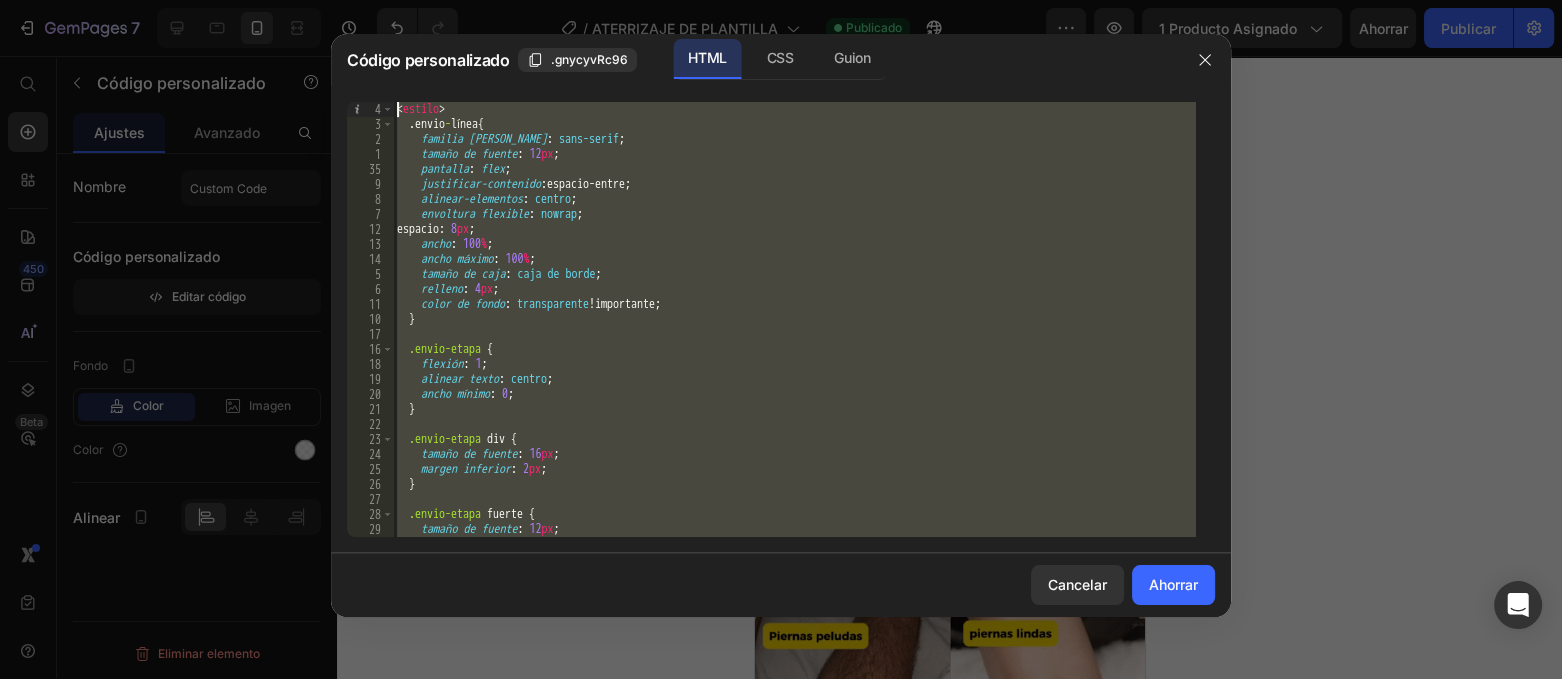 paste 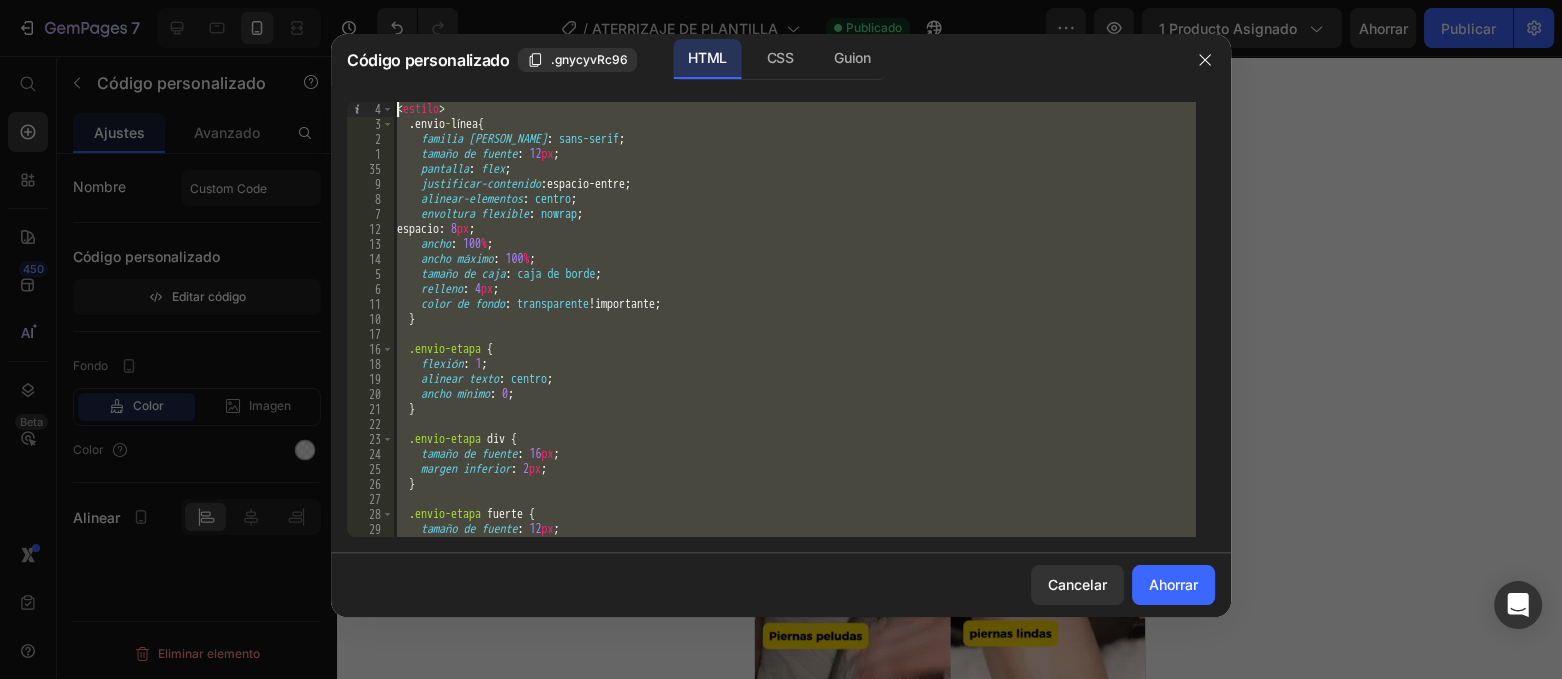 type 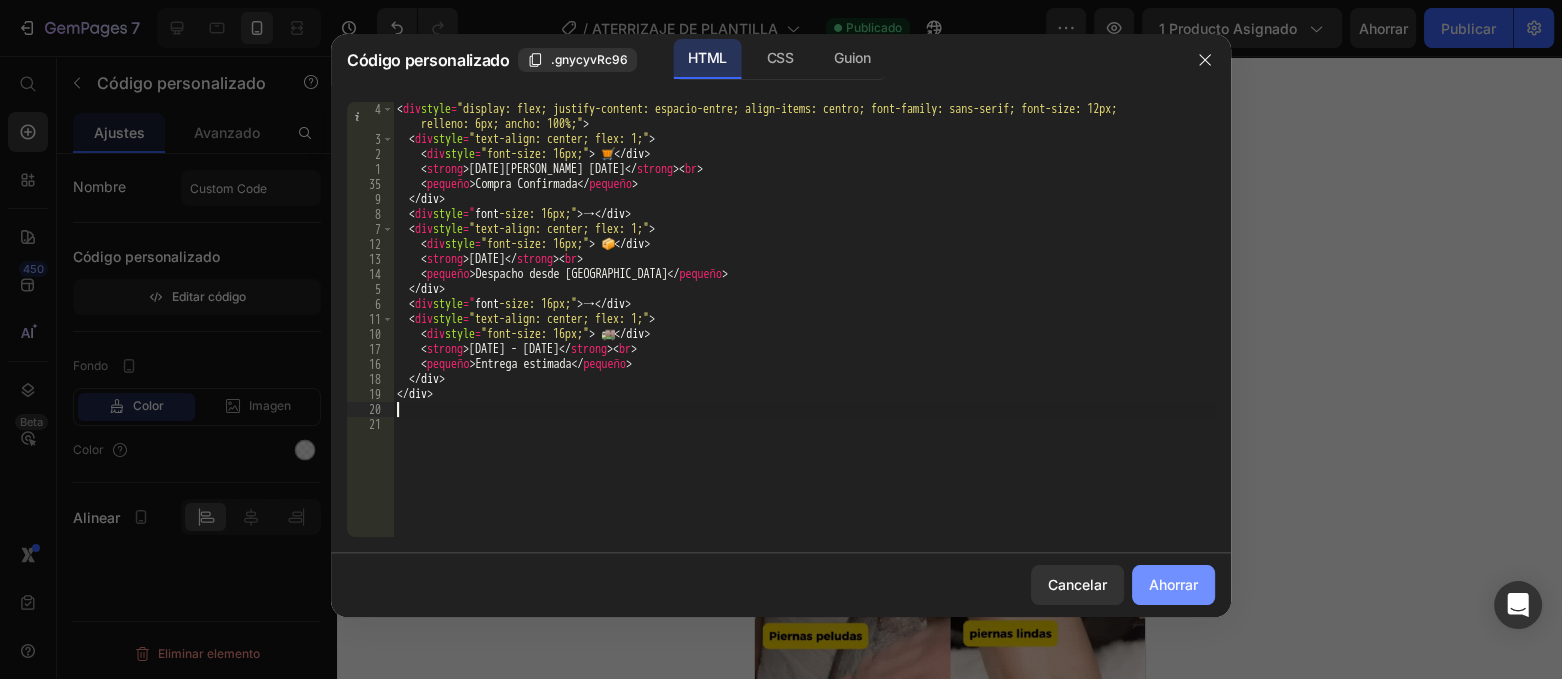 click on "Ahorrar" at bounding box center (1173, 584) 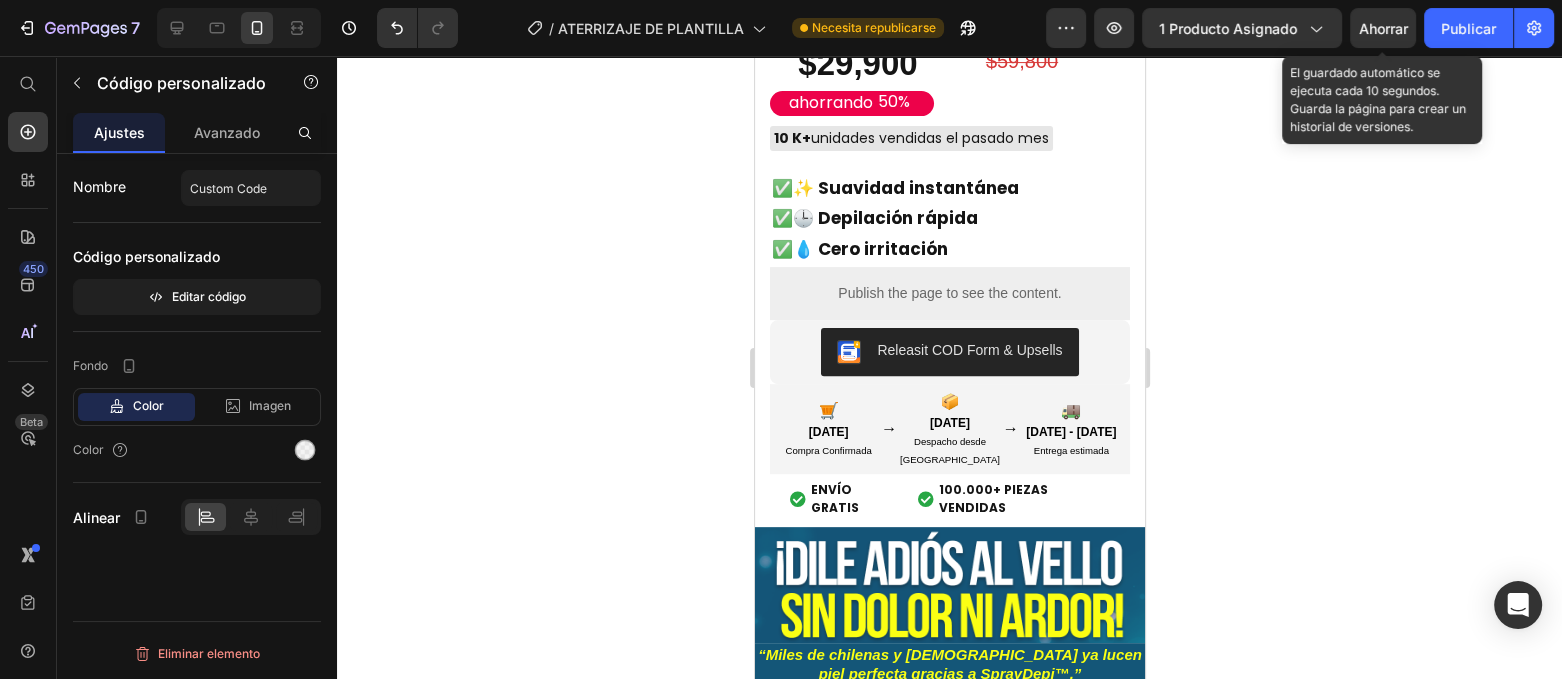 click on "Ahorrar" at bounding box center [1383, 28] 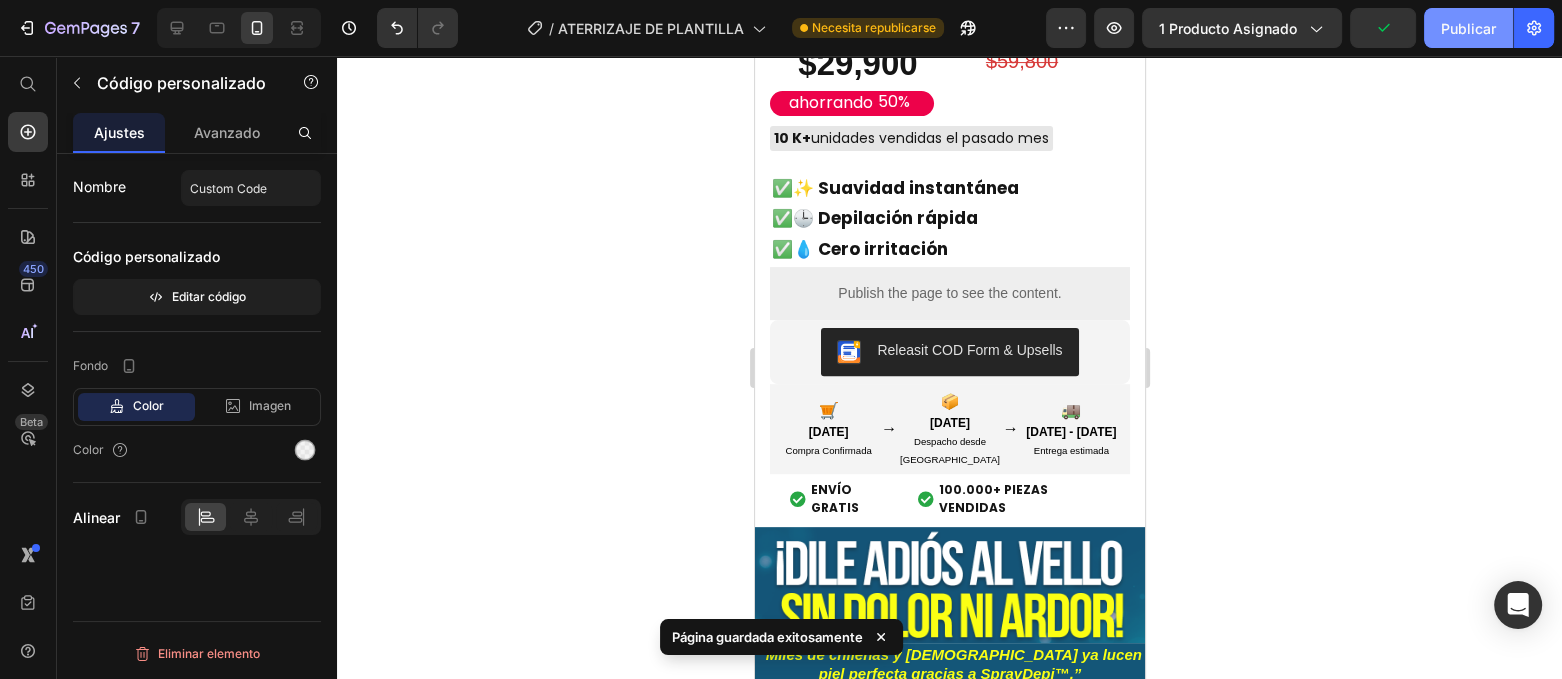 click on "Publicar" 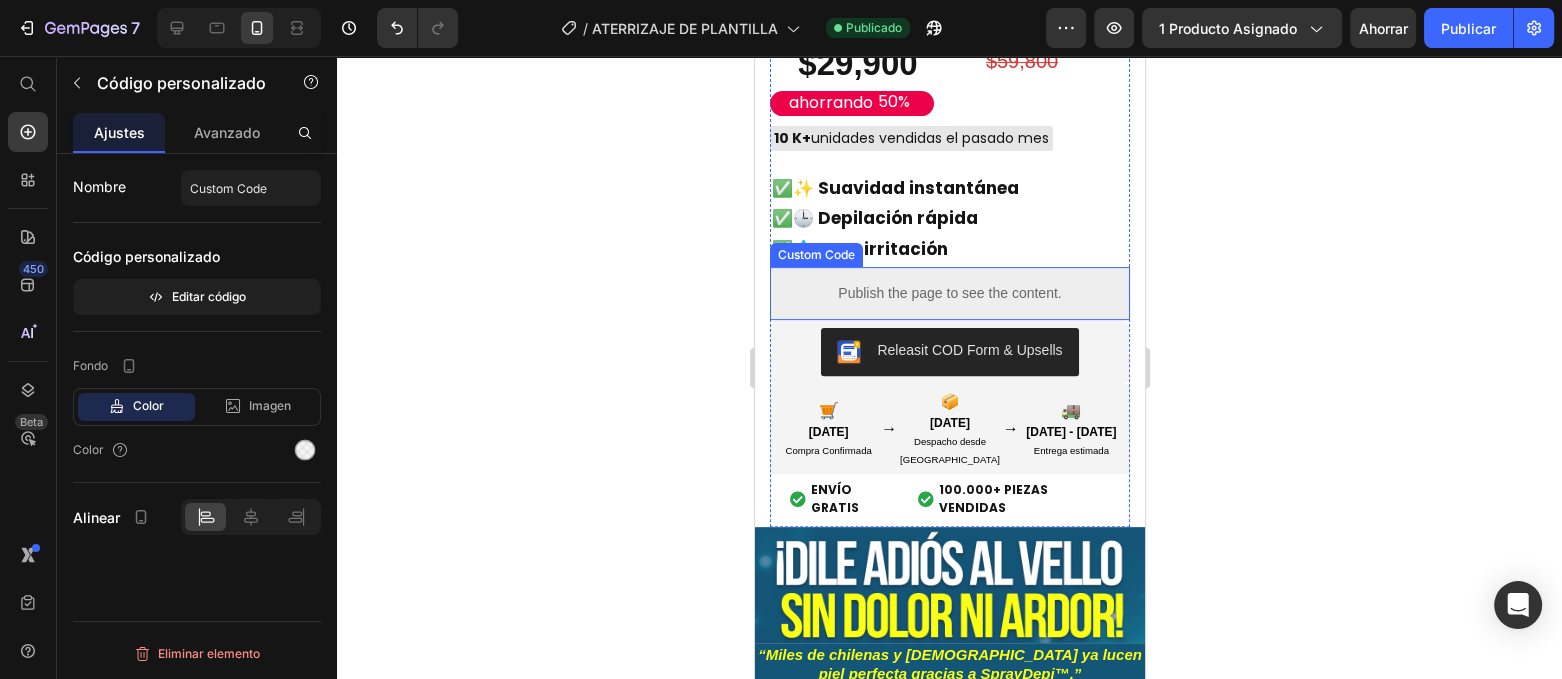 click on "Publish the page to see the content." at bounding box center (949, 293) 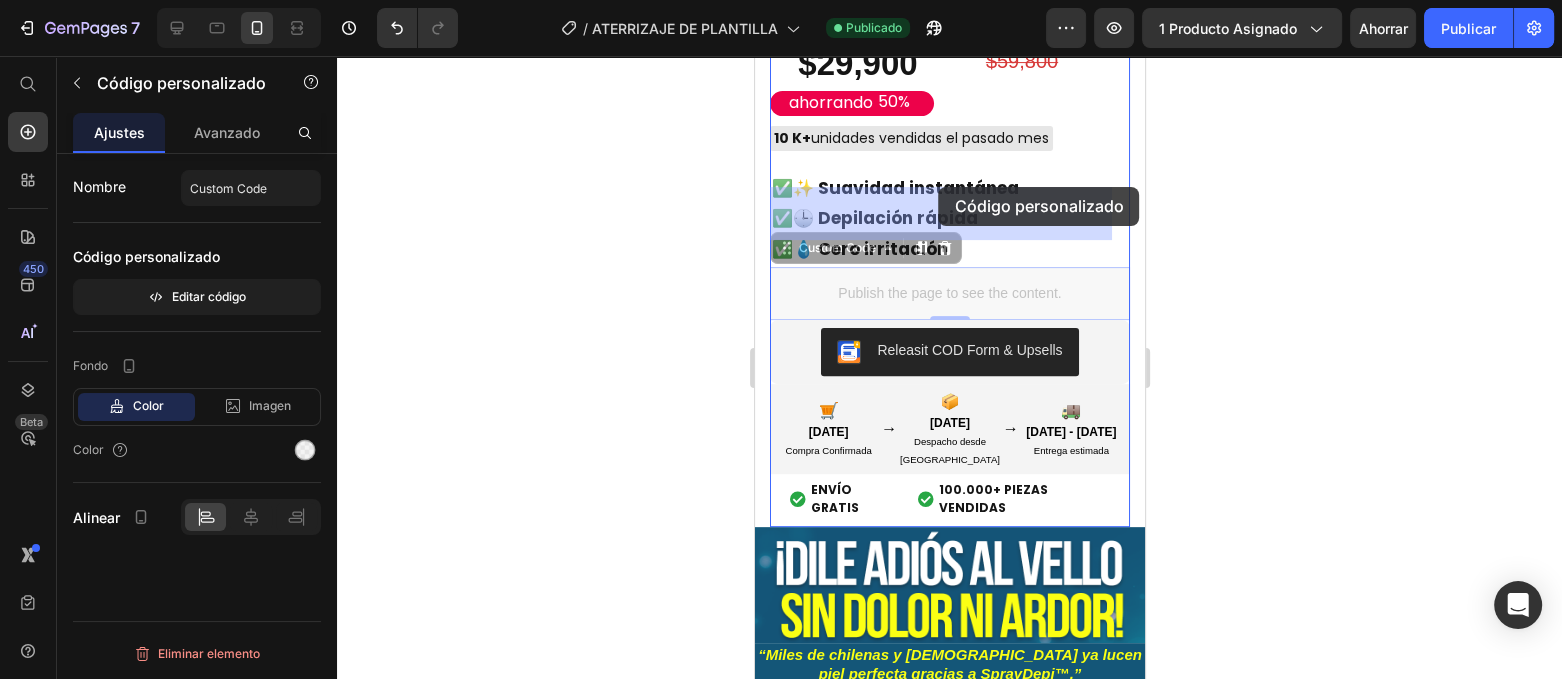 drag, startPoint x: 992, startPoint y: 189, endPoint x: 938, endPoint y: 187, distance: 54.037025 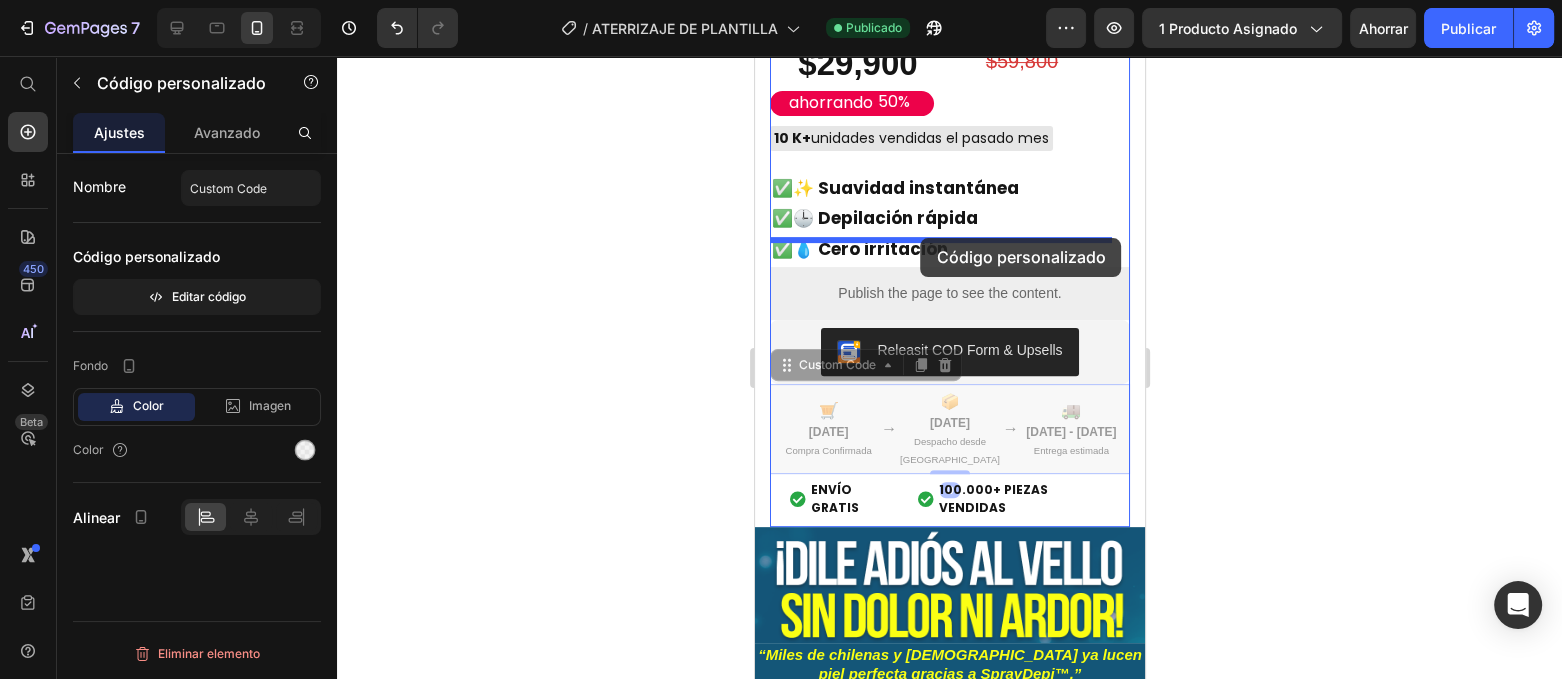 drag, startPoint x: 924, startPoint y: 357, endPoint x: 920, endPoint y: 238, distance: 119.06721 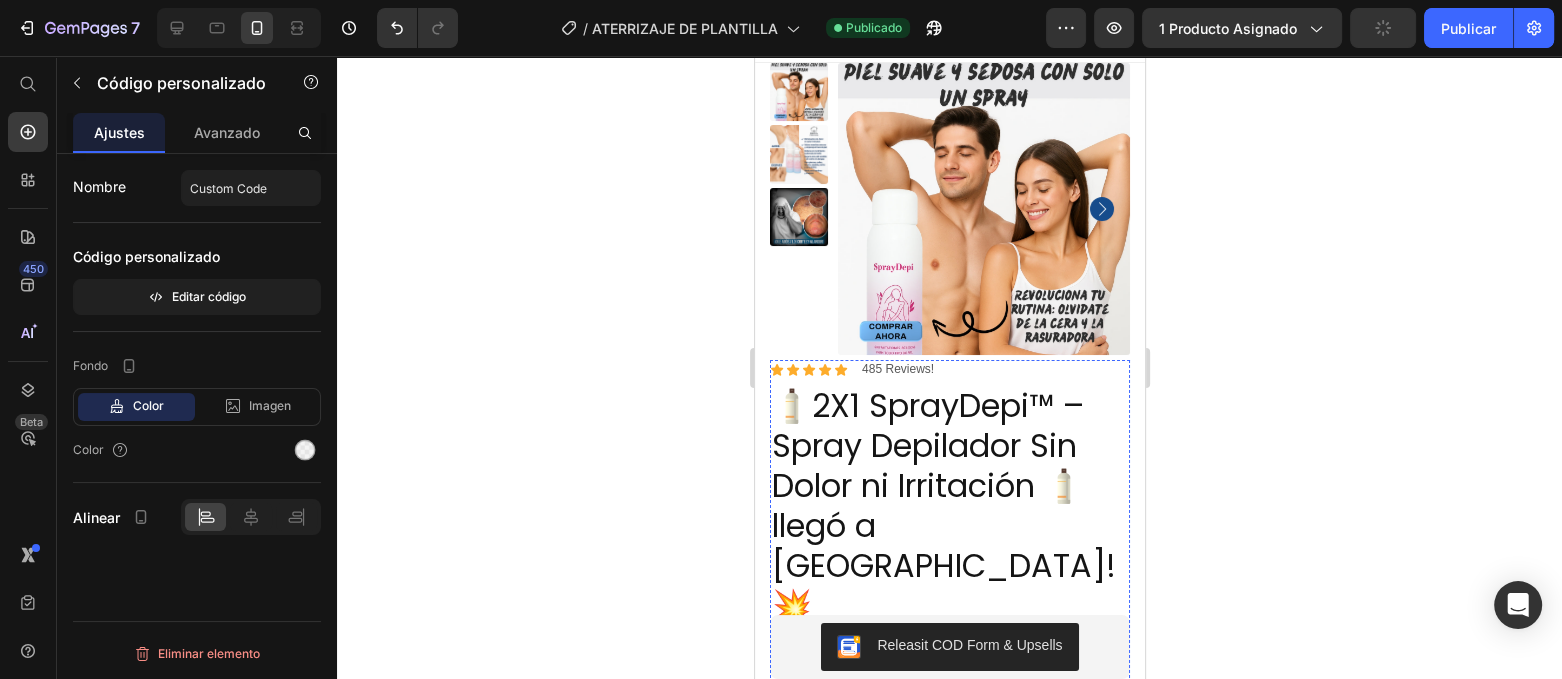 scroll, scrollTop: 0, scrollLeft: 0, axis: both 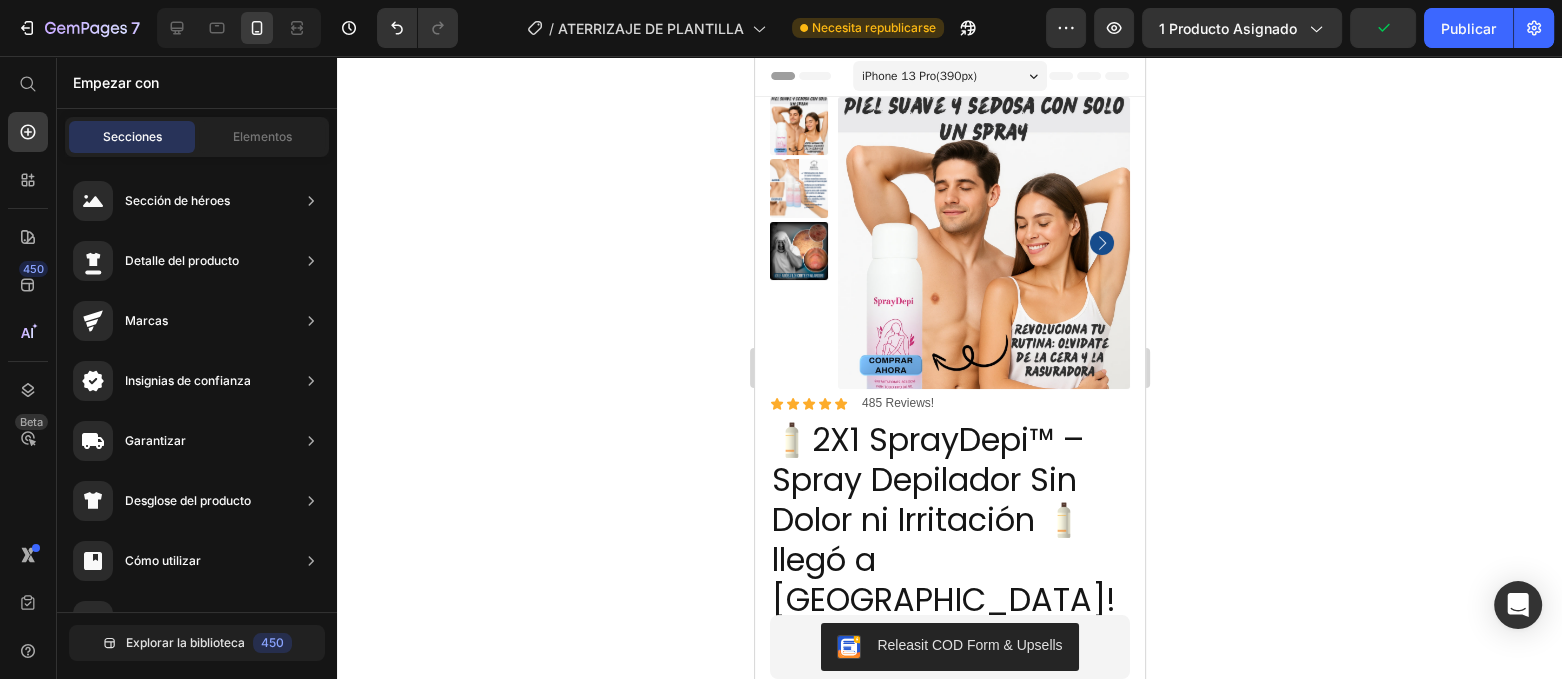 click on "Header" at bounding box center [811, 76] 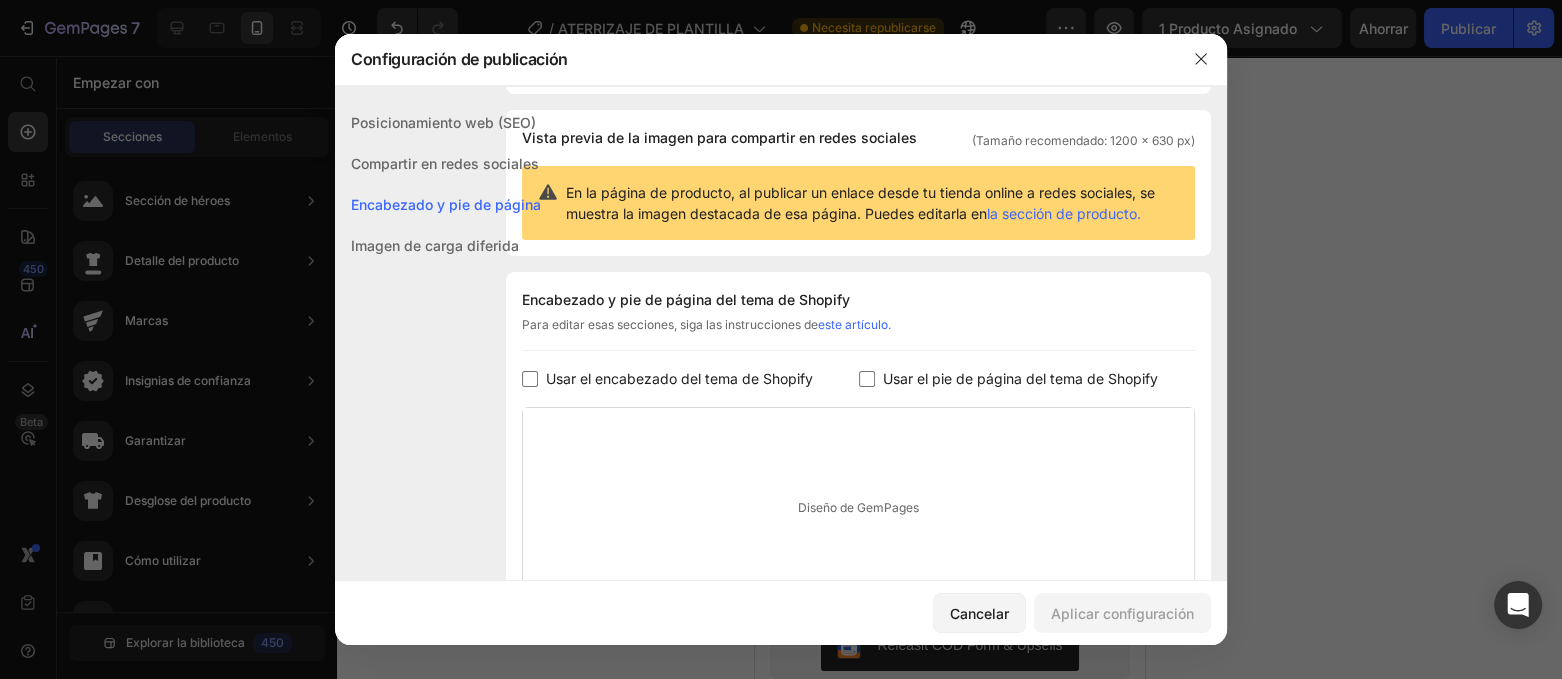 scroll, scrollTop: 250, scrollLeft: 0, axis: vertical 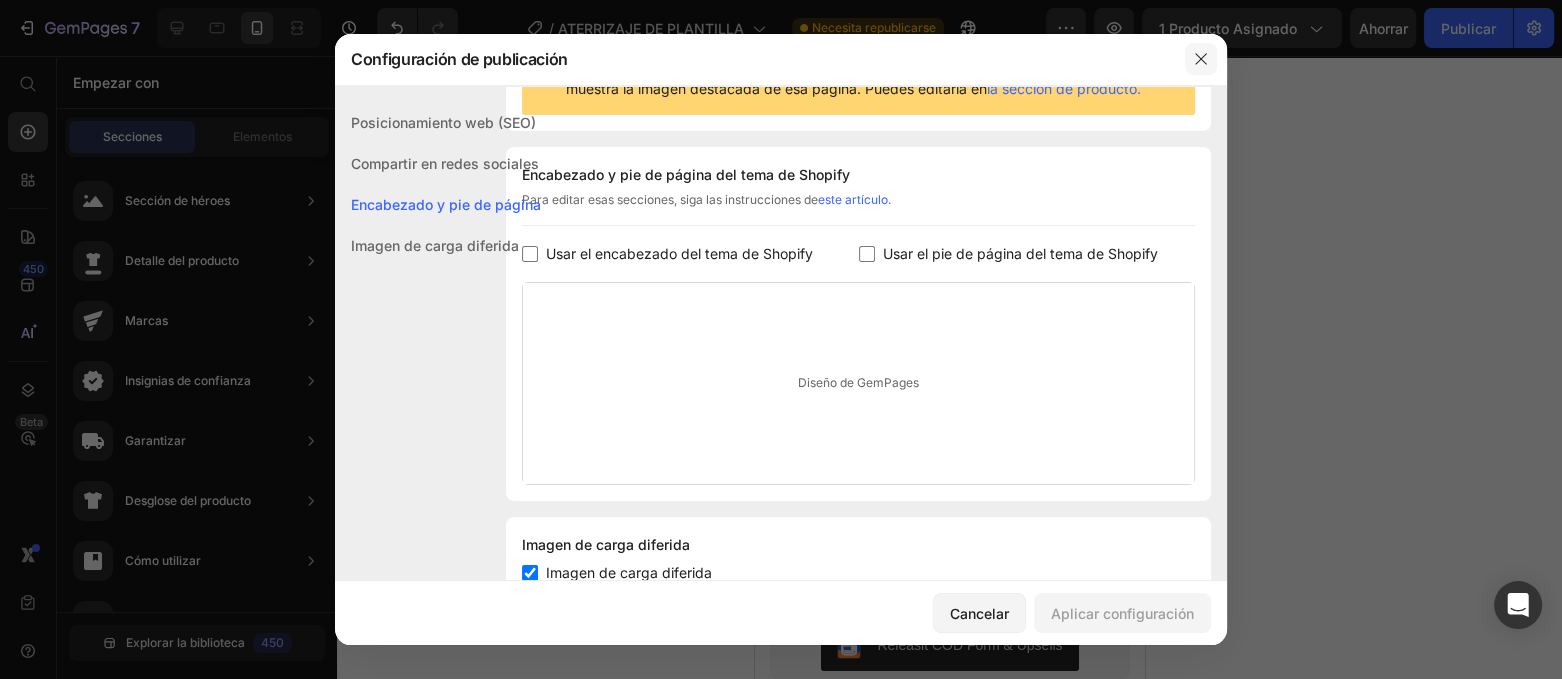 click 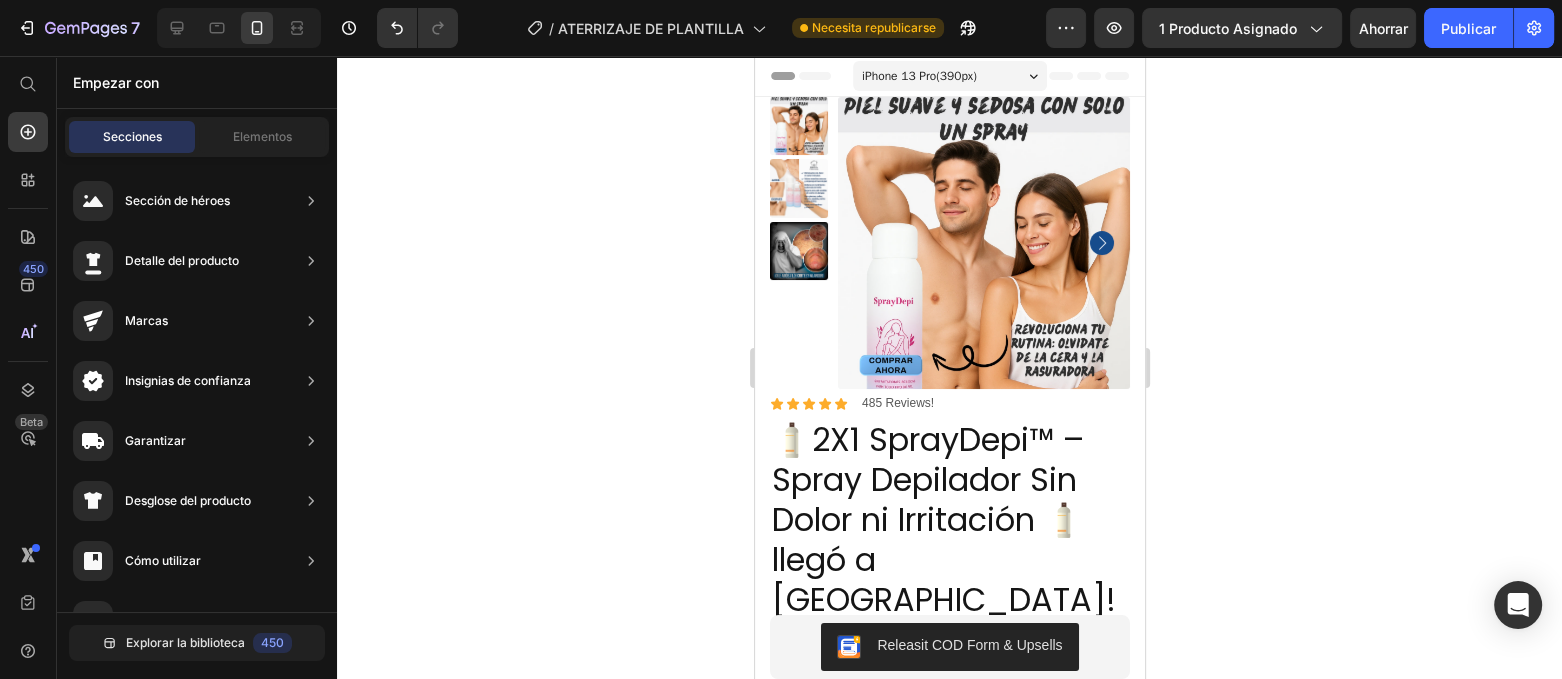 click on "Header" at bounding box center [800, 76] 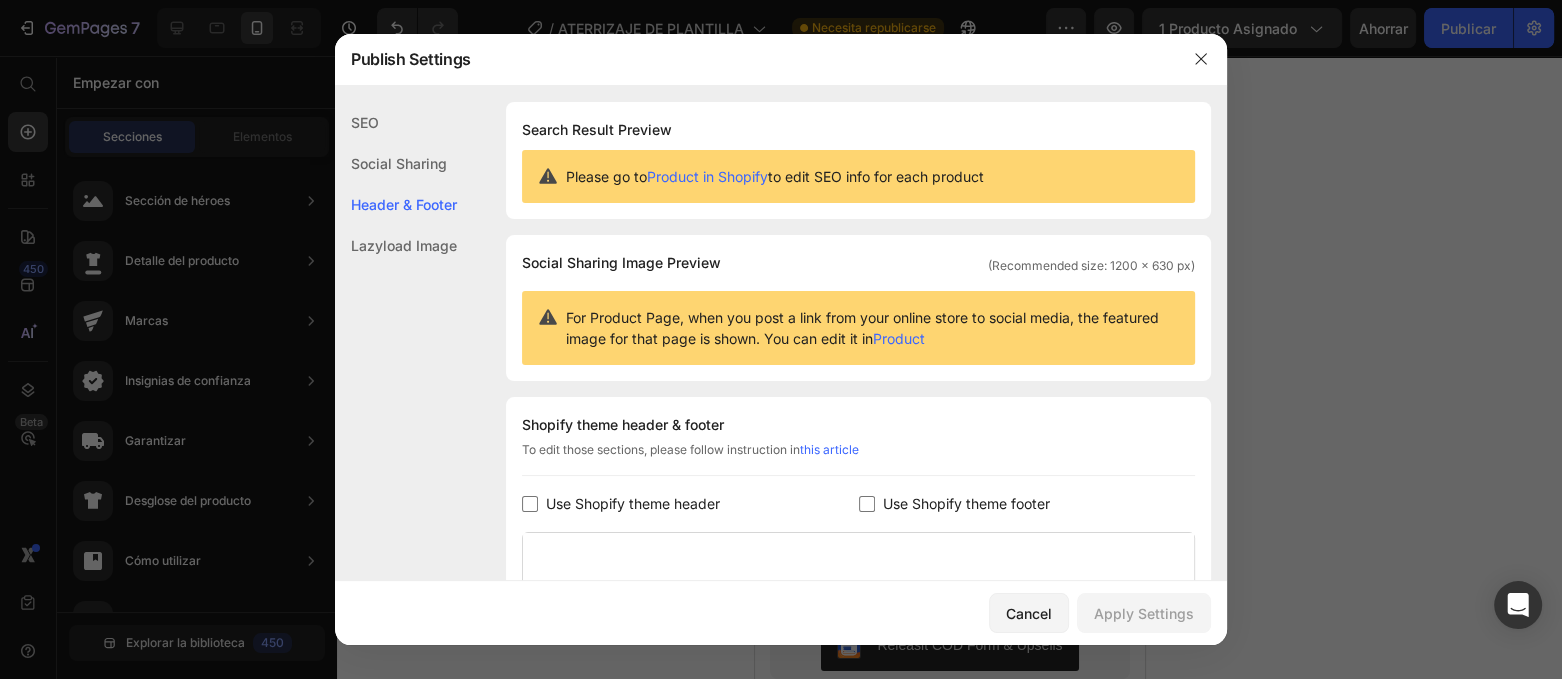 scroll, scrollTop: 291, scrollLeft: 0, axis: vertical 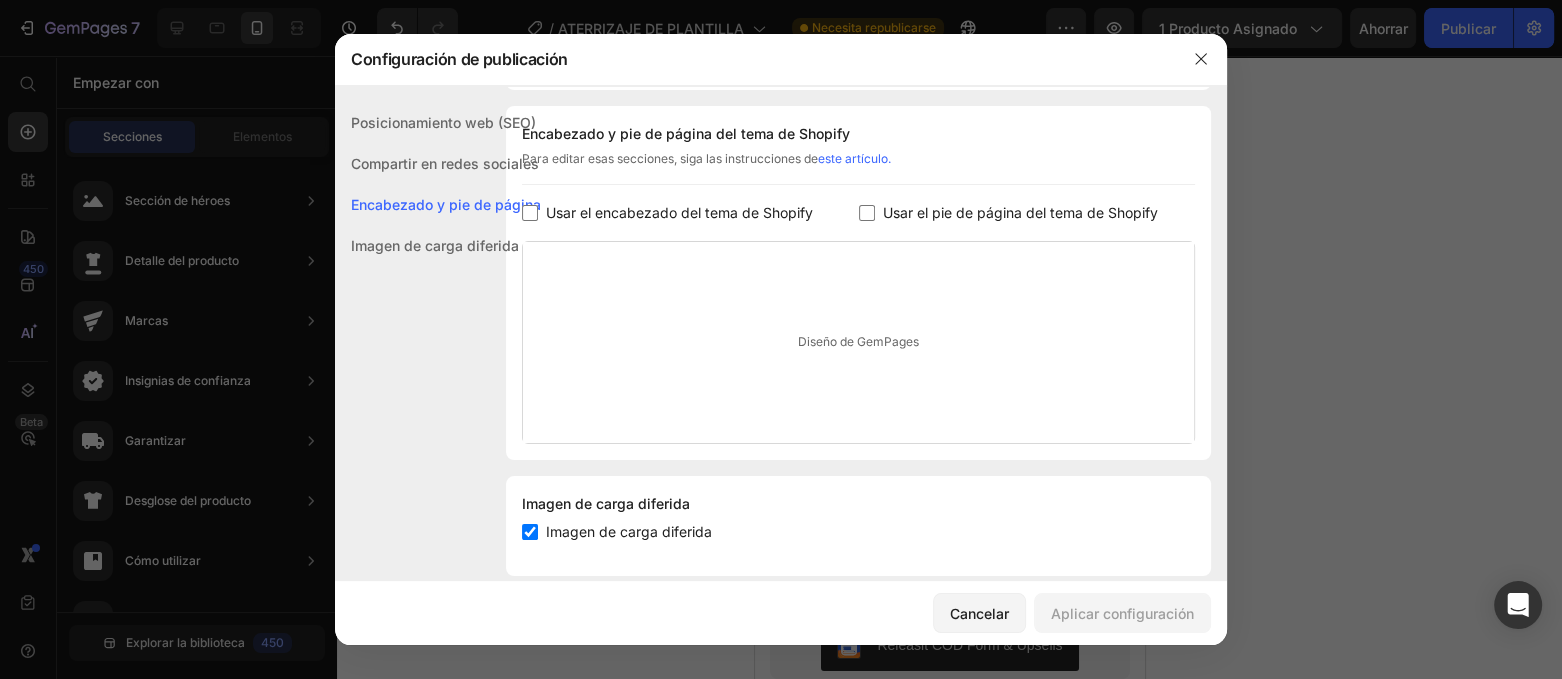 click on "Diseño de GemPages" at bounding box center [858, 342] 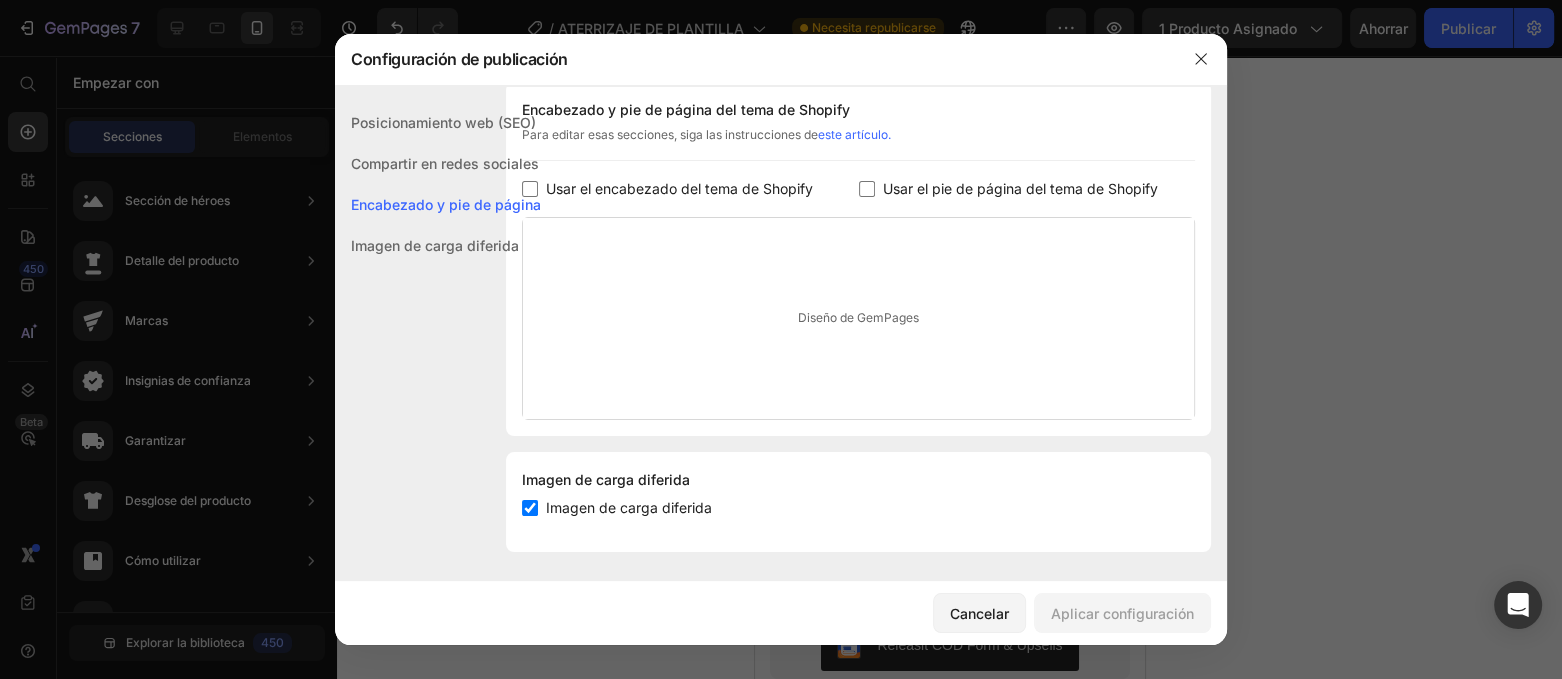 scroll, scrollTop: 338, scrollLeft: 0, axis: vertical 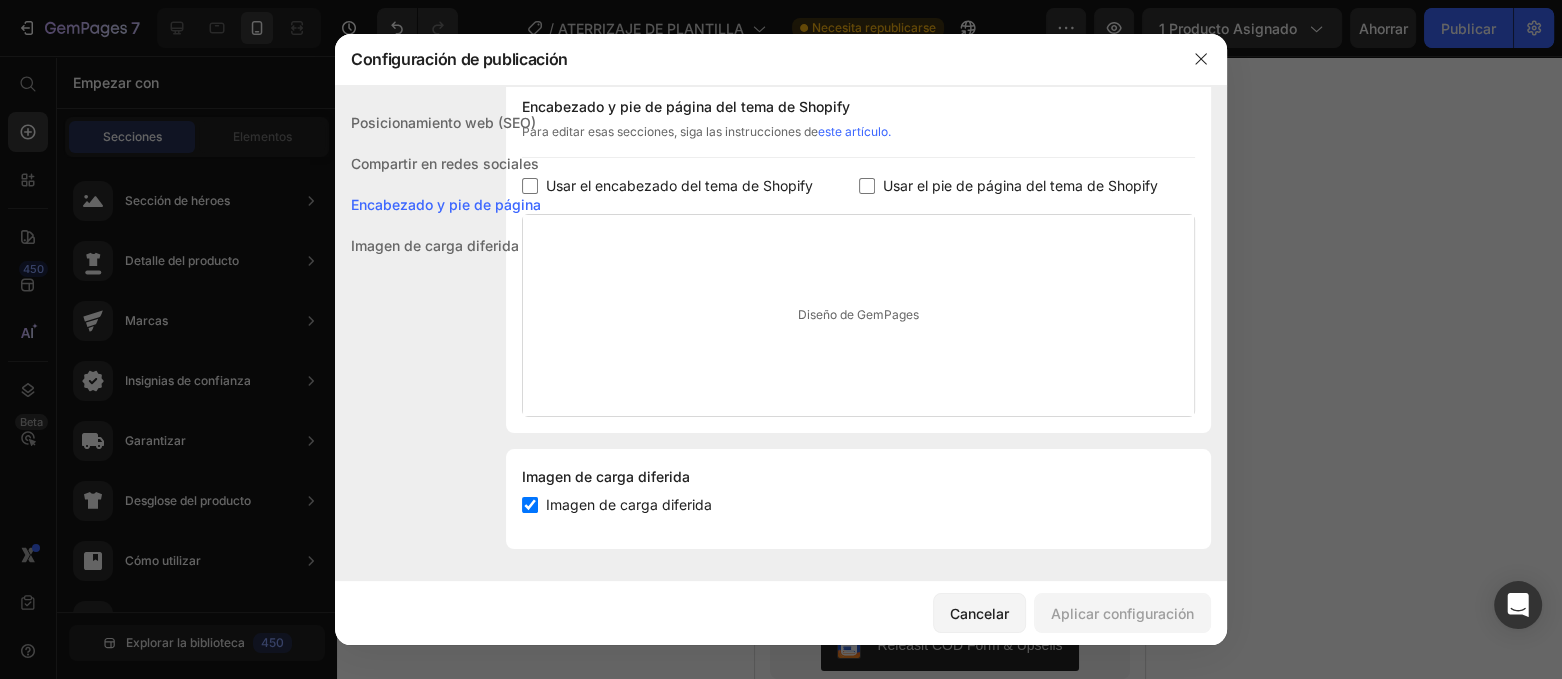 click at bounding box center (530, 505) 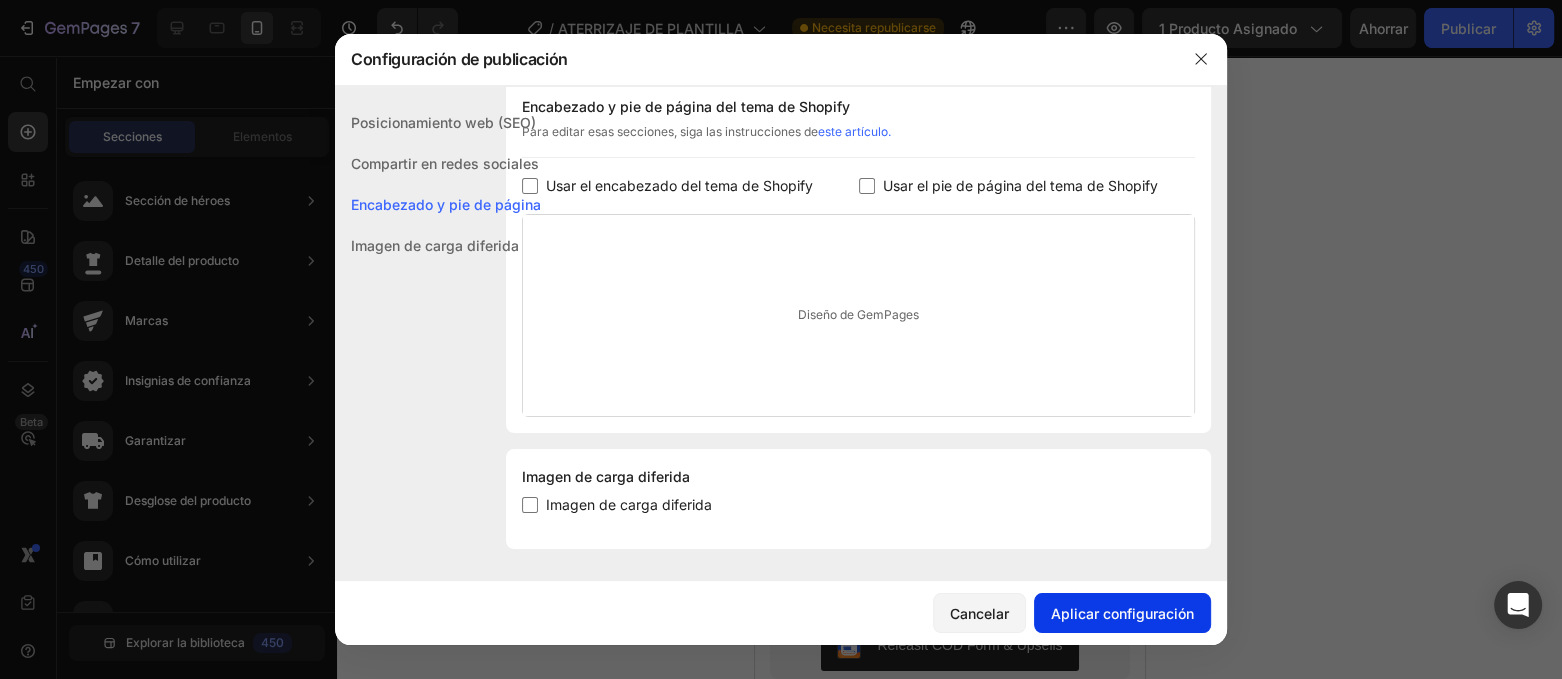 click on "Aplicar configuración" at bounding box center [1122, 613] 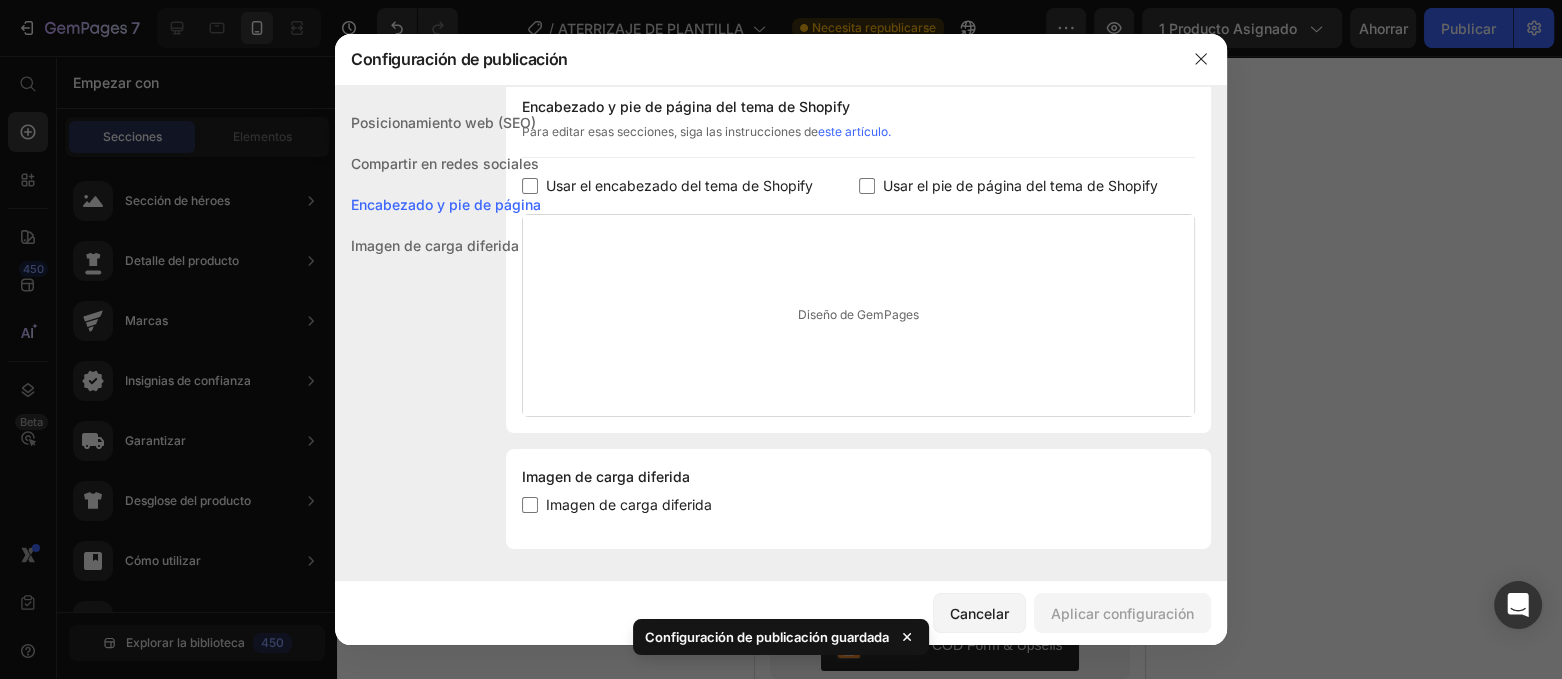 click at bounding box center [781, 339] 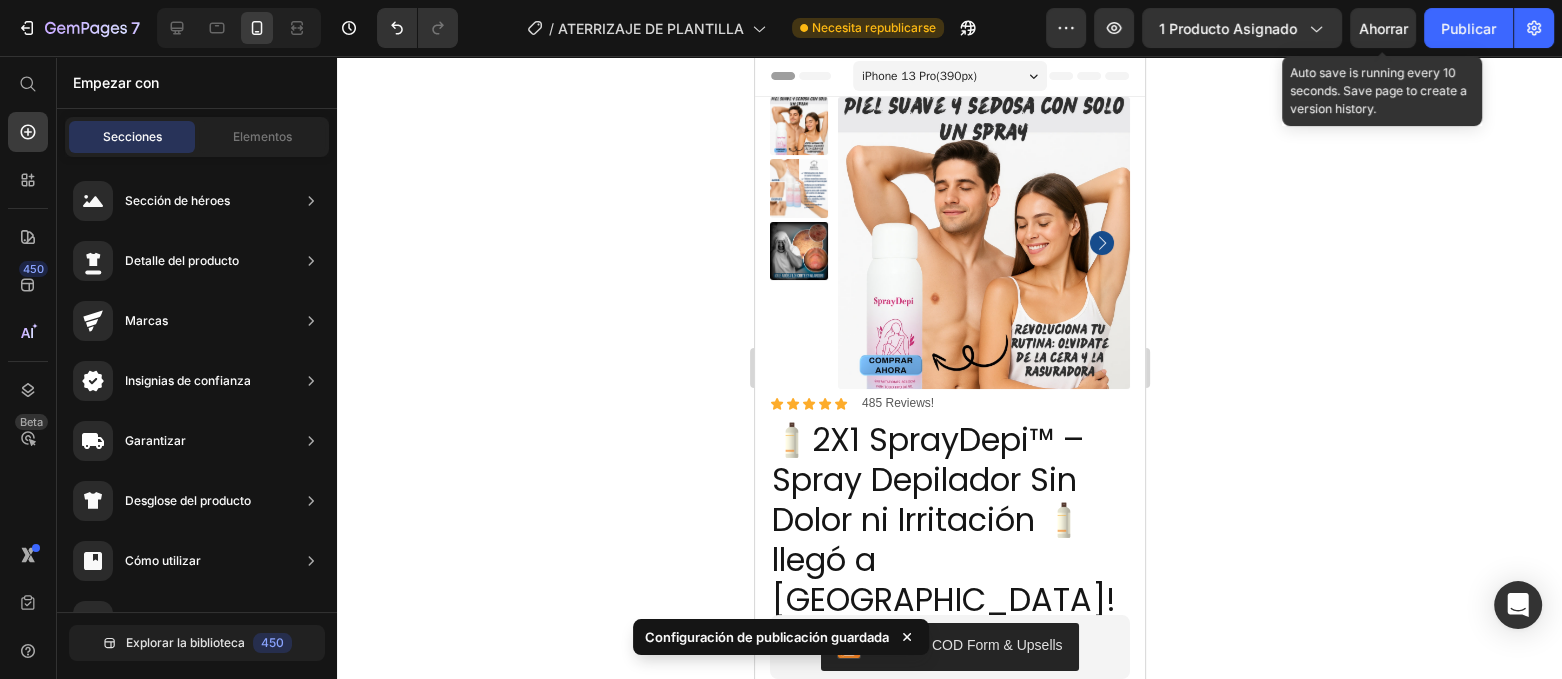 click on "Ahorrar" 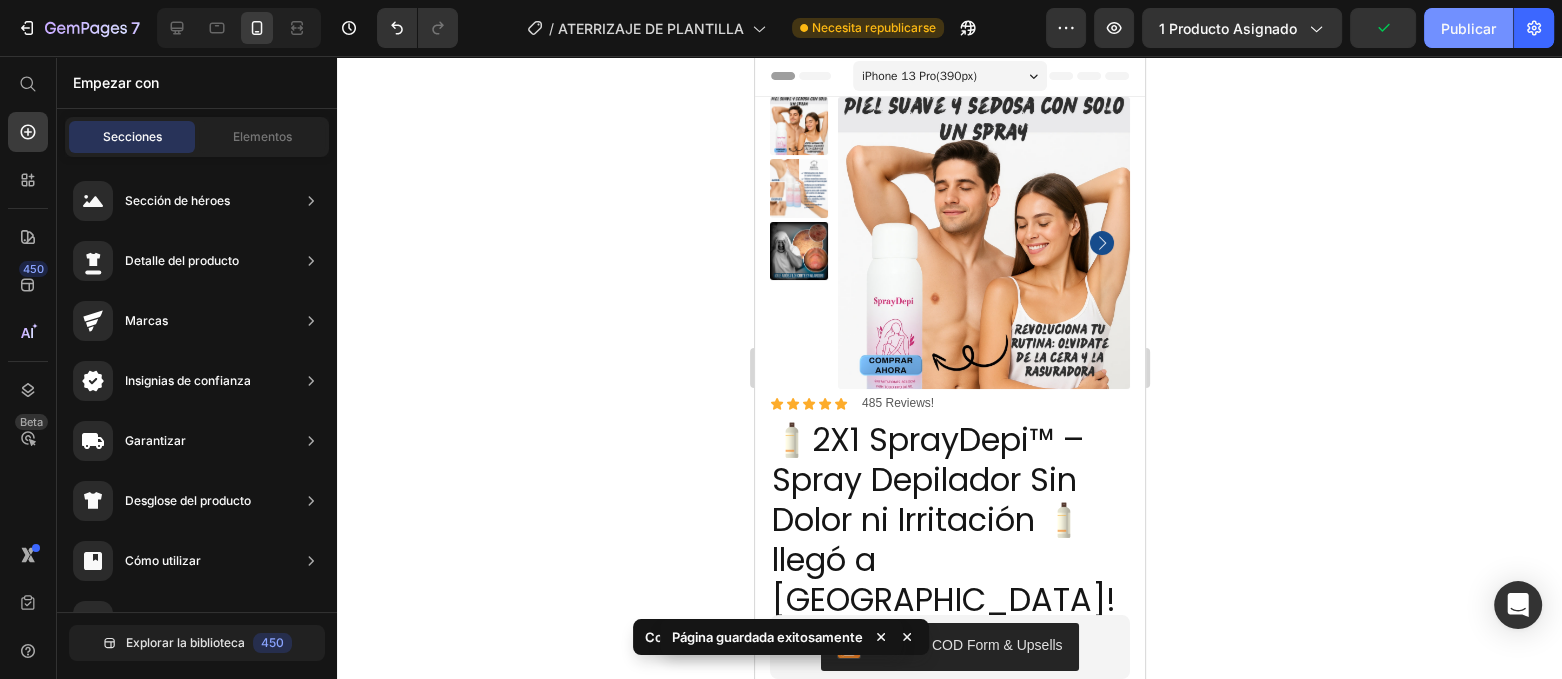 click on "Publicar" at bounding box center [1468, 28] 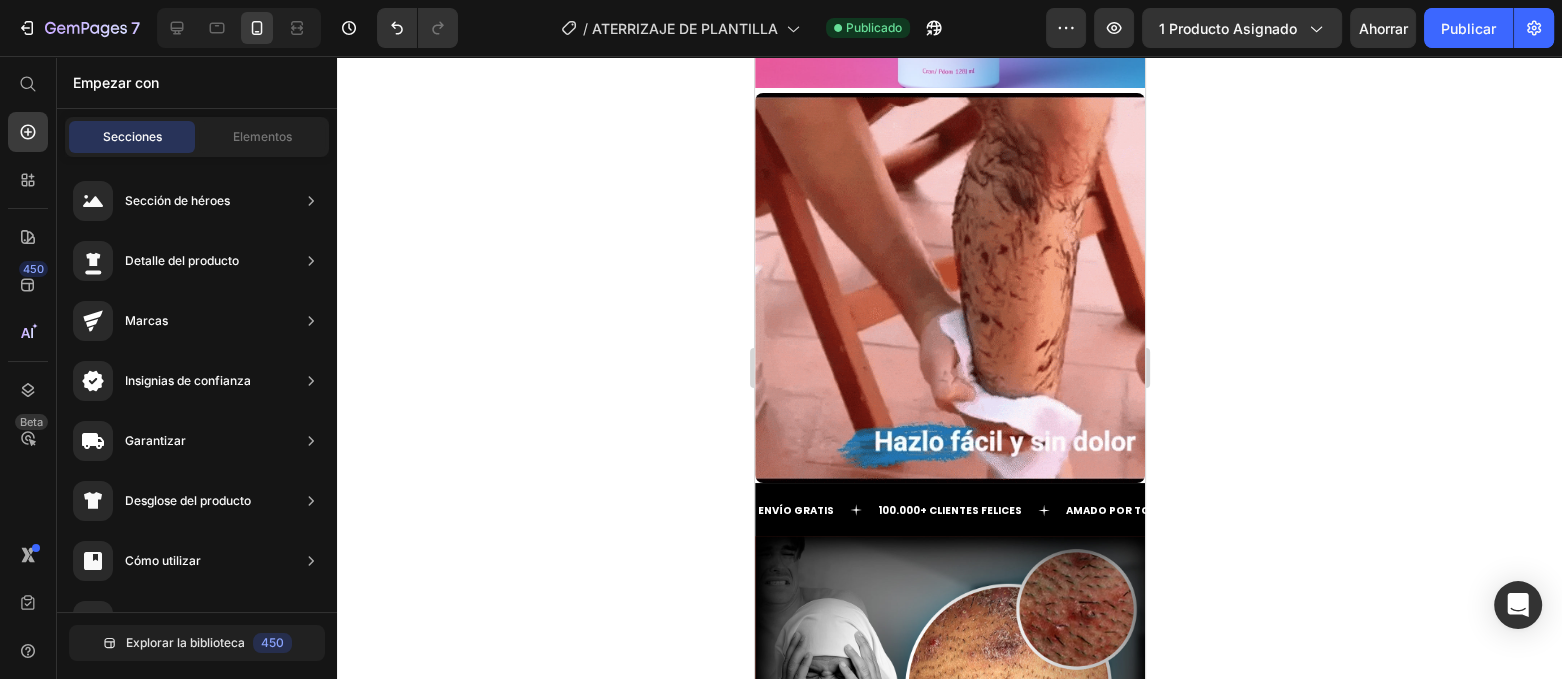 scroll, scrollTop: 3874, scrollLeft: 0, axis: vertical 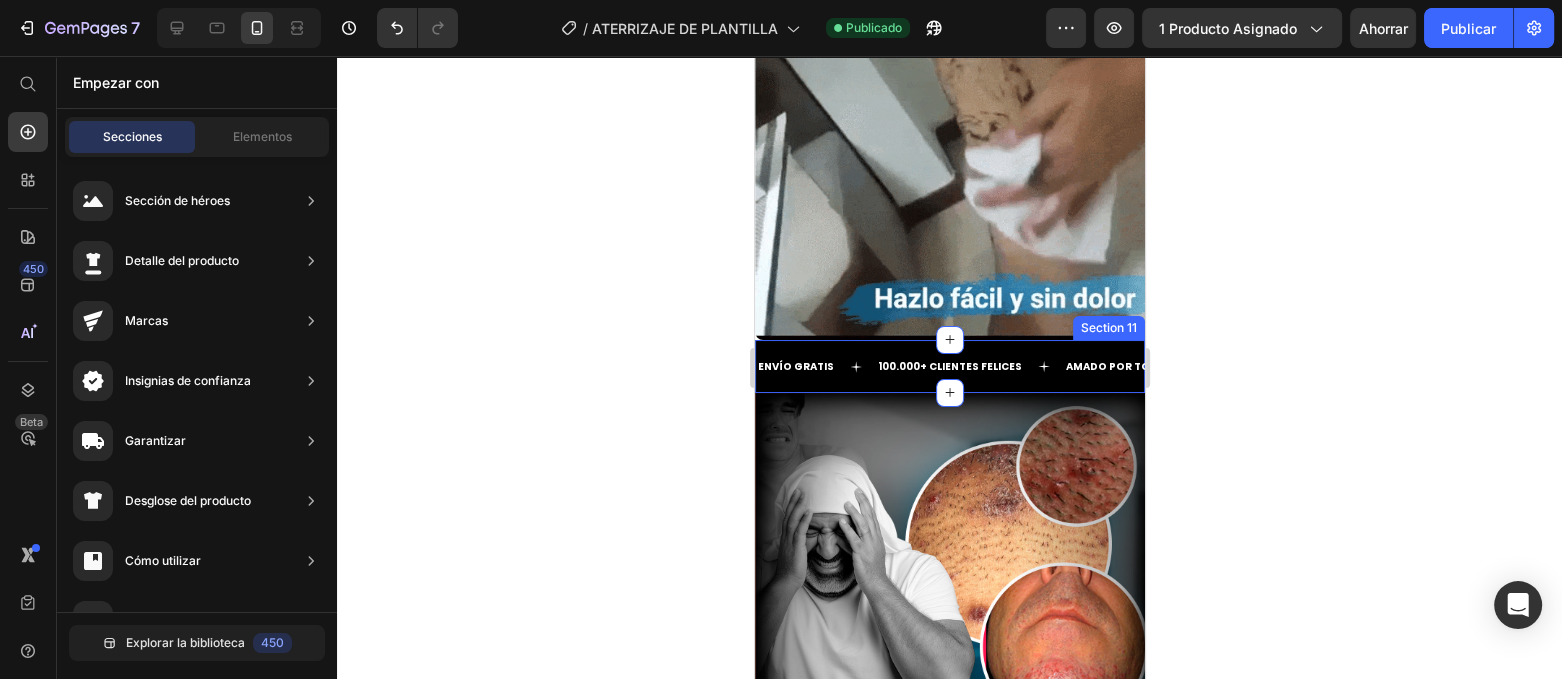 click on "ENVÍO GRATIS Text
100.000+ CLIENTES FELICES Text
AMADO POR TODOS Text
ENVÍO GRATIS Text
100.000+ CLIENTES FELICES Text
AMADO POR TODOS Text
Marquee Section 11" at bounding box center [949, 366] 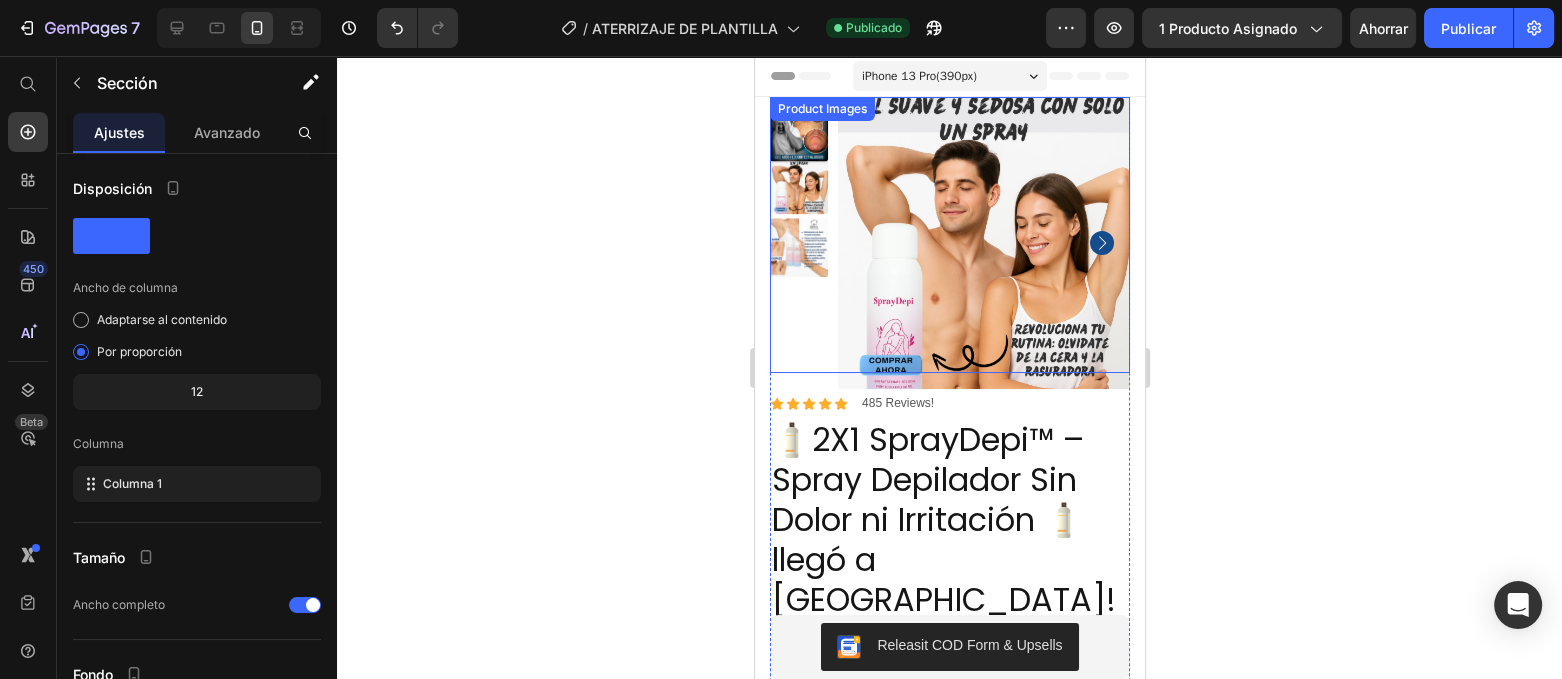 scroll, scrollTop: 500, scrollLeft: 0, axis: vertical 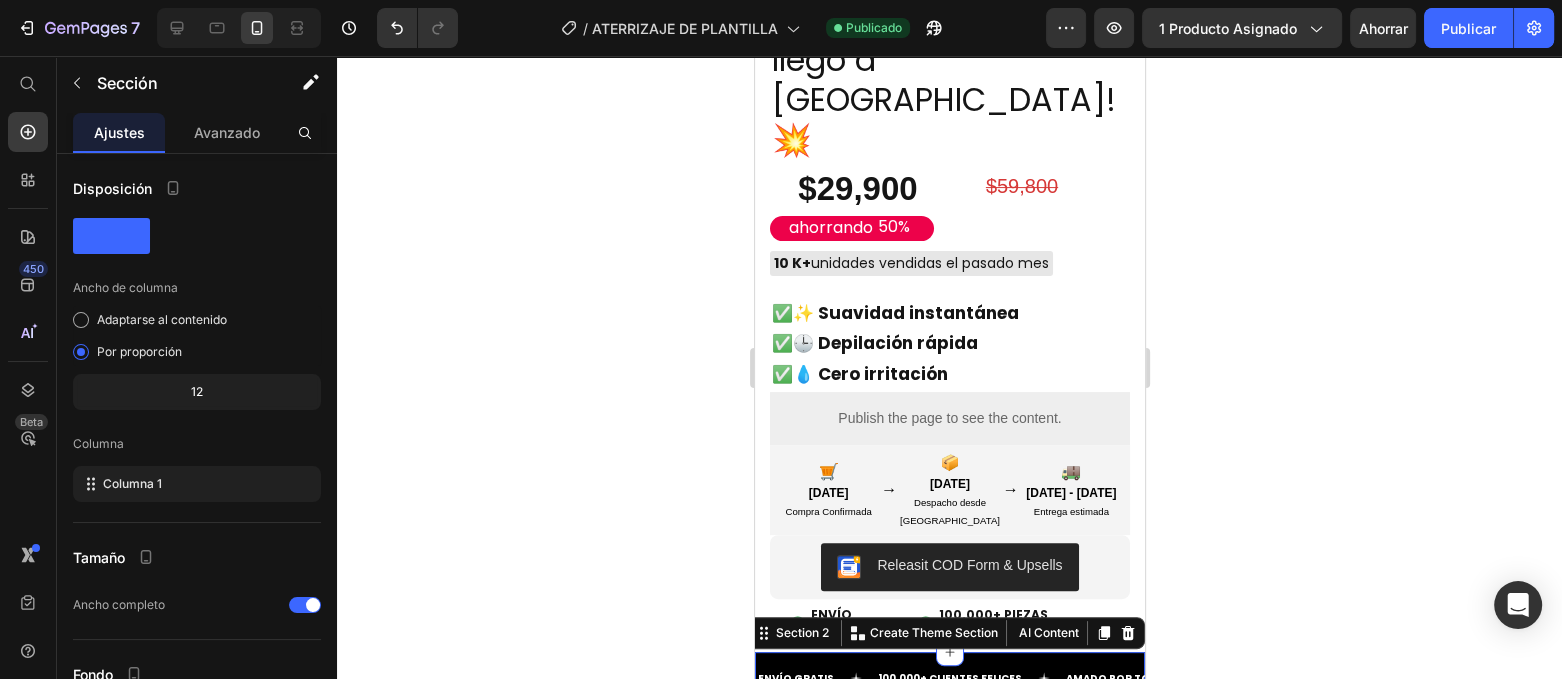 click 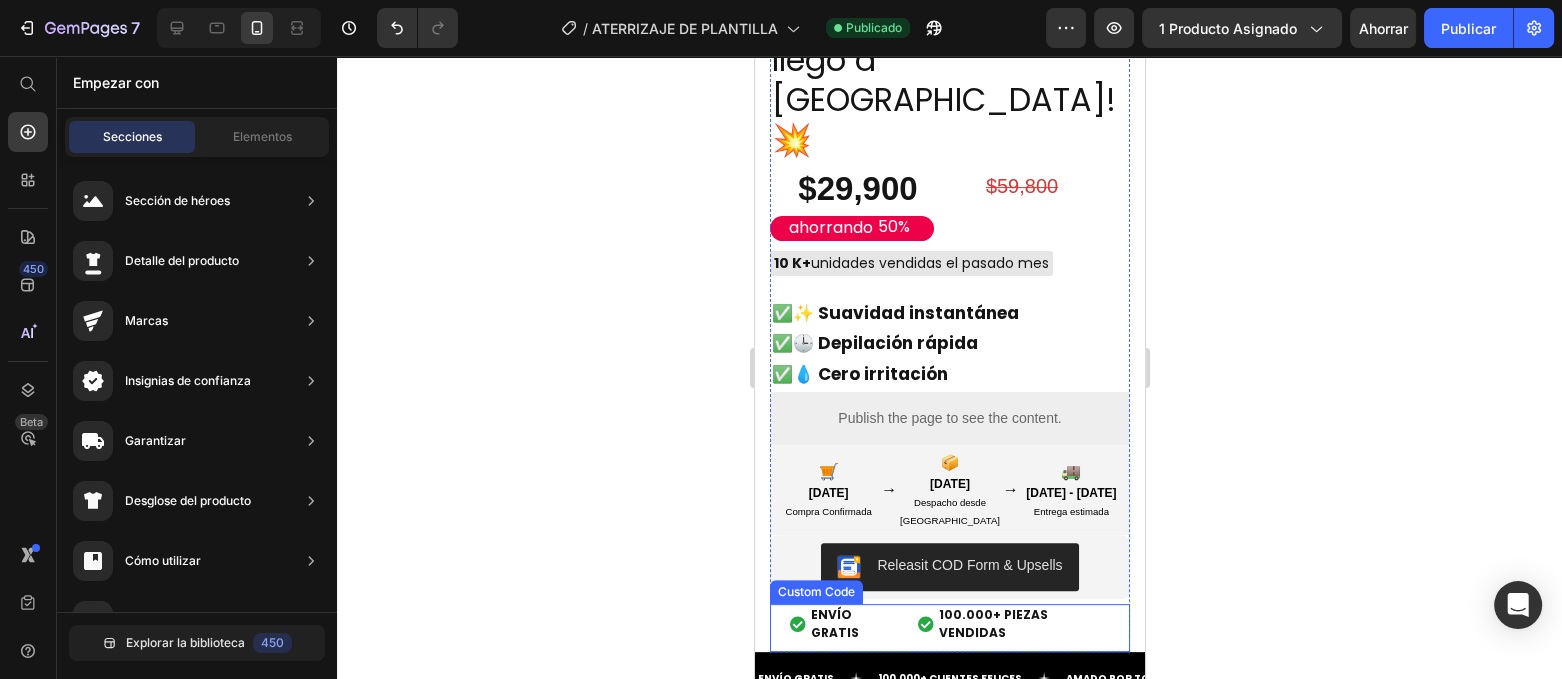 click on "100.000+ PIEZAS VENDIDAS" at bounding box center [1023, 624] 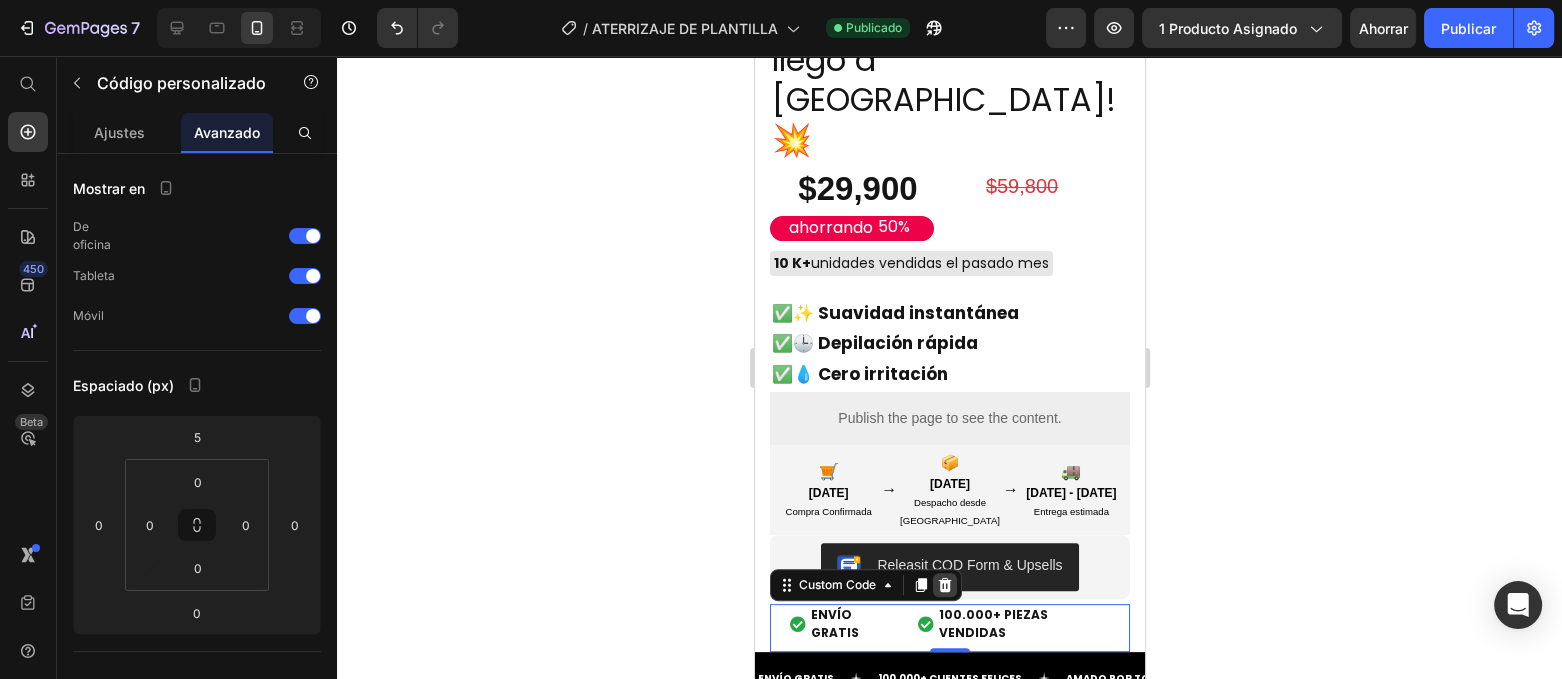 click 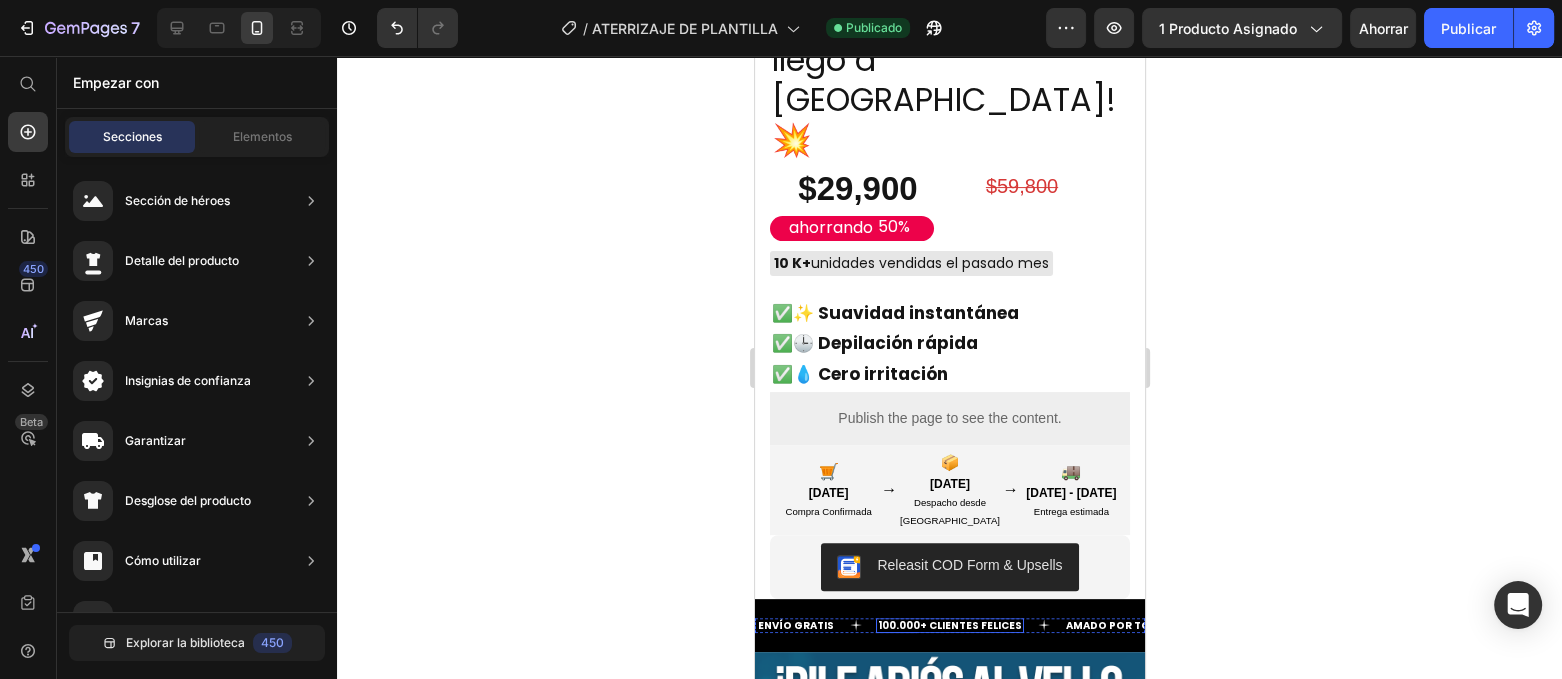 click on "100.000+ CLIENTES FELICES" at bounding box center (949, 625) 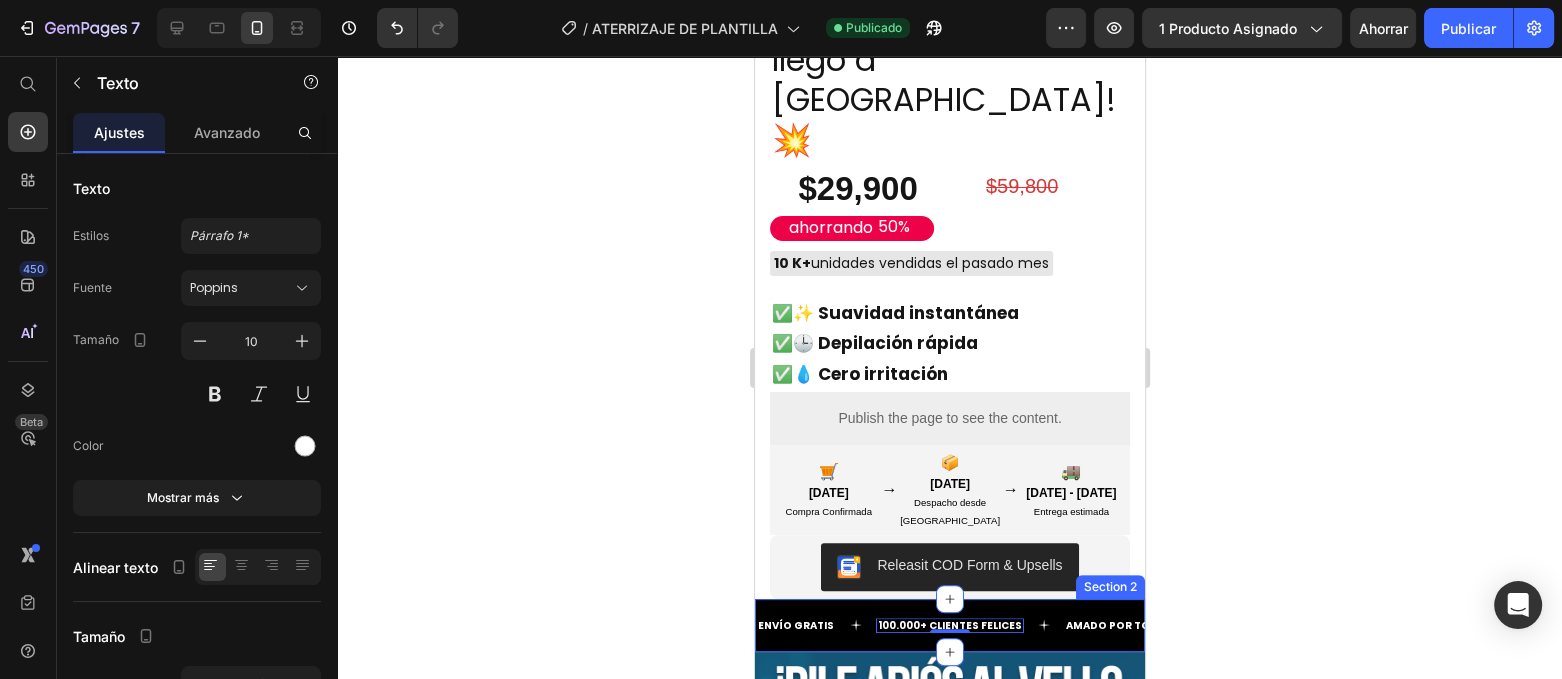 click on "ENVÍO GRATIS Text
100.000+ CLIENTES FELICES Text   0
AMADO POR TODOS Text
ENVÍO GRATIS Text
100.000+ CLIENTES FELICES Text   0
AMADO POR TODOS Text
Marquee Section 2" at bounding box center (949, 625) 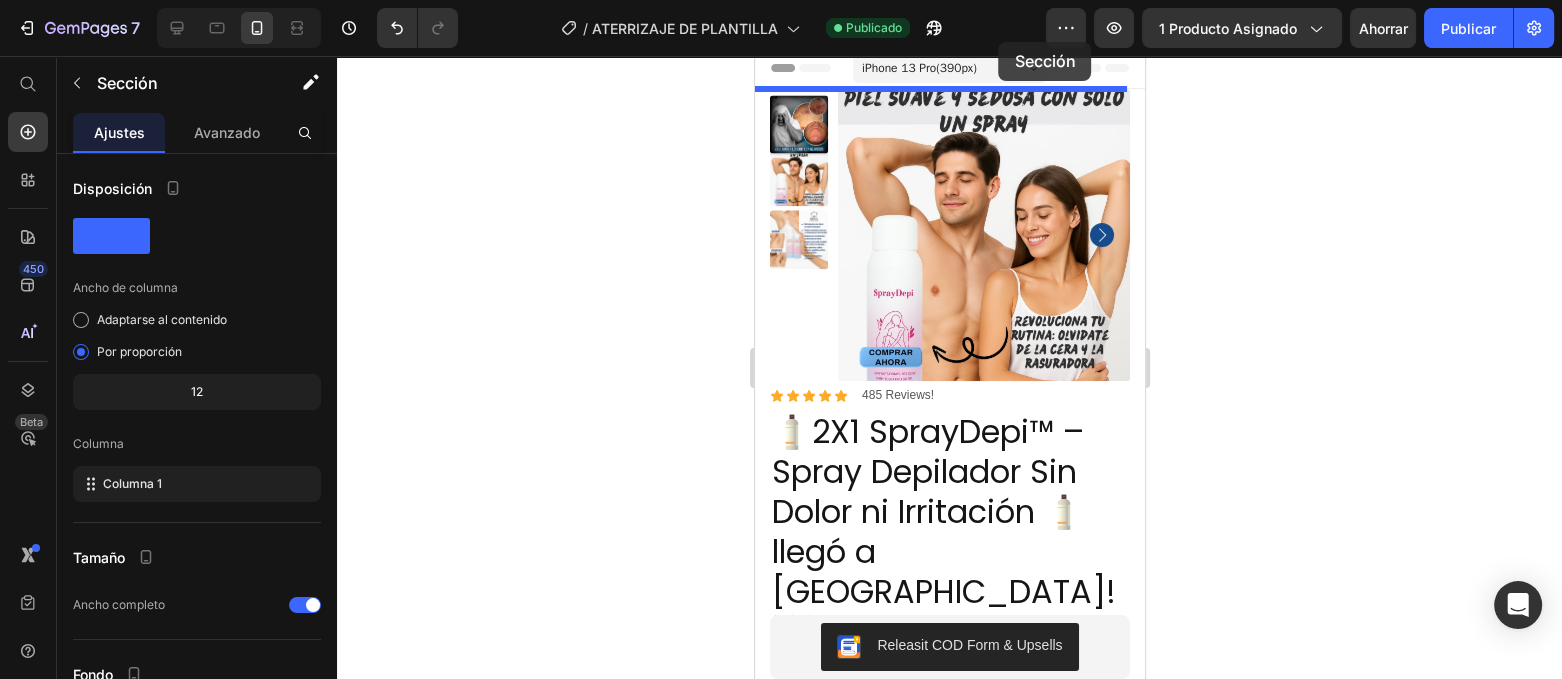 scroll, scrollTop: 0, scrollLeft: 0, axis: both 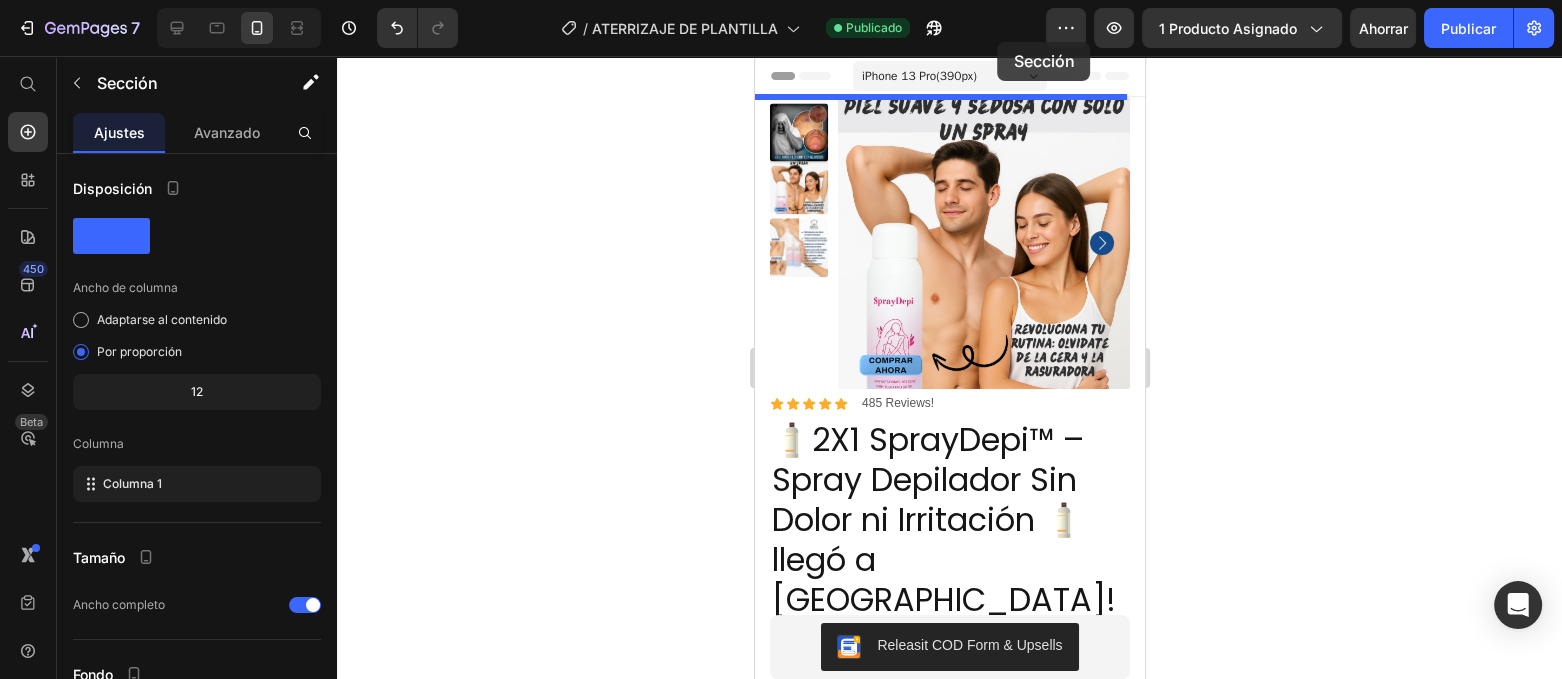 drag, startPoint x: 1015, startPoint y: 526, endPoint x: 1752, endPoint y: 98, distance: 852.2634 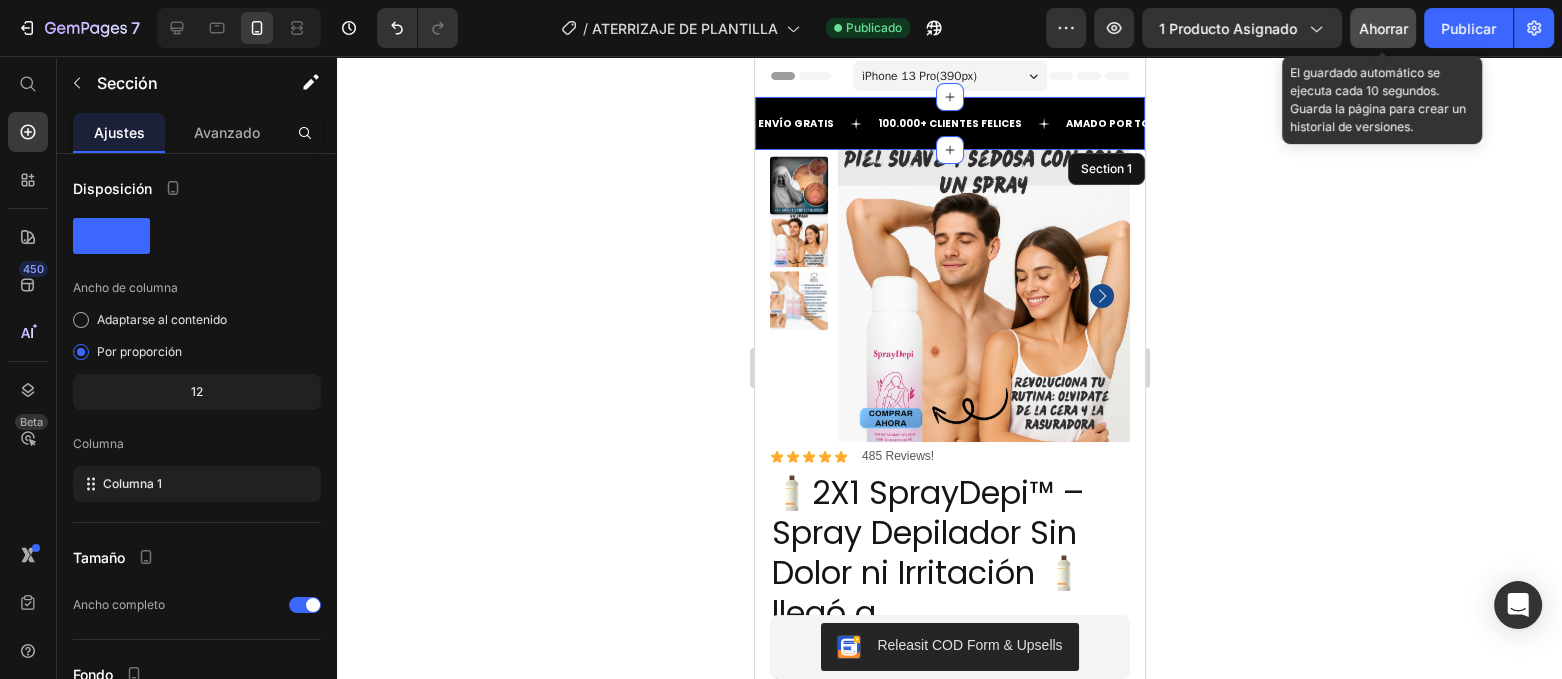 click on "Ahorrar" at bounding box center (1383, 28) 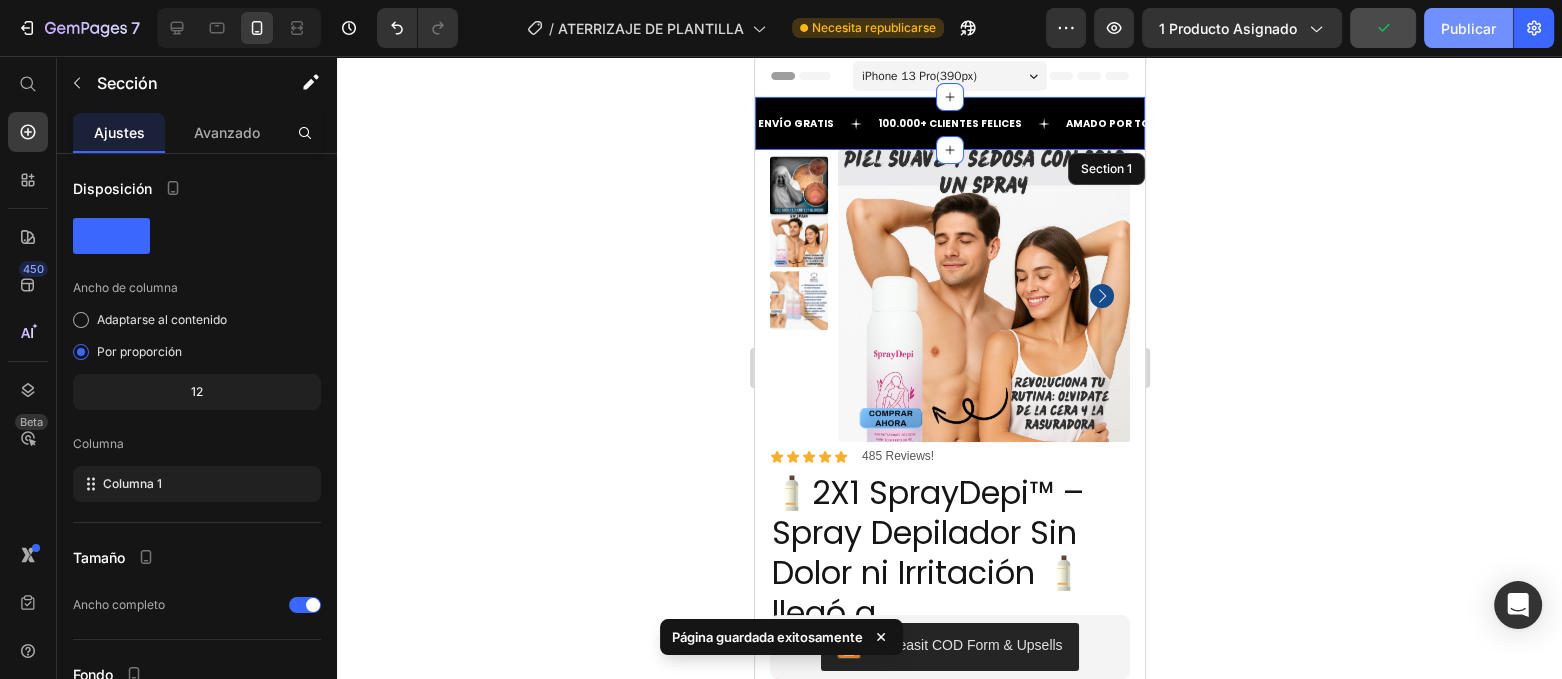 click on "Publicar" at bounding box center [1468, 28] 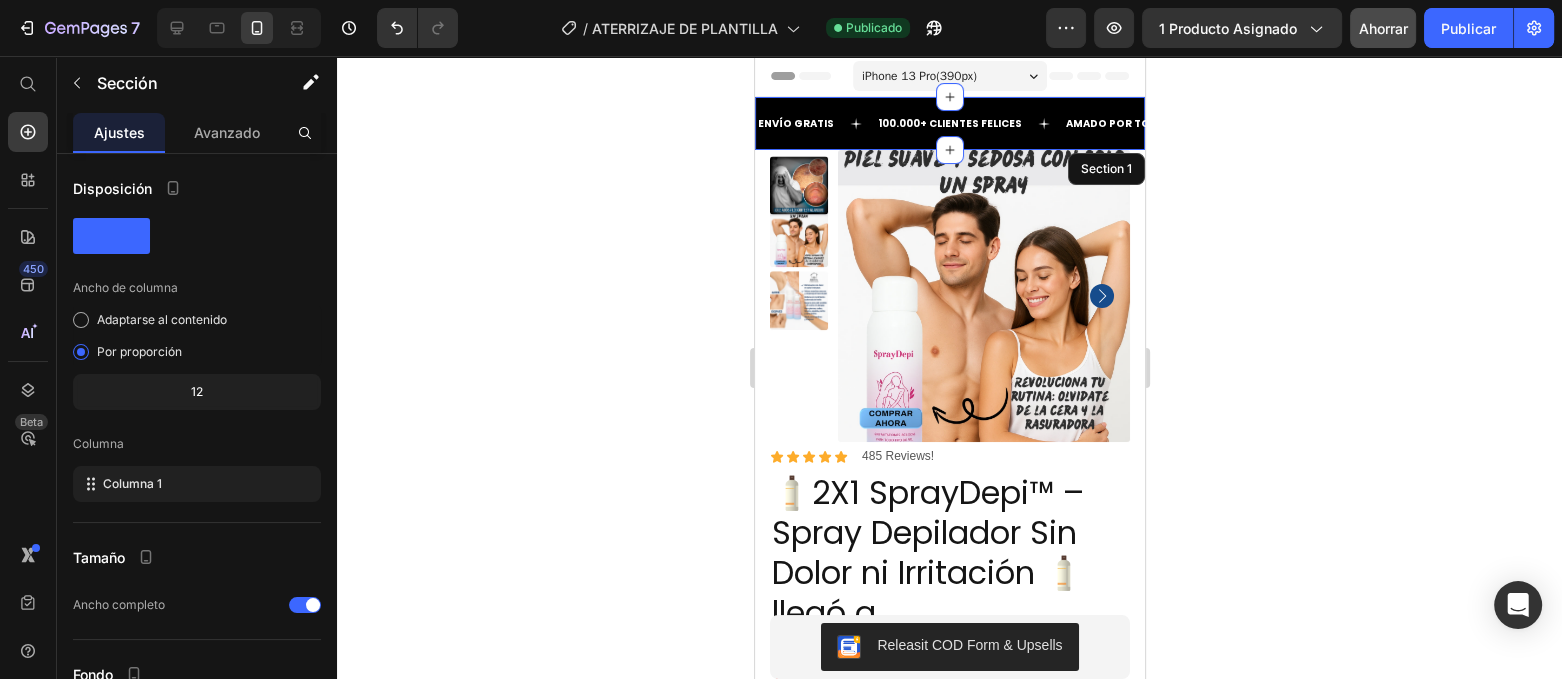 click on "ENVÍO GRATIS Text
100.000+ CLIENTES FELICES Text
AMADO POR TODOS Text
ENVÍO GRATIS Text
100.000+ CLIENTES FELICES Text
AMADO POR TODOS Text
Marquee Section 1" at bounding box center (949, 123) 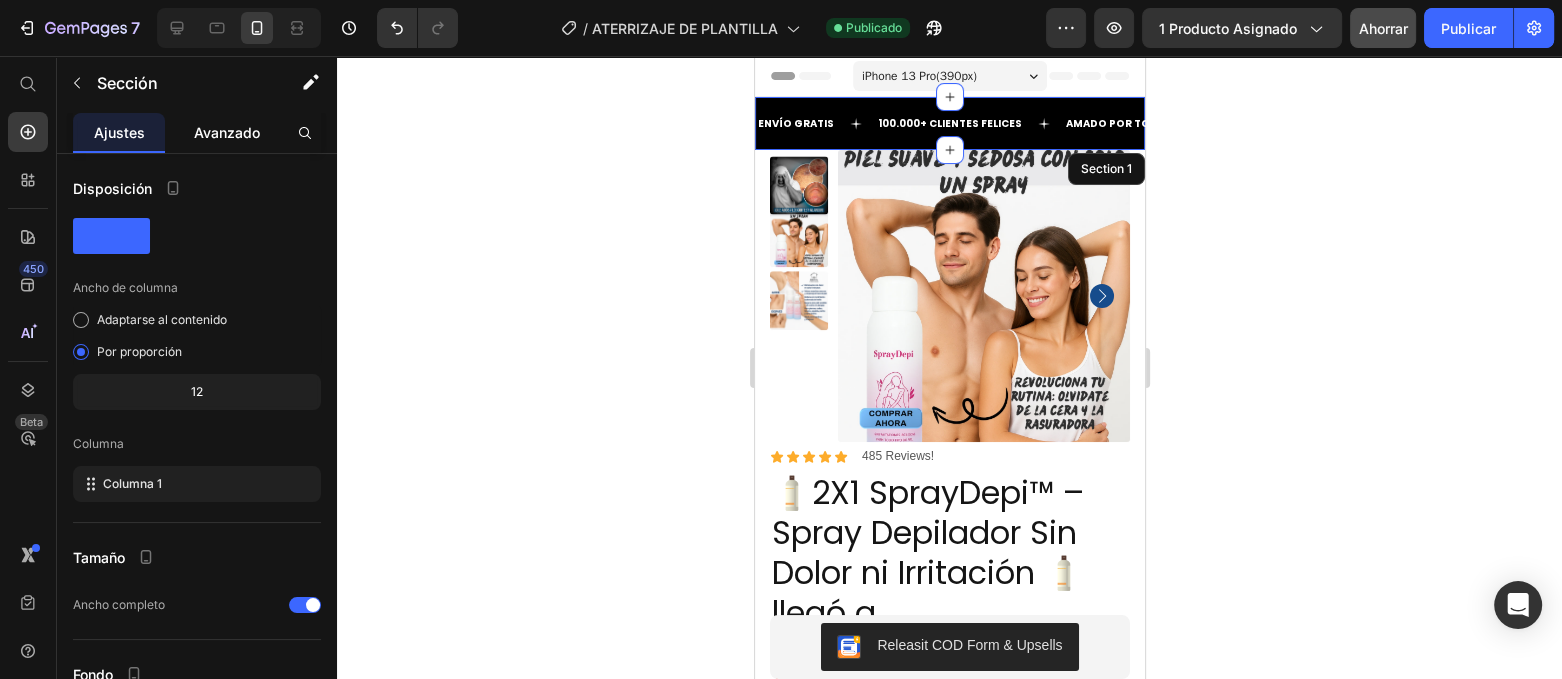 click on "Avanzado" at bounding box center [227, 132] 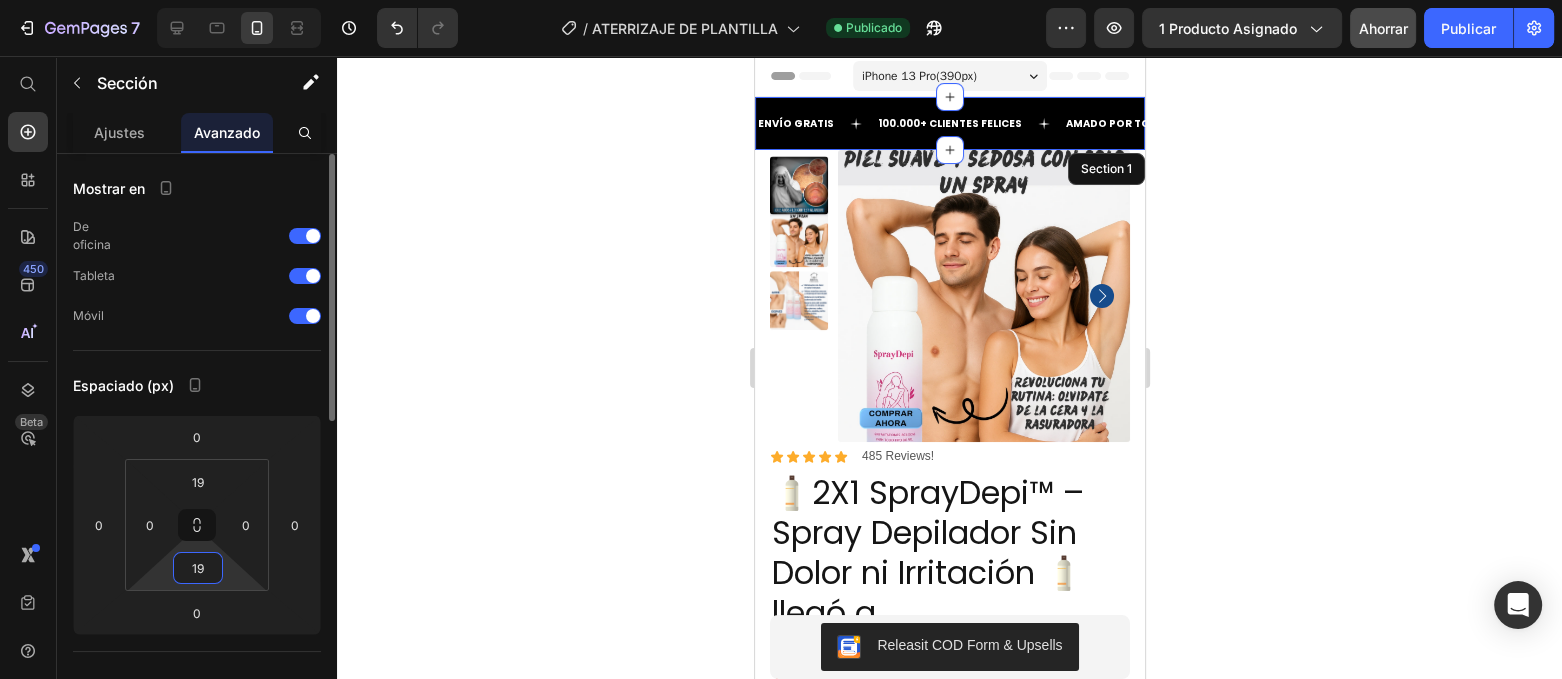 click on "19" at bounding box center (198, 568) 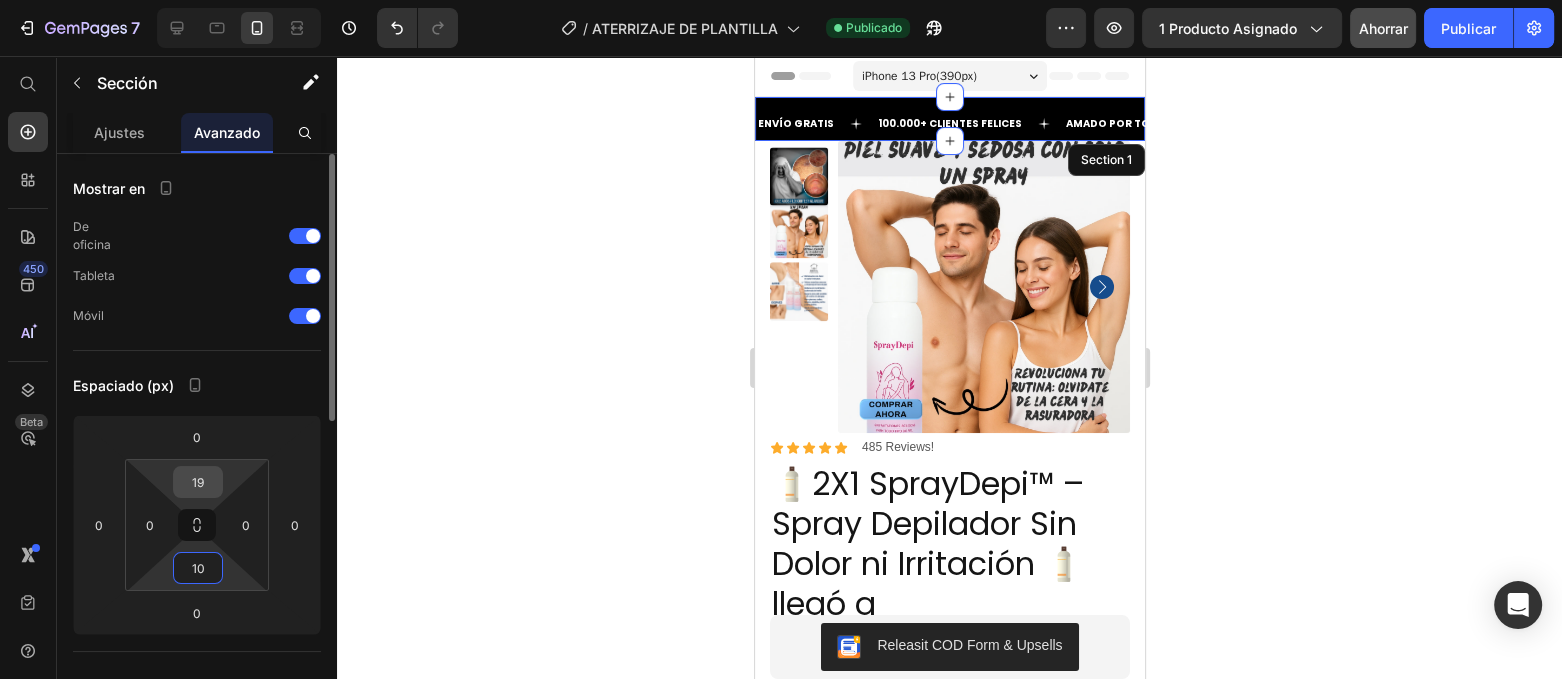type on "10" 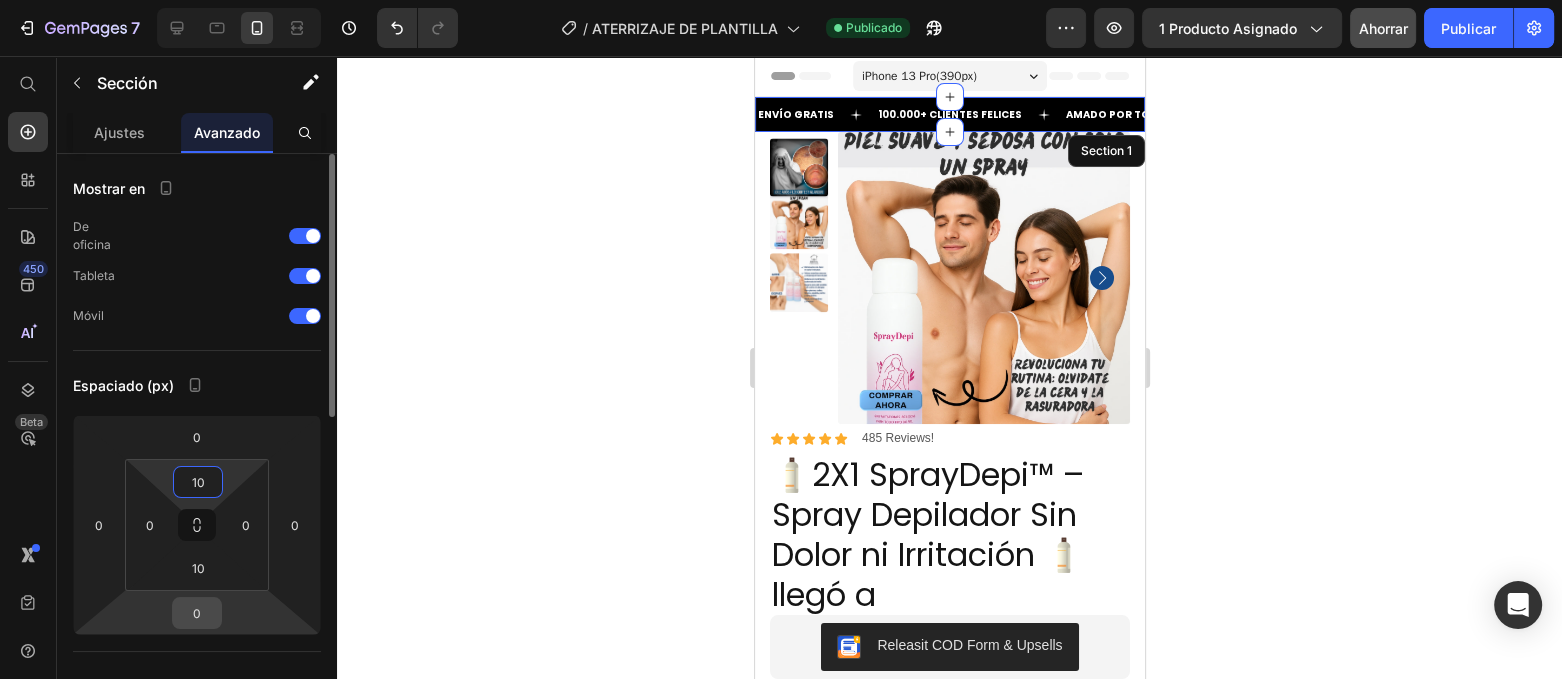 type on "10" 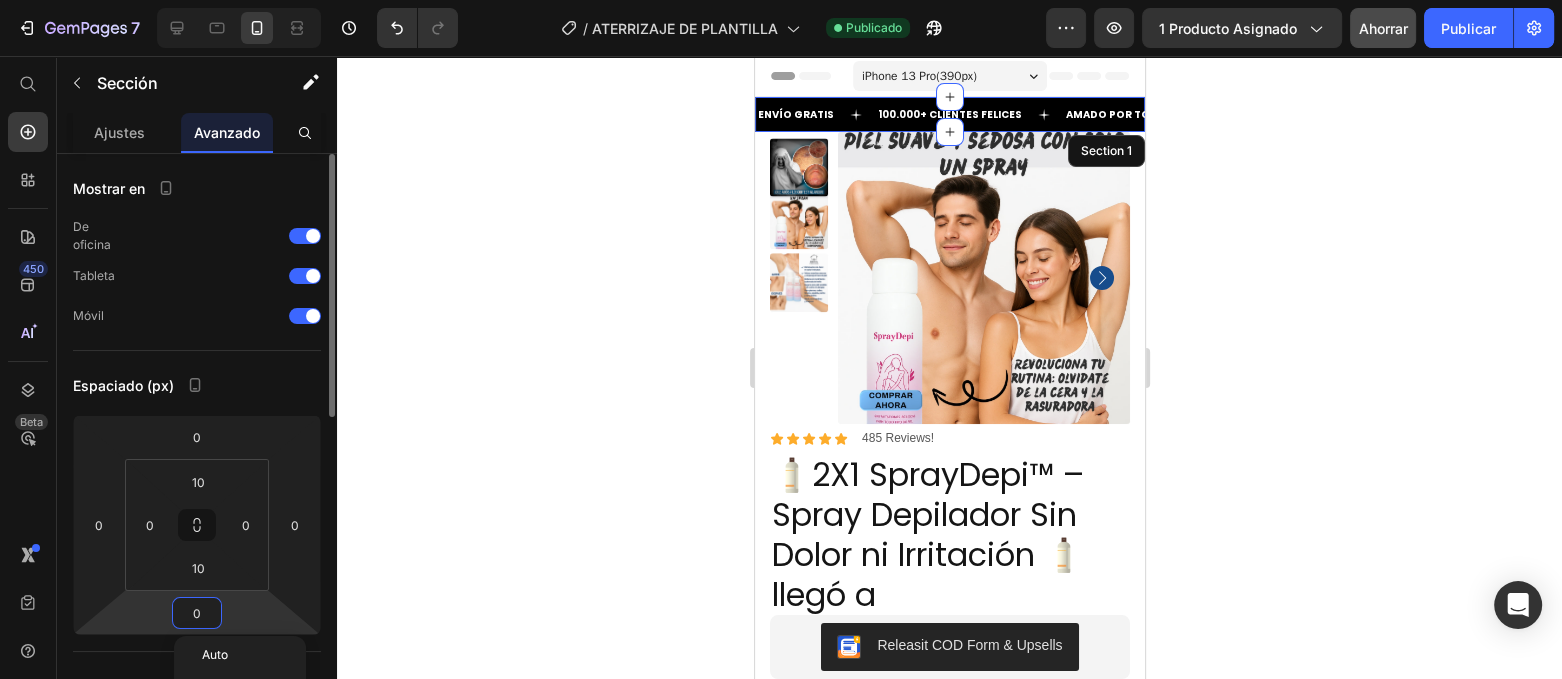 type on "5" 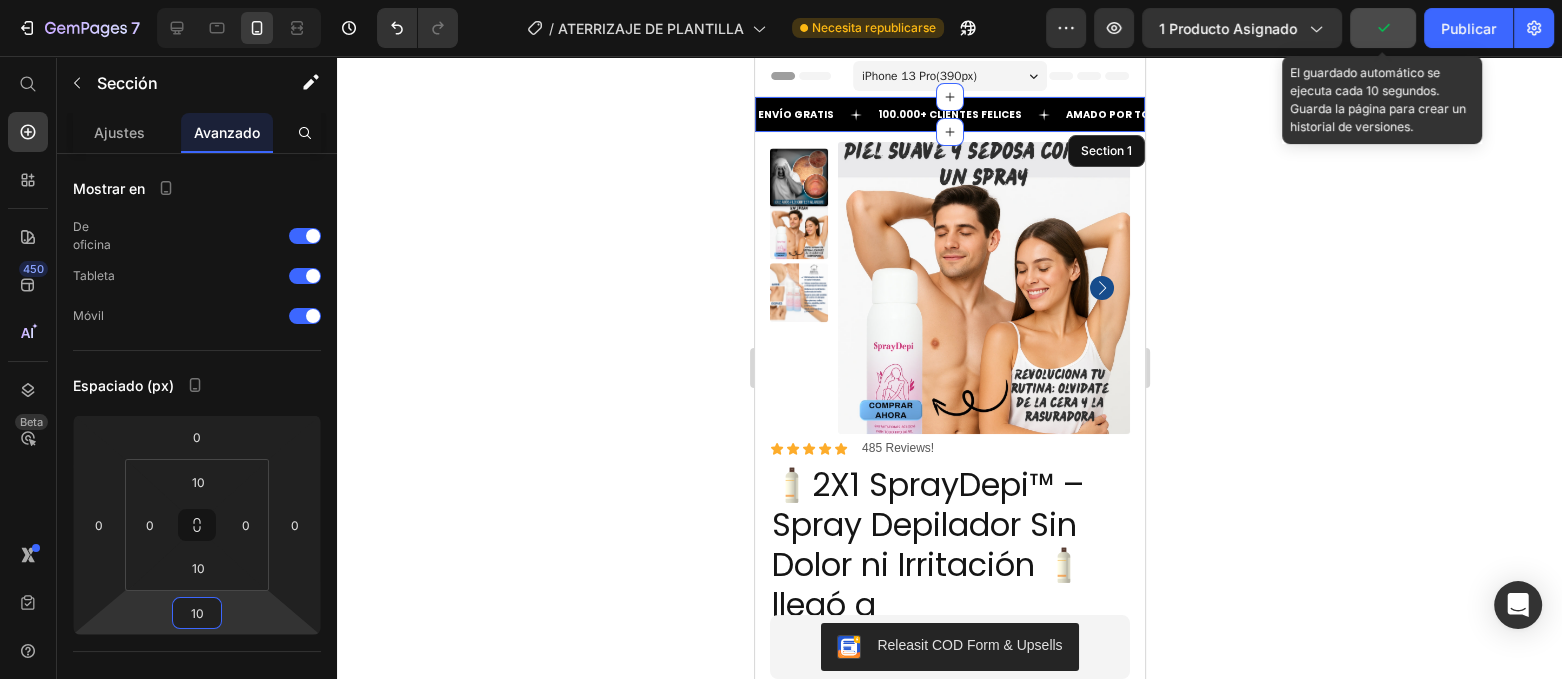 type on "10" 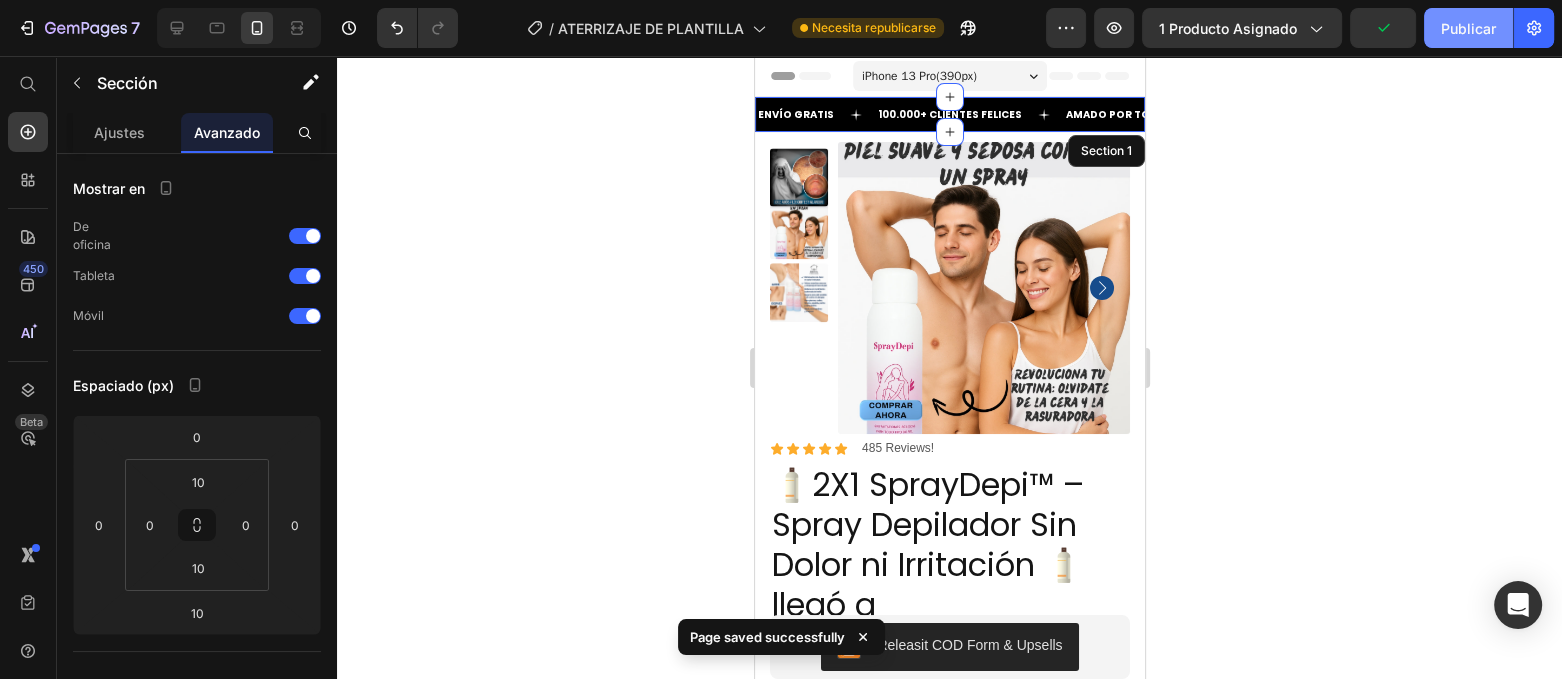 click on "Publicar" at bounding box center (1468, 28) 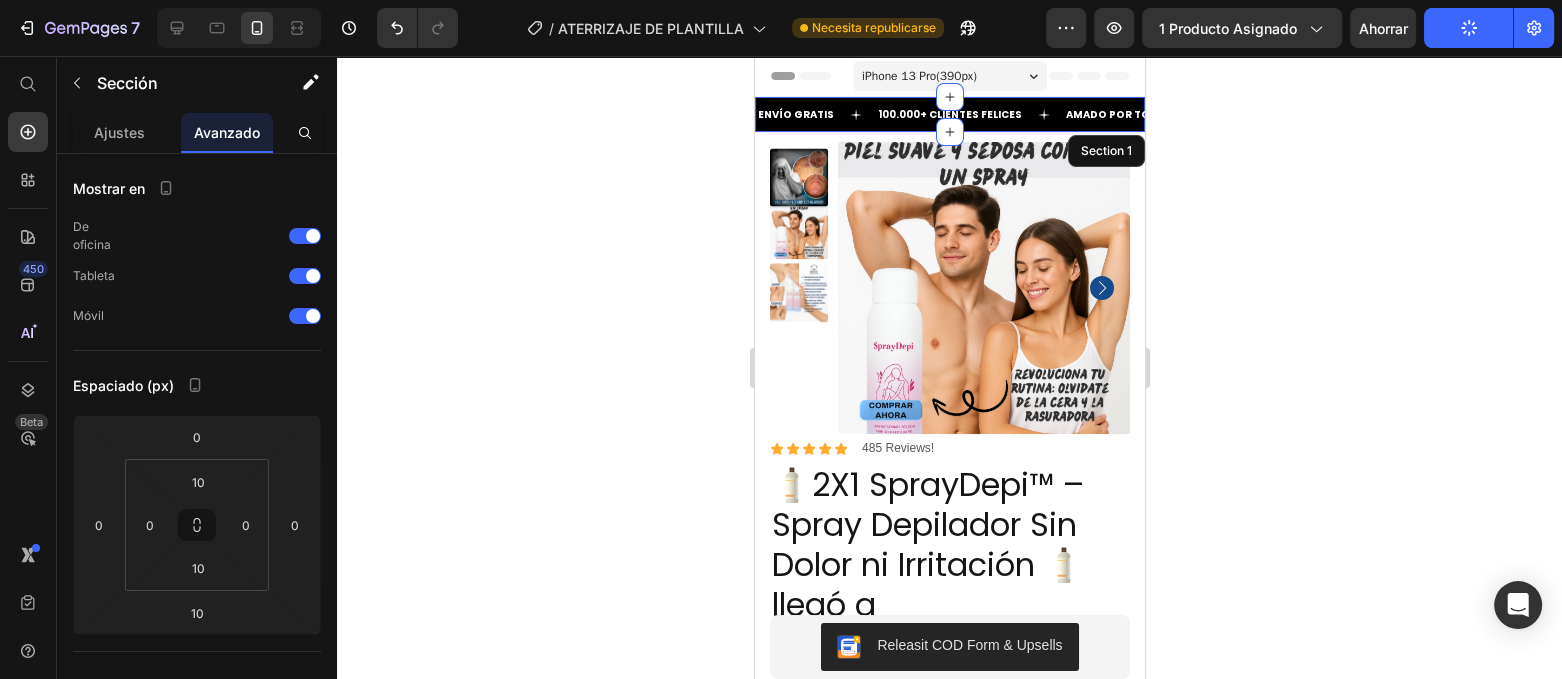 click on "ENVÍO GRATIS Text
100.000+ CLIENTES FELICES Text
AMADO POR TODOS Text
ENVÍO GRATIS Text
100.000+ CLIENTES FELICES Text
AMADO POR TODOS Text
Marquee Section 1" at bounding box center (949, 114) 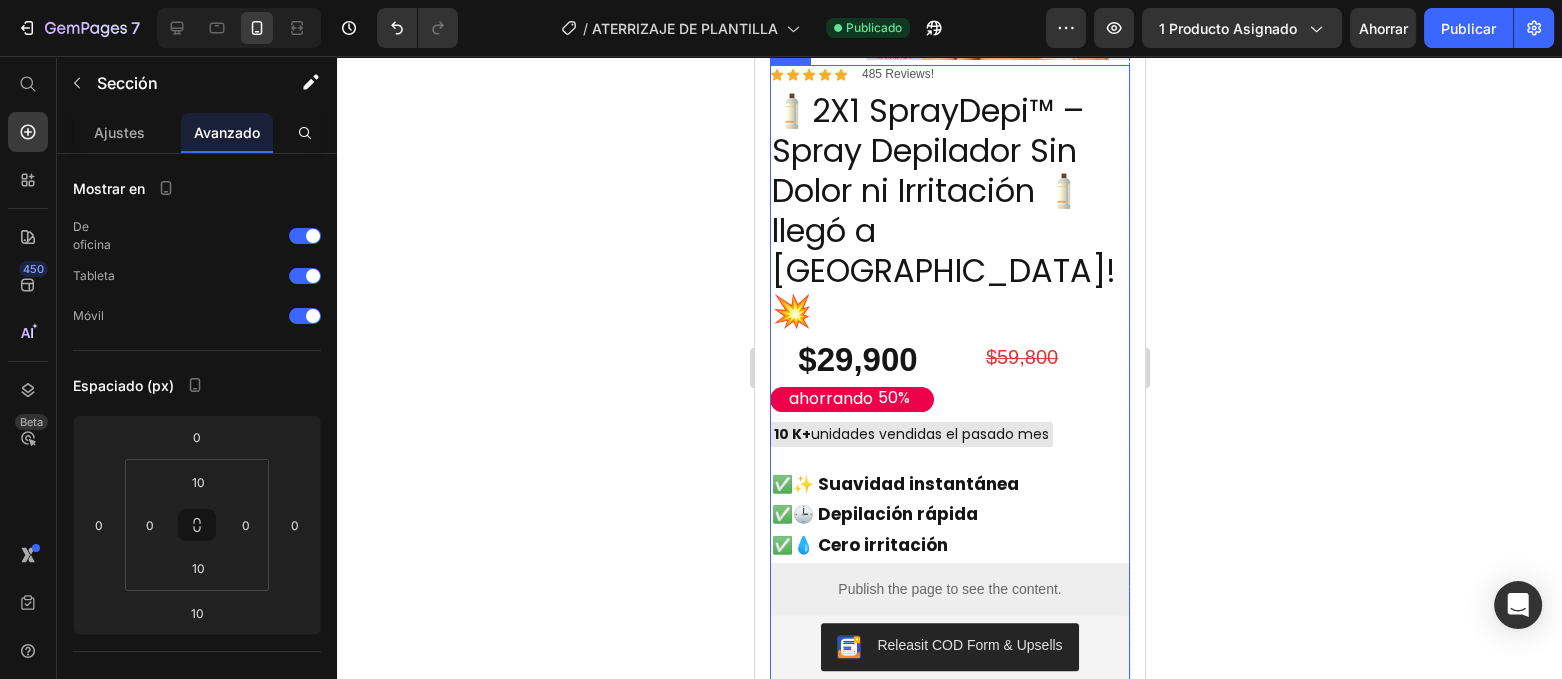 scroll, scrollTop: 447, scrollLeft: 0, axis: vertical 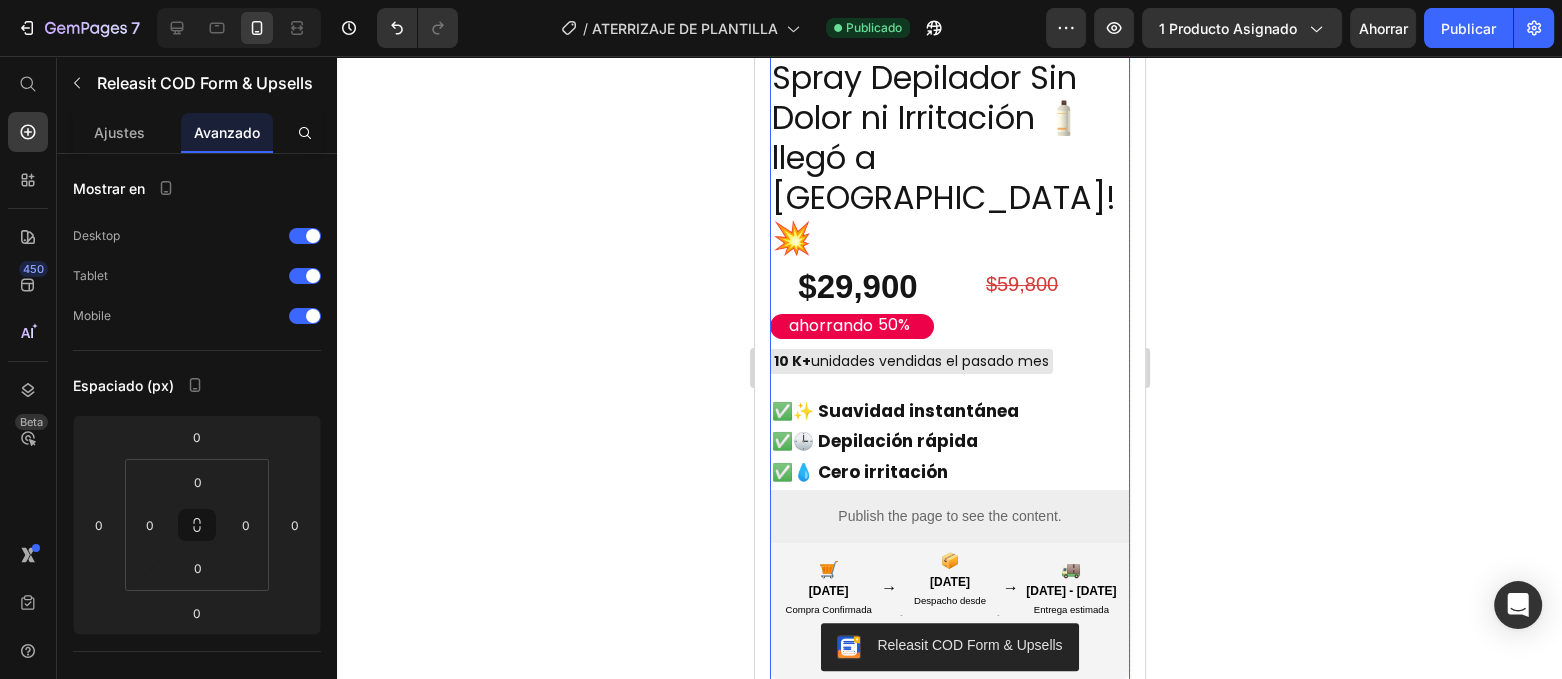 click on "Releasit COD Form & Upsells" at bounding box center [948, 647] 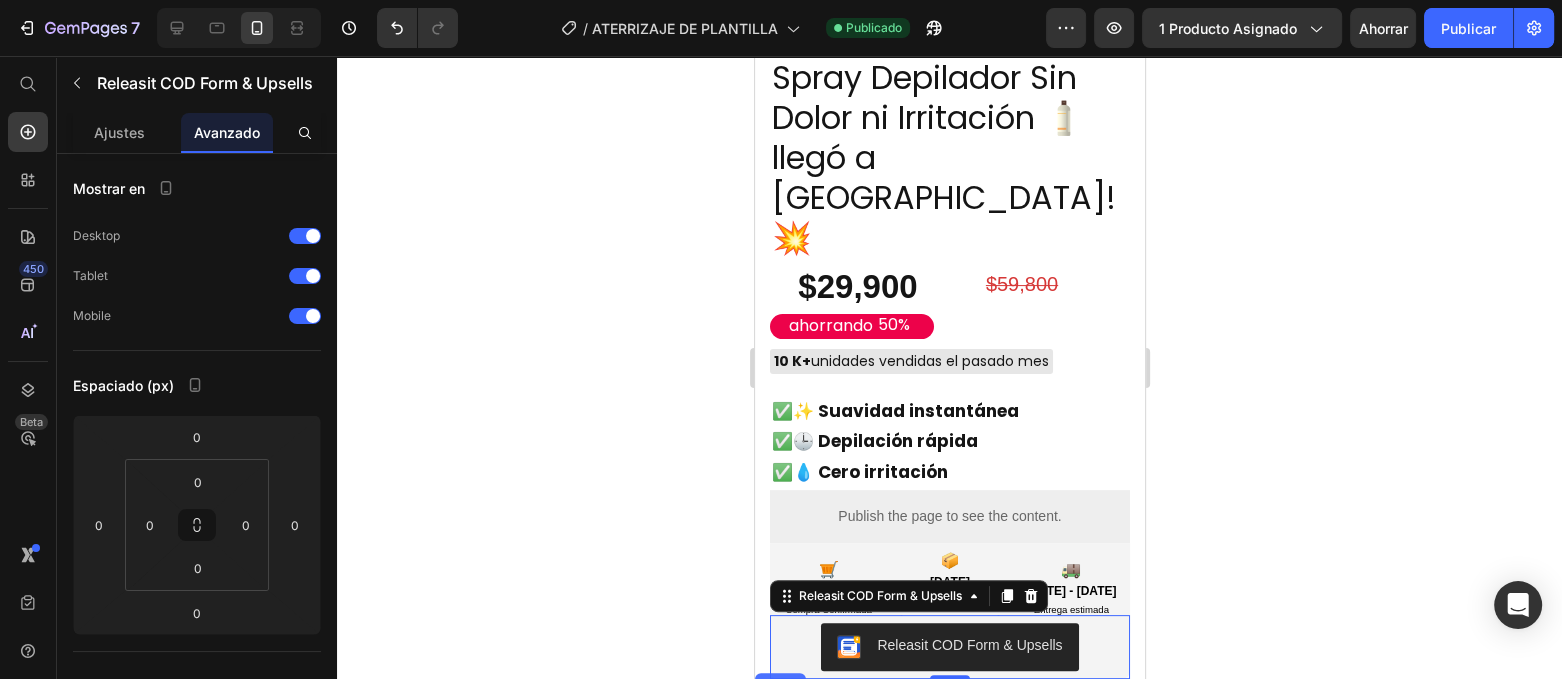 scroll, scrollTop: 625, scrollLeft: 0, axis: vertical 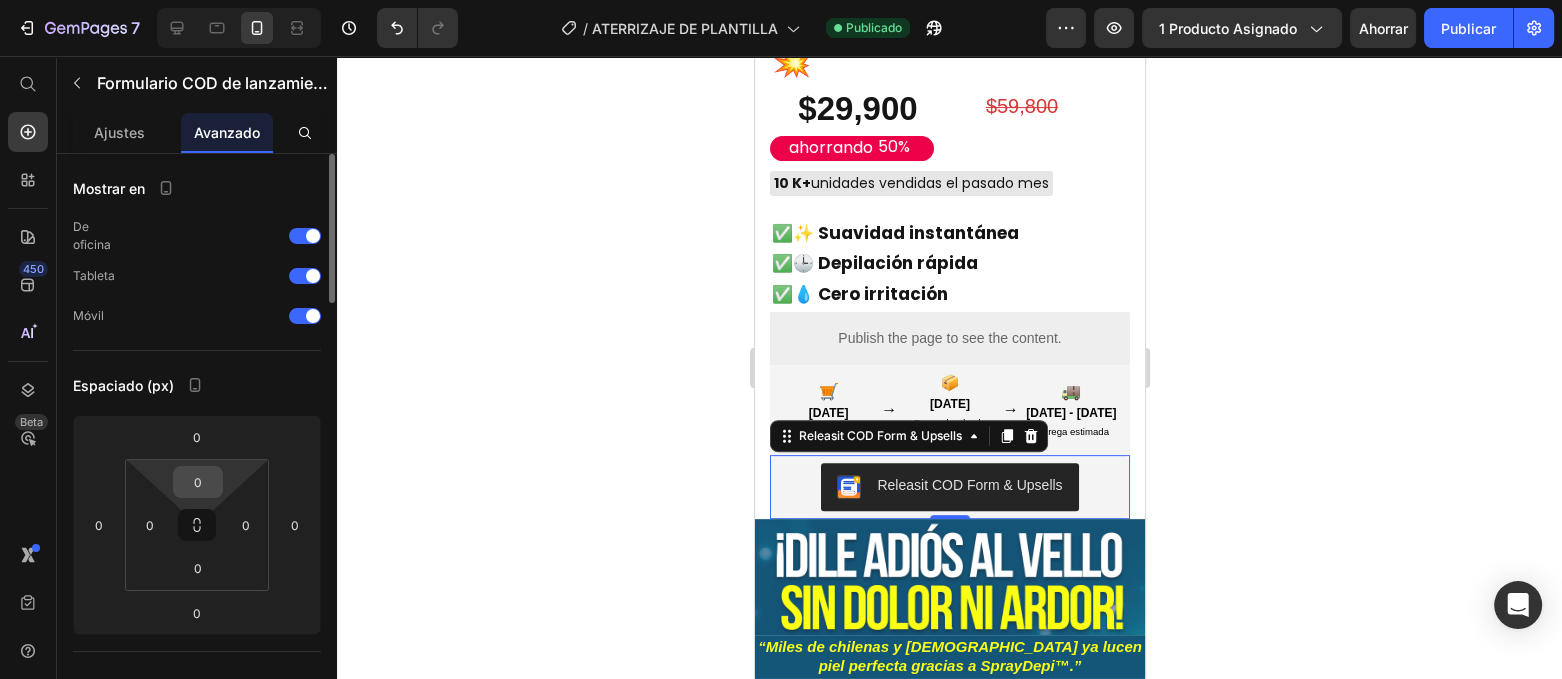 click on "0" at bounding box center (198, 482) 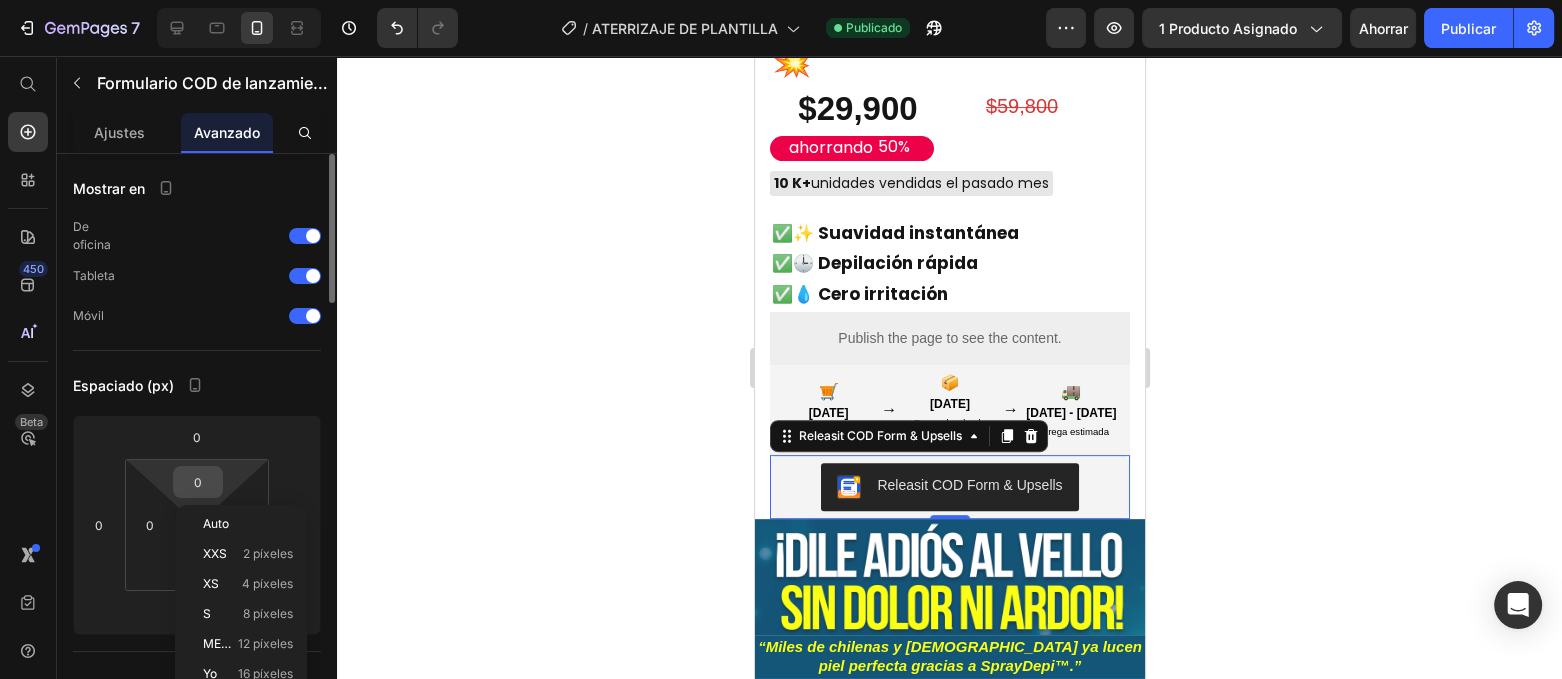 click on "0" at bounding box center [198, 482] 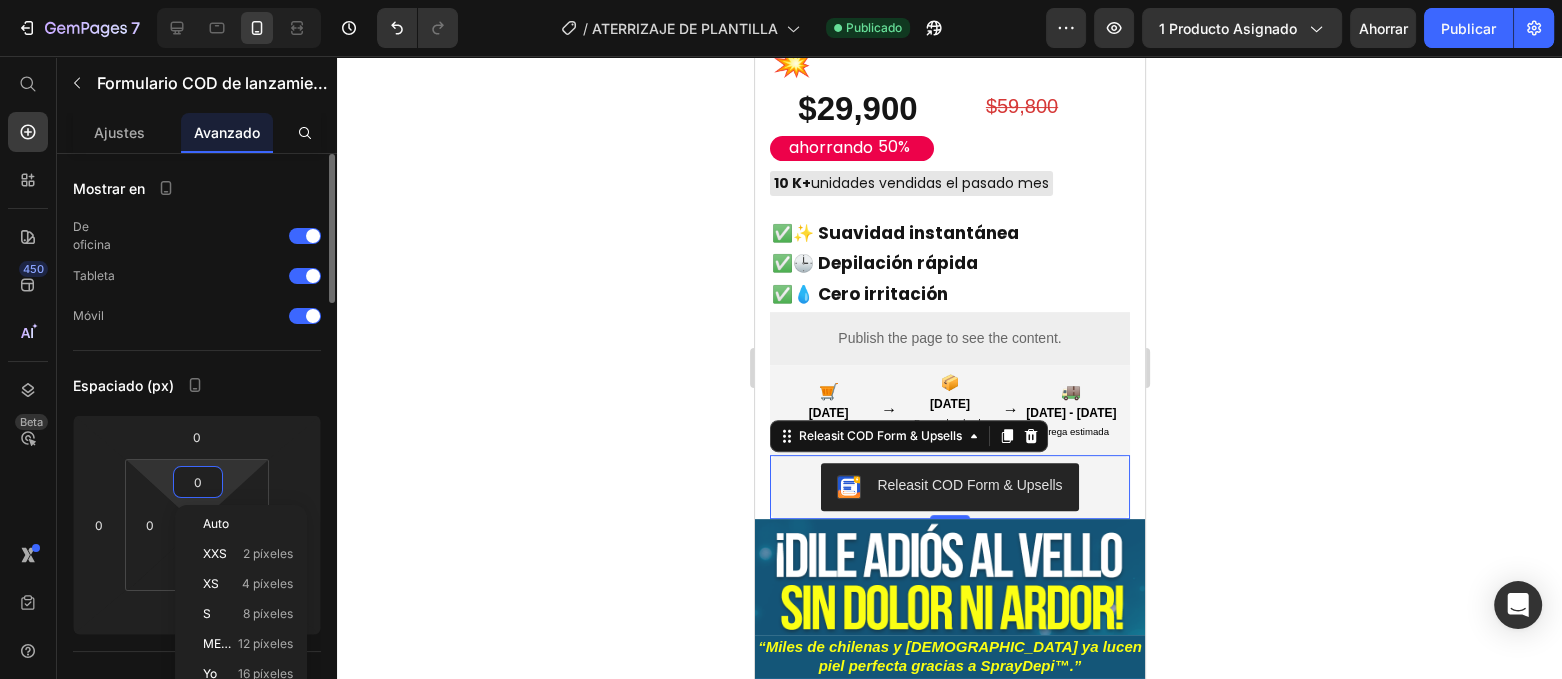 type on "5" 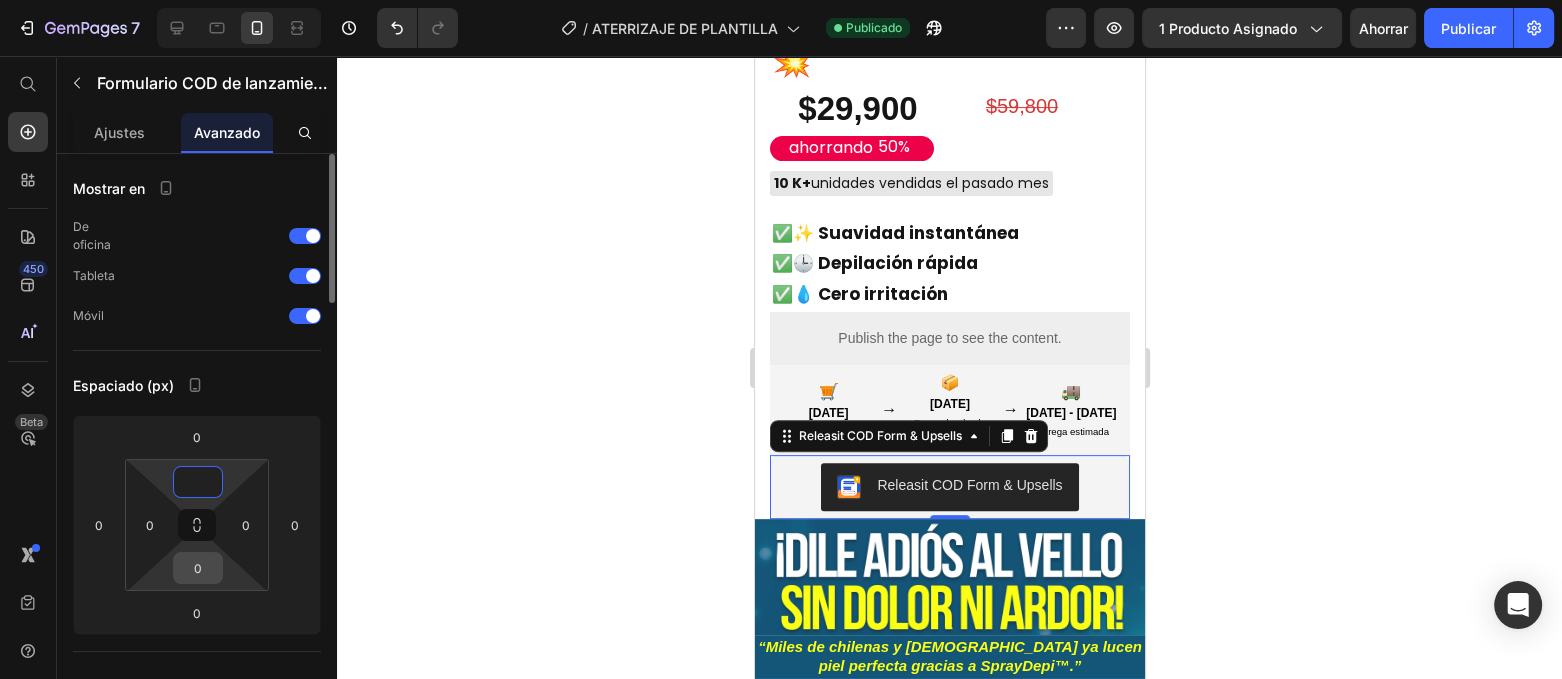 click on "0" at bounding box center [198, 568] 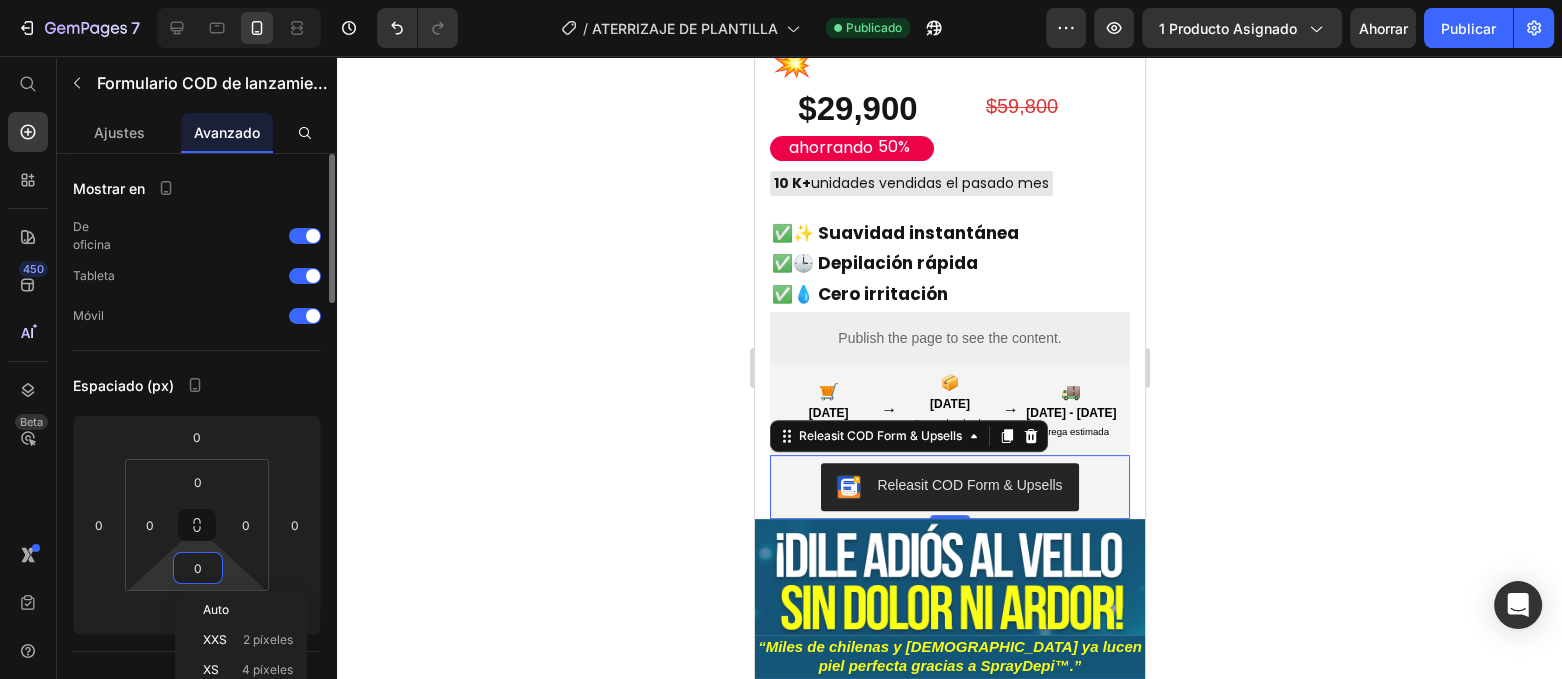 type on "5" 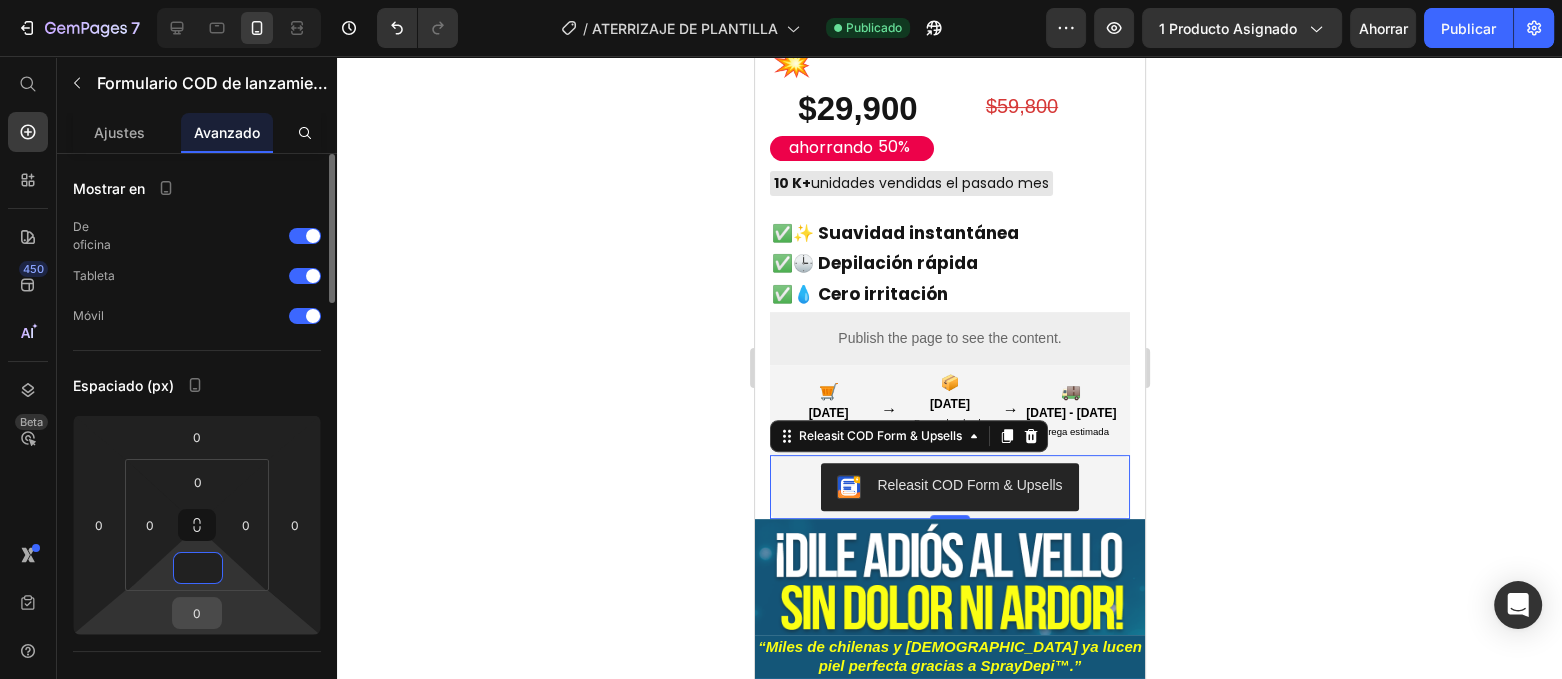 type on "0" 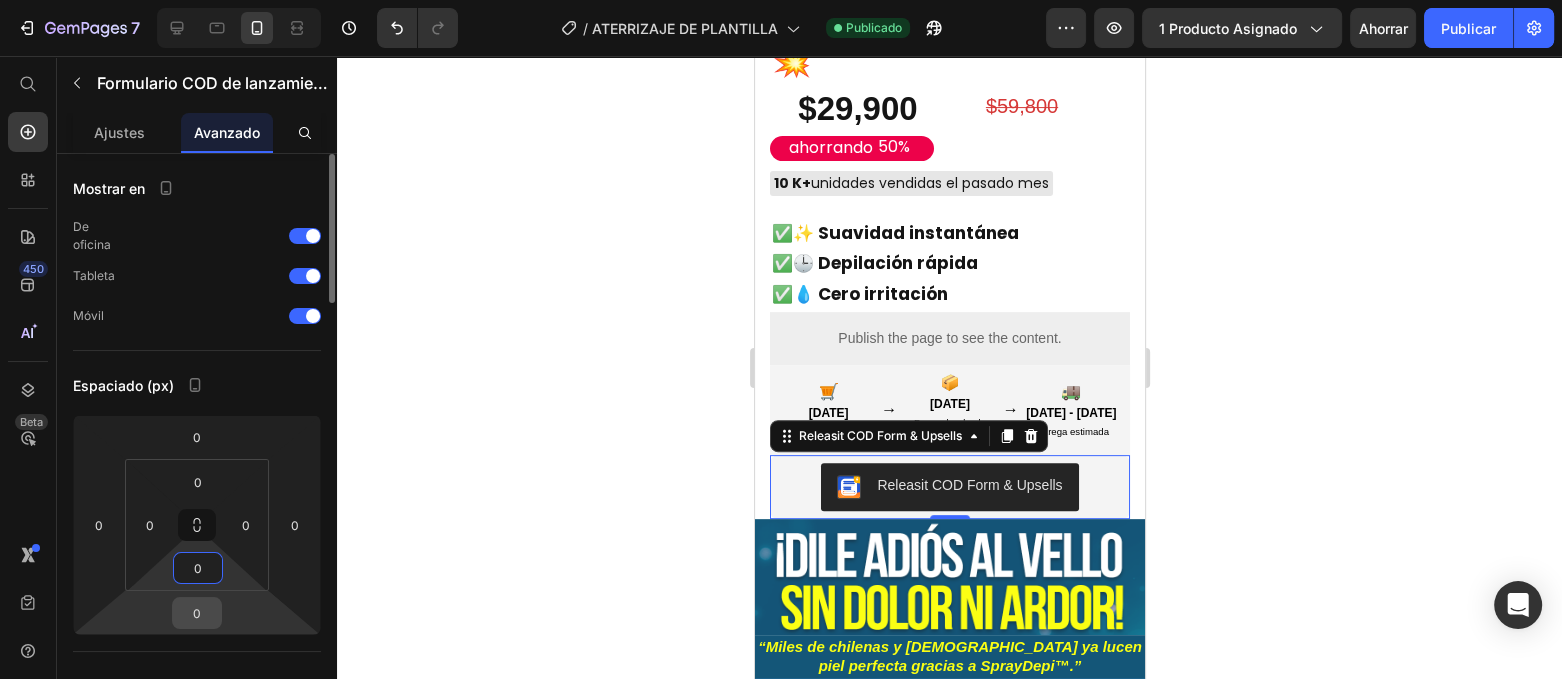 click on "0" at bounding box center (197, 613) 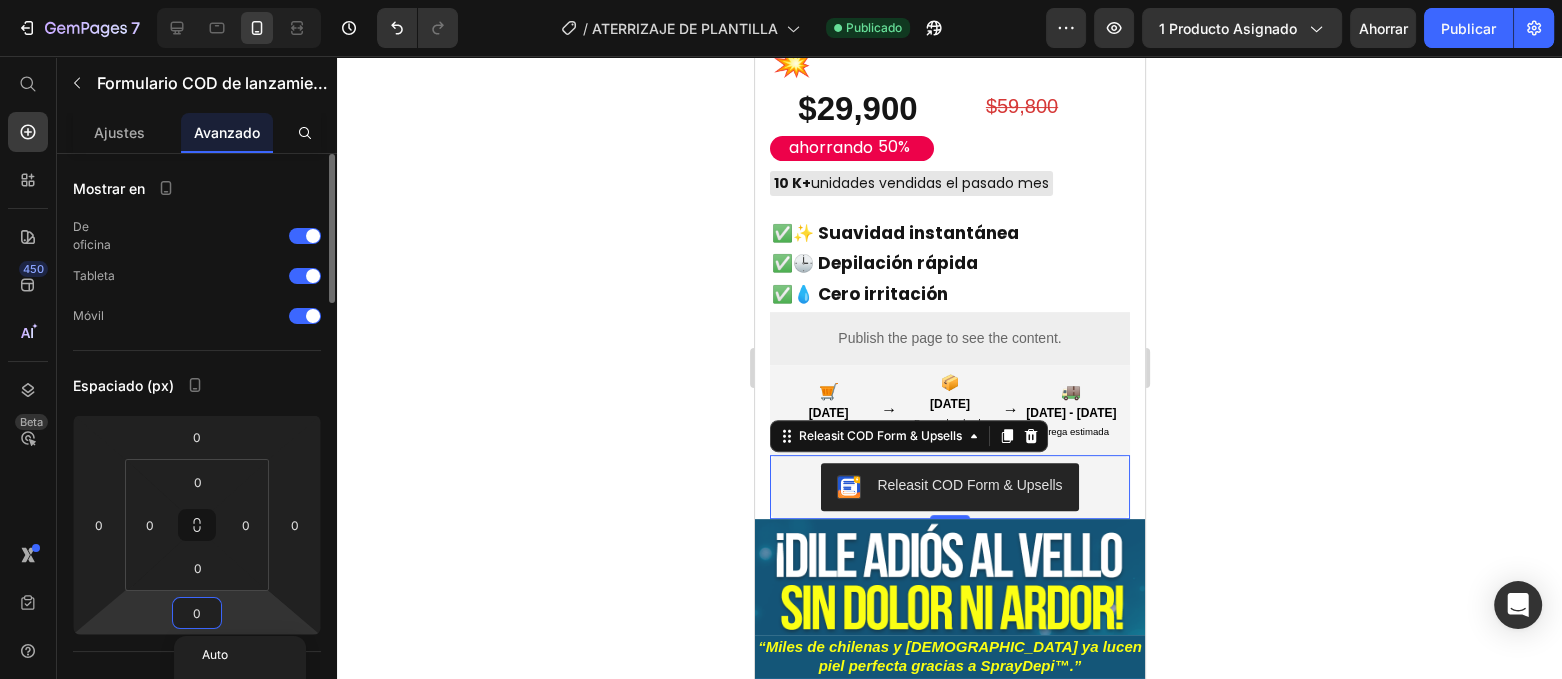 type on "5" 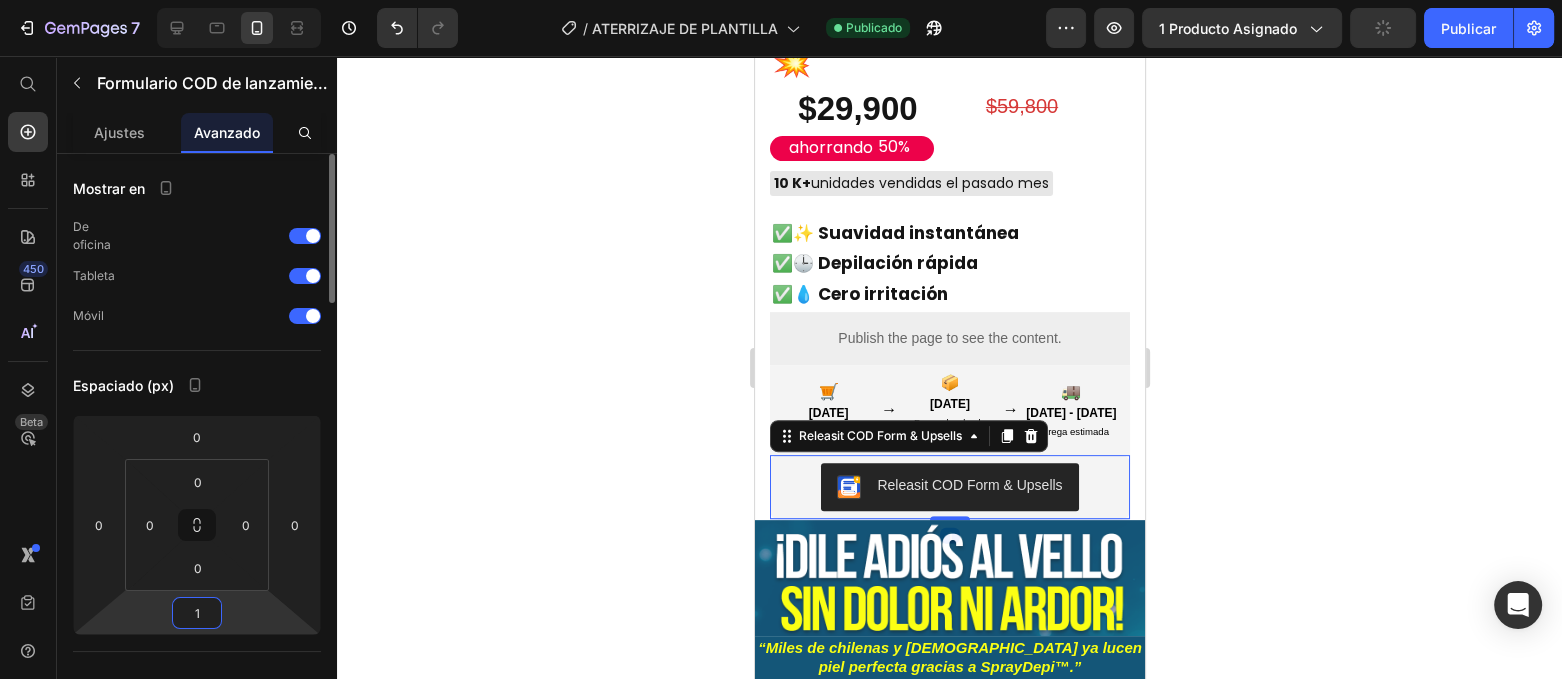 type on "10" 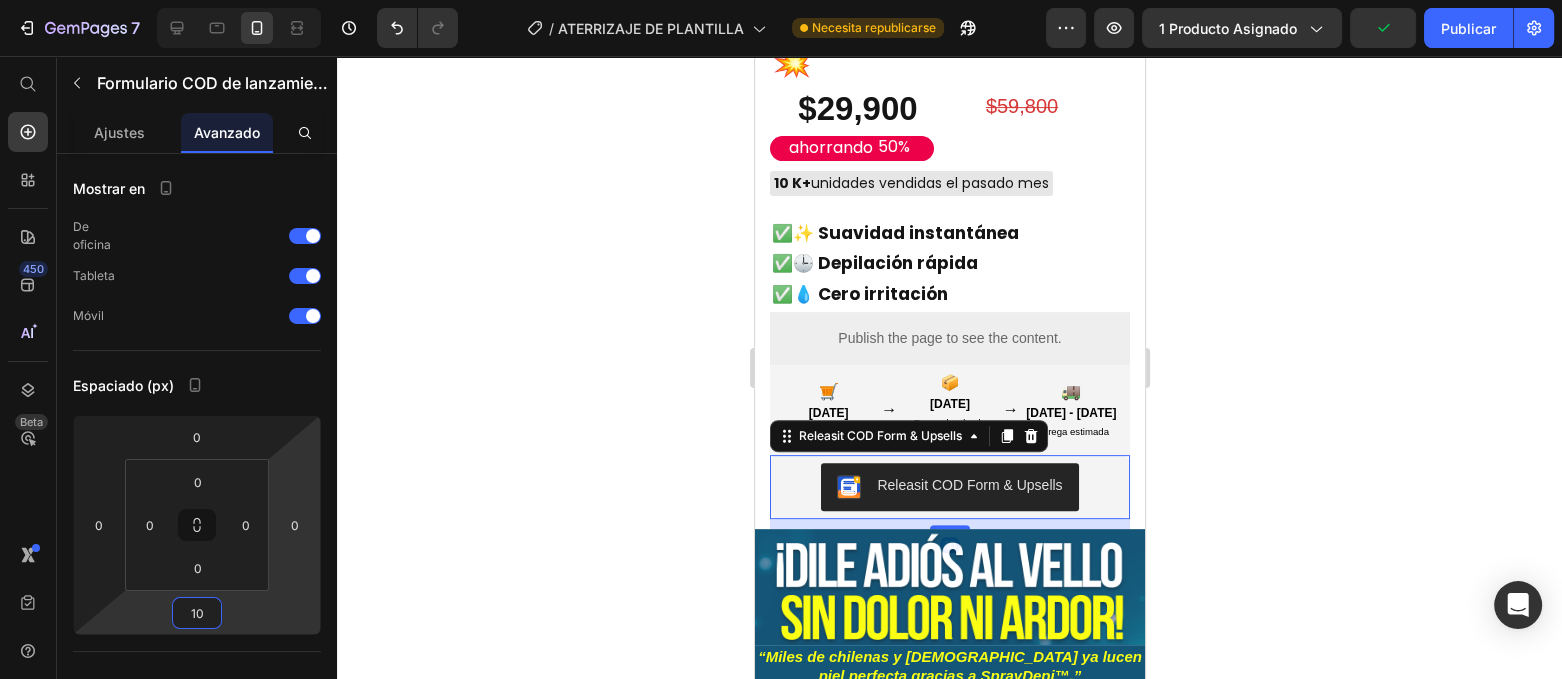 click 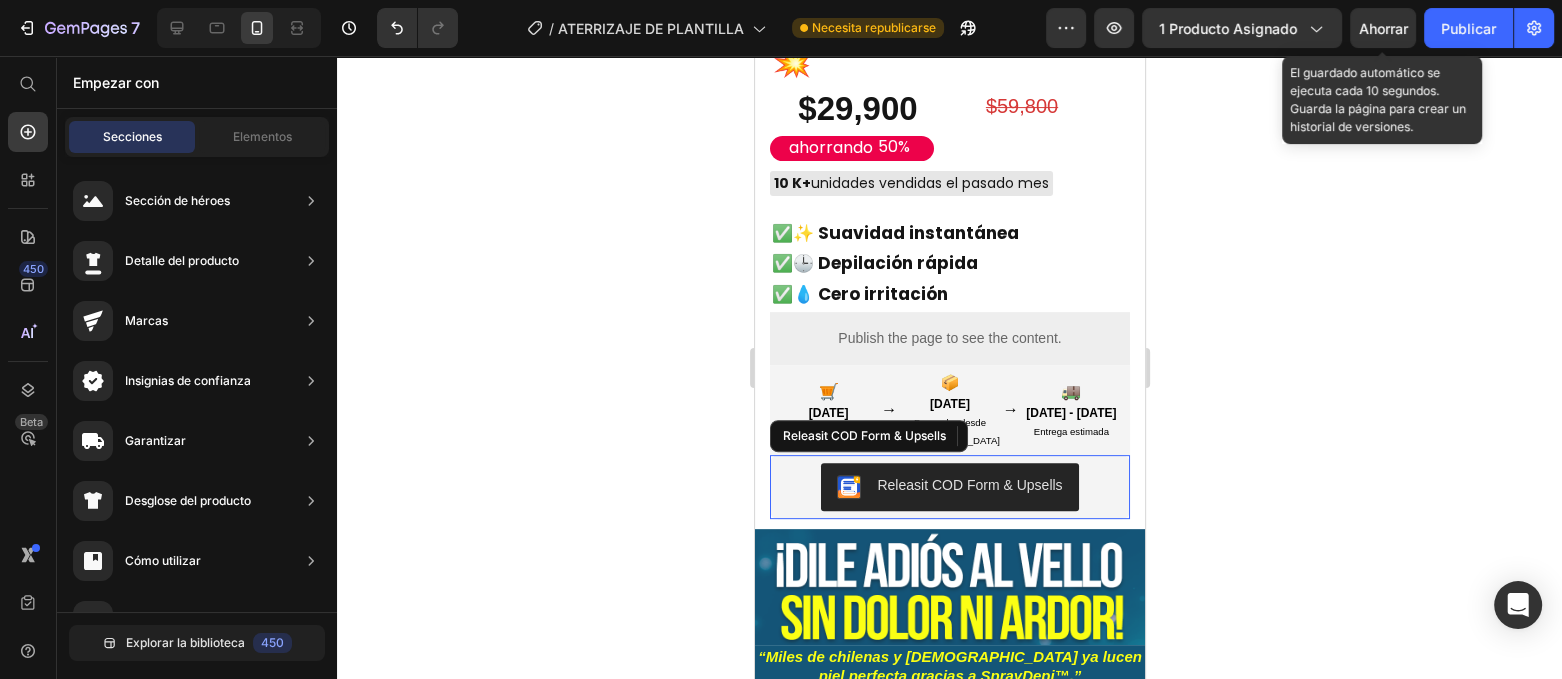 click on "Ahorrar" at bounding box center (1383, 28) 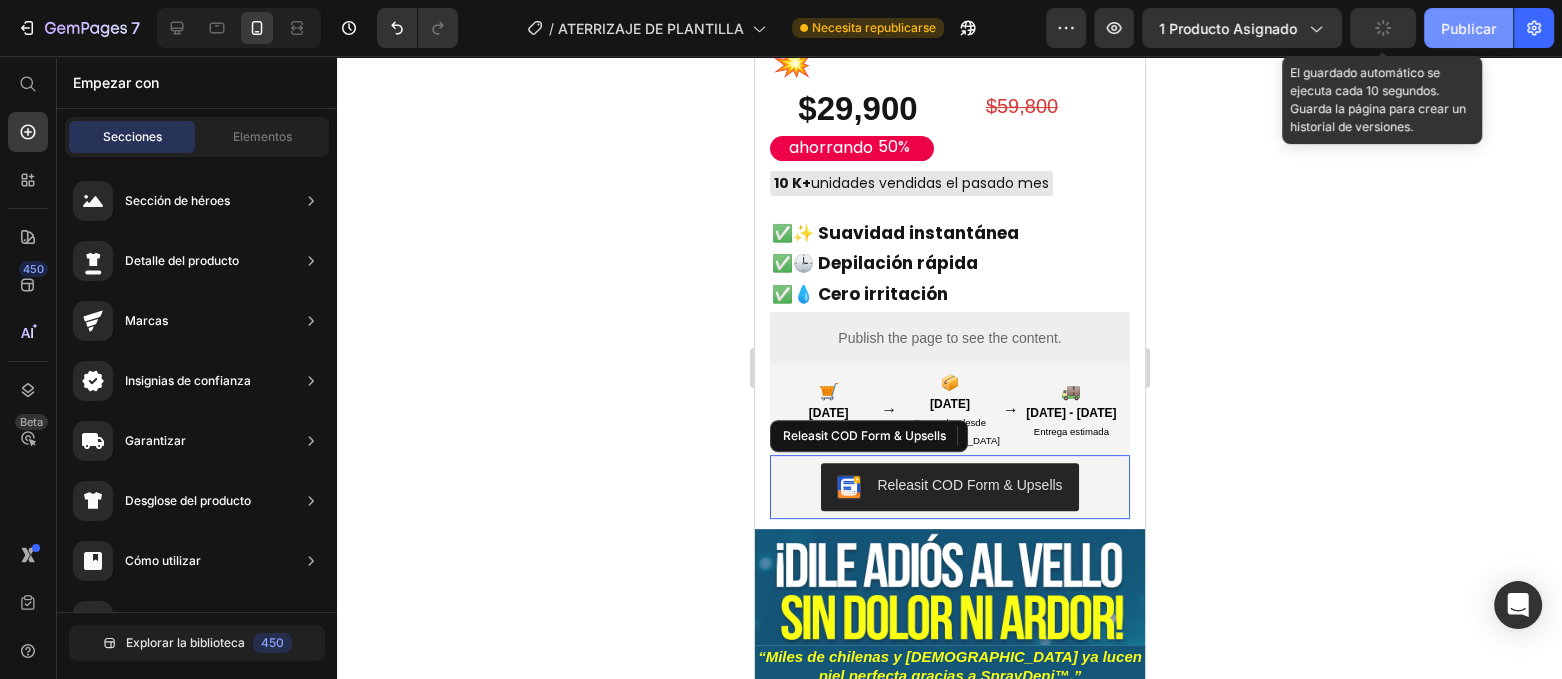 click on "Publicar" at bounding box center (1468, 28) 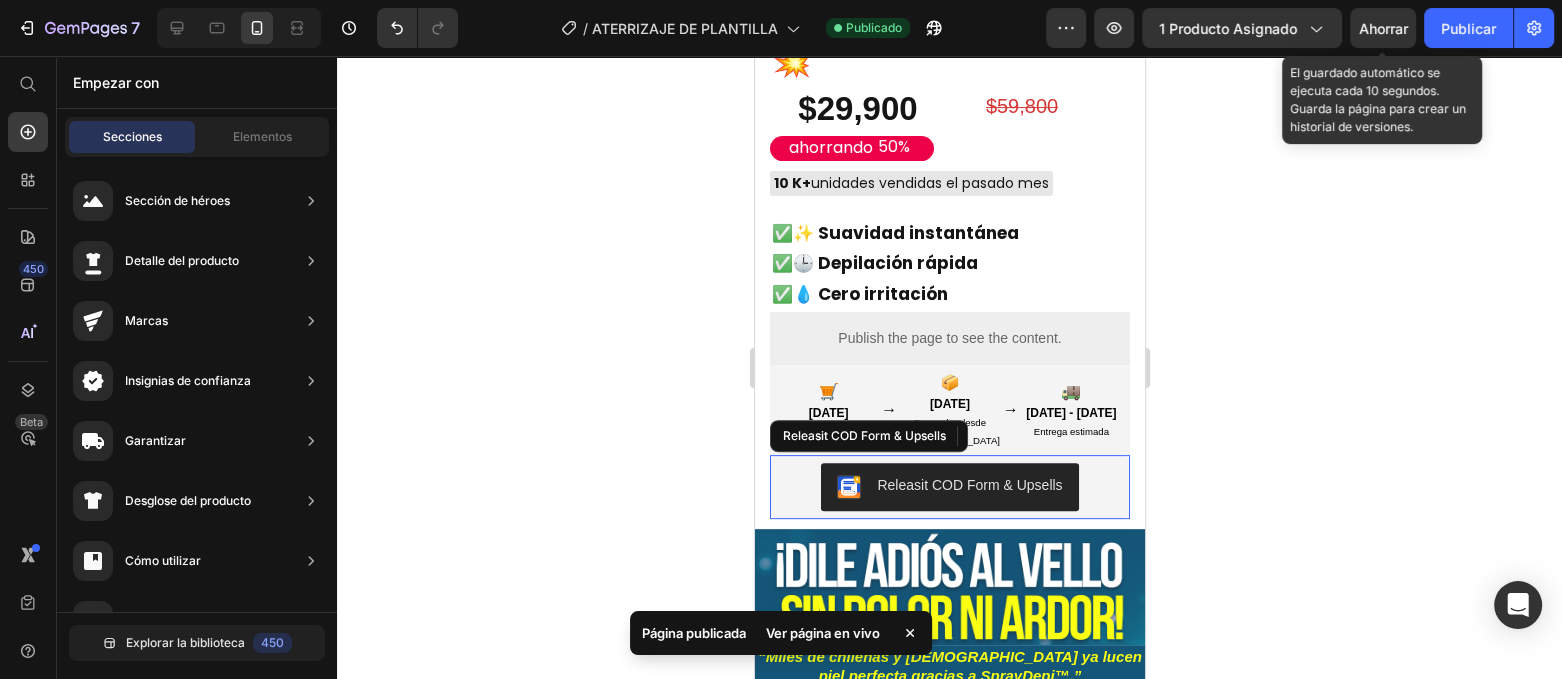 scroll, scrollTop: 1028, scrollLeft: 0, axis: vertical 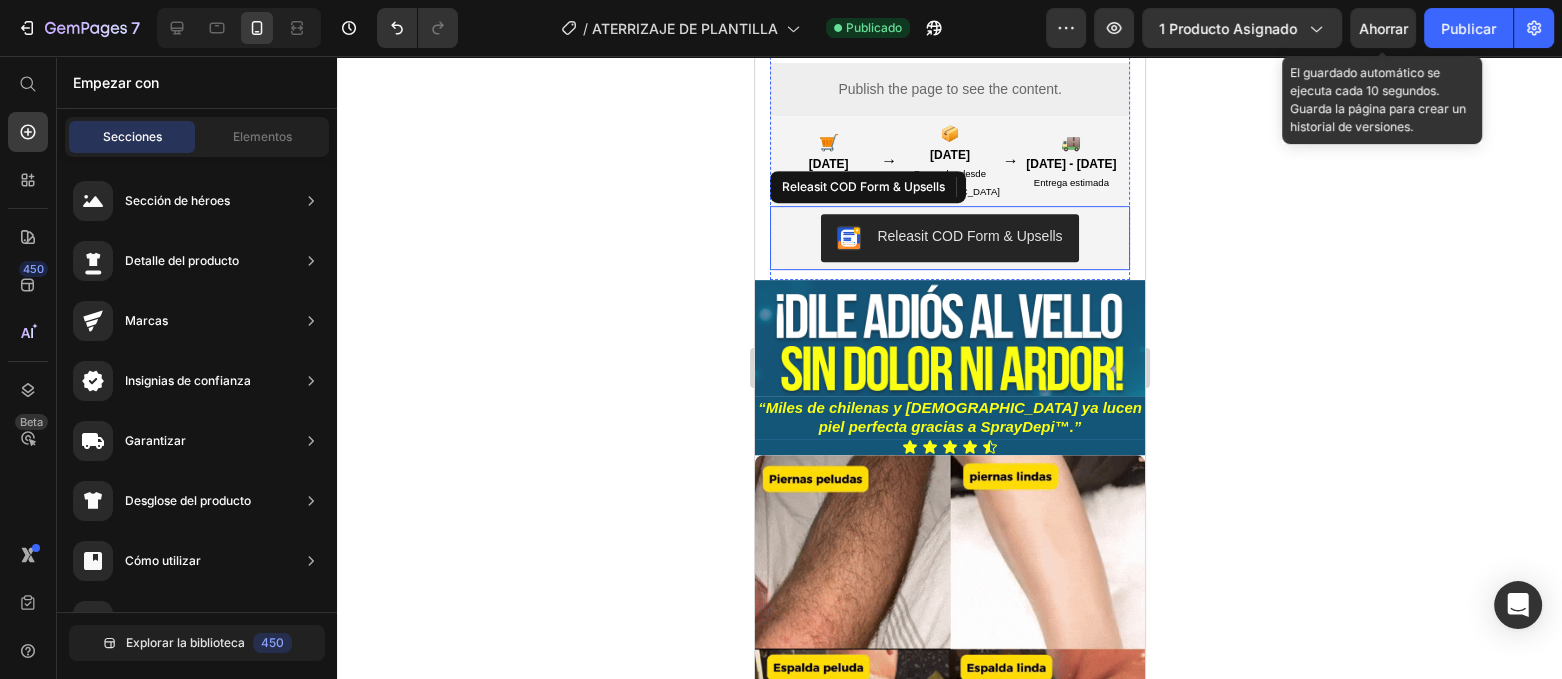 click on "Releasit COD Form & Upsells" at bounding box center (949, 238) 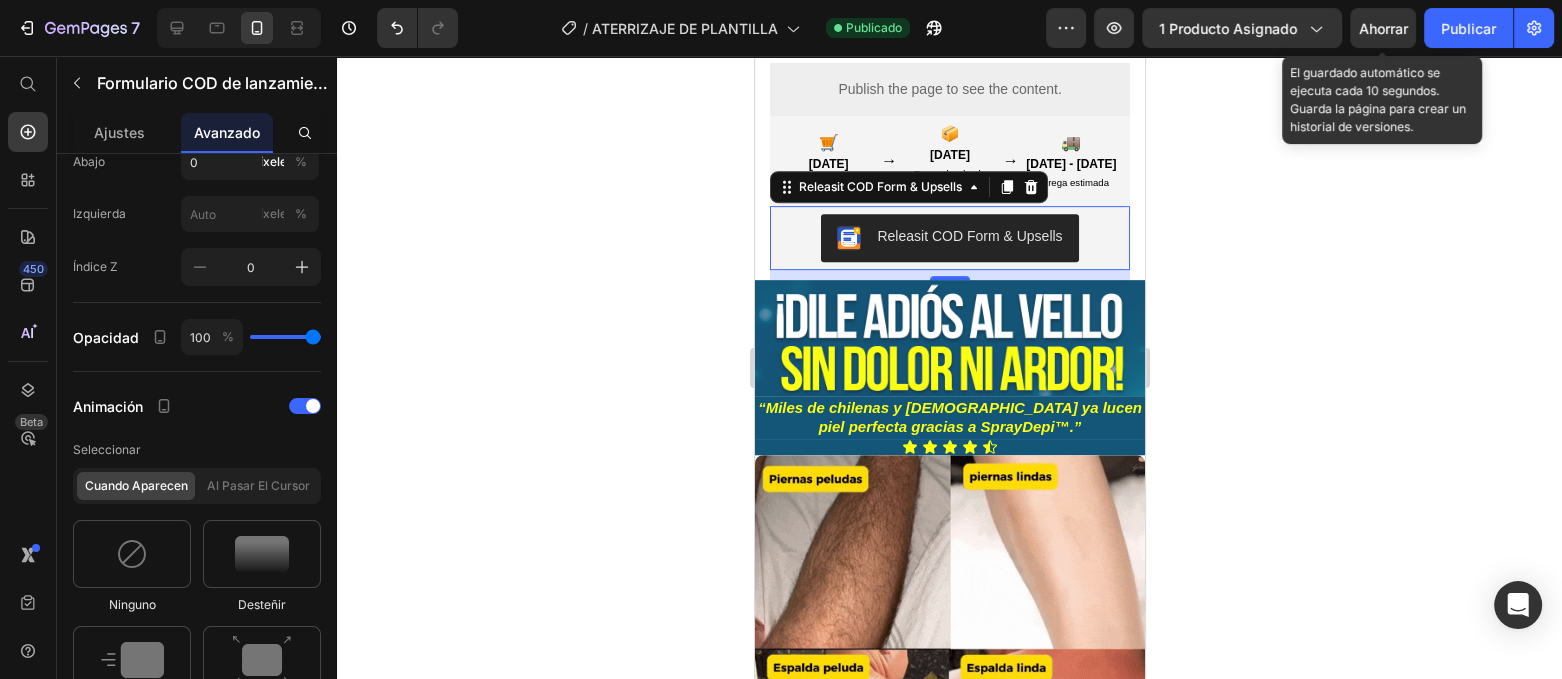 scroll, scrollTop: 1252, scrollLeft: 0, axis: vertical 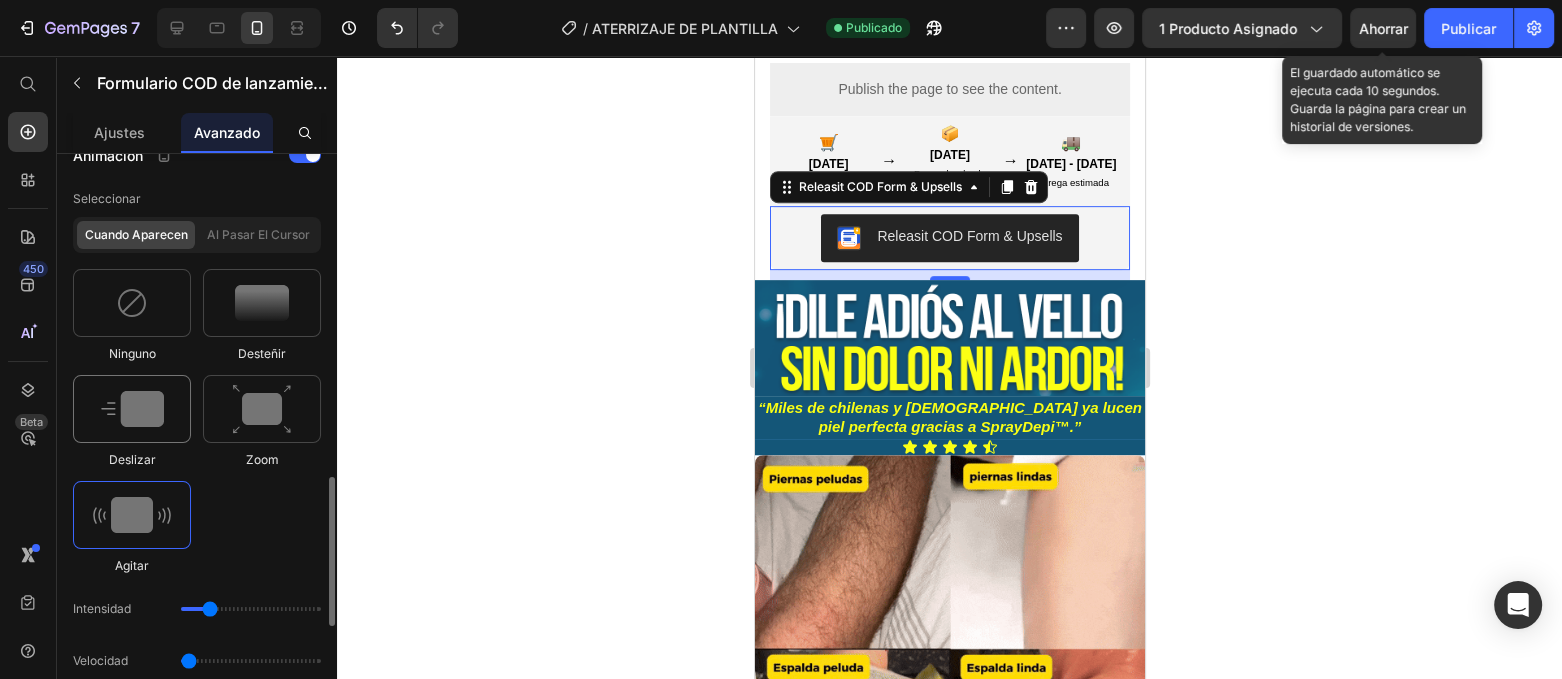 click at bounding box center [132, 409] 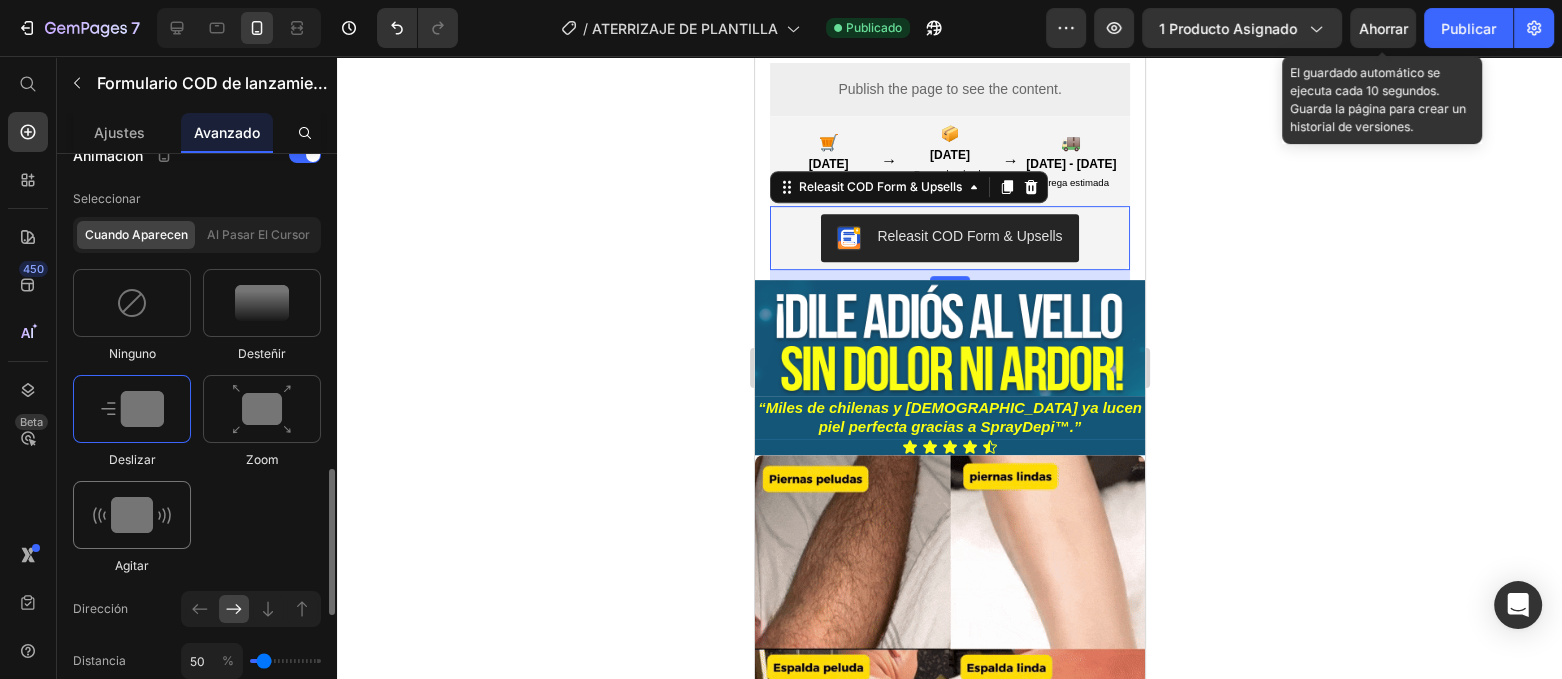 click at bounding box center [132, 515] 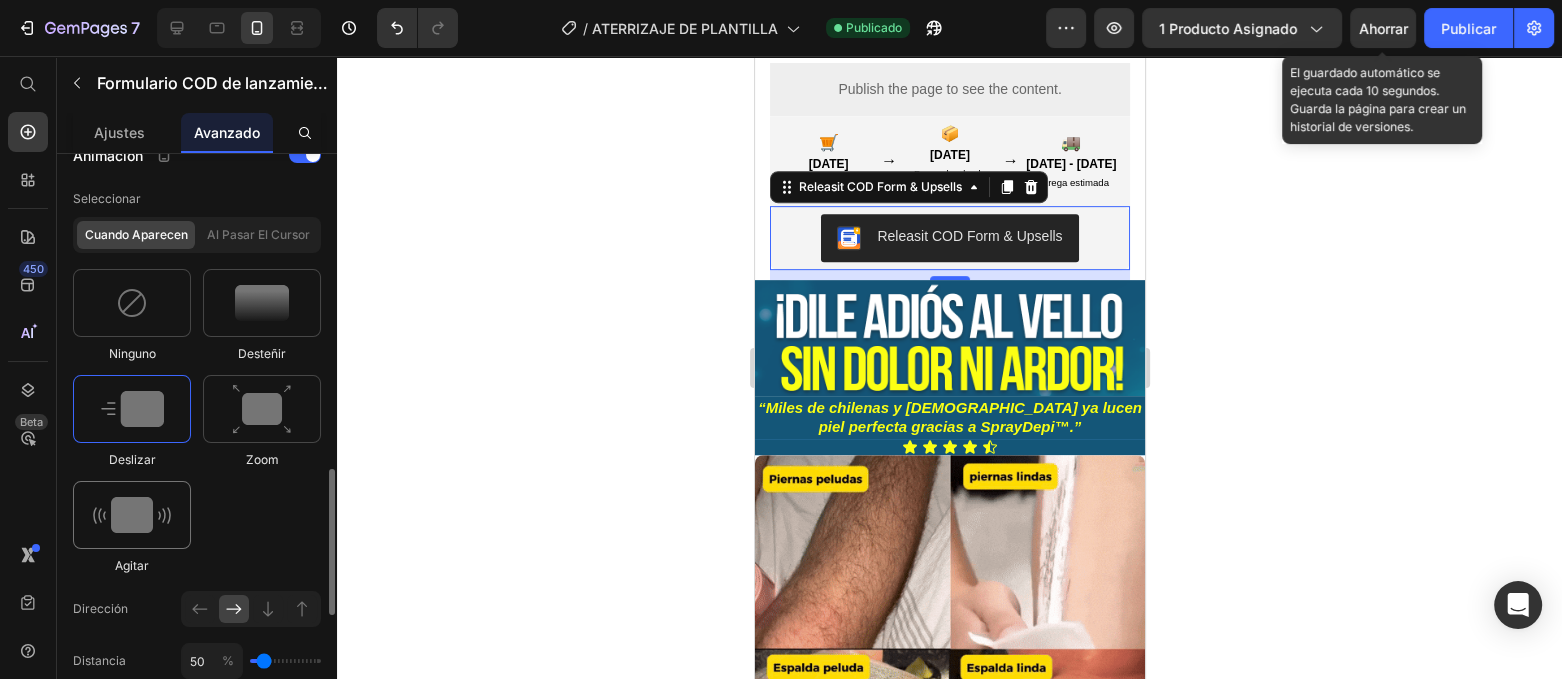 type on "0.5" 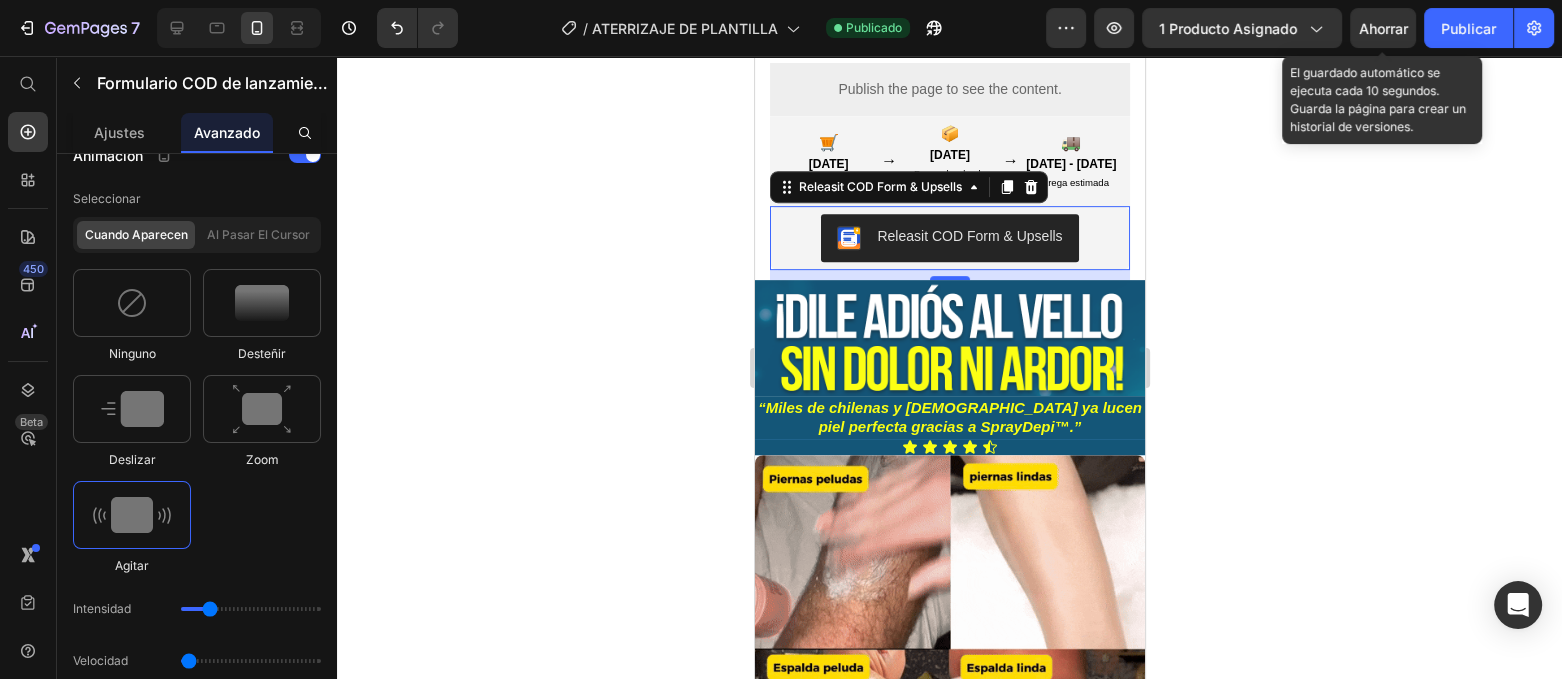 click on "Ahorrar" at bounding box center [1383, 28] 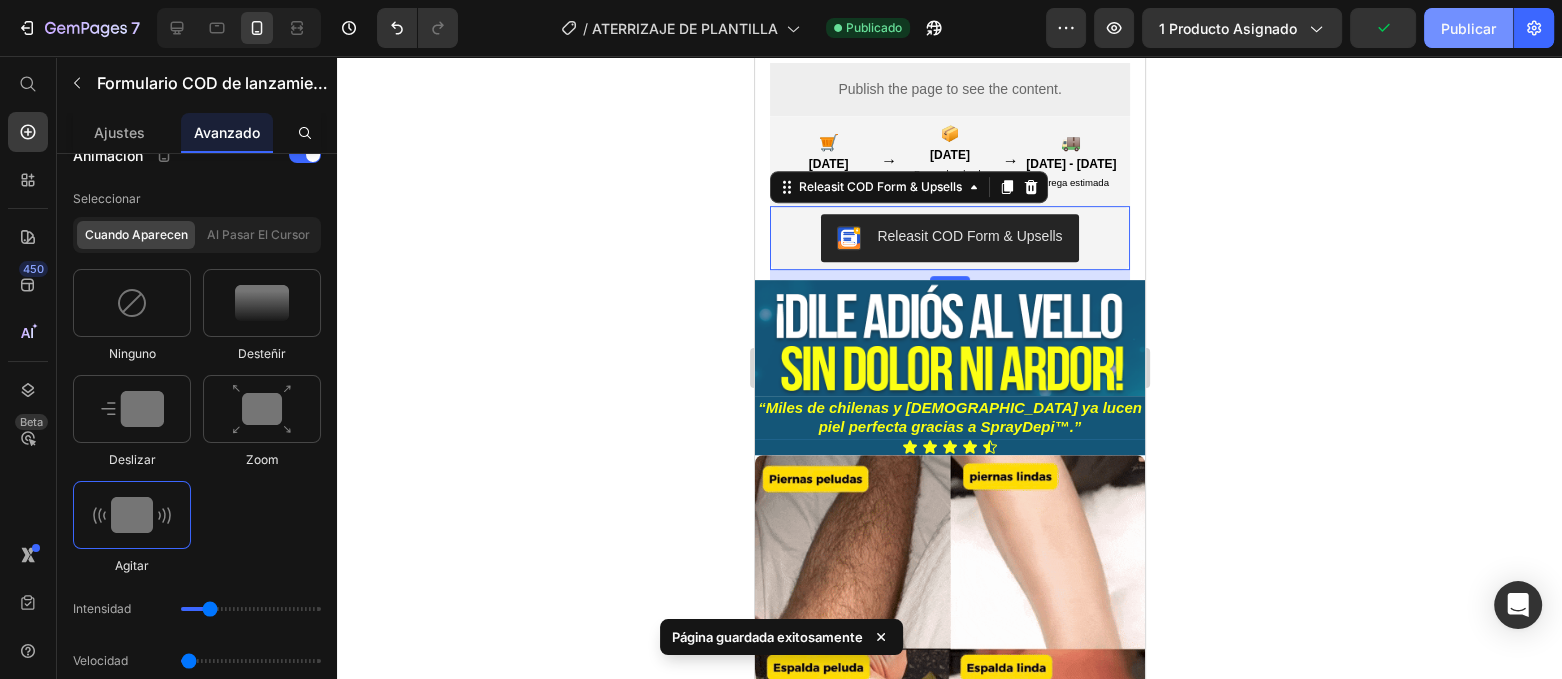 click on "Publicar" 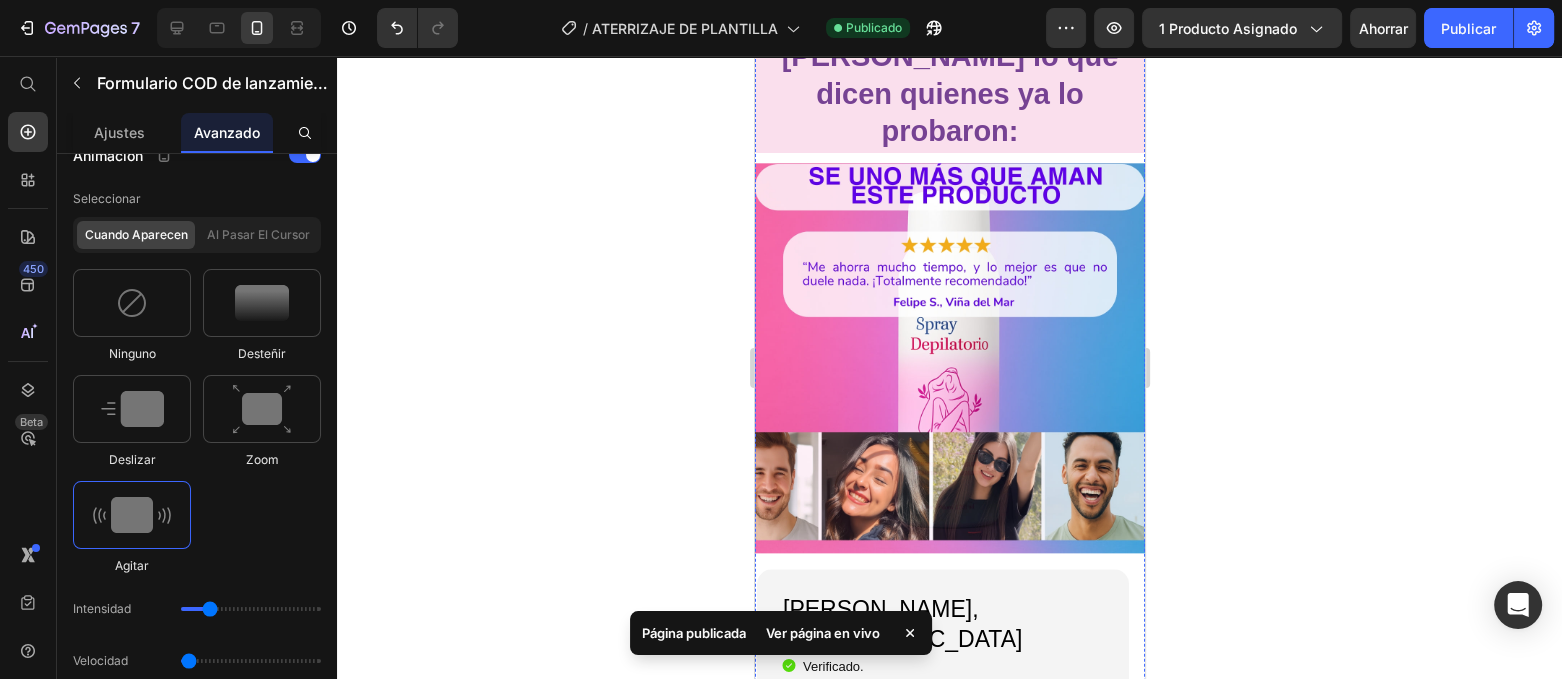 scroll, scrollTop: 2750, scrollLeft: 0, axis: vertical 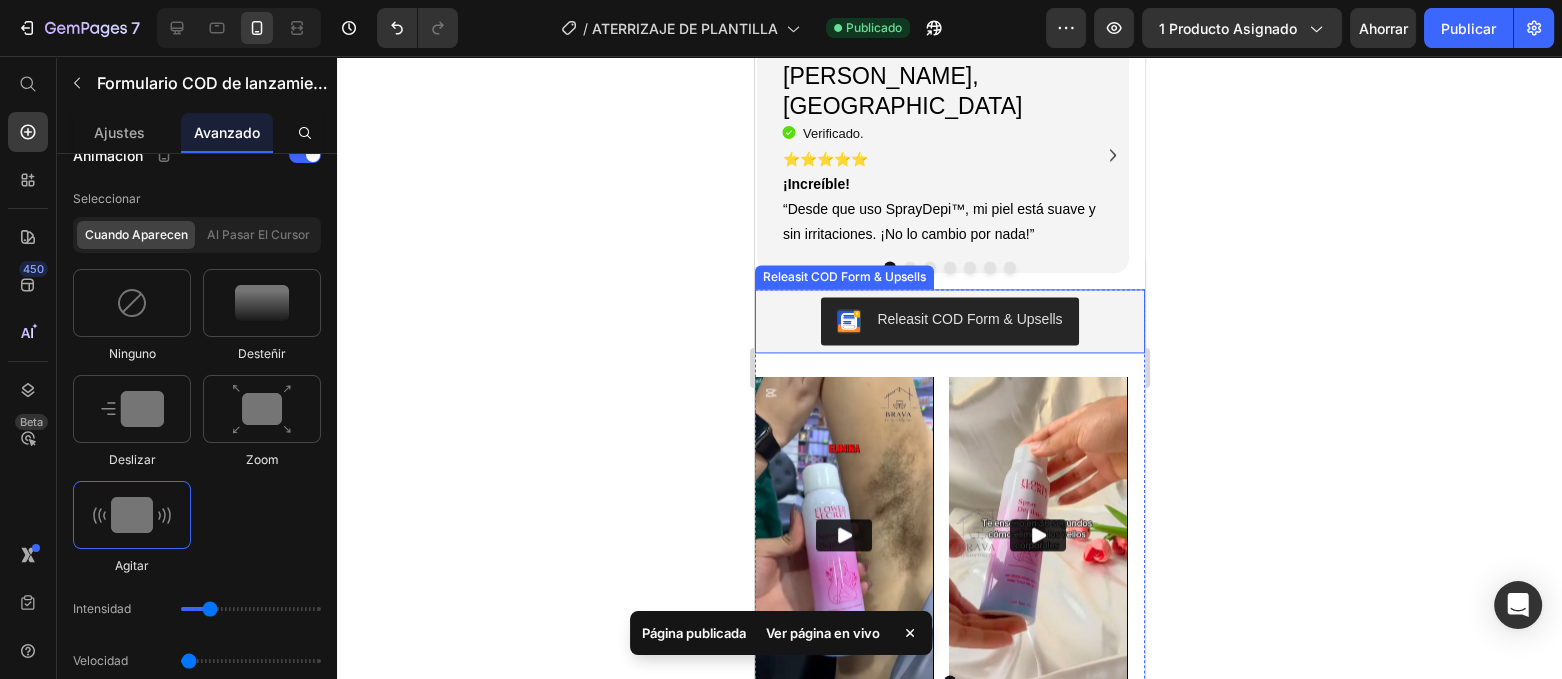 click on "Releasit COD Form & Upsells" at bounding box center (949, 321) 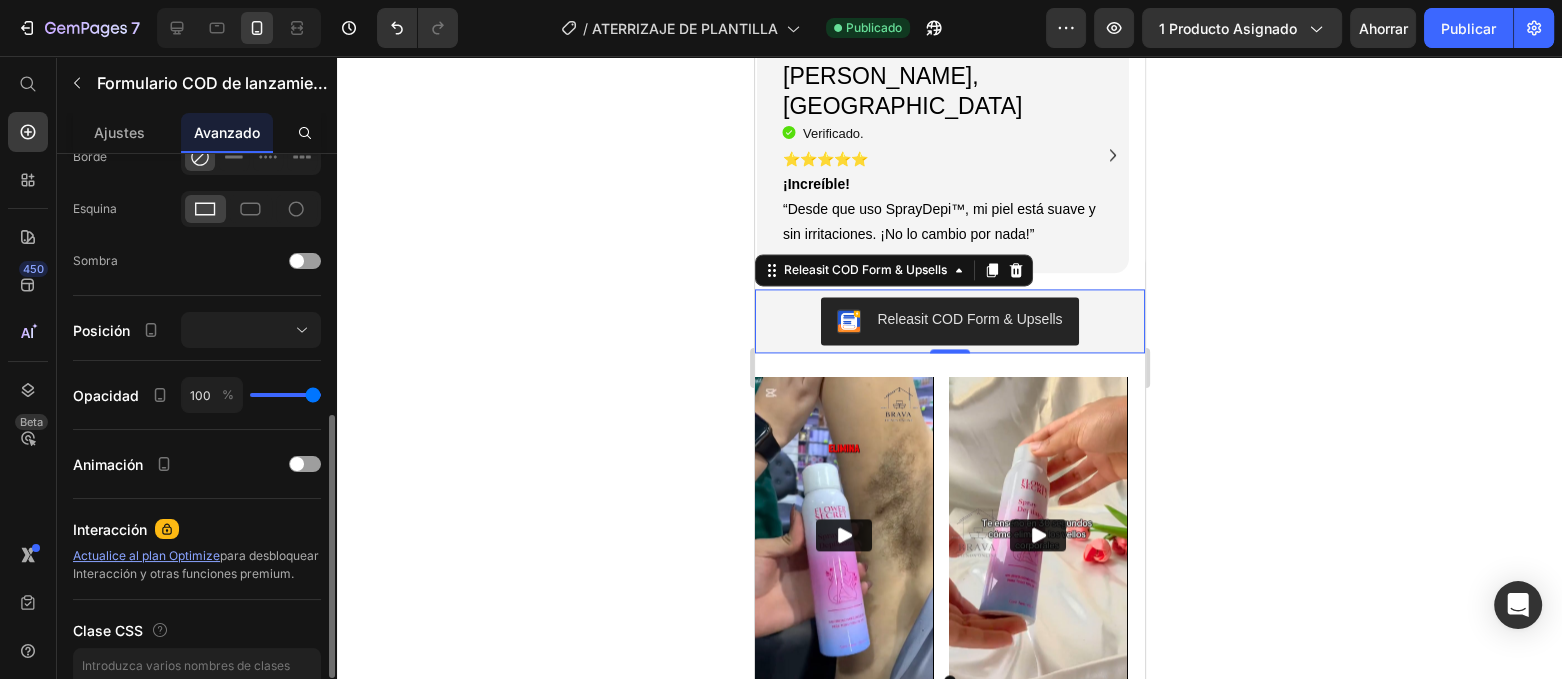 scroll, scrollTop: 702, scrollLeft: 0, axis: vertical 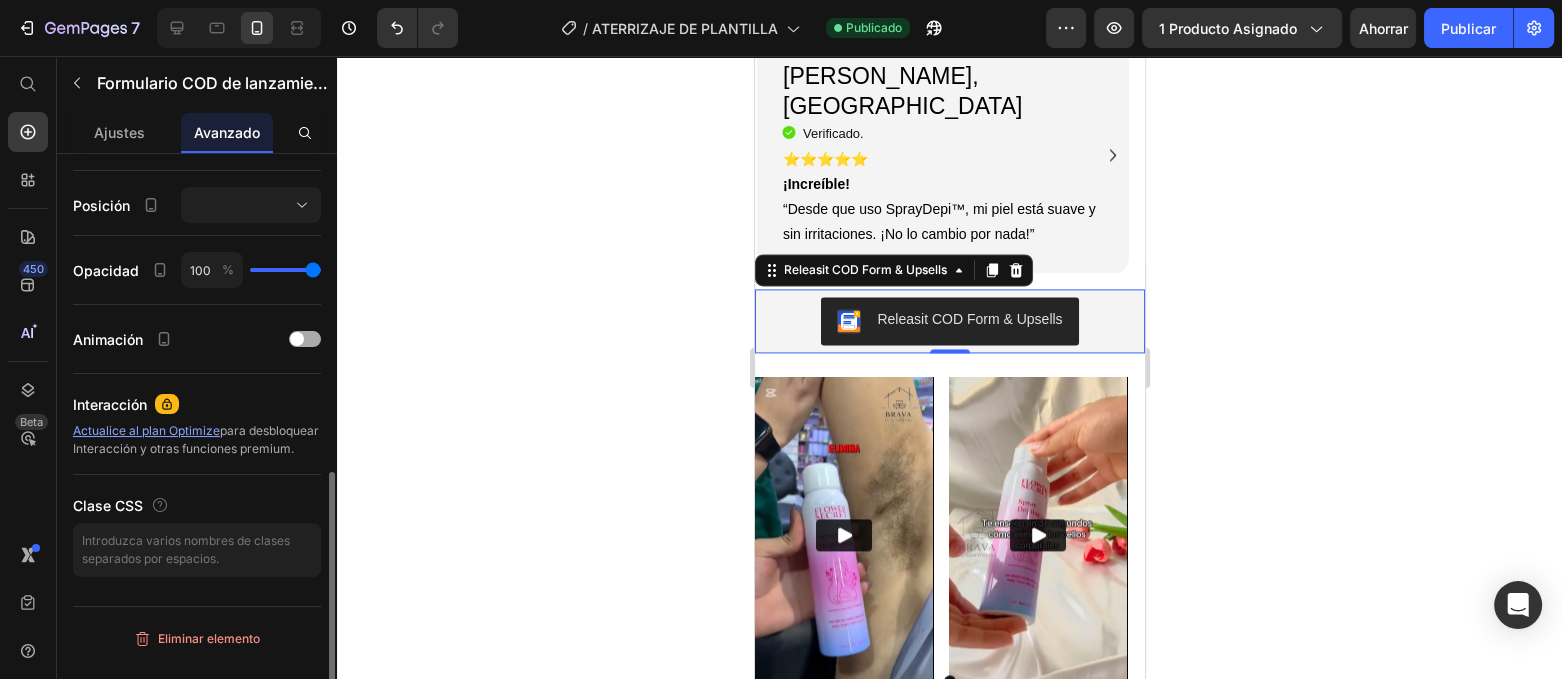 click at bounding box center [297, 339] 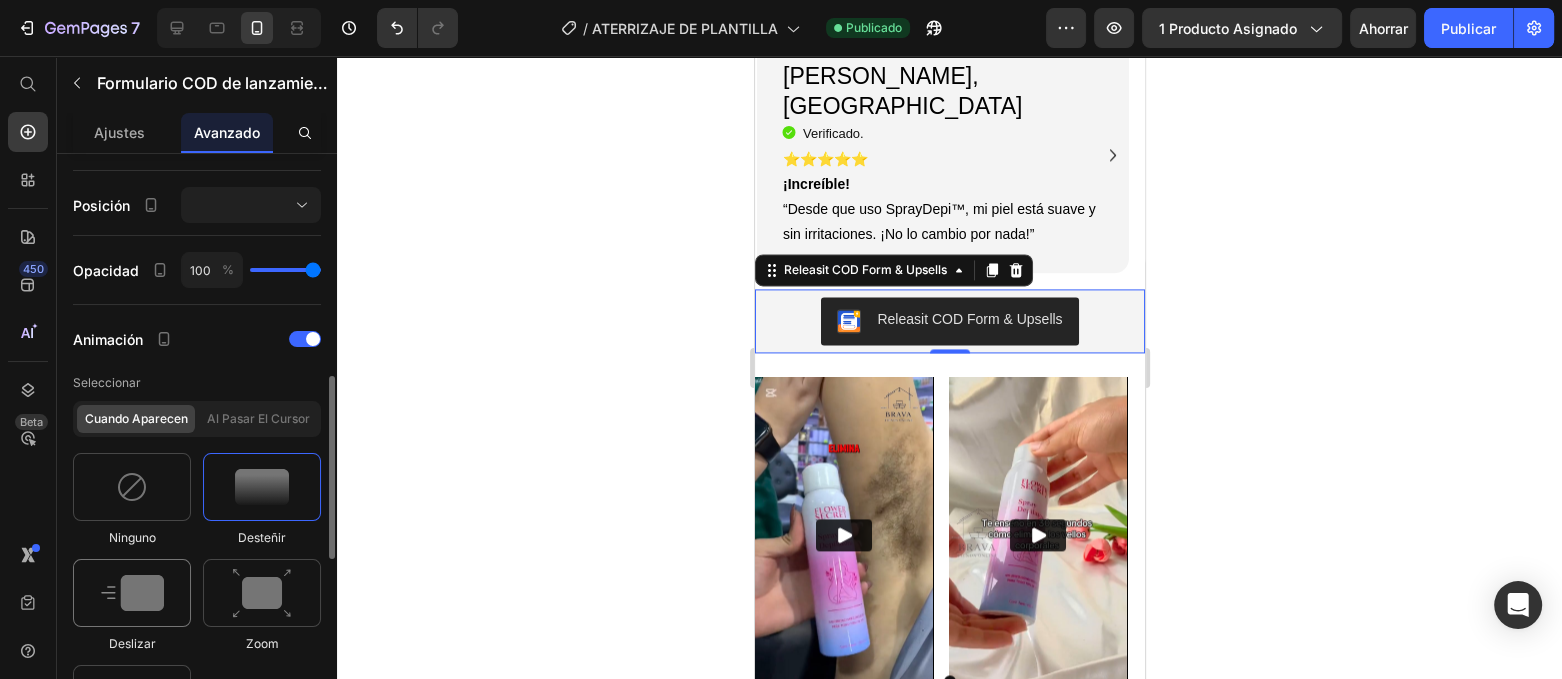 scroll, scrollTop: 952, scrollLeft: 0, axis: vertical 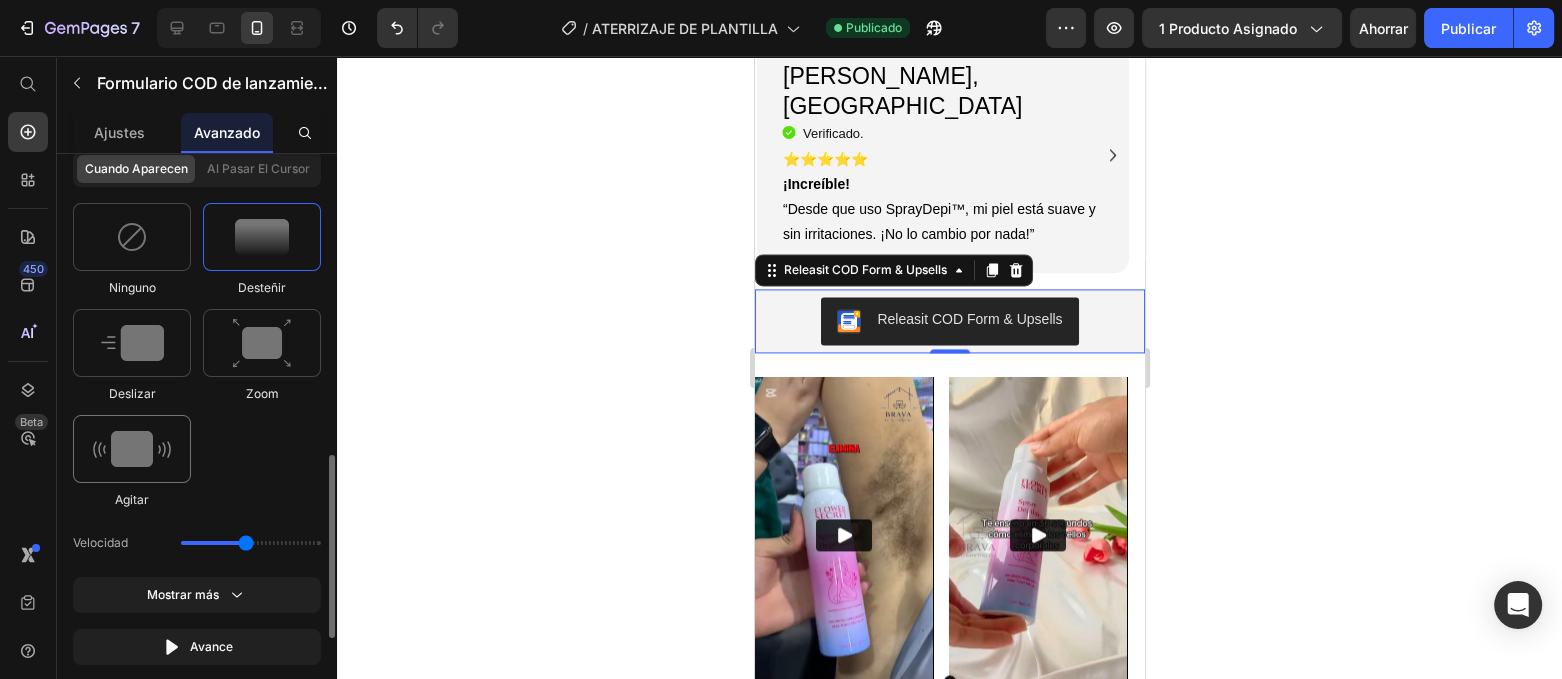 click at bounding box center [132, 449] 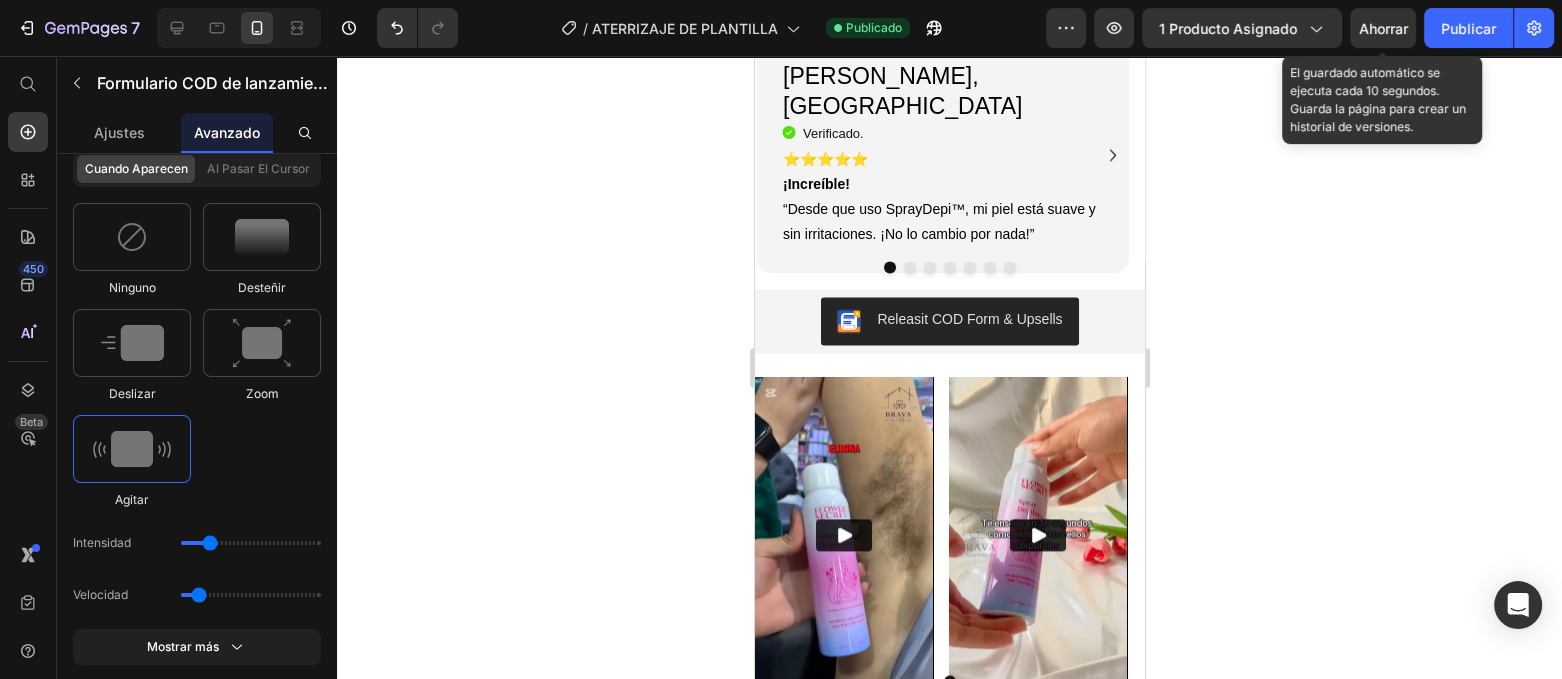 click on "Ahorrar" 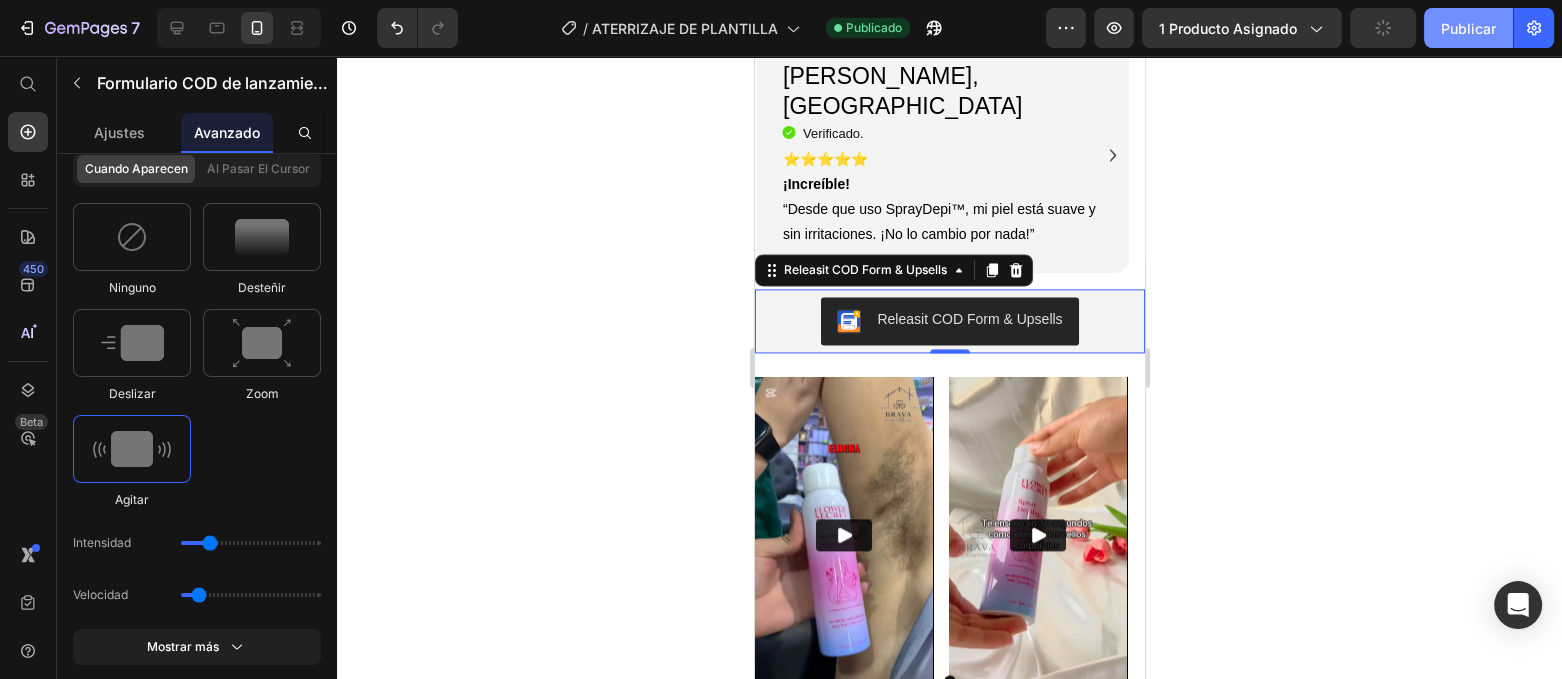 click on "Publicar" at bounding box center [1468, 28] 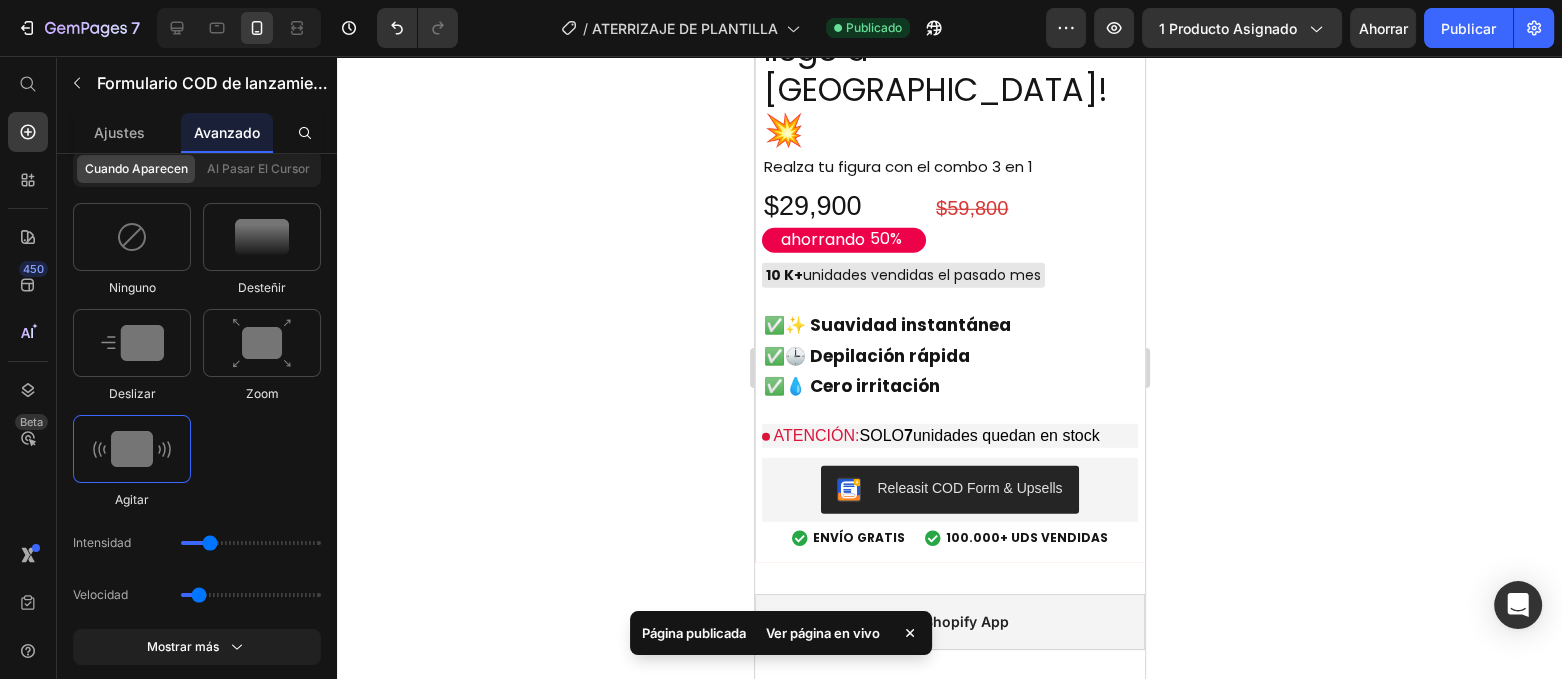 scroll, scrollTop: 5625, scrollLeft: 0, axis: vertical 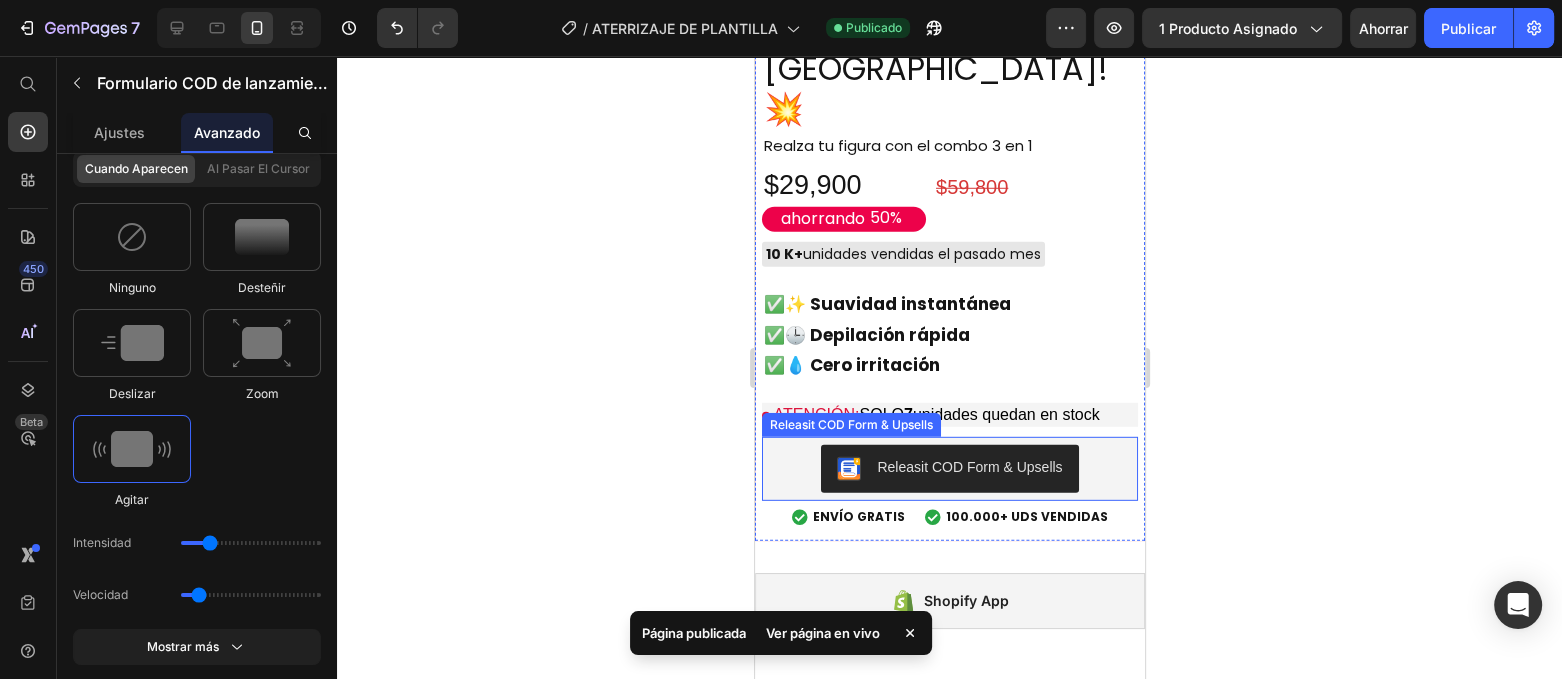 click on "Releasit COD Form & Upsells" at bounding box center (968, 467) 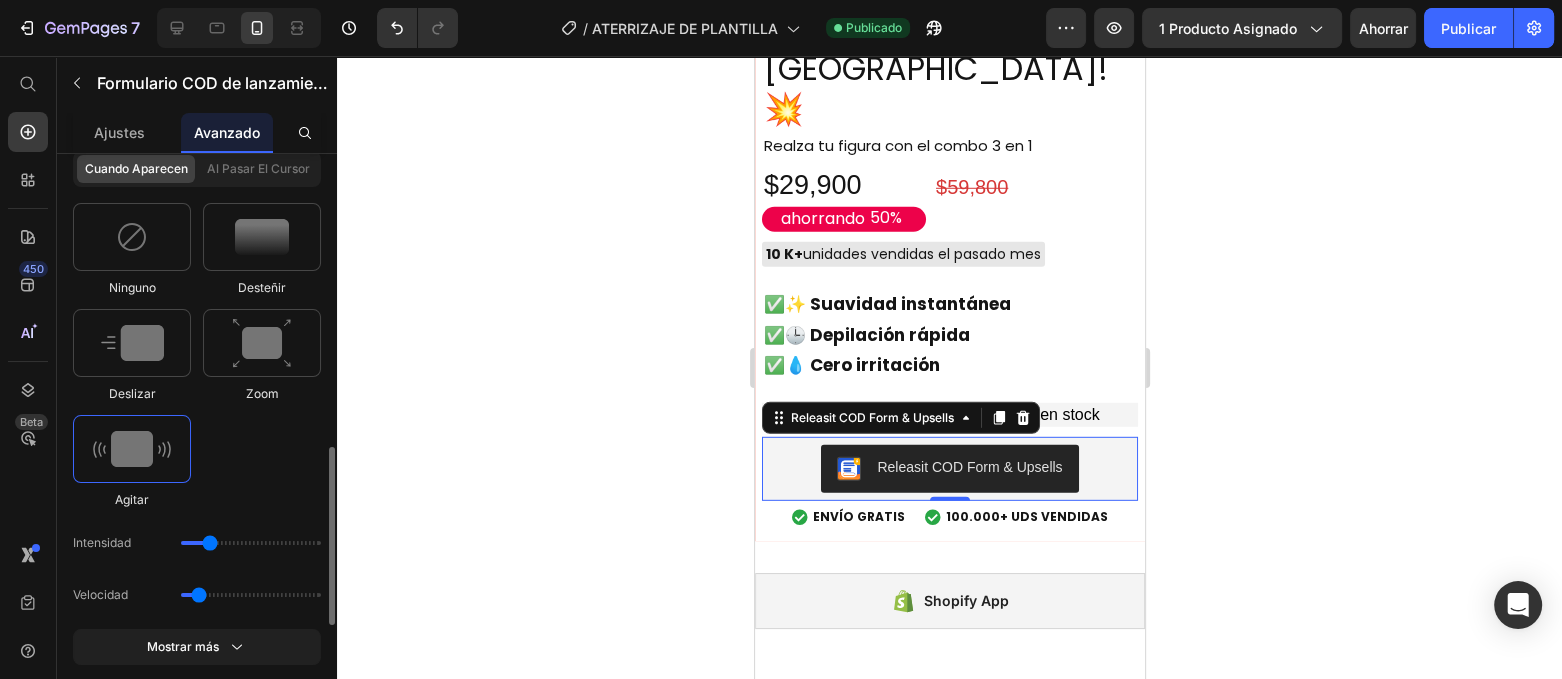 scroll, scrollTop: 701, scrollLeft: 0, axis: vertical 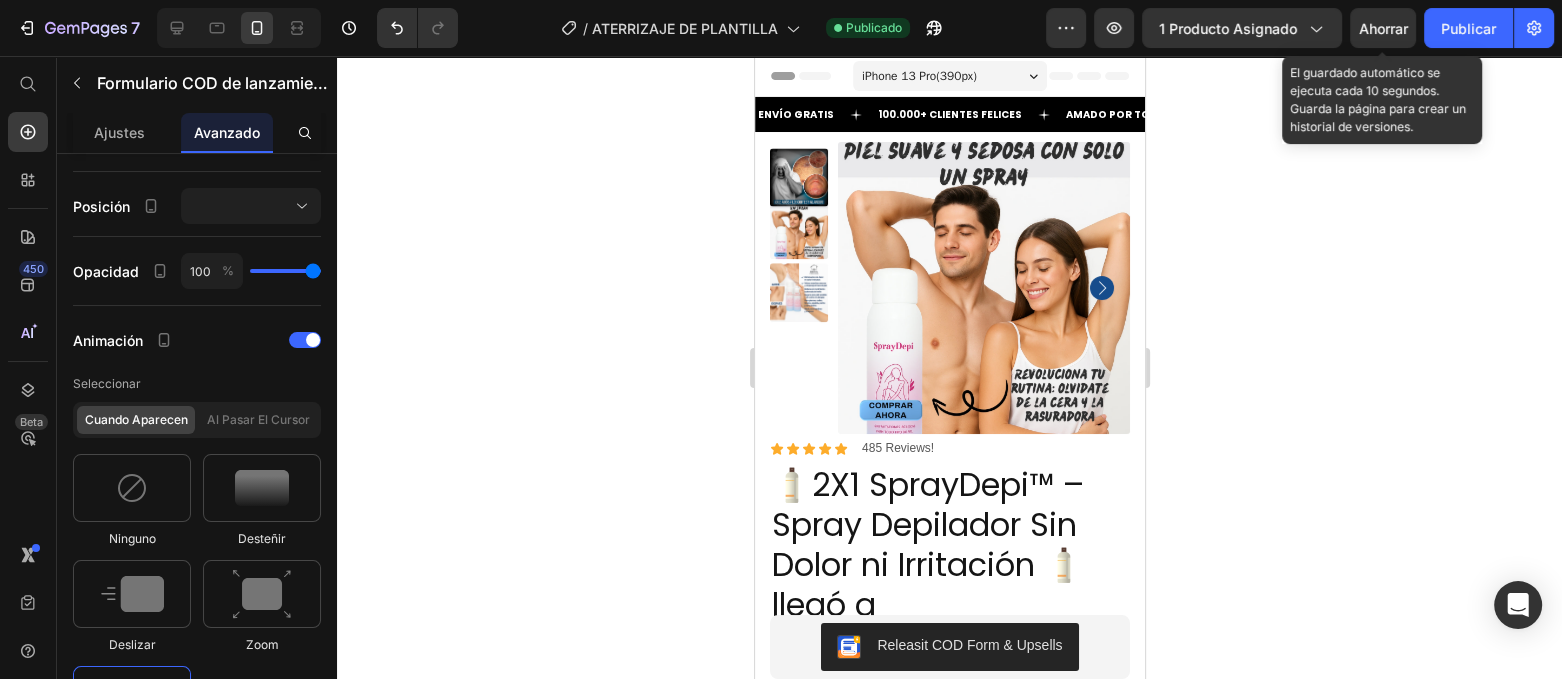 click on "Ahorrar" at bounding box center [1383, 28] 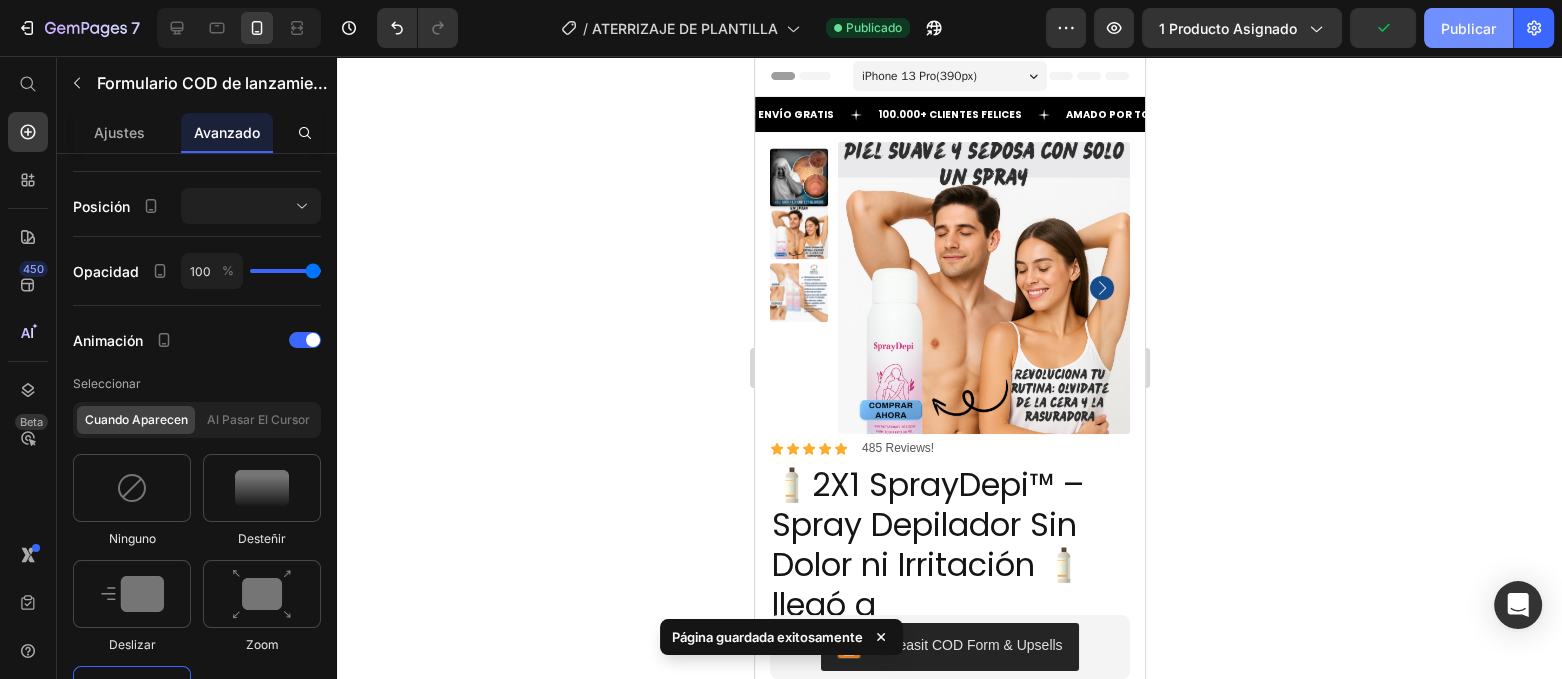 click on "Publicar" at bounding box center (1468, 28) 